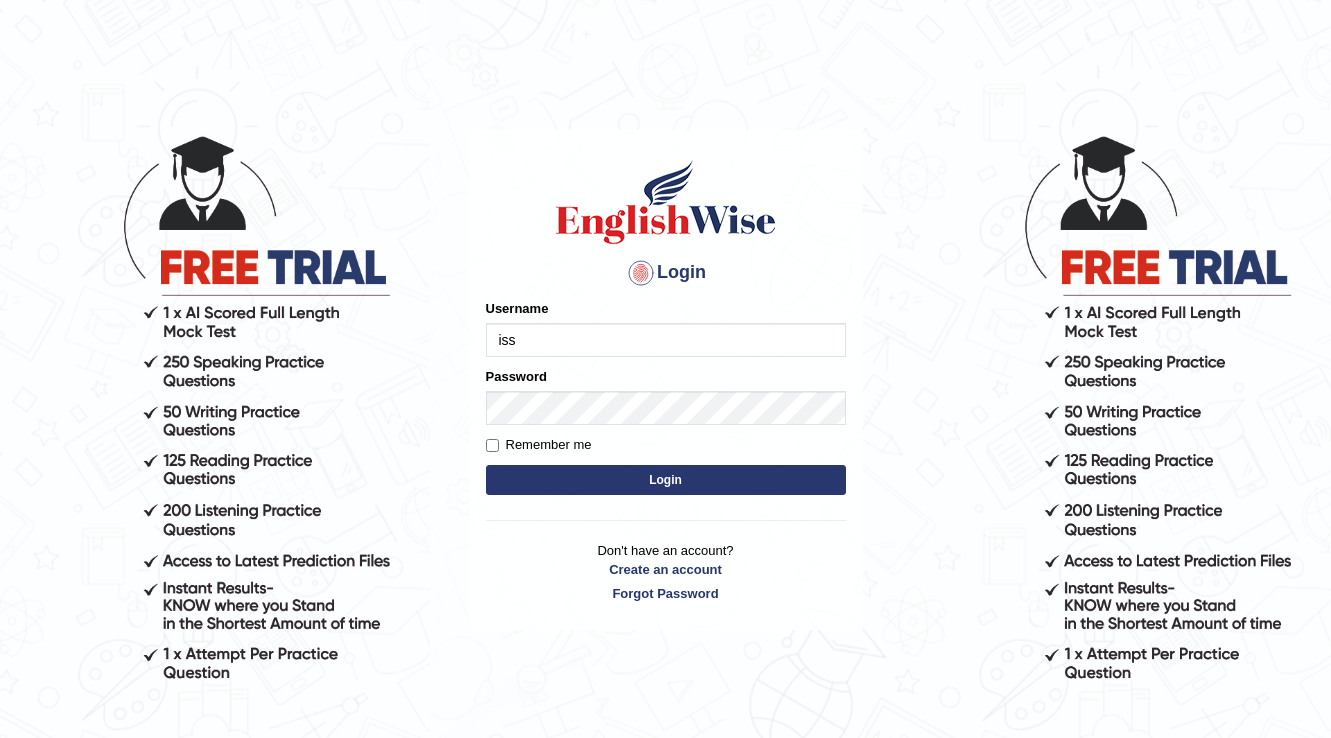 scroll, scrollTop: 0, scrollLeft: 0, axis: both 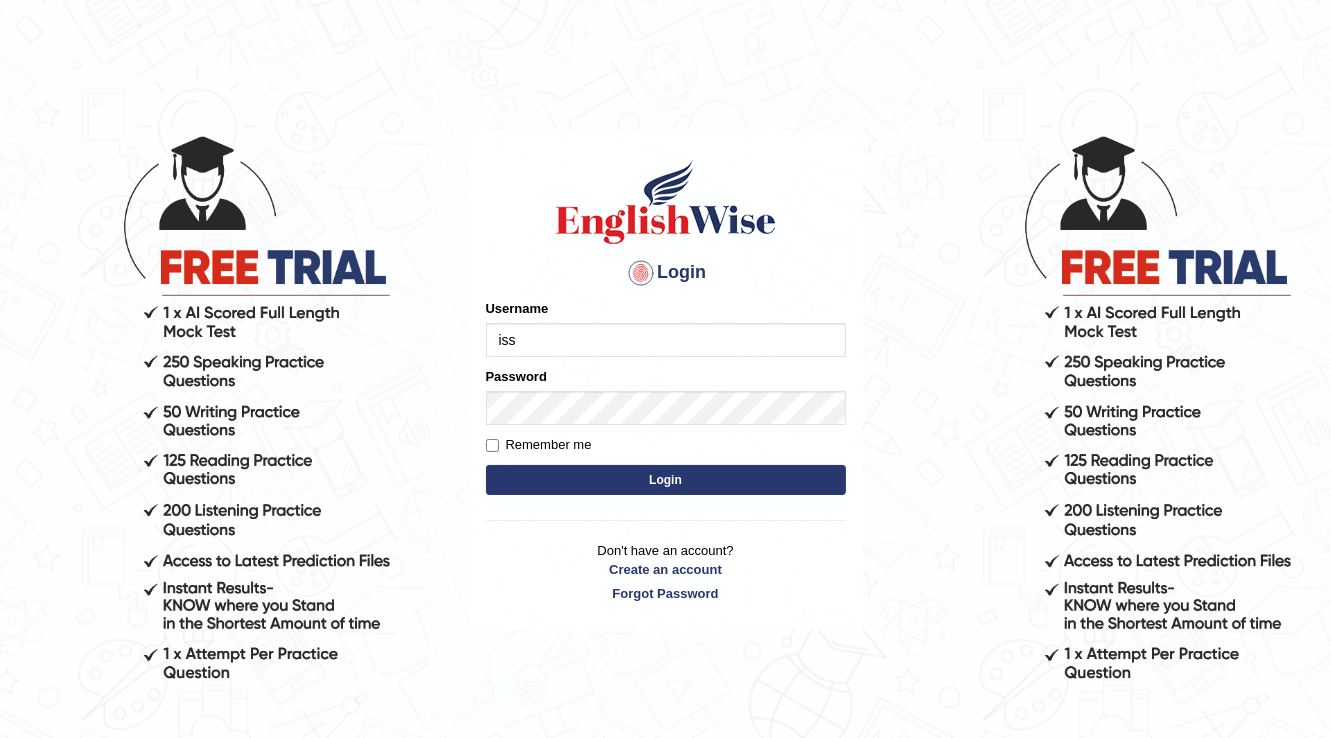 type on "issak" 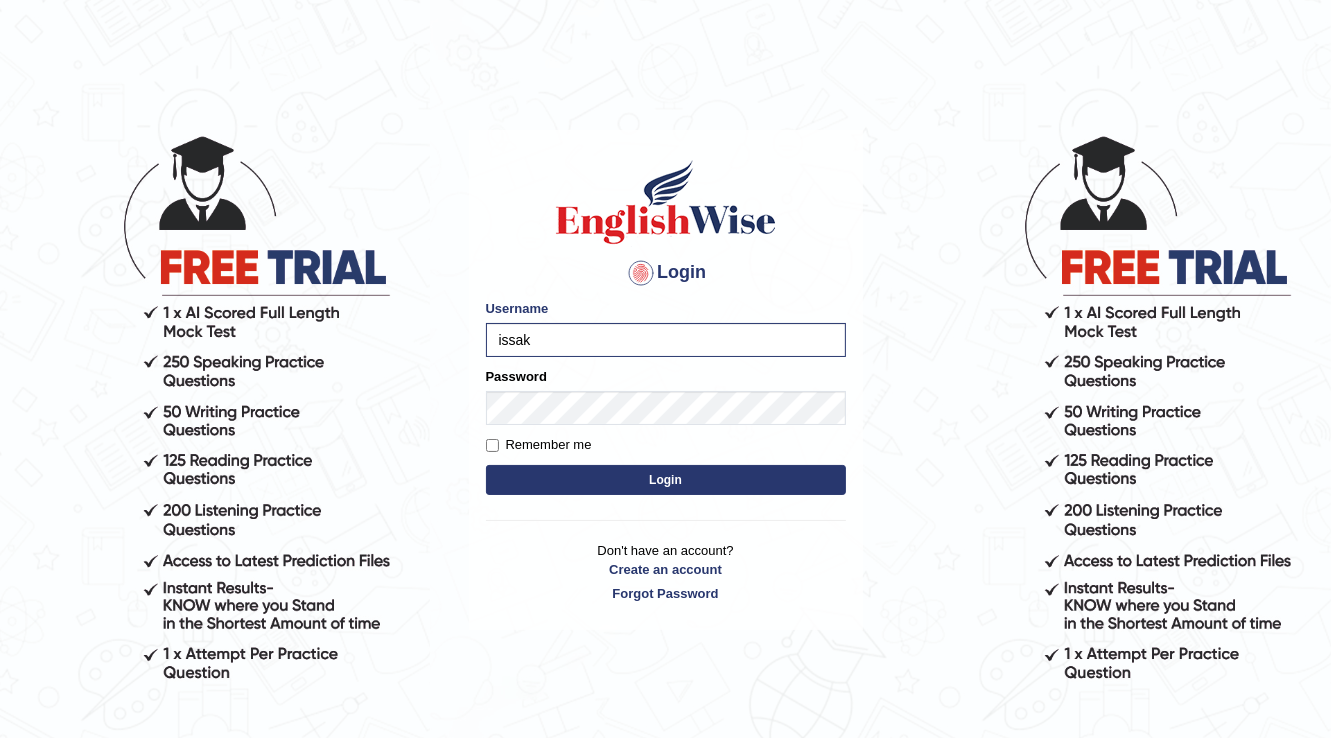 click on "Login" at bounding box center (666, 480) 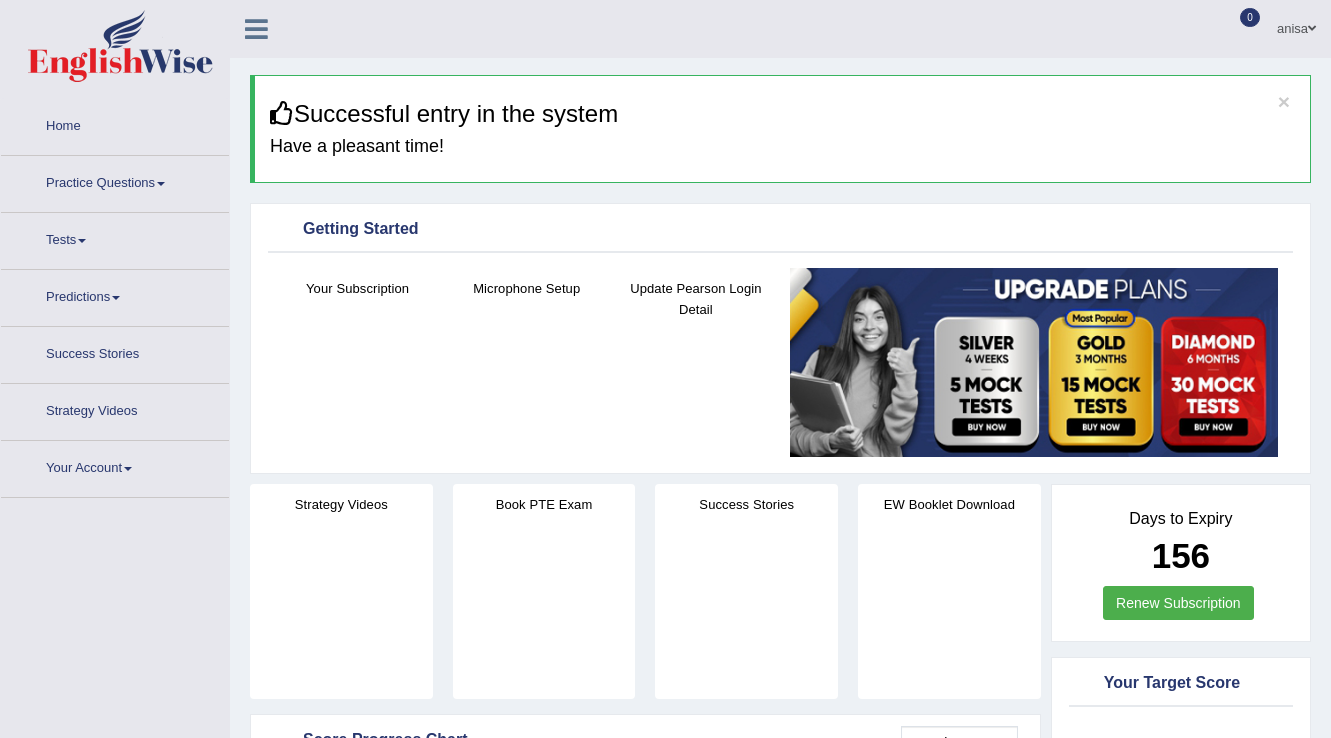 click on "Practice Questions" at bounding box center (115, 181) 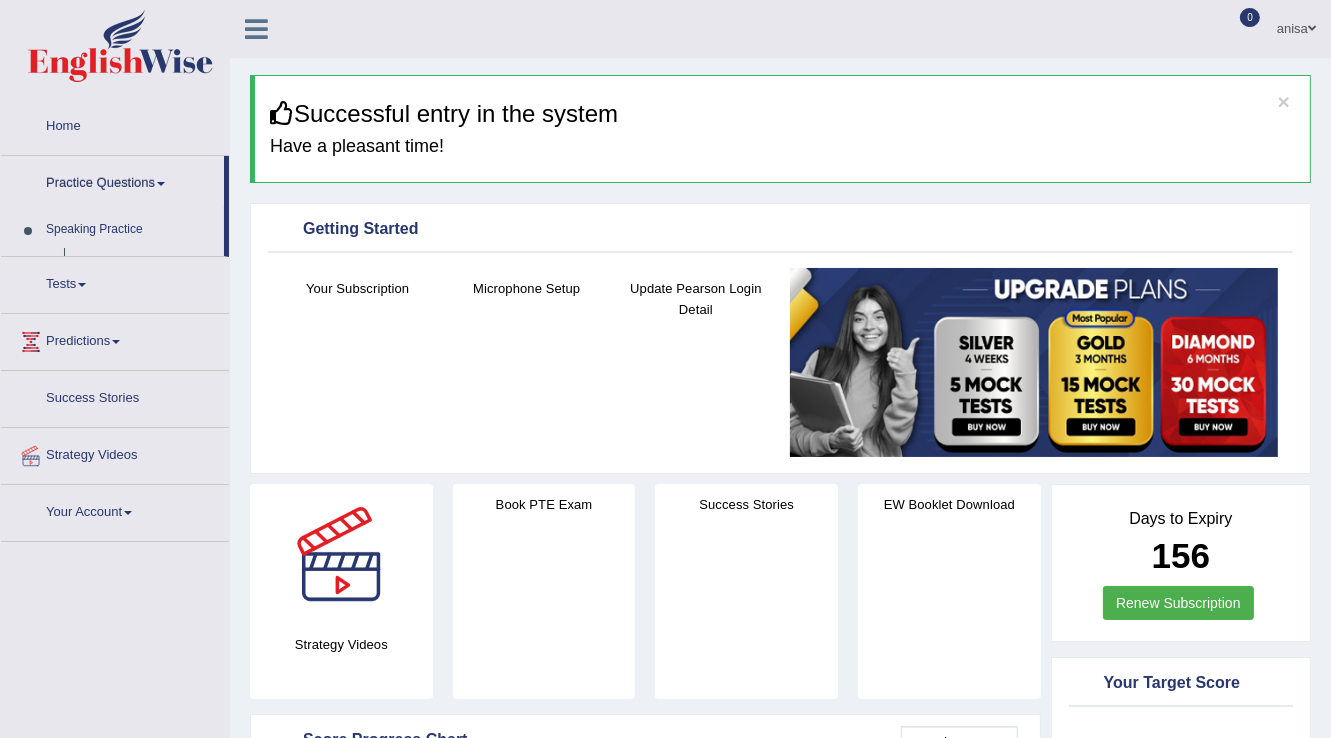 scroll, scrollTop: 0, scrollLeft: 0, axis: both 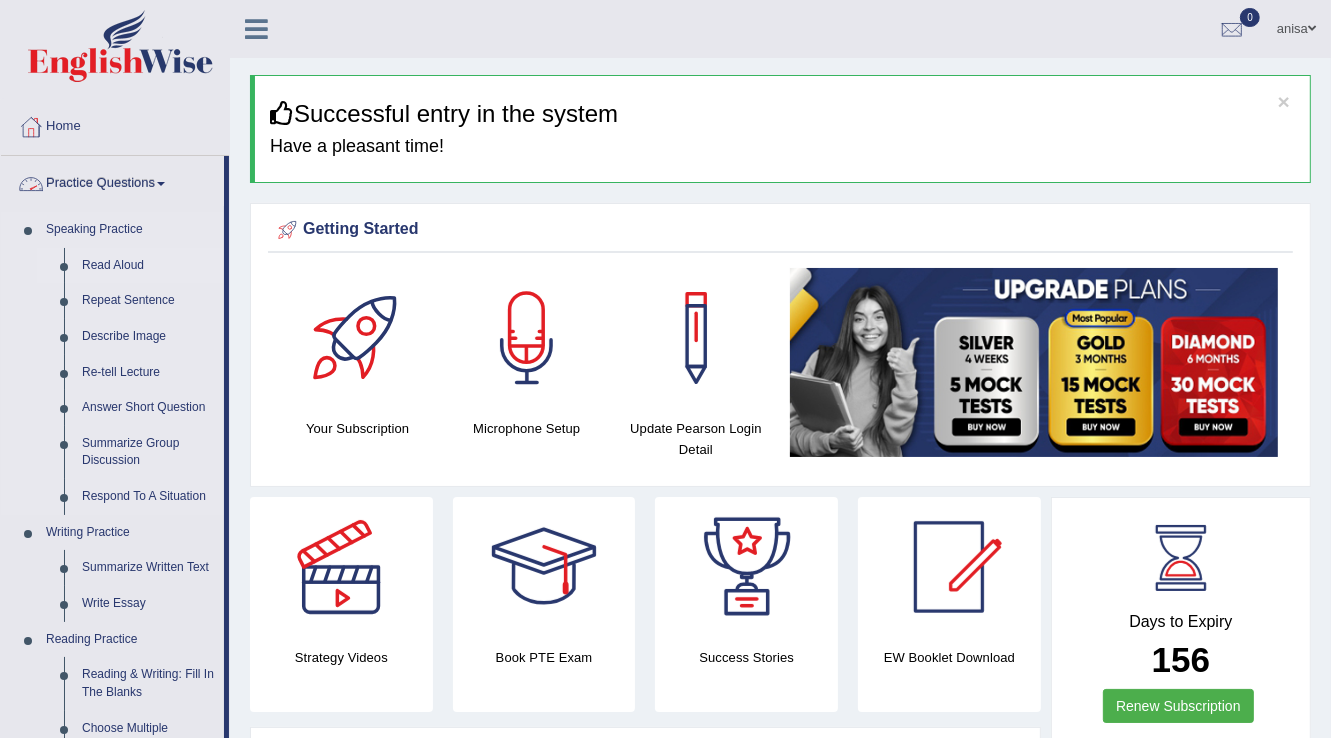 click on "Read Aloud" at bounding box center (148, 266) 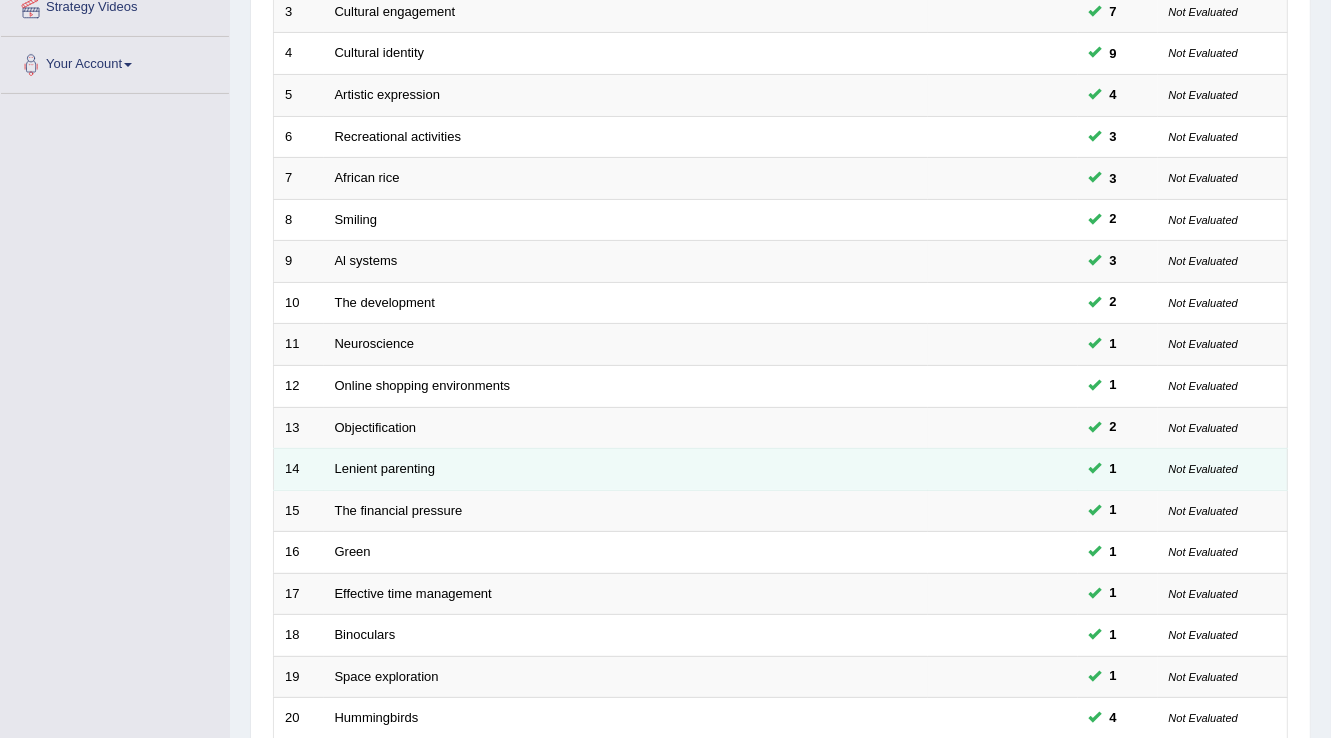 scroll, scrollTop: 560, scrollLeft: 0, axis: vertical 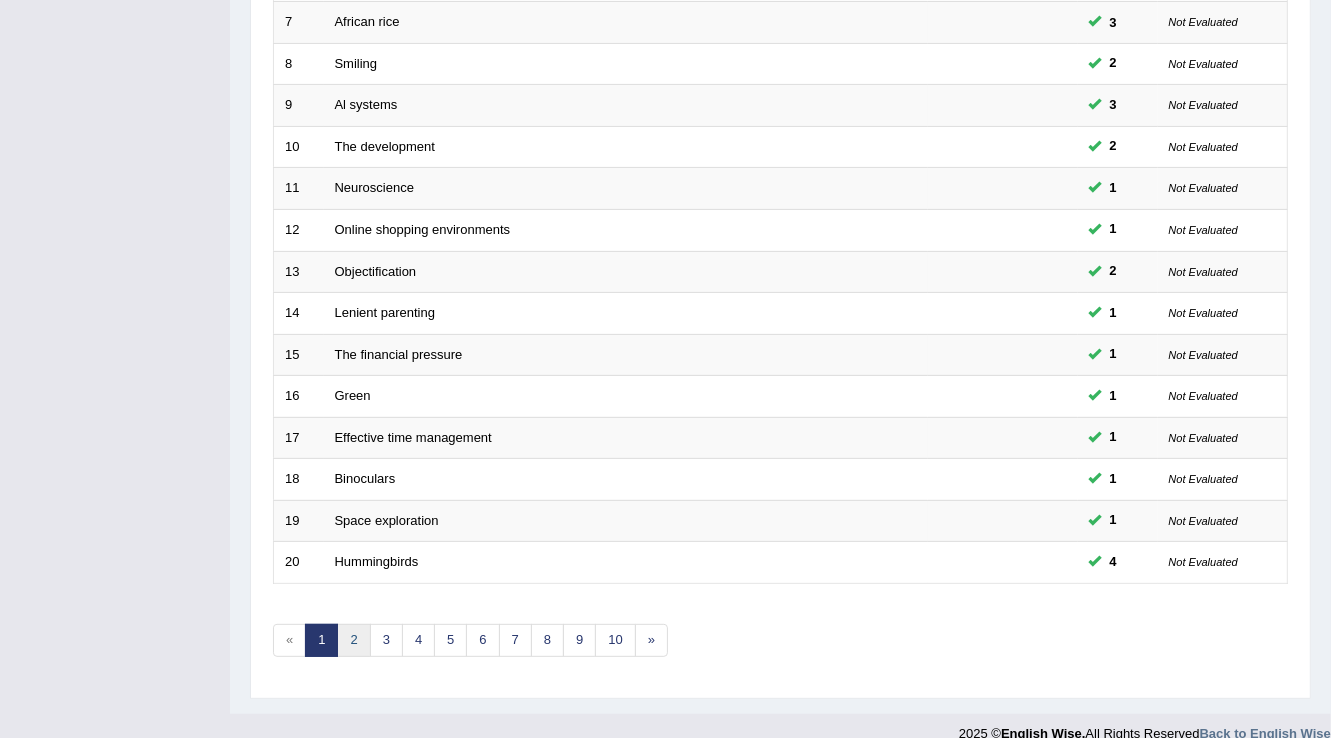 click on "2" at bounding box center (353, 640) 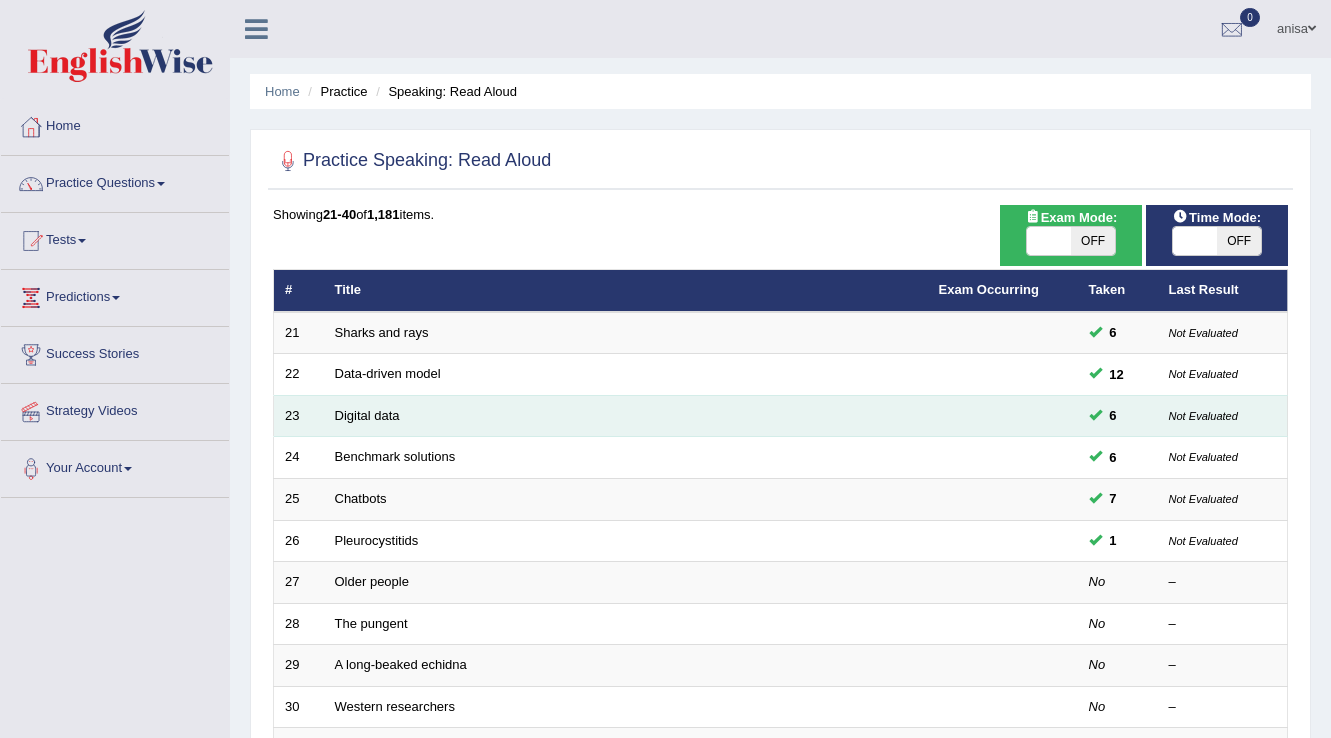 scroll, scrollTop: 0, scrollLeft: 0, axis: both 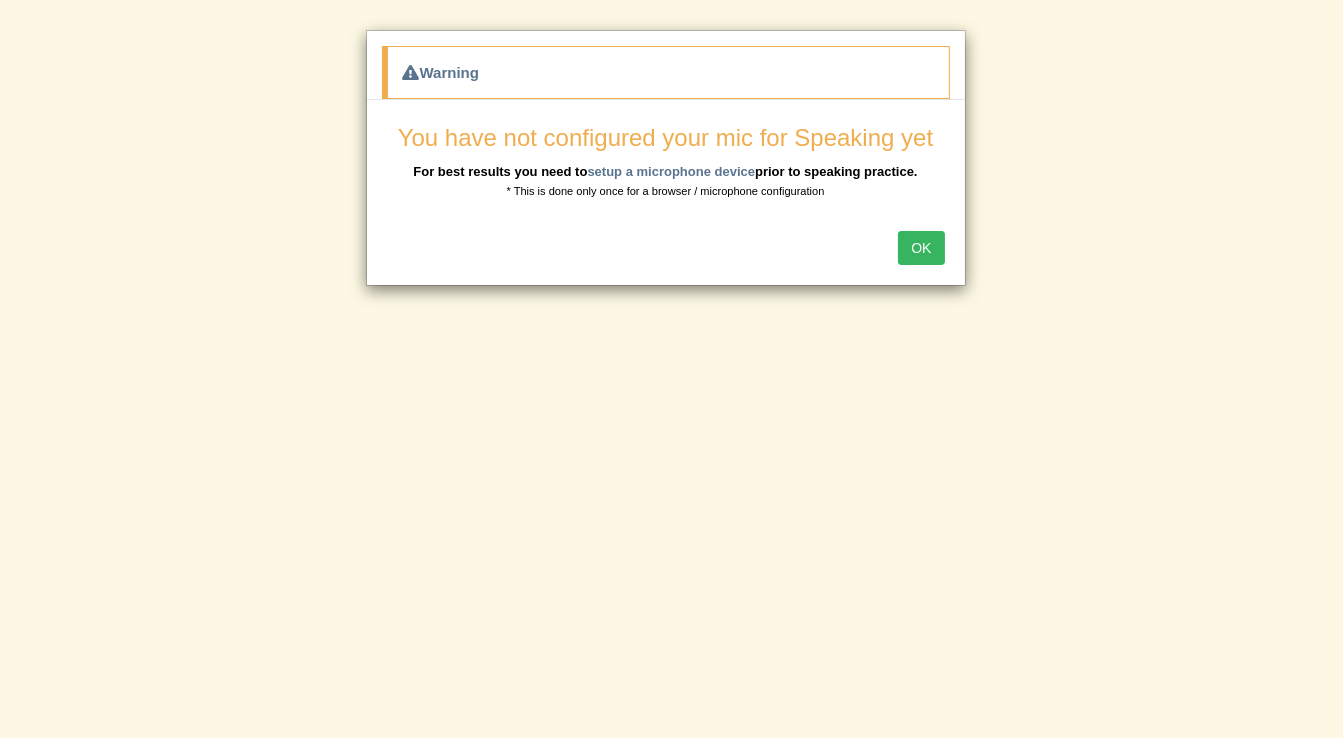 click on "OK" at bounding box center (921, 248) 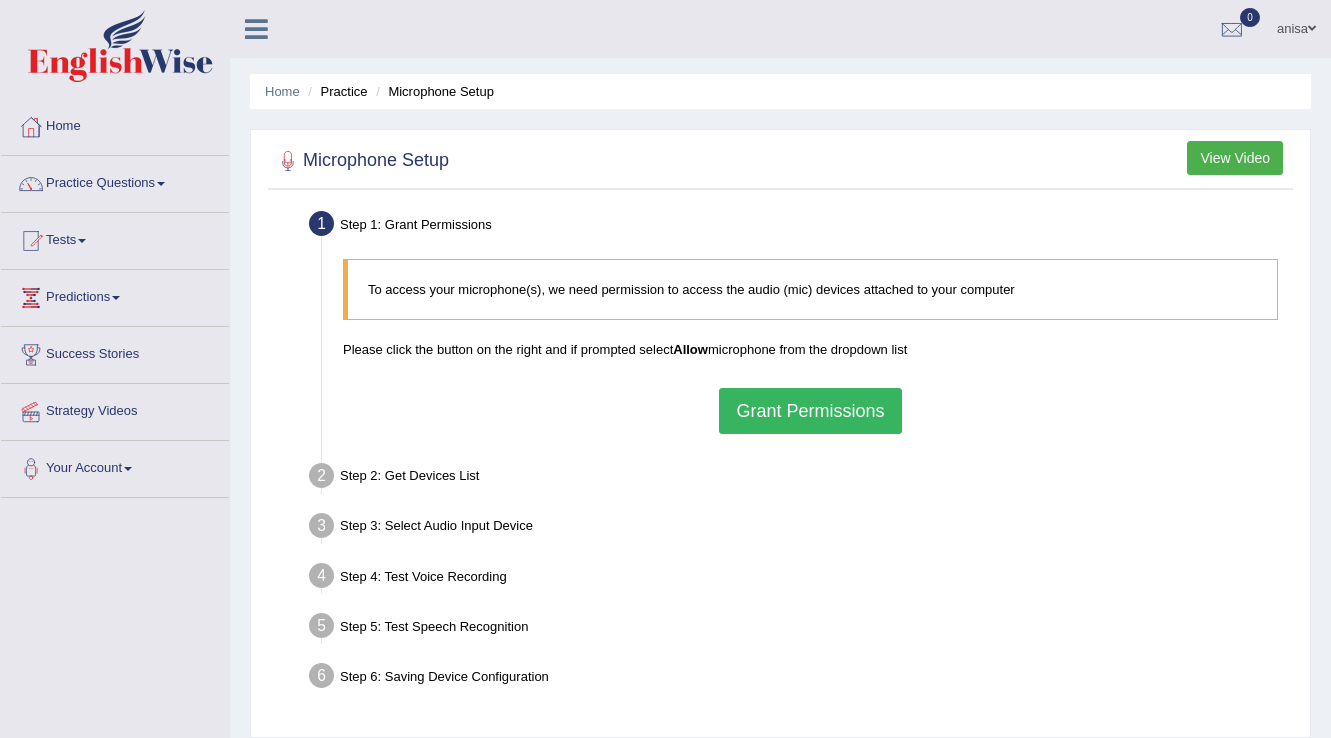scroll, scrollTop: 0, scrollLeft: 0, axis: both 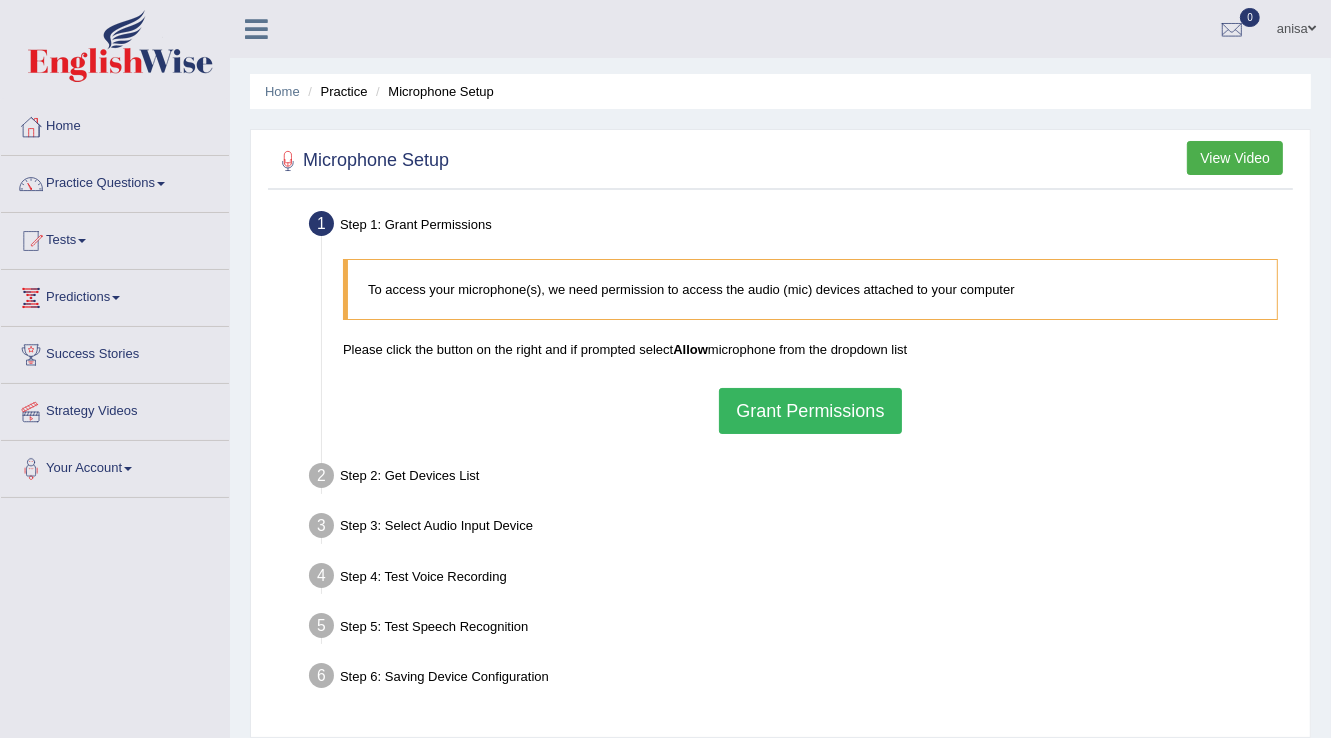 click on "Grant Permissions" at bounding box center [810, 411] 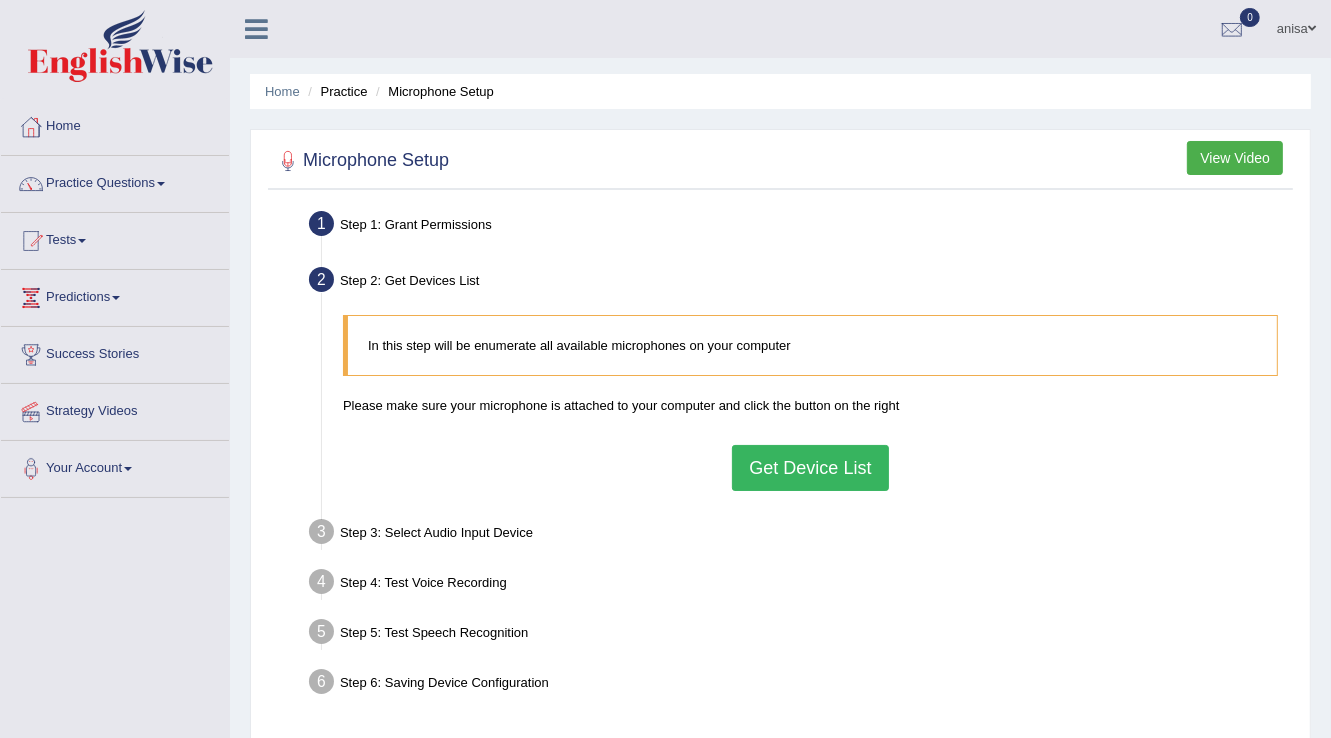 click on "Get Device List" at bounding box center [810, 468] 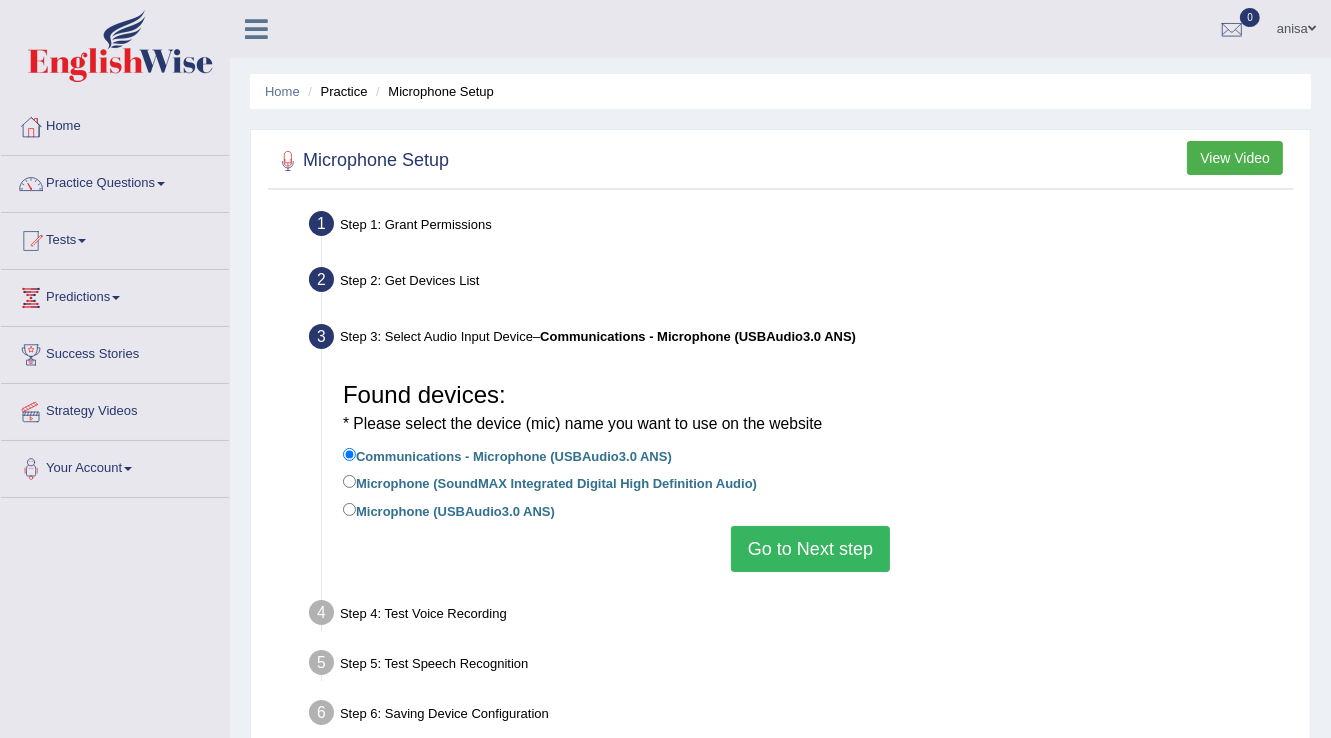 click on "Go to Next step" at bounding box center [810, 549] 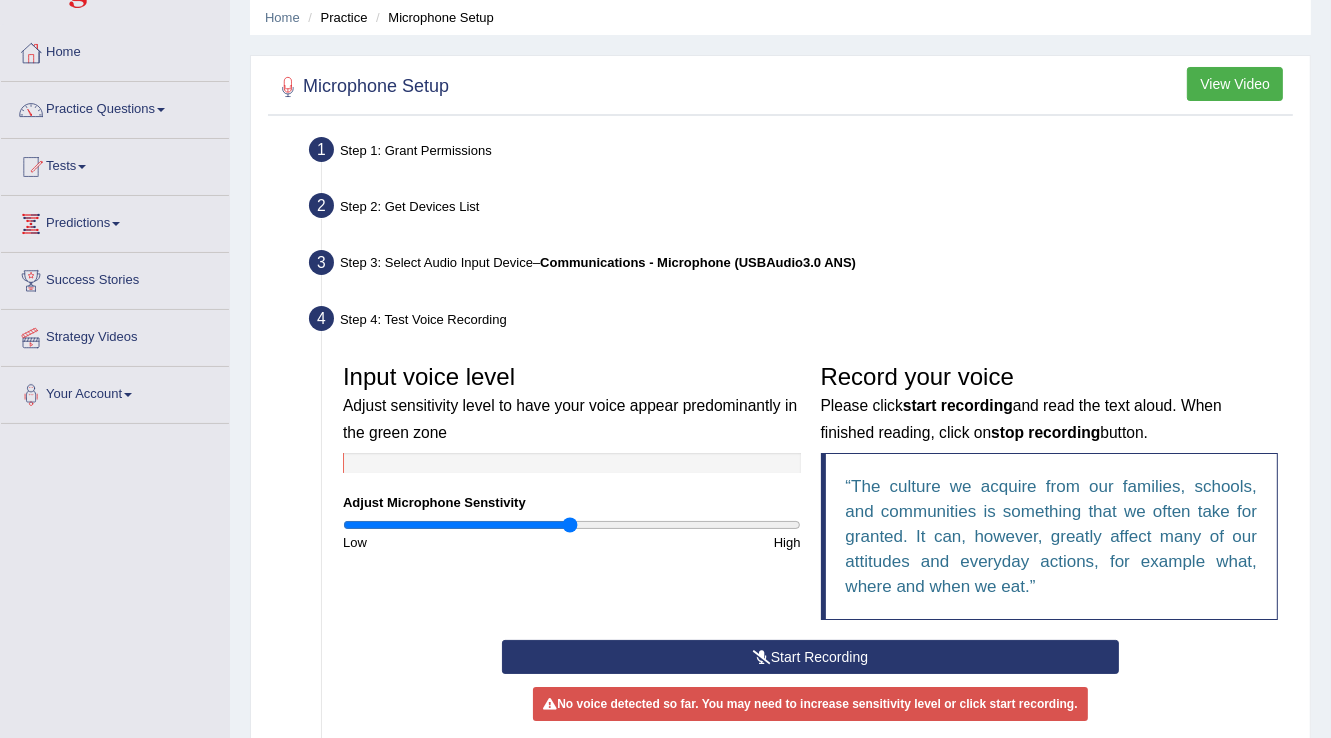 scroll, scrollTop: 240, scrollLeft: 0, axis: vertical 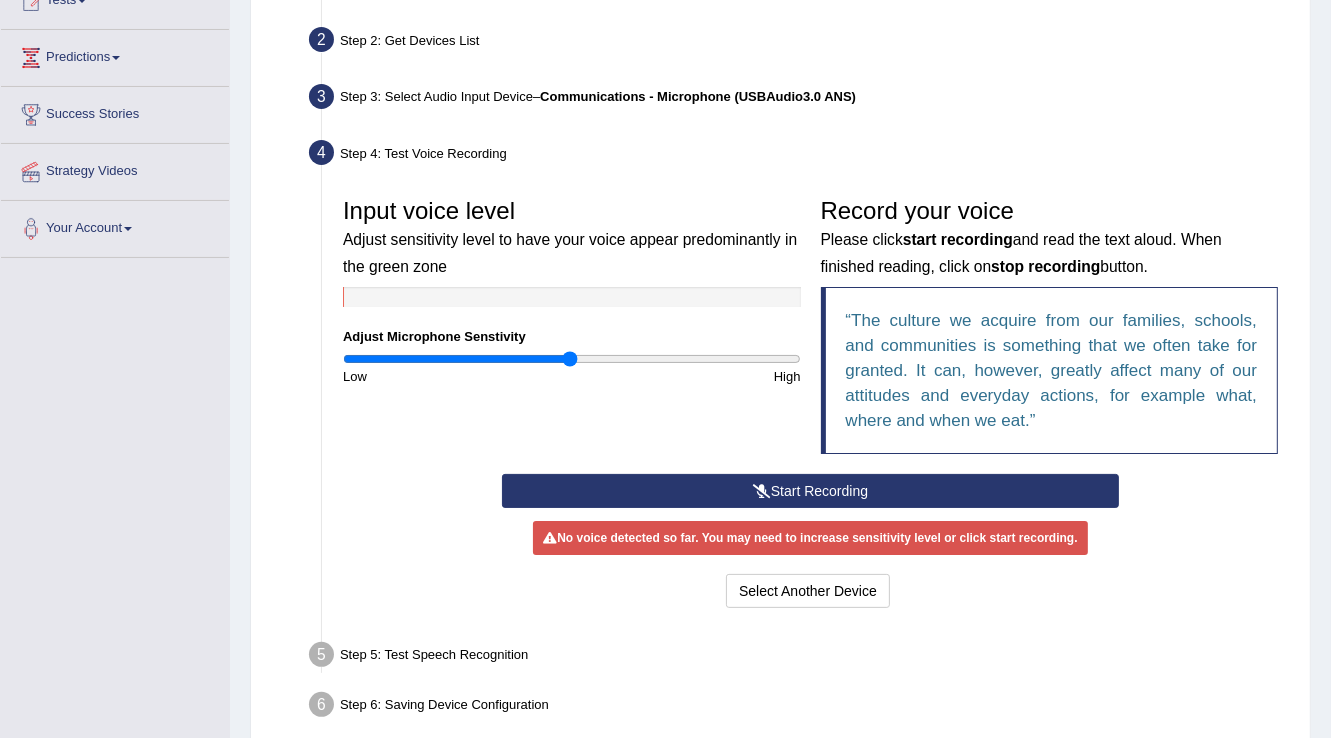 click on "Start Recording" at bounding box center [810, 491] 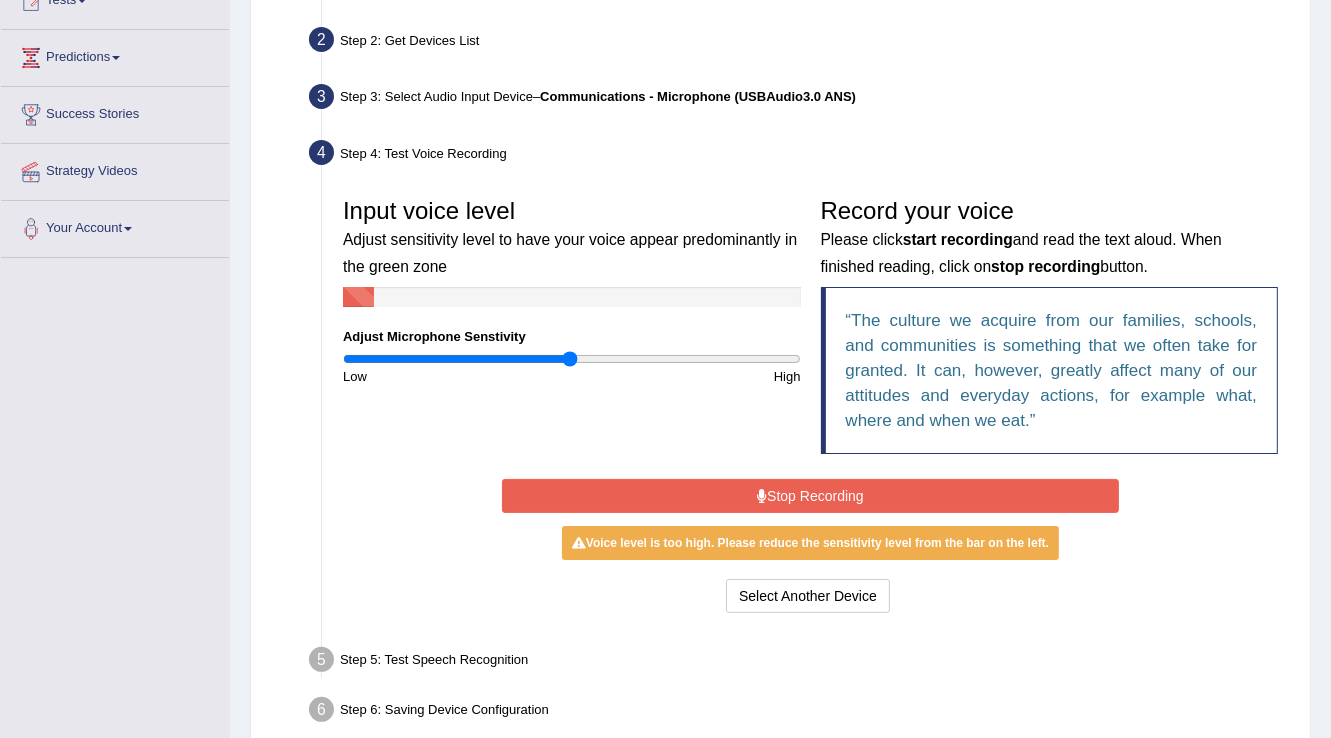 click on "Stop Recording" at bounding box center [810, 496] 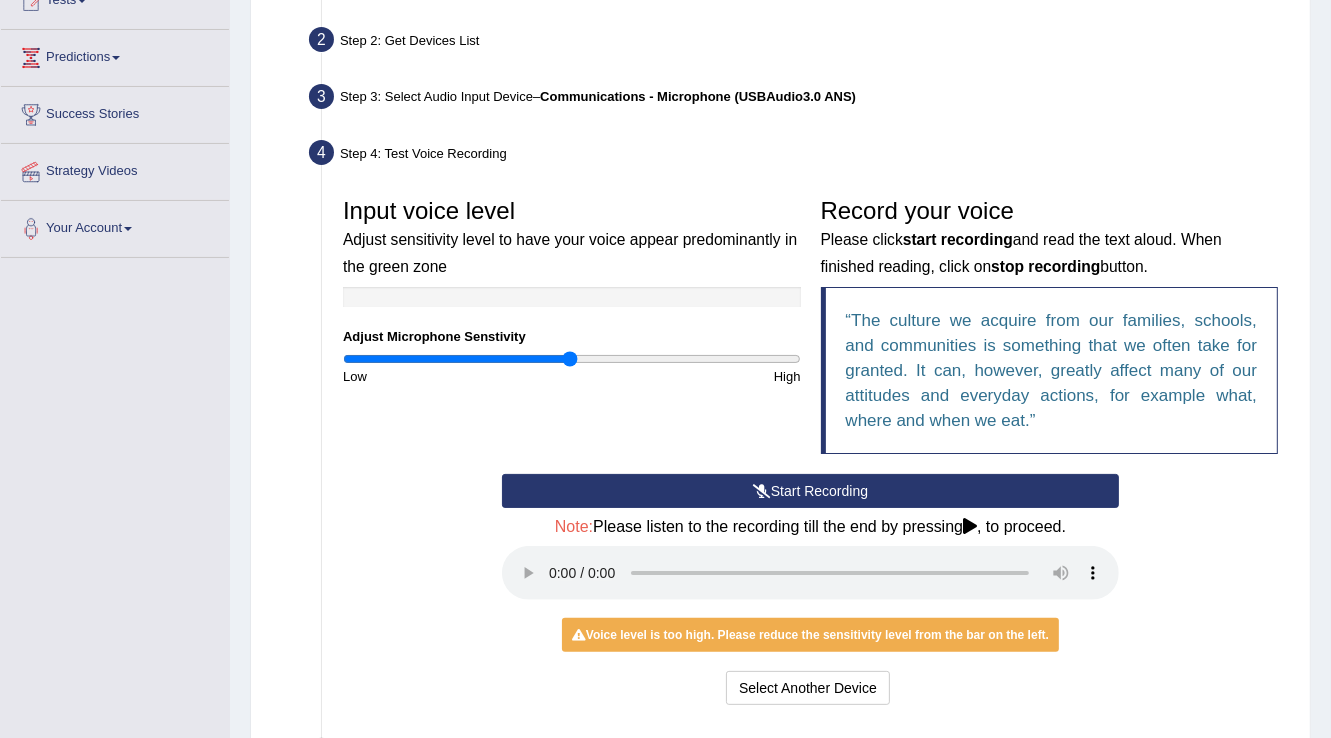 click on "Start Recording" at bounding box center (810, 491) 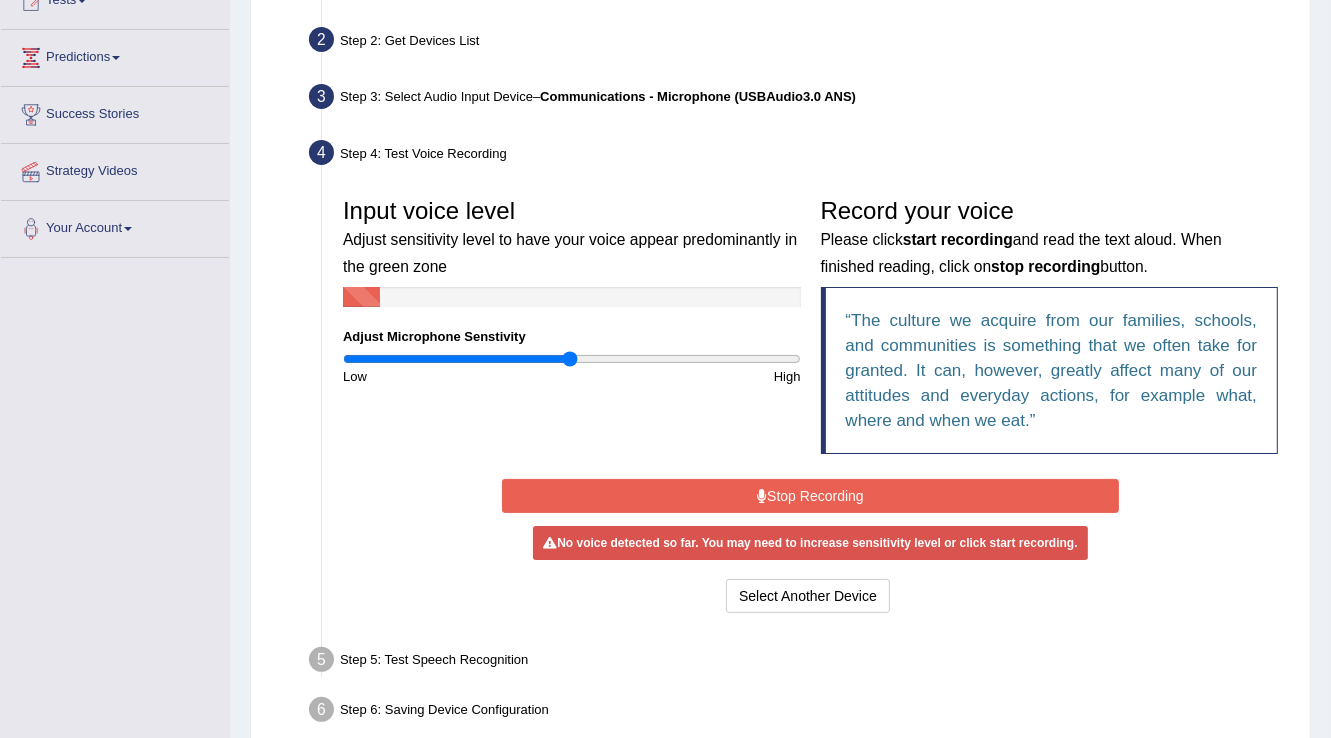 click at bounding box center [762, 496] 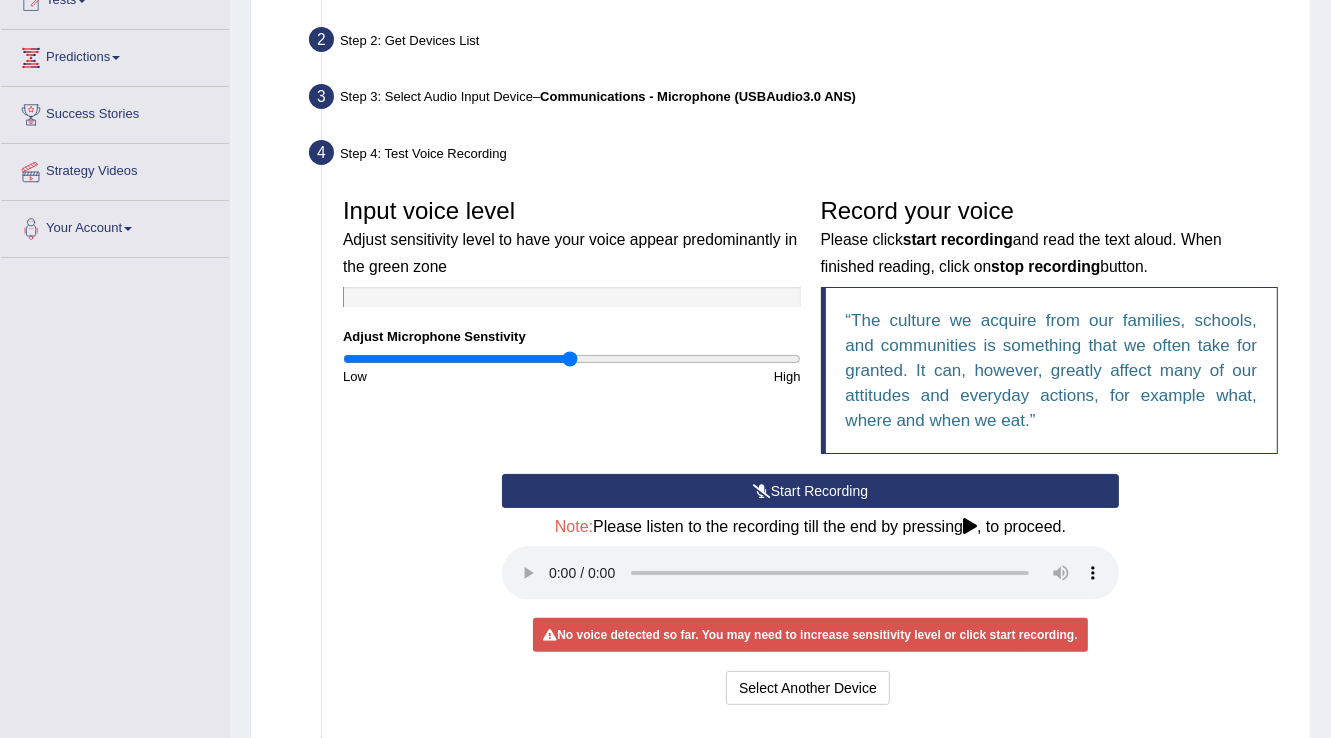 click at bounding box center (762, 491) 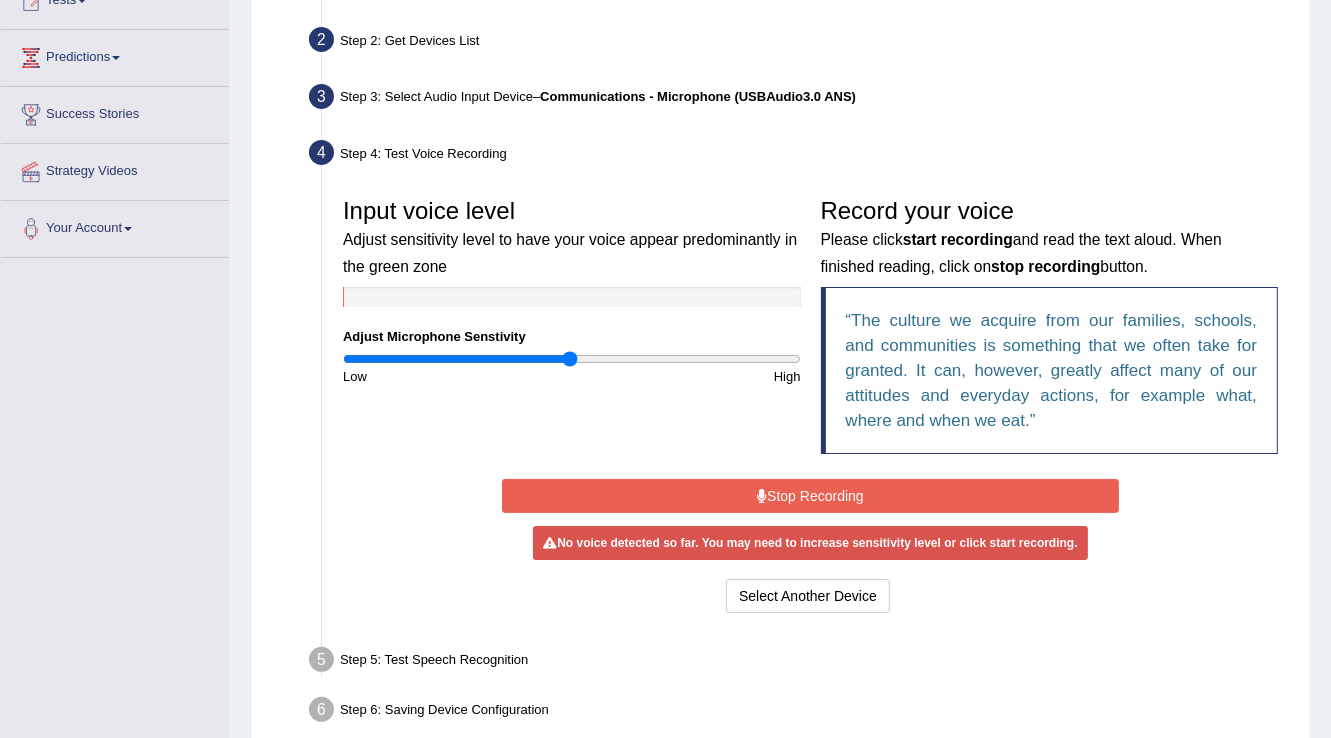 click at bounding box center [762, 496] 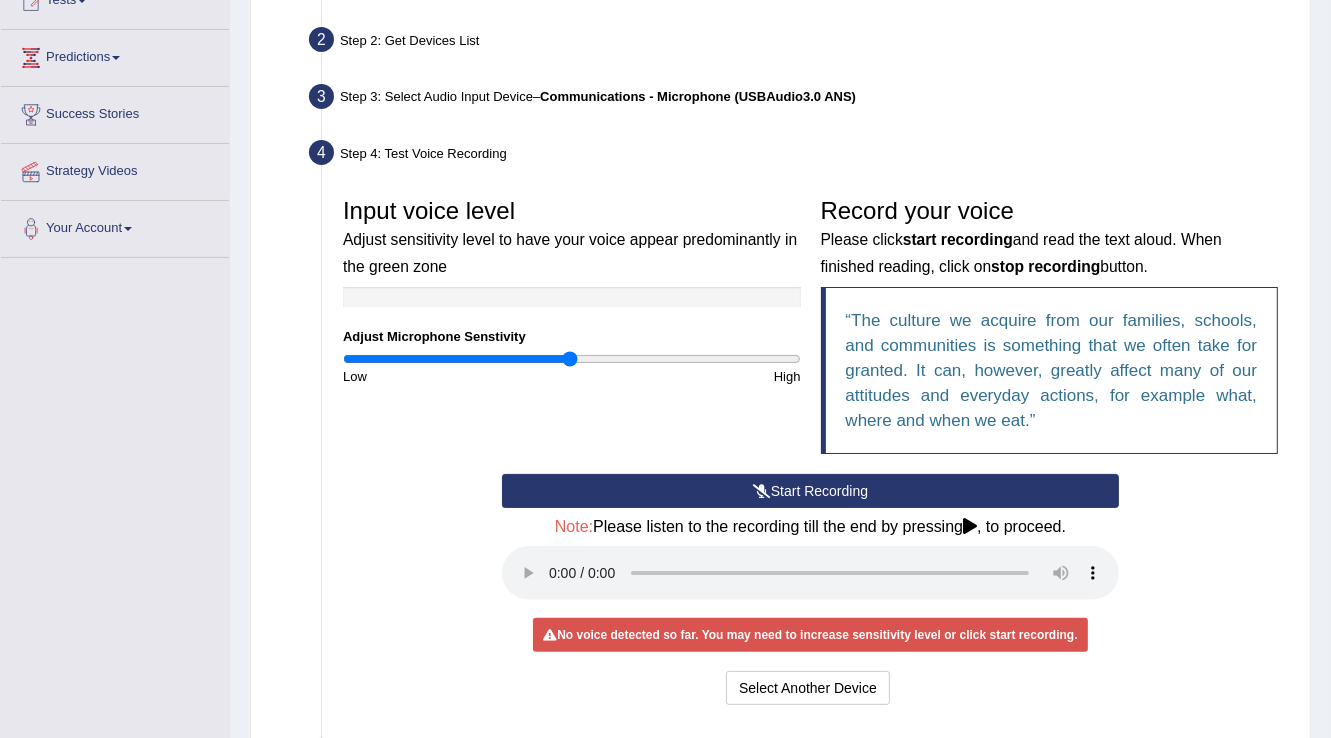 click at bounding box center [762, 491] 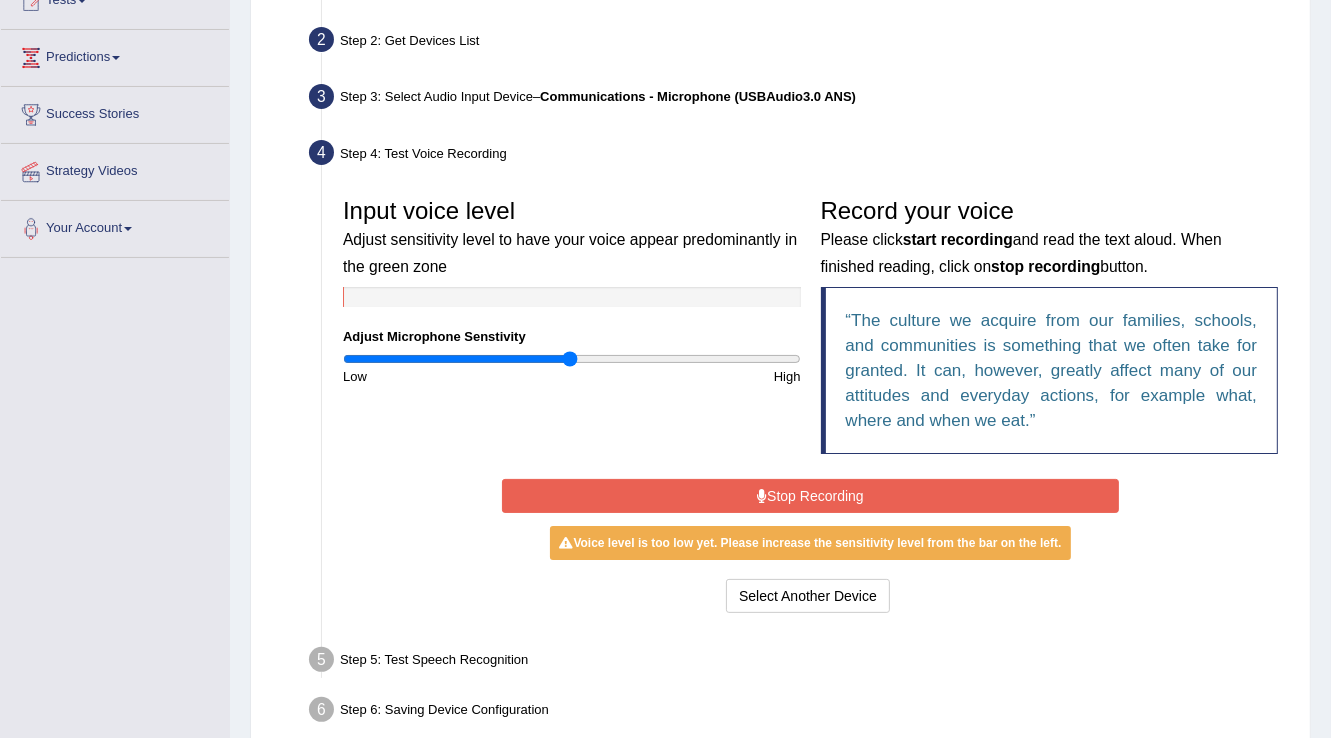 click at bounding box center [762, 496] 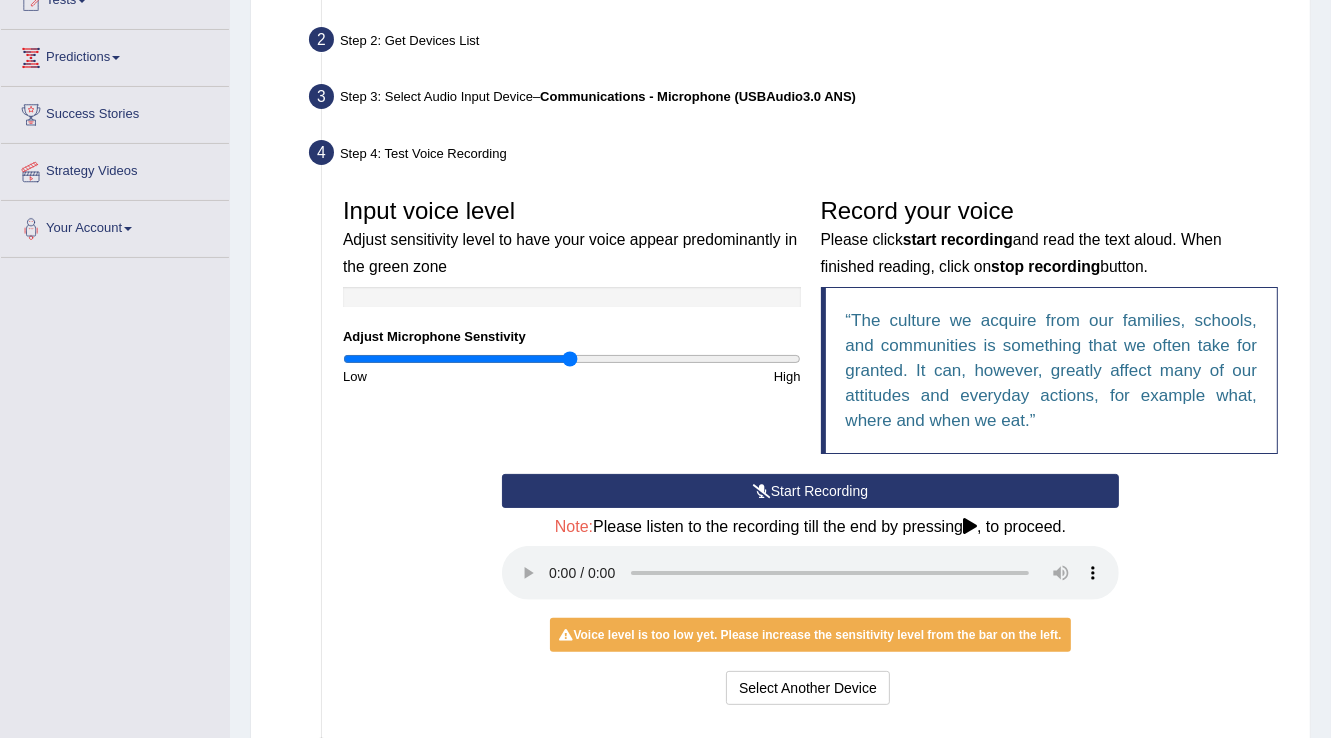 click at bounding box center (762, 491) 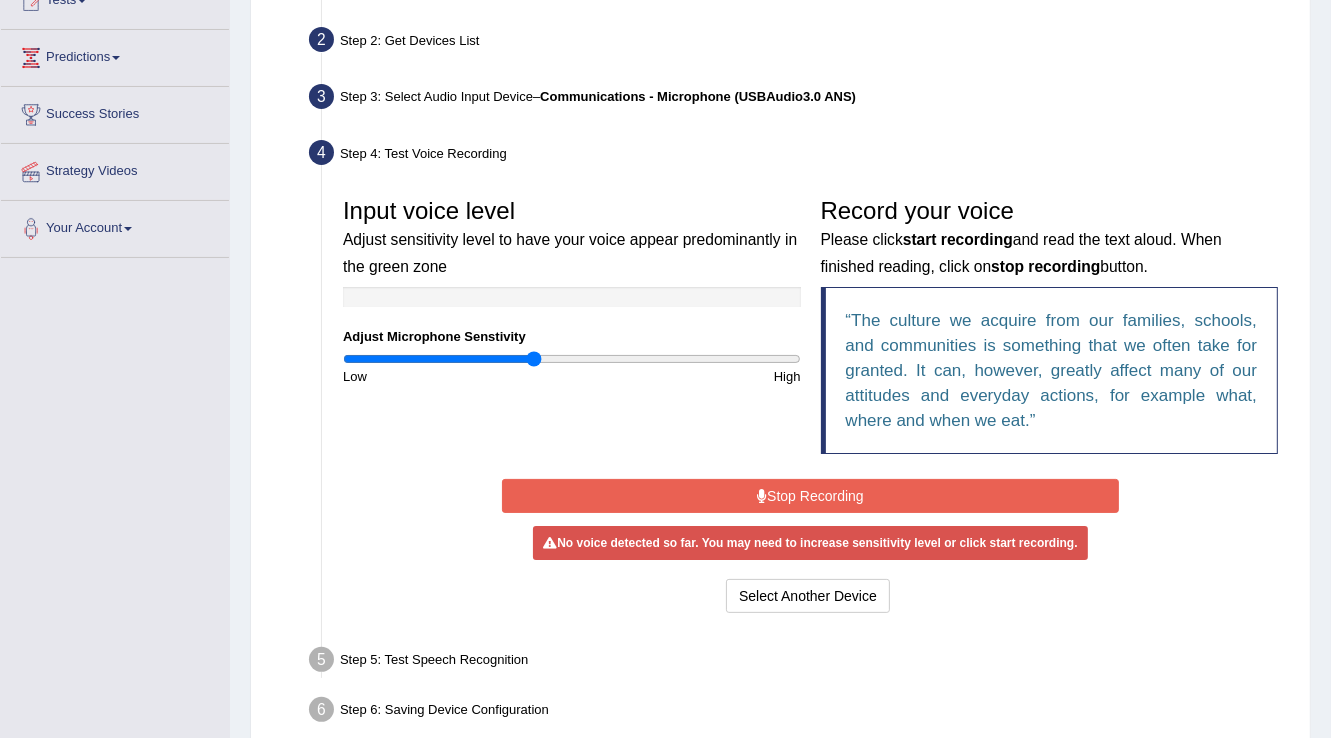 drag, startPoint x: 572, startPoint y: 360, endPoint x: 532, endPoint y: 372, distance: 41.761227 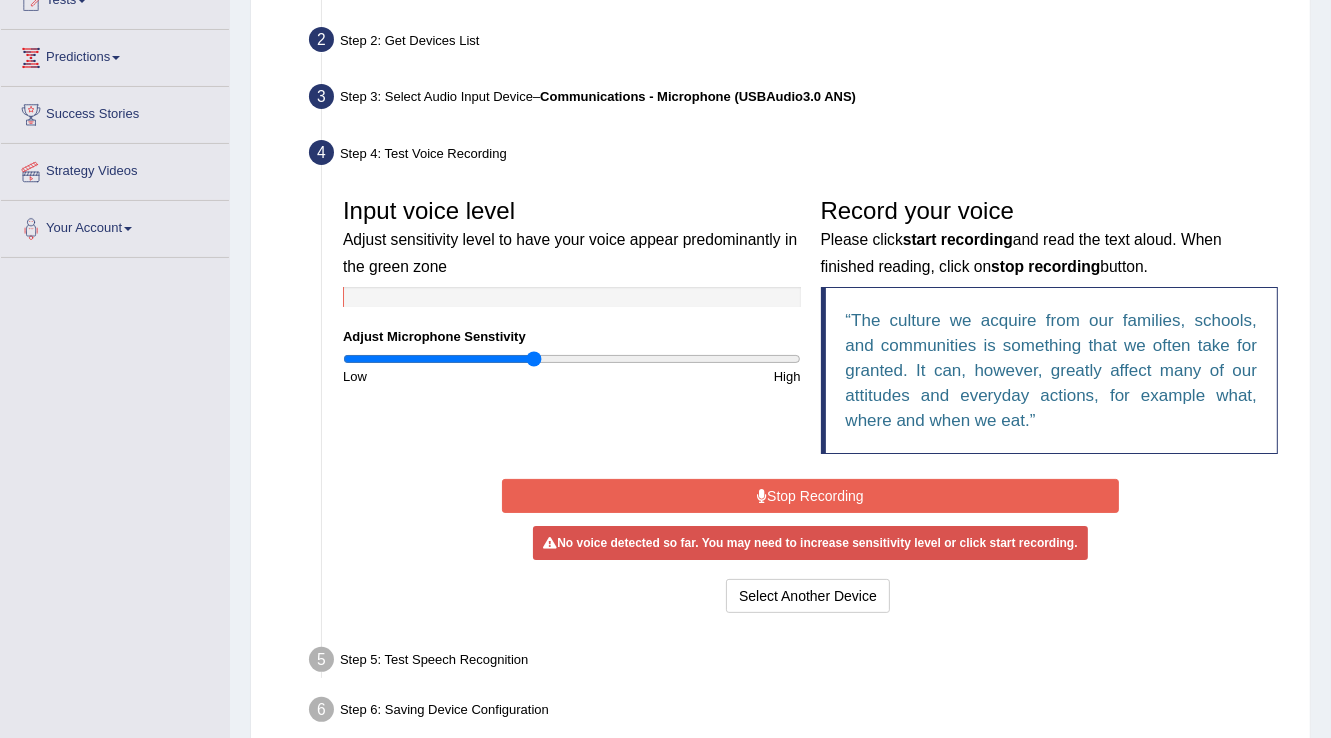click on "Start Recording    Stop Recording   Note:  Please listen to the recording till the end by pressing  , to proceed.       No voice detected so far. You may need to increase sensitivity level or click start recording.     Voice level is too low yet. Please increase the sensitivity level from the bar on the left.     Your voice is strong enough for our A.I. to detect    Voice level is too high. Please reduce the sensitivity level from the bar on the left.     Select Another Device   Voice is ok. Go to Next step" at bounding box center (810, 546) 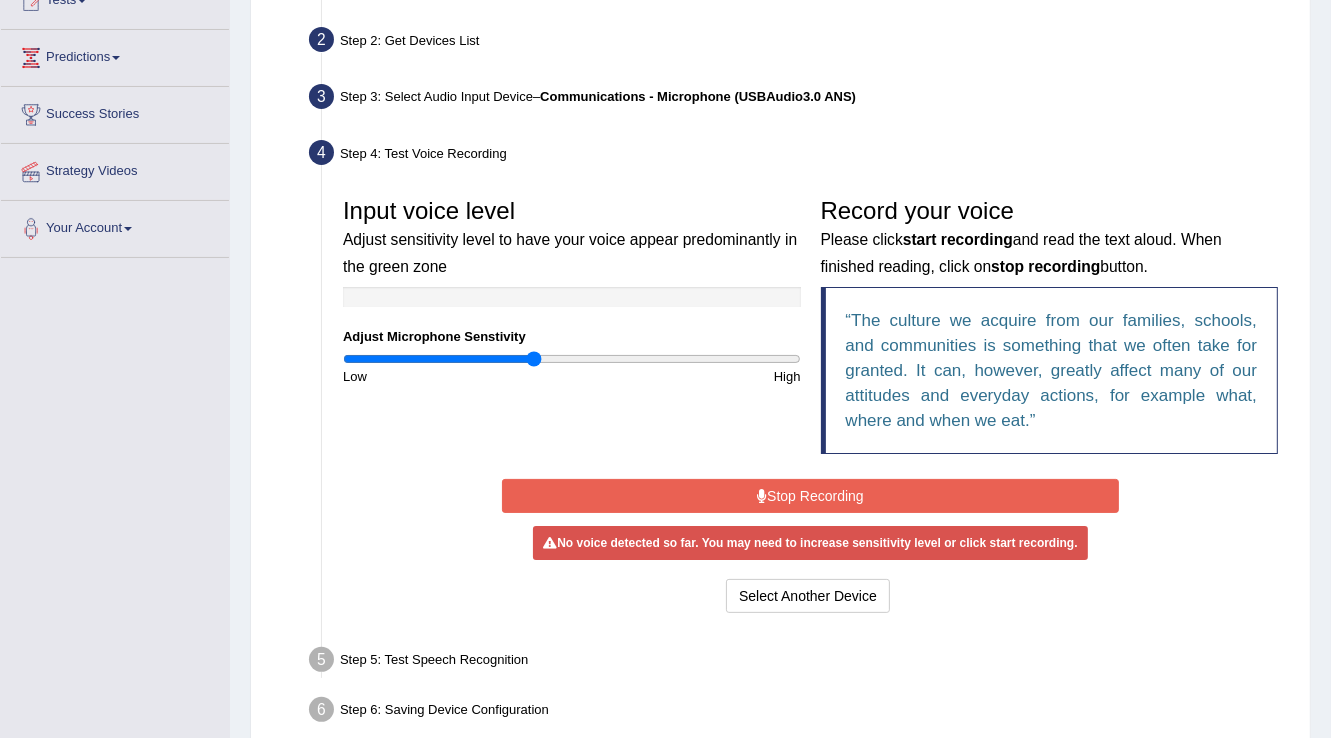 click on "Stop Recording" at bounding box center [810, 496] 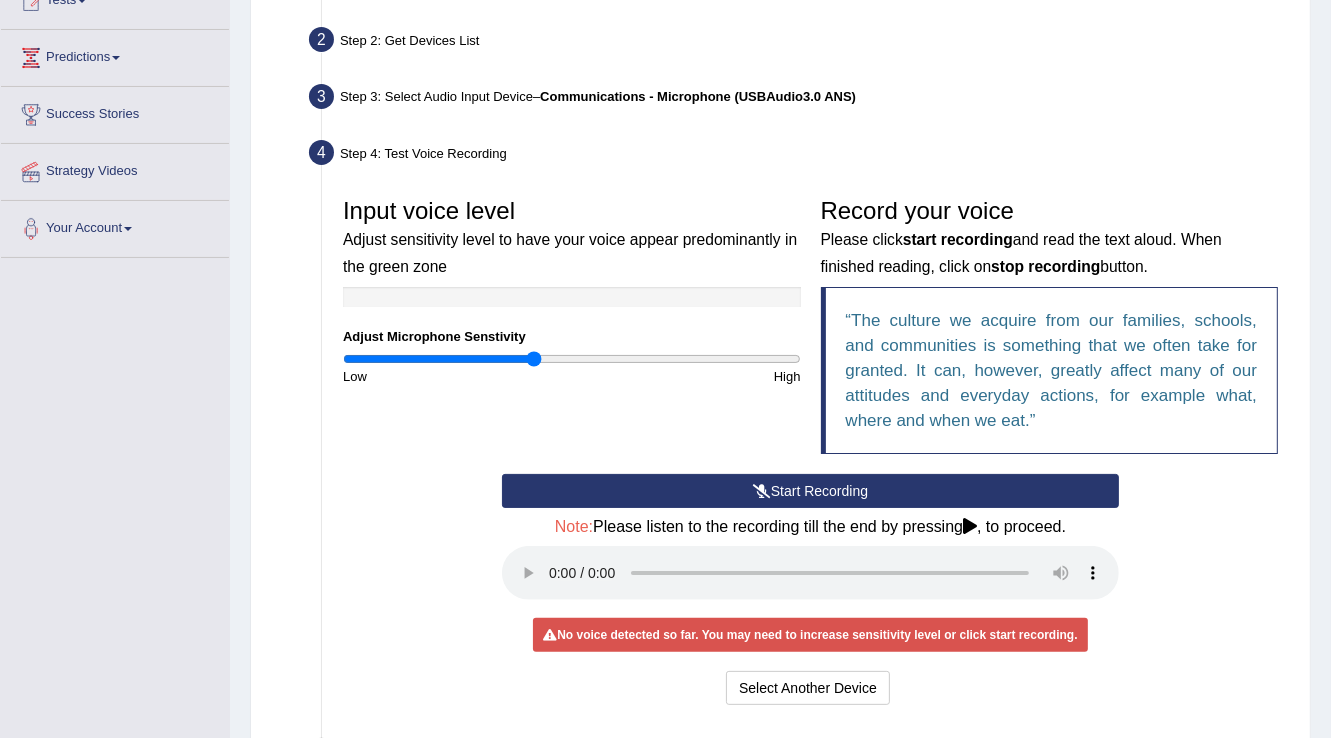 click at bounding box center [762, 491] 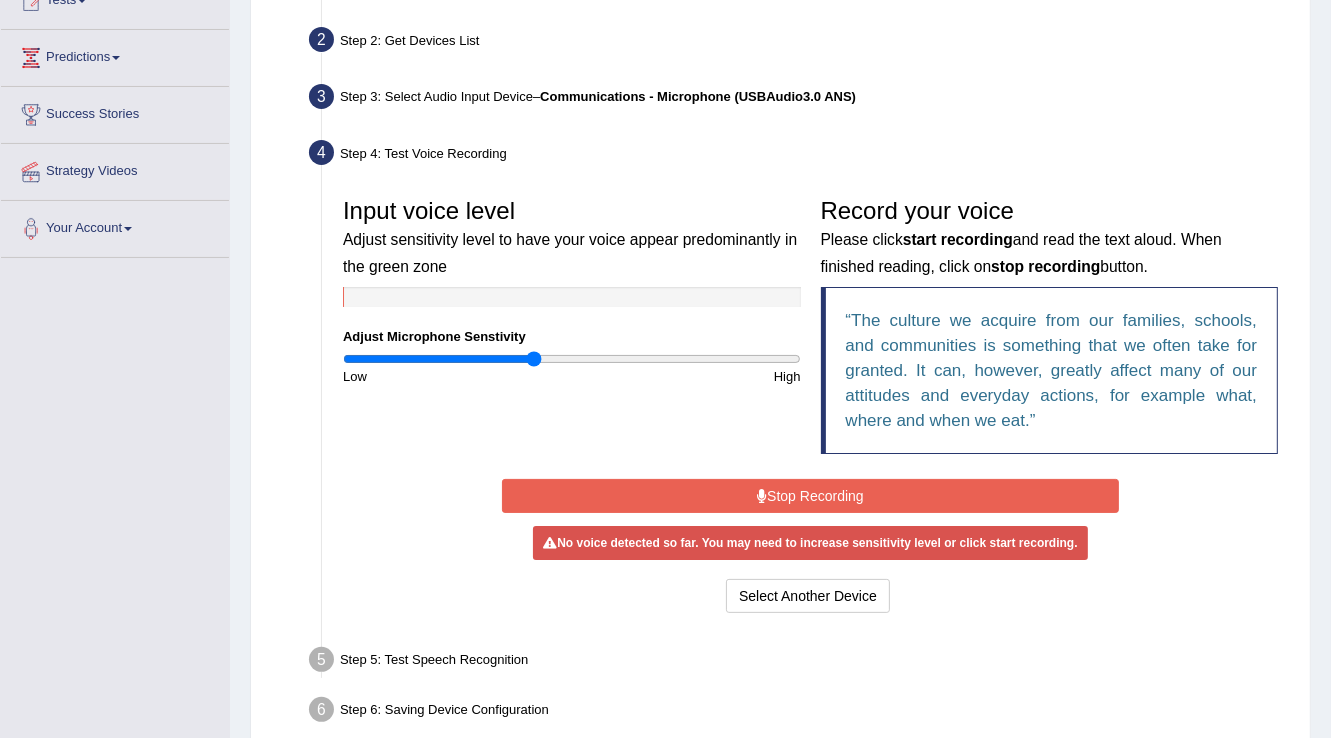 click on "Stop Recording" at bounding box center [810, 496] 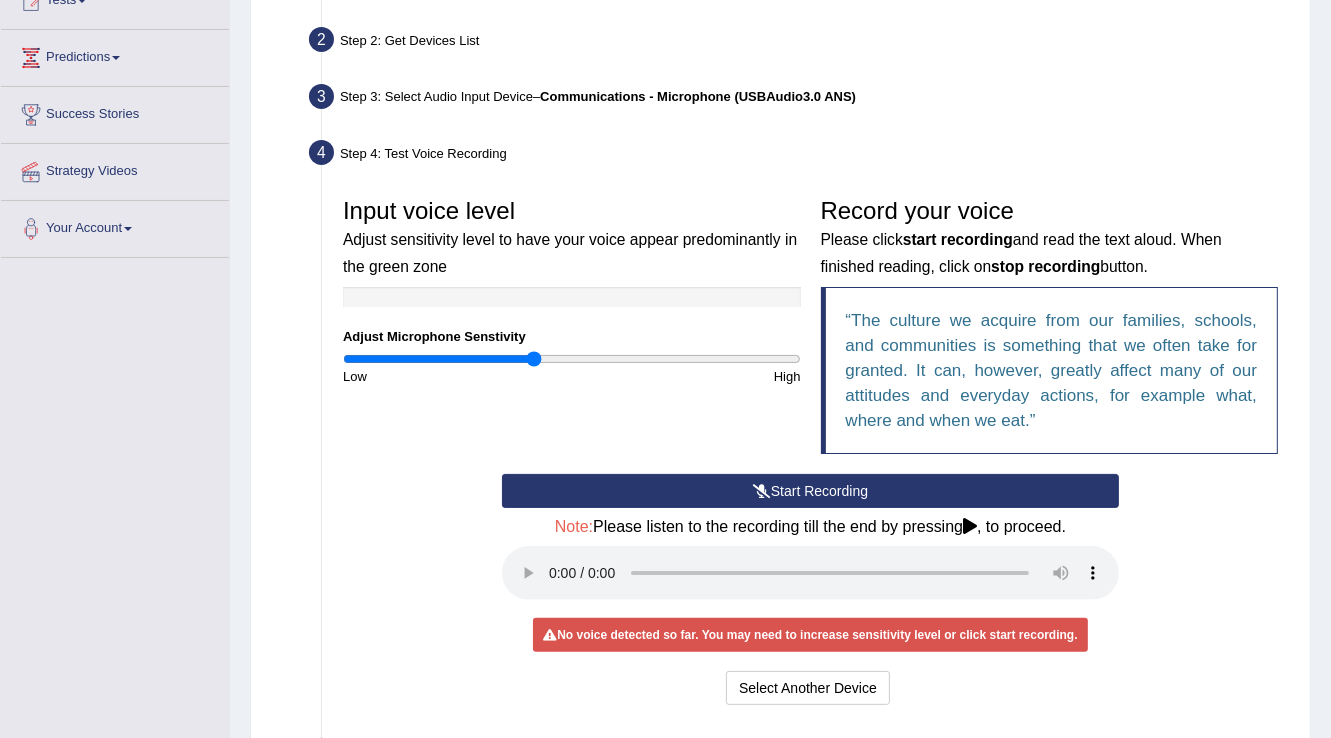 click on "Start Recording" at bounding box center (810, 491) 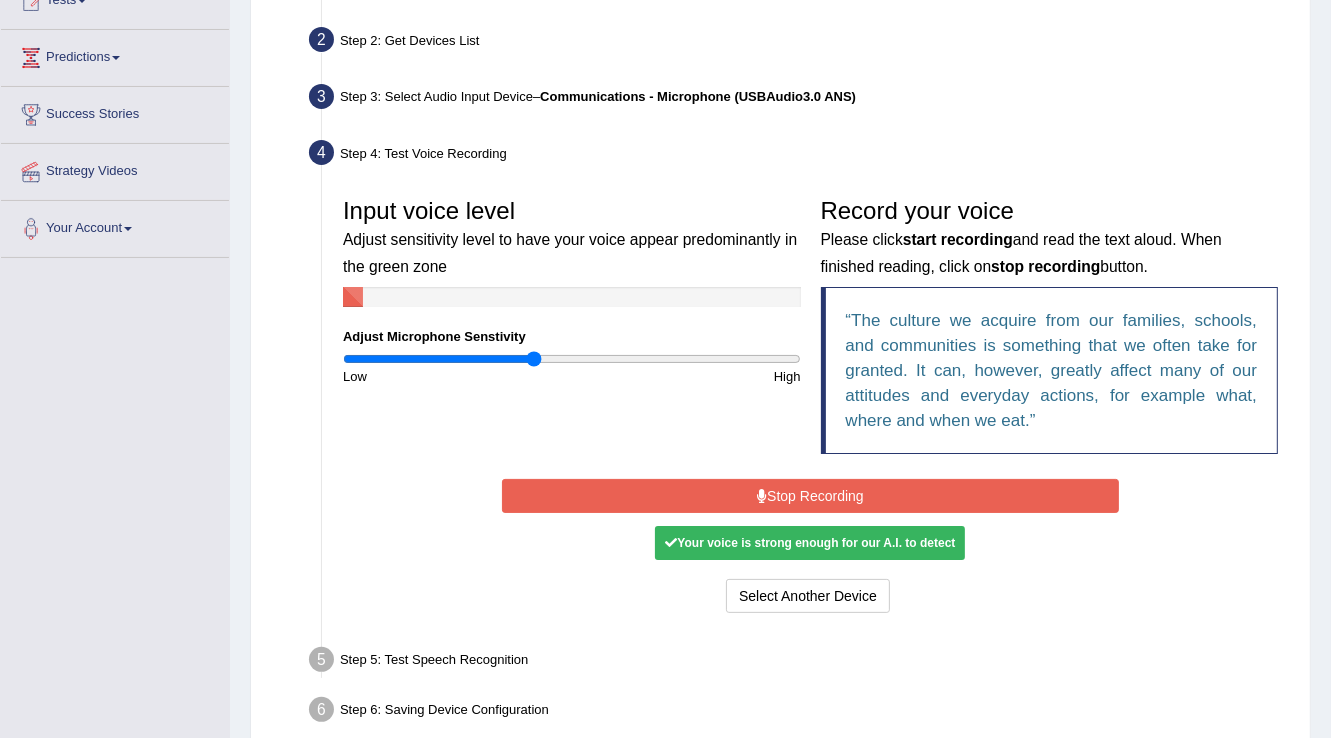click on "Stop Recording" at bounding box center (810, 496) 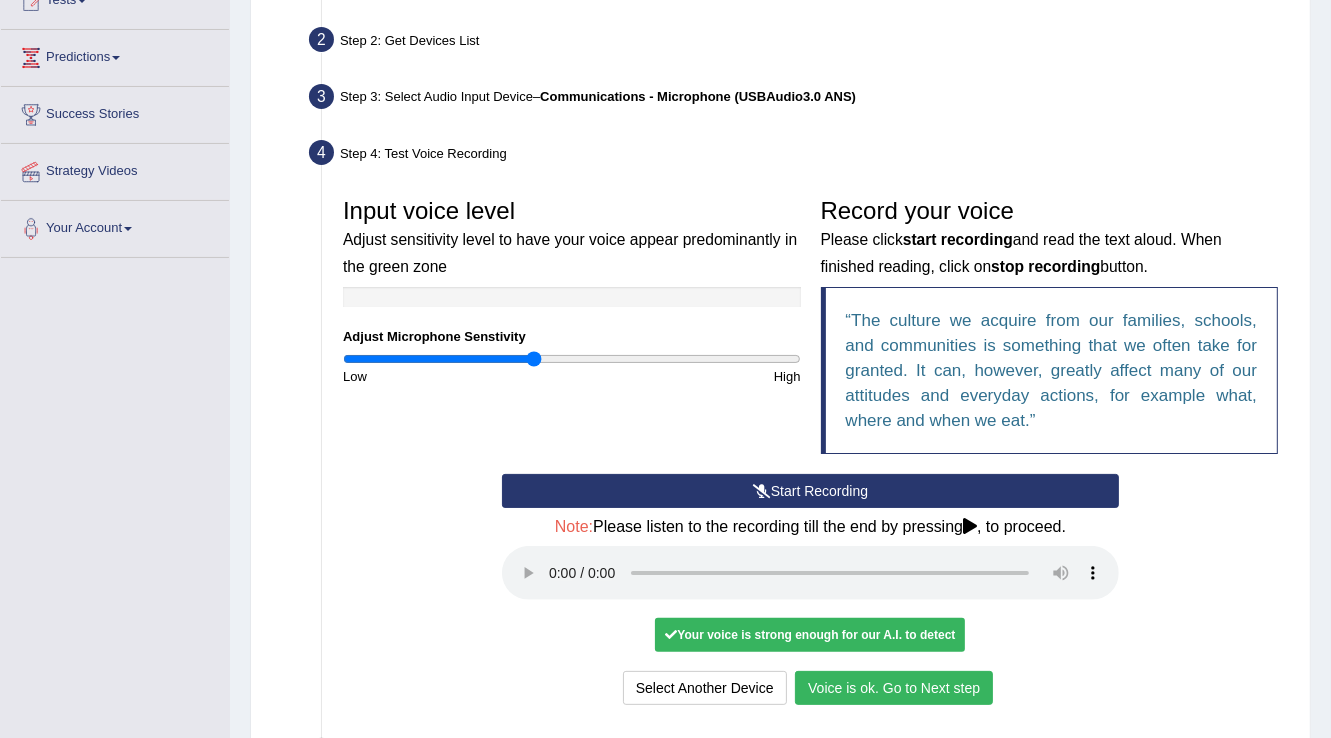 click on "Voice is ok. Go to Next step" at bounding box center (894, 688) 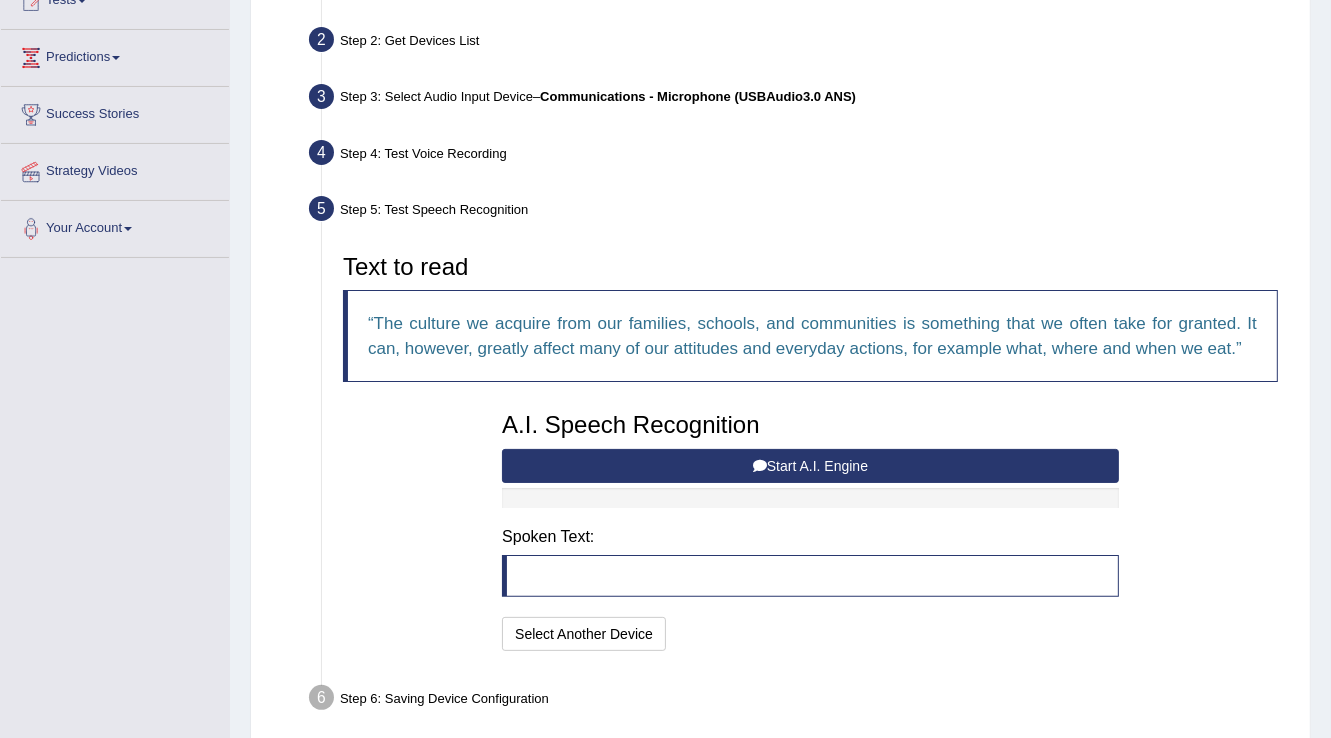 click at bounding box center (760, 466) 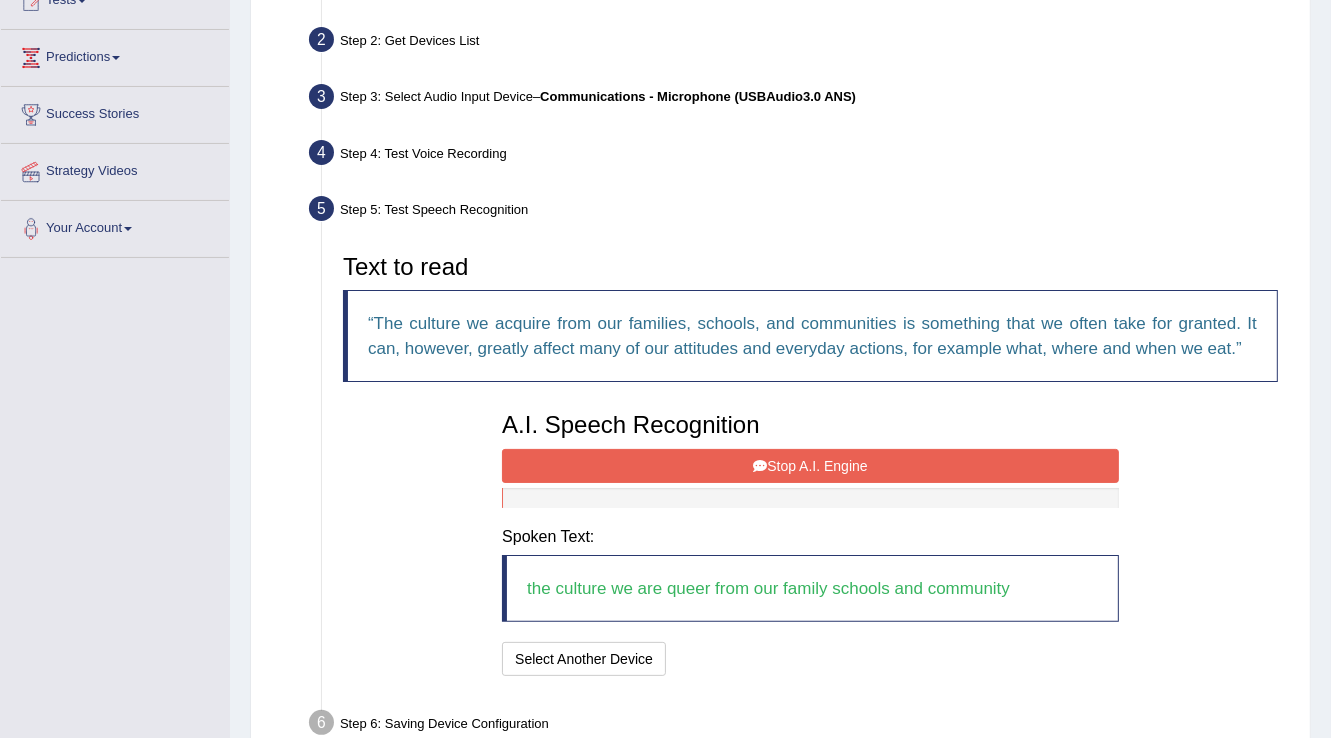 click on "Stop A.I. Engine" at bounding box center [810, 466] 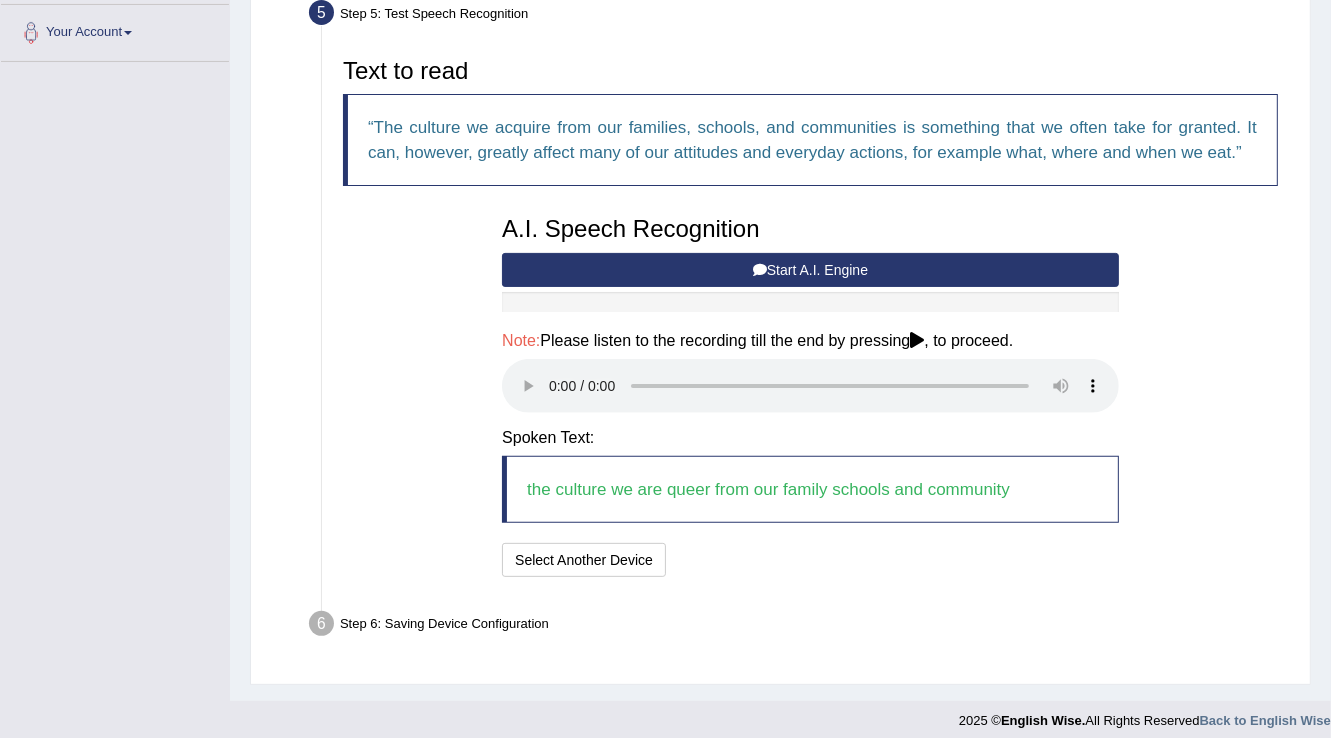 scroll, scrollTop: 447, scrollLeft: 0, axis: vertical 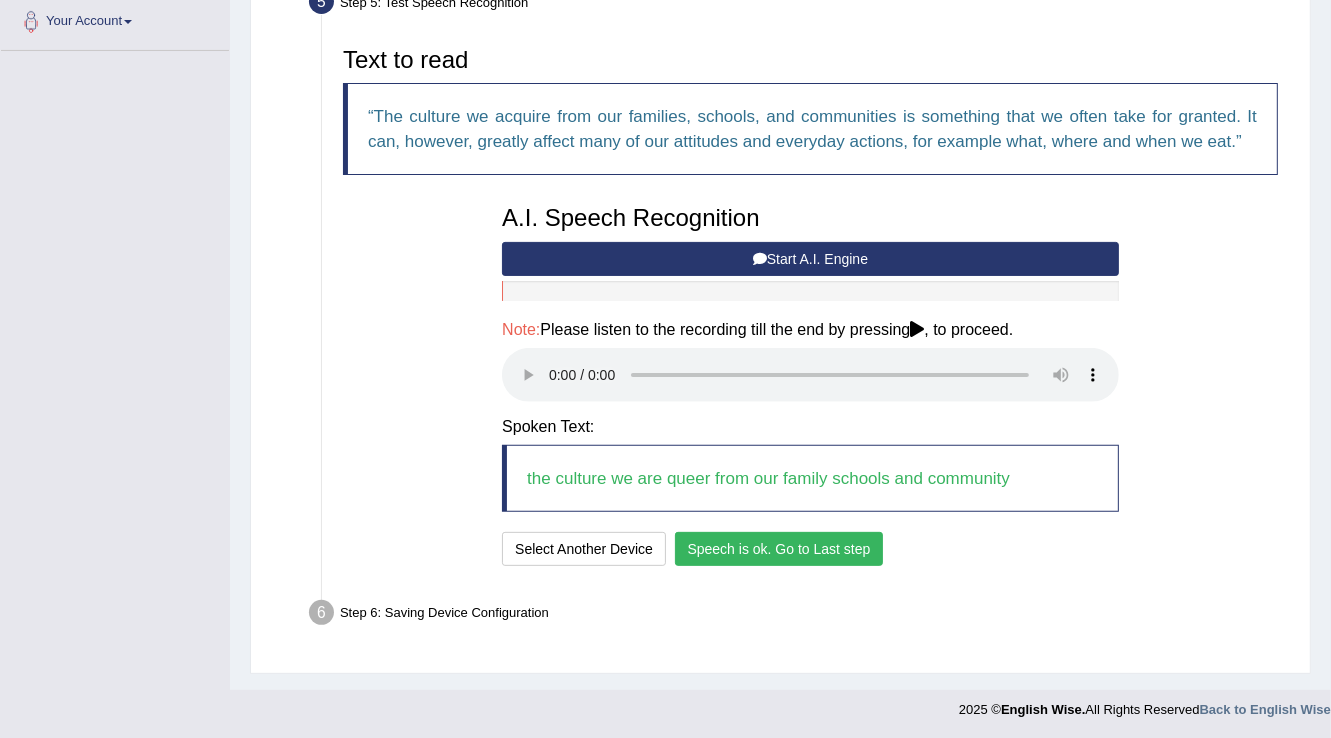 click on "Speech is ok. Go to Last step" at bounding box center [779, 549] 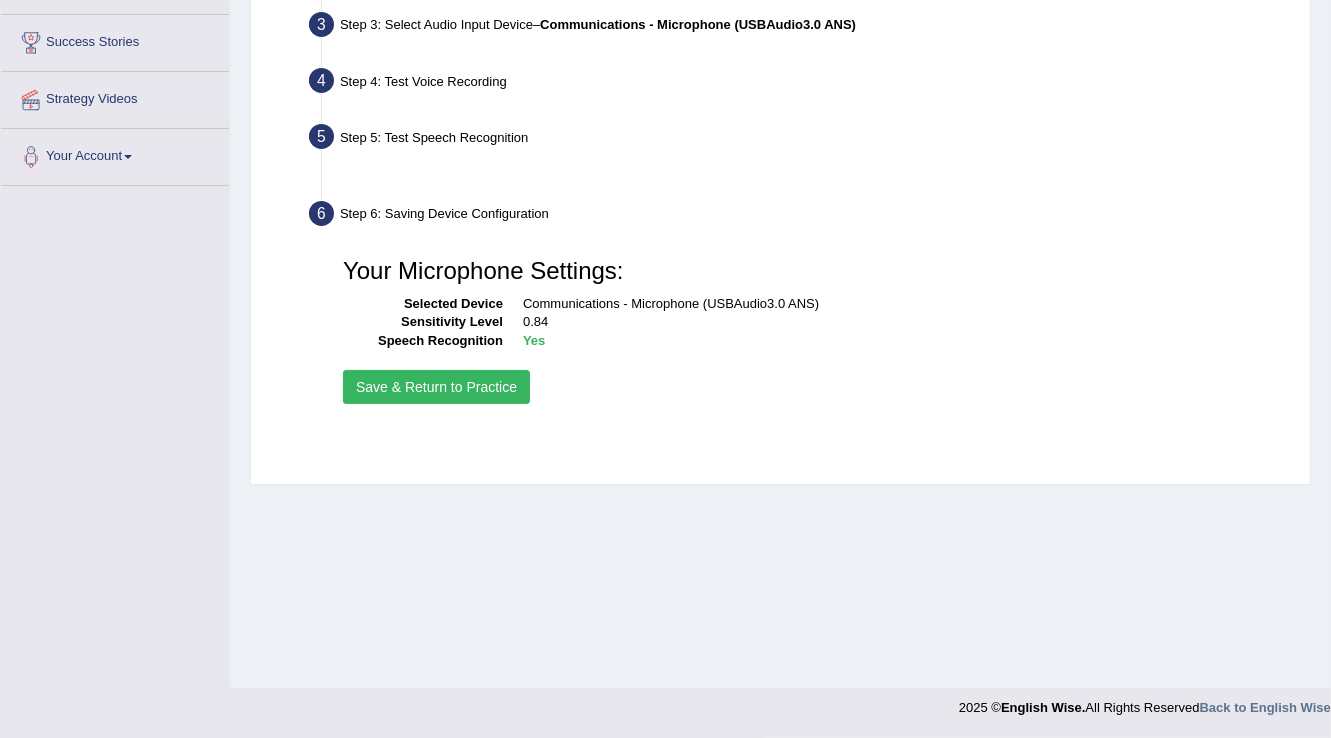 scroll, scrollTop: 312, scrollLeft: 0, axis: vertical 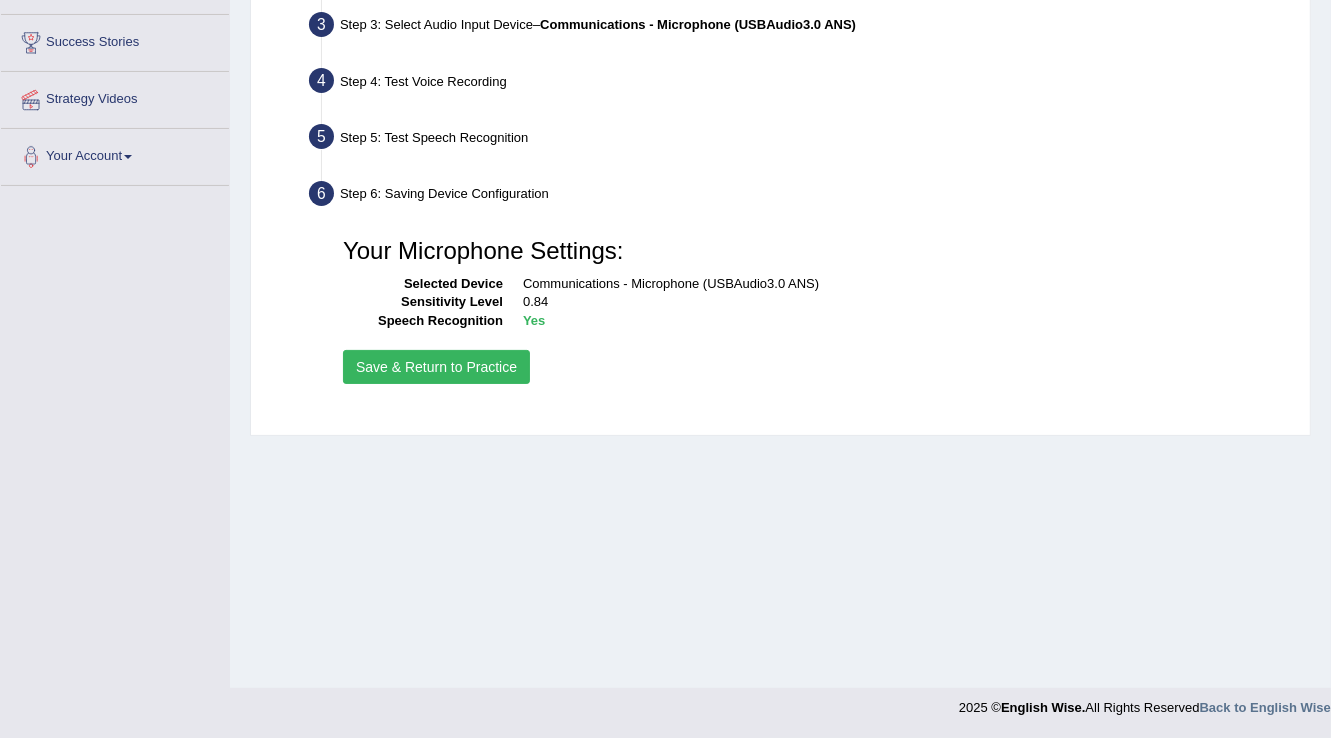 click on "Save & Return to Practice" at bounding box center [436, 367] 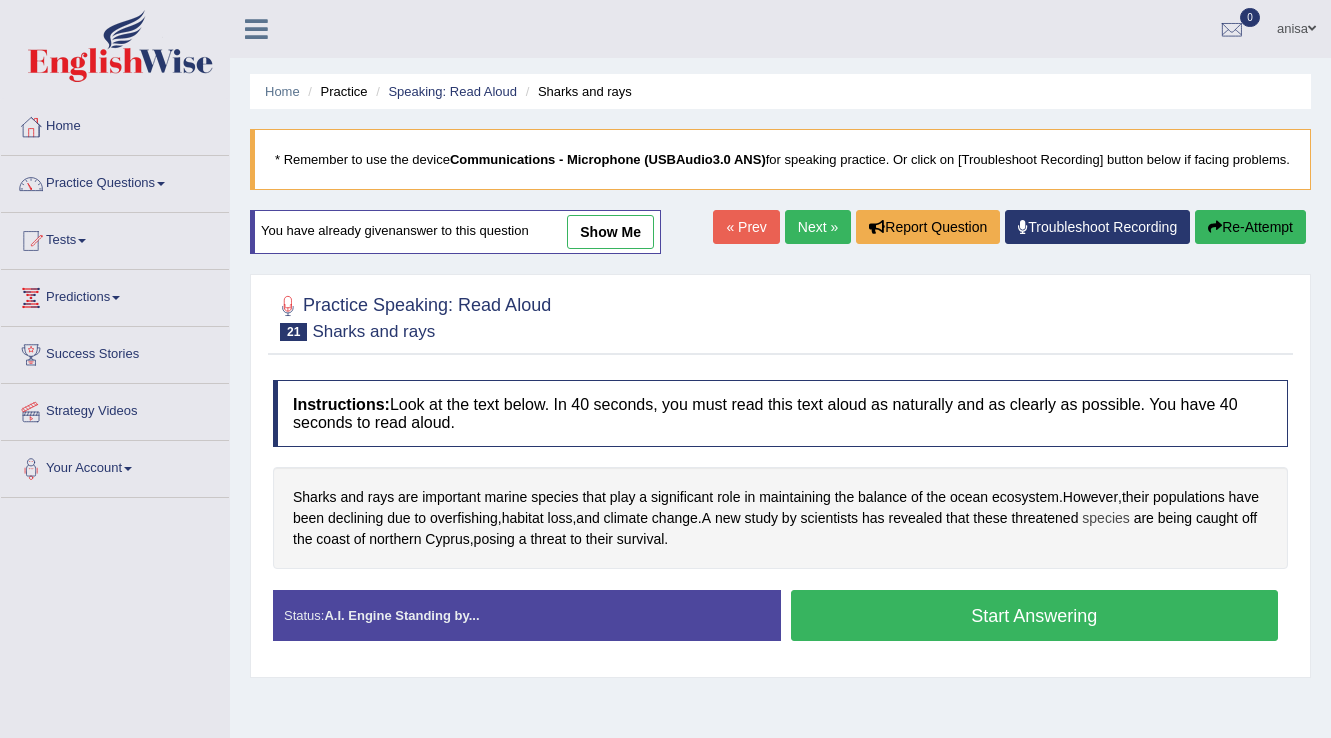 scroll, scrollTop: 0, scrollLeft: 0, axis: both 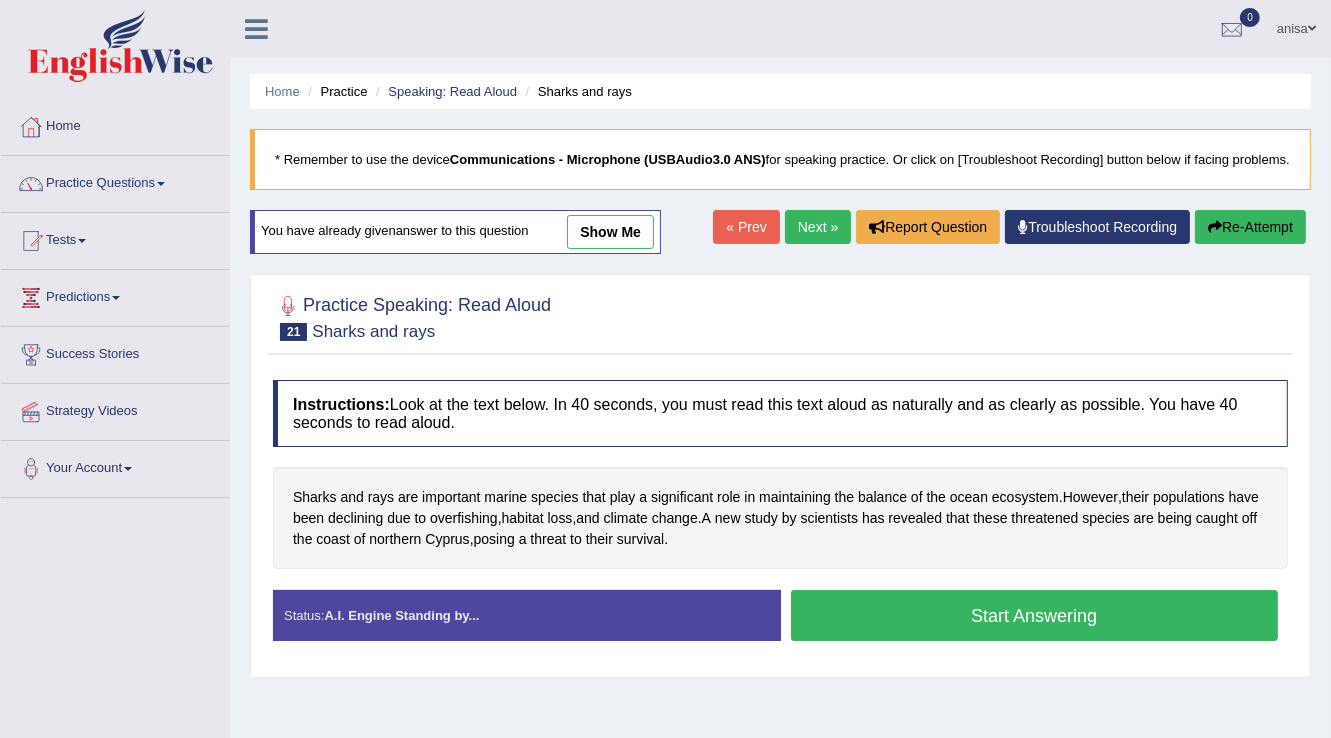 click on "Start Answering" at bounding box center (1035, 615) 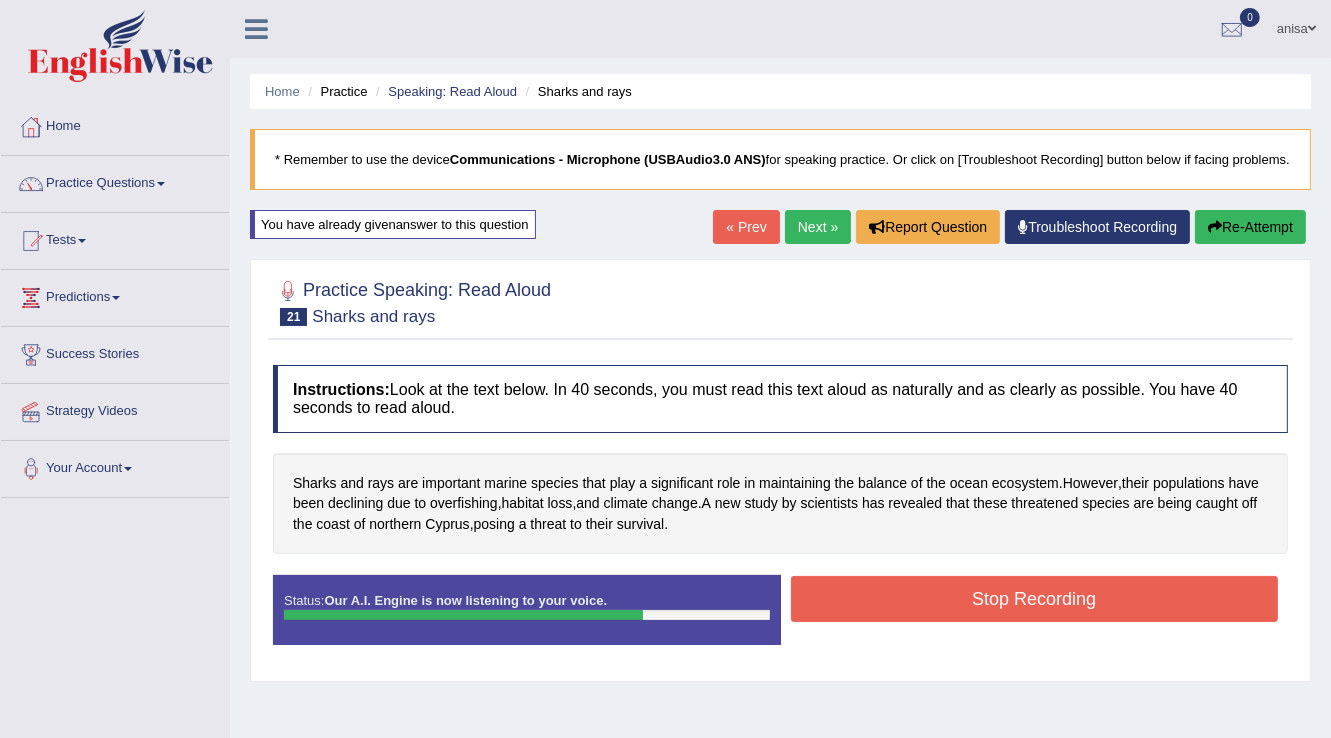 click on "Stop Recording" at bounding box center [1035, 599] 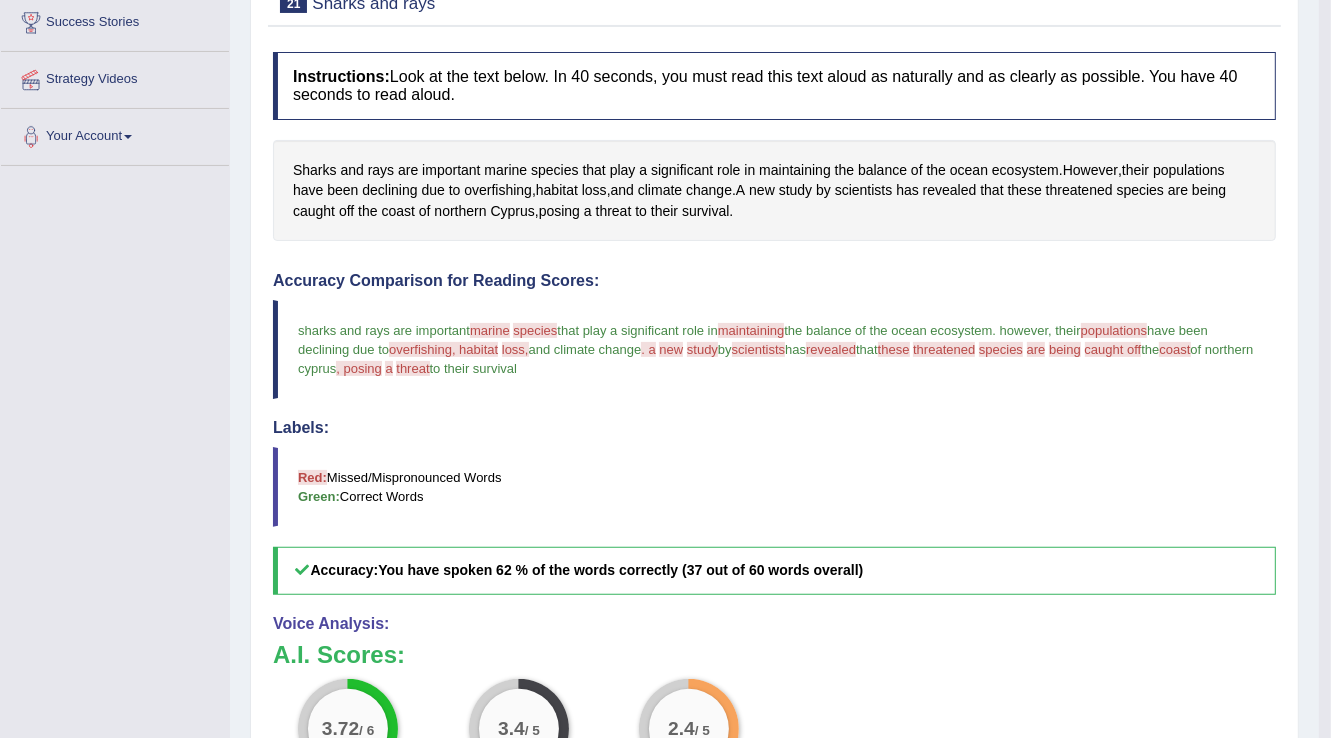 scroll, scrollTop: 0, scrollLeft: 0, axis: both 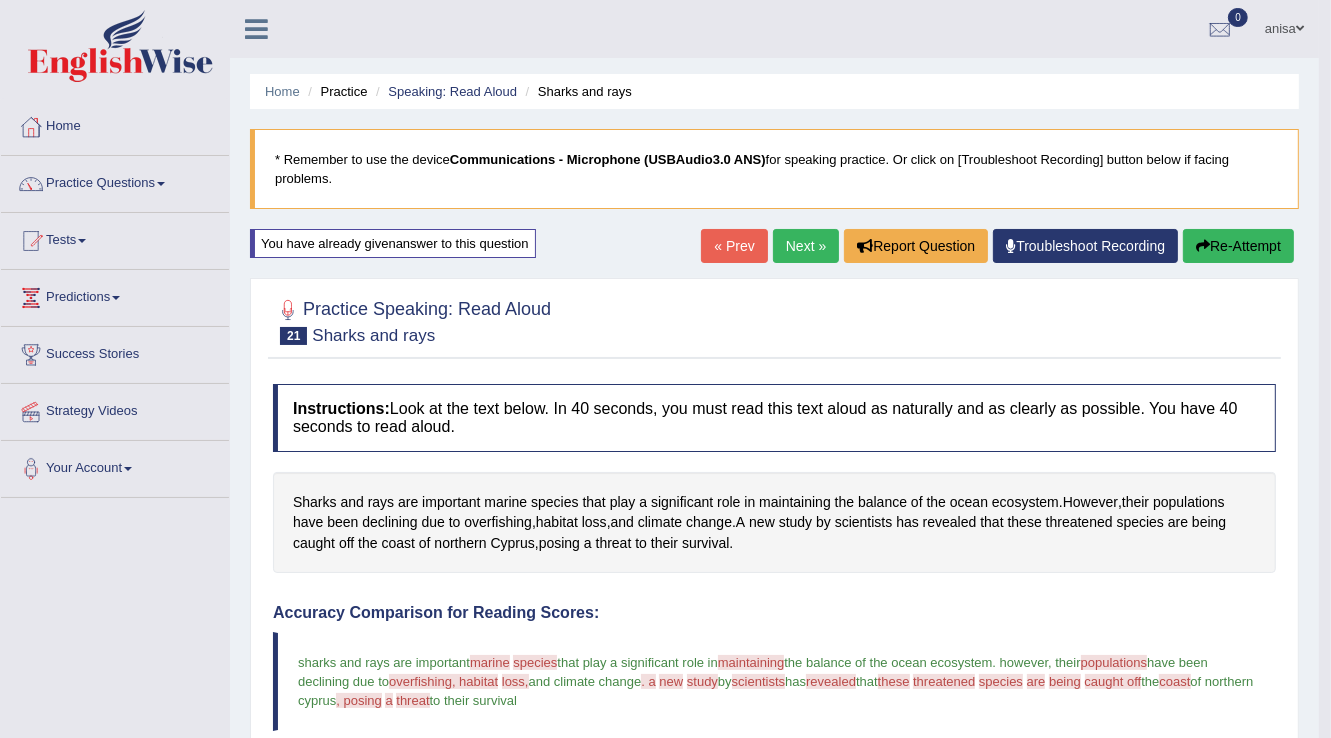click on "Next »" at bounding box center [806, 246] 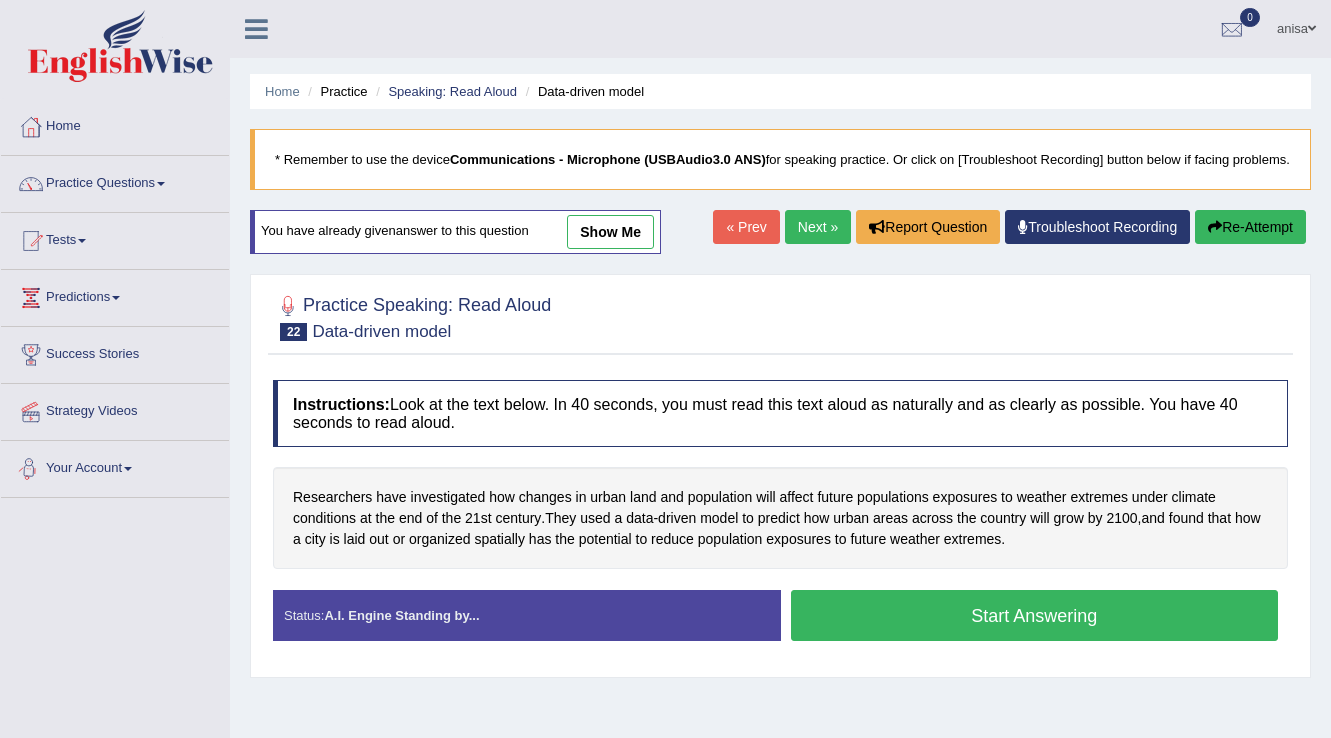 scroll, scrollTop: 0, scrollLeft: 0, axis: both 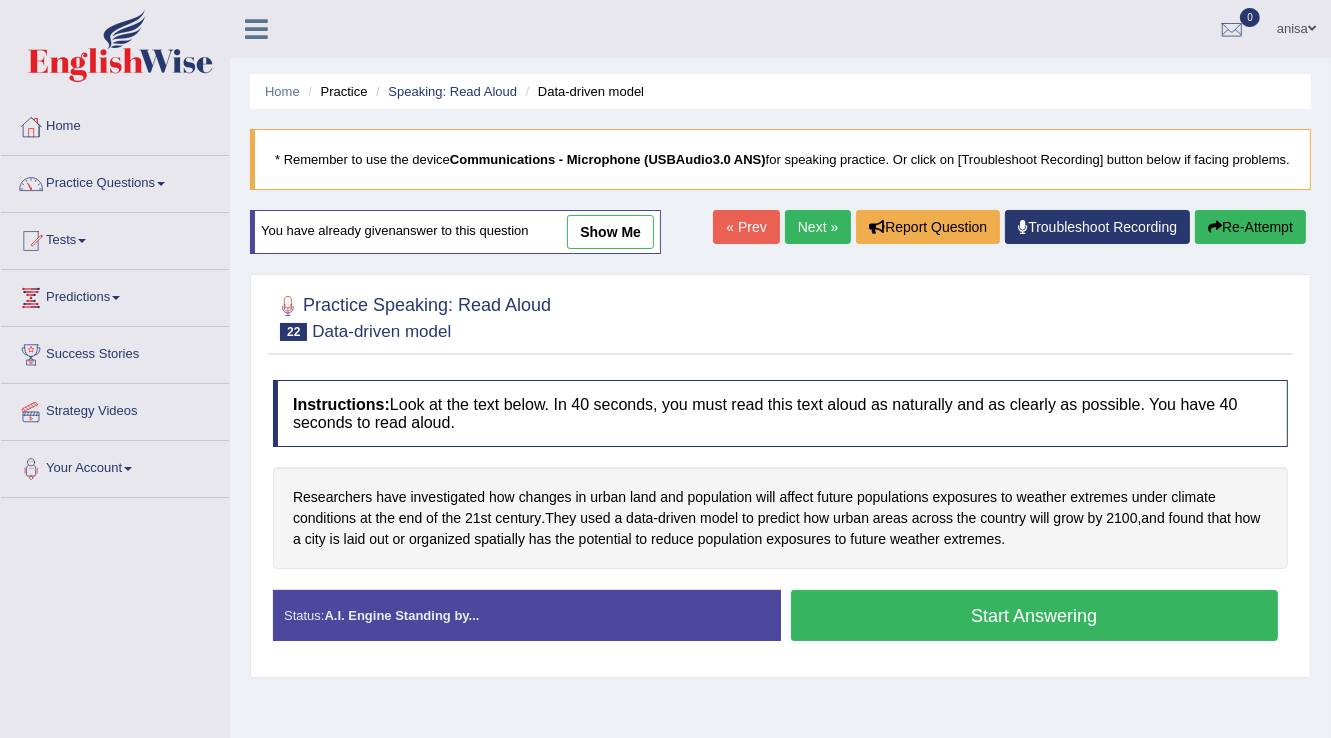 click on "Start Answering" at bounding box center (1035, 615) 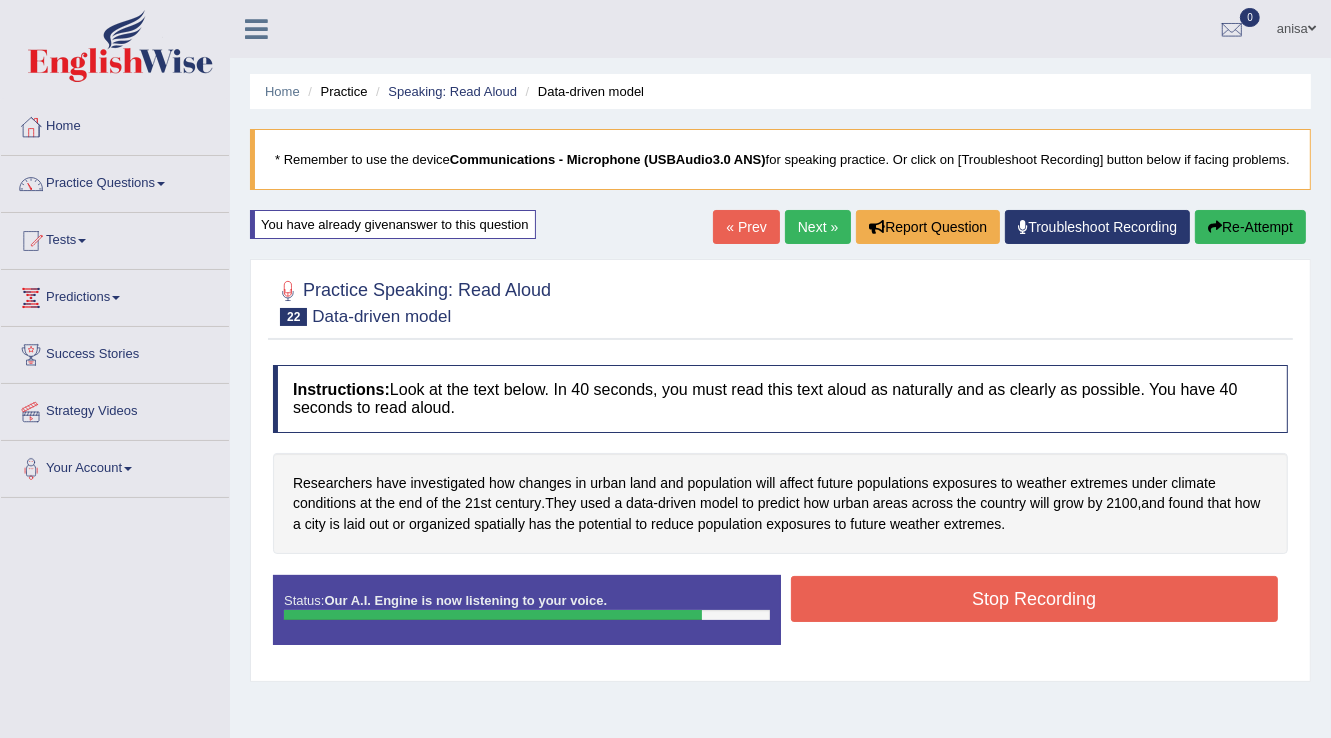 click on "Stop Recording" at bounding box center [1035, 599] 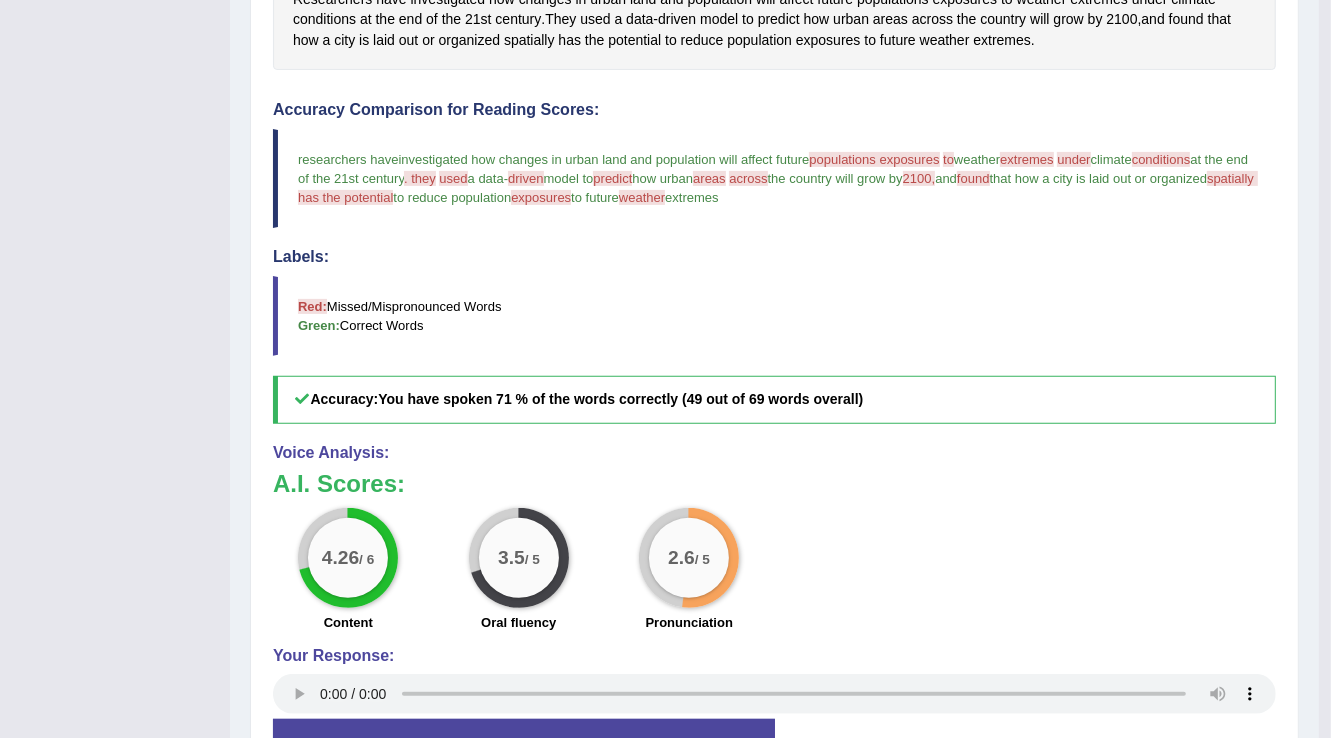 scroll, scrollTop: 80, scrollLeft: 0, axis: vertical 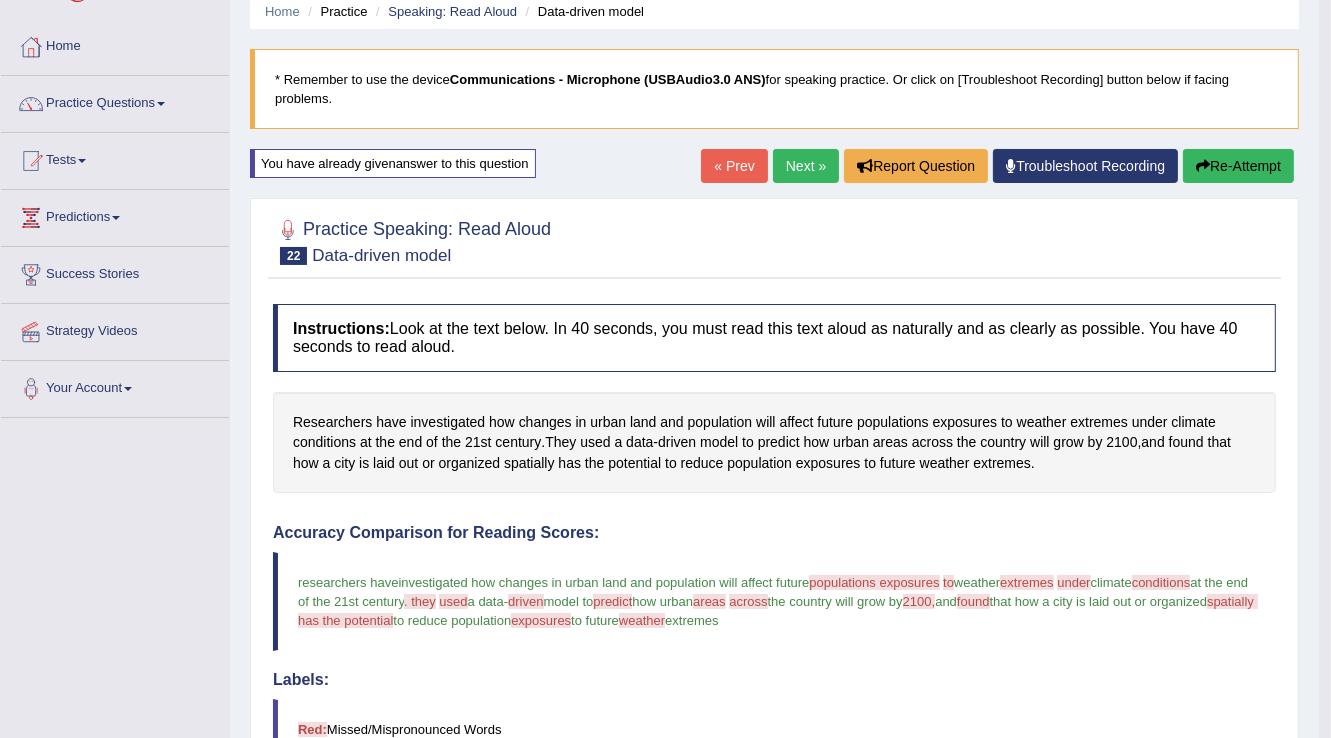 click on "Next »" at bounding box center (806, 166) 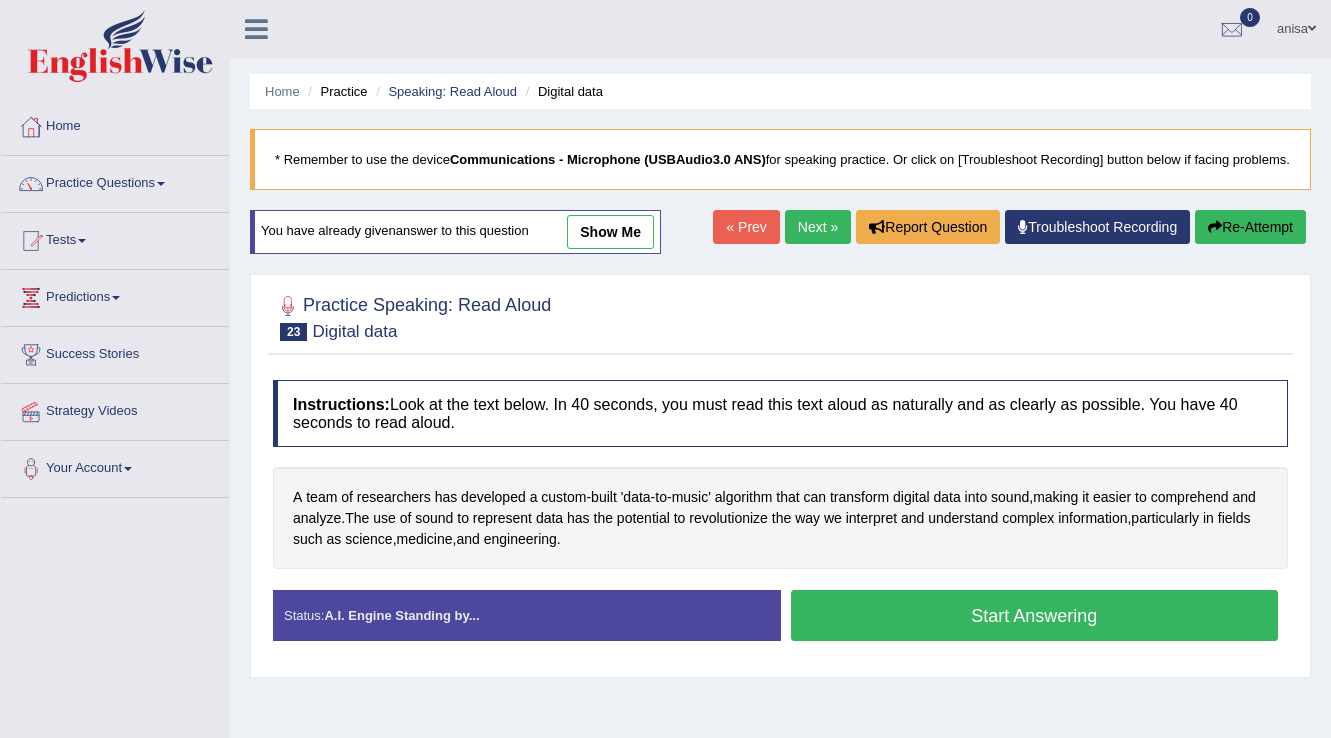 scroll, scrollTop: 0, scrollLeft: 0, axis: both 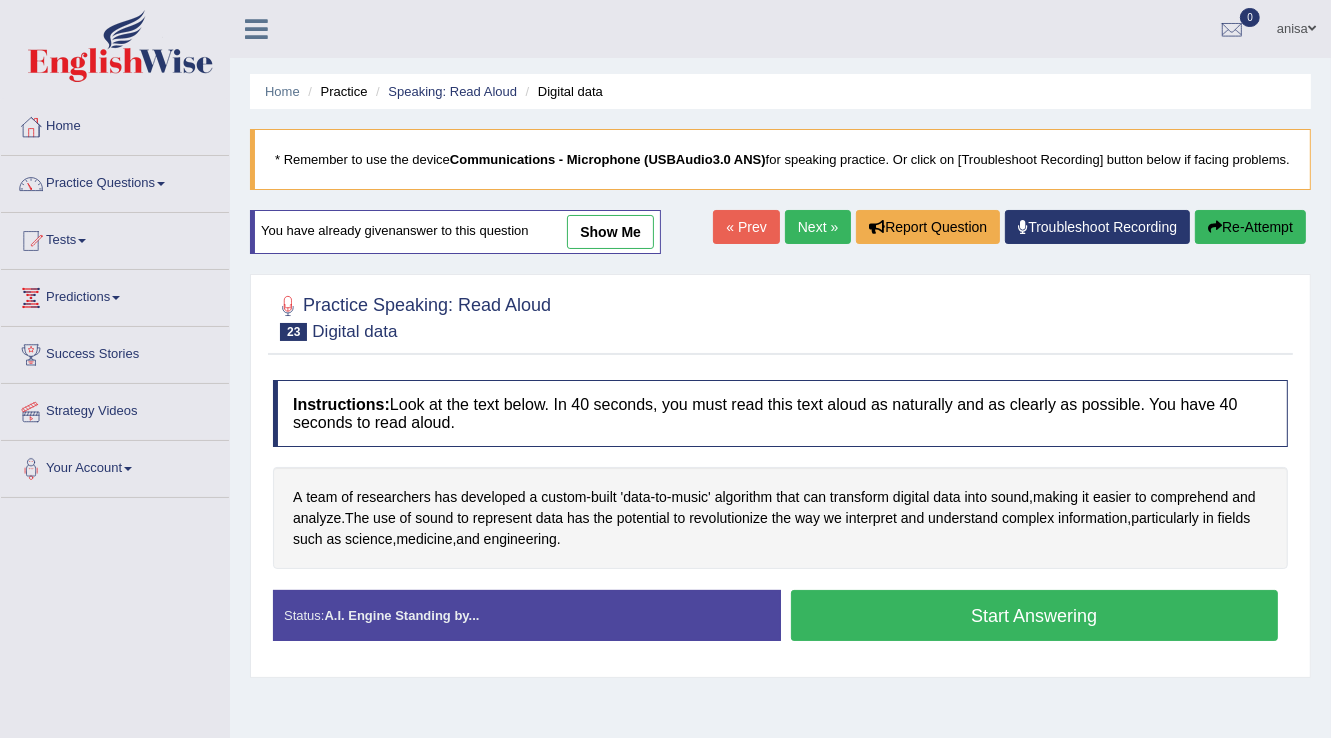 click on "Start Answering" at bounding box center (1035, 615) 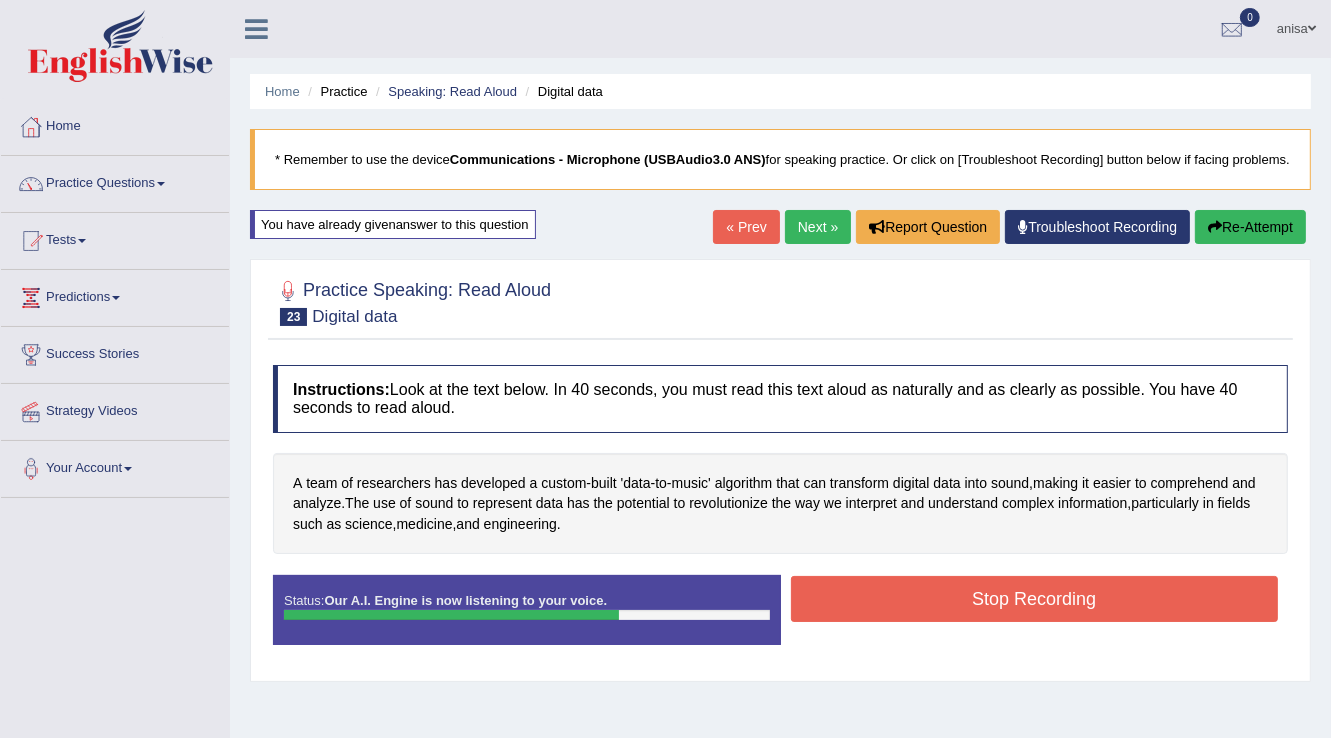 click on "Stop Recording" at bounding box center (1035, 599) 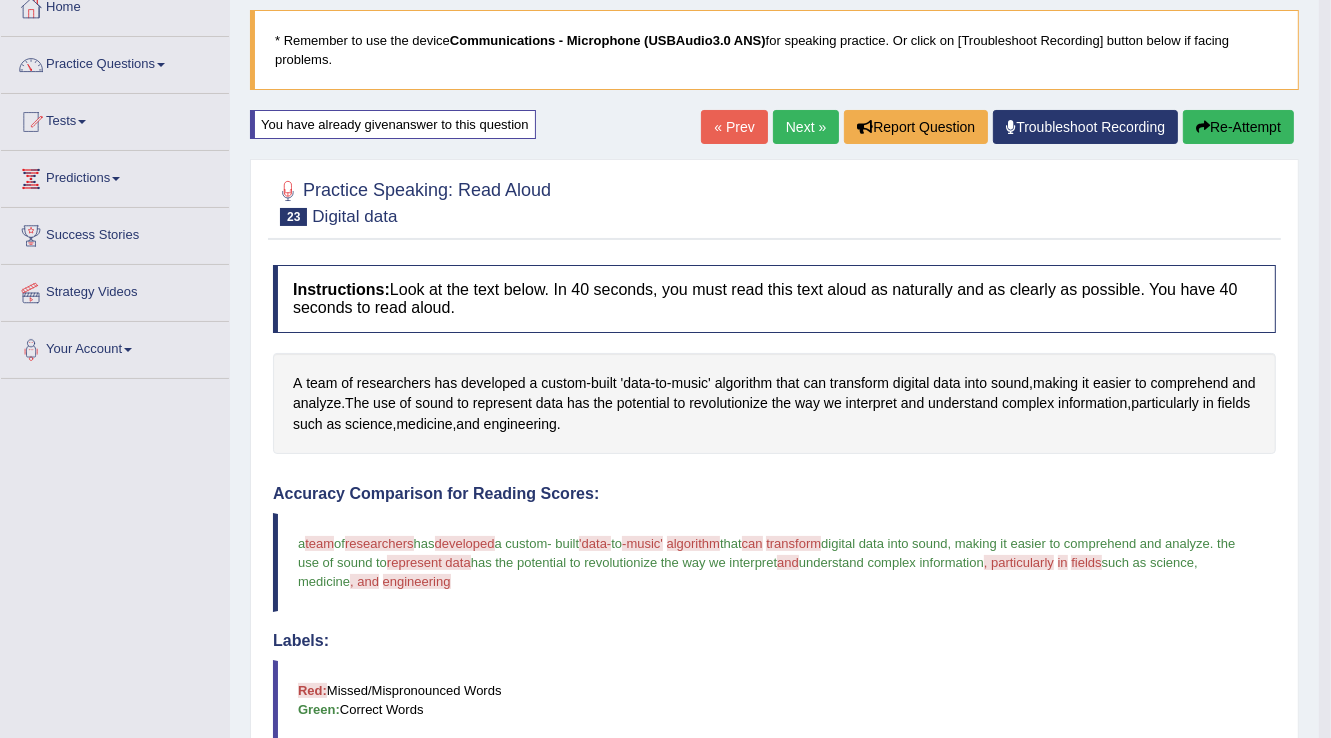 scroll, scrollTop: 80, scrollLeft: 0, axis: vertical 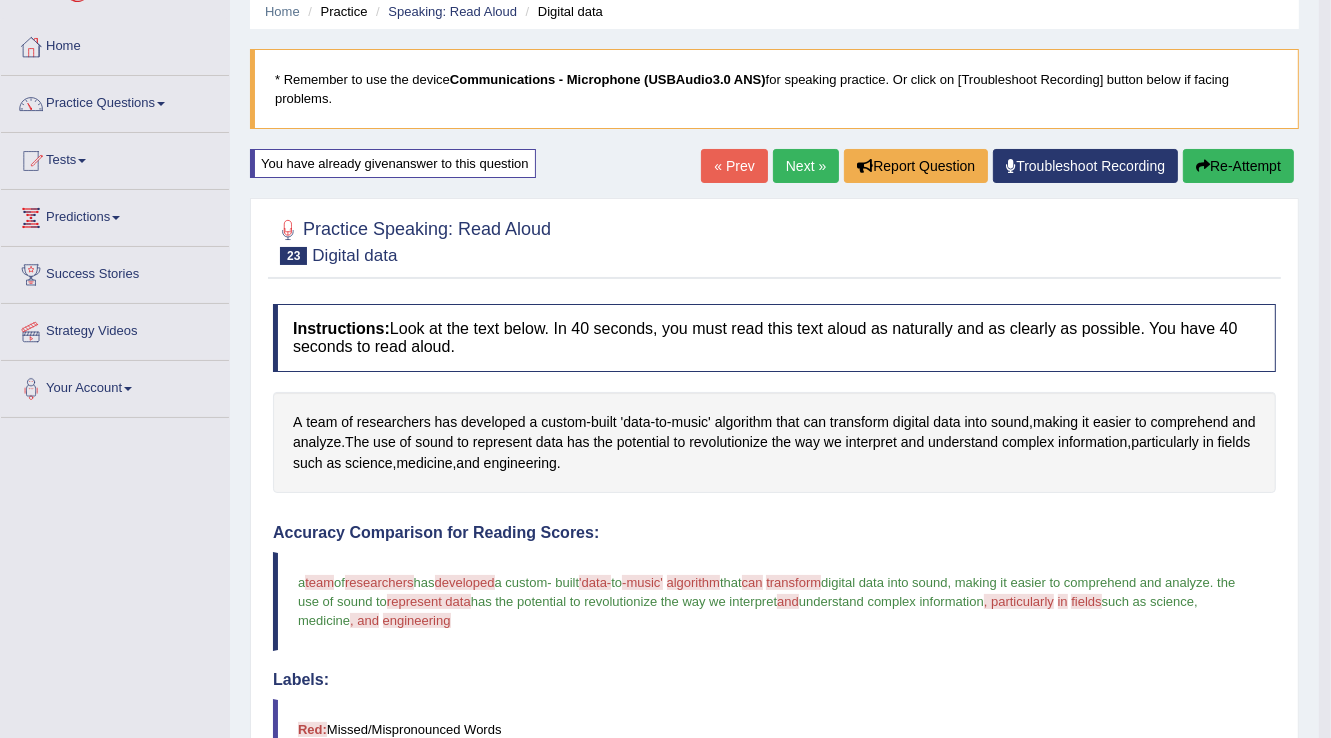 click on "Next »" at bounding box center (806, 166) 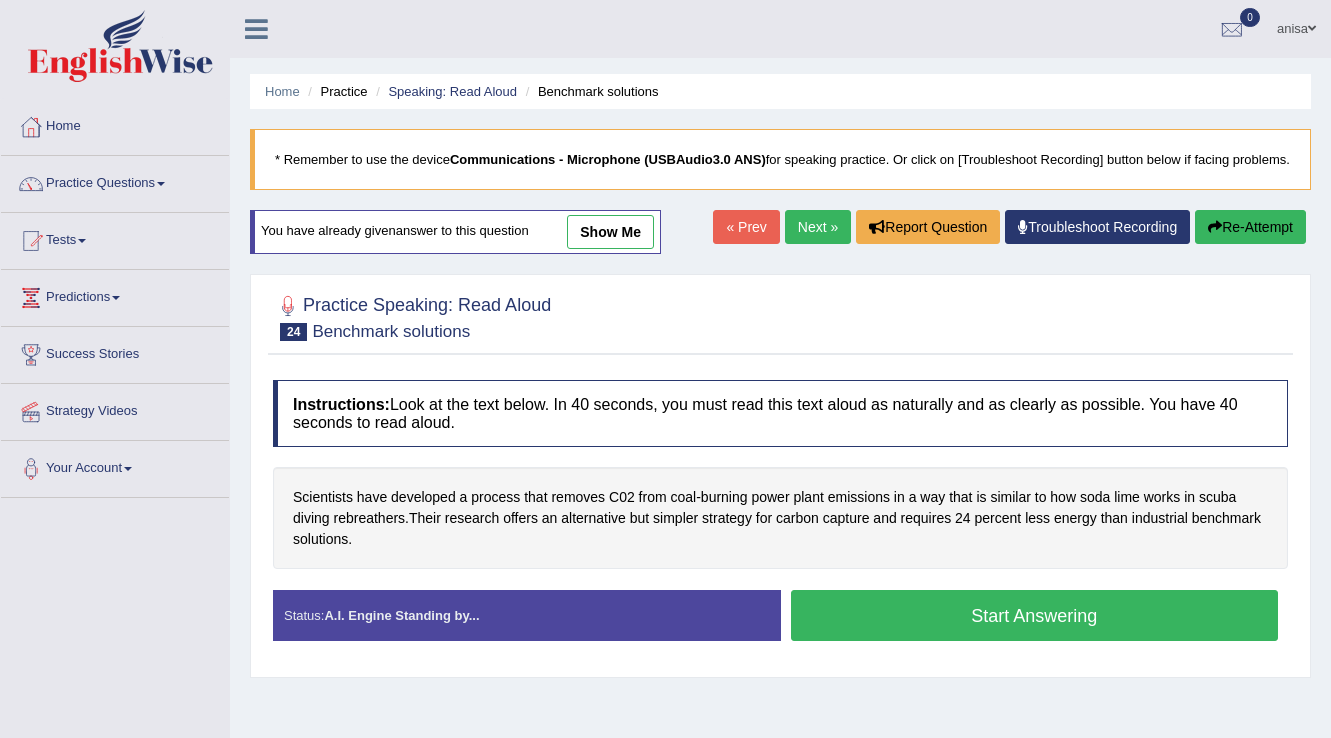 scroll, scrollTop: 0, scrollLeft: 0, axis: both 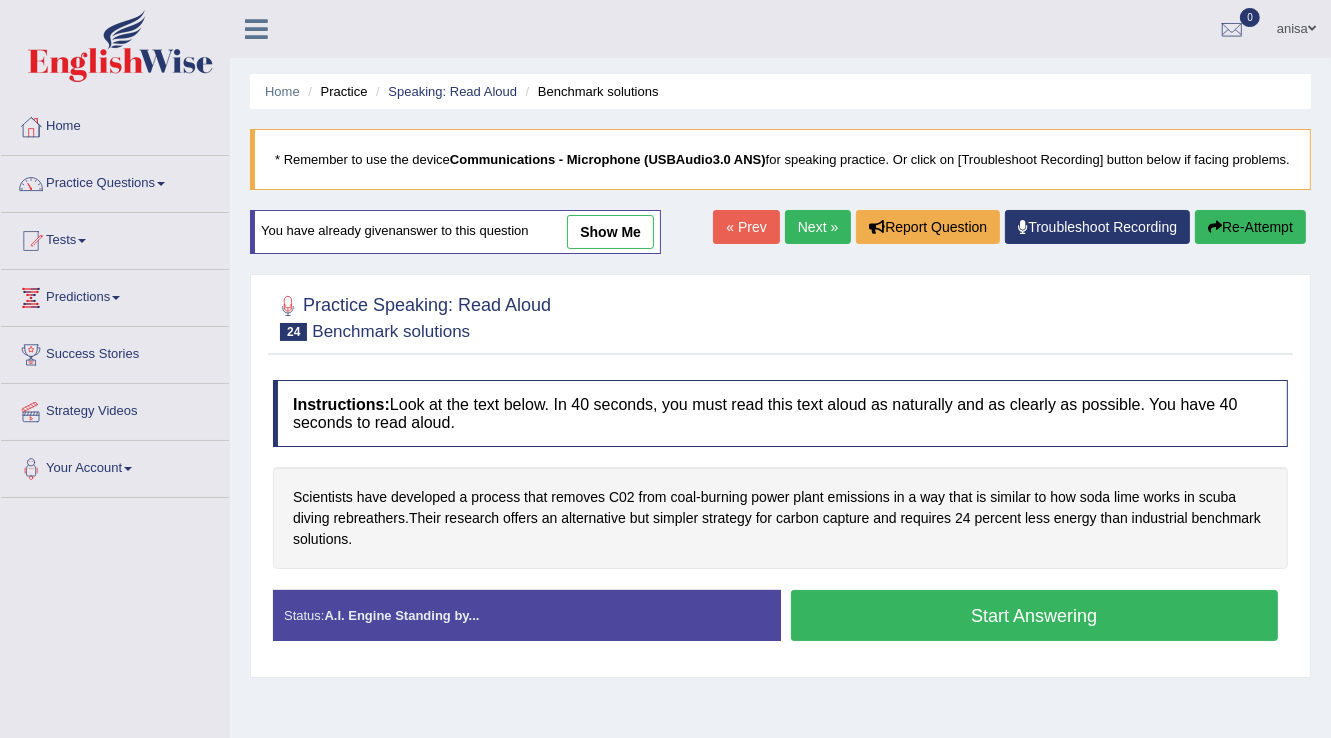 click on "Start Answering" at bounding box center [1035, 615] 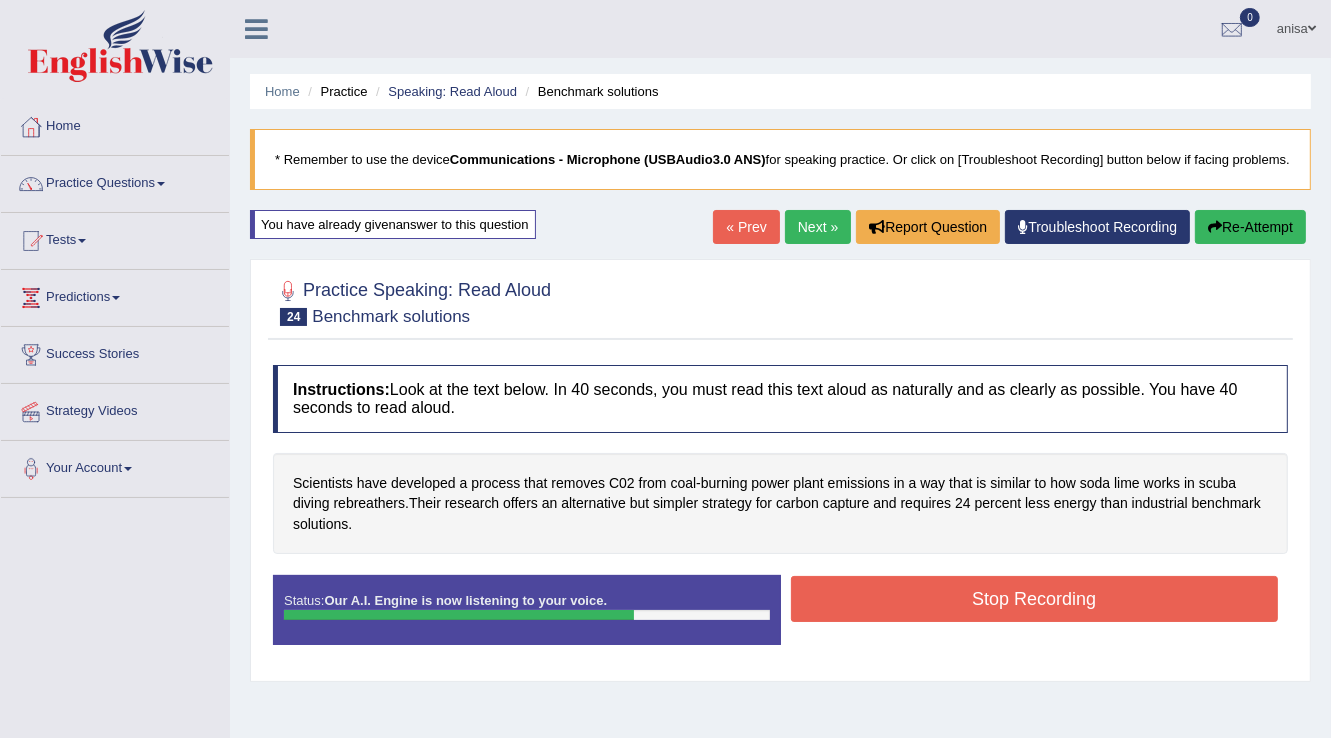 click on "Stop Recording" at bounding box center (1035, 599) 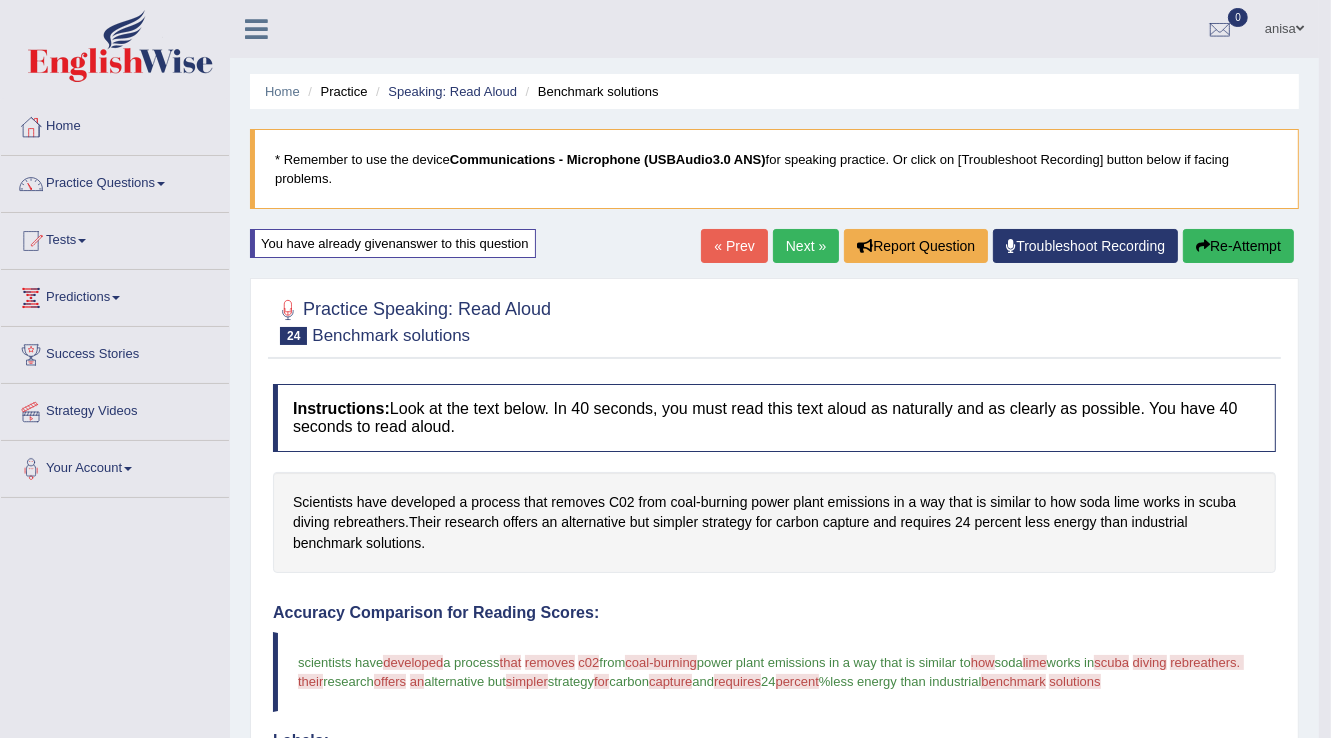 scroll, scrollTop: 0, scrollLeft: 0, axis: both 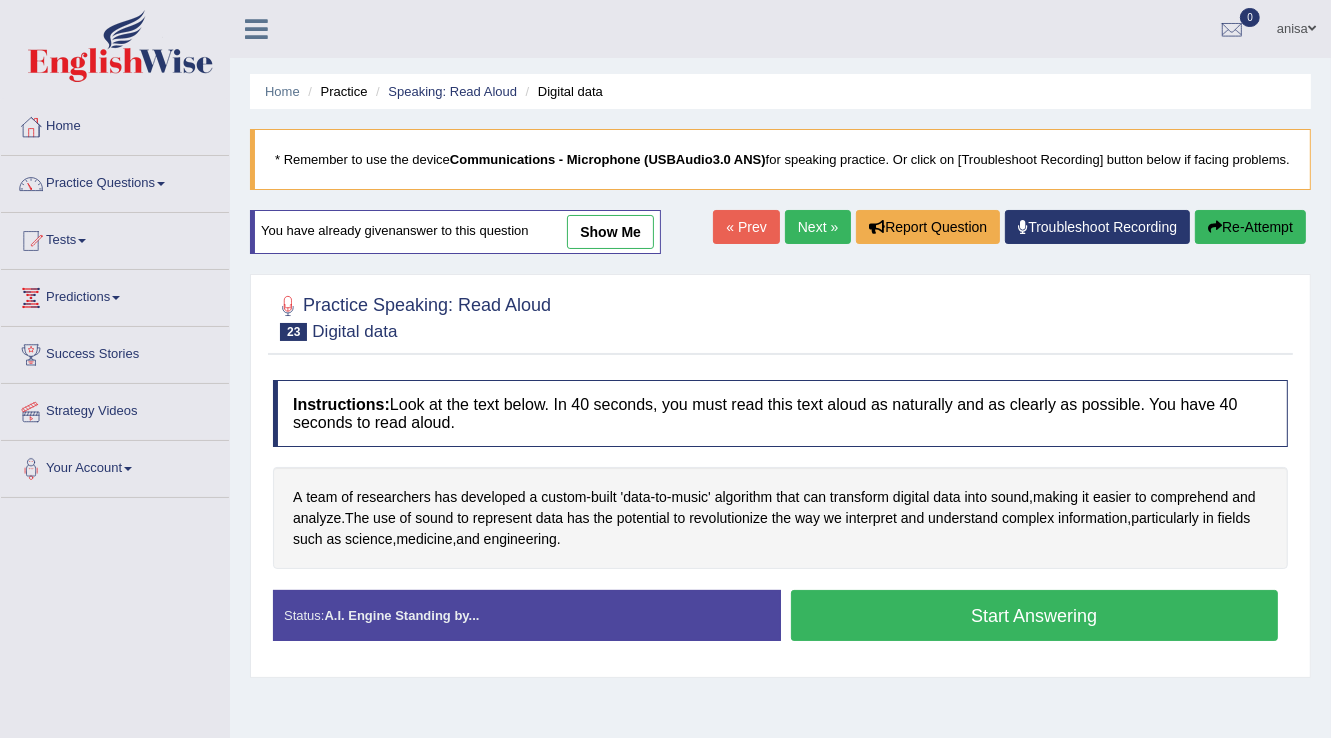 click on "Next »" at bounding box center (818, 227) 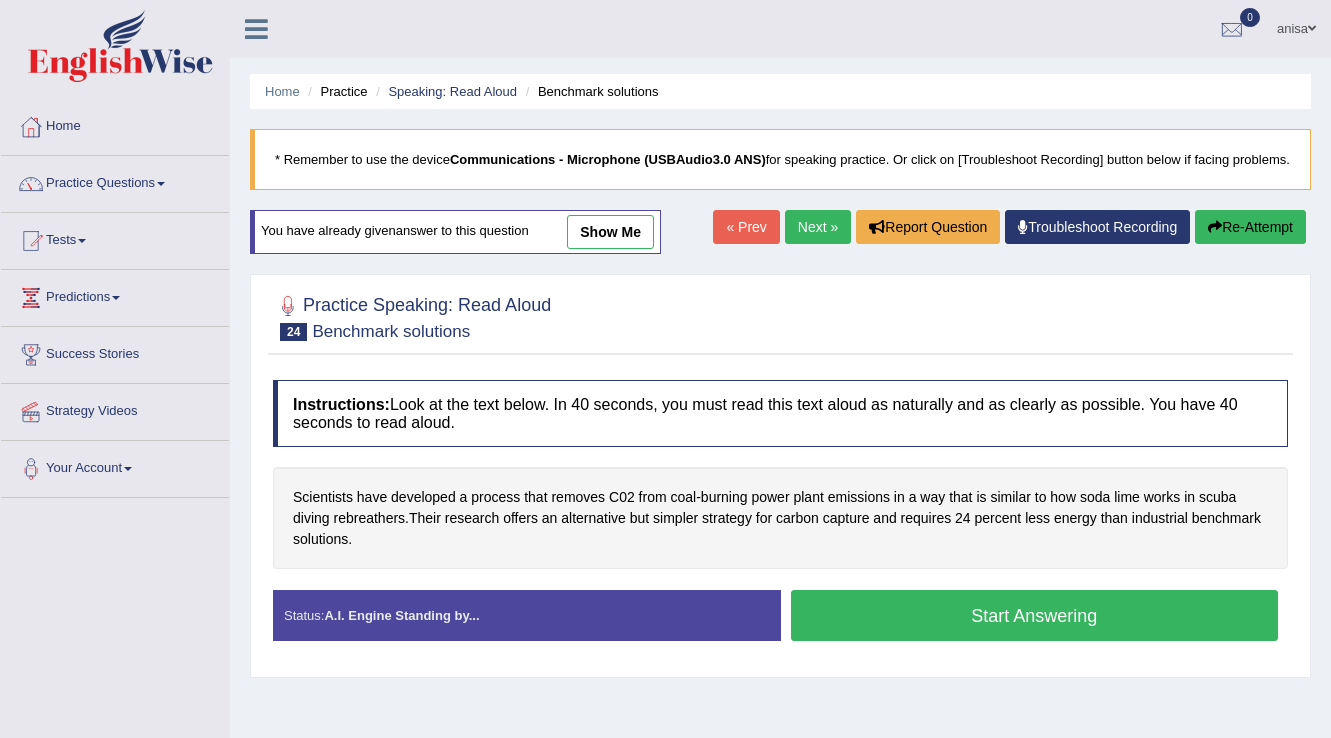 scroll, scrollTop: 0, scrollLeft: 0, axis: both 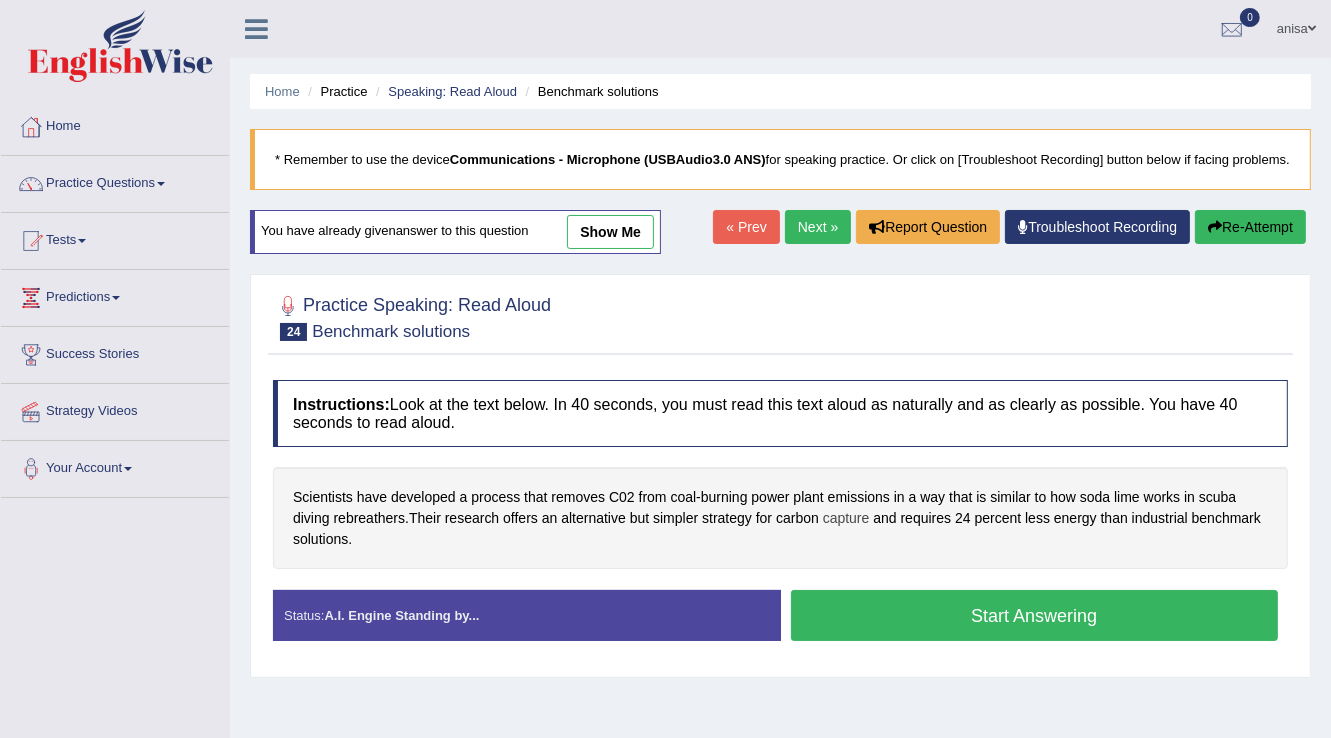 click on "capture" at bounding box center [846, 518] 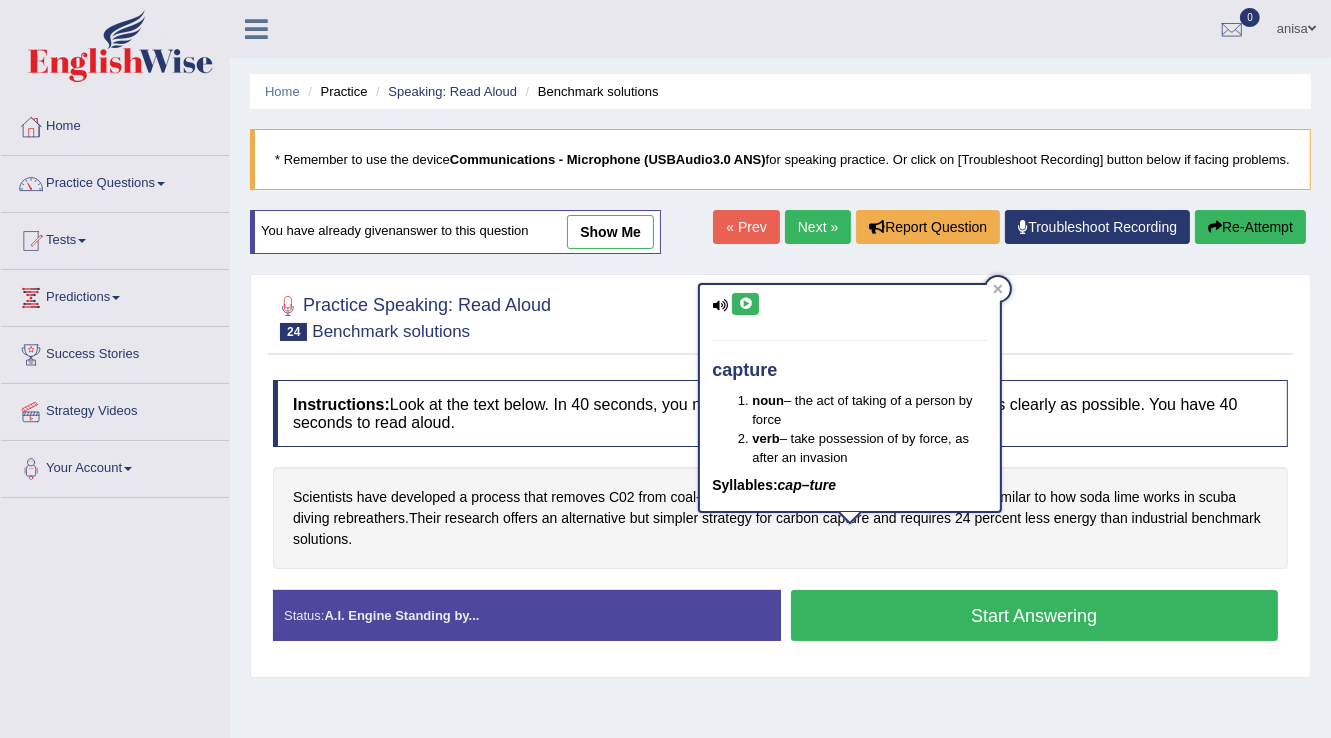 click at bounding box center [745, 304] 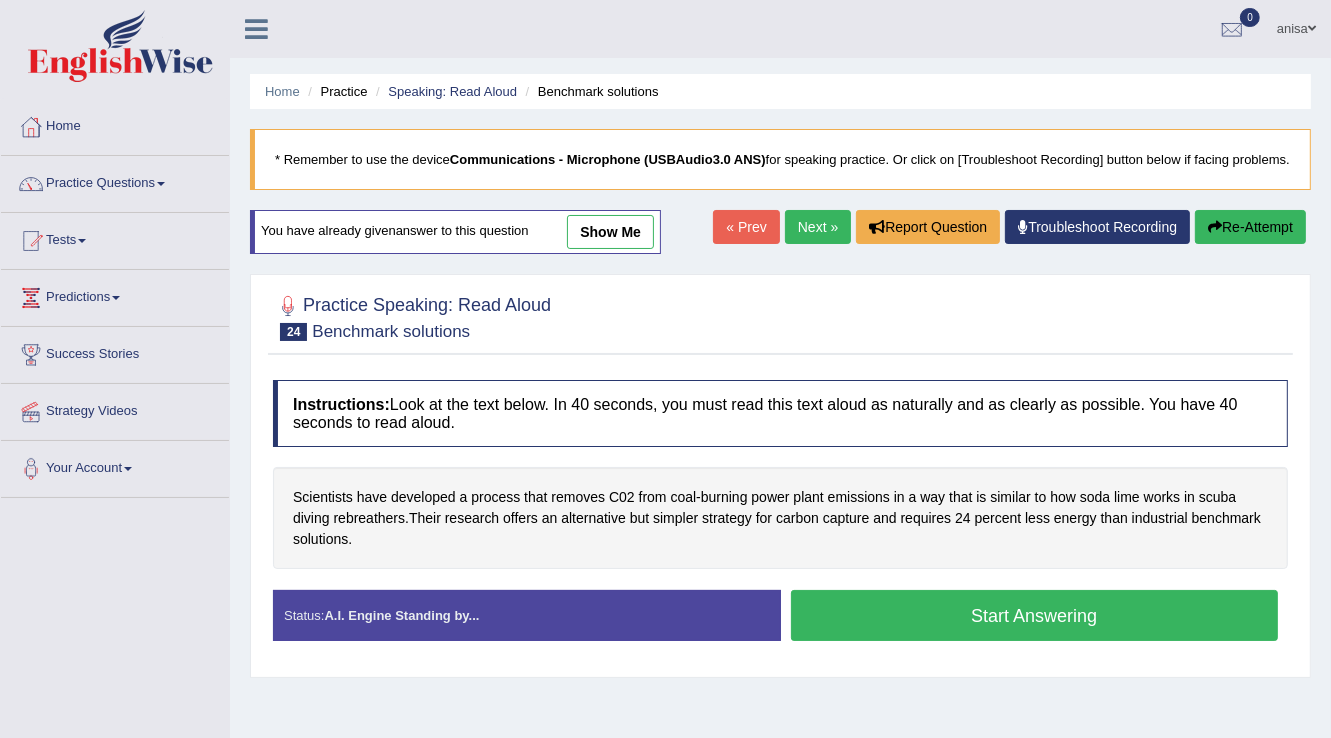 click on "Scientists   have   developed   a   process   that   removes   C02   from   coal - burning   power   plant   emissions   in   a   way   that   is   similar   to   how   soda   lime   works   in   scuba   diving   rebreathers .  Their   research   offers   an   alternative   but   simpler   strategy   for   carbon   capture   and   requires   24   percent   less   energy   than   industrial   benchmark   solutions ." at bounding box center (780, 518) 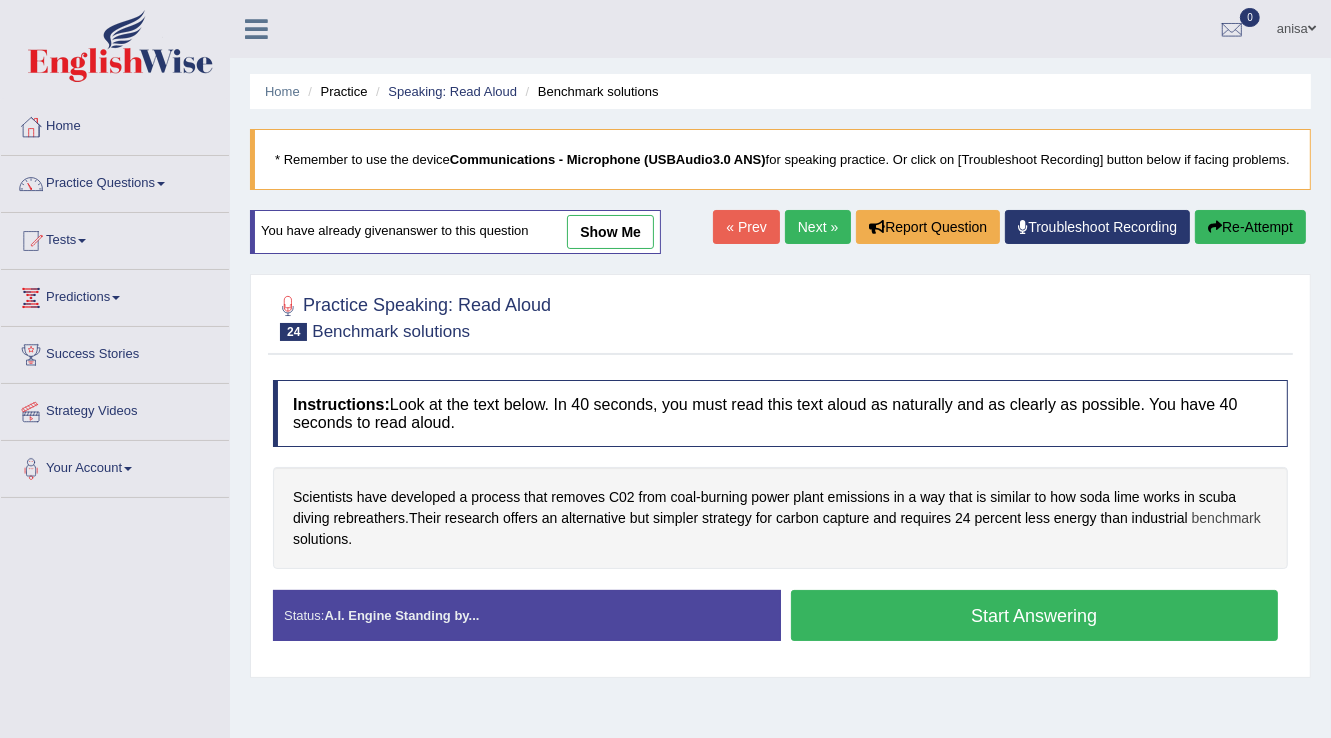 click on "benchmark" at bounding box center [1226, 518] 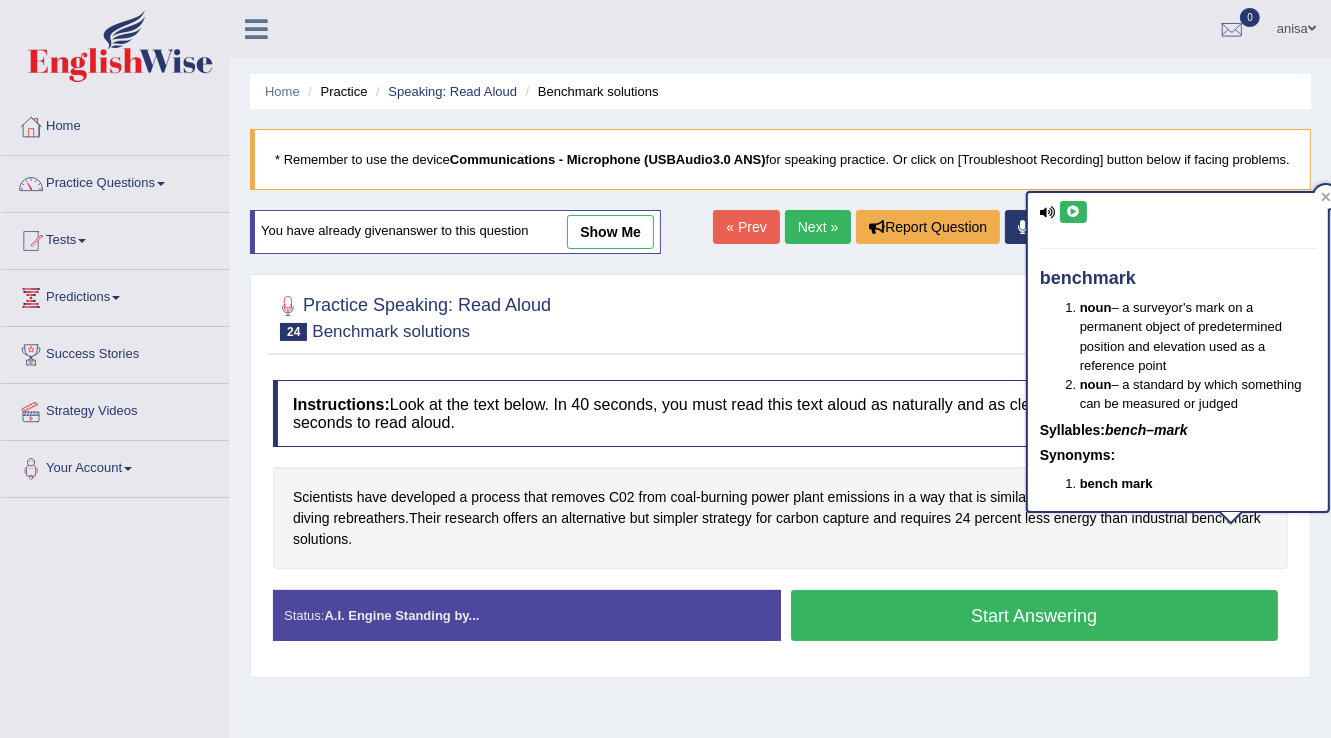 click at bounding box center [1073, 212] 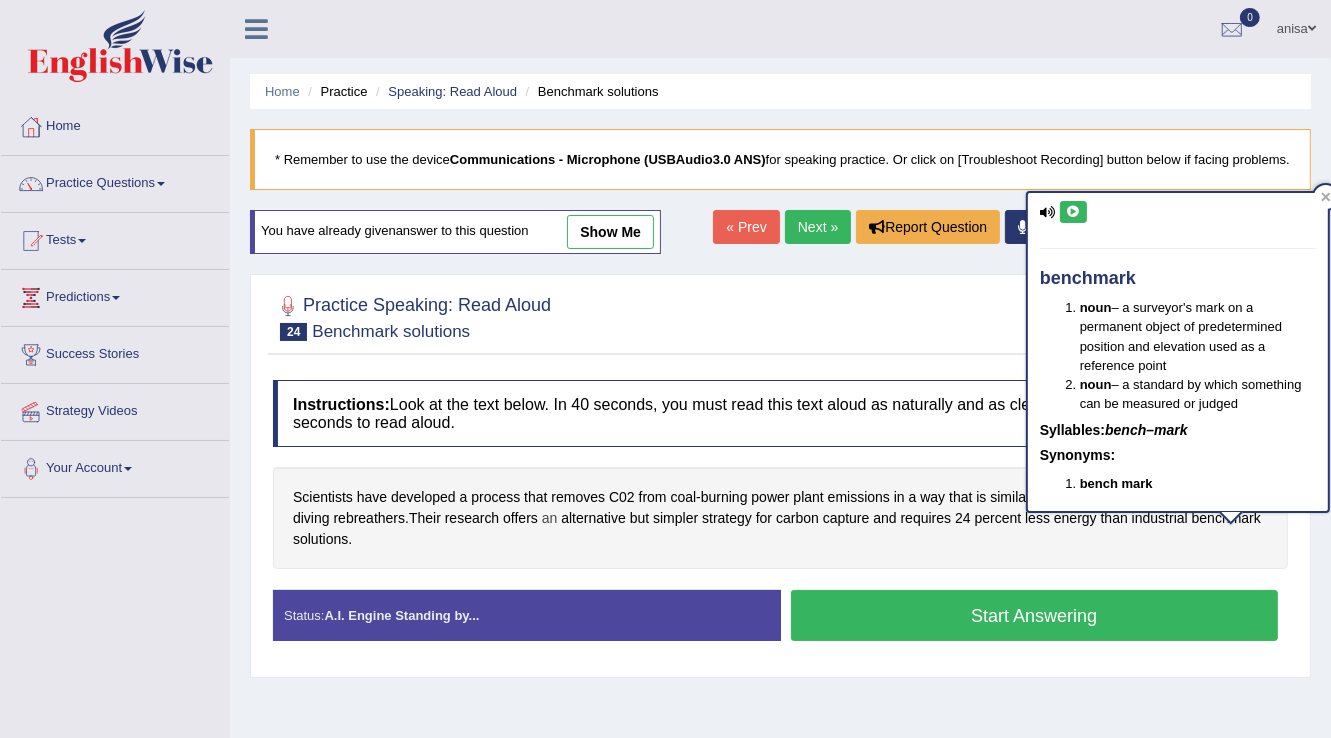click on "an" at bounding box center [550, 518] 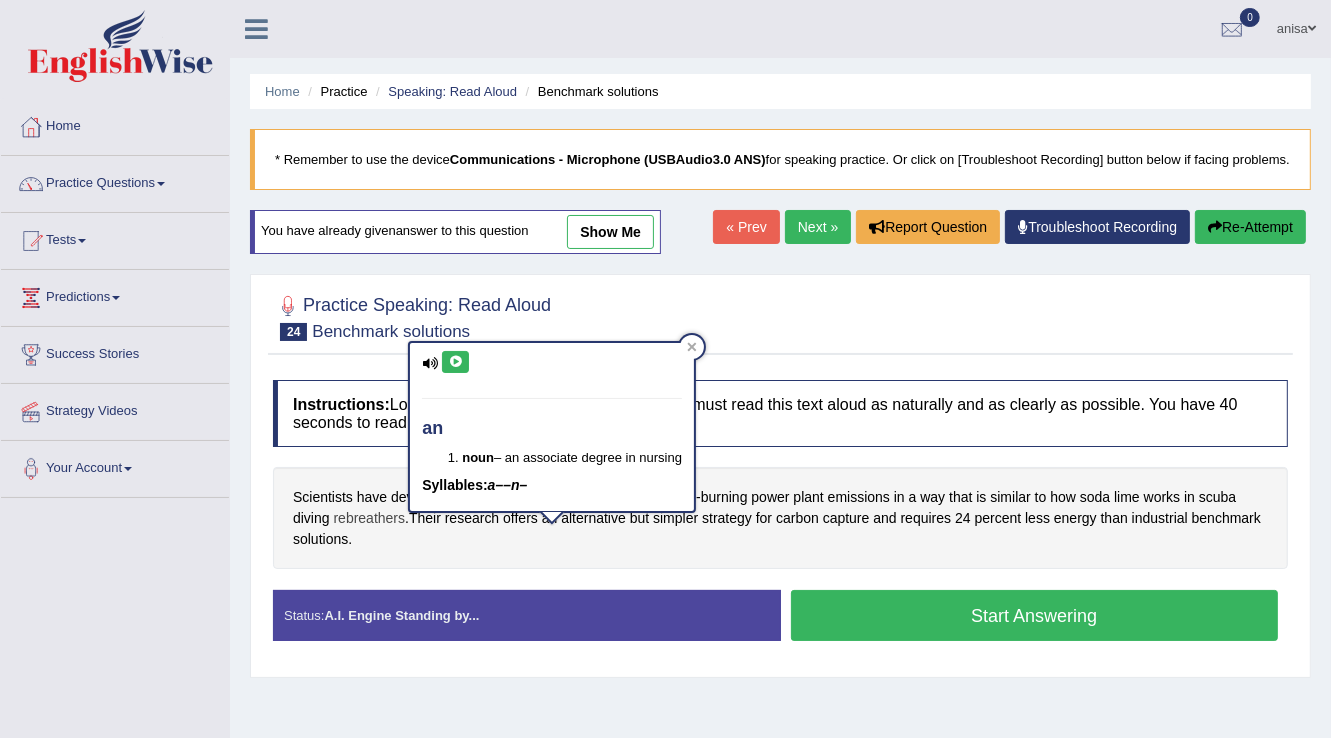click on "rebreathers" at bounding box center [369, 518] 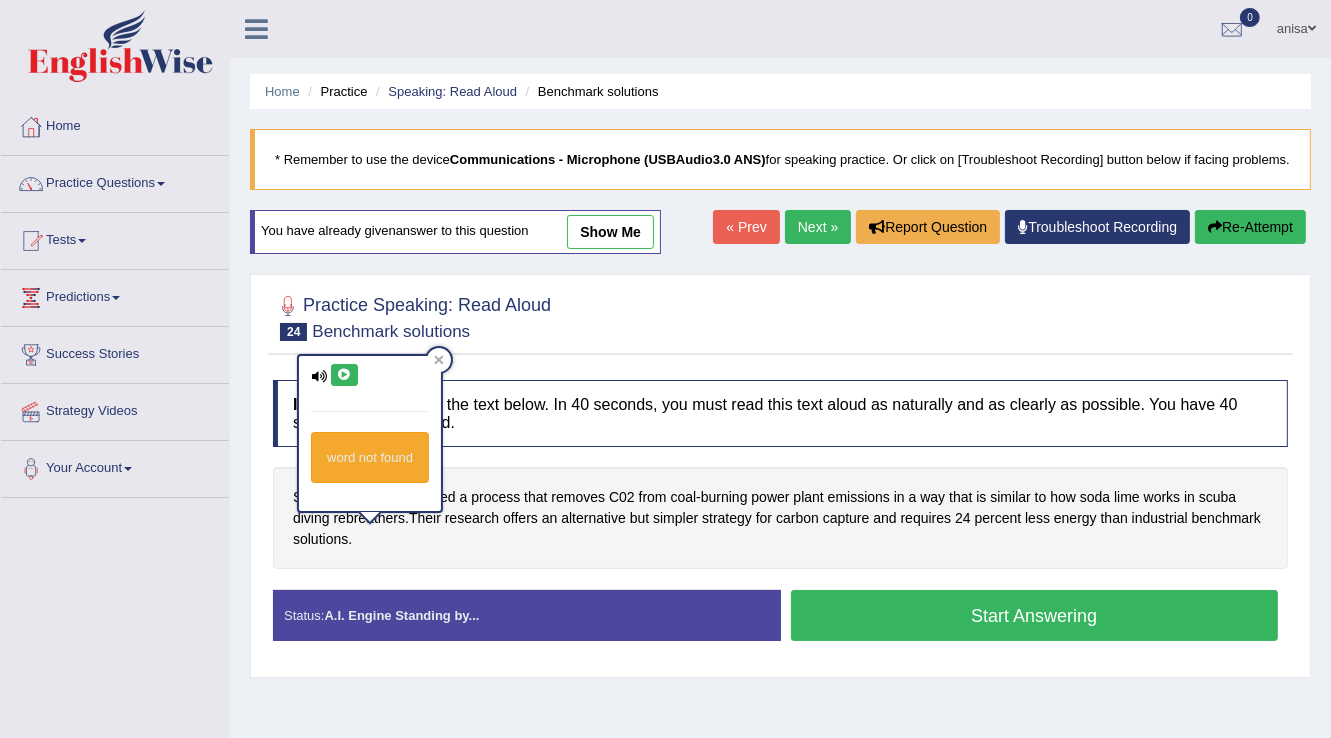 click on "word not found" at bounding box center (370, 433) 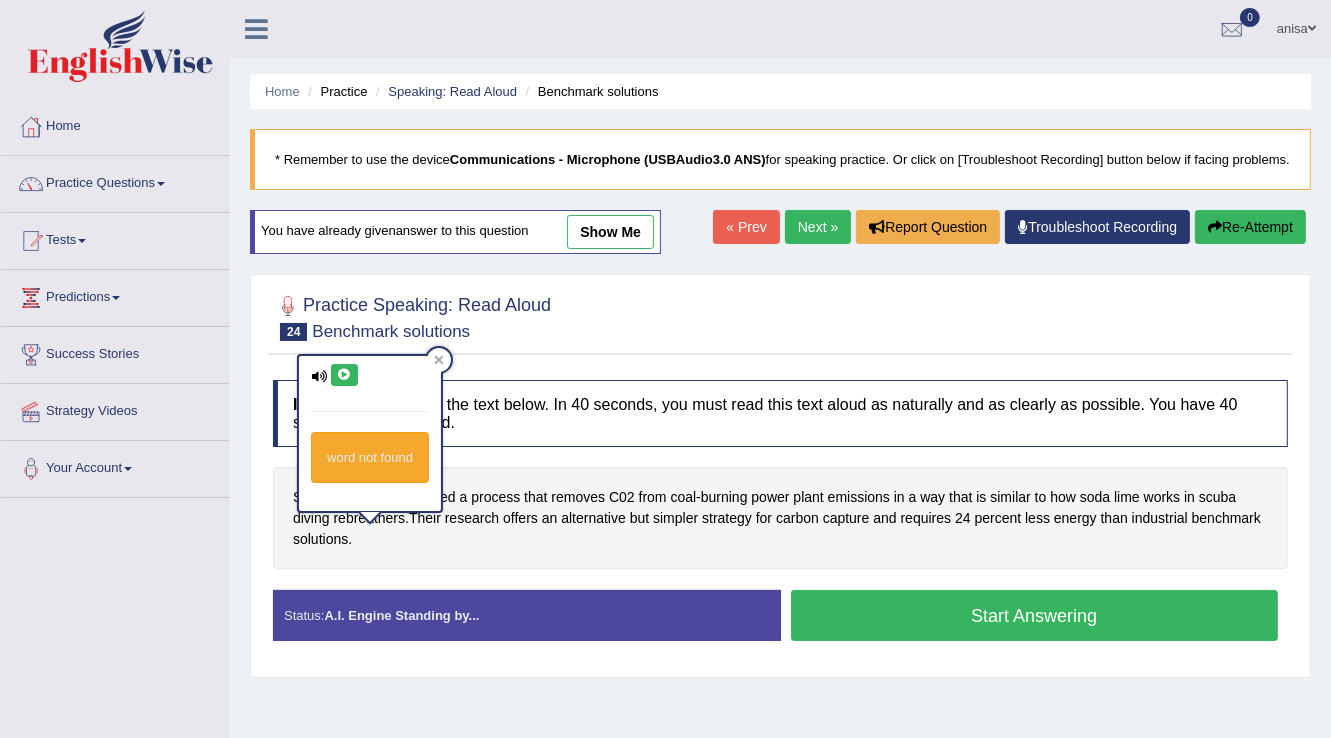 click at bounding box center [344, 375] 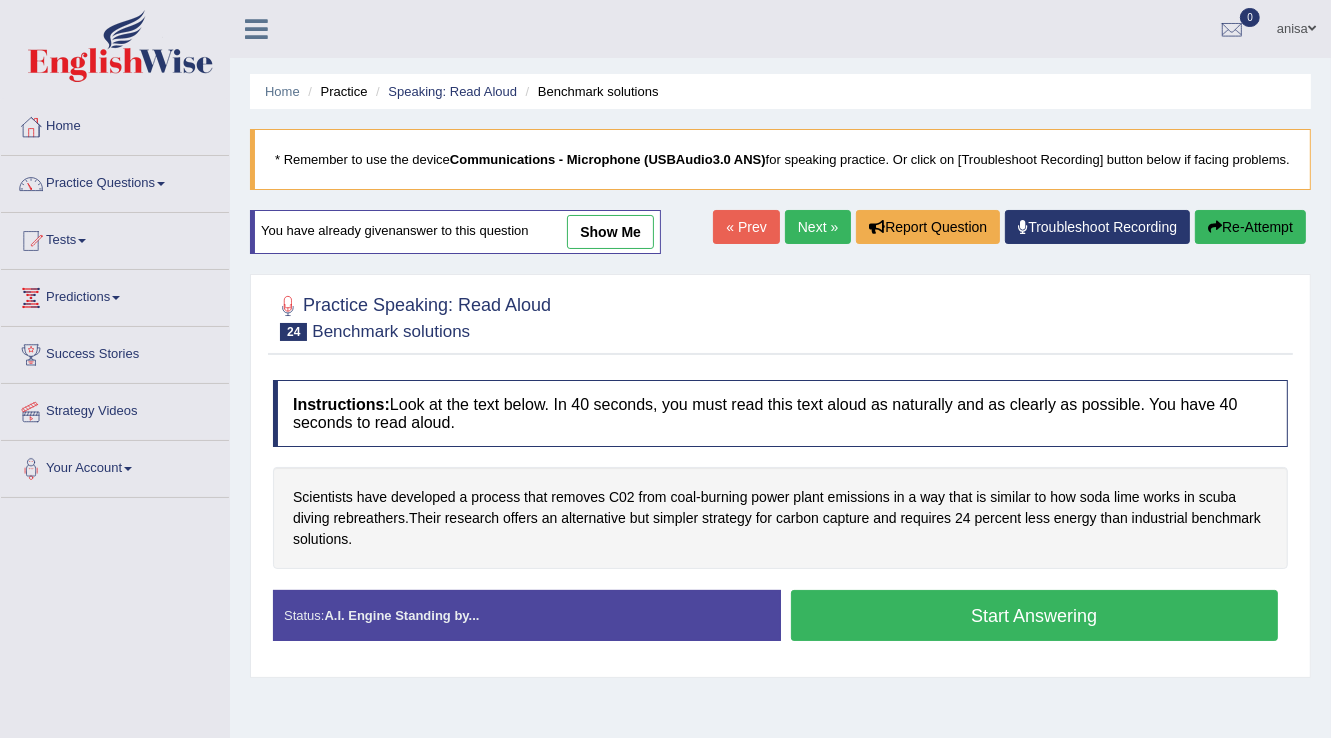 click on "Start Answering" at bounding box center (1035, 615) 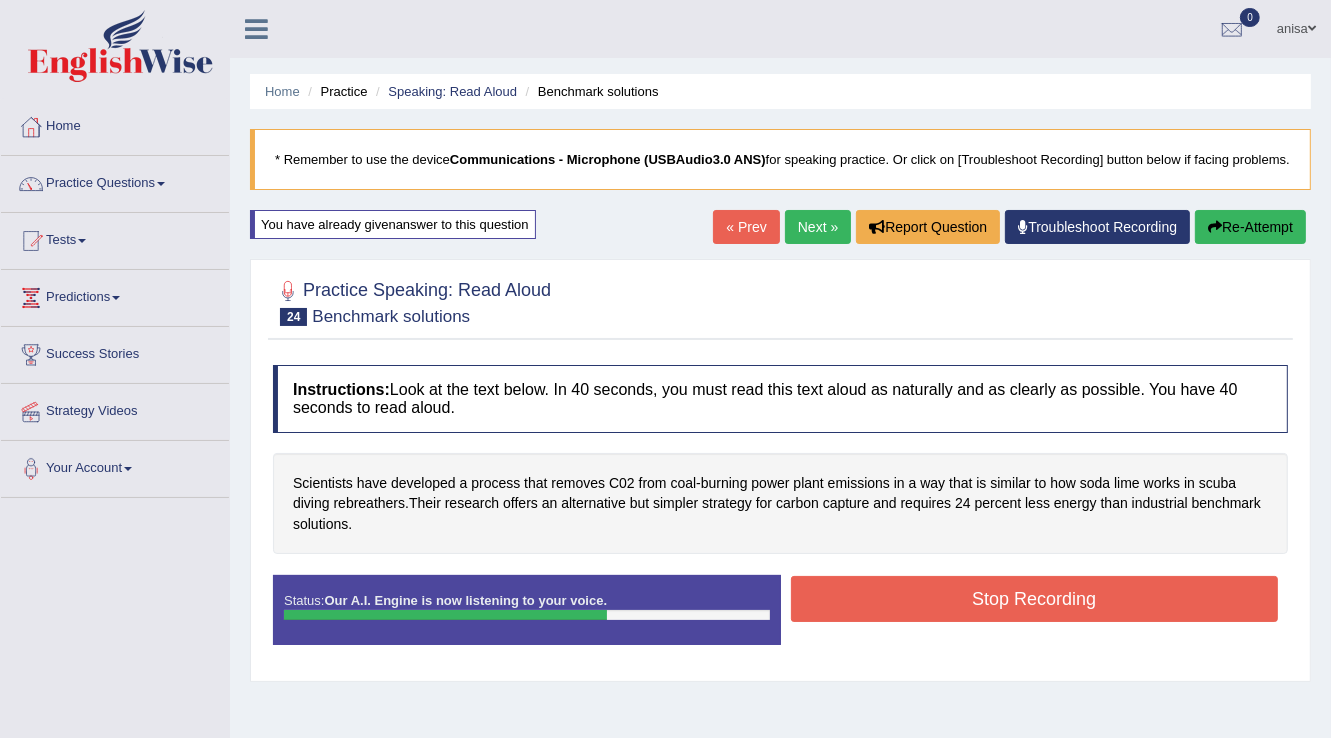 click on "Stop Recording" at bounding box center [1035, 599] 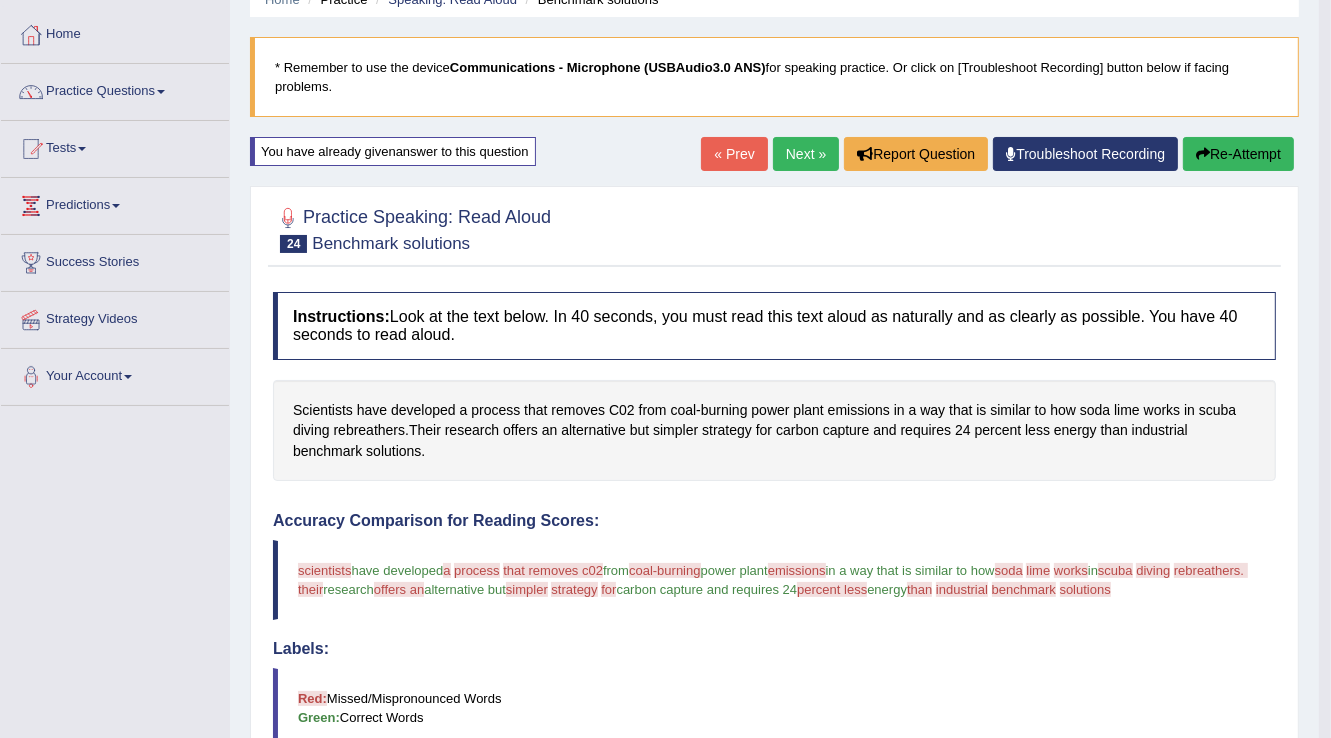 scroll, scrollTop: 0, scrollLeft: 0, axis: both 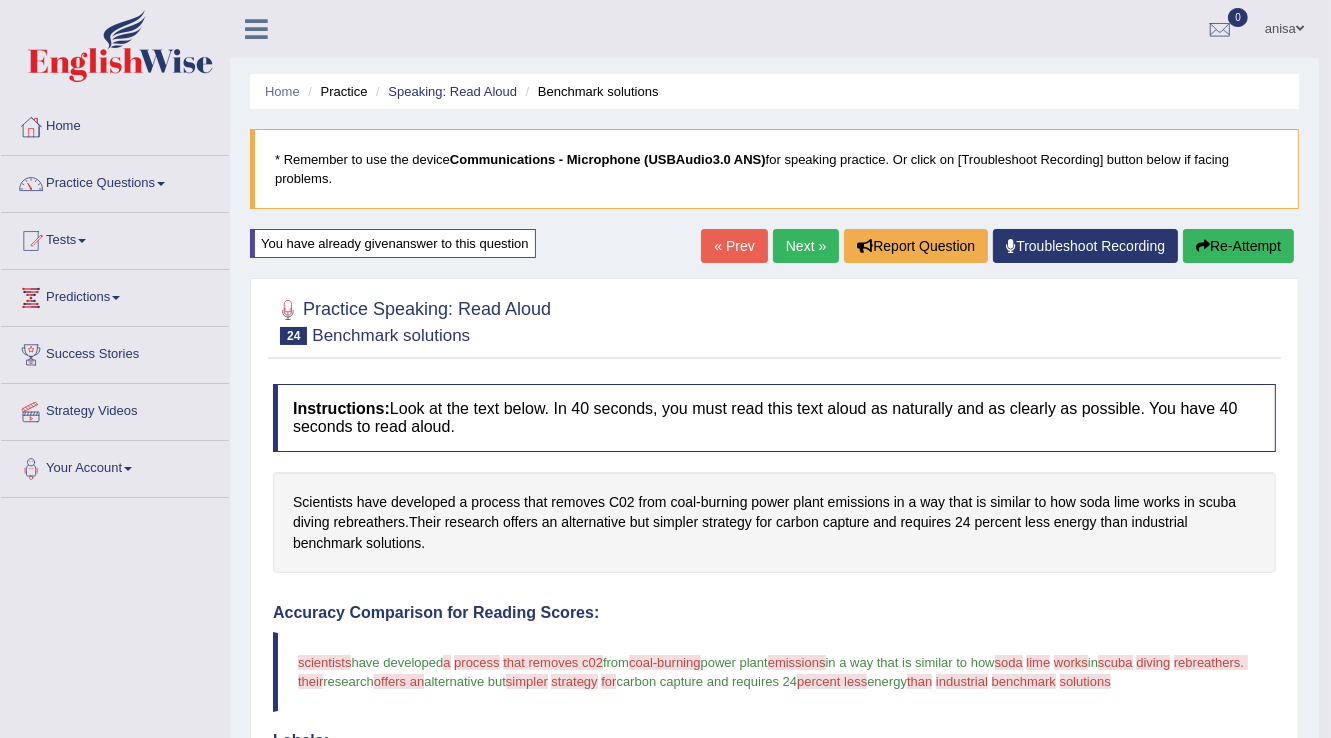 click on "Next »" at bounding box center (806, 246) 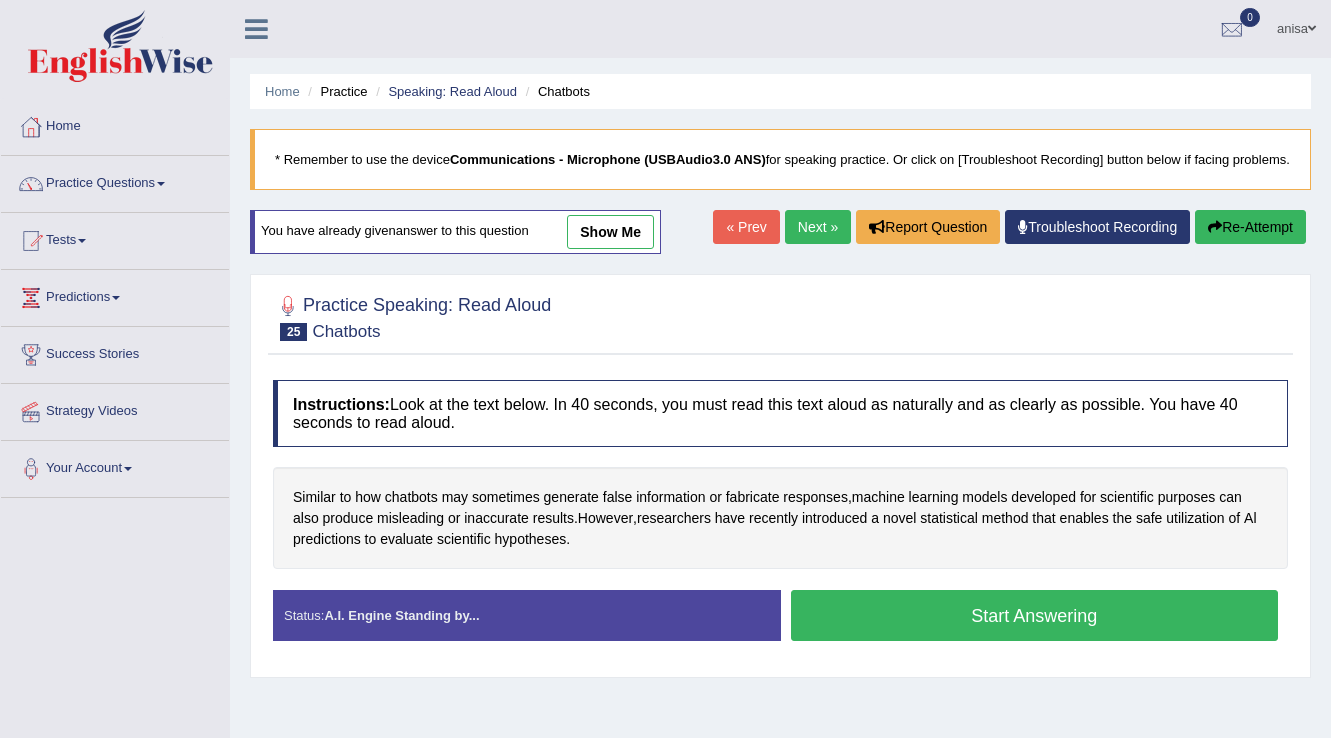 scroll, scrollTop: 0, scrollLeft: 0, axis: both 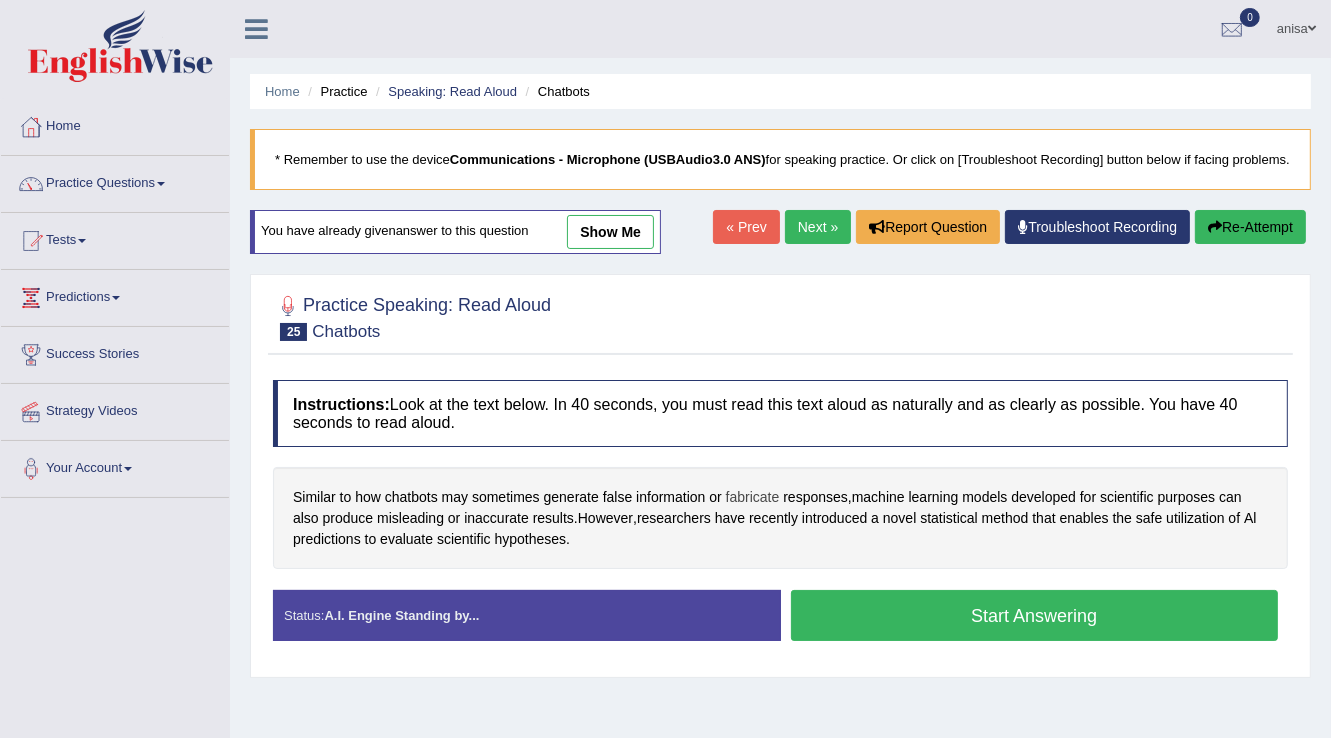 click on "fabricate" at bounding box center [753, 497] 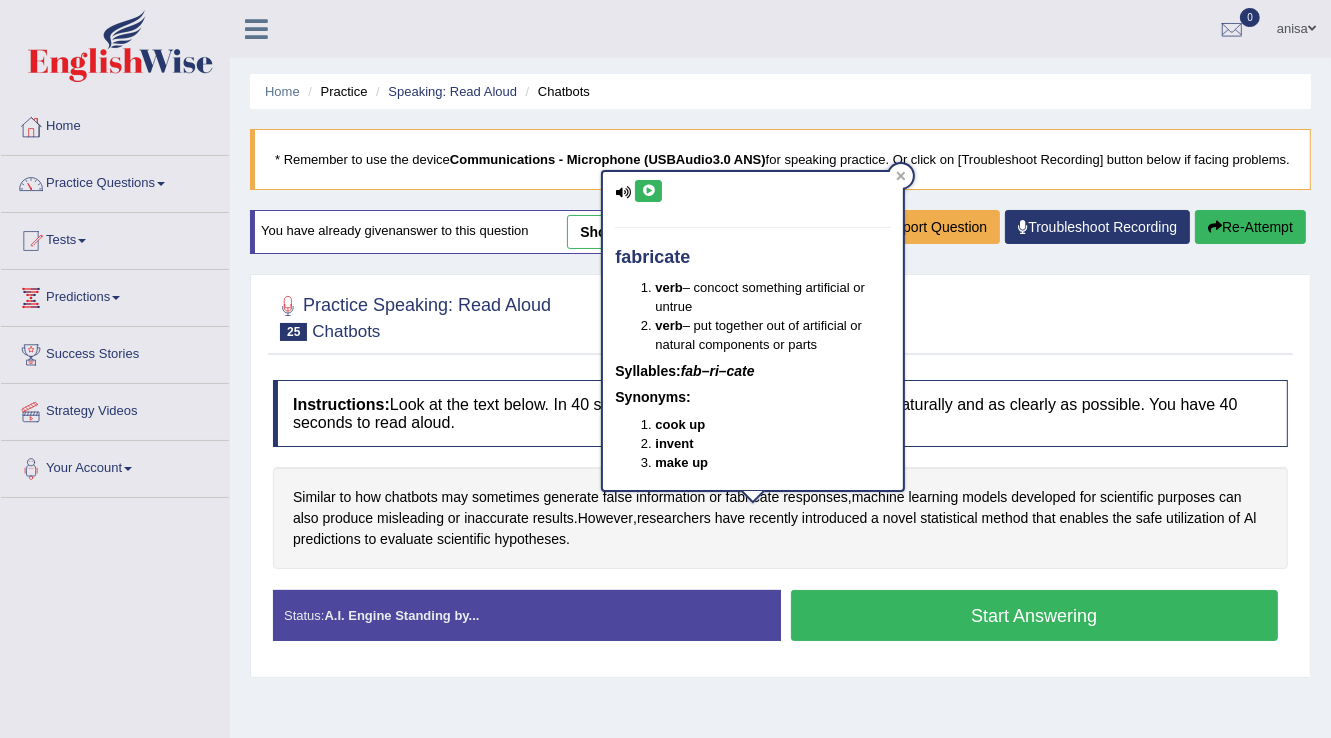 click at bounding box center [648, 191] 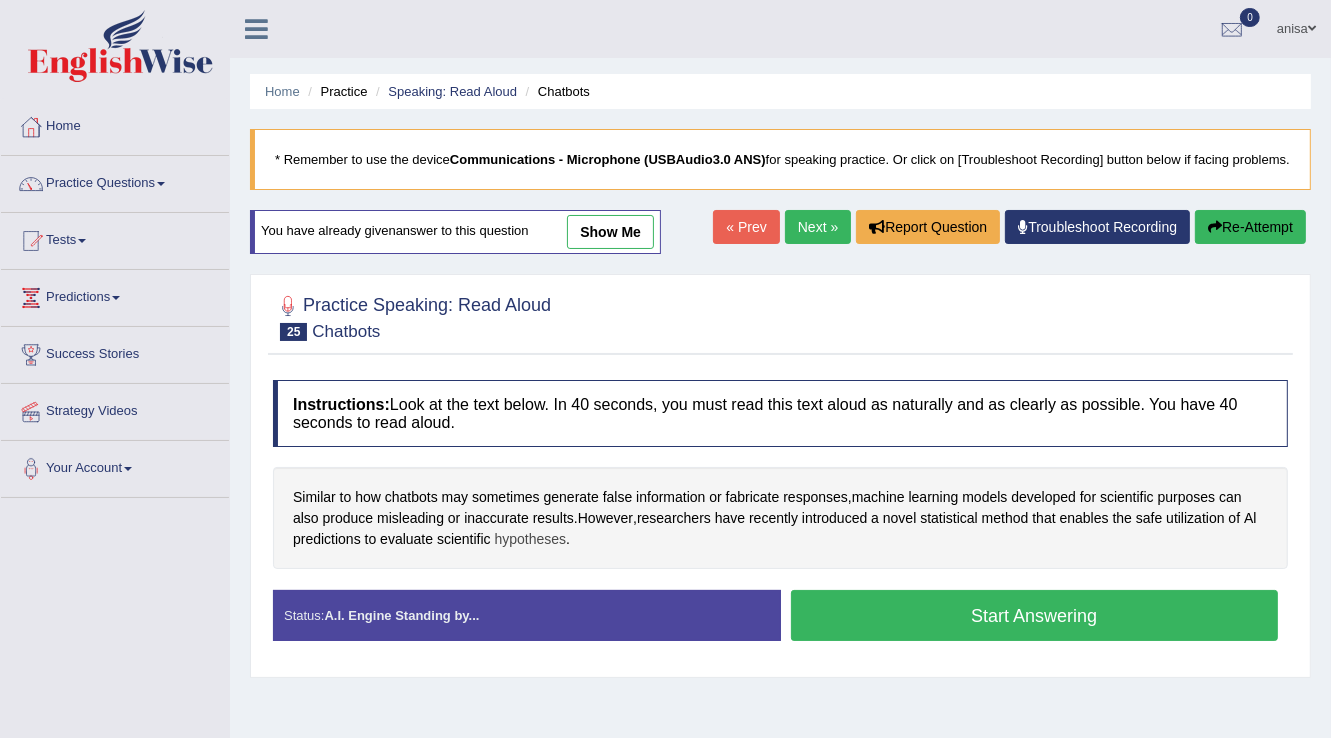 click on "hypotheses" at bounding box center (531, 539) 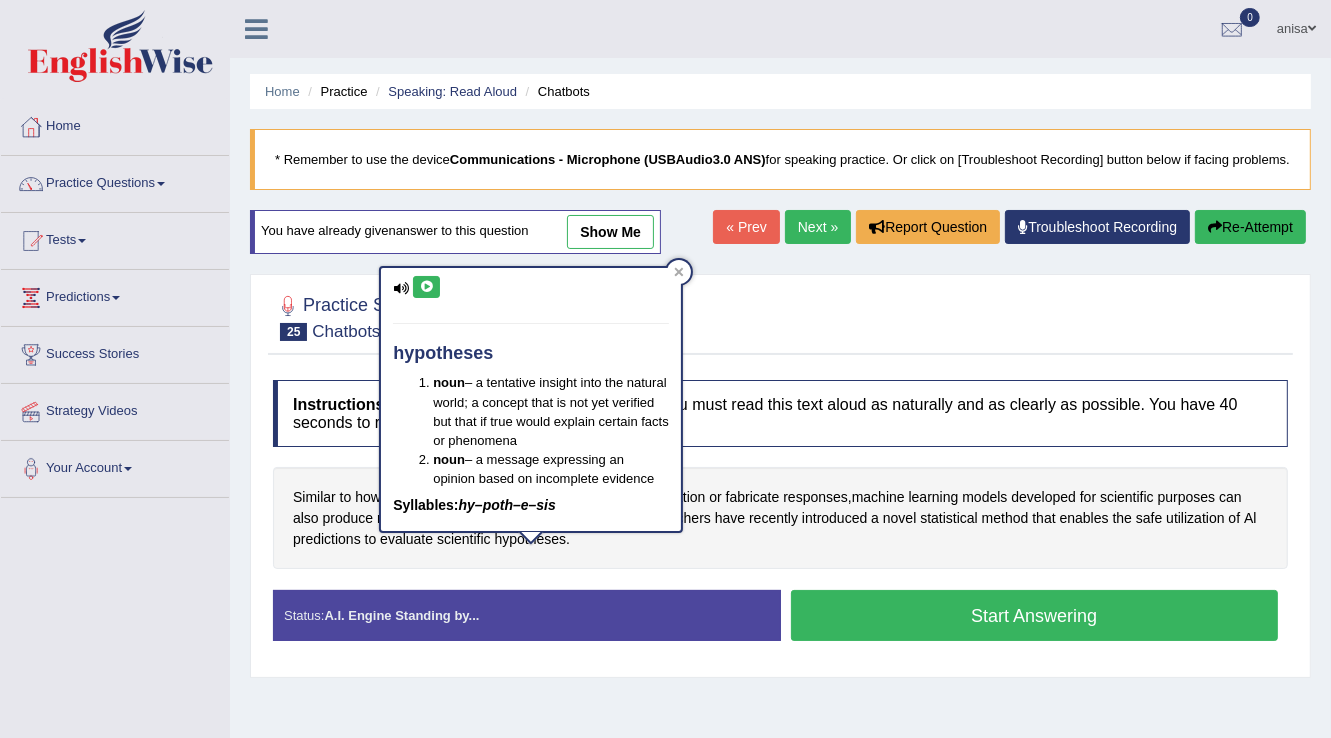 click at bounding box center (426, 287) 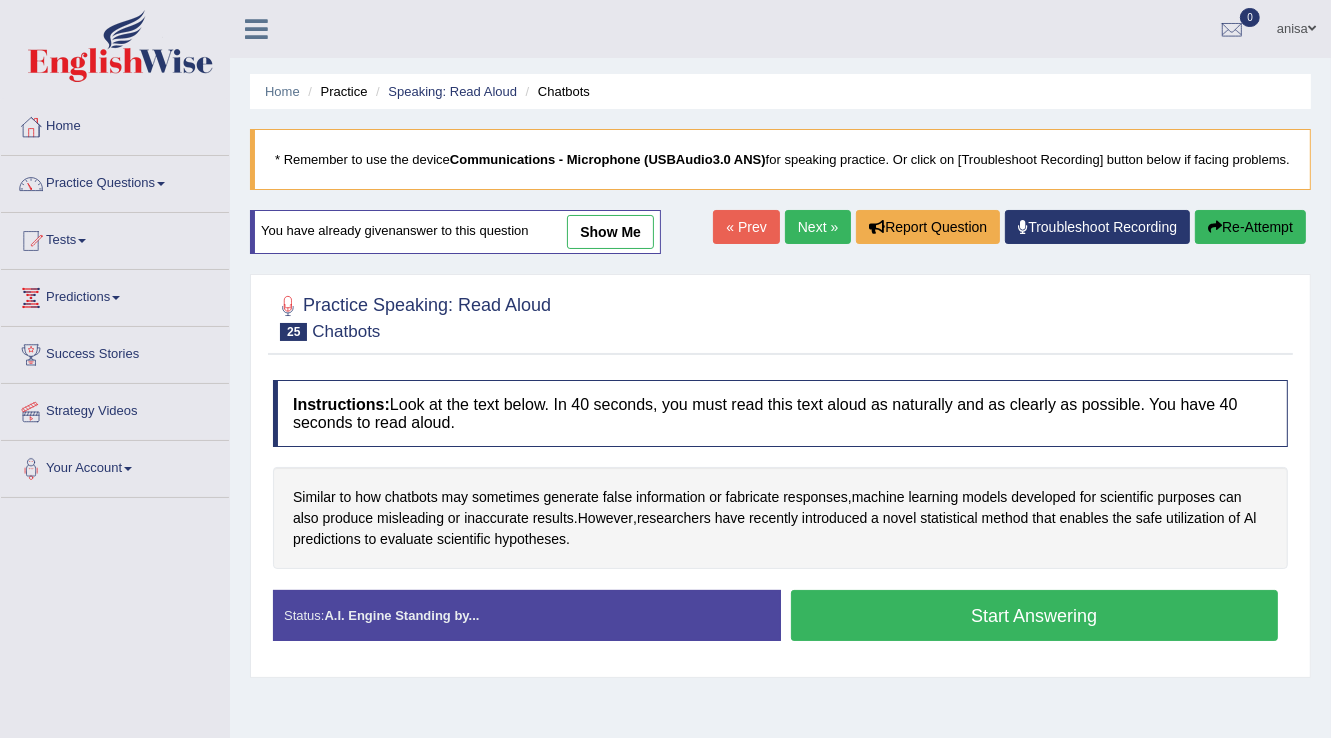 click on "Start Answering" at bounding box center (1035, 615) 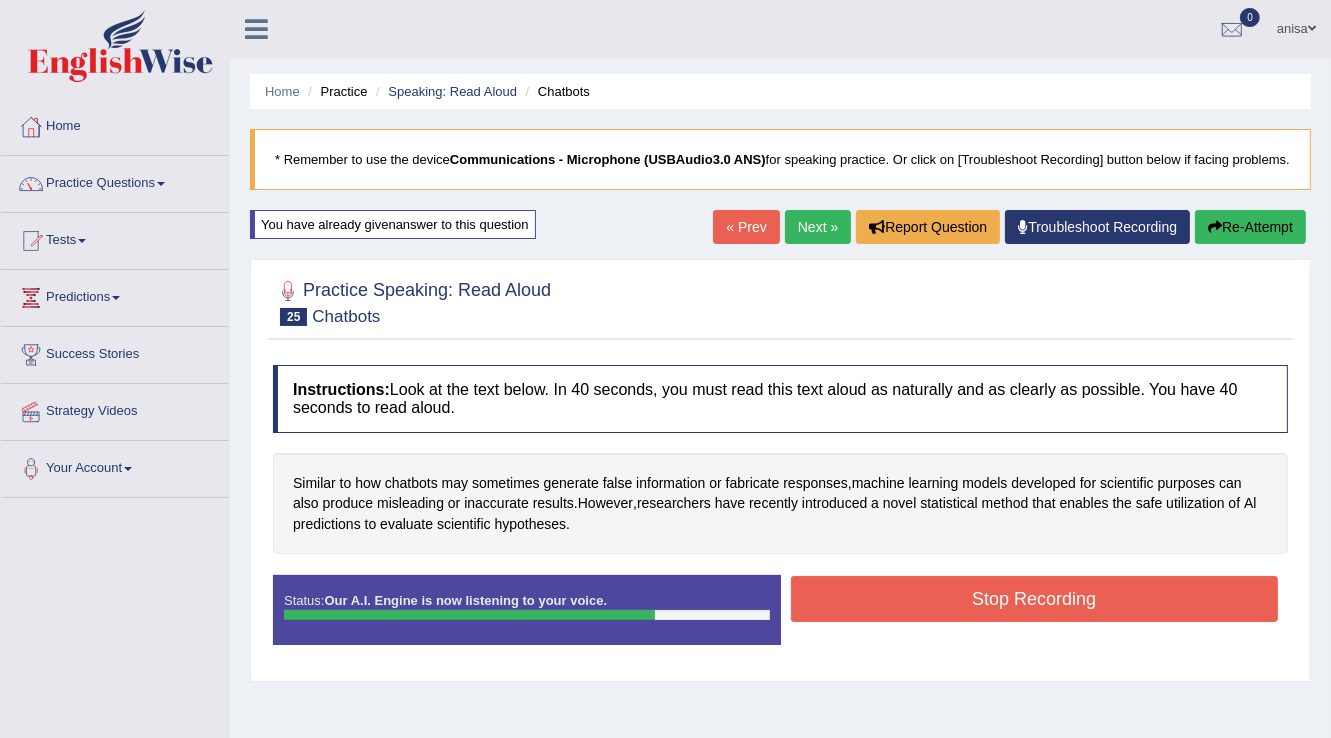 click on "Stop Recording" at bounding box center (1035, 599) 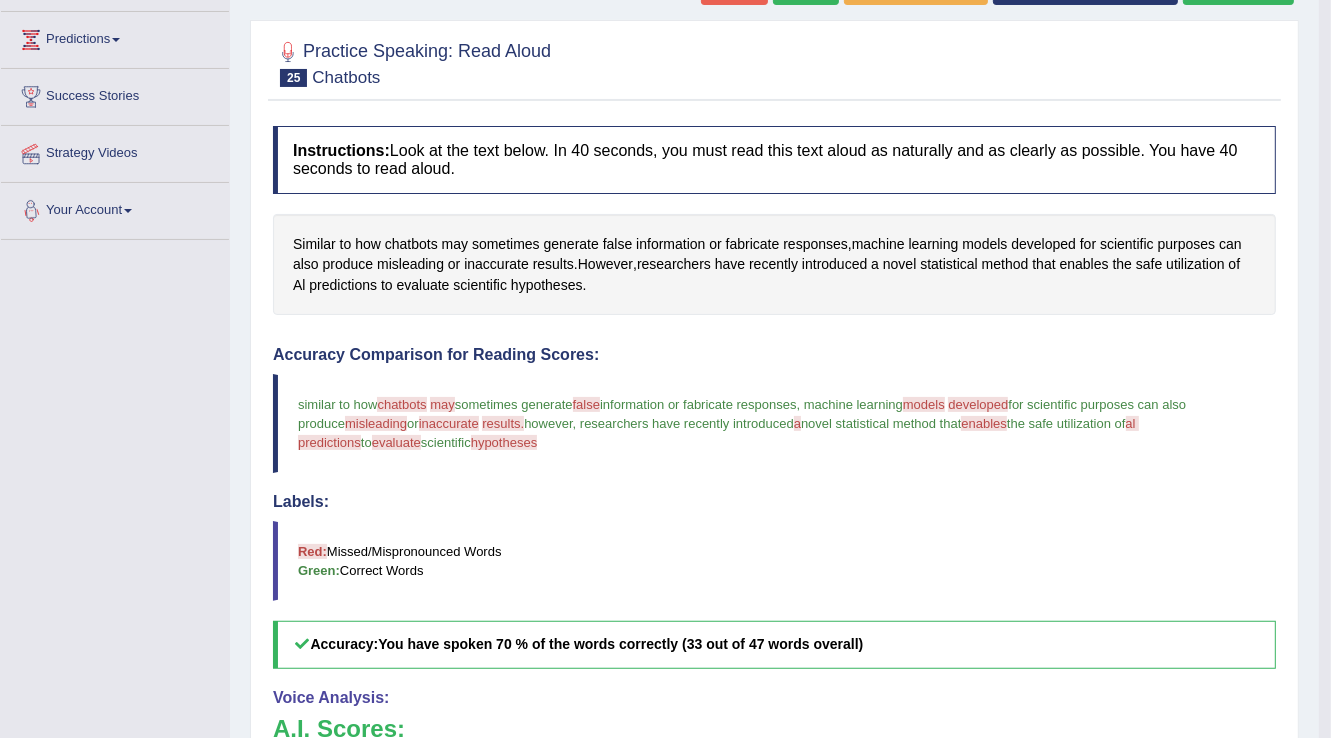 scroll, scrollTop: 0, scrollLeft: 0, axis: both 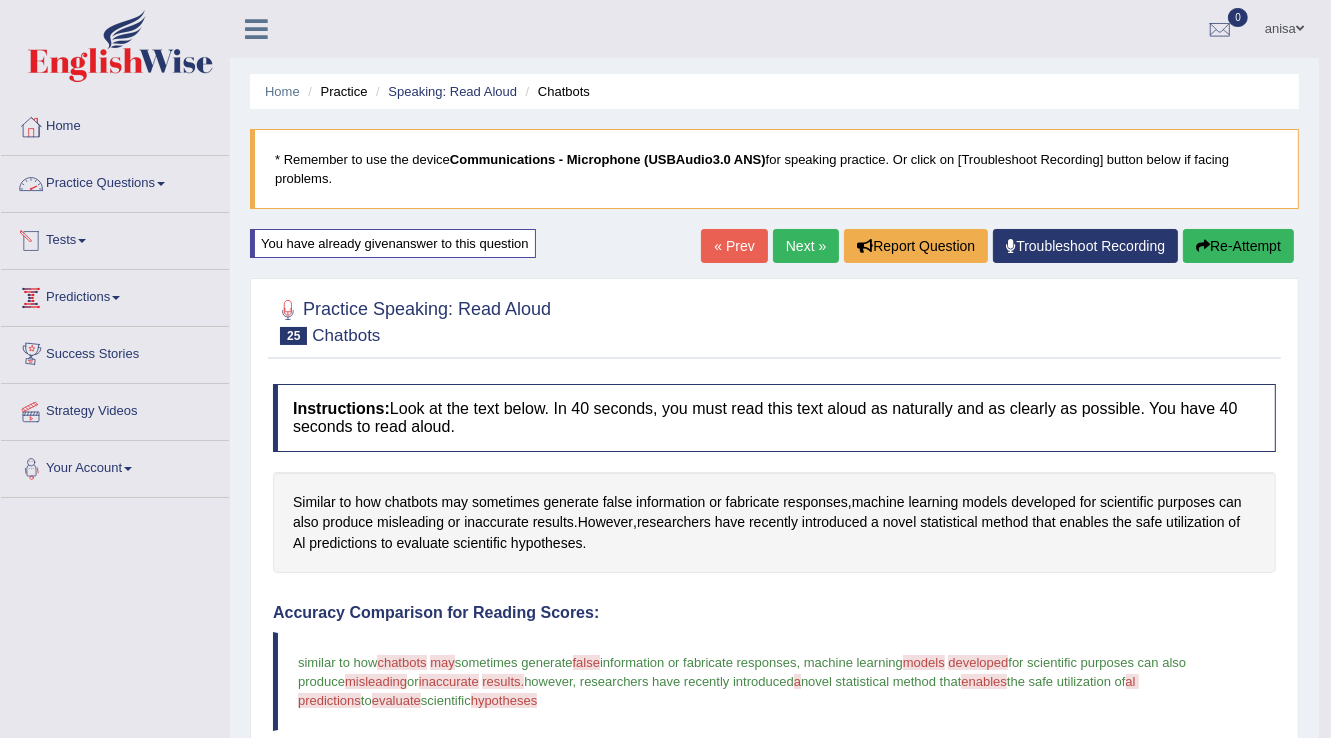click on "Practice Questions" at bounding box center (115, 181) 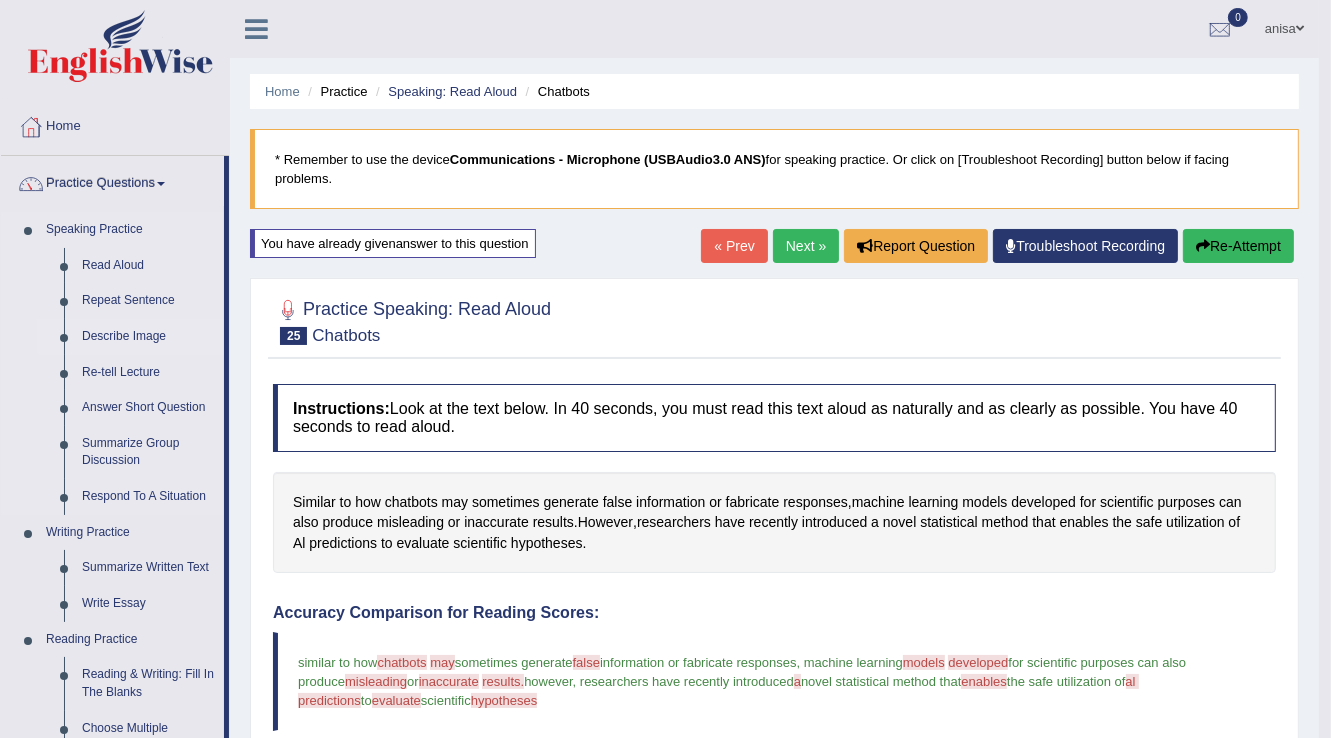 click on "Describe Image" at bounding box center (148, 337) 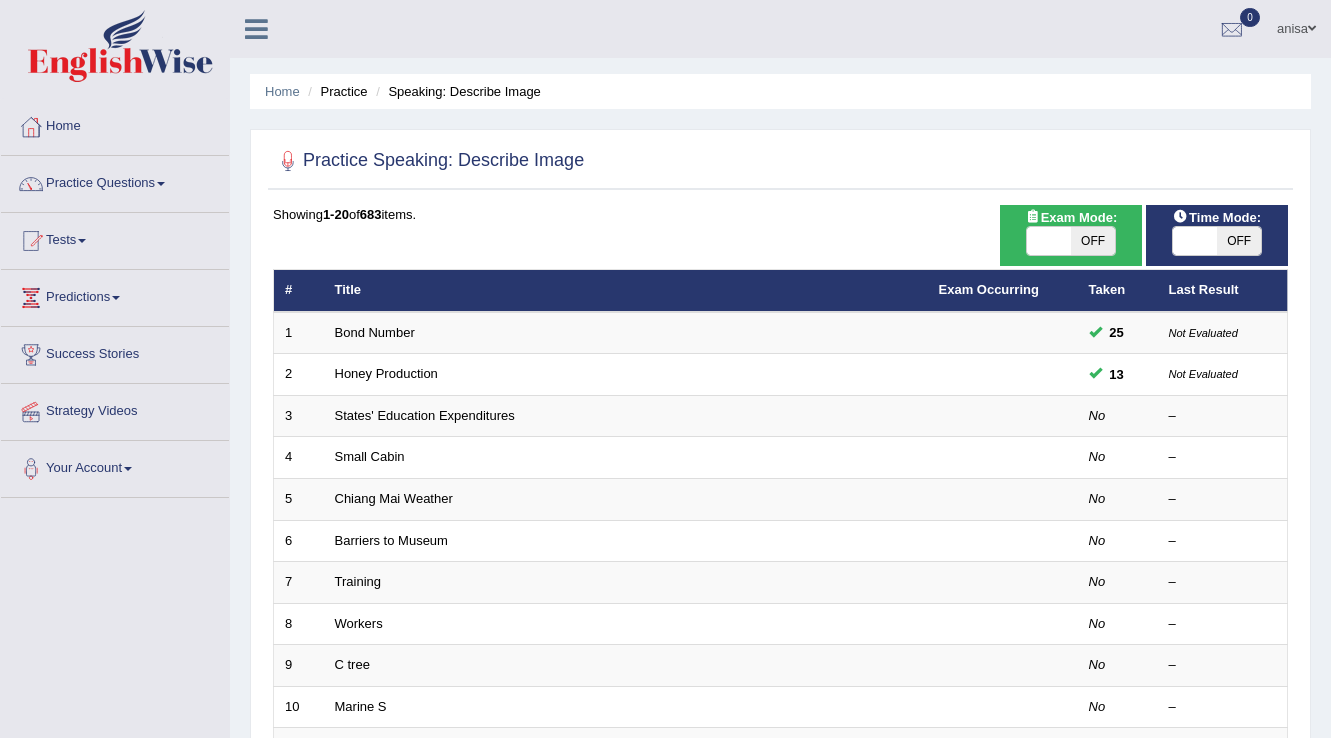 scroll, scrollTop: 160, scrollLeft: 0, axis: vertical 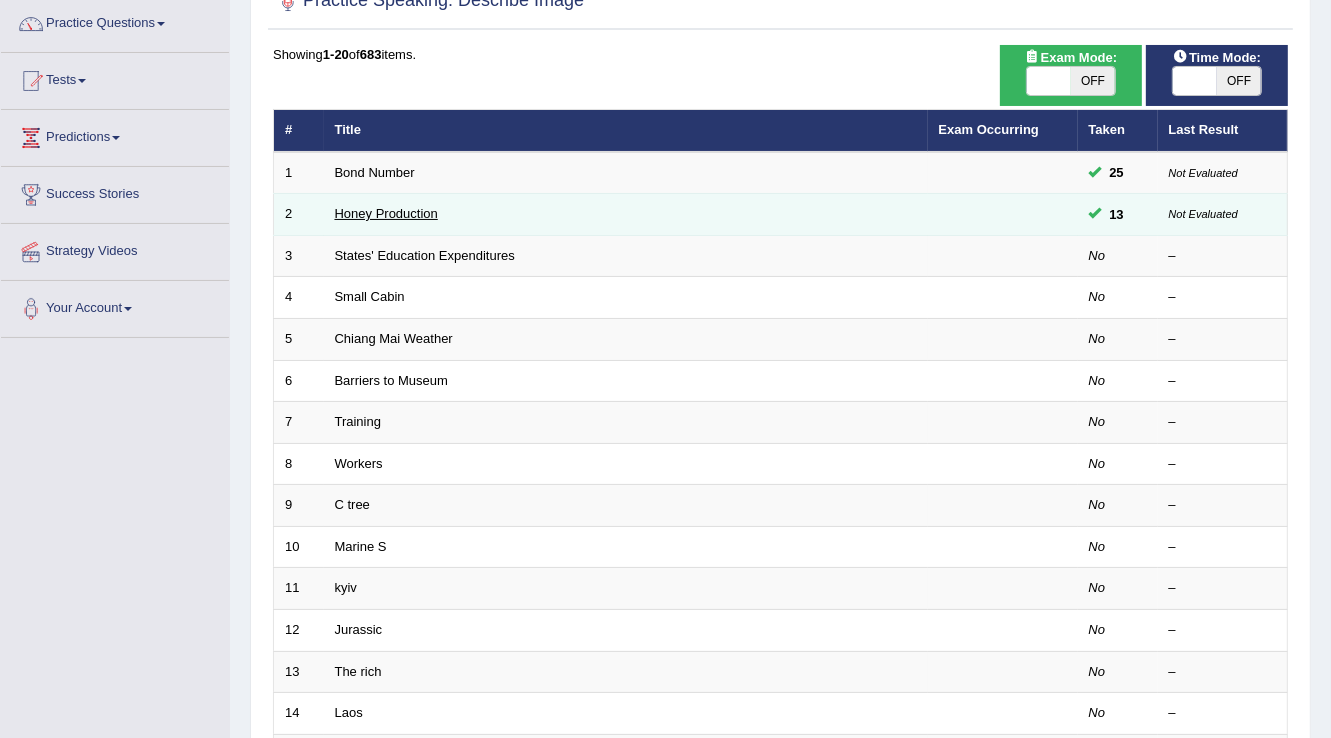 click on "Honey Production" at bounding box center (386, 213) 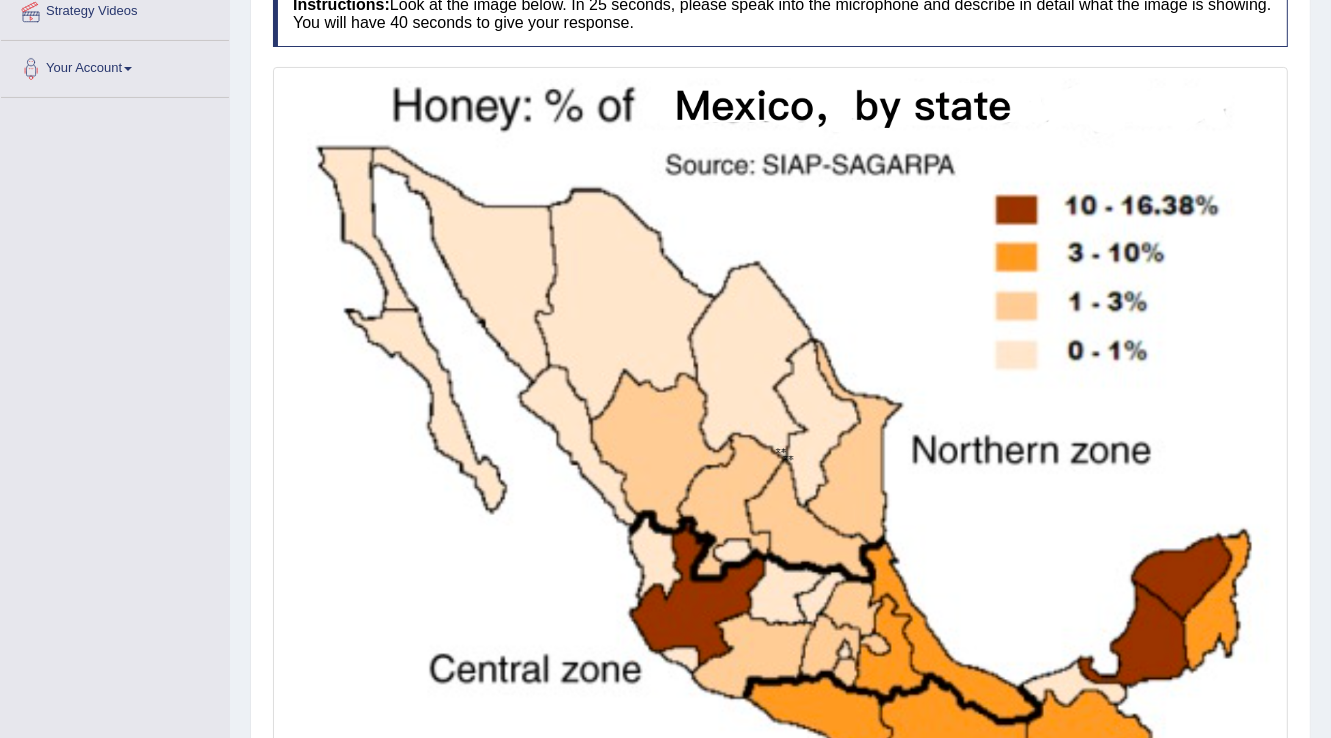scroll, scrollTop: 400, scrollLeft: 0, axis: vertical 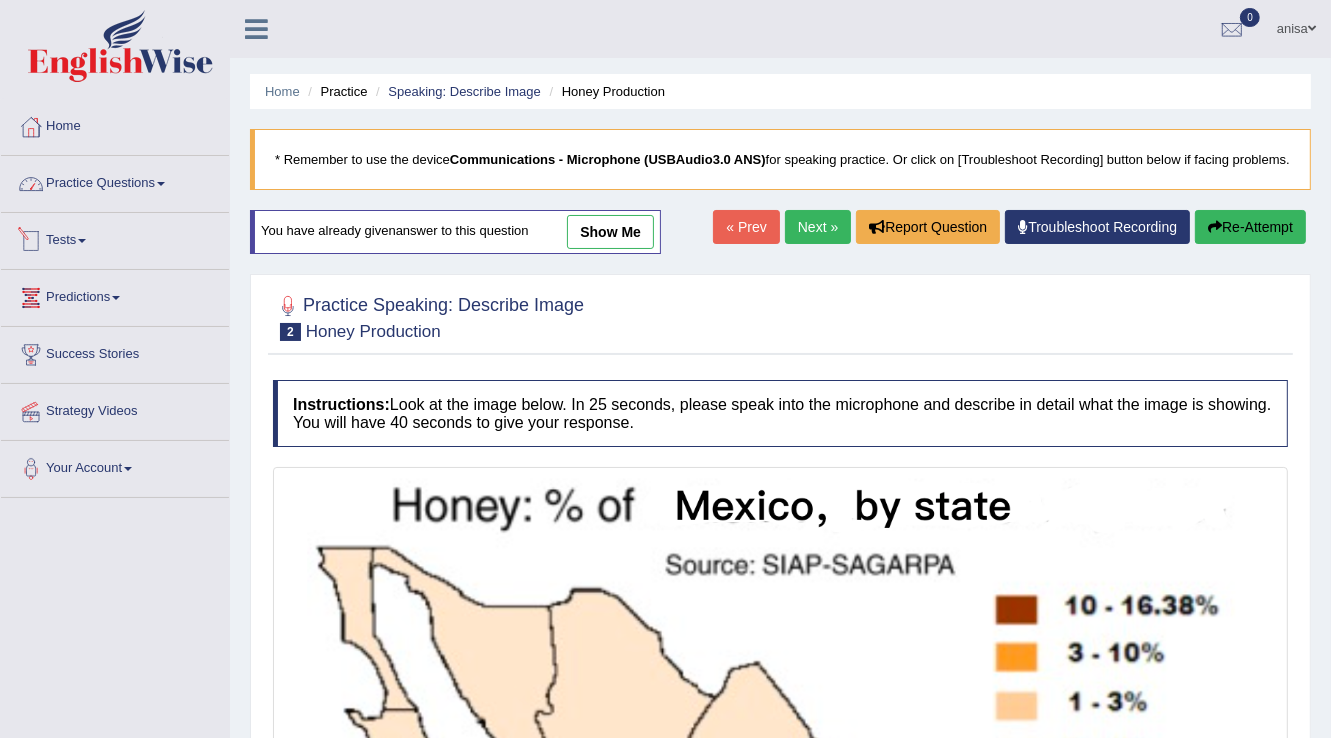 click on "Practice Questions" at bounding box center [115, 181] 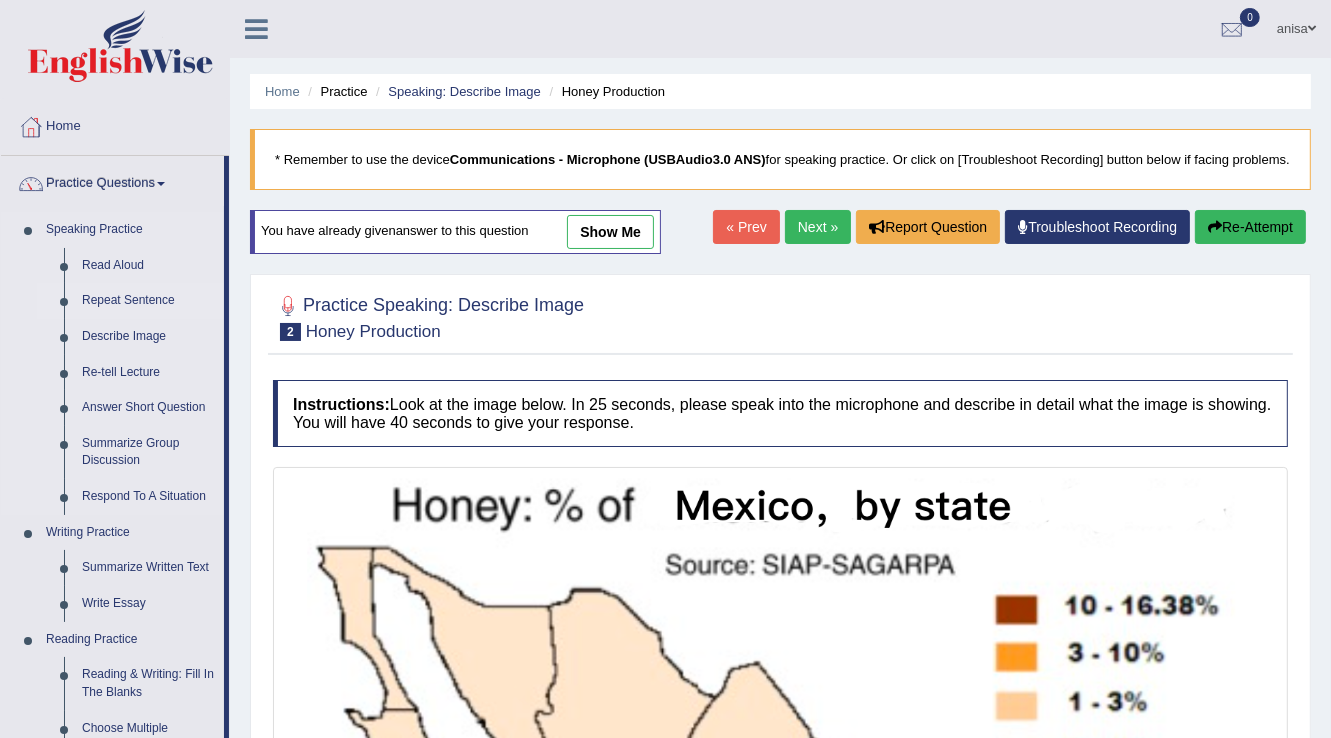 click on "Repeat Sentence" at bounding box center [148, 301] 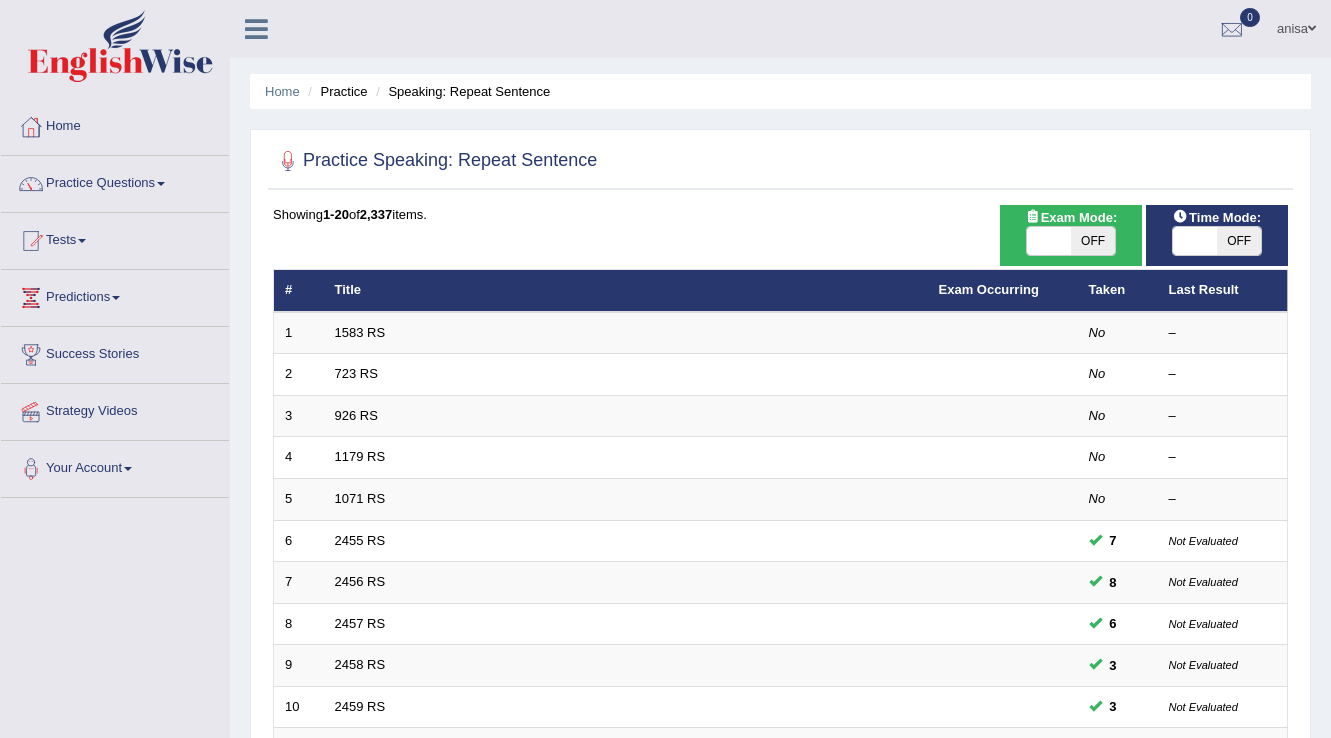 scroll, scrollTop: 0, scrollLeft: 0, axis: both 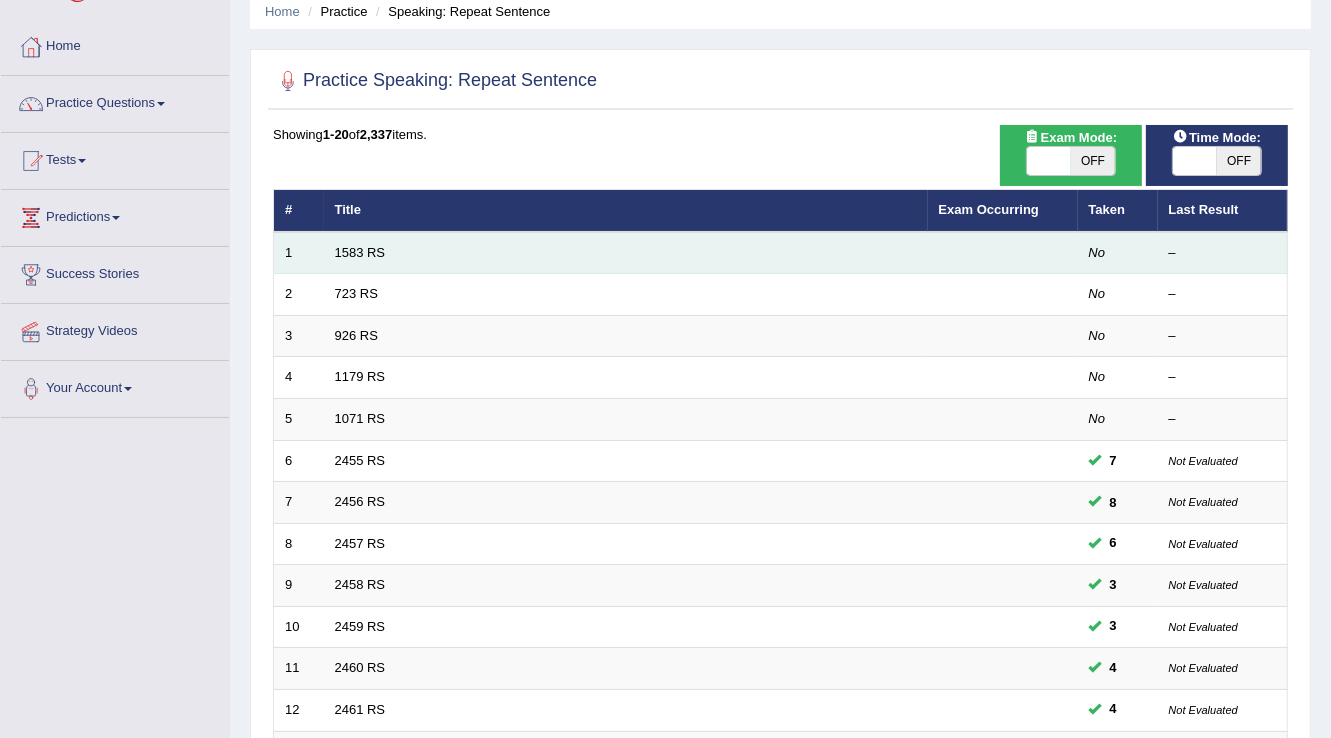 click on "1583 RS" at bounding box center [626, 253] 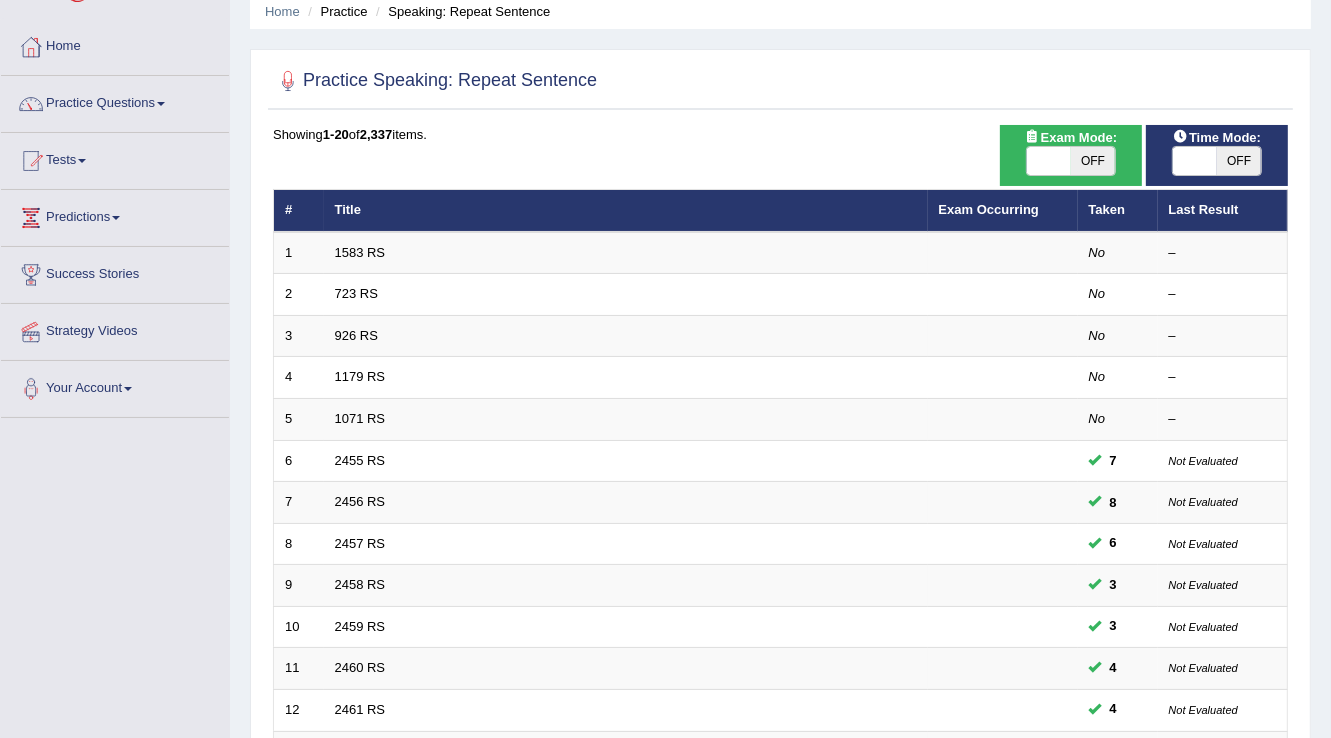 click at bounding box center (1195, 161) 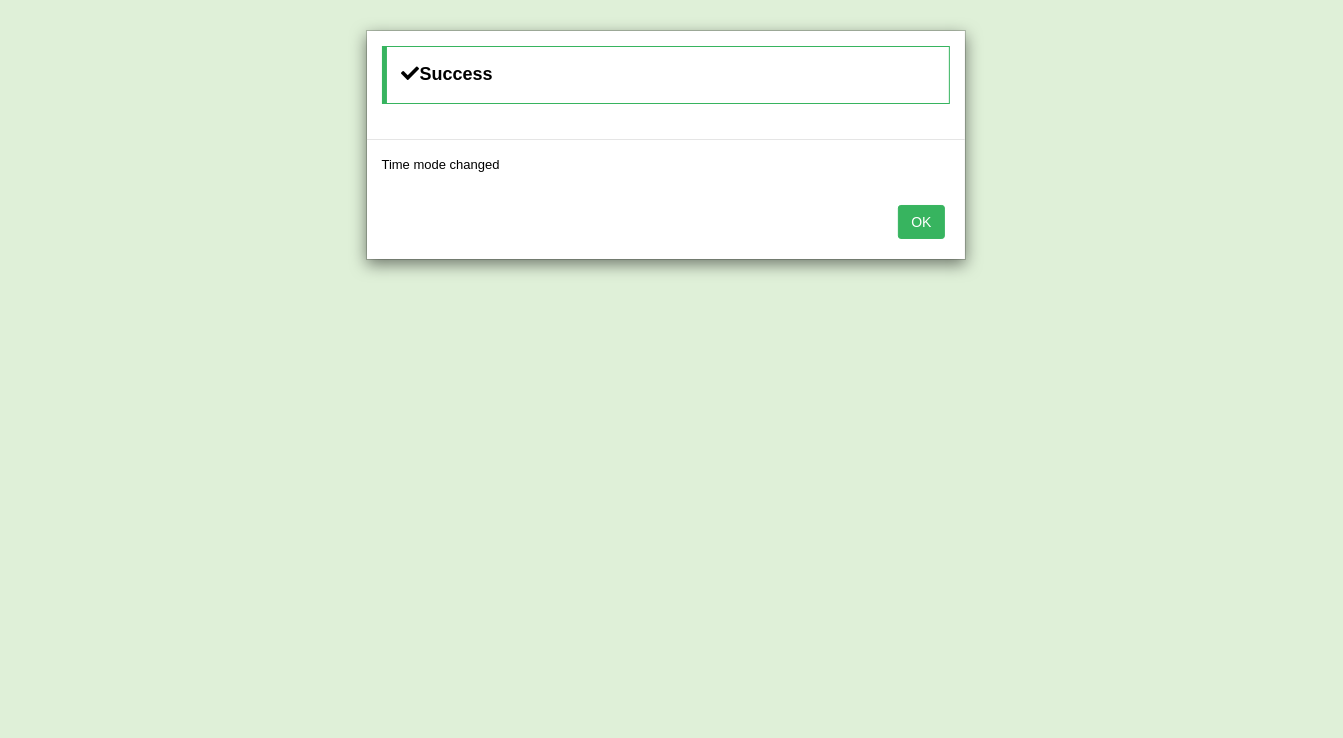 click on "OK" at bounding box center (921, 222) 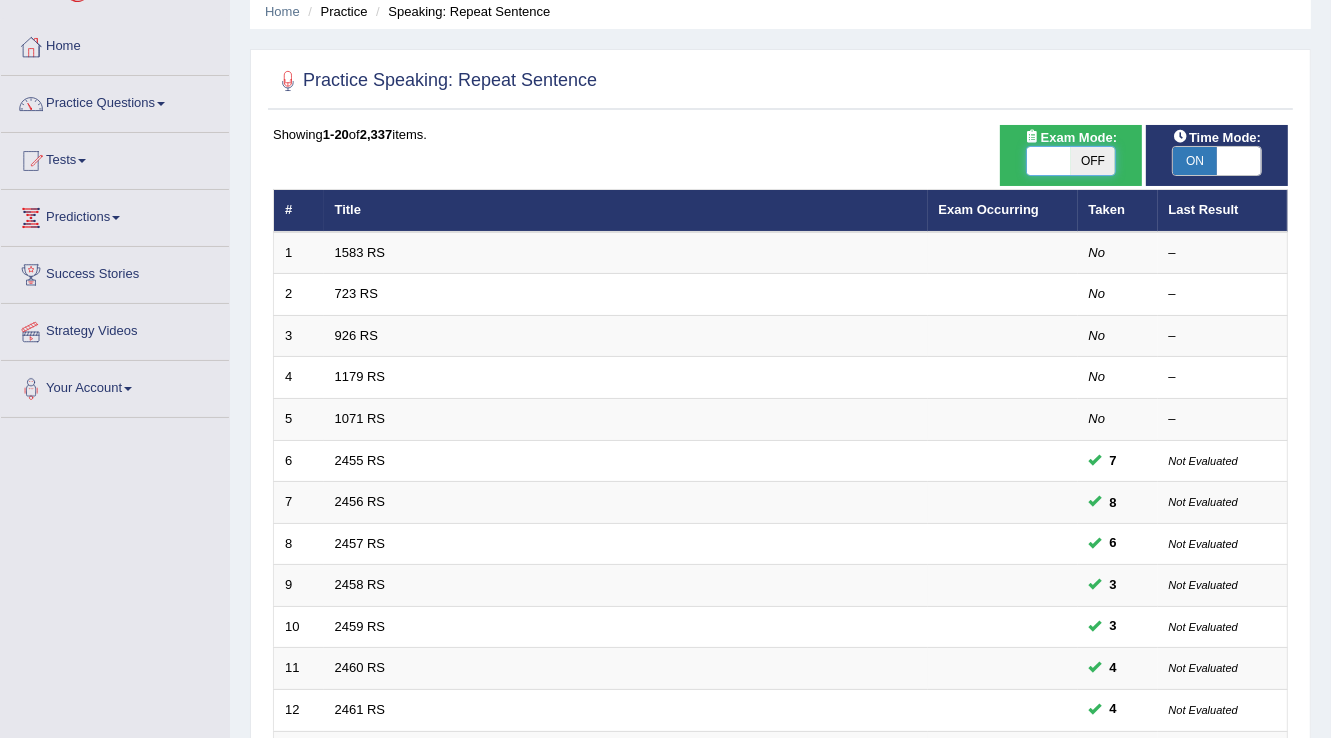click at bounding box center [1049, 161] 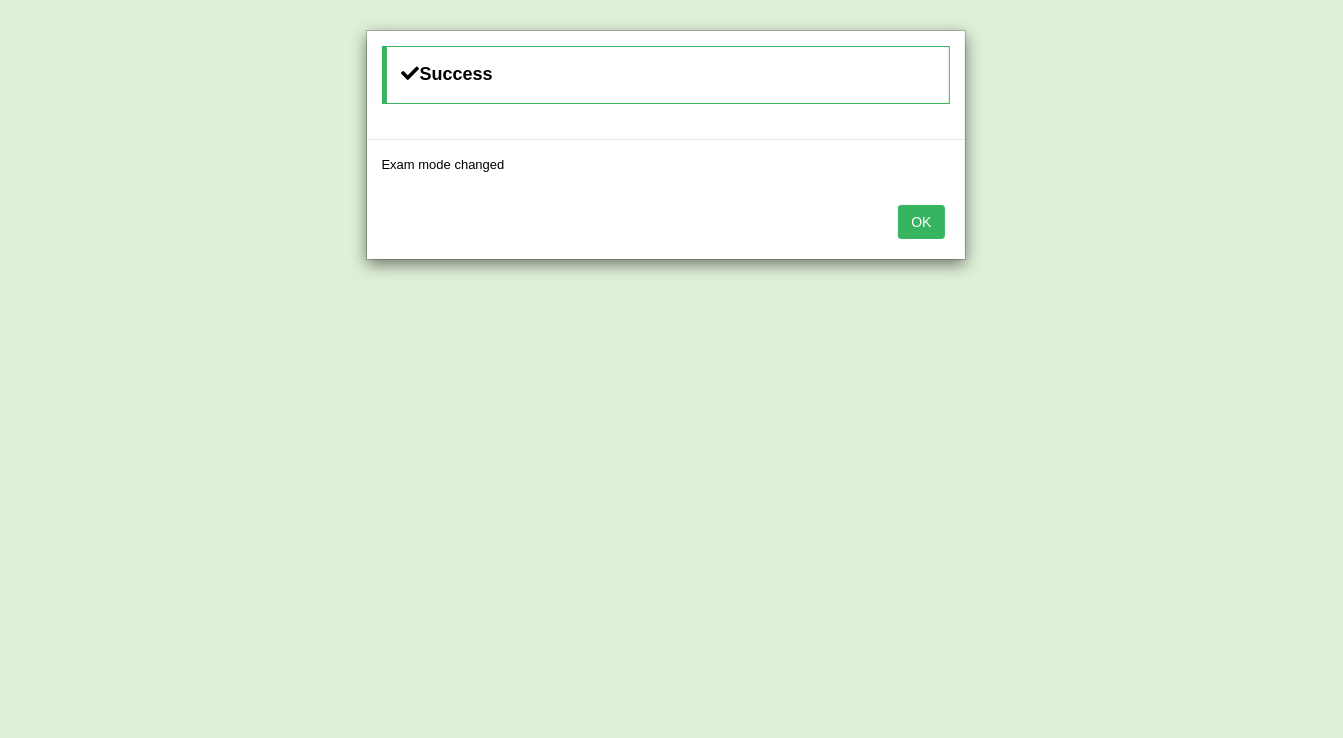 click on "OK" at bounding box center (921, 222) 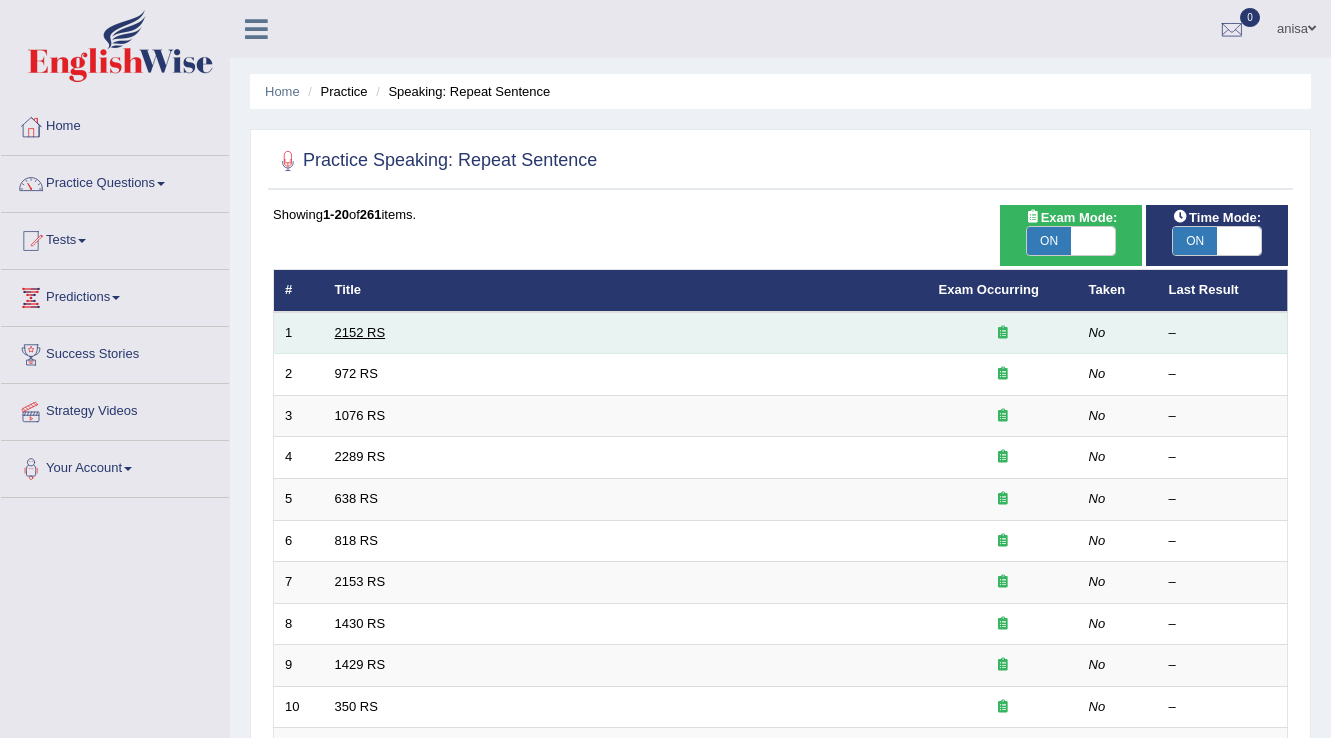 scroll, scrollTop: 80, scrollLeft: 0, axis: vertical 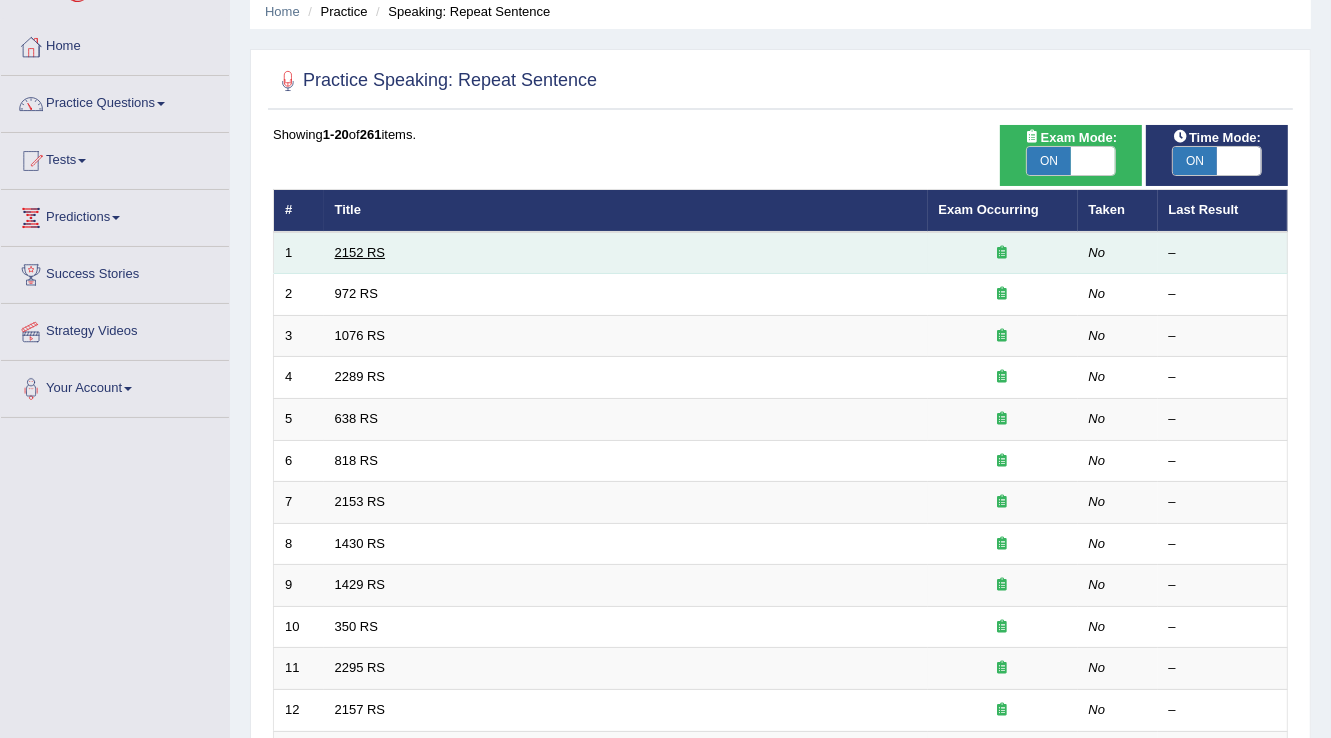click on "2152 RS" at bounding box center [360, 252] 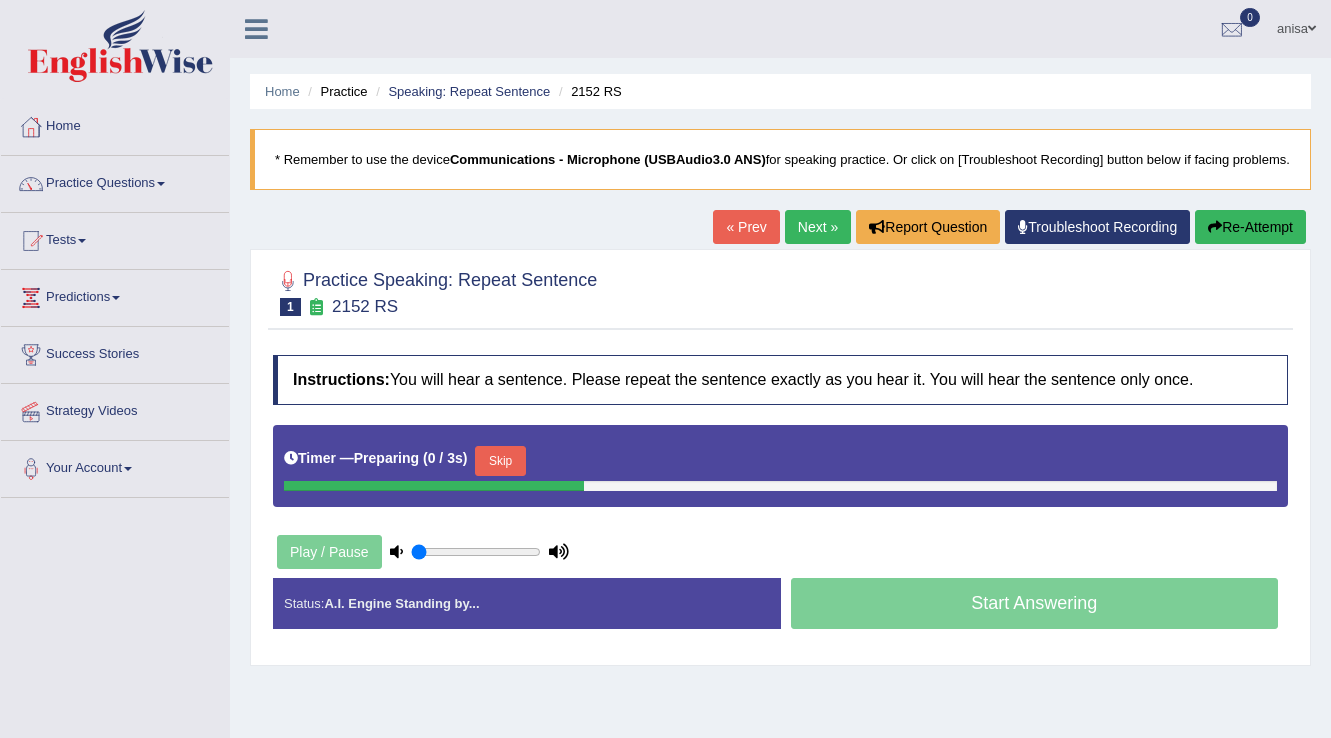 scroll, scrollTop: 0, scrollLeft: 0, axis: both 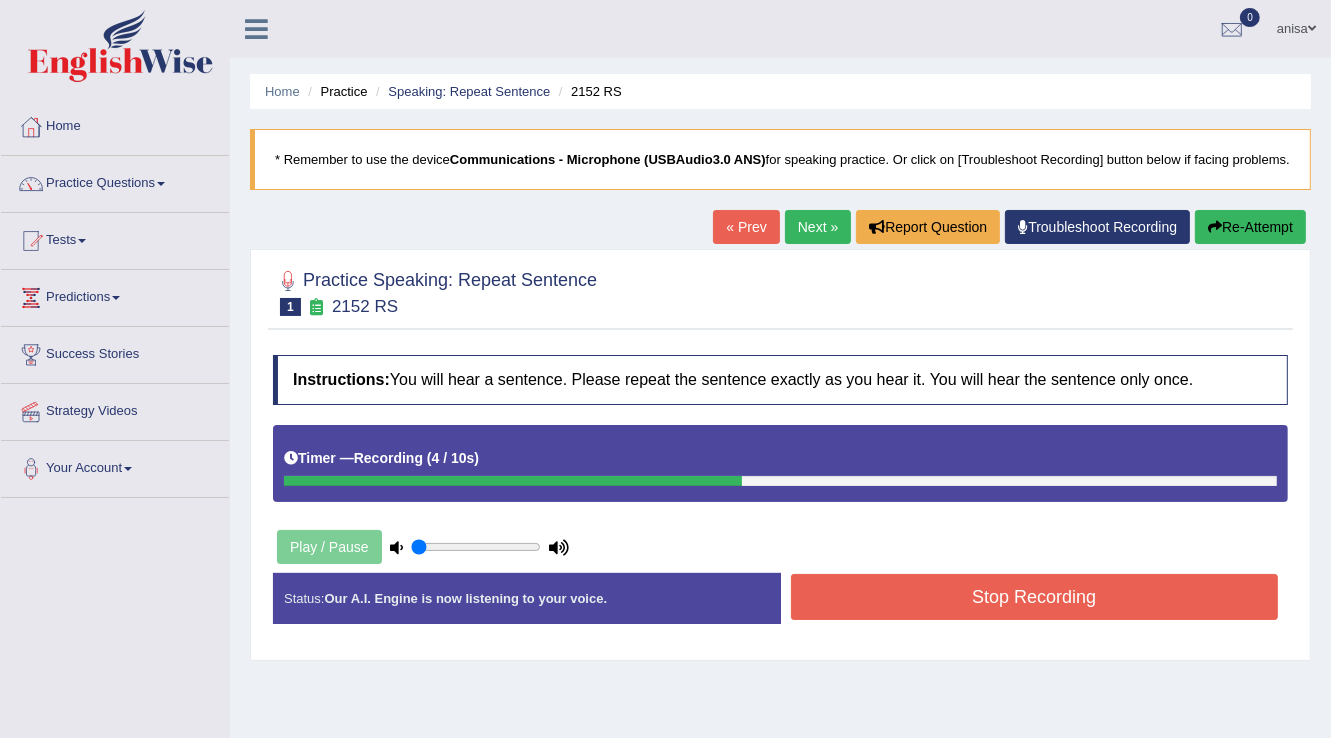 click on "Stop Recording" at bounding box center (1035, 597) 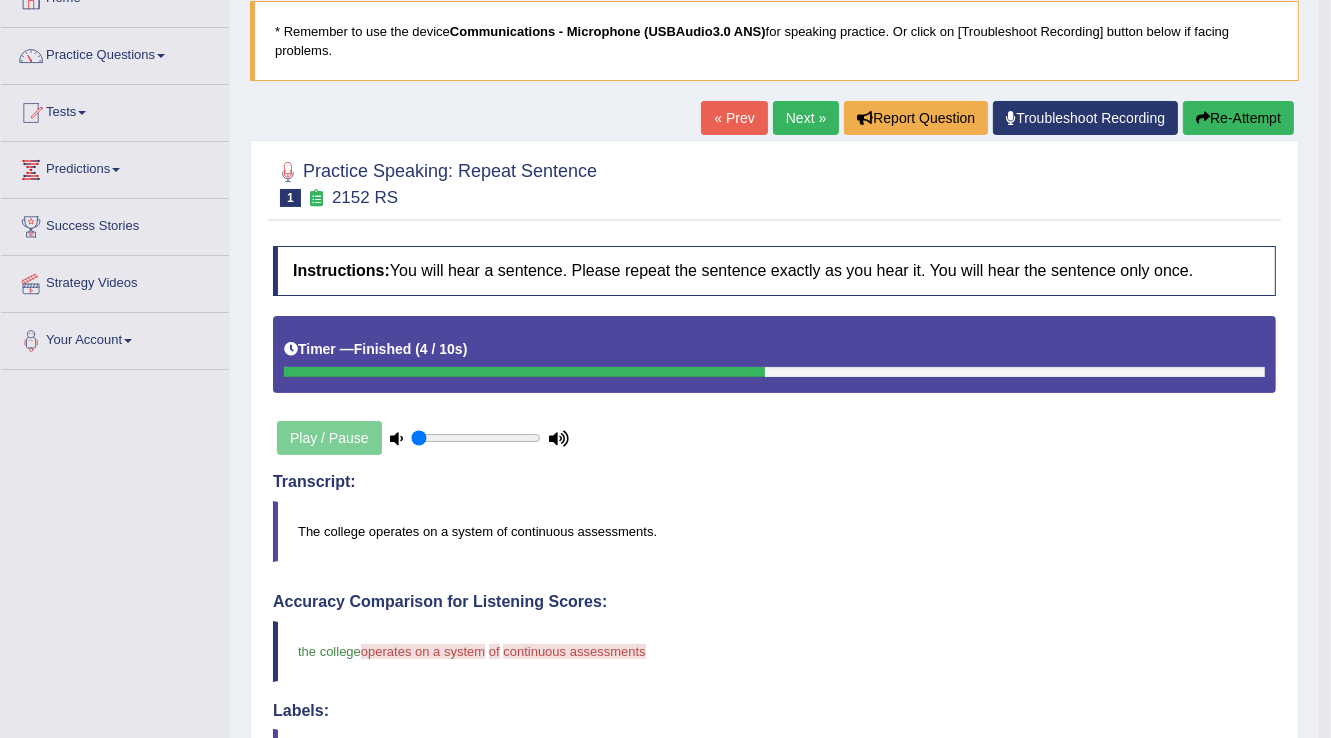 scroll, scrollTop: 80, scrollLeft: 0, axis: vertical 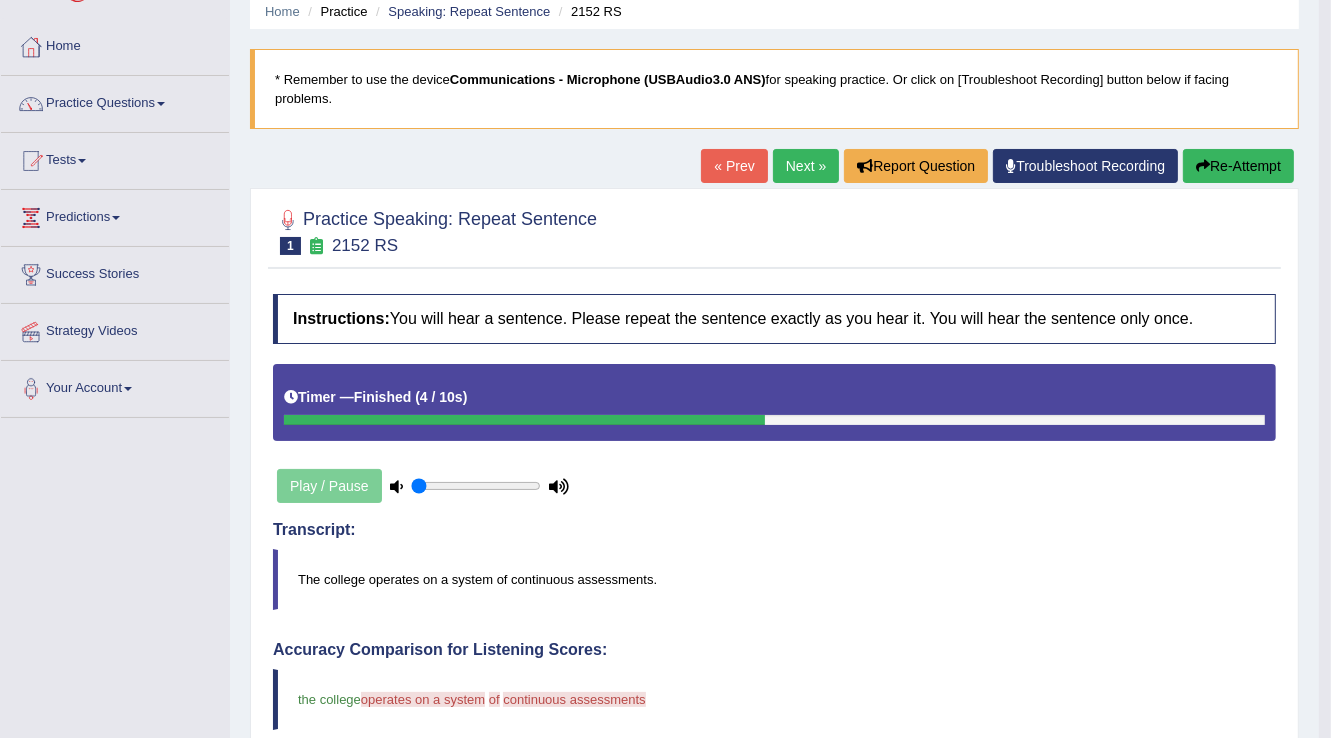 click on "« Prev" at bounding box center [734, 166] 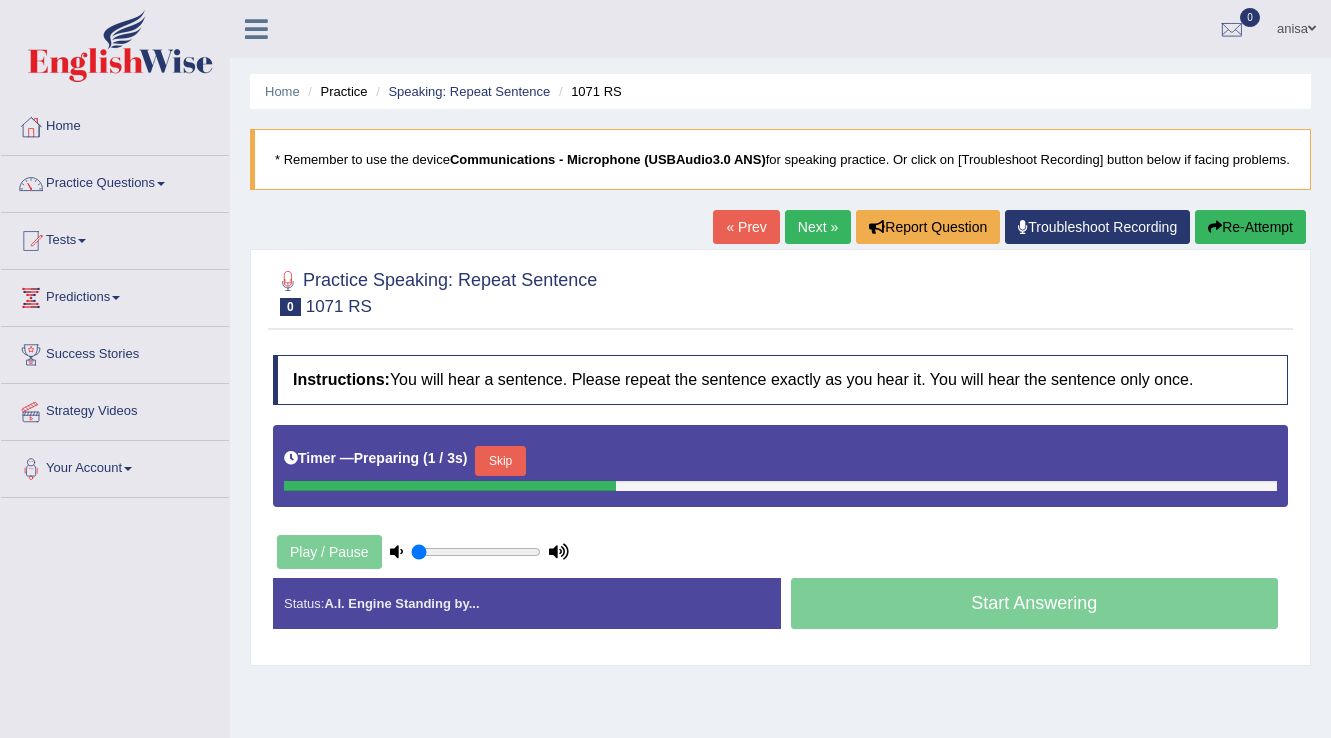 scroll, scrollTop: 0, scrollLeft: 0, axis: both 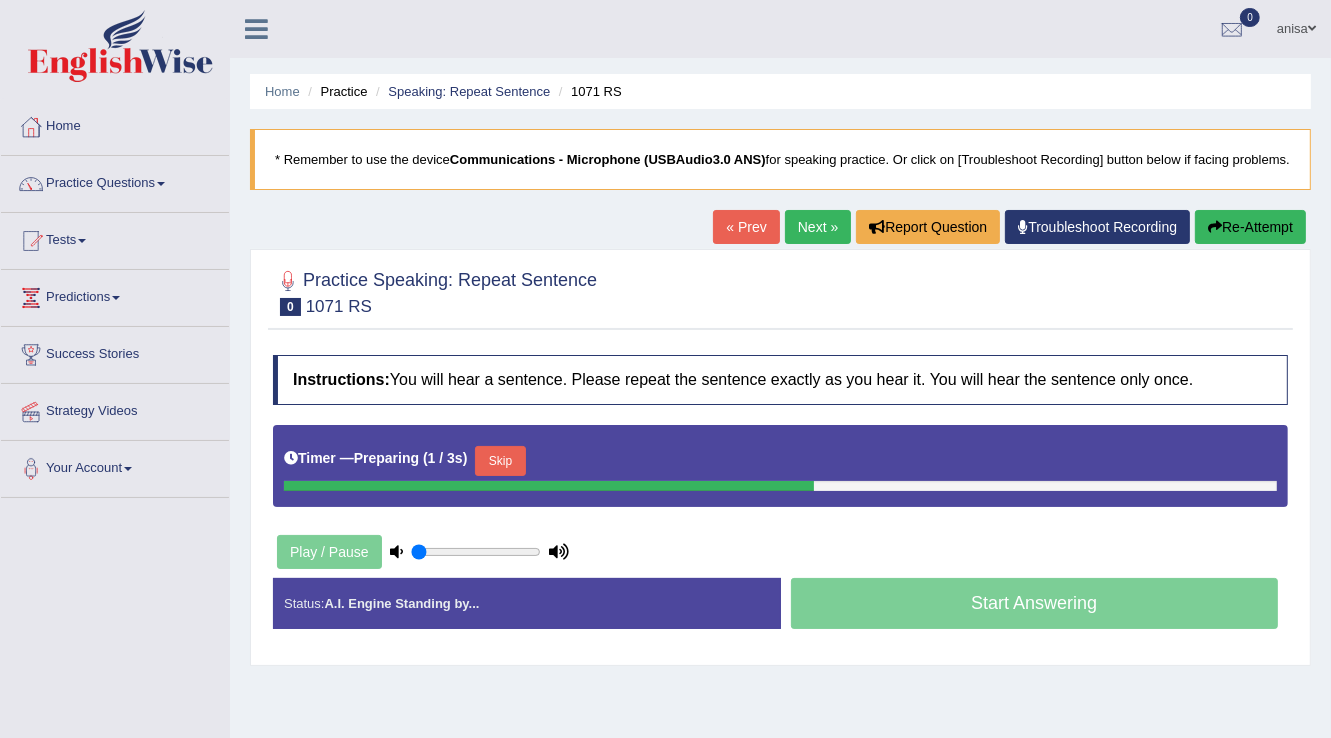 click on "Play / Pause" at bounding box center (423, 552) 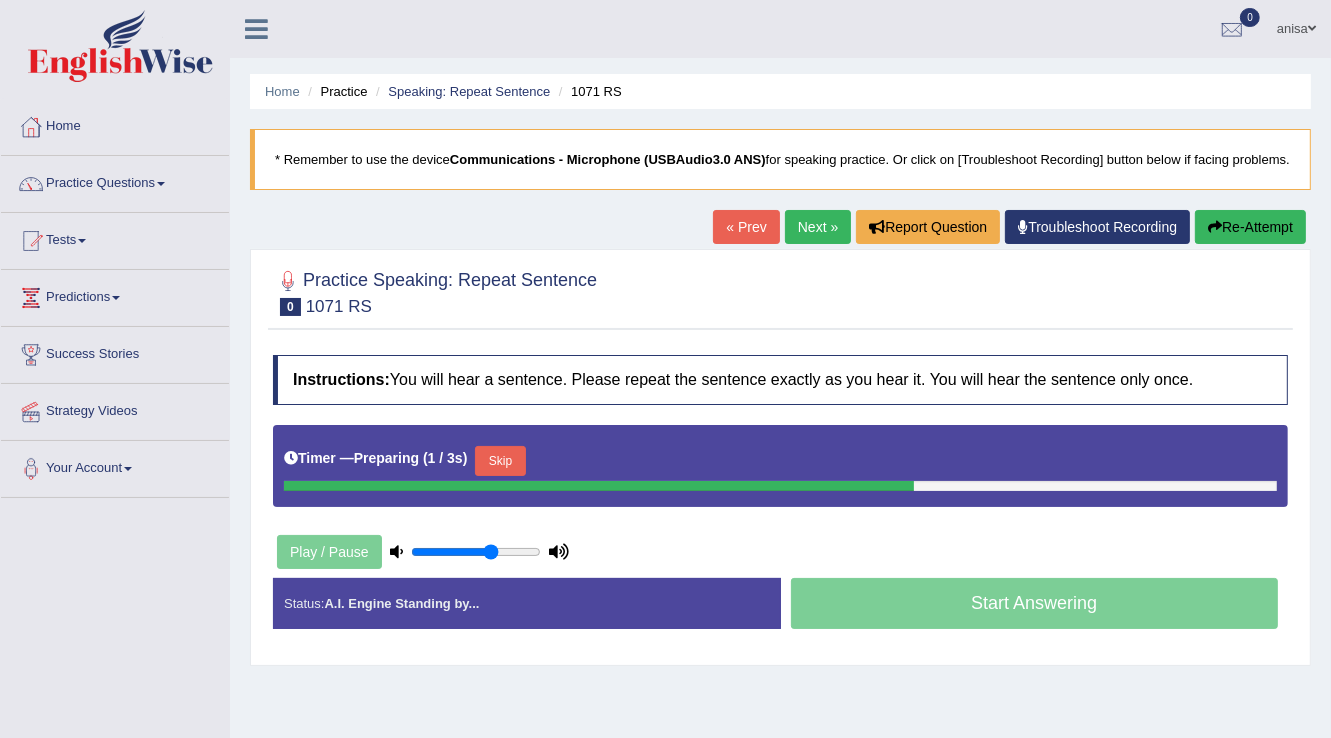 click at bounding box center (476, 552) 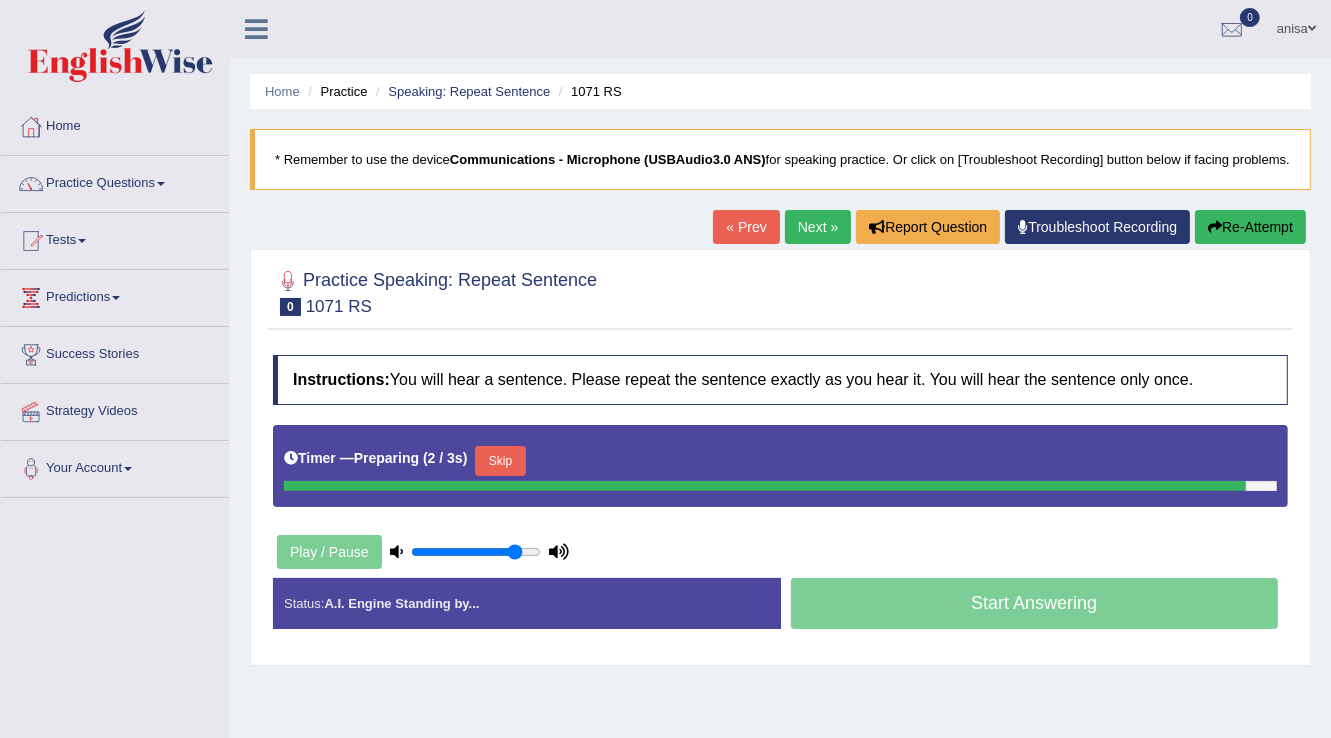 type on "0.85" 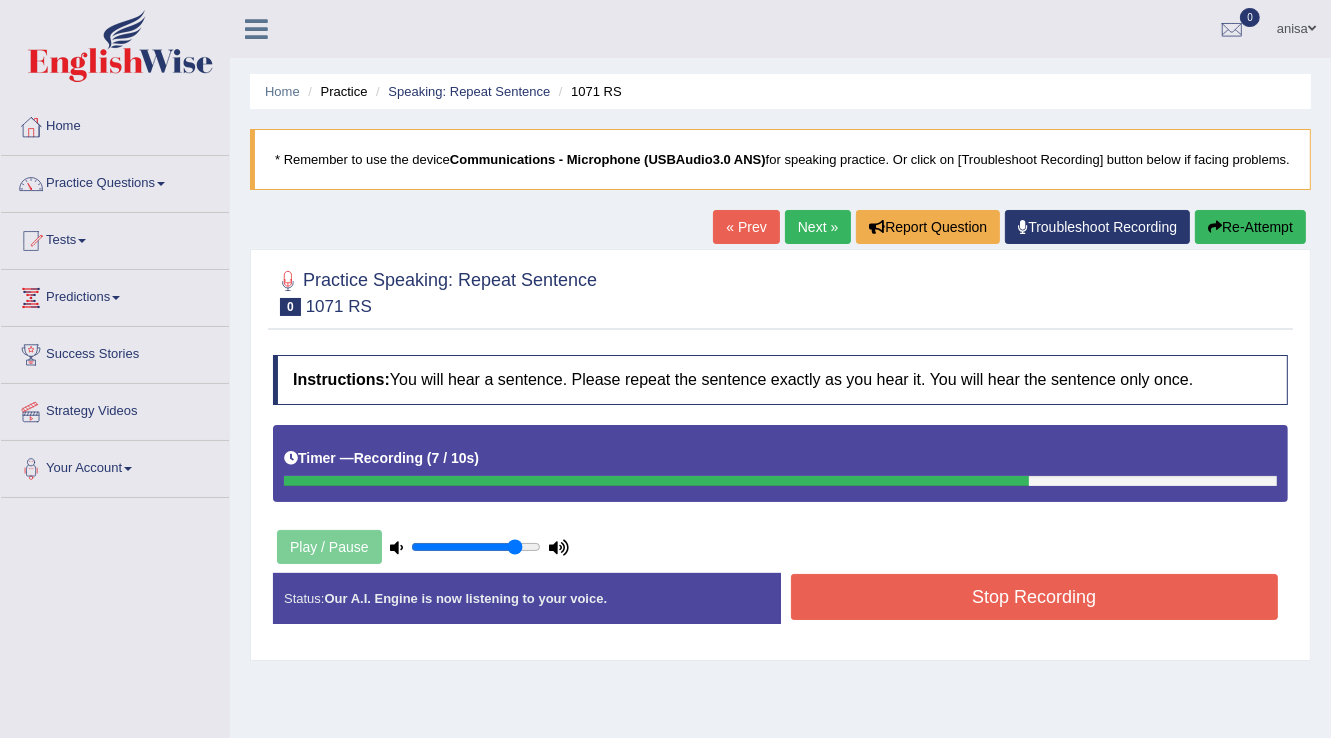 click on "« Prev" at bounding box center (746, 227) 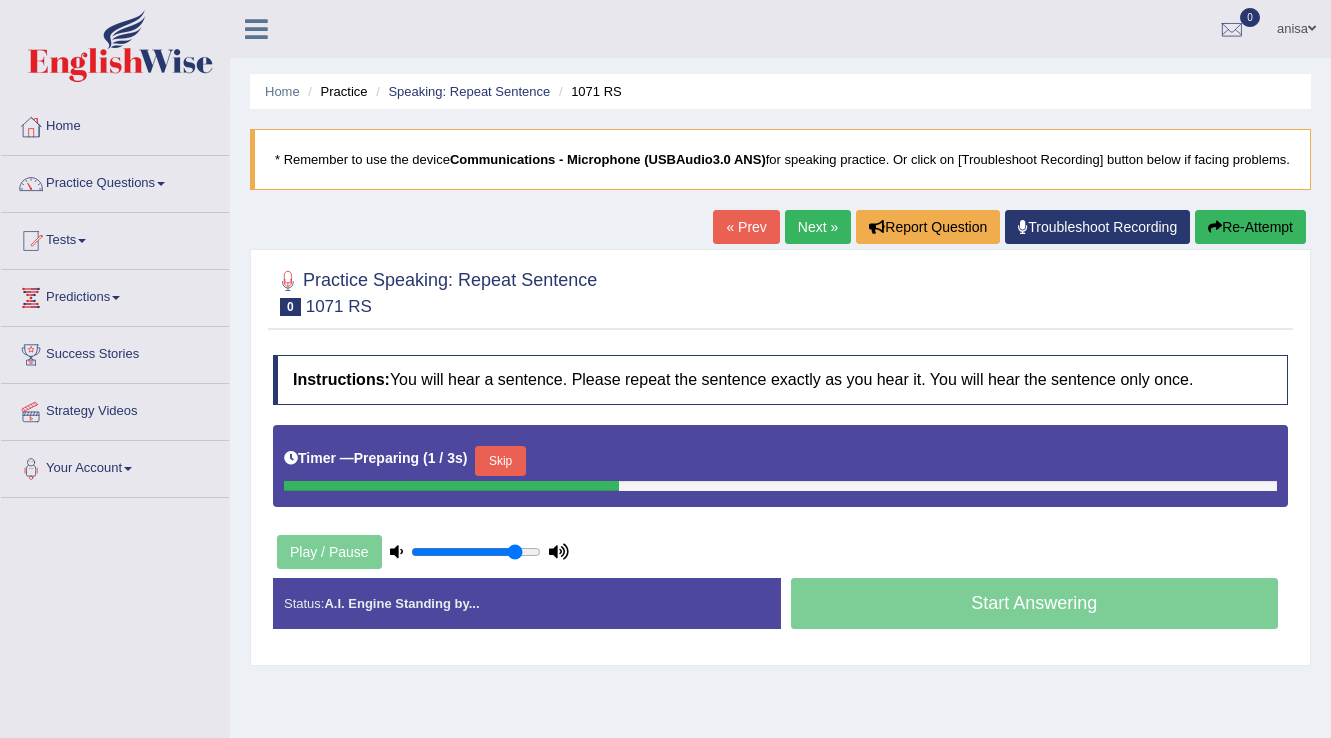 click on "Skip" at bounding box center [500, 461] 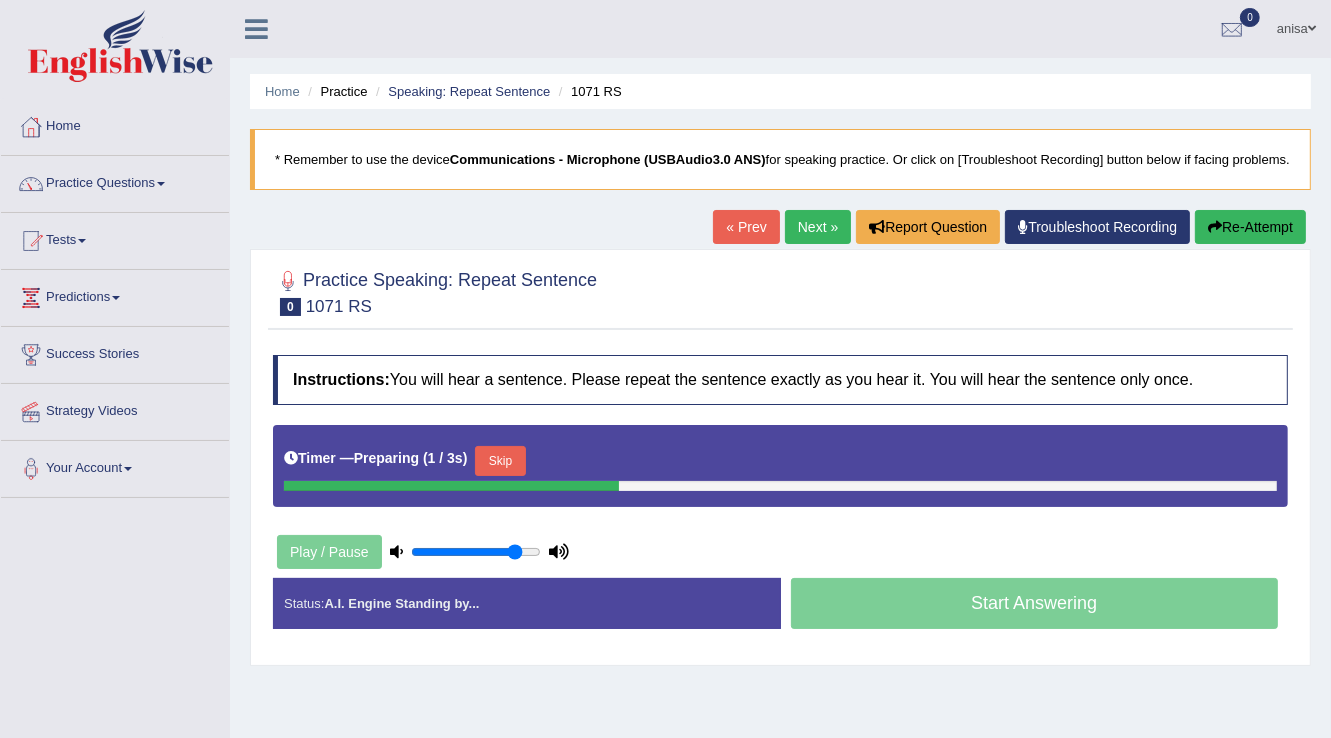 scroll, scrollTop: 0, scrollLeft: 0, axis: both 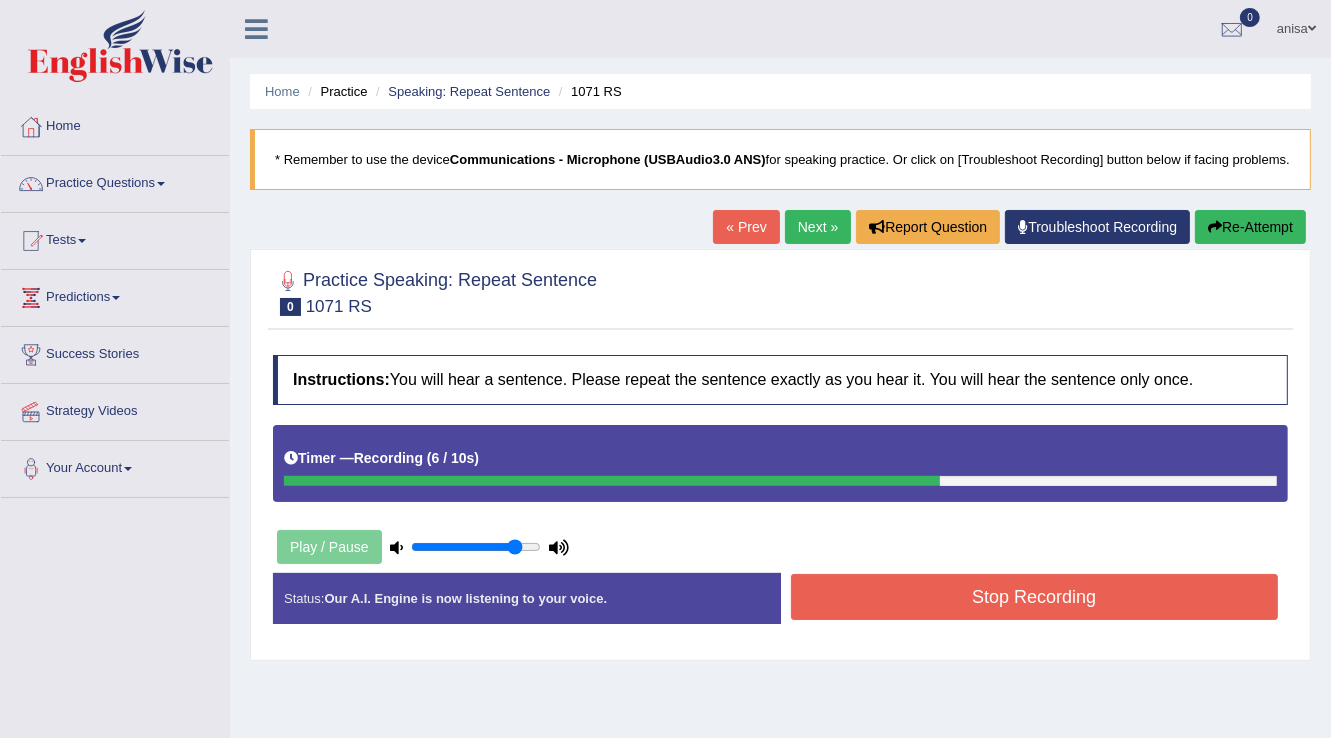 click on "Stop Recording" at bounding box center (1035, 597) 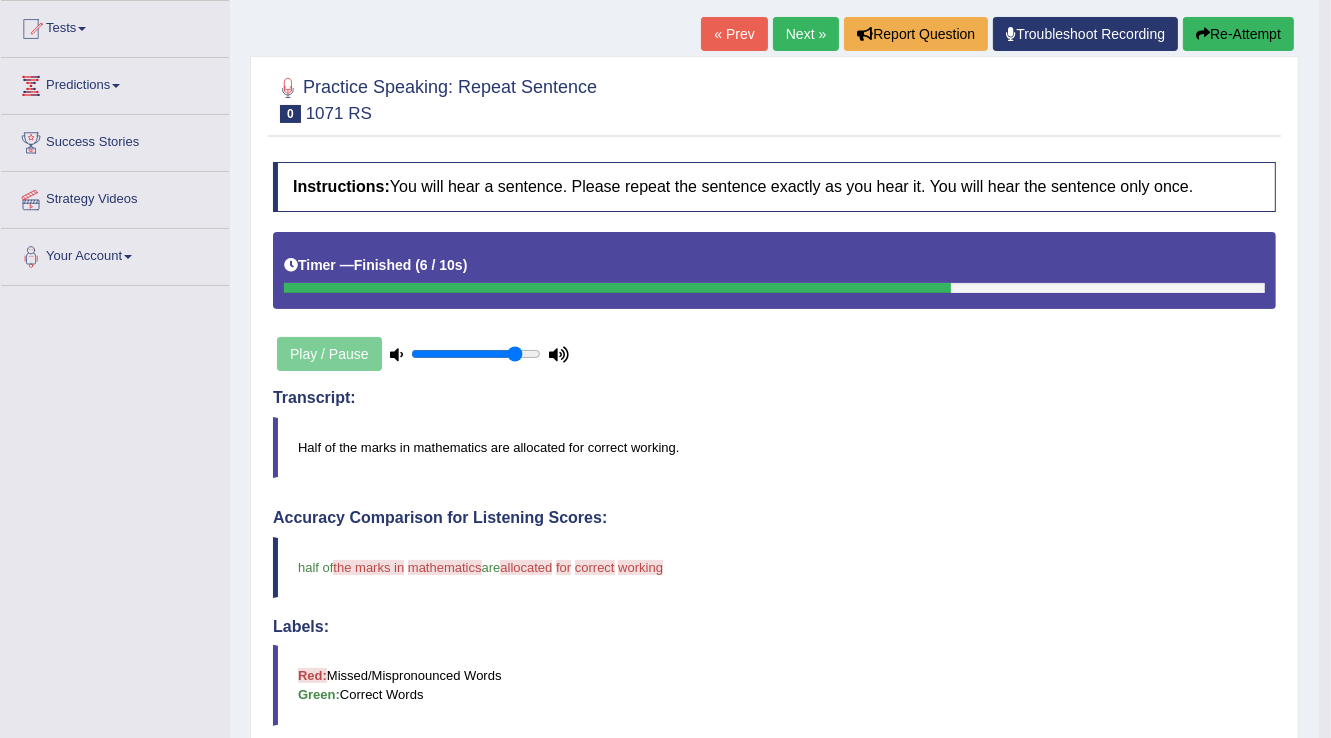 scroll, scrollTop: 0, scrollLeft: 0, axis: both 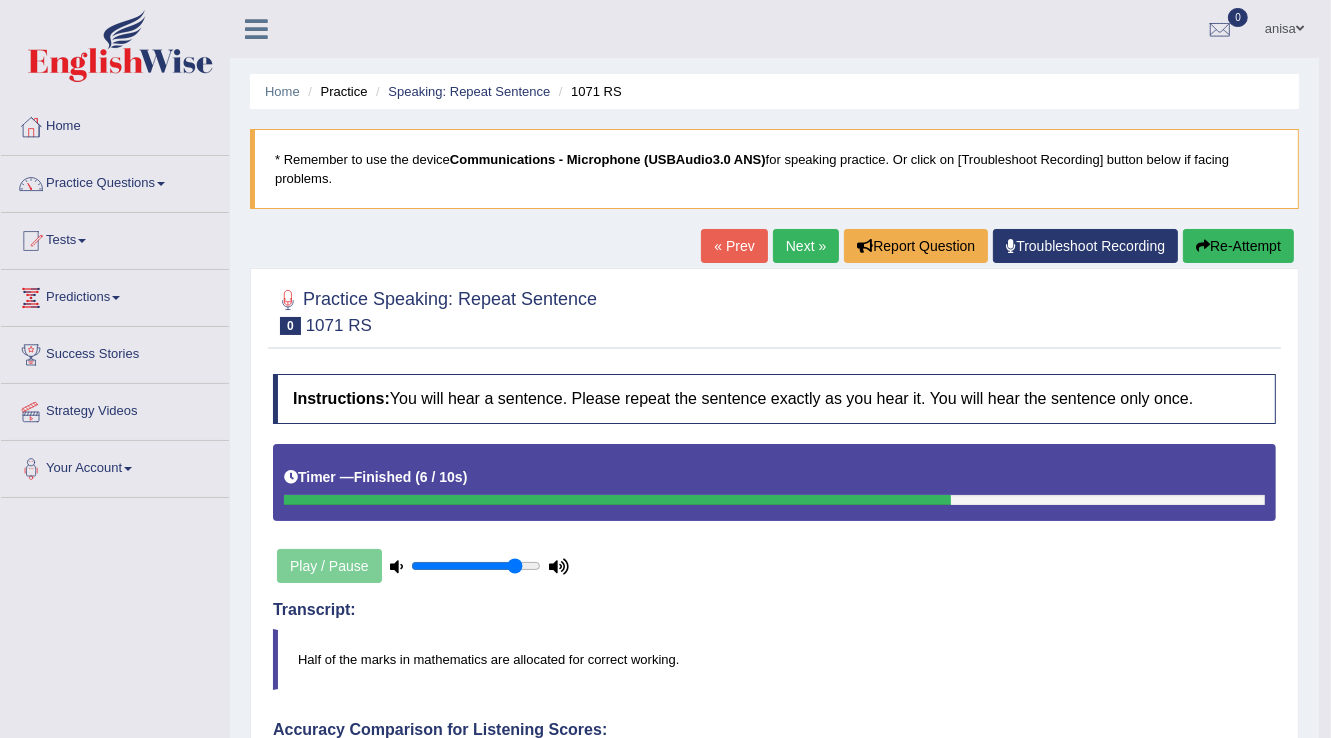 click on "Next »" at bounding box center (806, 246) 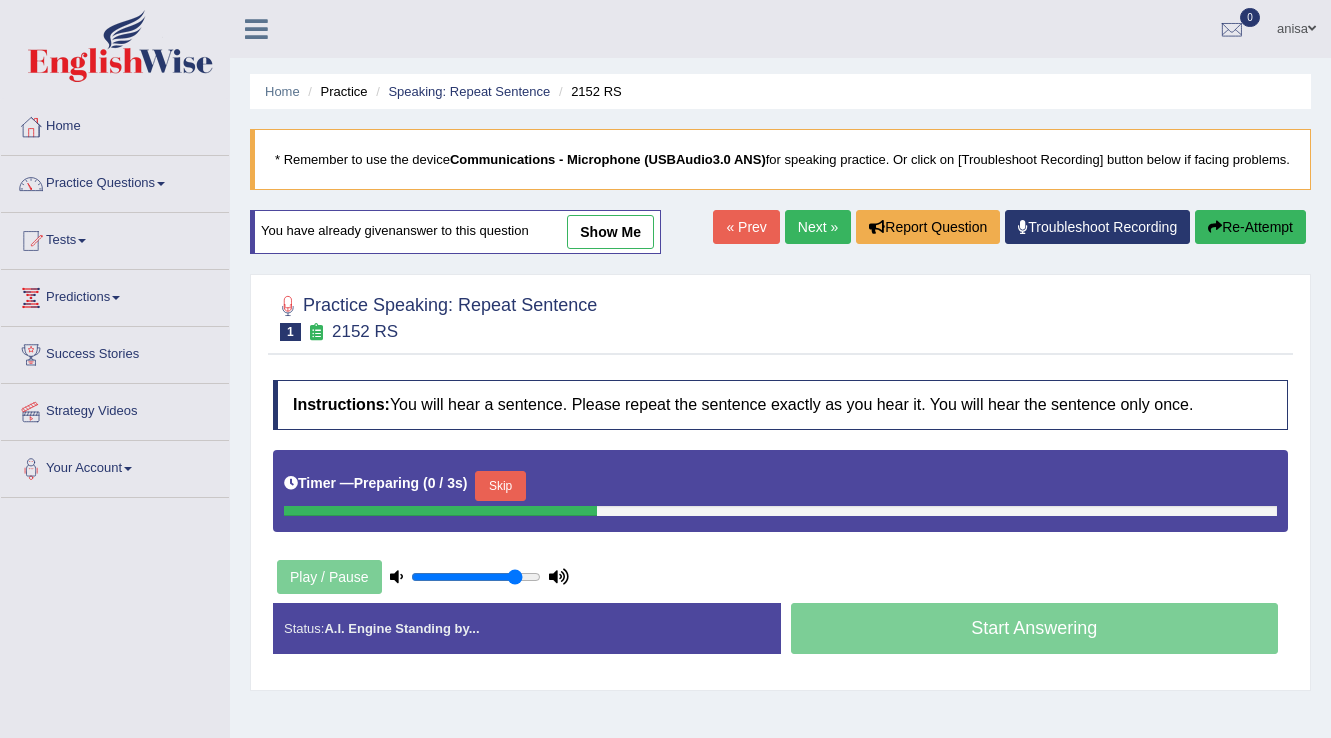 scroll, scrollTop: 0, scrollLeft: 0, axis: both 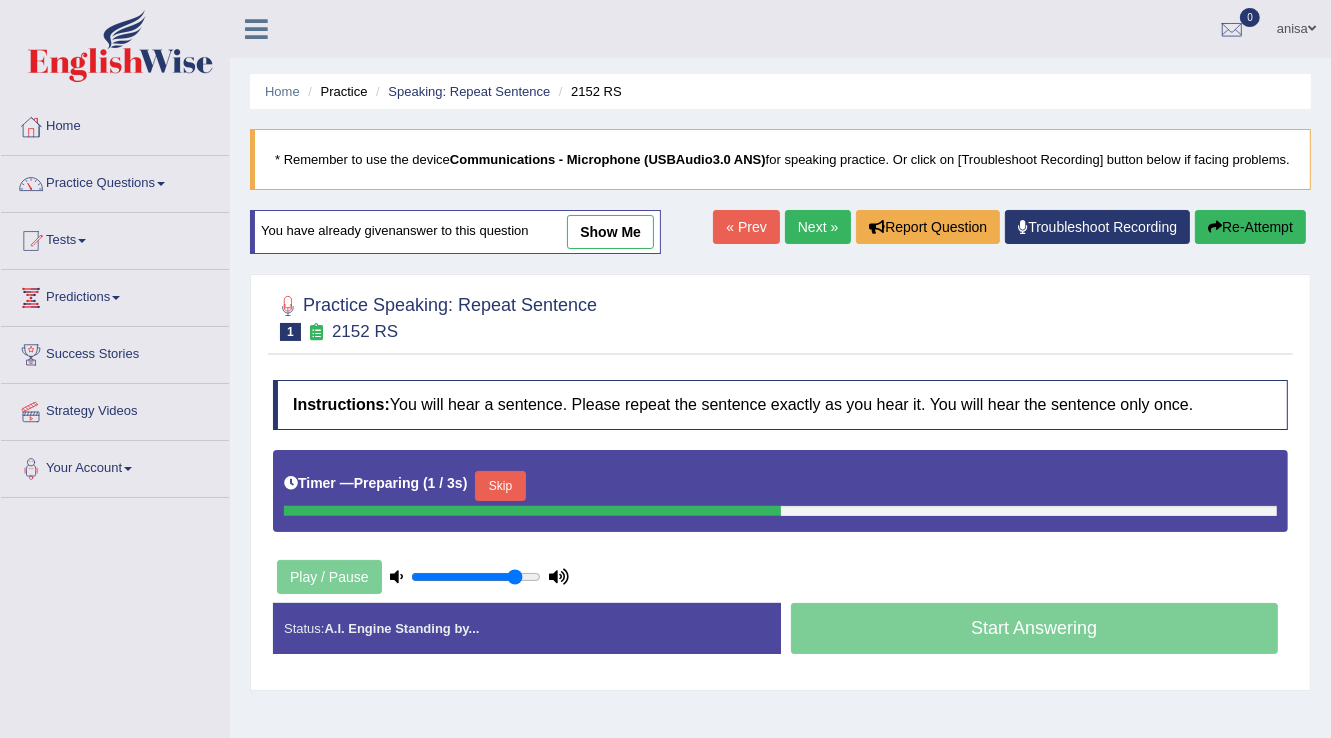 click on "Skip" at bounding box center [500, 486] 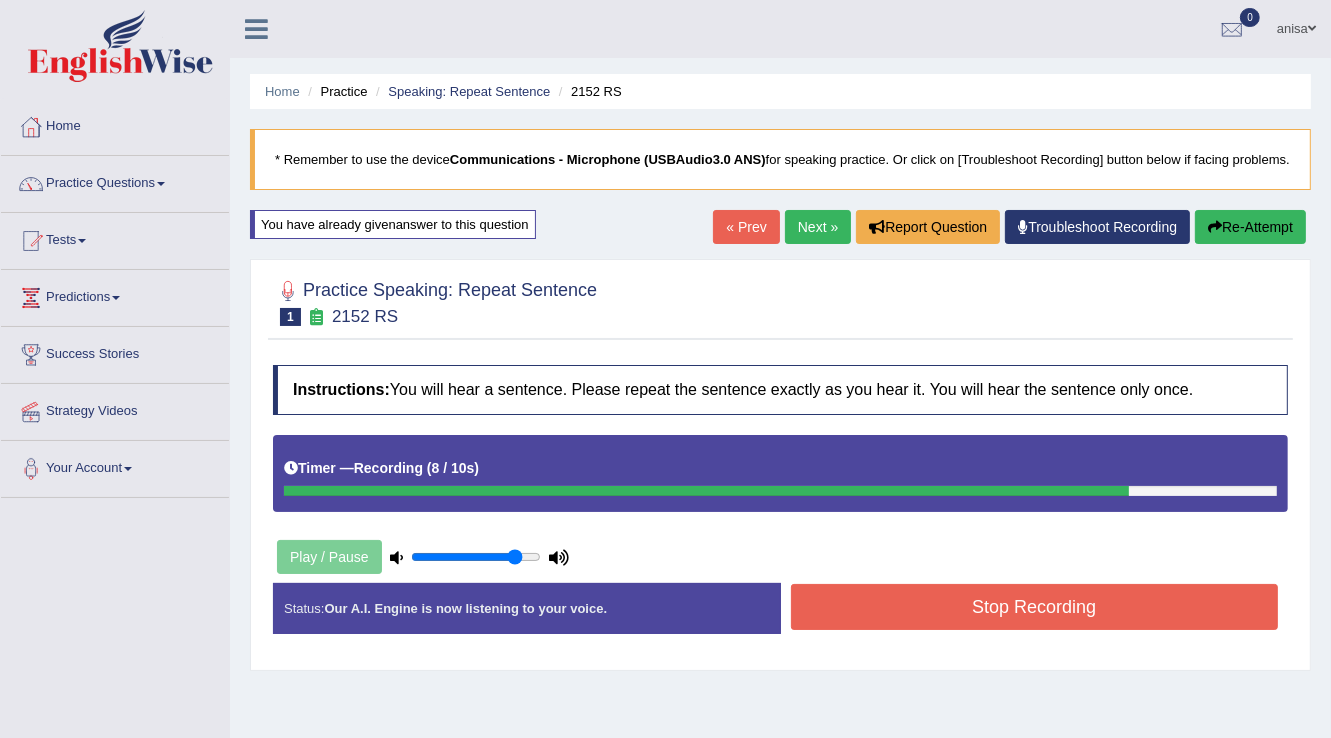 click on "« Prev Next »  Report Question  Troubleshoot Recording  Re-Attempt" at bounding box center (1012, 229) 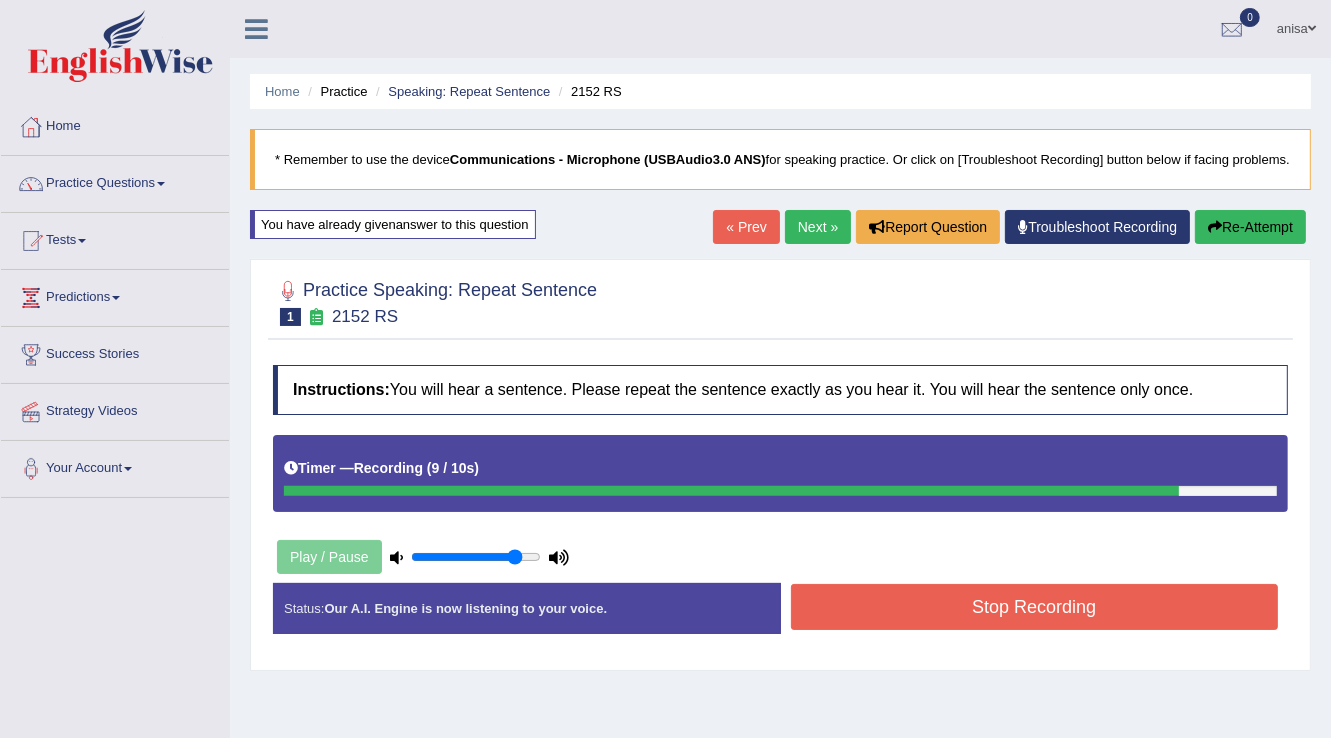 click on "« Prev" at bounding box center [746, 227] 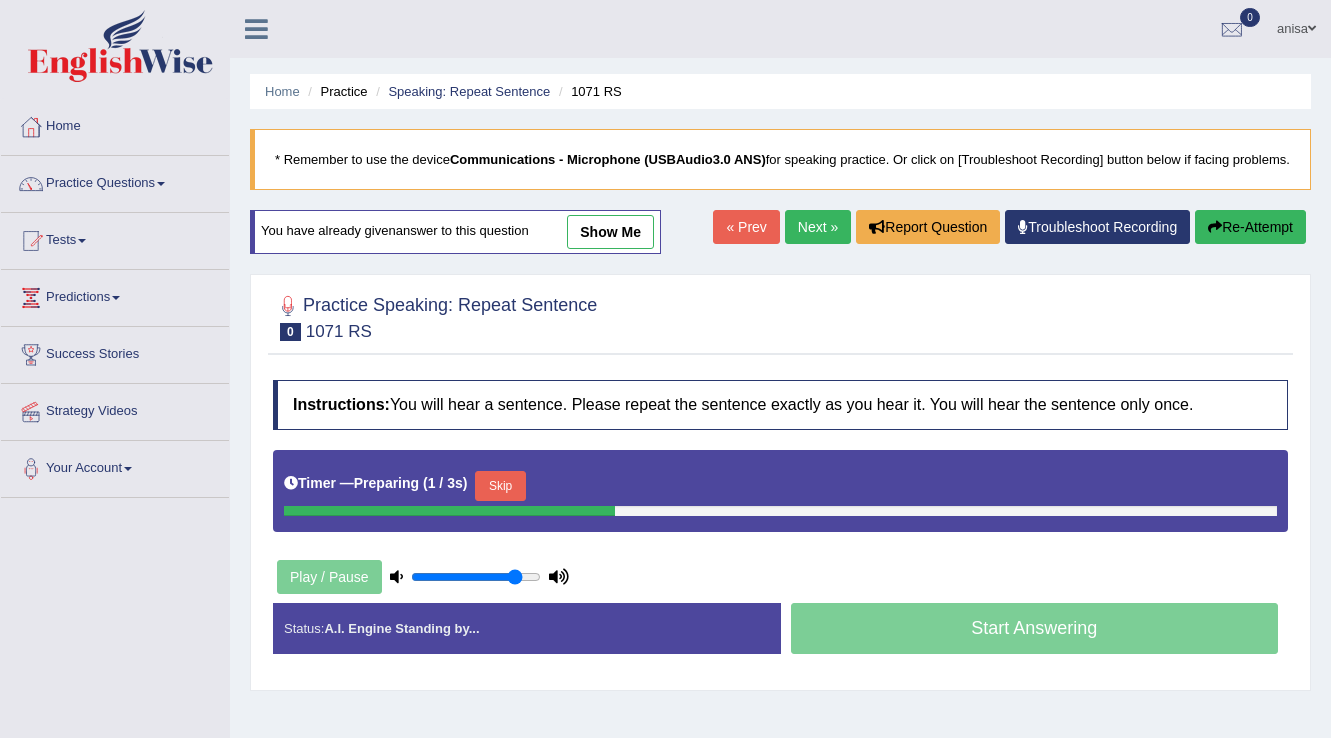 scroll, scrollTop: 0, scrollLeft: 0, axis: both 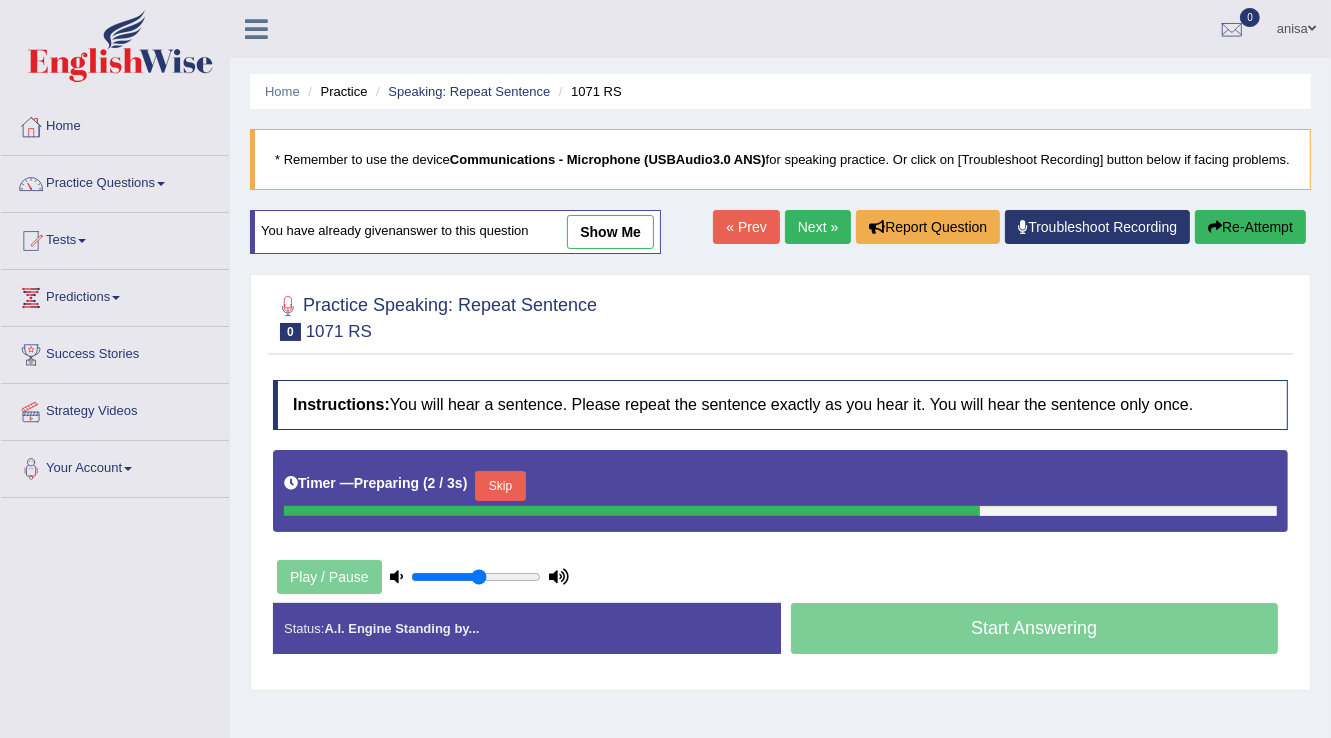 type on "0.55" 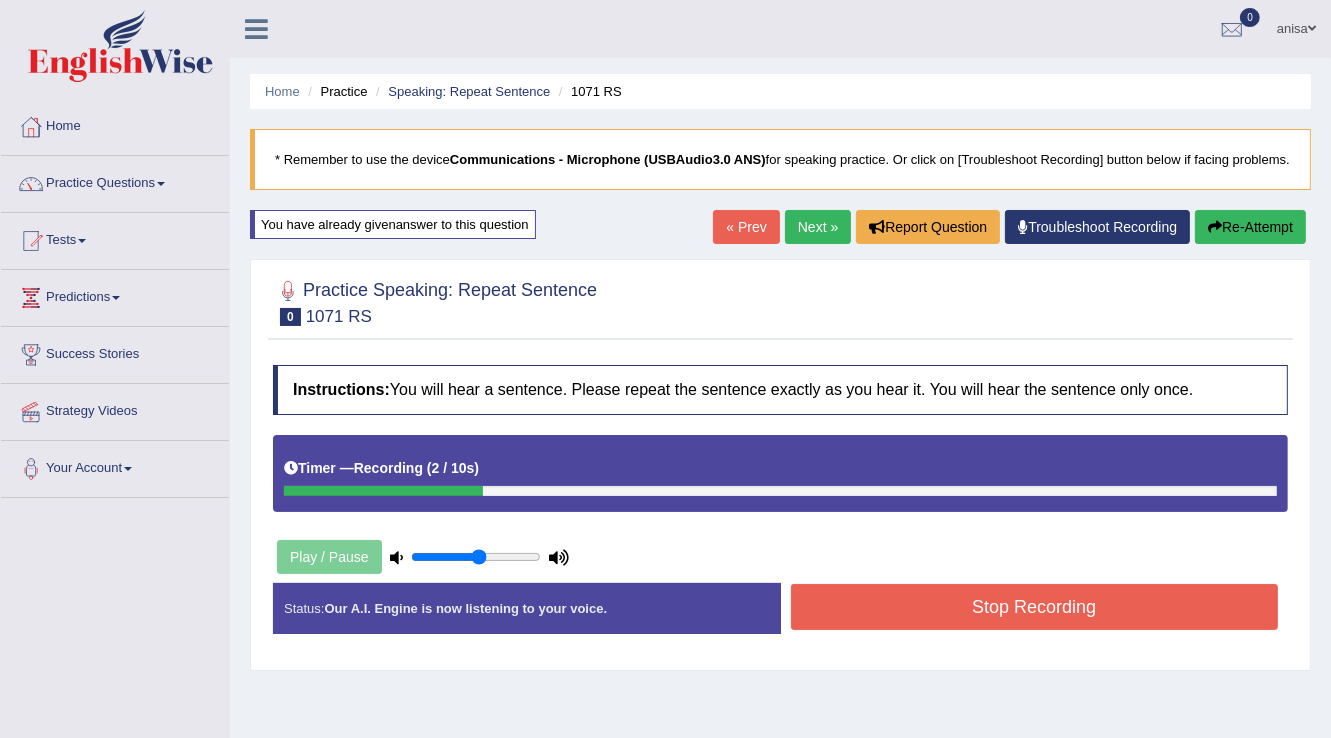 click on "Next »" at bounding box center (818, 227) 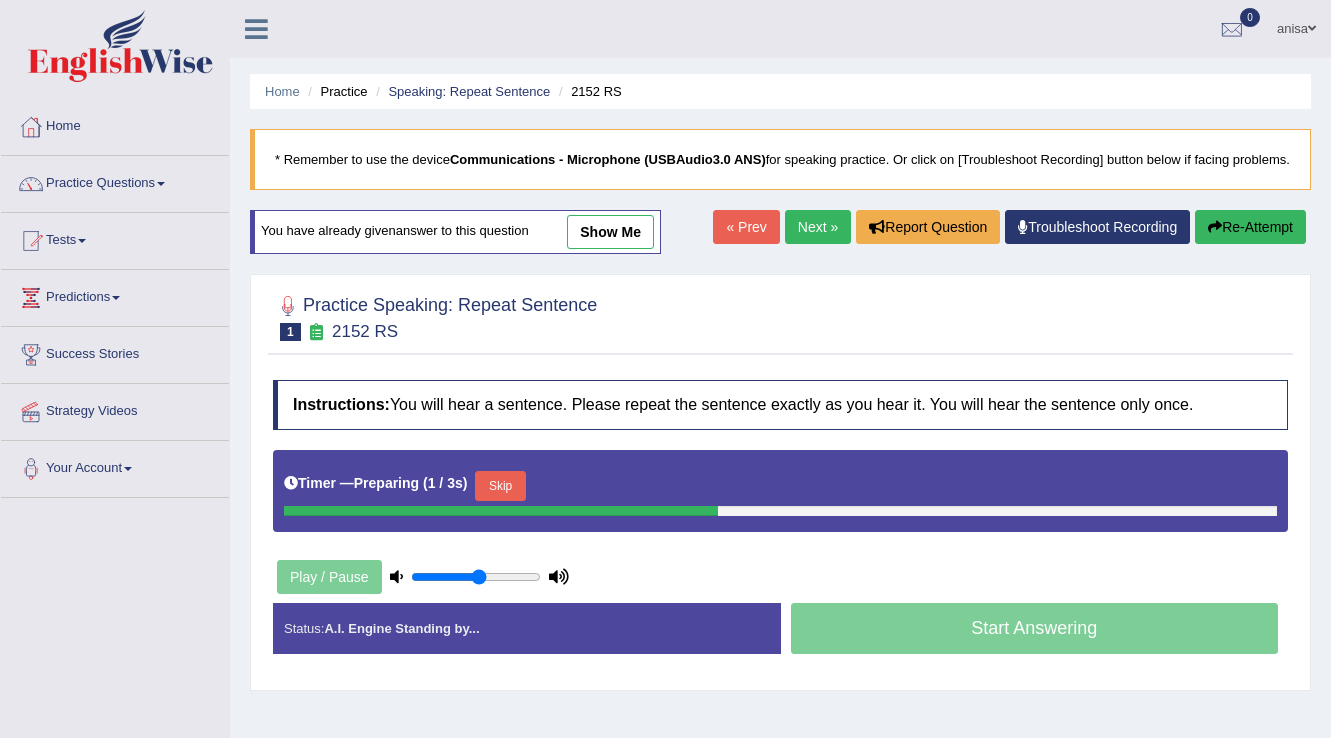 click on "Skip" at bounding box center (500, 486) 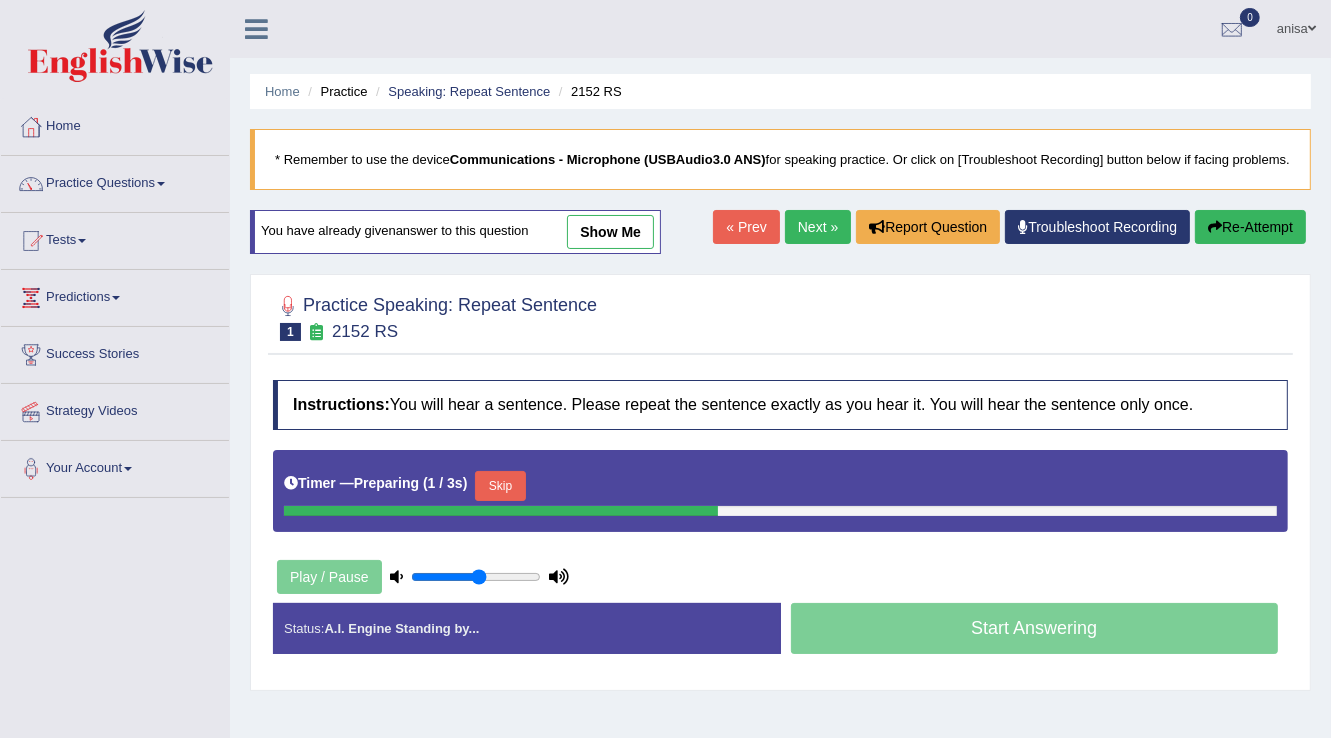 scroll, scrollTop: 0, scrollLeft: 0, axis: both 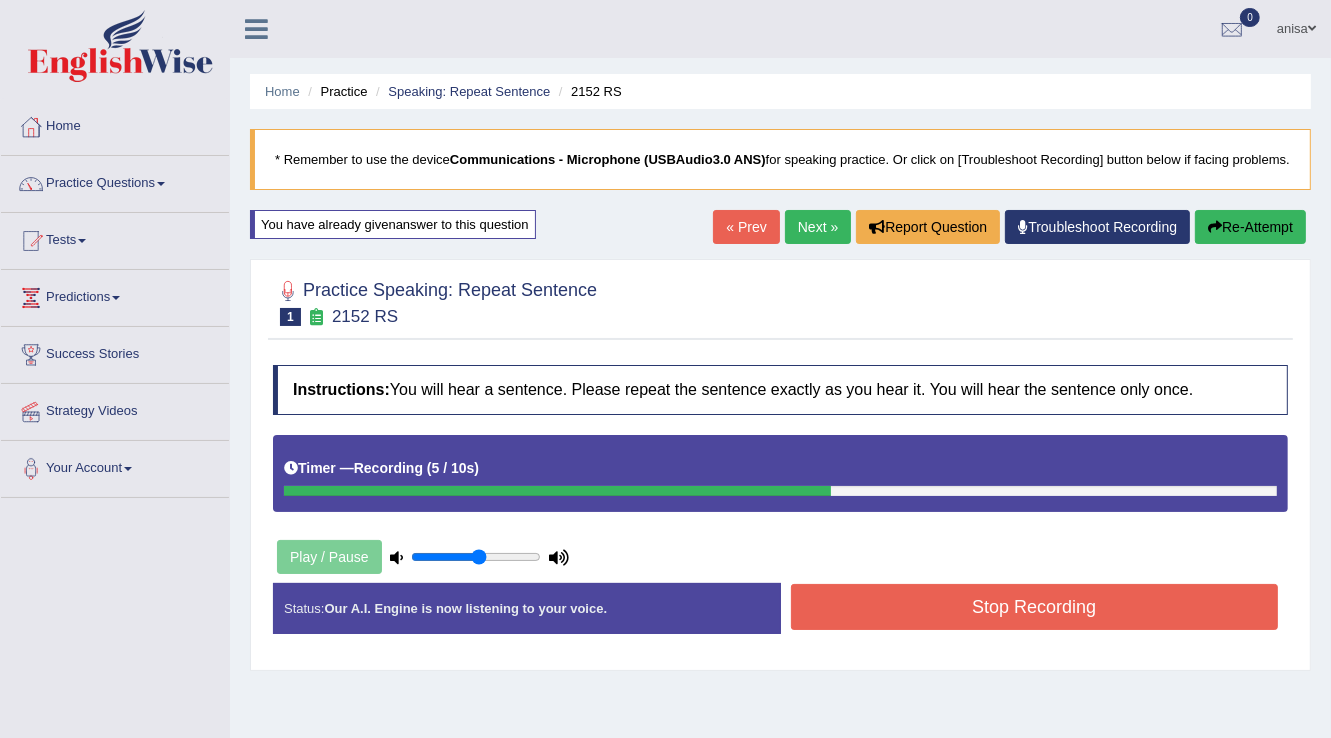 click on "Stop Recording" at bounding box center [1035, 607] 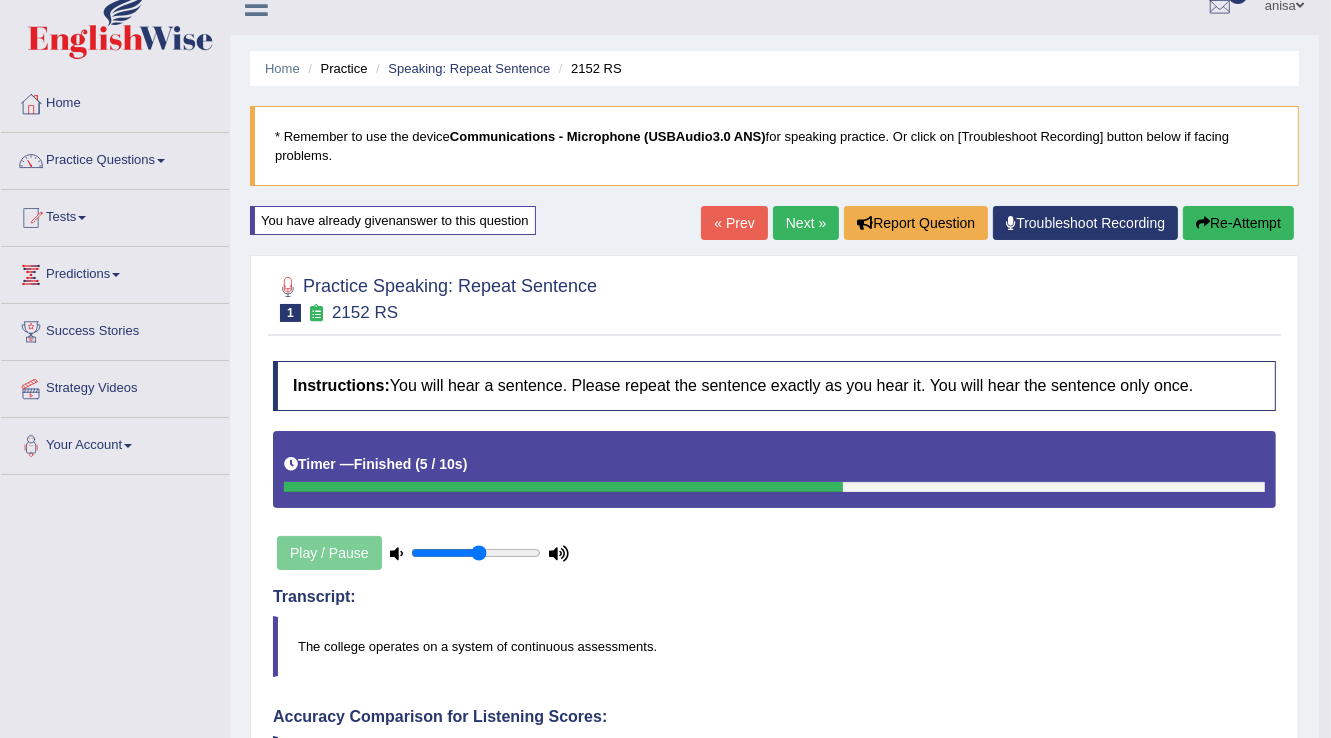 scroll, scrollTop: 0, scrollLeft: 0, axis: both 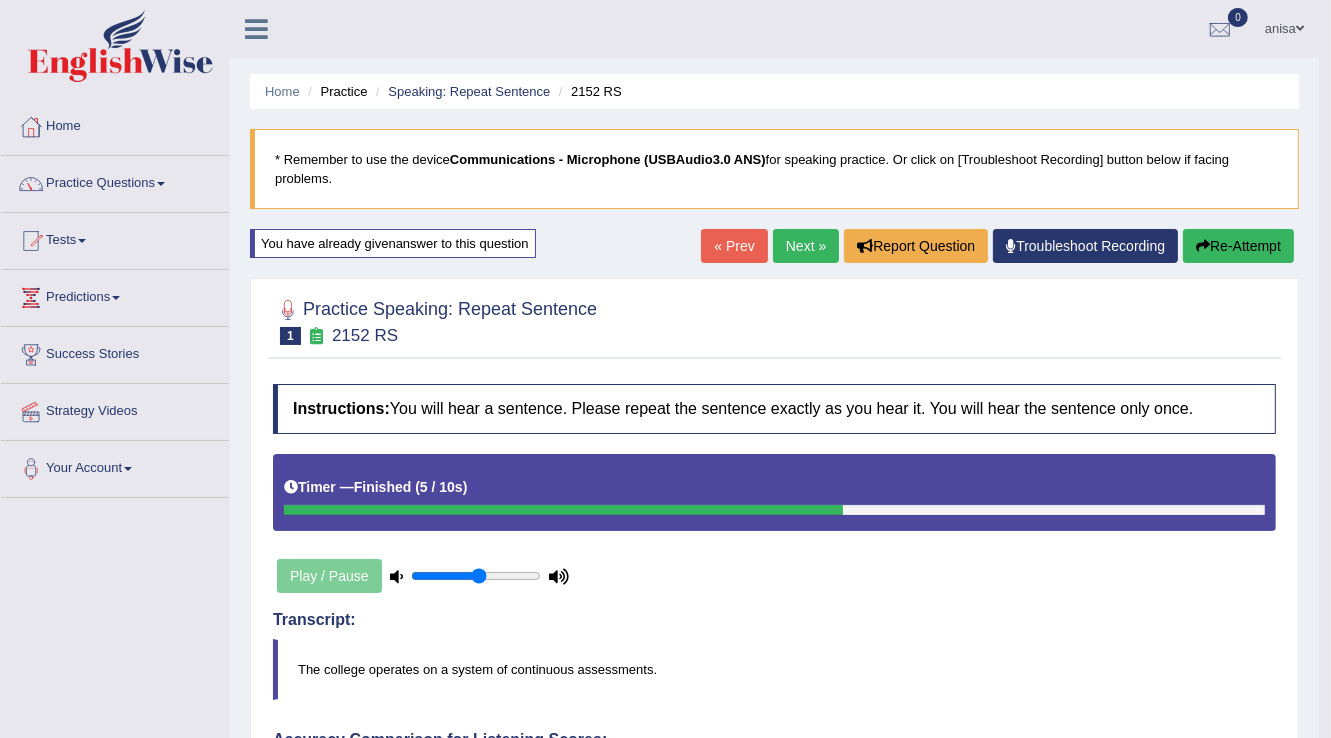 click on "Next »" at bounding box center [806, 246] 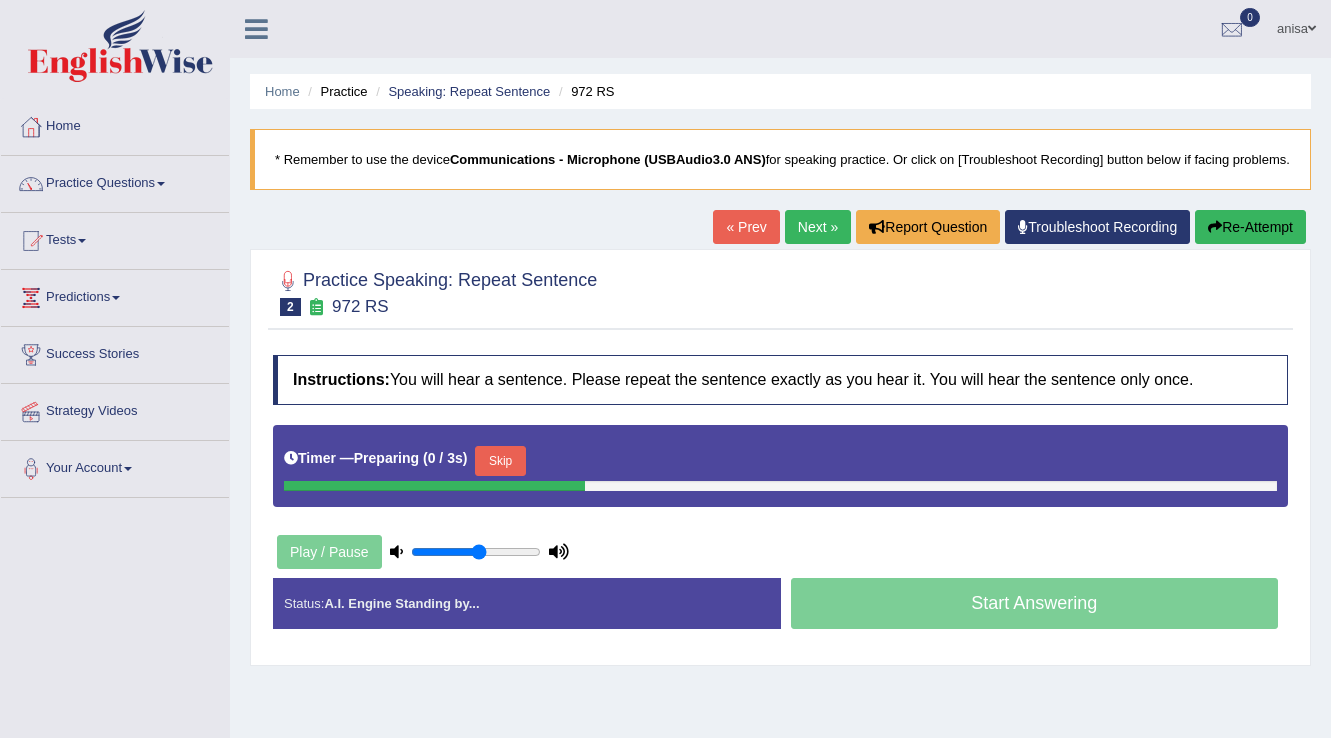 scroll, scrollTop: 0, scrollLeft: 0, axis: both 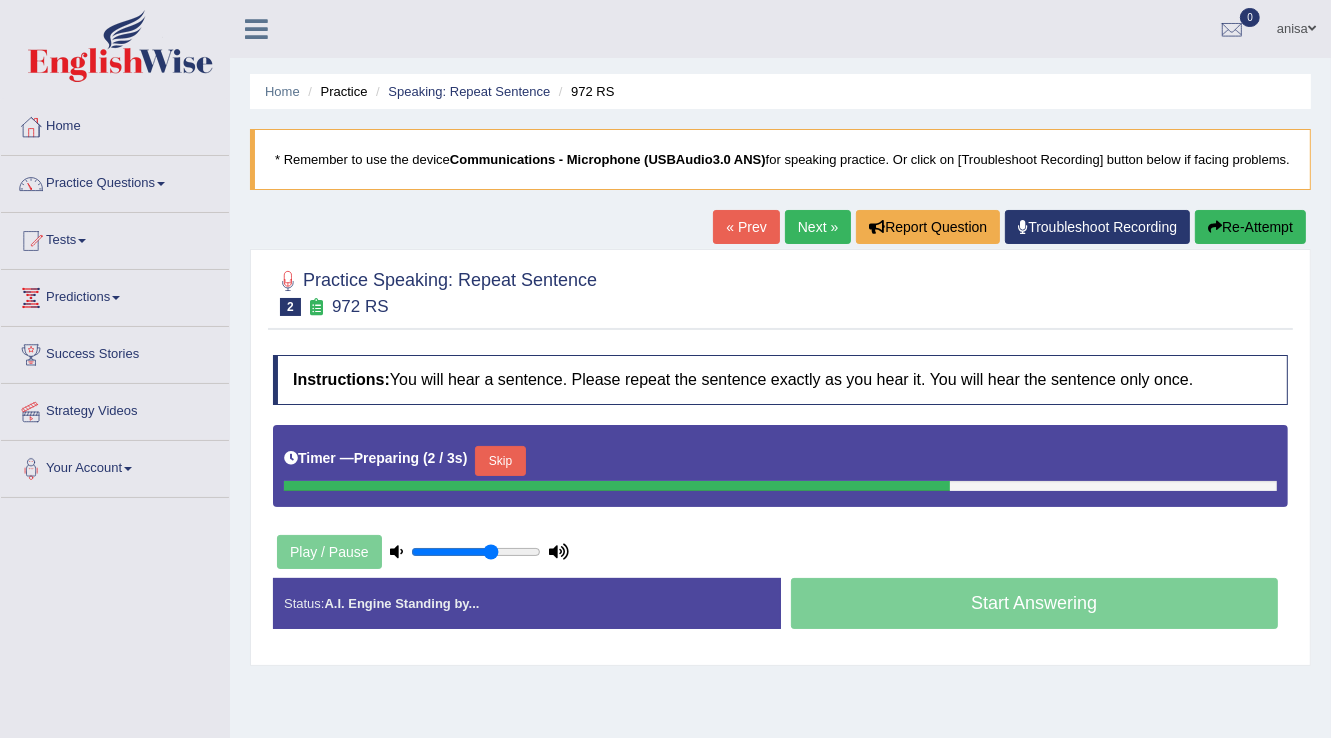 type on "0.65" 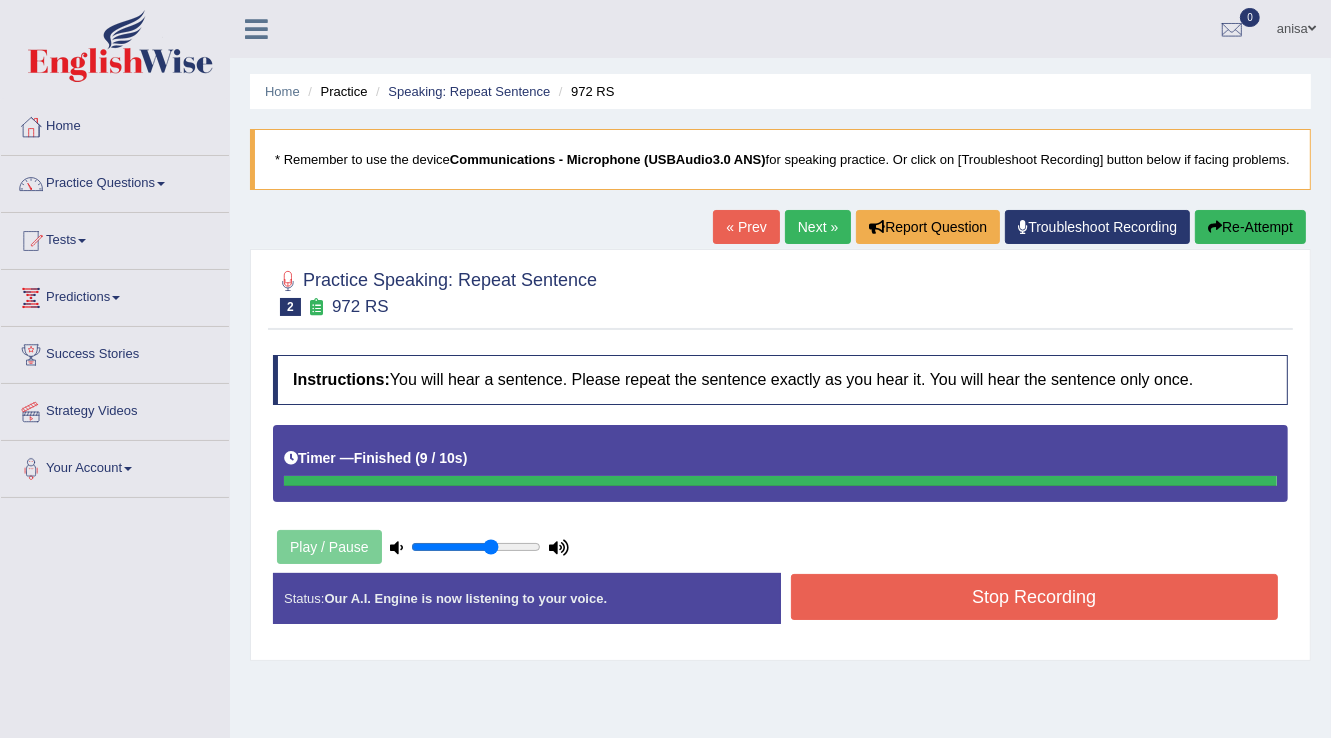 click on "Status:  Our A.I. Engine is now listening to your voice. Start Answering Stop Recording" at bounding box center [780, 608] 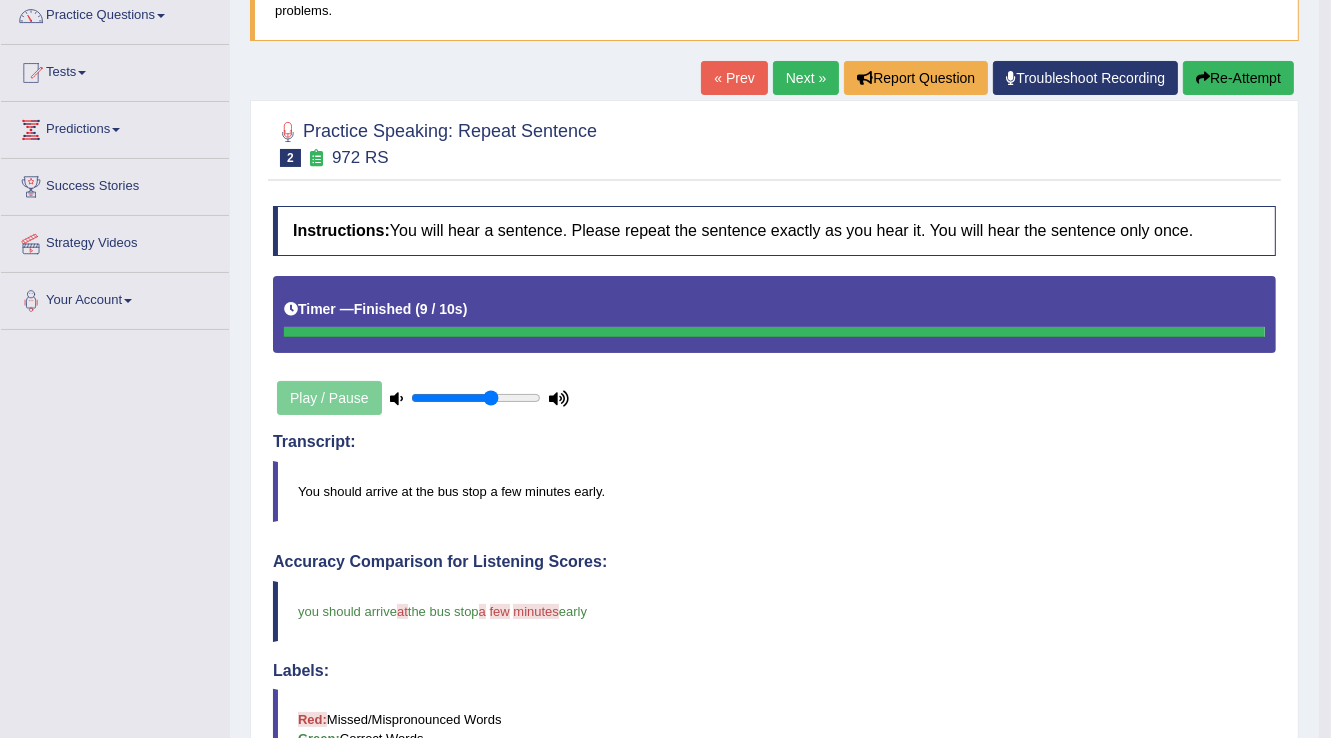 scroll, scrollTop: 0, scrollLeft: 0, axis: both 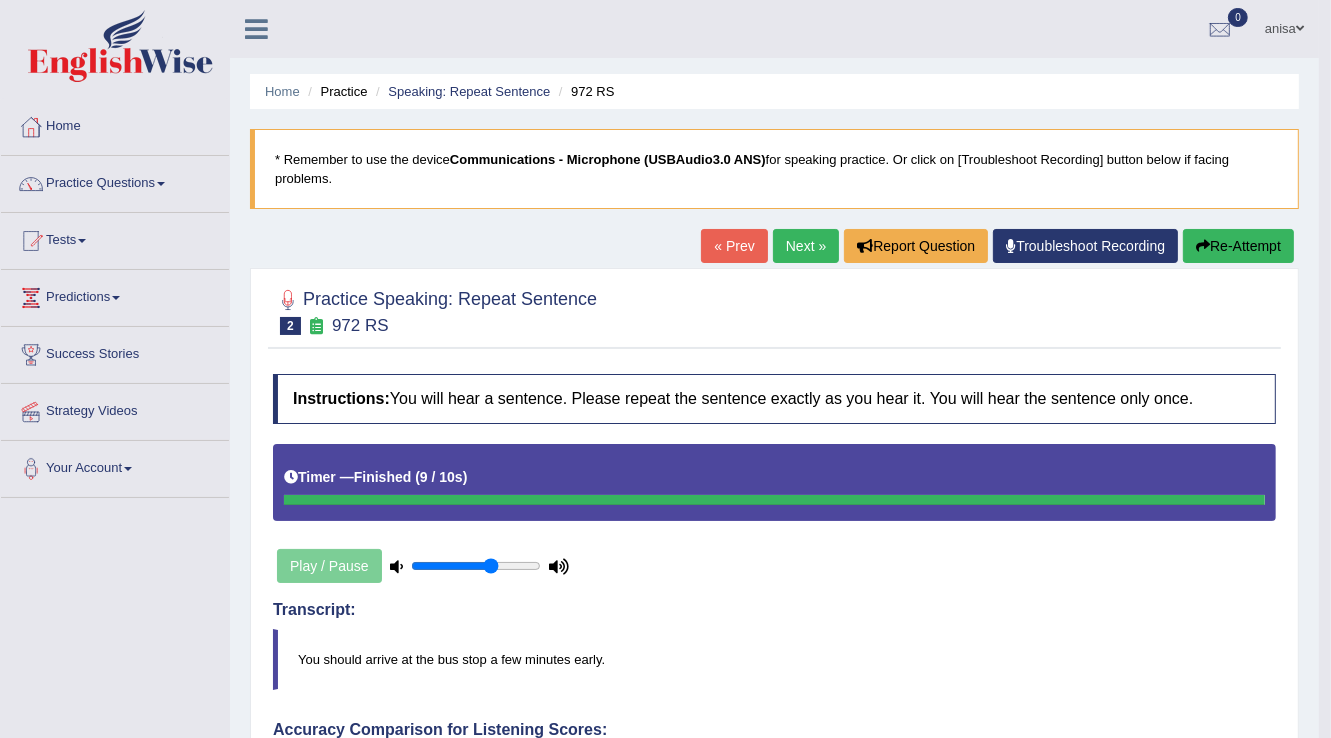 click on "Next »" at bounding box center [806, 246] 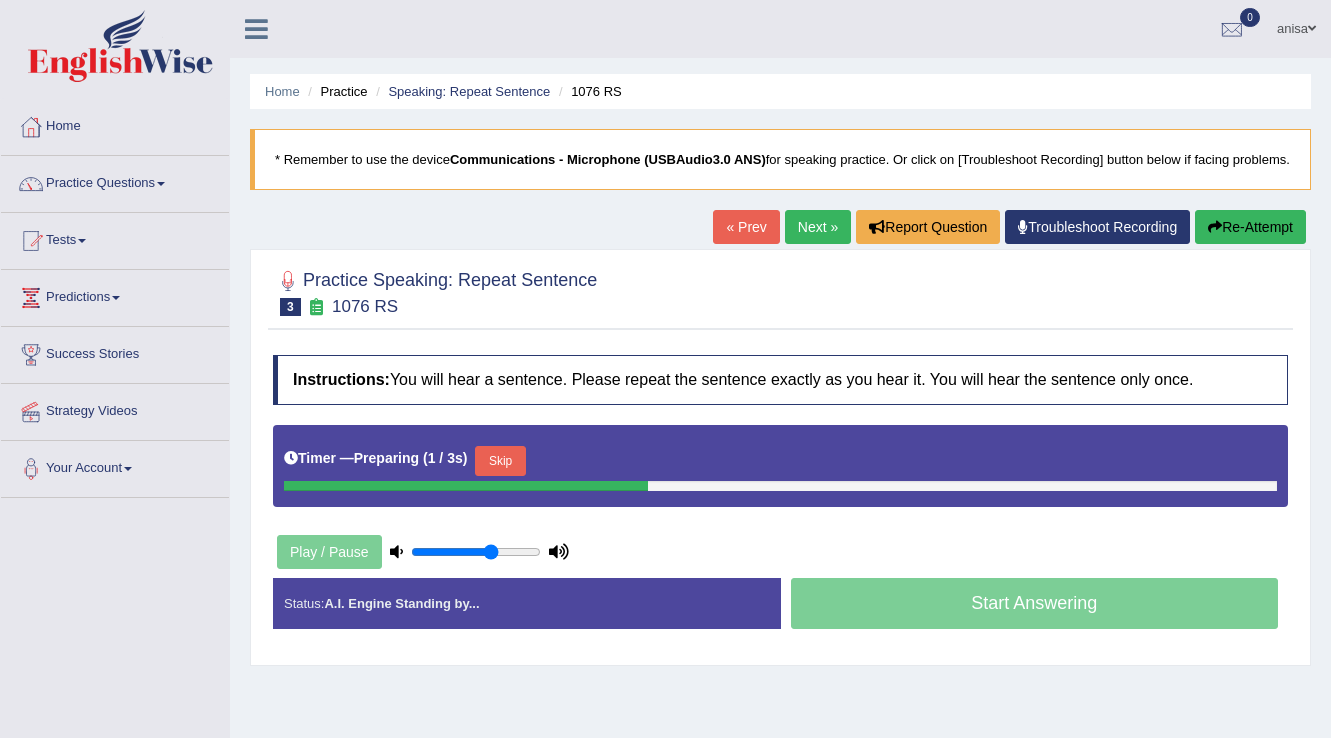 scroll, scrollTop: 0, scrollLeft: 0, axis: both 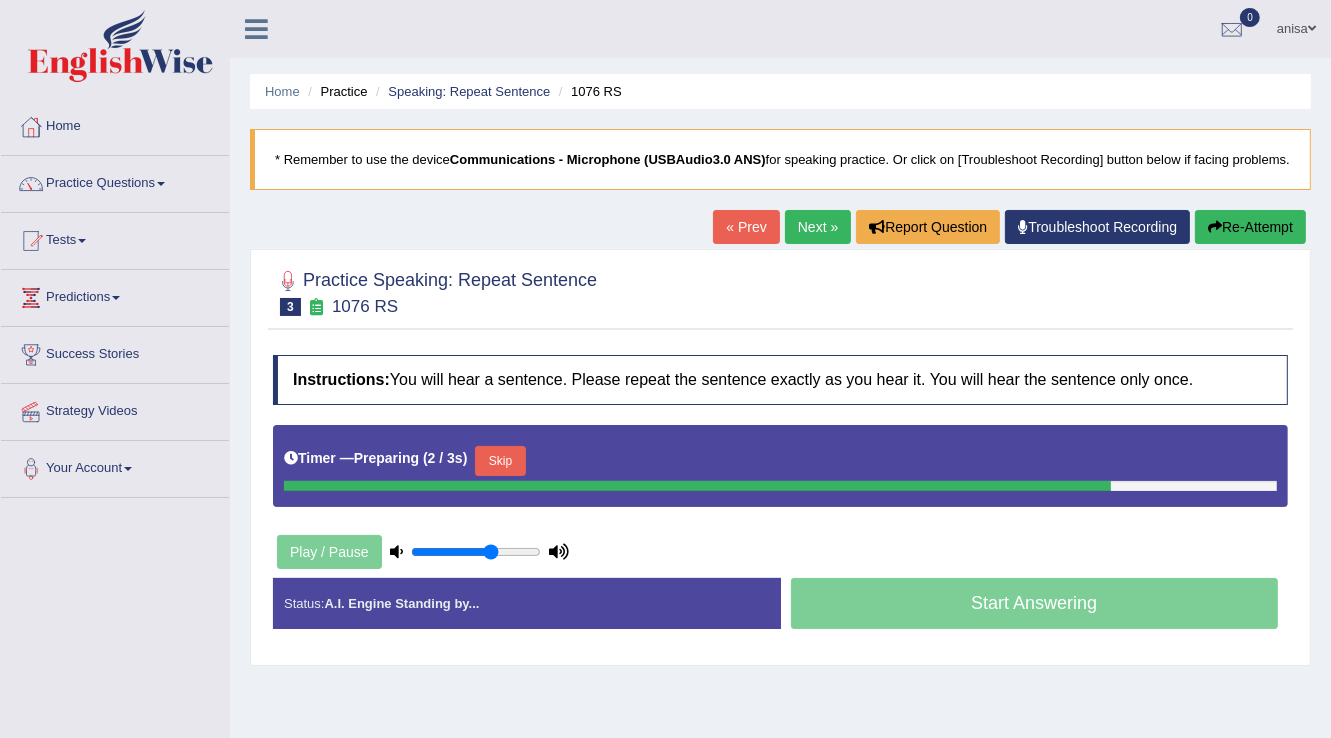 click on "Skip" at bounding box center [500, 461] 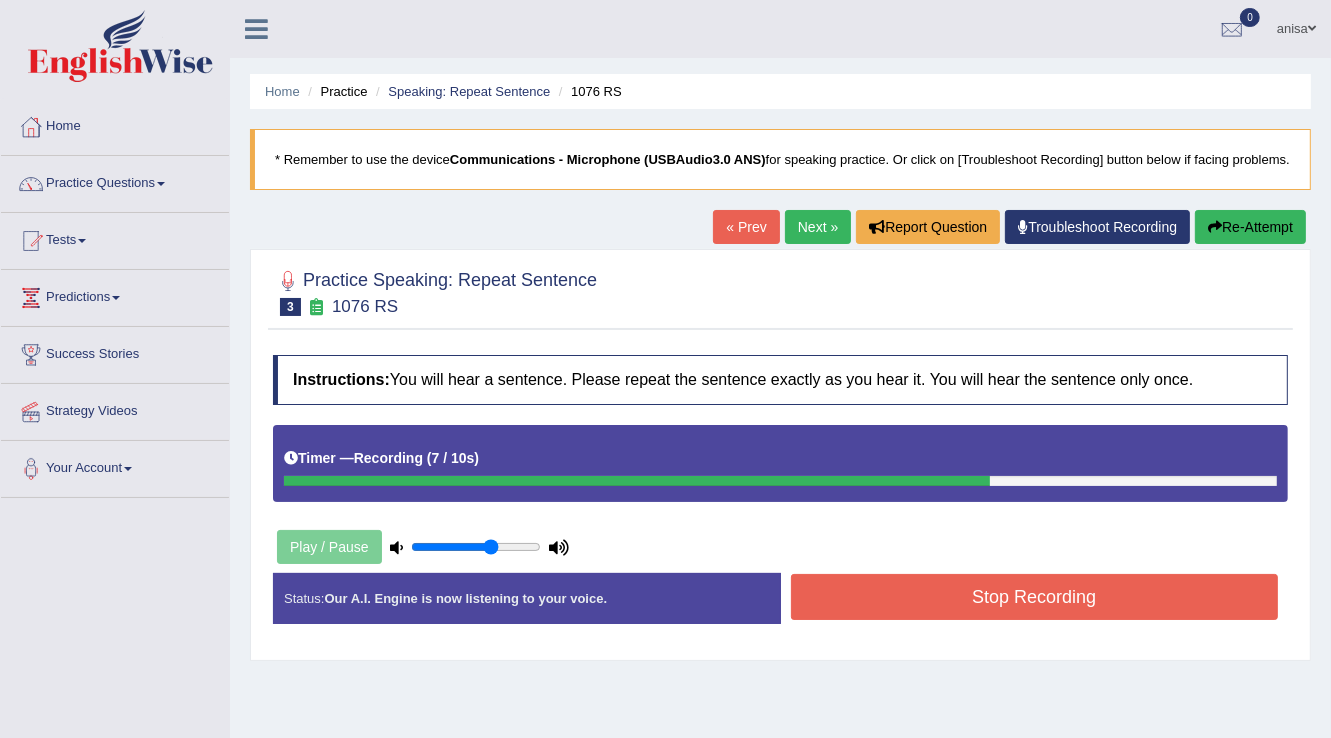 click on "Stop Recording" at bounding box center [1035, 597] 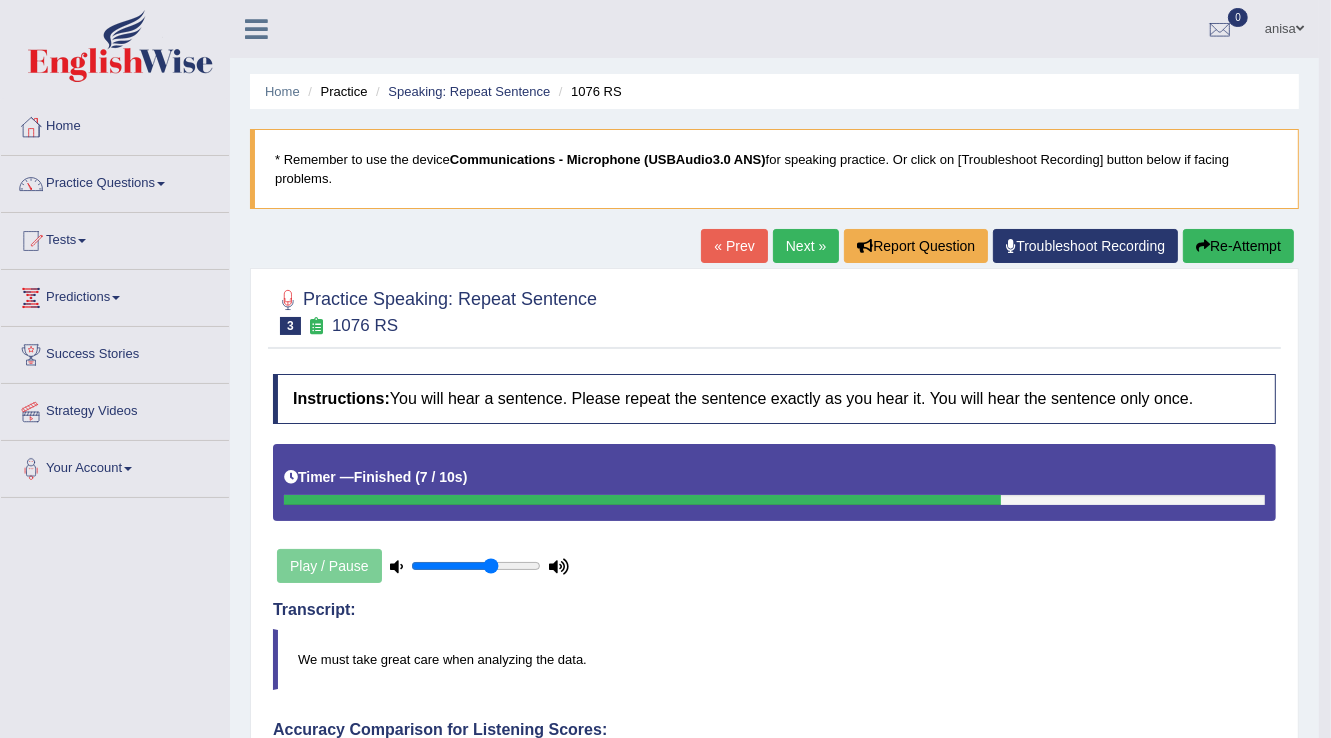click on "« Prev" at bounding box center (734, 246) 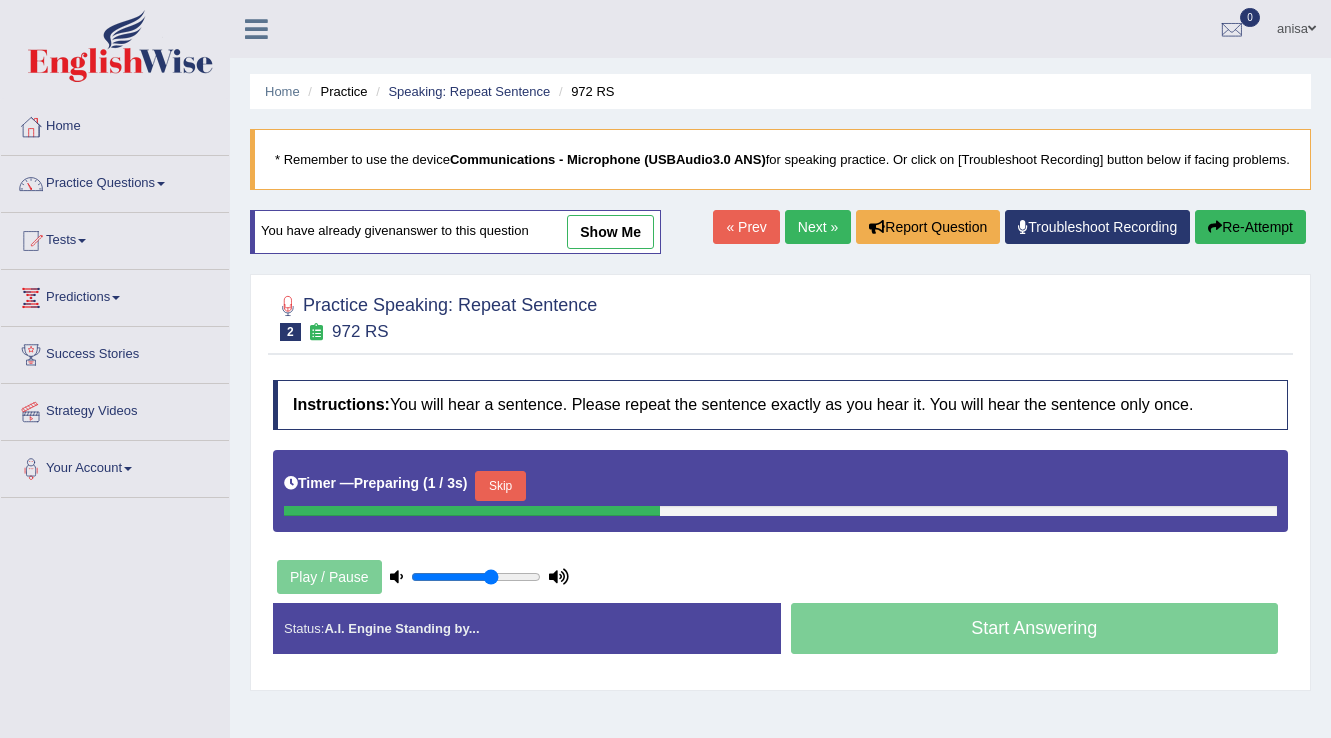 scroll, scrollTop: 0, scrollLeft: 0, axis: both 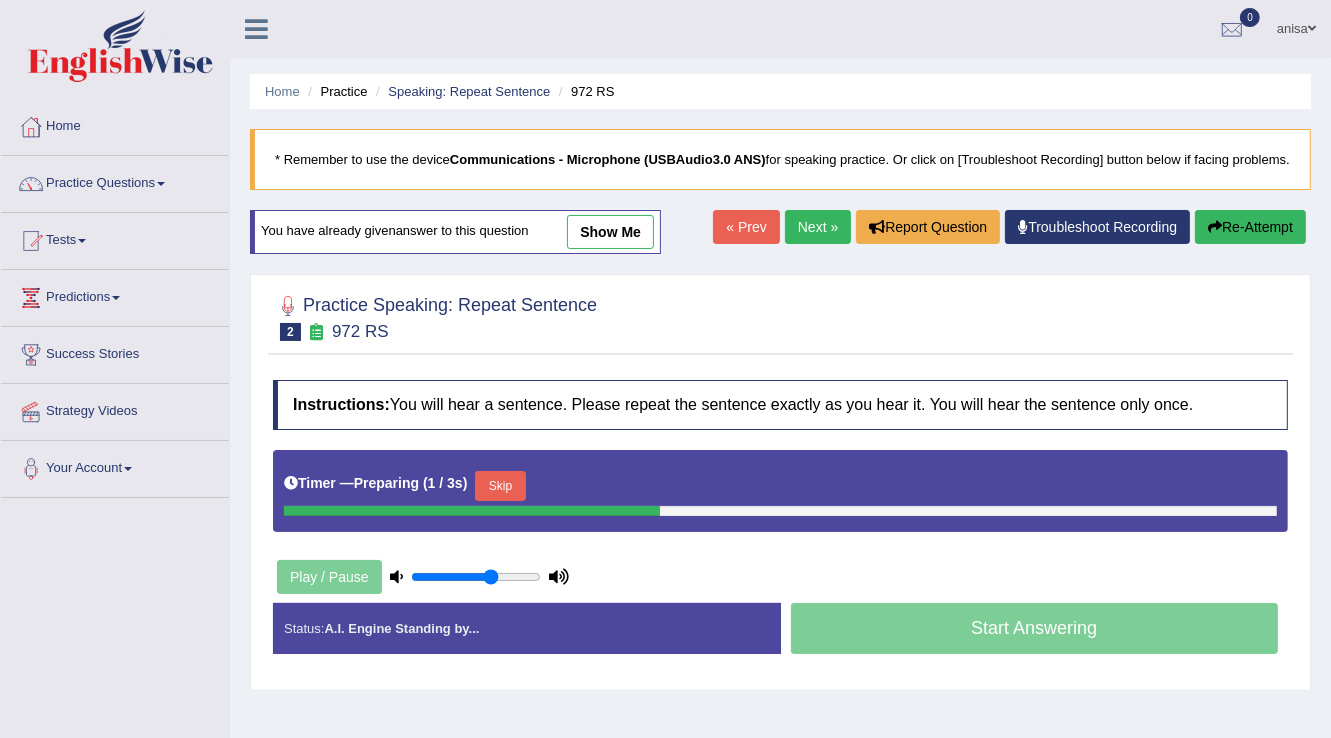 click on "Next »" at bounding box center [818, 227] 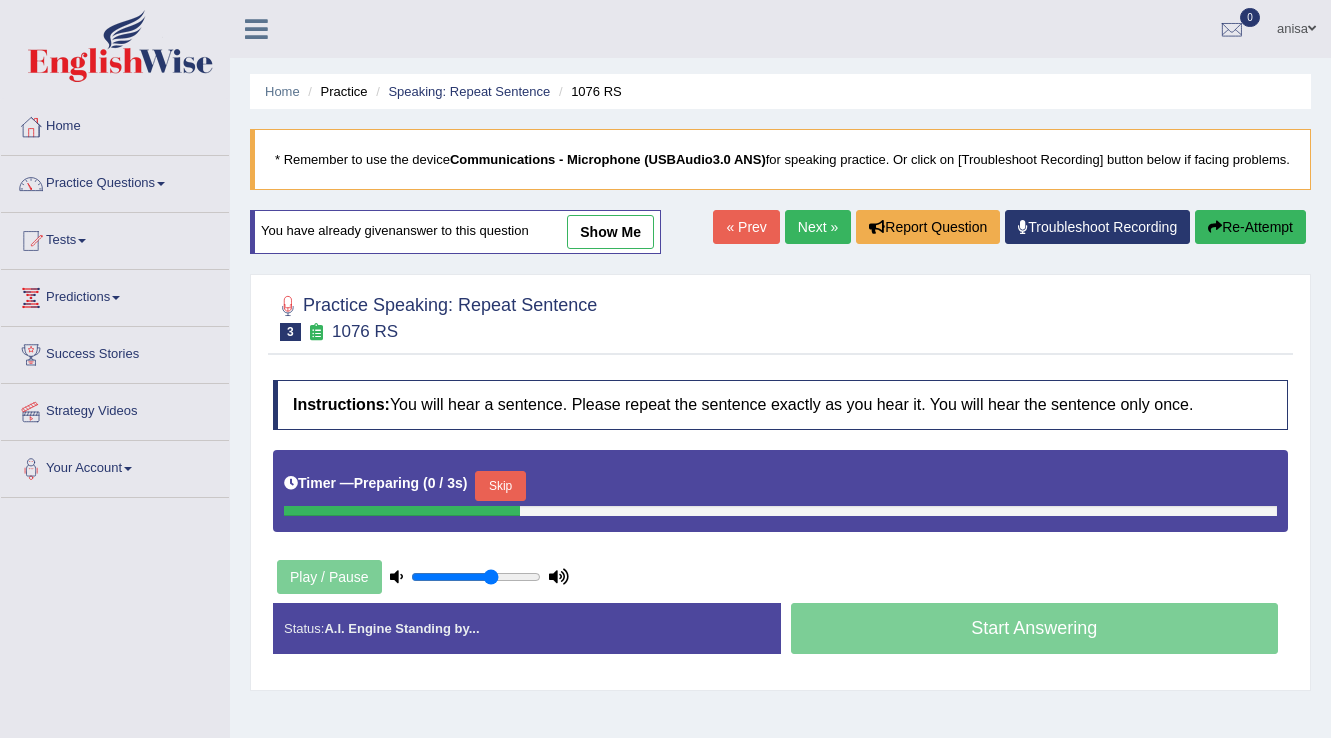 scroll, scrollTop: 0, scrollLeft: 0, axis: both 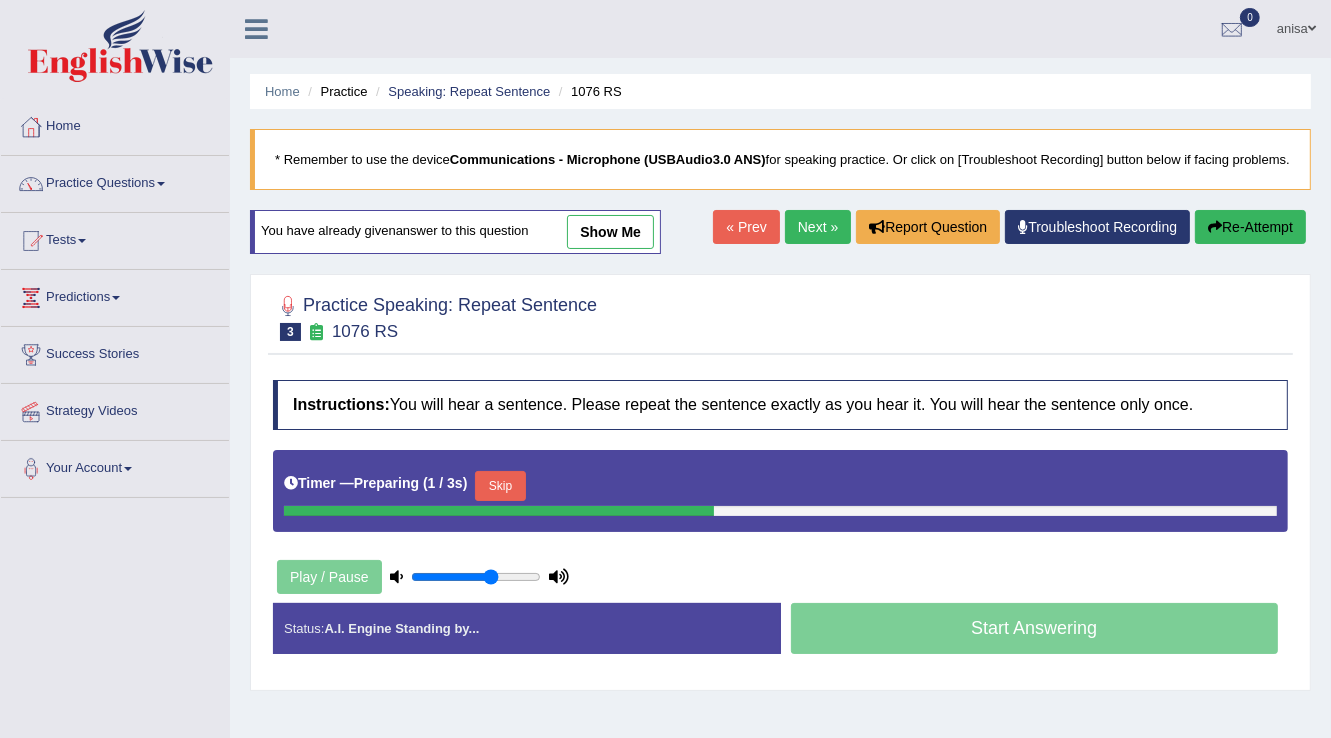 click on "Skip" at bounding box center (500, 486) 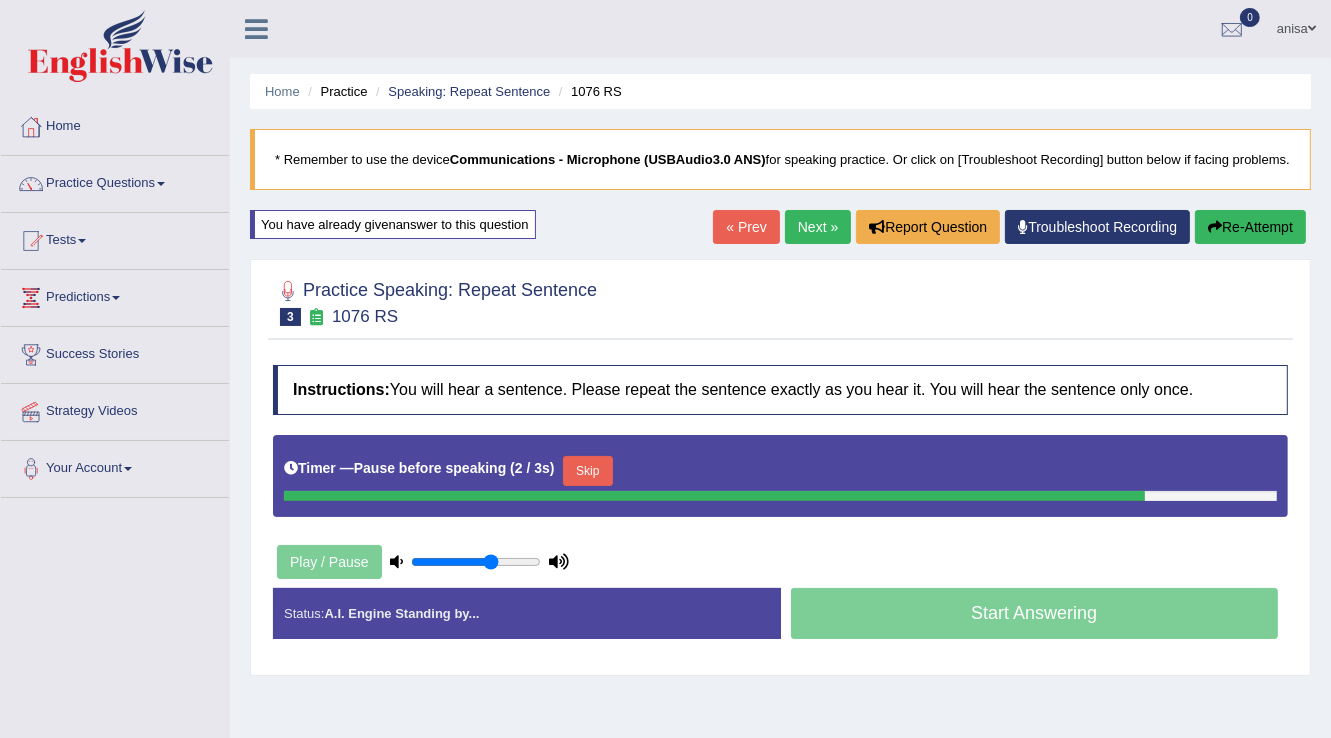 click on "Skip" at bounding box center (588, 471) 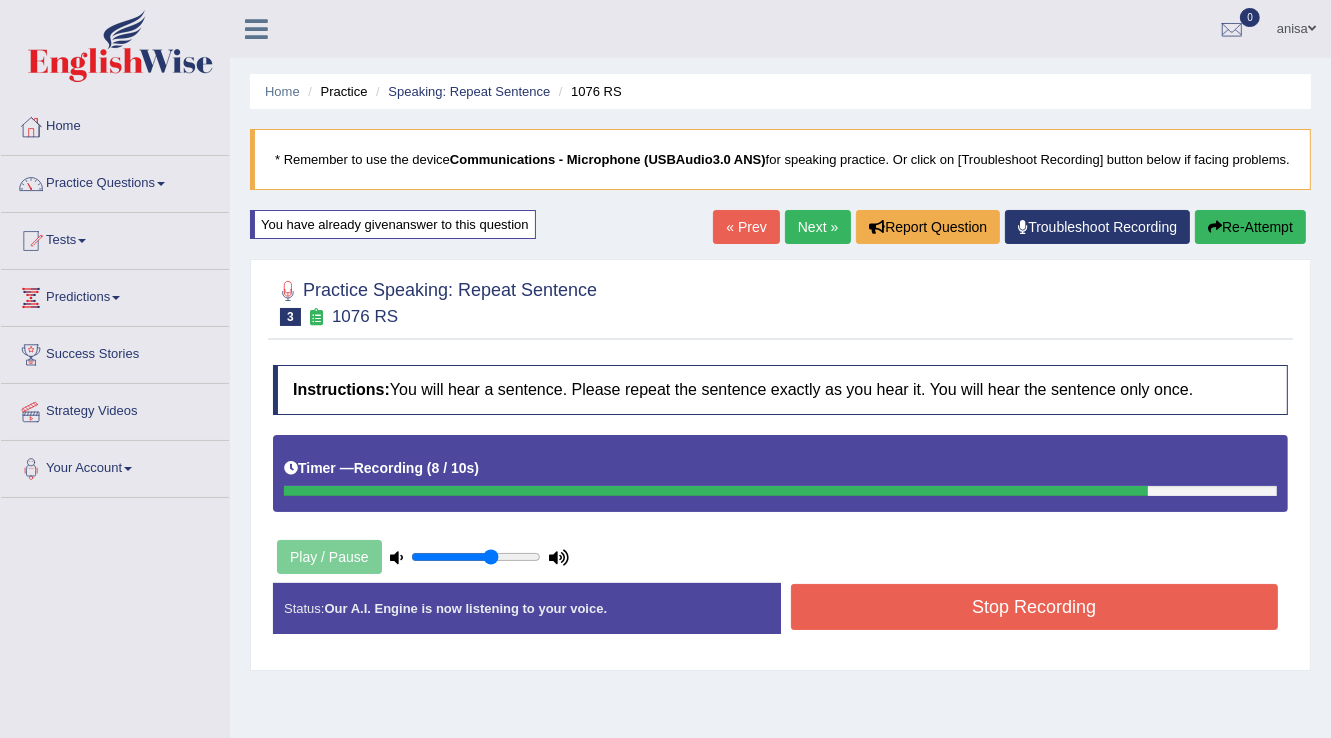 click on "Stop Recording" at bounding box center [1035, 607] 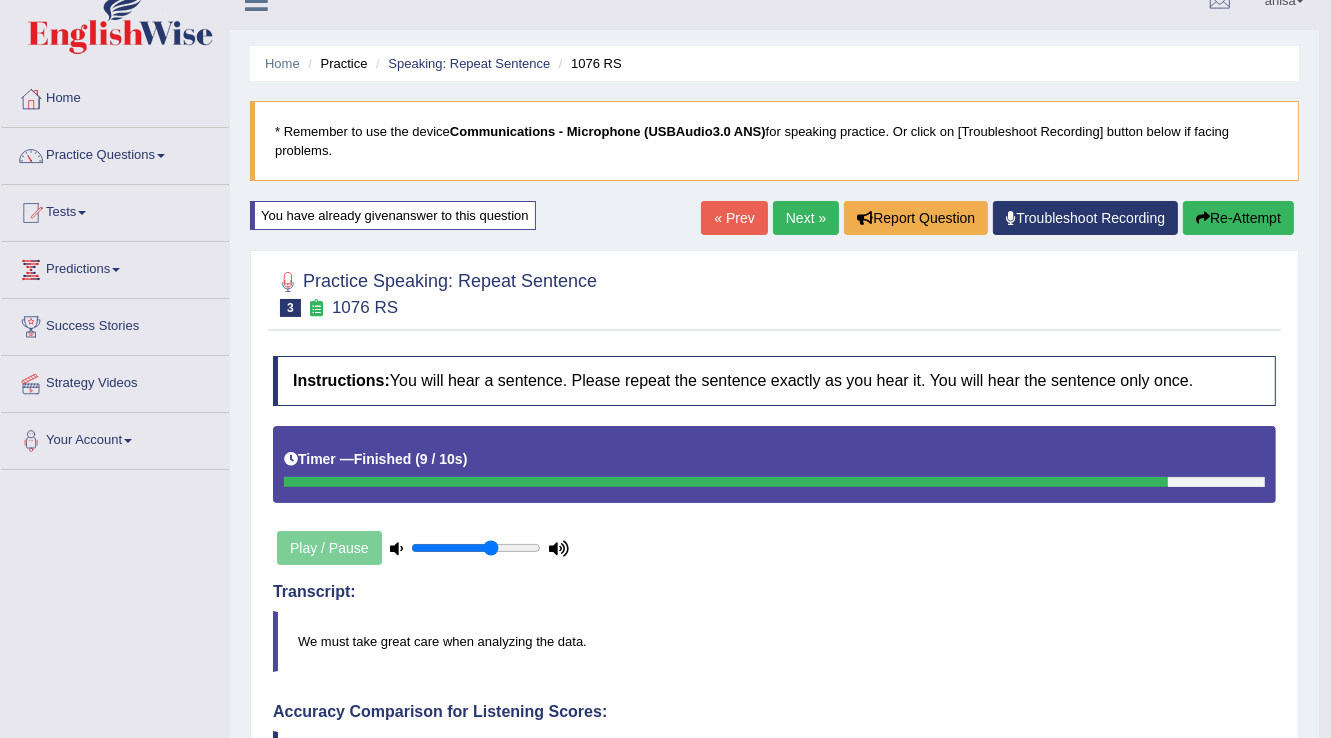 scroll, scrollTop: 0, scrollLeft: 0, axis: both 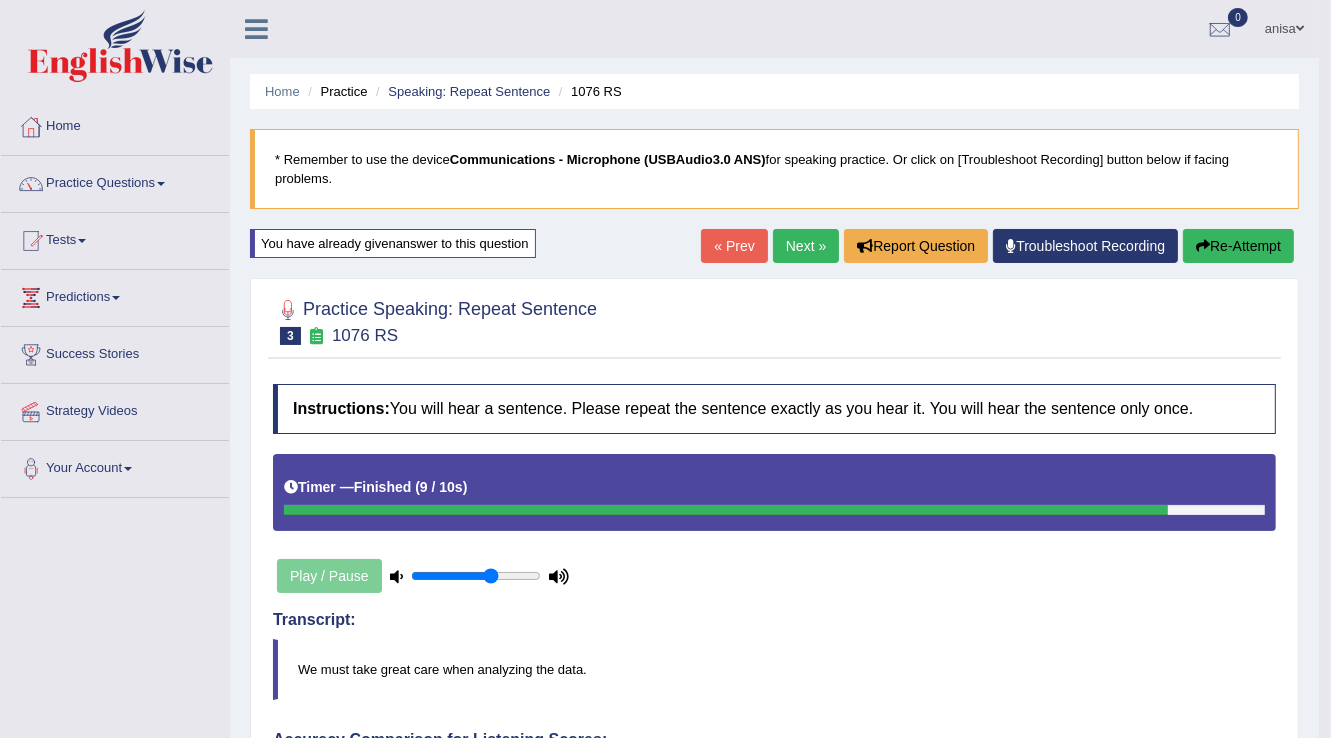 click on "Next »" at bounding box center [806, 246] 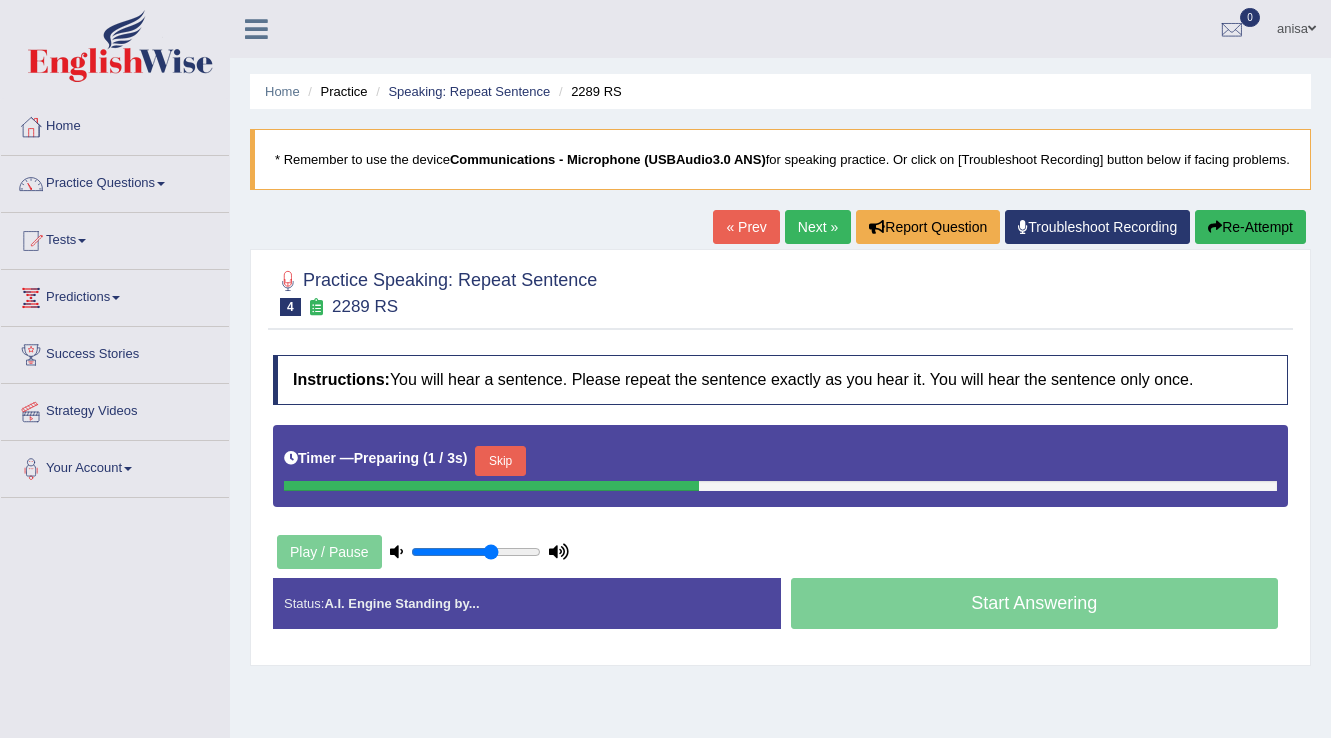scroll, scrollTop: 0, scrollLeft: 0, axis: both 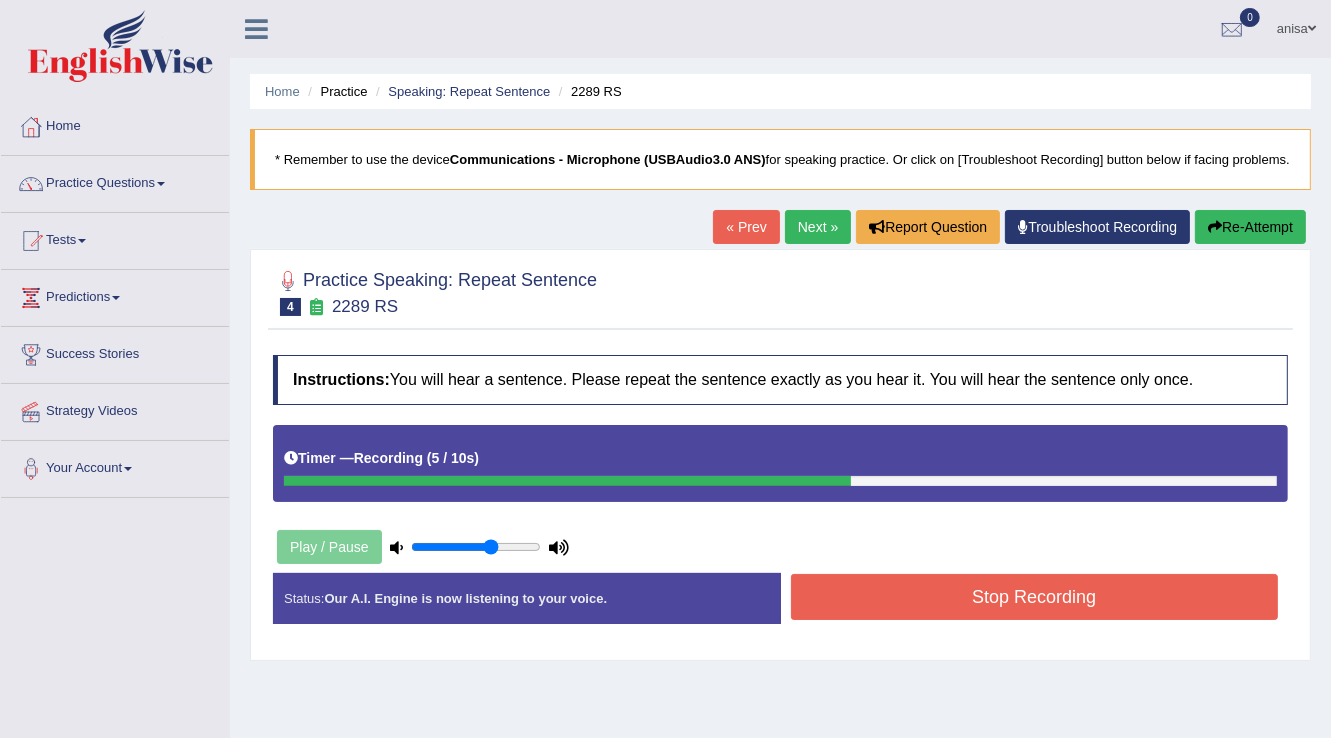 click on "« Prev" at bounding box center (746, 227) 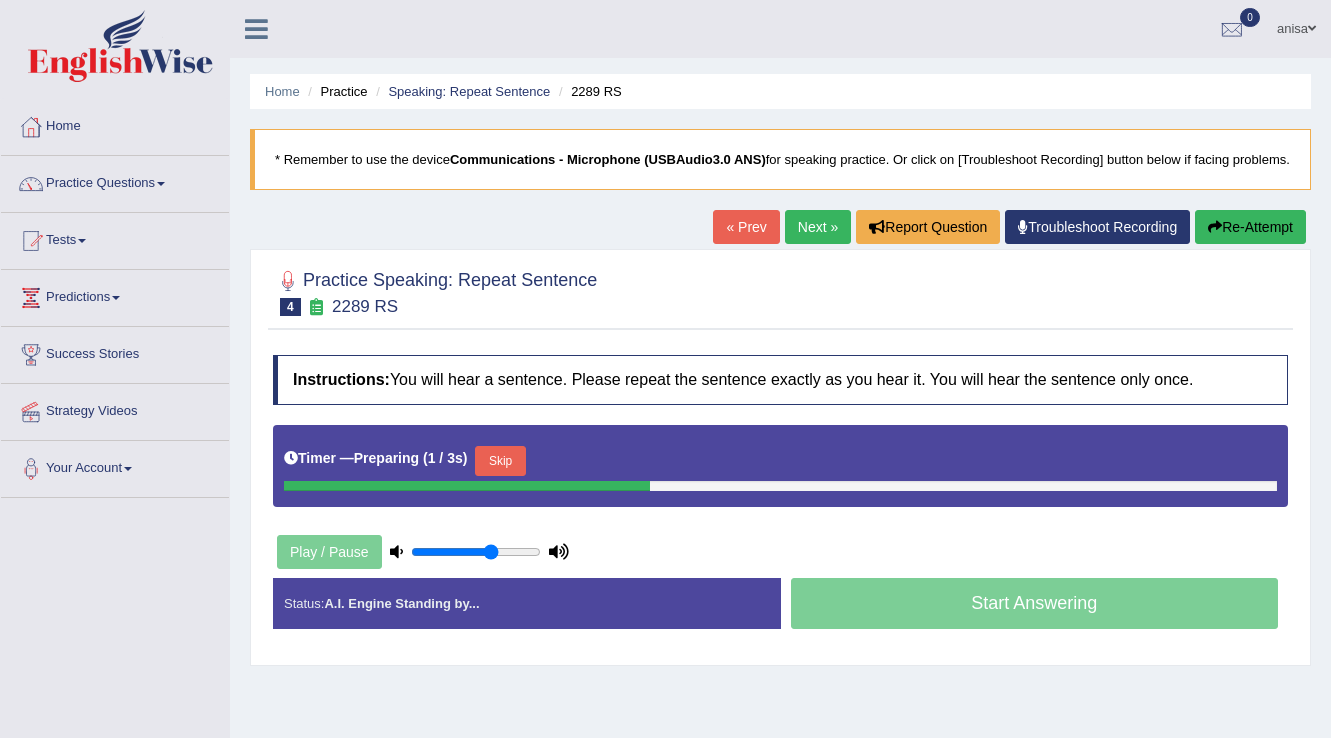 scroll, scrollTop: 0, scrollLeft: 0, axis: both 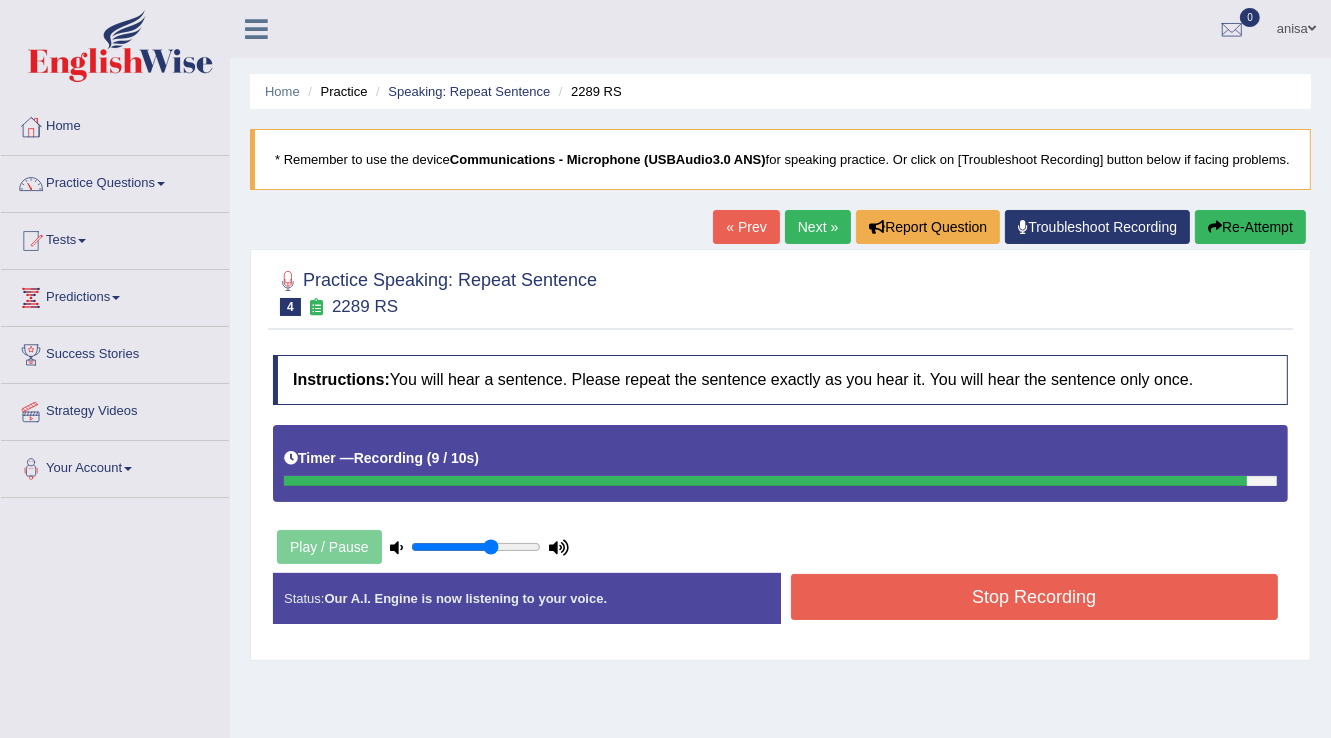 click on "Stop Recording" at bounding box center [1035, 597] 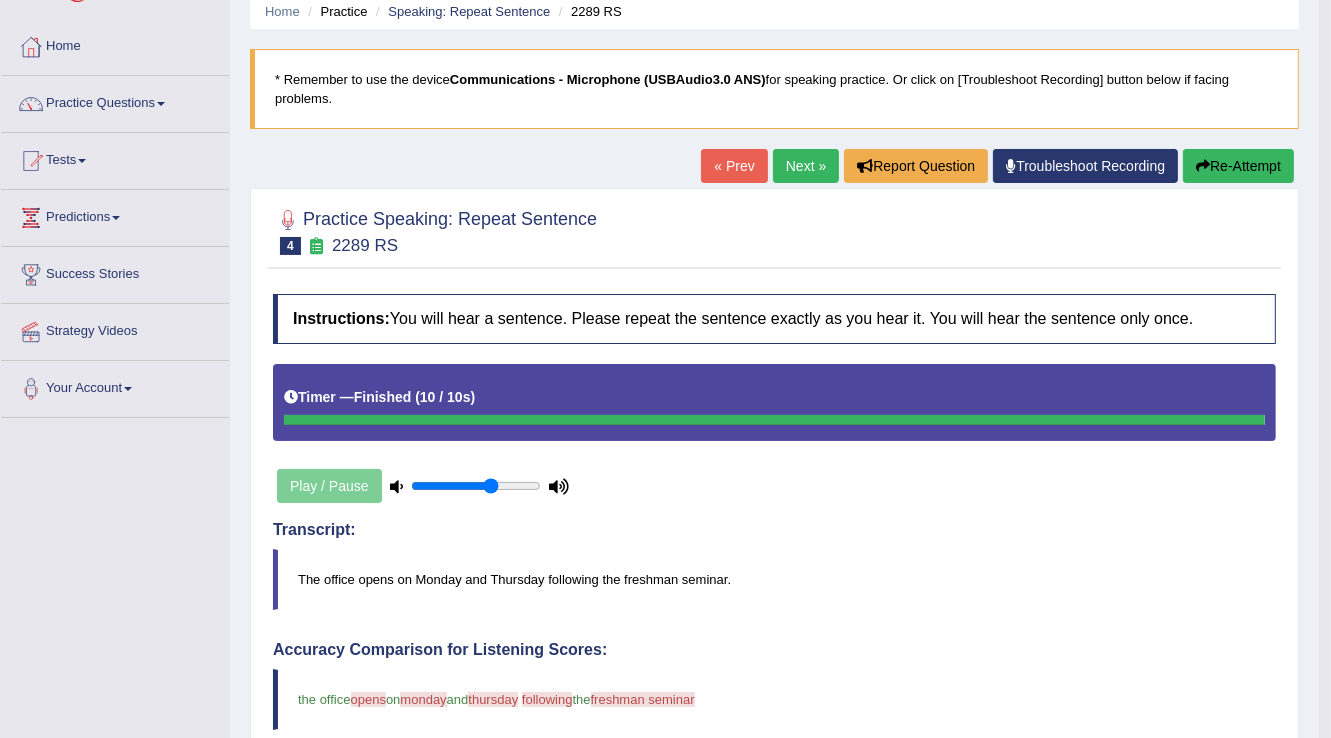 scroll, scrollTop: 0, scrollLeft: 0, axis: both 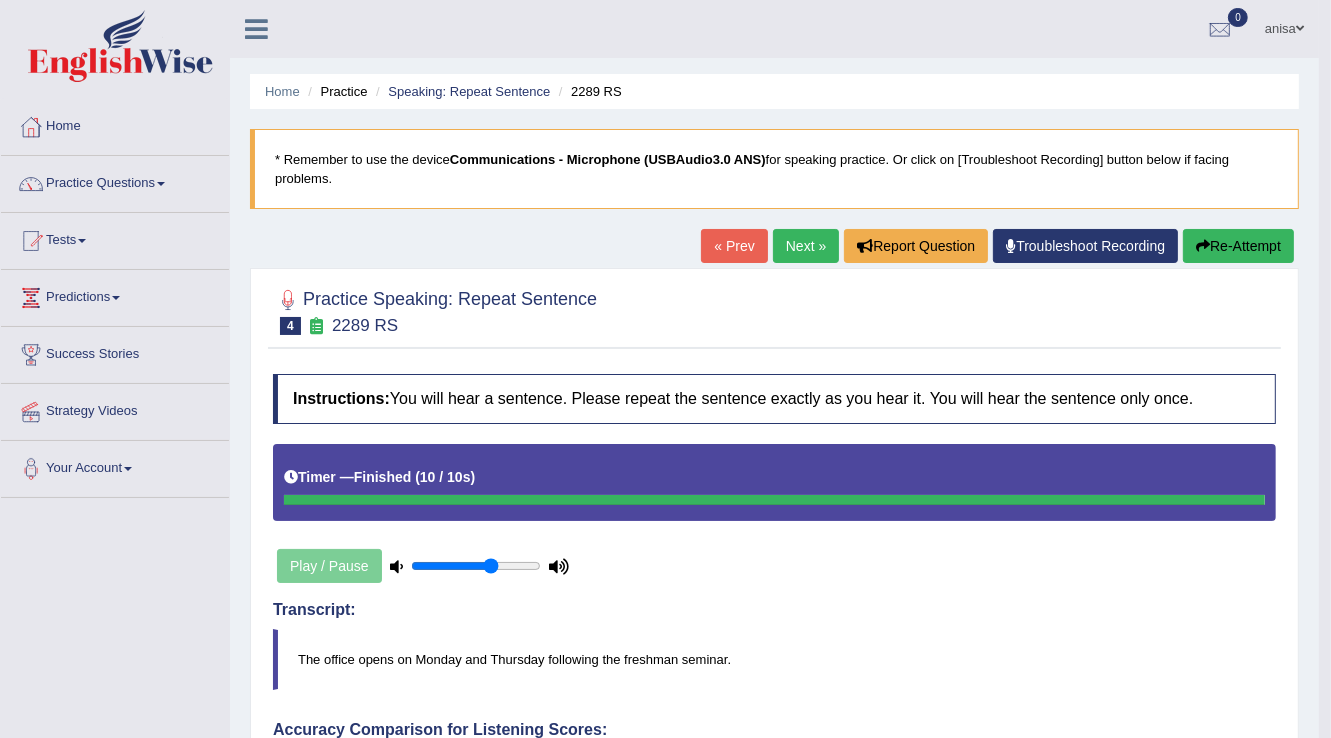 click on "Next »" at bounding box center (806, 246) 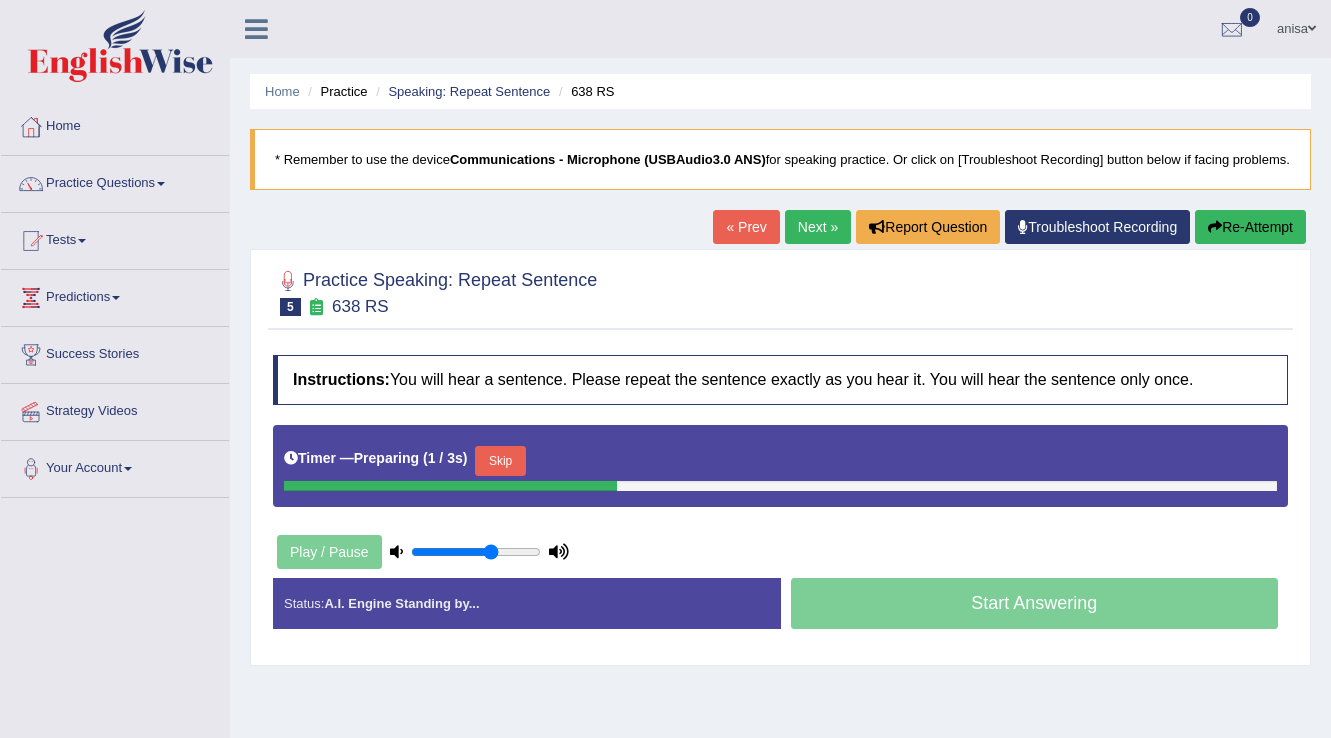 scroll, scrollTop: 0, scrollLeft: 0, axis: both 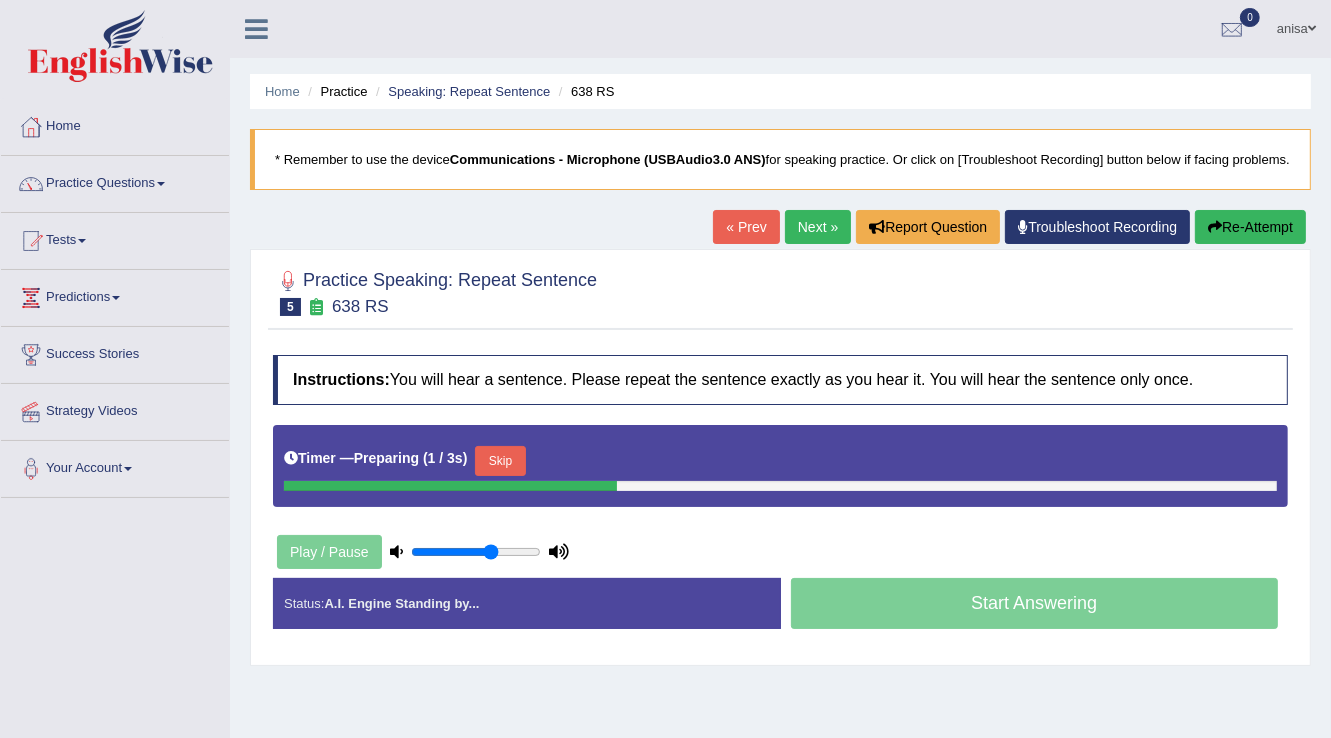 click on "Skip" at bounding box center (500, 461) 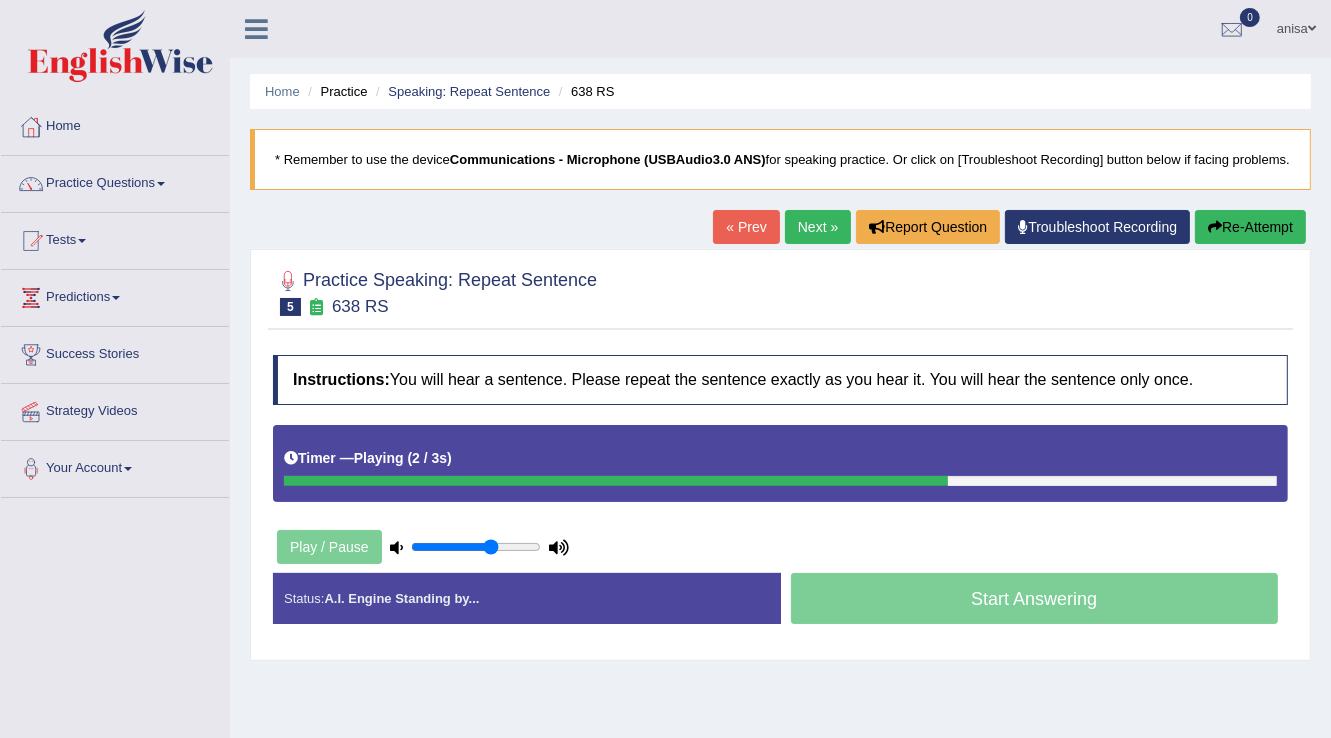 click on "« Prev" at bounding box center [746, 227] 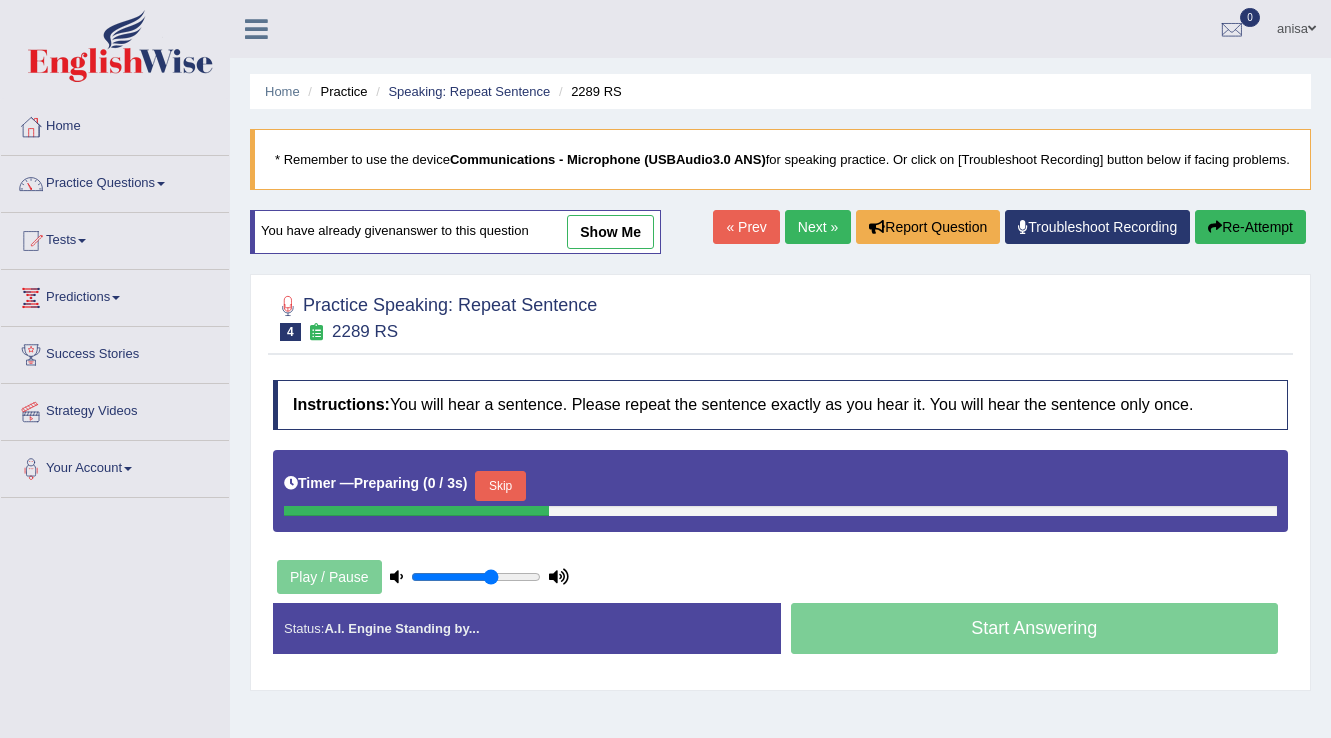 scroll, scrollTop: 0, scrollLeft: 0, axis: both 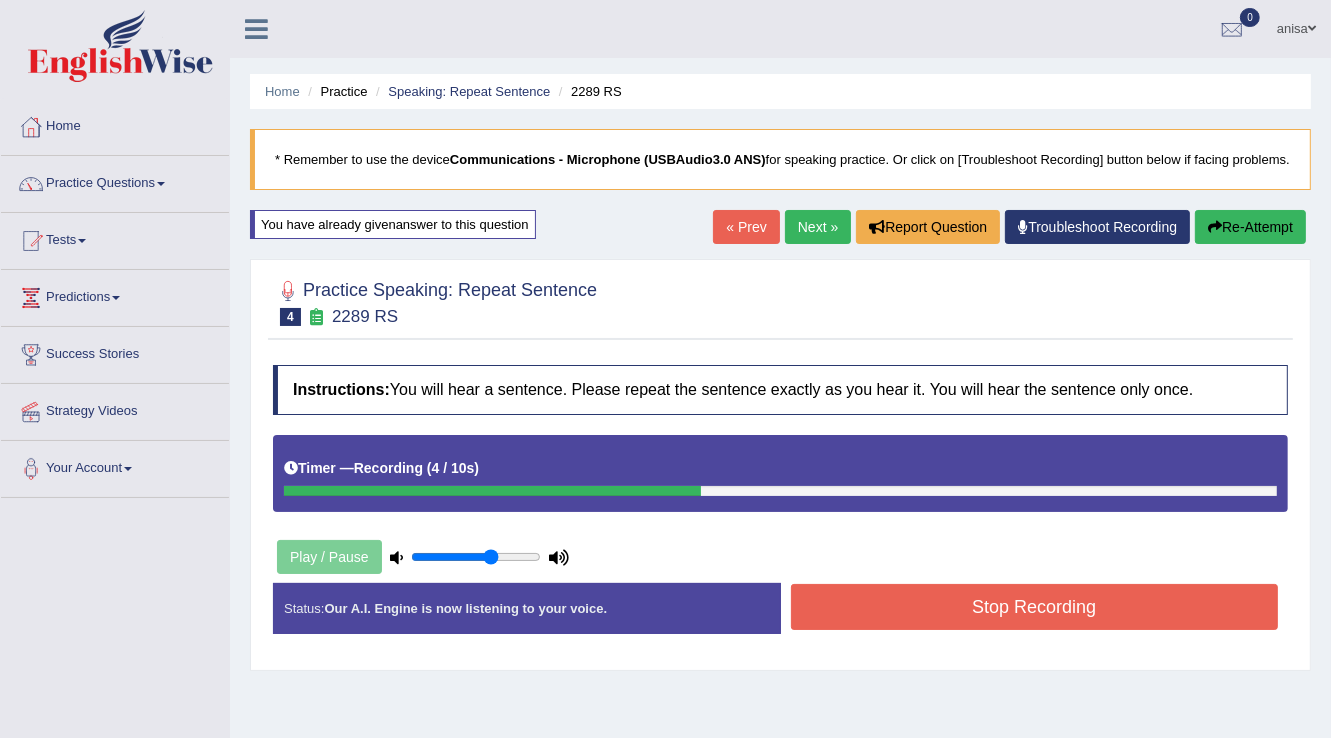 click on "« Prev" at bounding box center [746, 227] 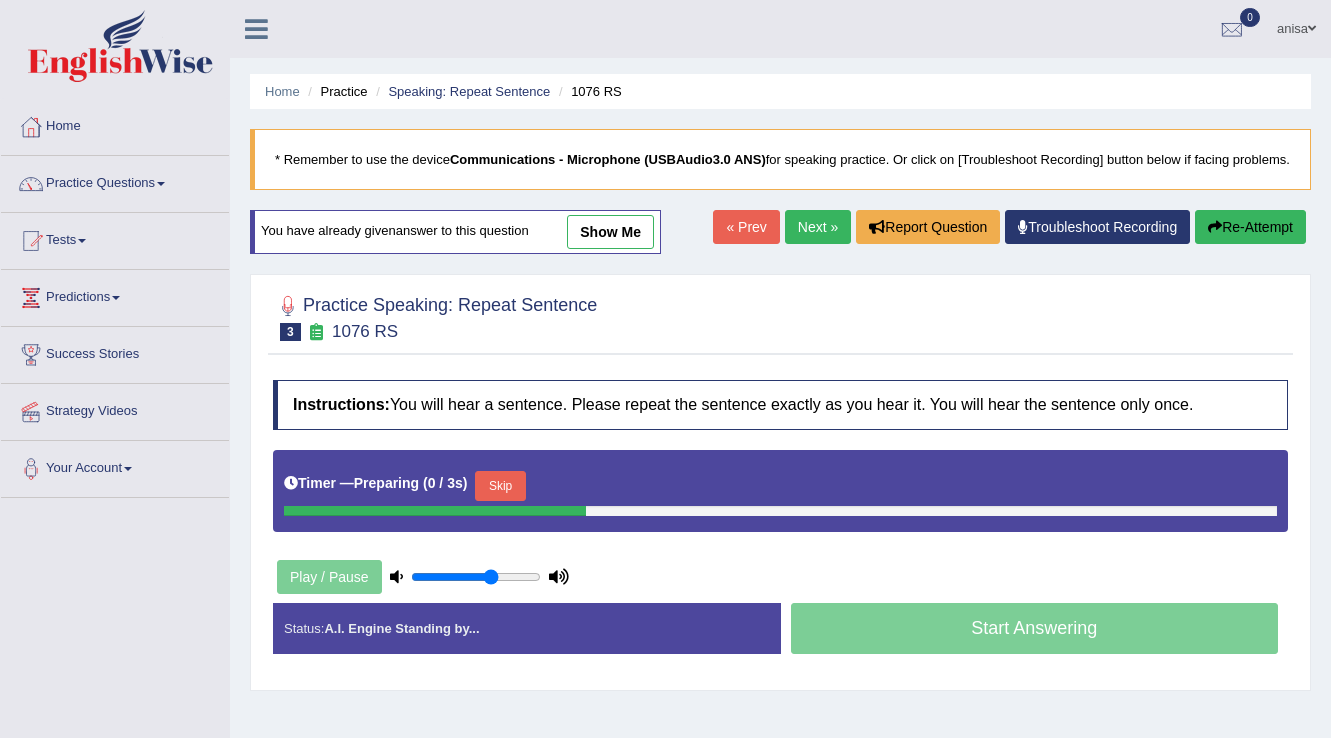 scroll, scrollTop: 0, scrollLeft: 0, axis: both 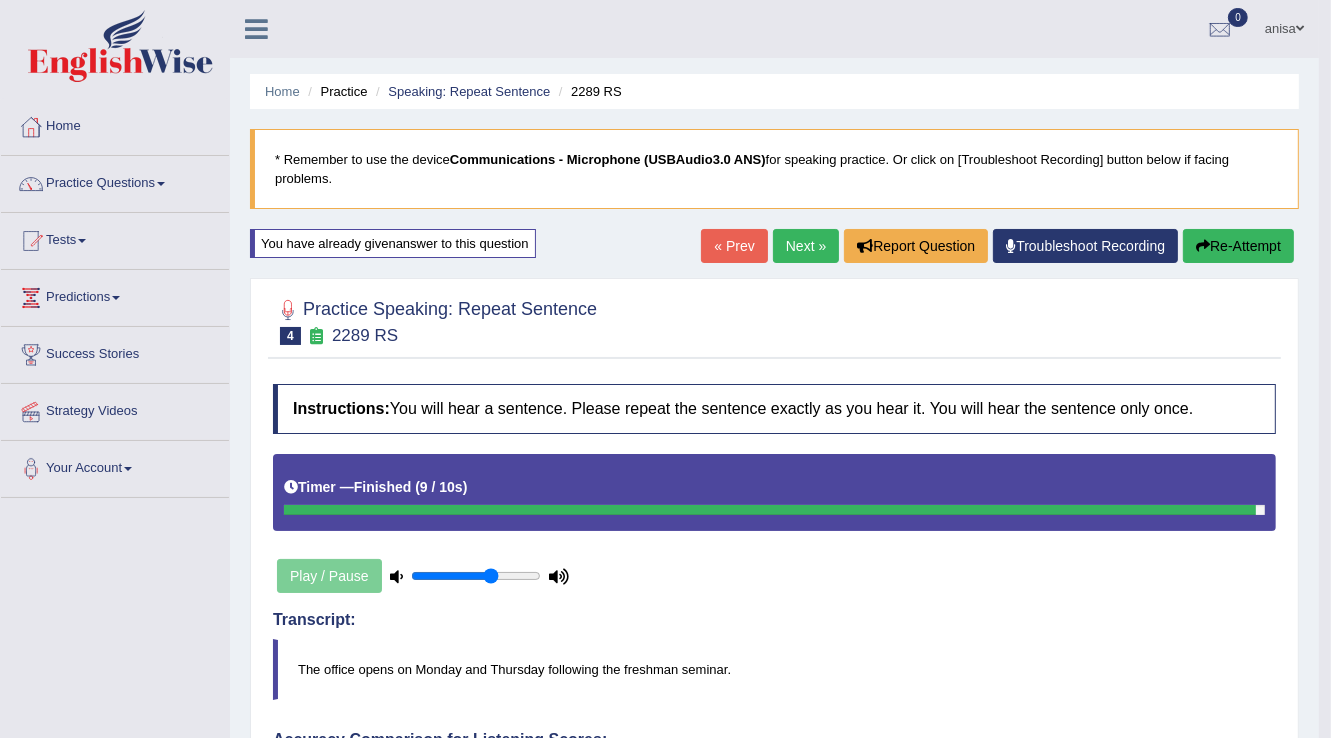 click on "Next »" at bounding box center [806, 246] 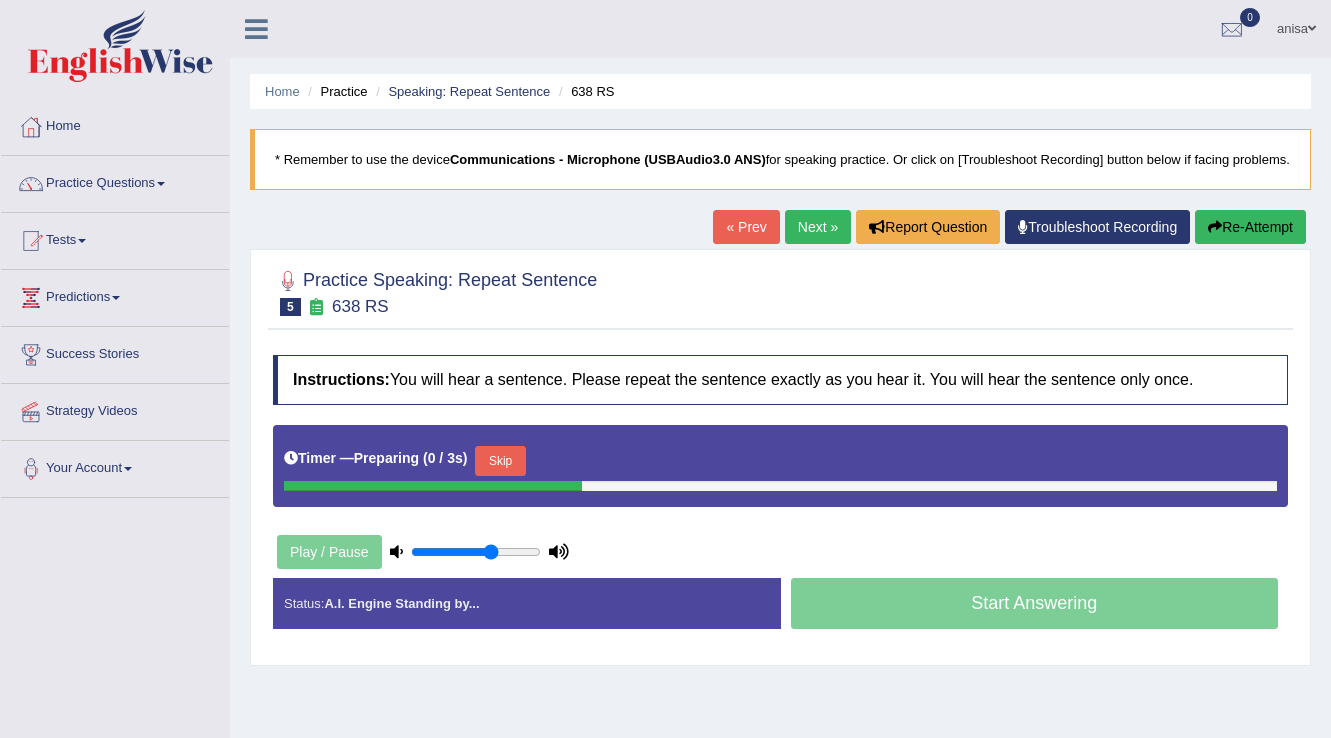 scroll, scrollTop: 0, scrollLeft: 0, axis: both 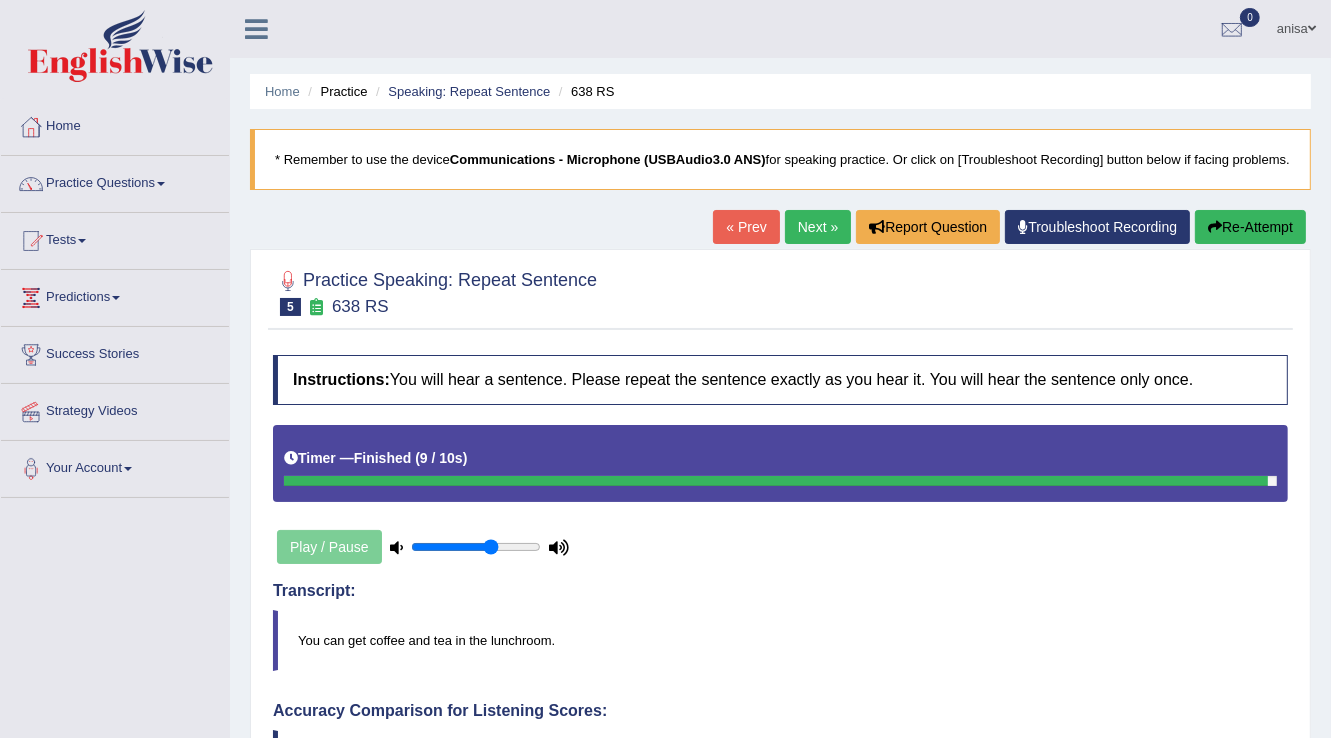 click on "Next »" at bounding box center (818, 227) 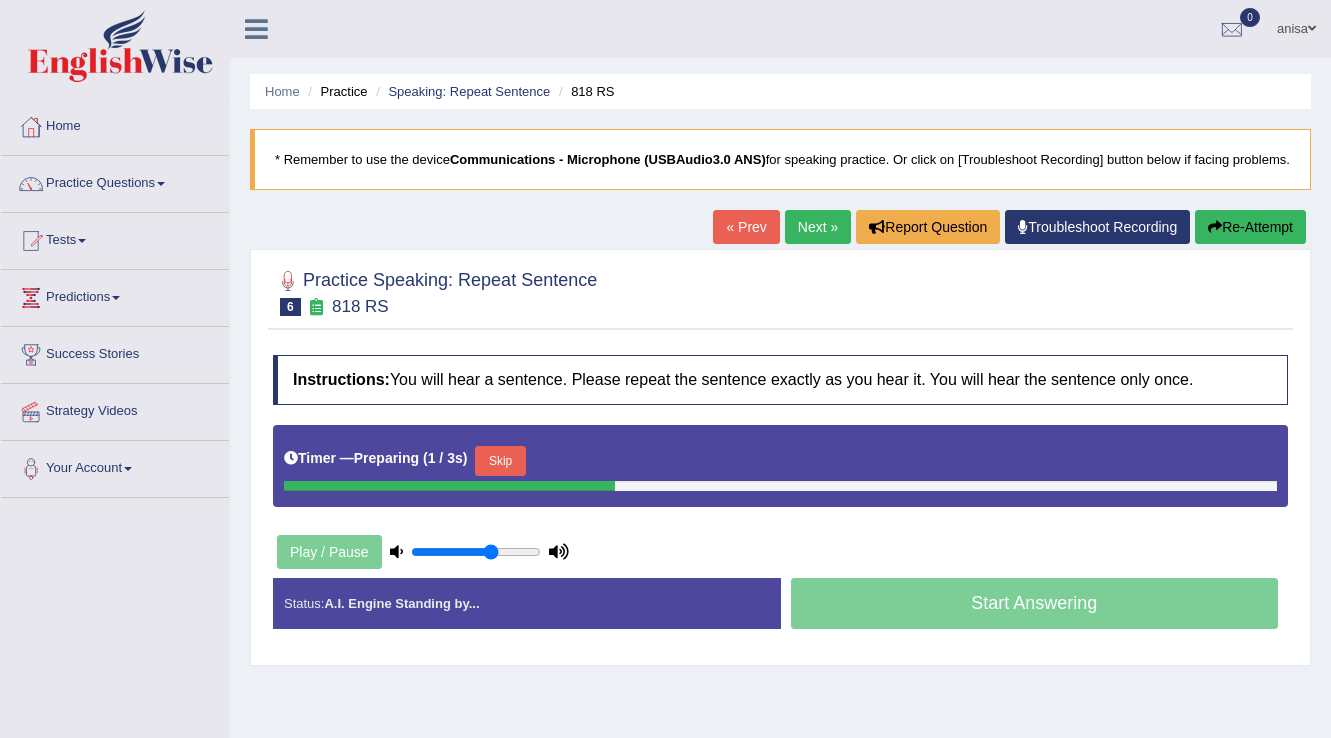 scroll, scrollTop: 0, scrollLeft: 0, axis: both 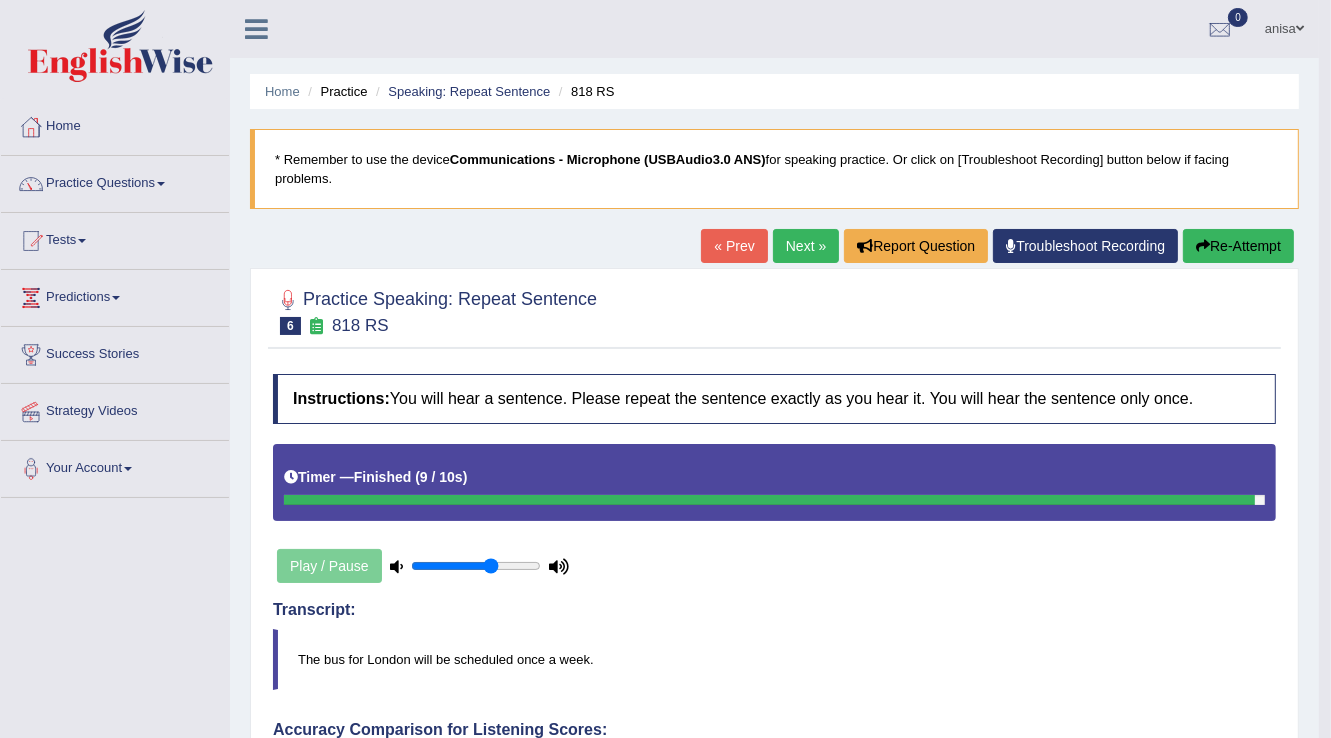 click on "Next »" at bounding box center [806, 246] 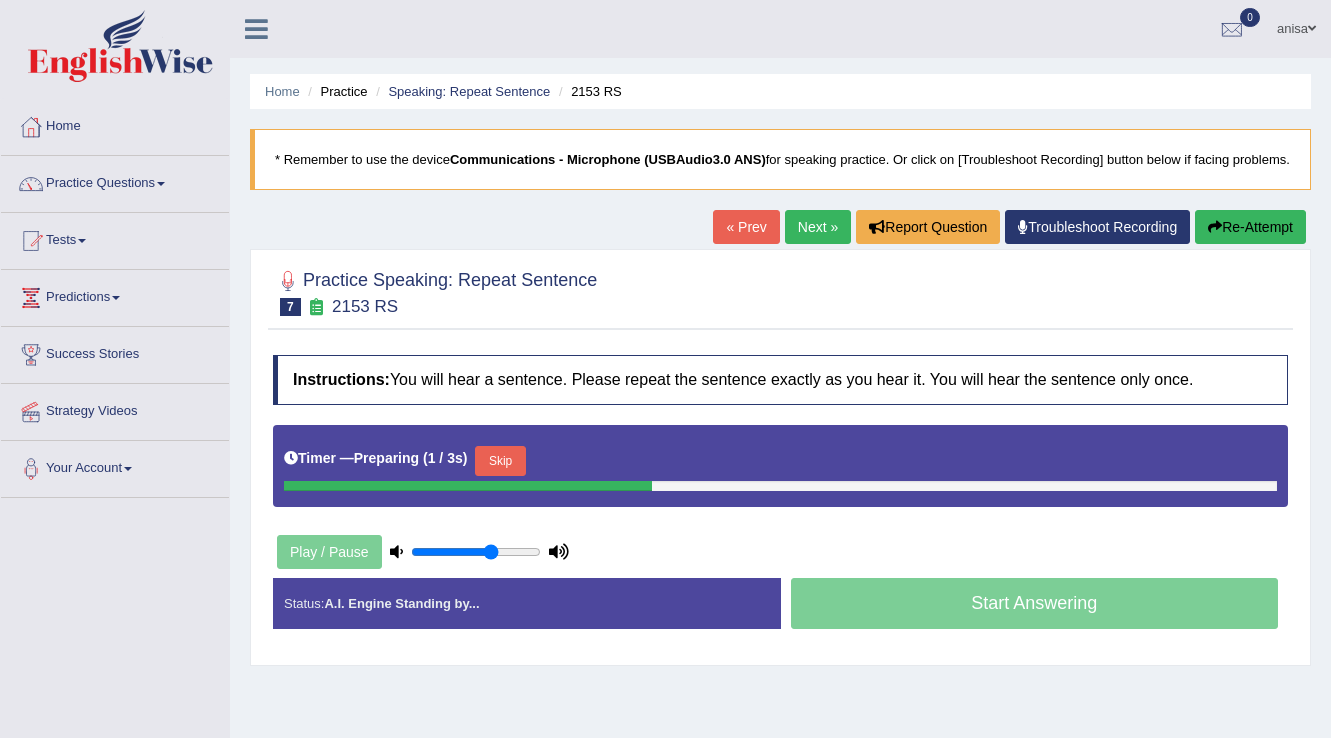 scroll, scrollTop: 0, scrollLeft: 0, axis: both 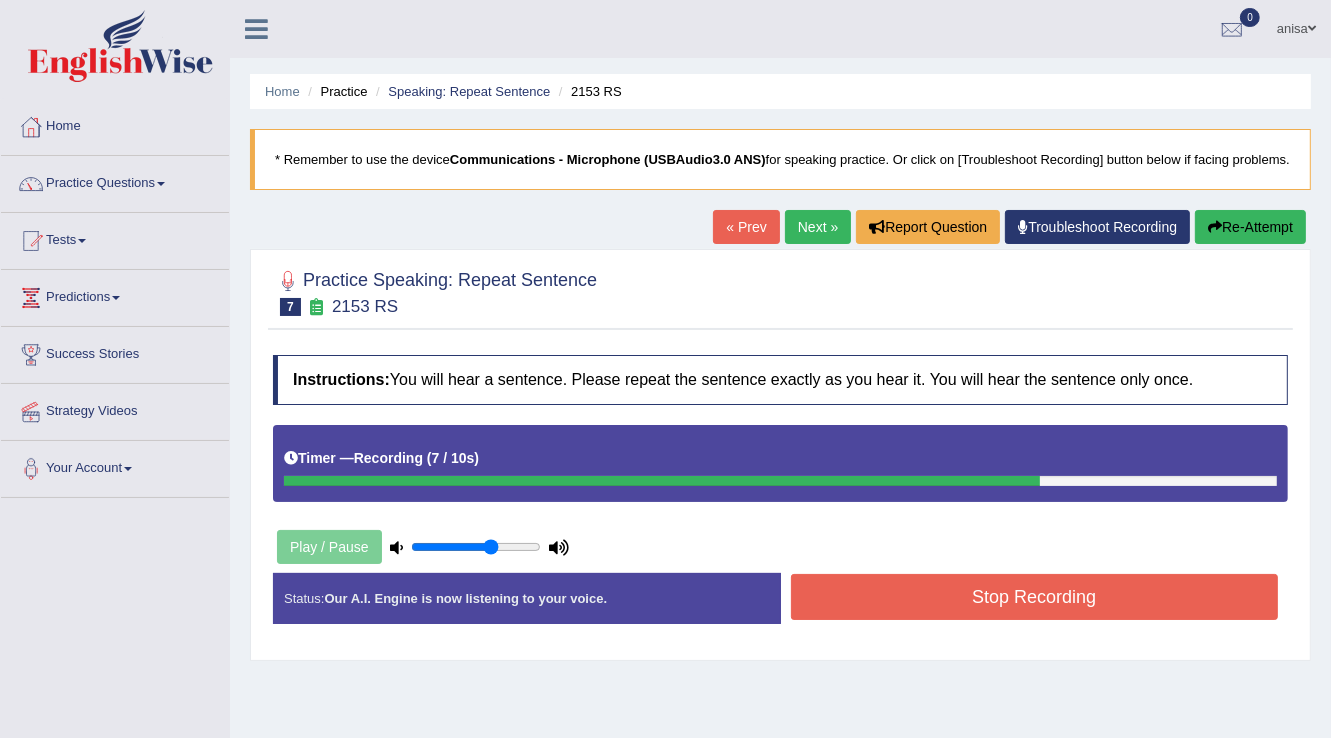 click on "Stop Recording" at bounding box center [1035, 597] 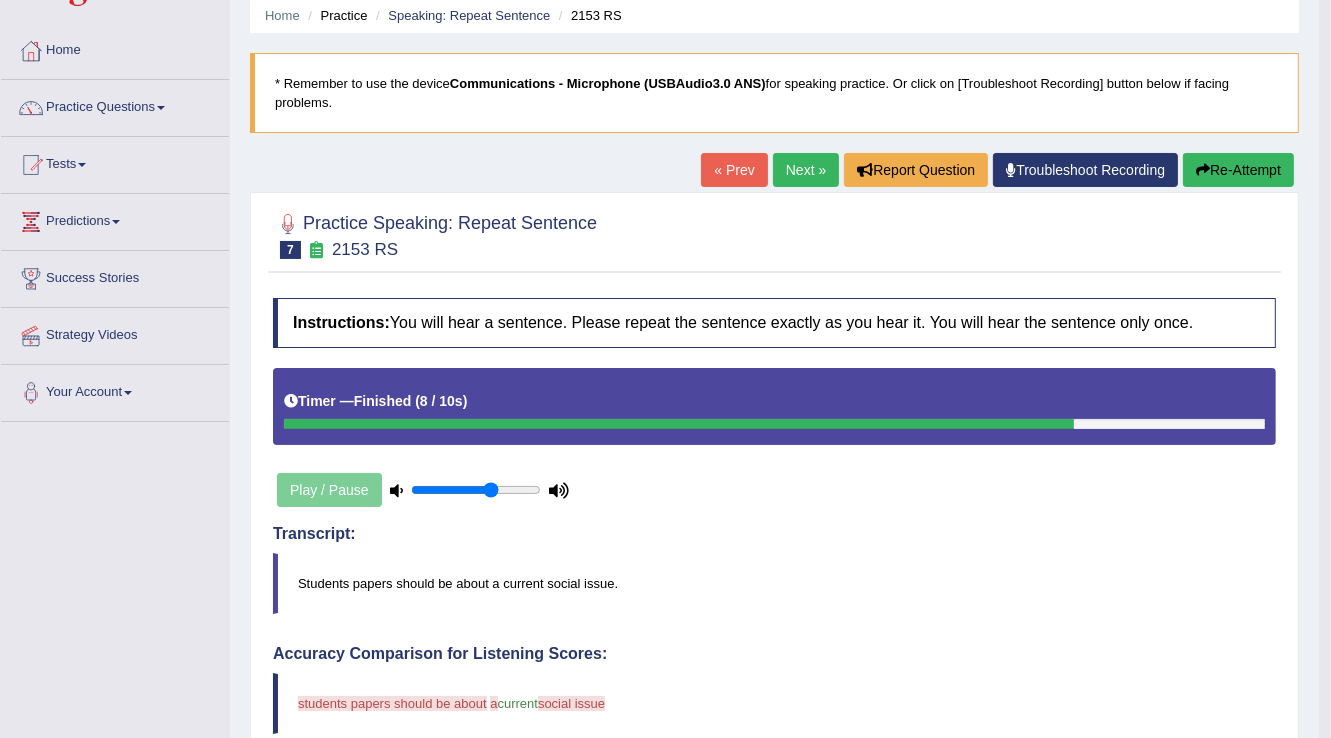 scroll, scrollTop: 72, scrollLeft: 0, axis: vertical 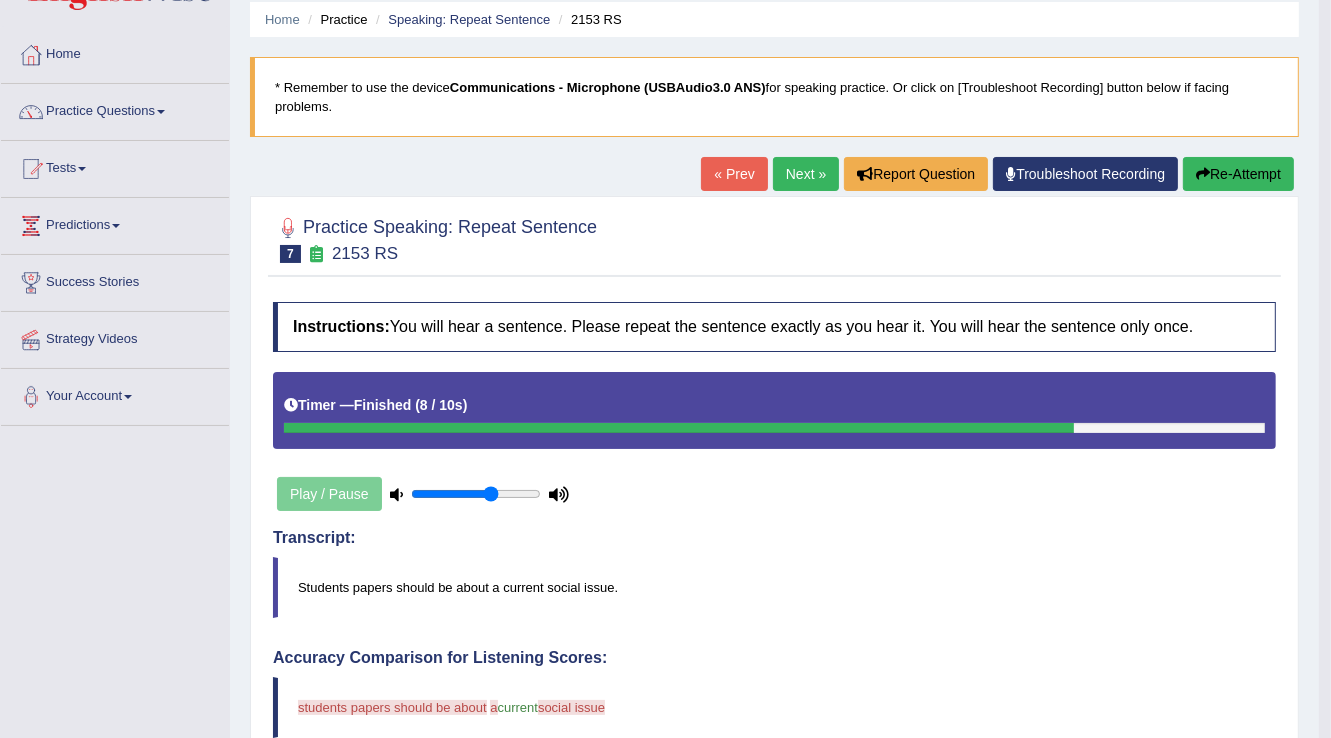 click on "« Prev" at bounding box center [734, 174] 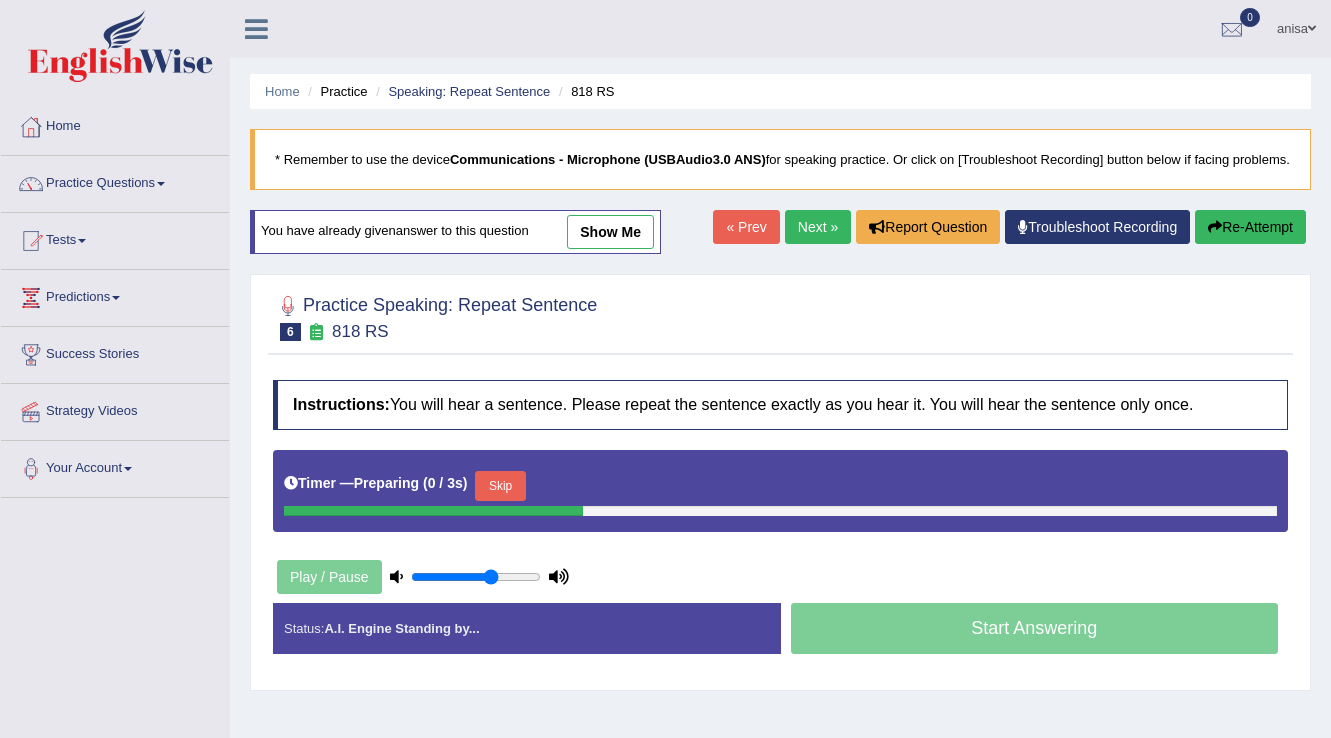 scroll, scrollTop: 0, scrollLeft: 0, axis: both 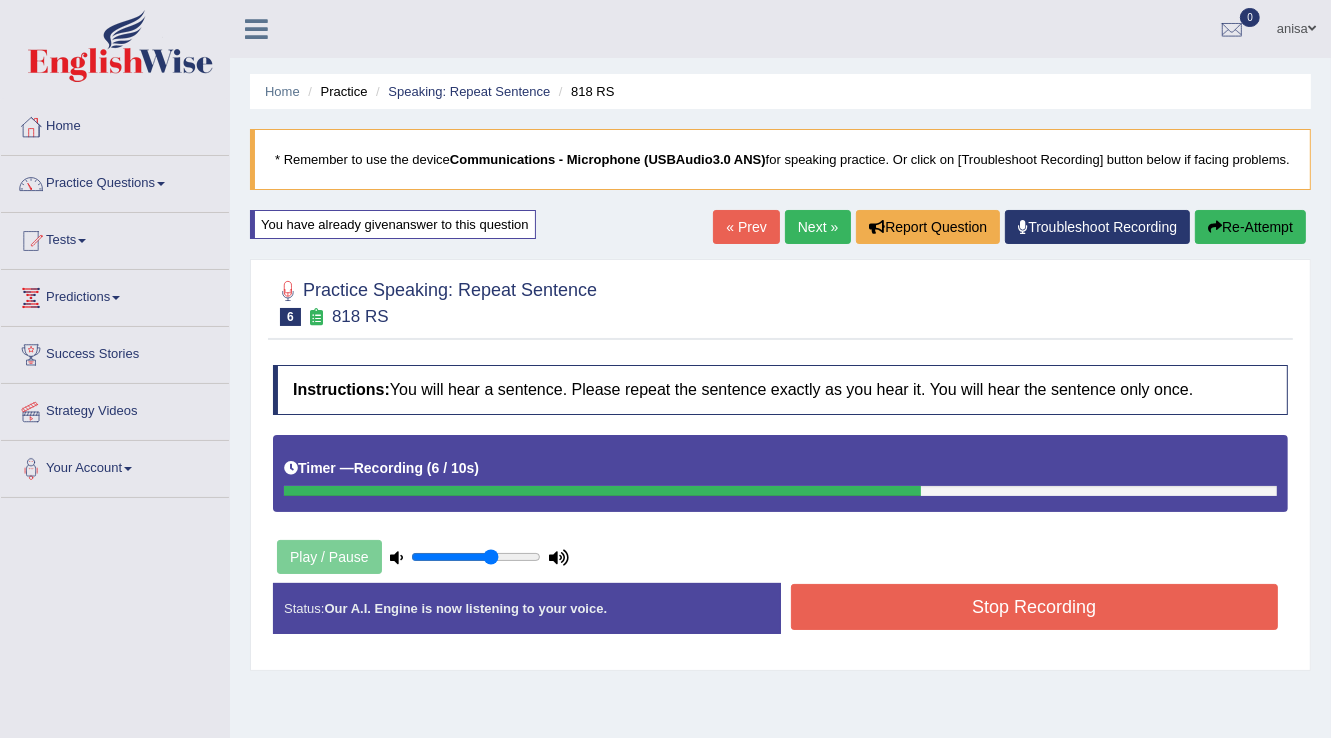 click on "Stop Recording" at bounding box center [1035, 607] 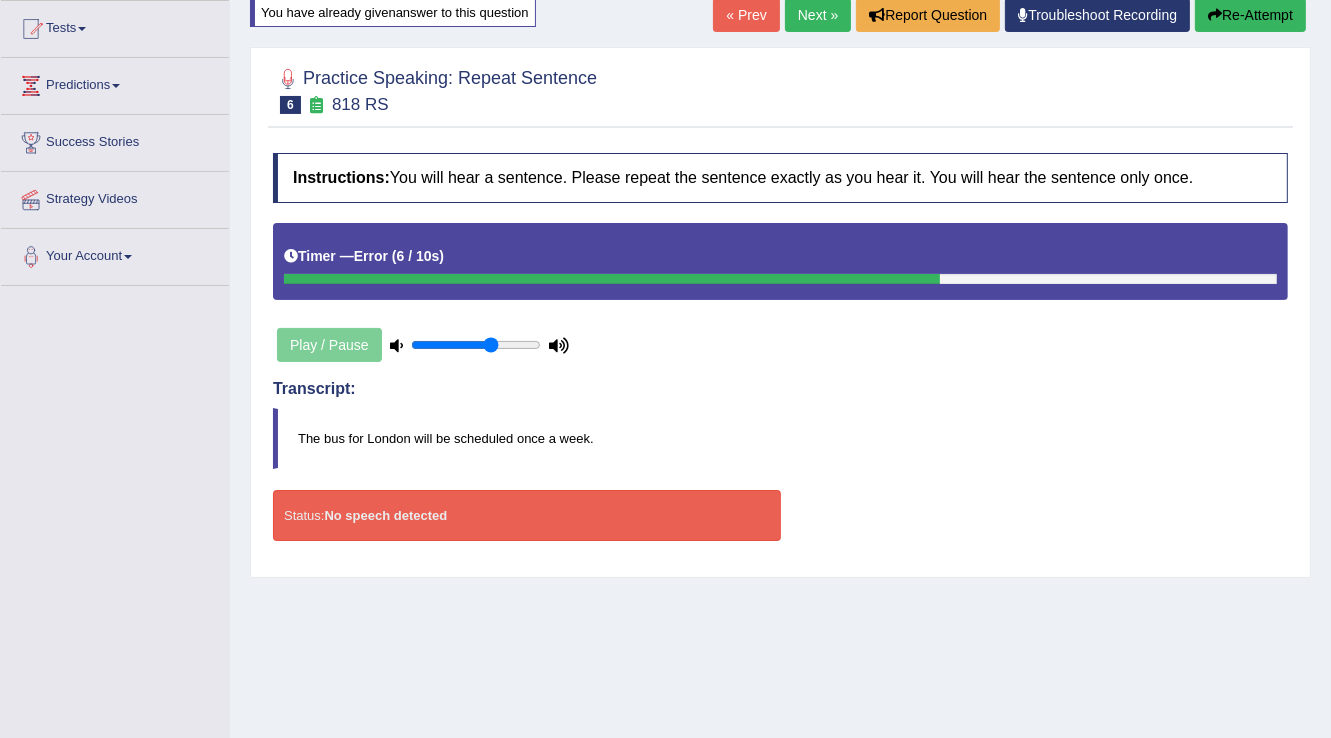 scroll, scrollTop: 0, scrollLeft: 0, axis: both 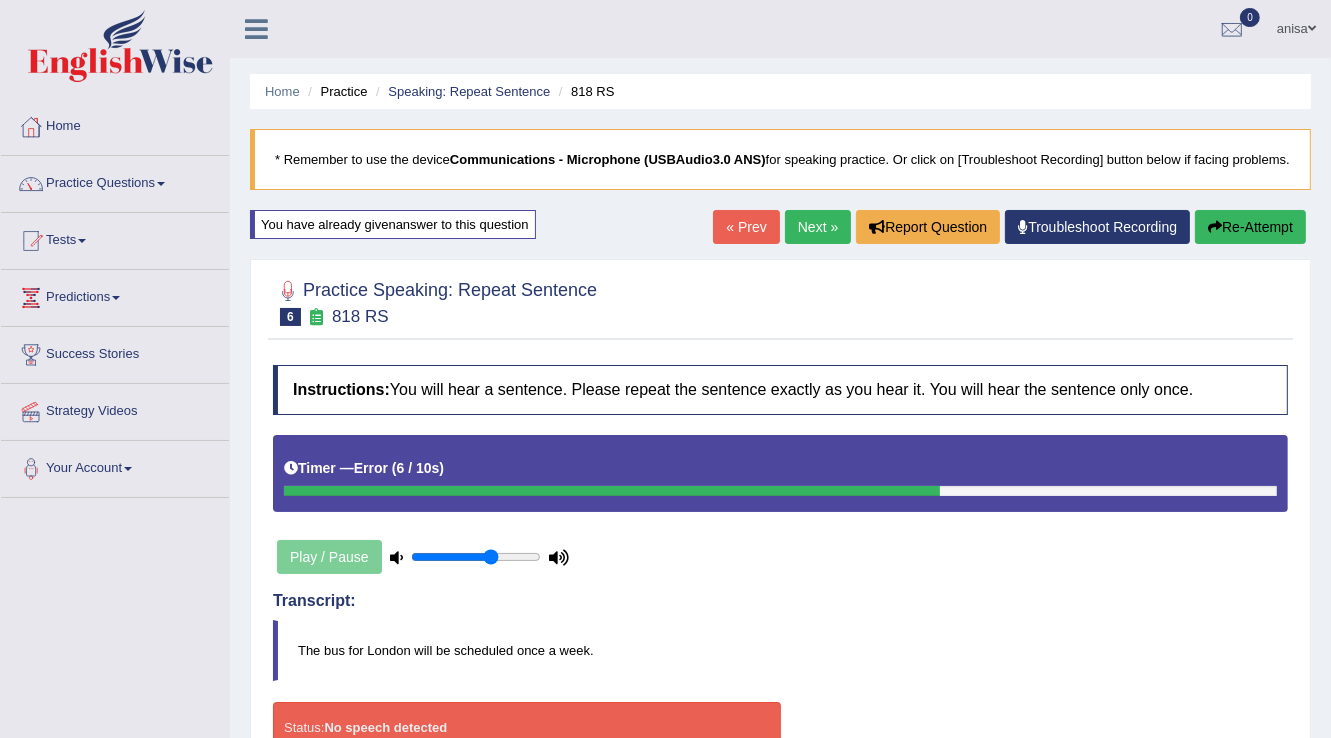 click on "Next »" at bounding box center [818, 227] 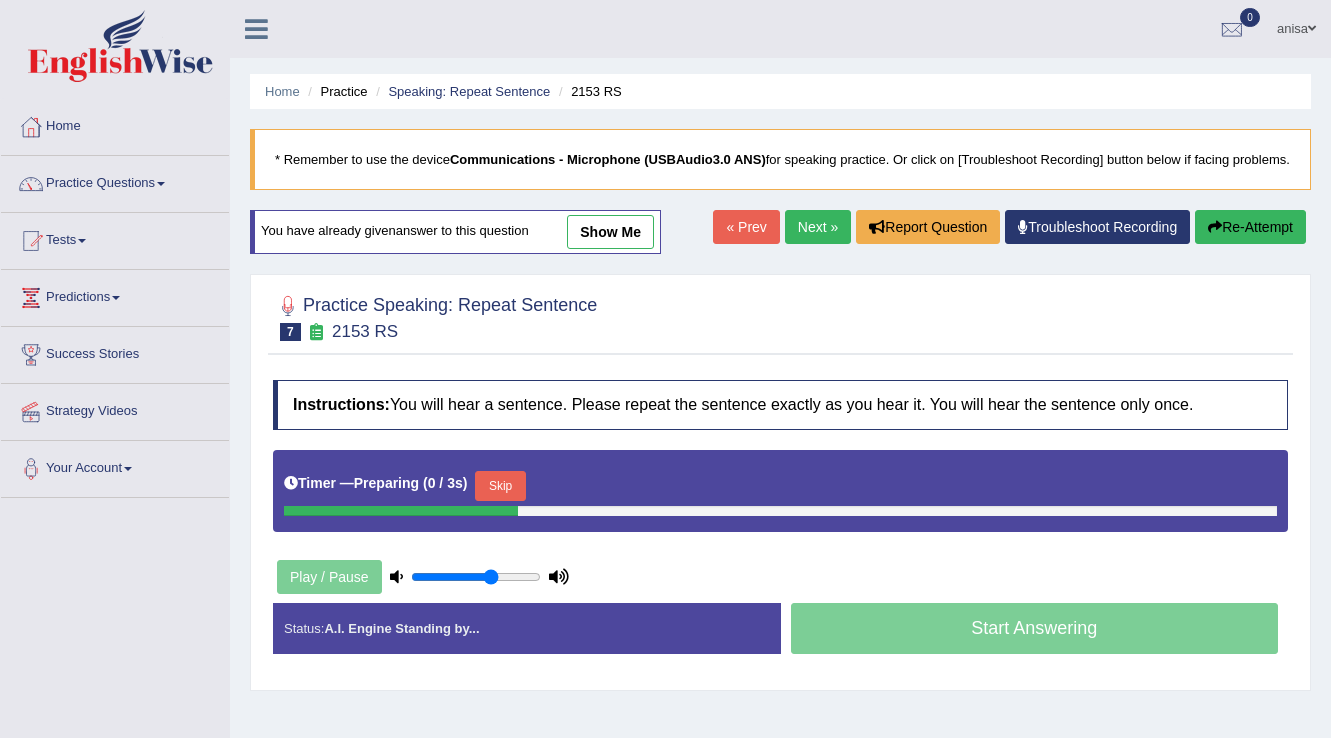 scroll, scrollTop: 0, scrollLeft: 0, axis: both 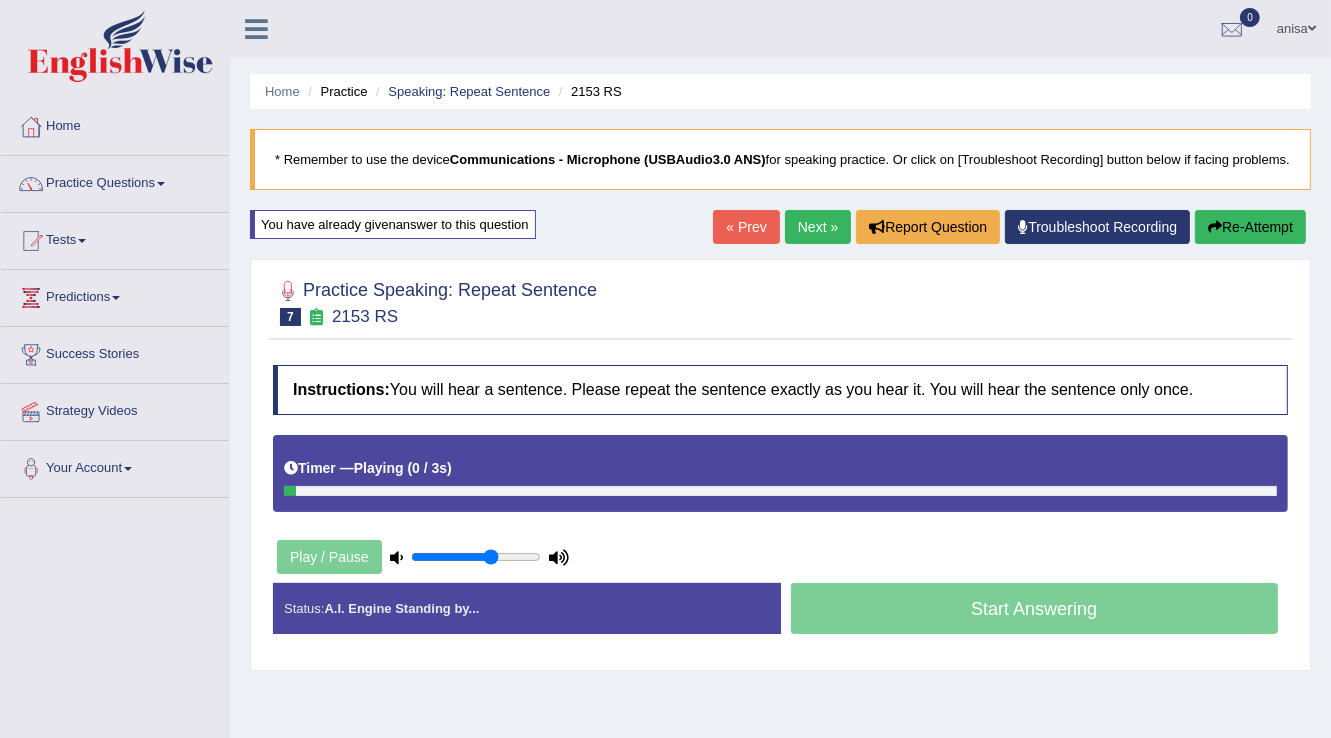click on "Timer —  Playing   ( 0 / 3s ) Skip" at bounding box center (780, 473) 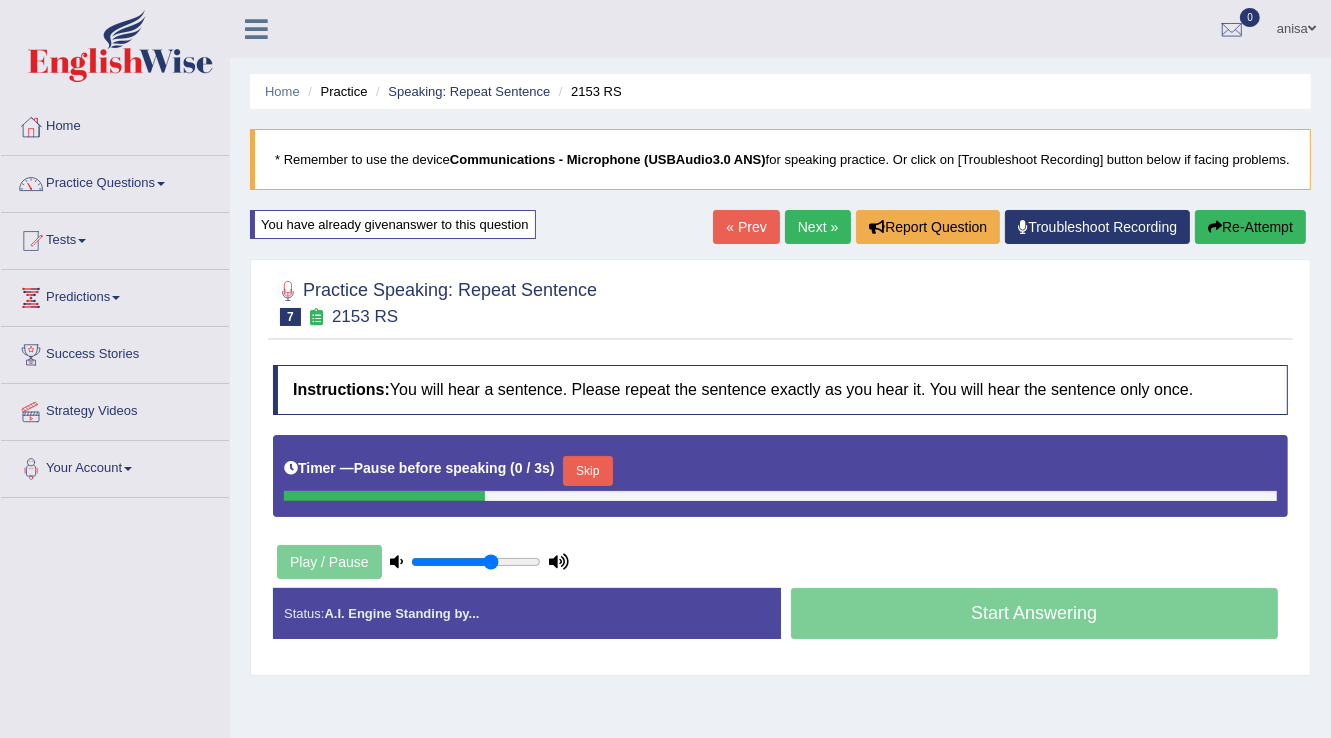 click on "Next »" at bounding box center [818, 227] 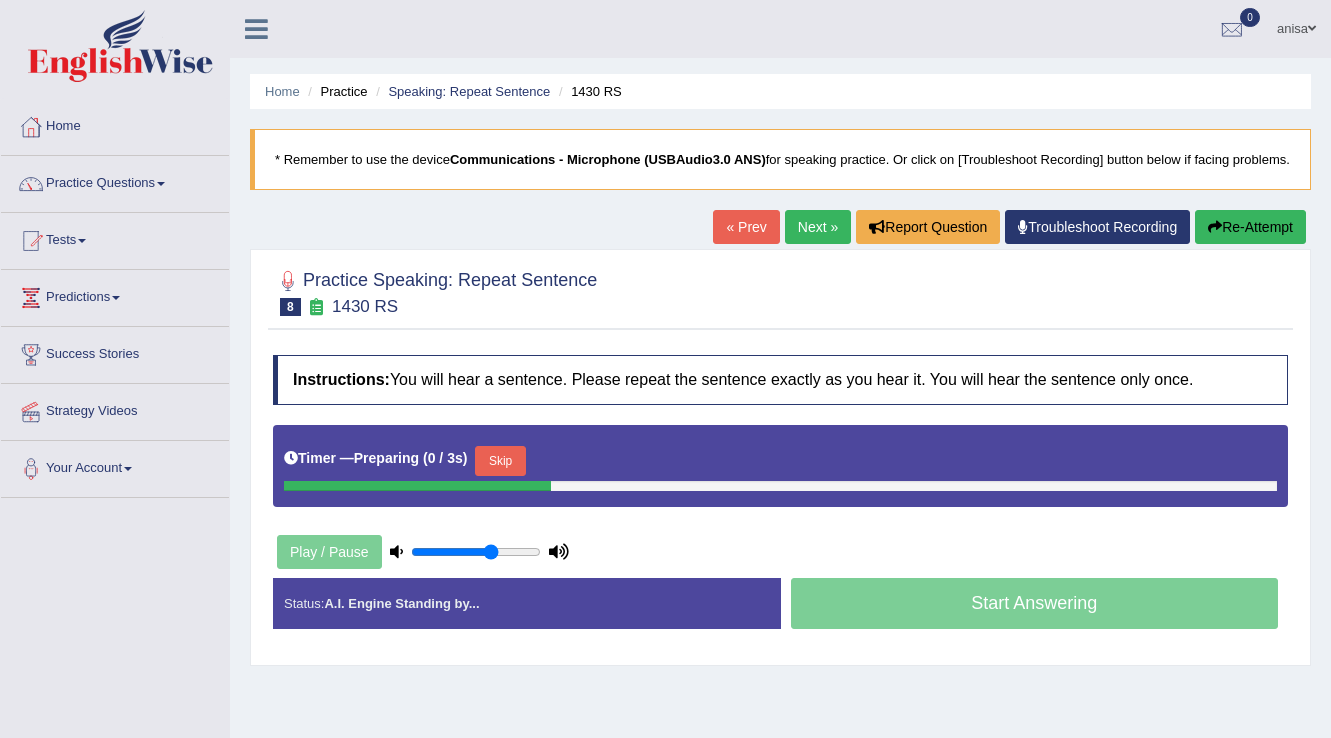 scroll, scrollTop: 0, scrollLeft: 0, axis: both 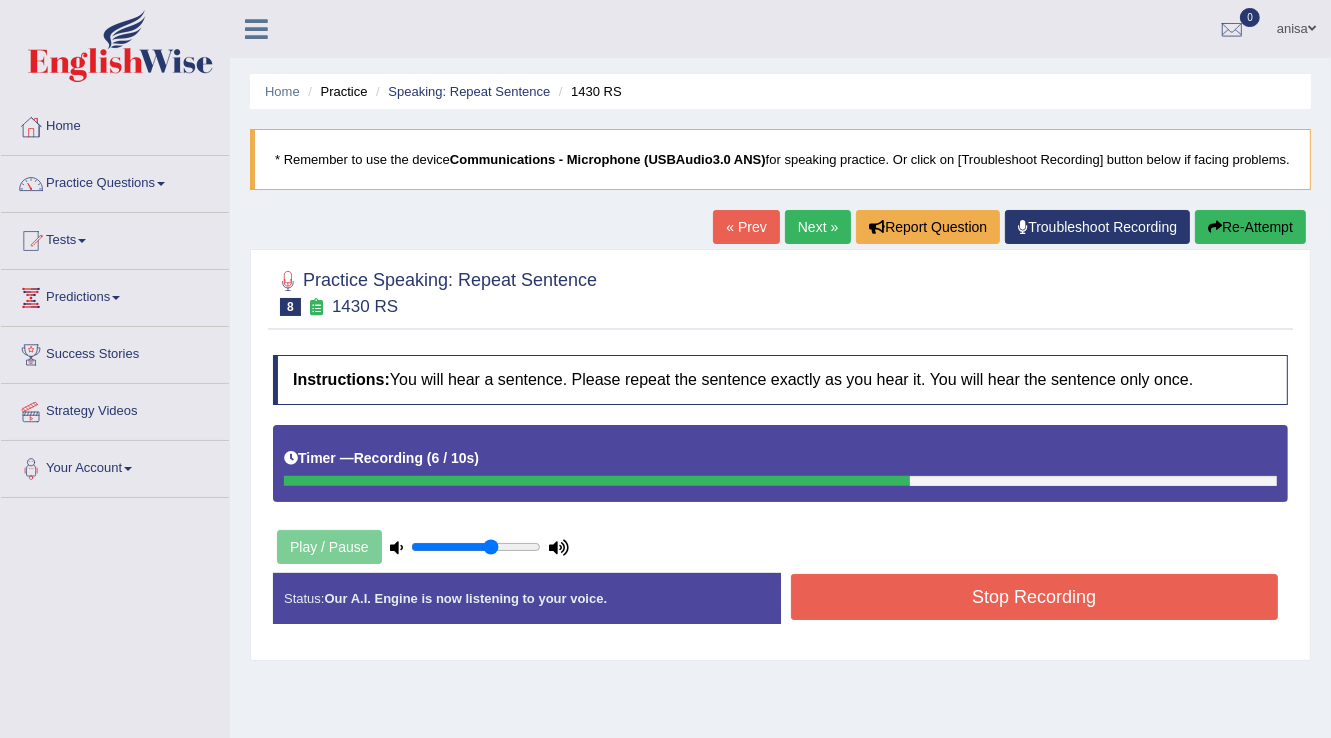 click on "Stop Recording" at bounding box center [1035, 597] 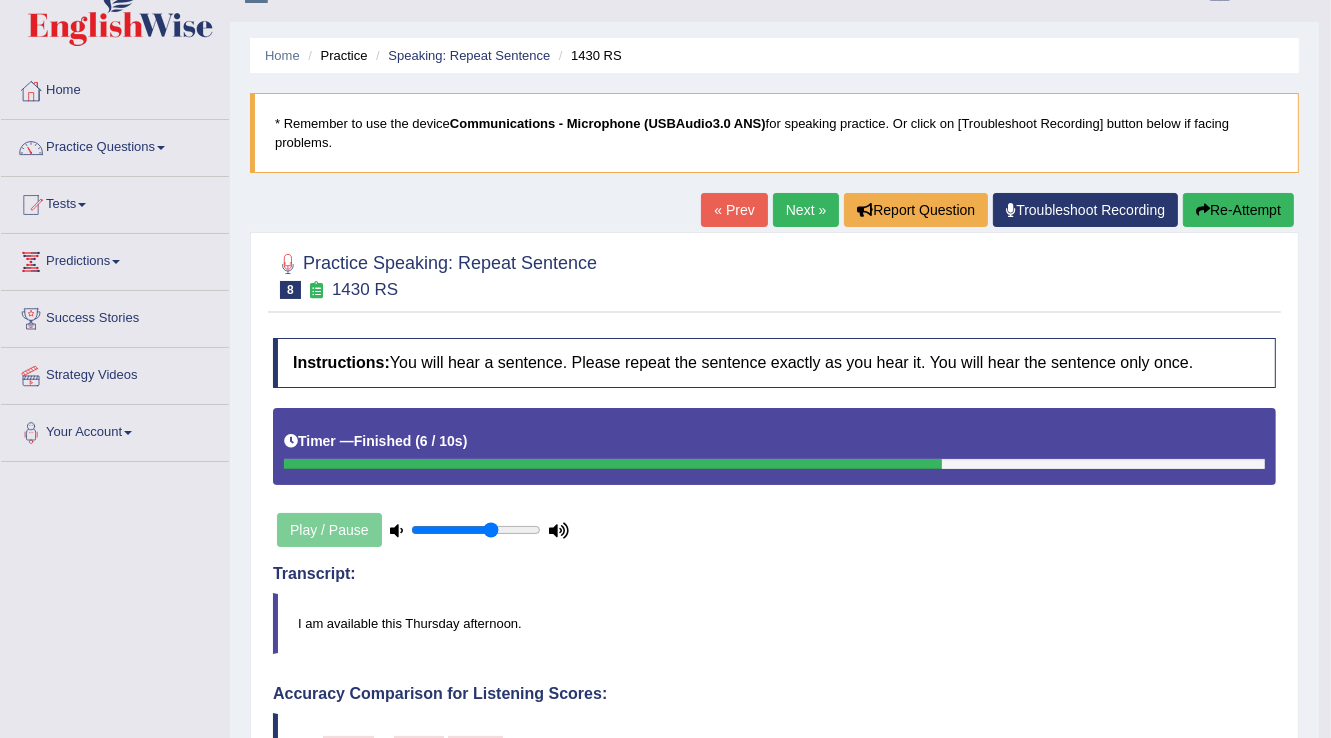 scroll, scrollTop: 0, scrollLeft: 0, axis: both 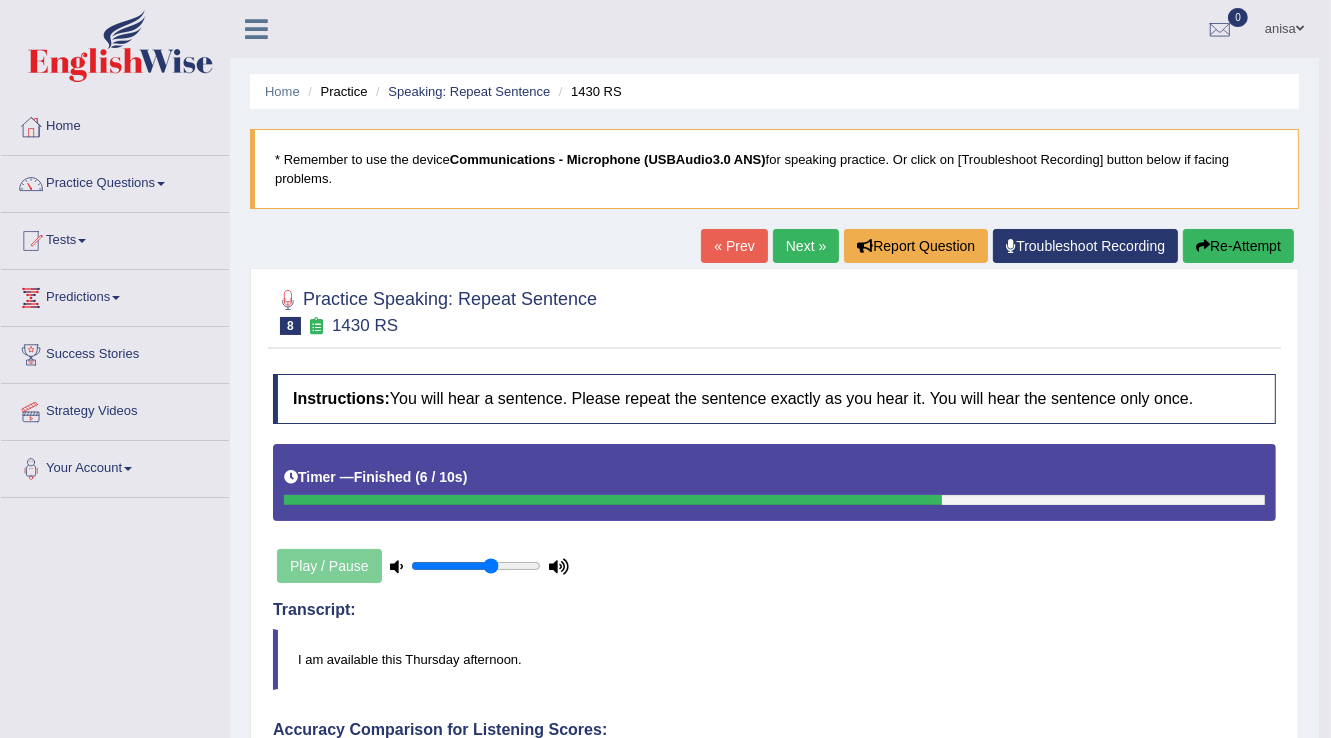 click on "Next »" at bounding box center [806, 246] 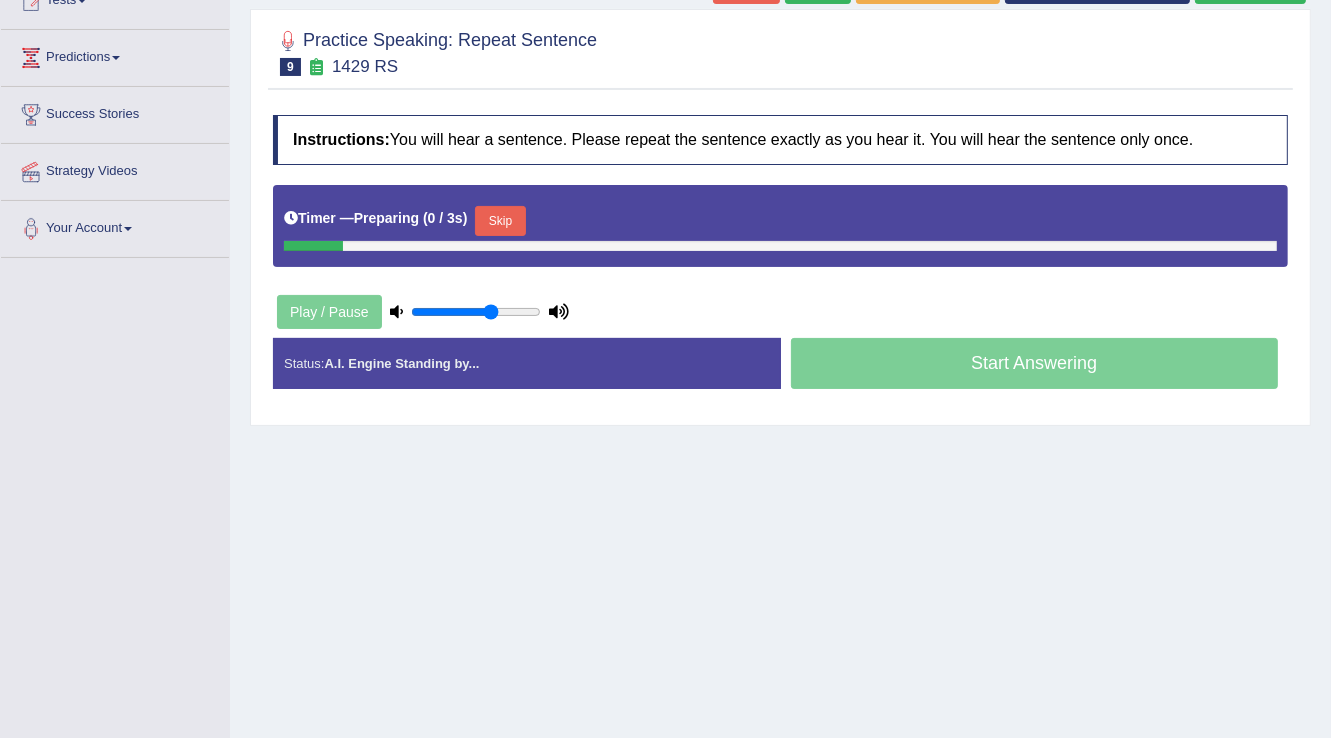 scroll, scrollTop: 240, scrollLeft: 0, axis: vertical 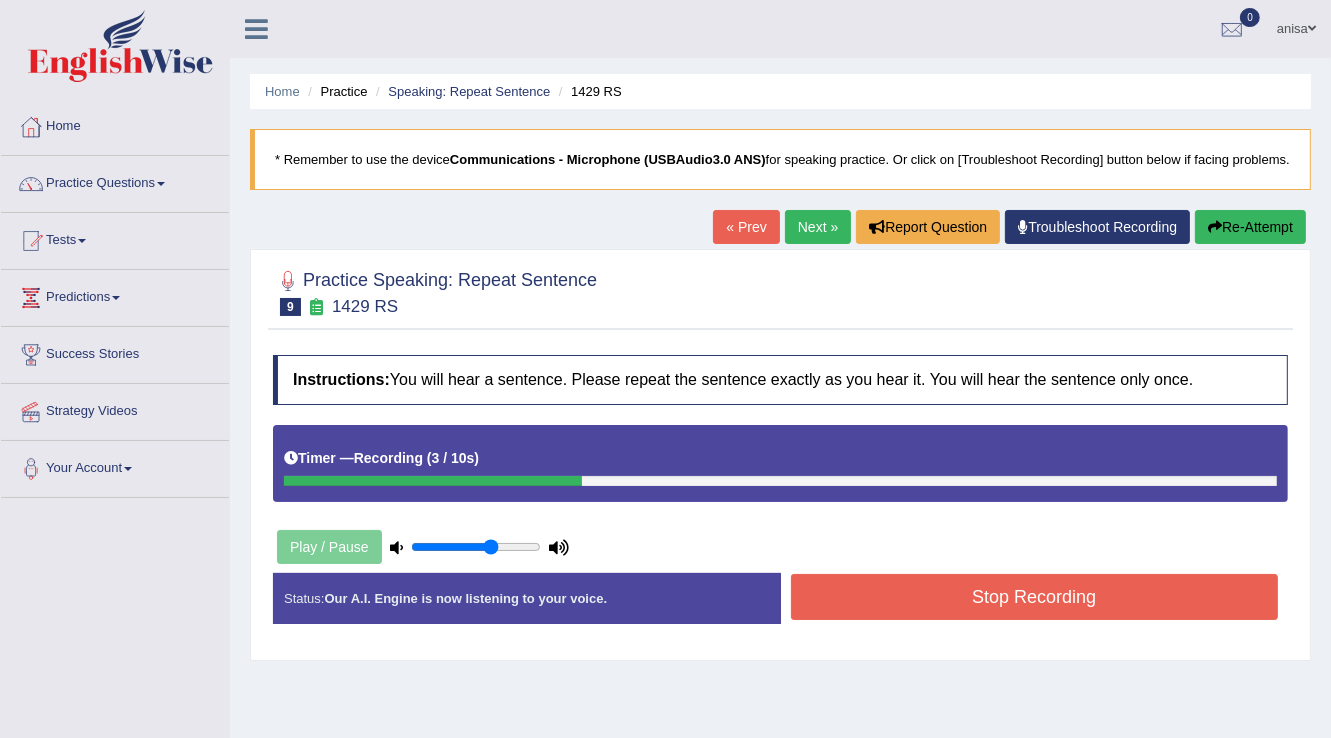 click on "« Prev" at bounding box center (746, 227) 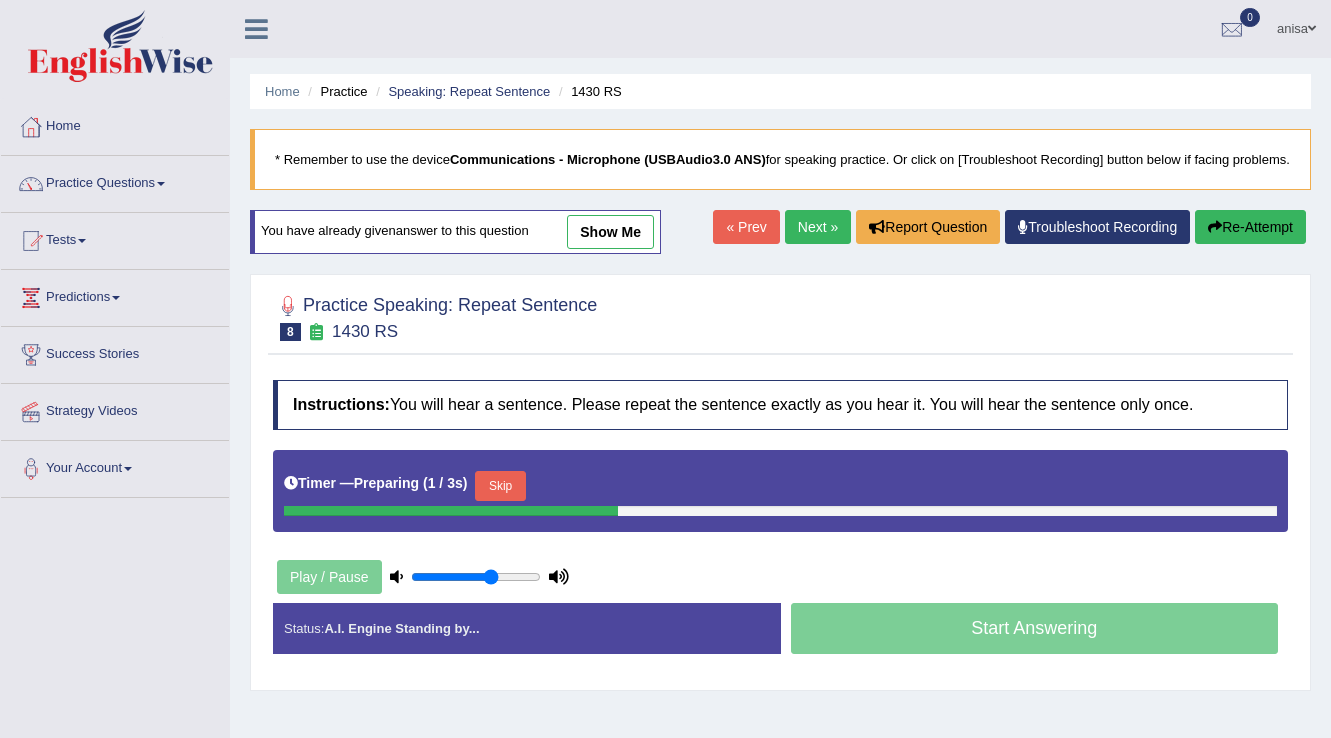 scroll, scrollTop: 0, scrollLeft: 0, axis: both 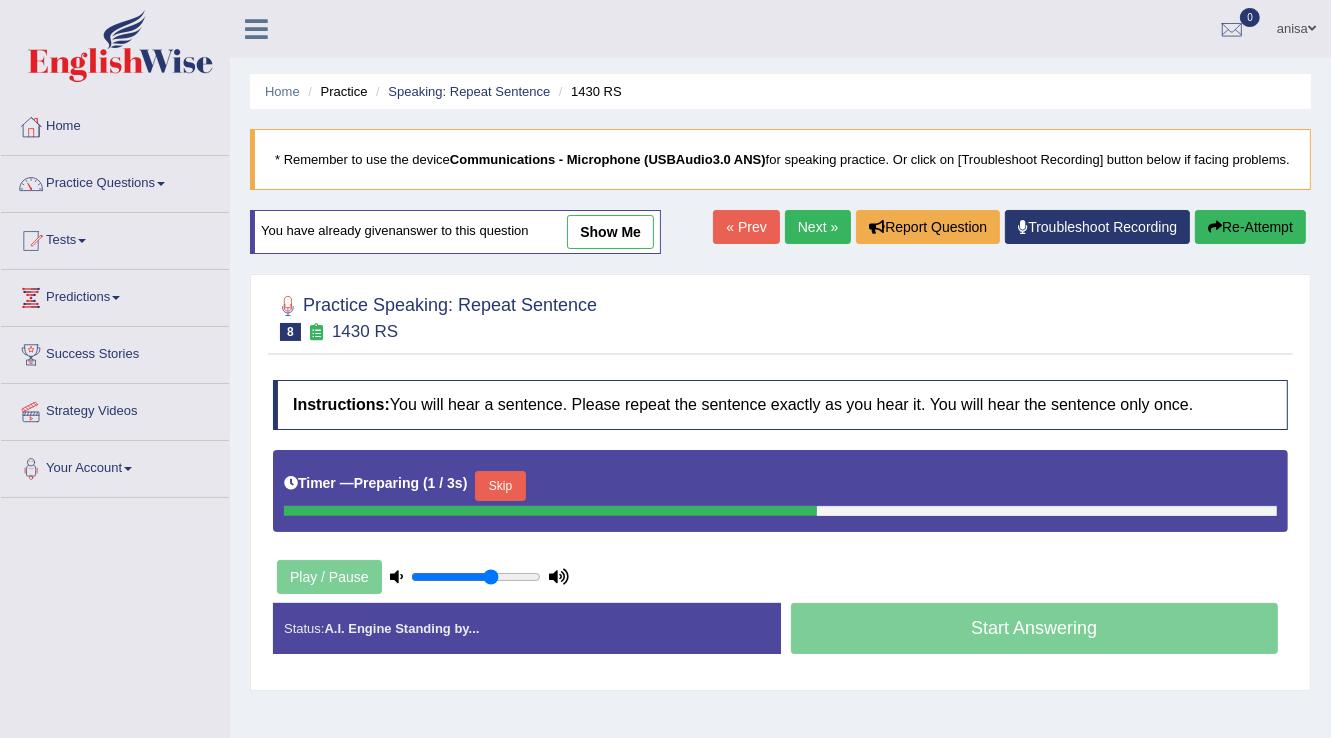 click on "« Prev Next »  Report Question  Troubleshoot Recording  Re-Attempt" at bounding box center [1012, 229] 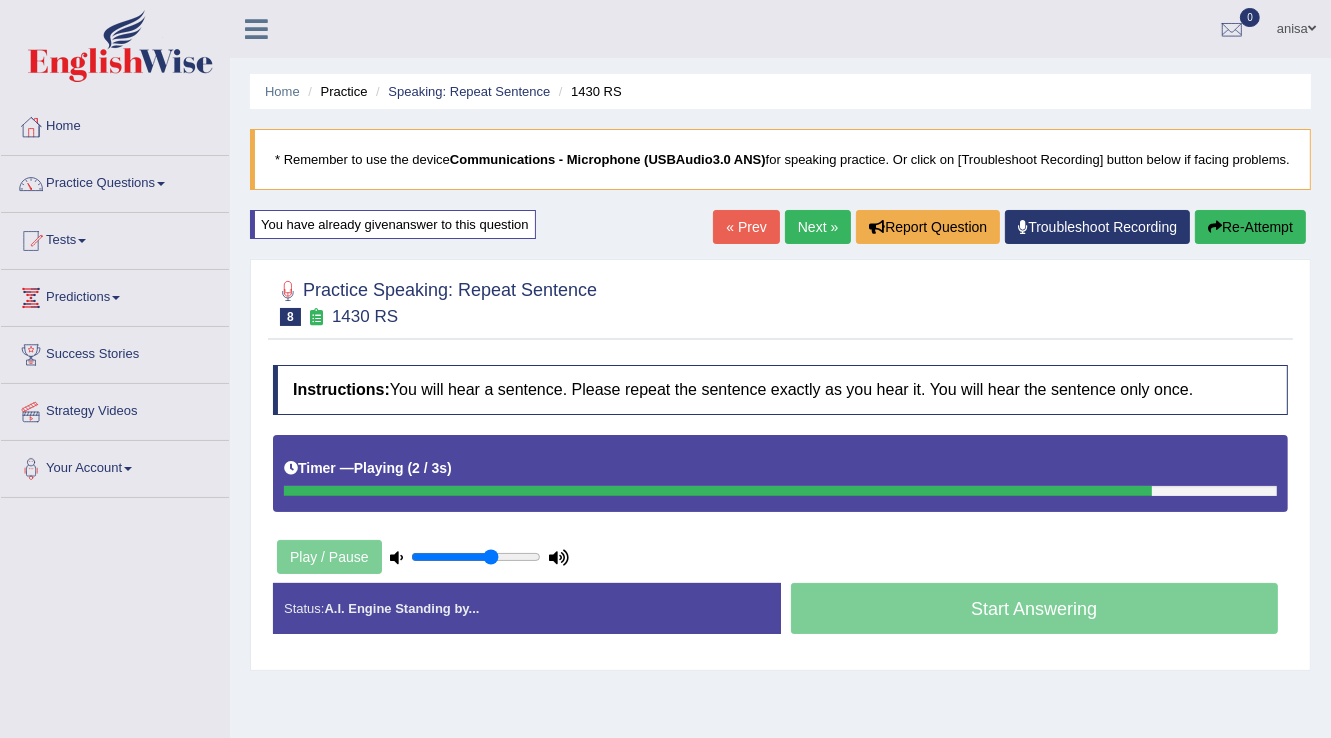 click on "Next »" at bounding box center [818, 227] 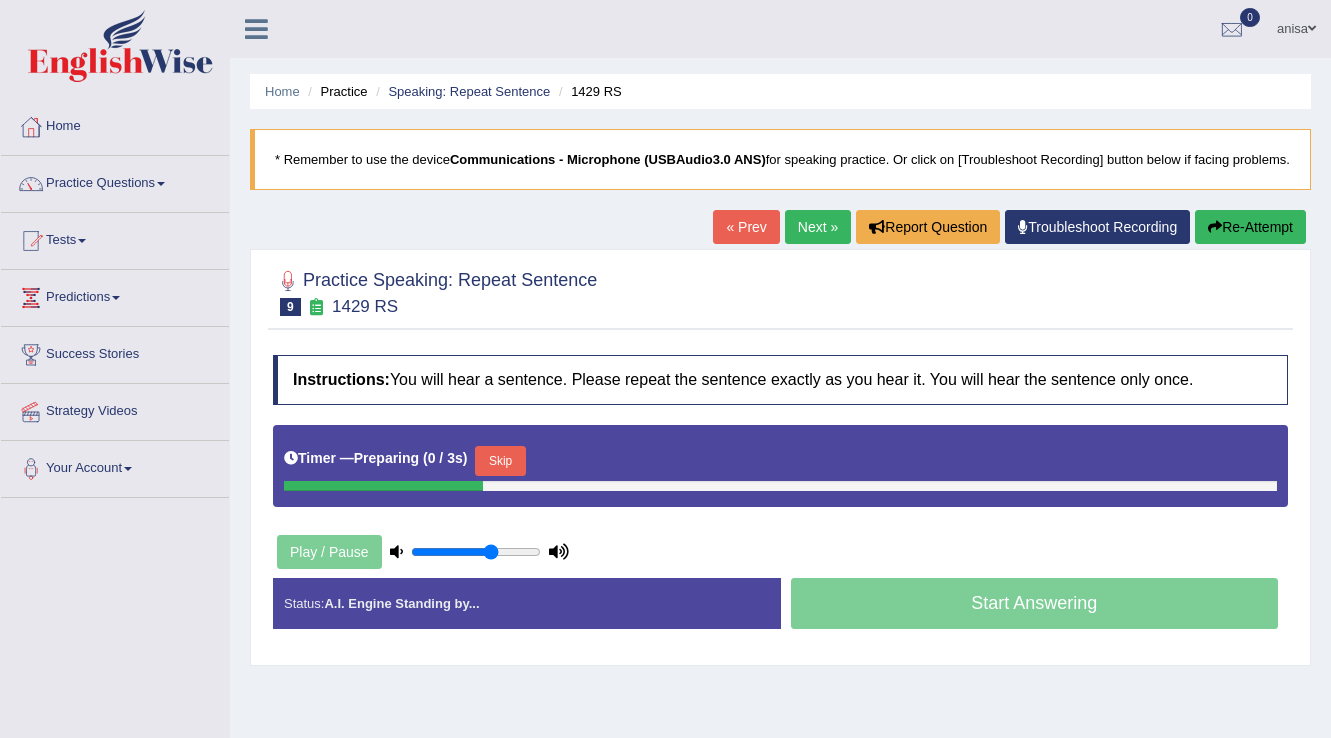 scroll, scrollTop: 0, scrollLeft: 0, axis: both 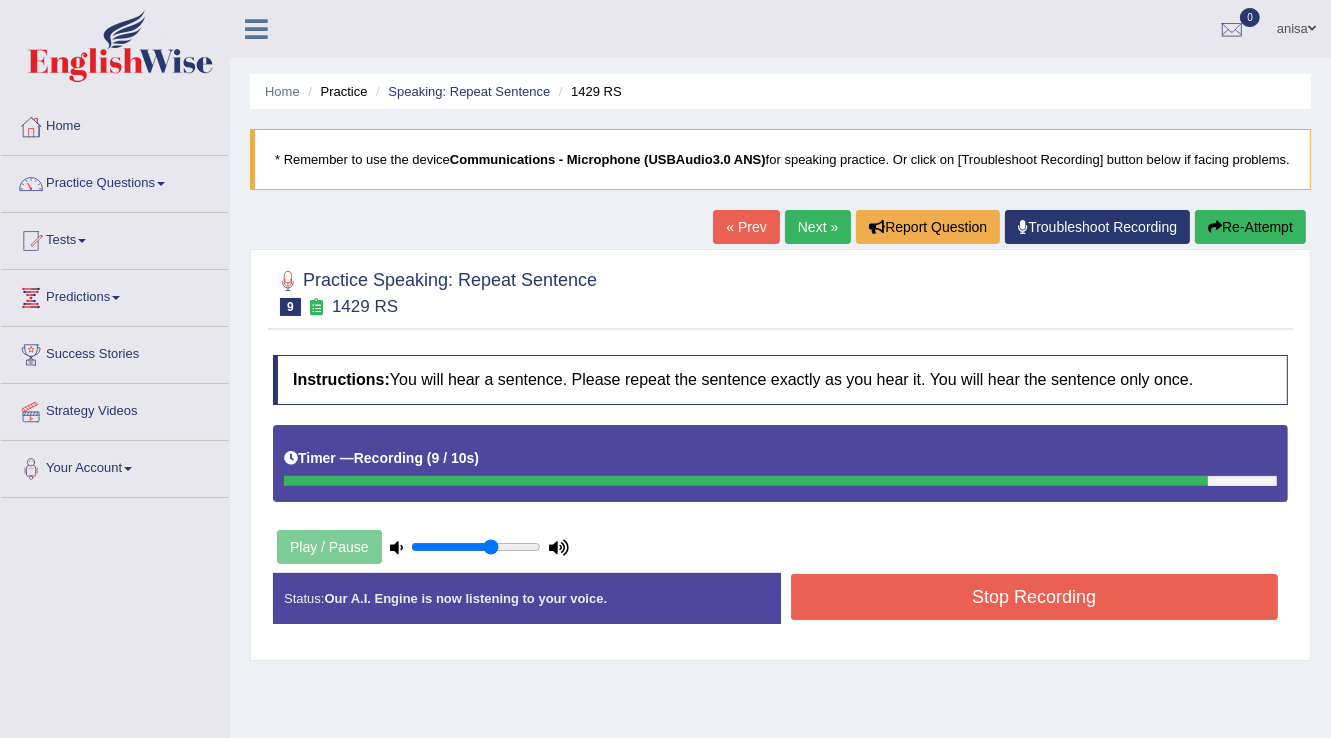 click on "Stop Recording" at bounding box center [1035, 597] 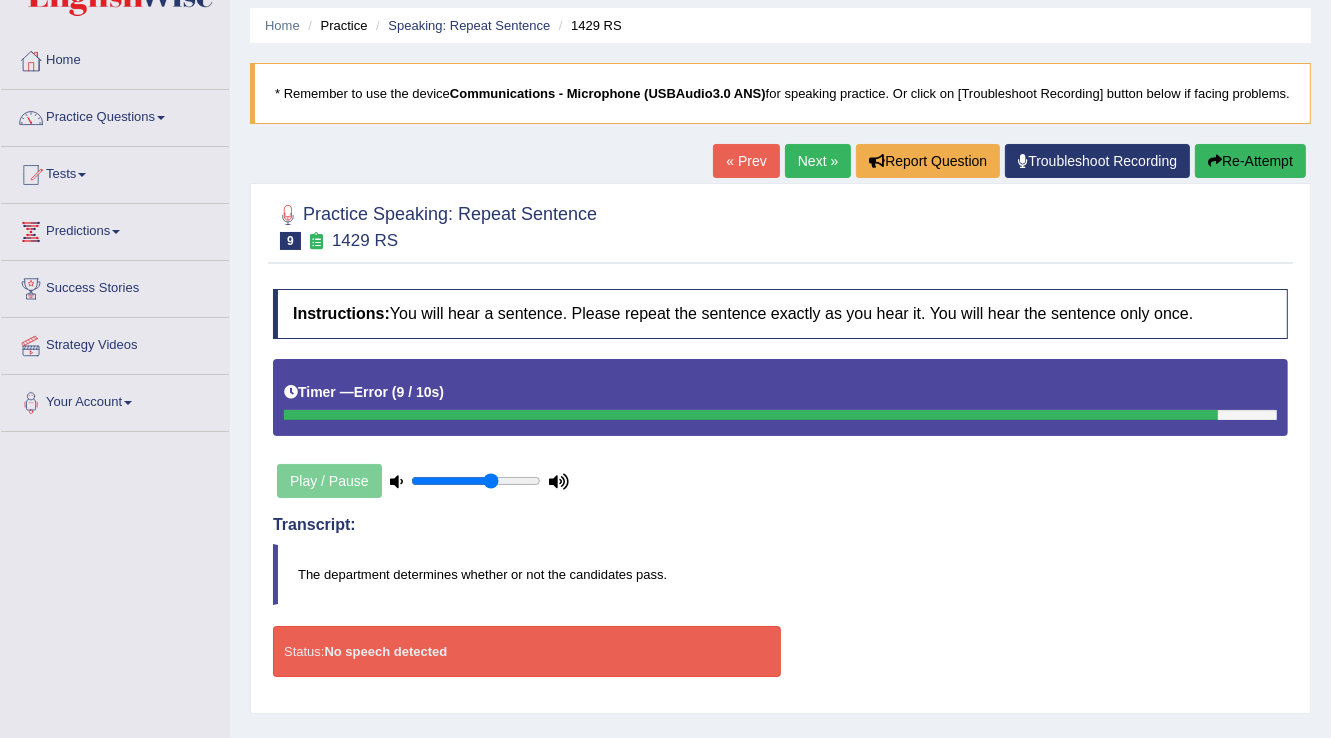 scroll, scrollTop: 0, scrollLeft: 0, axis: both 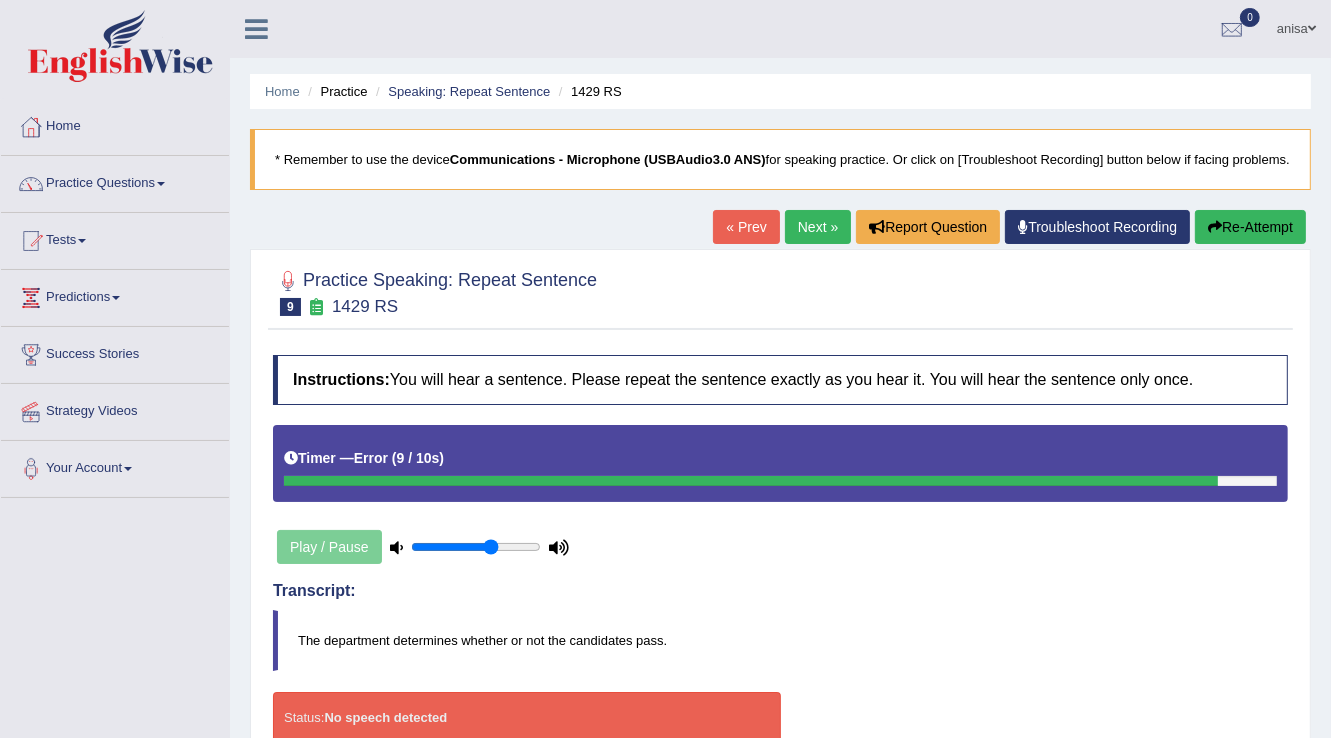click on "« Prev" at bounding box center (746, 227) 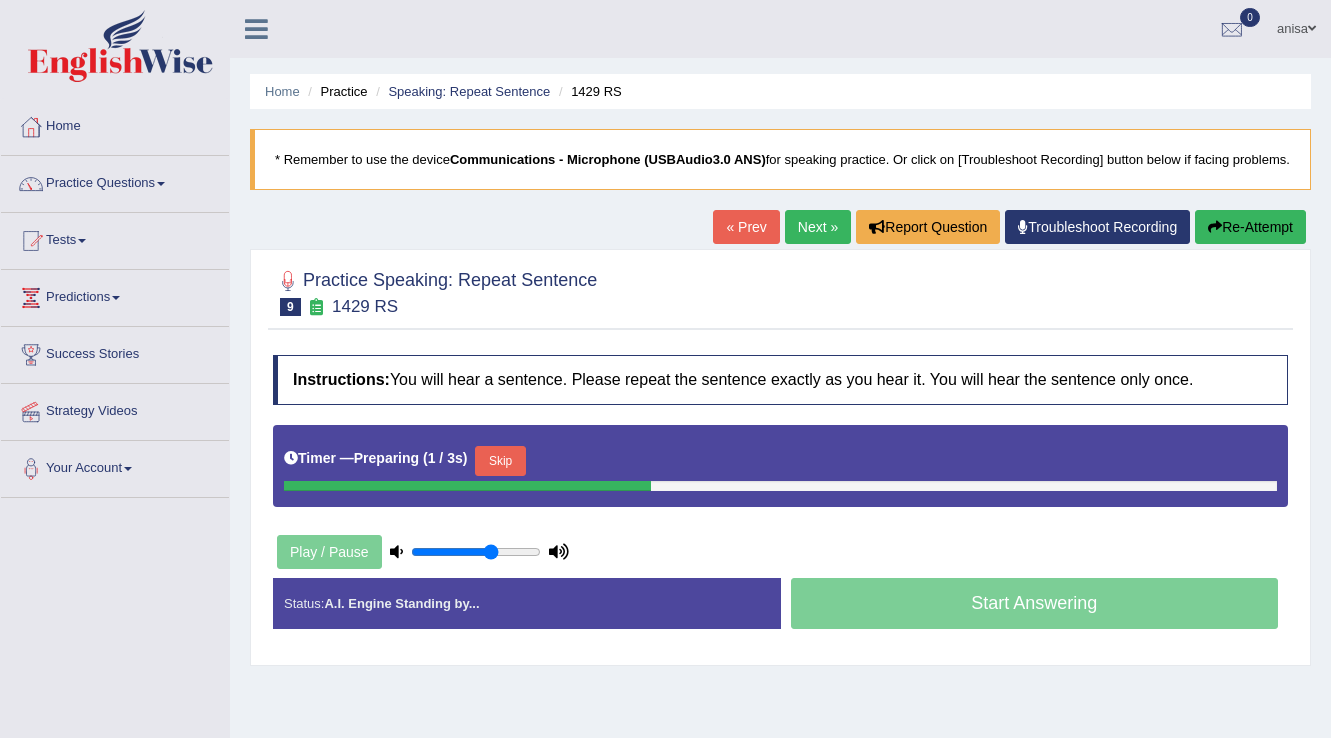 scroll, scrollTop: 0, scrollLeft: 0, axis: both 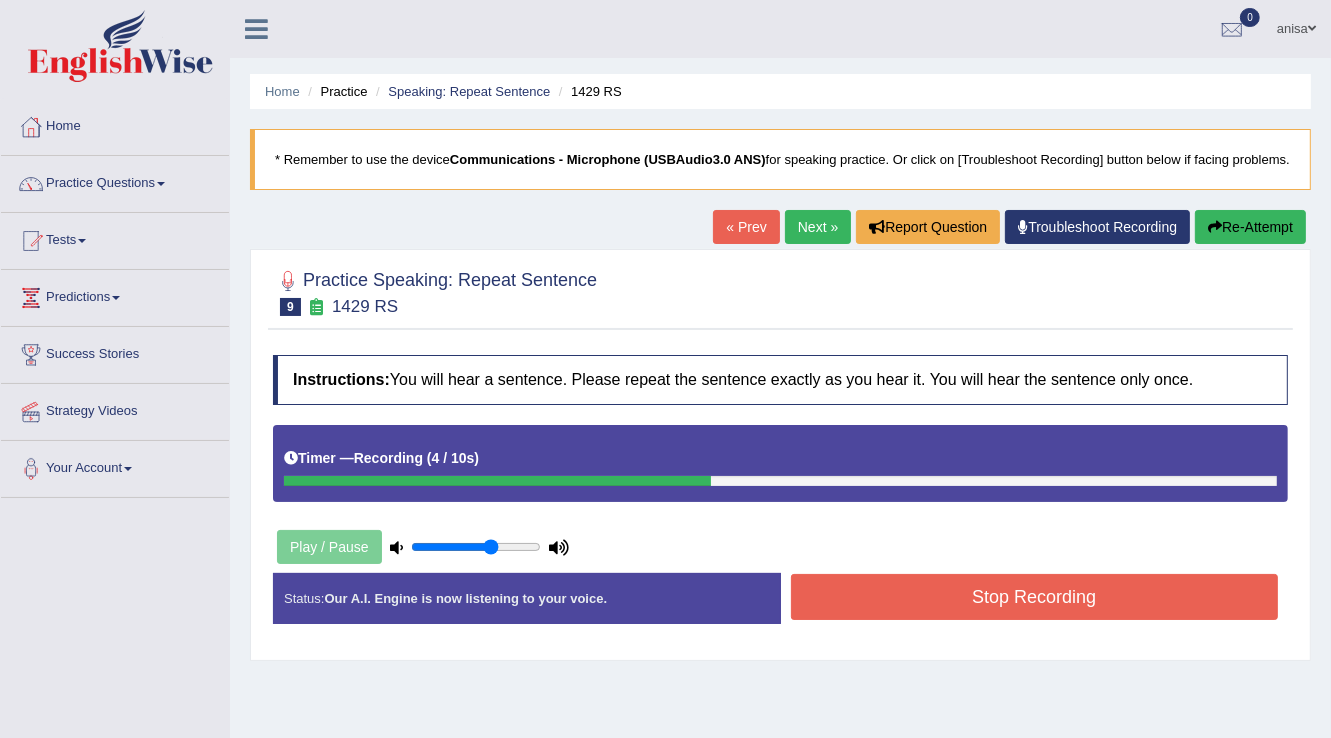 click on "Stop Recording" at bounding box center (1035, 597) 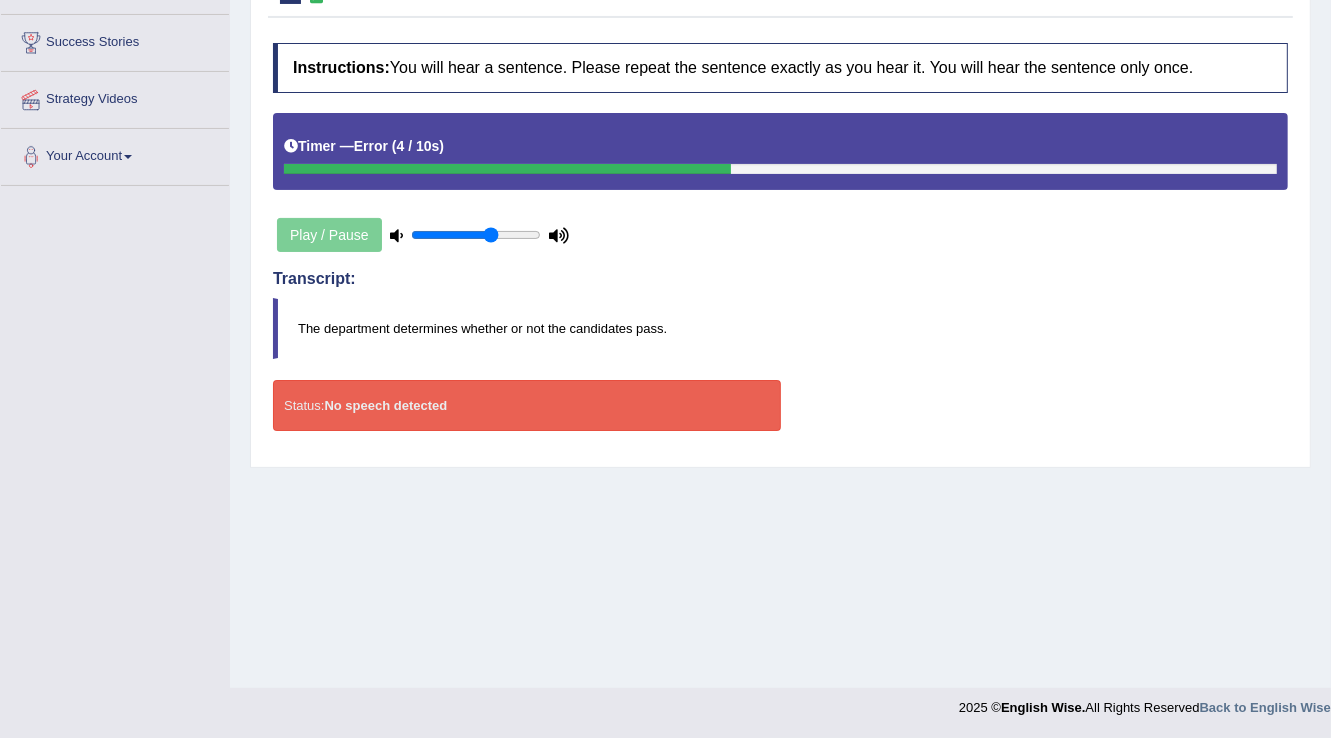 scroll, scrollTop: 0, scrollLeft: 0, axis: both 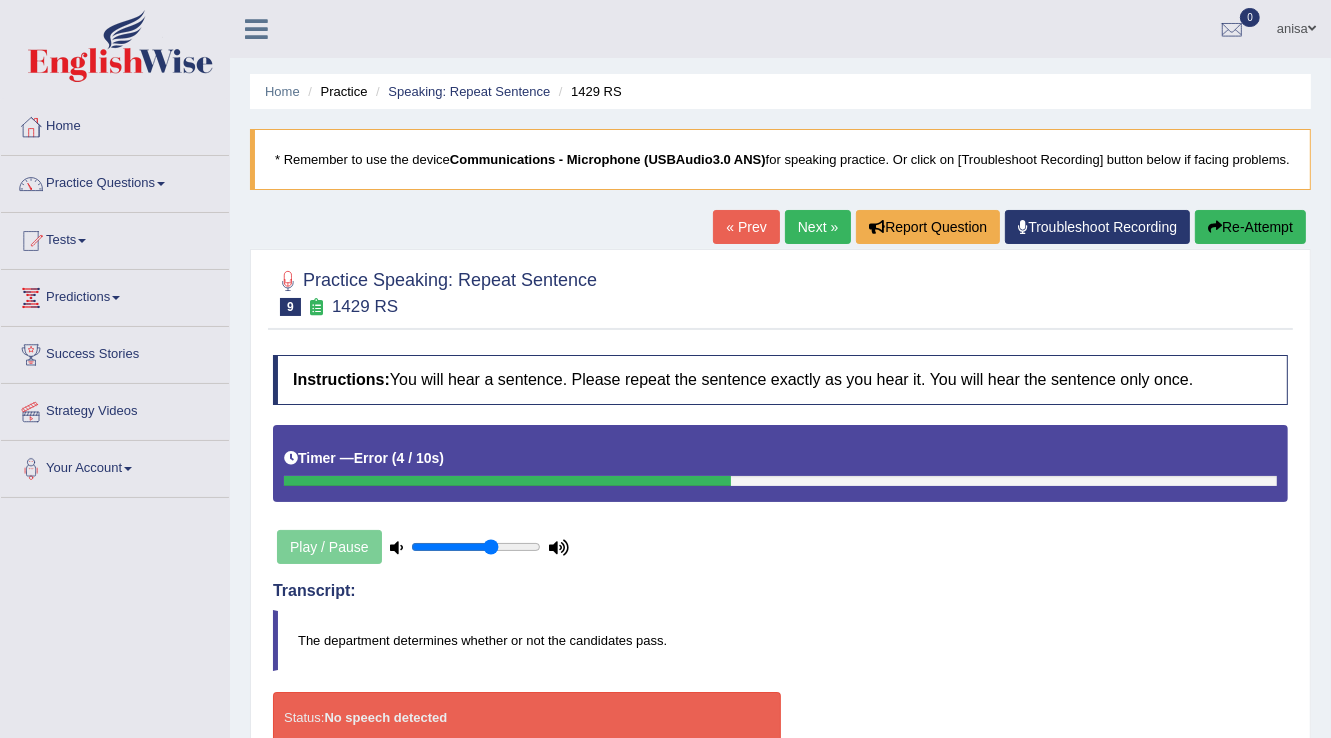click on "Next »" at bounding box center [818, 227] 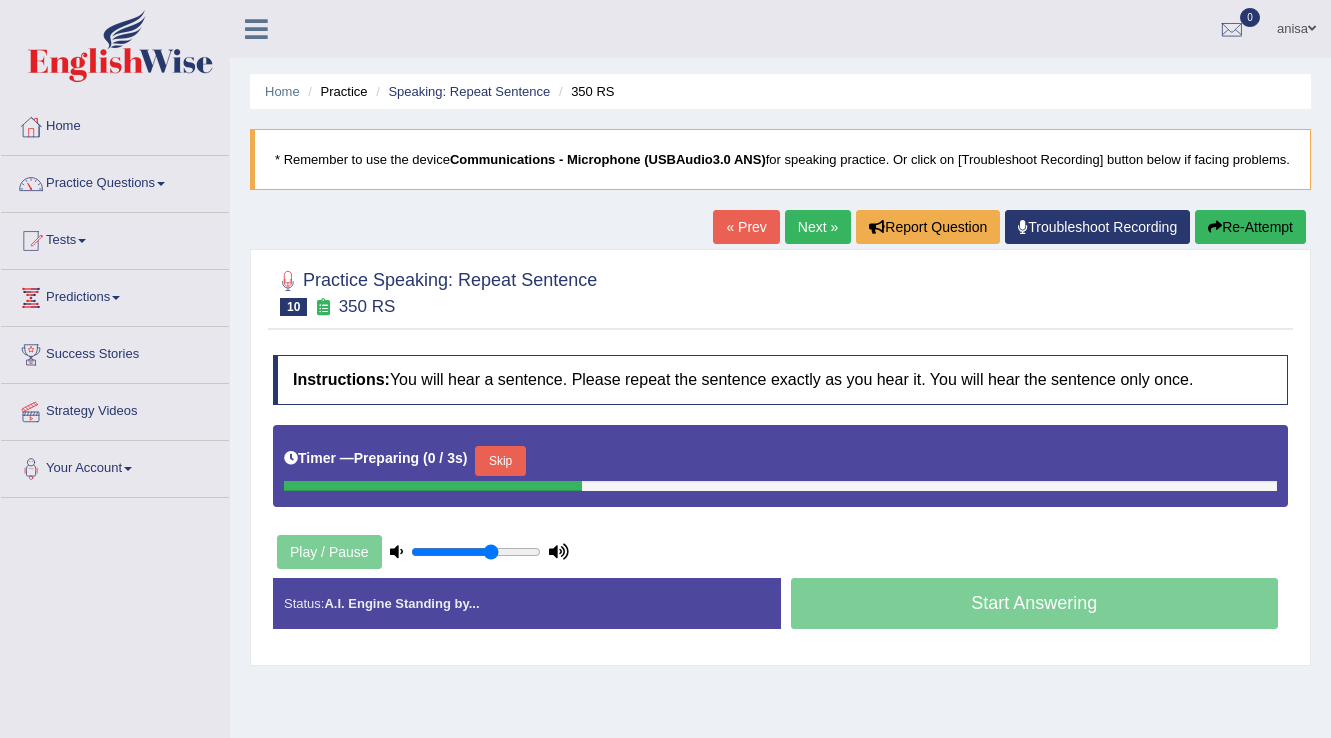 scroll, scrollTop: 0, scrollLeft: 0, axis: both 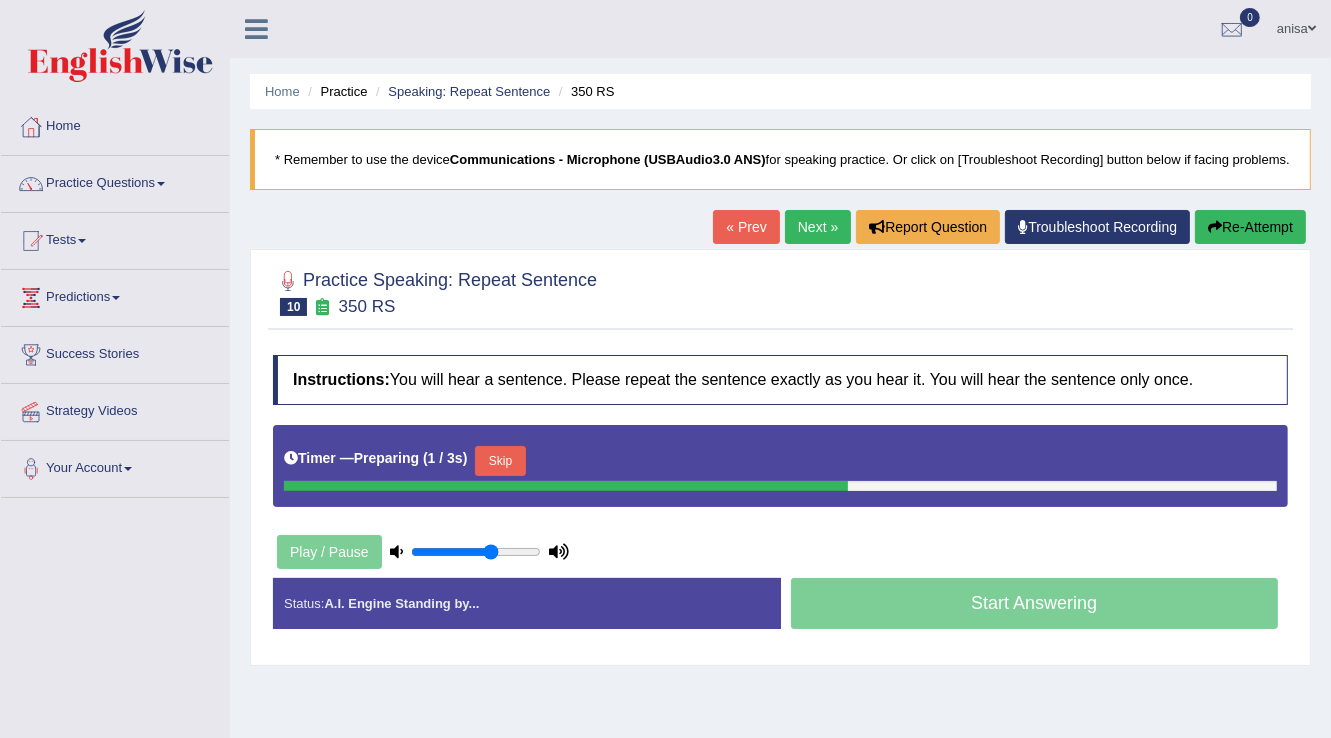 click on "Skip" at bounding box center [500, 461] 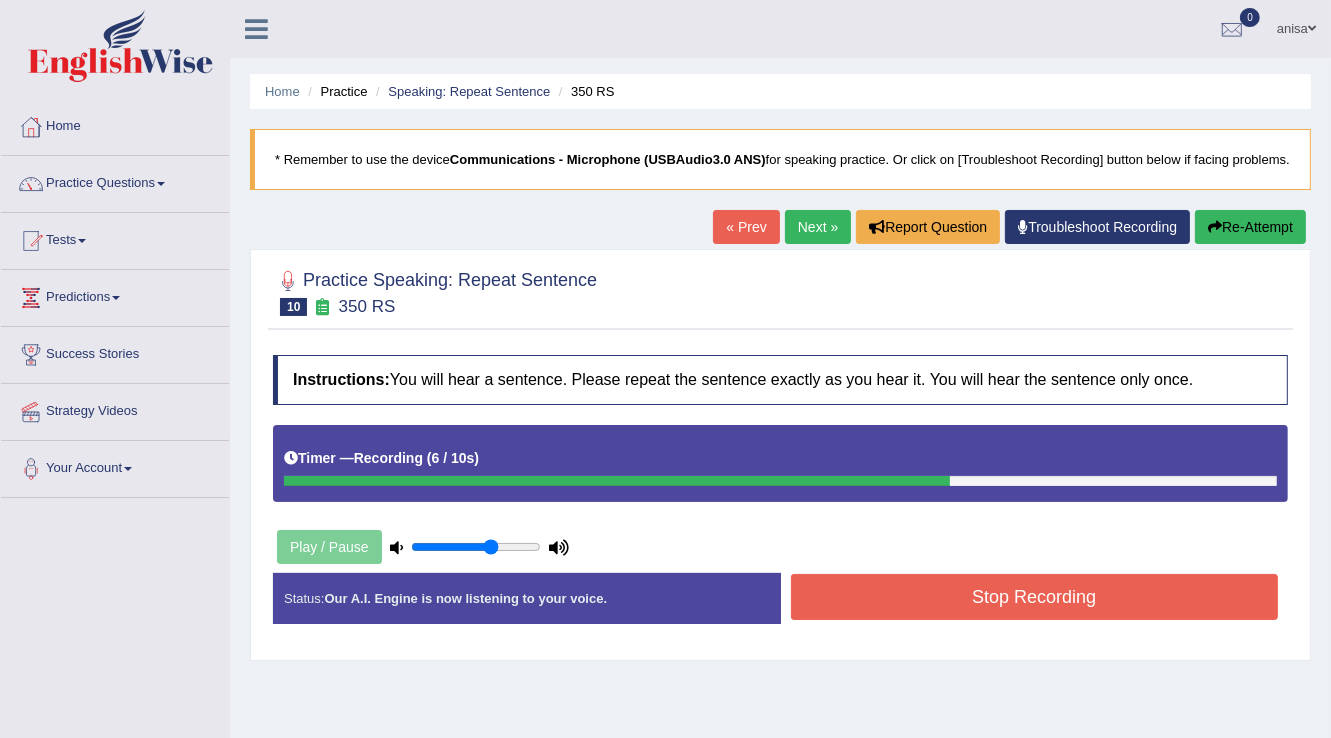 click on "Stop Recording" at bounding box center (1035, 597) 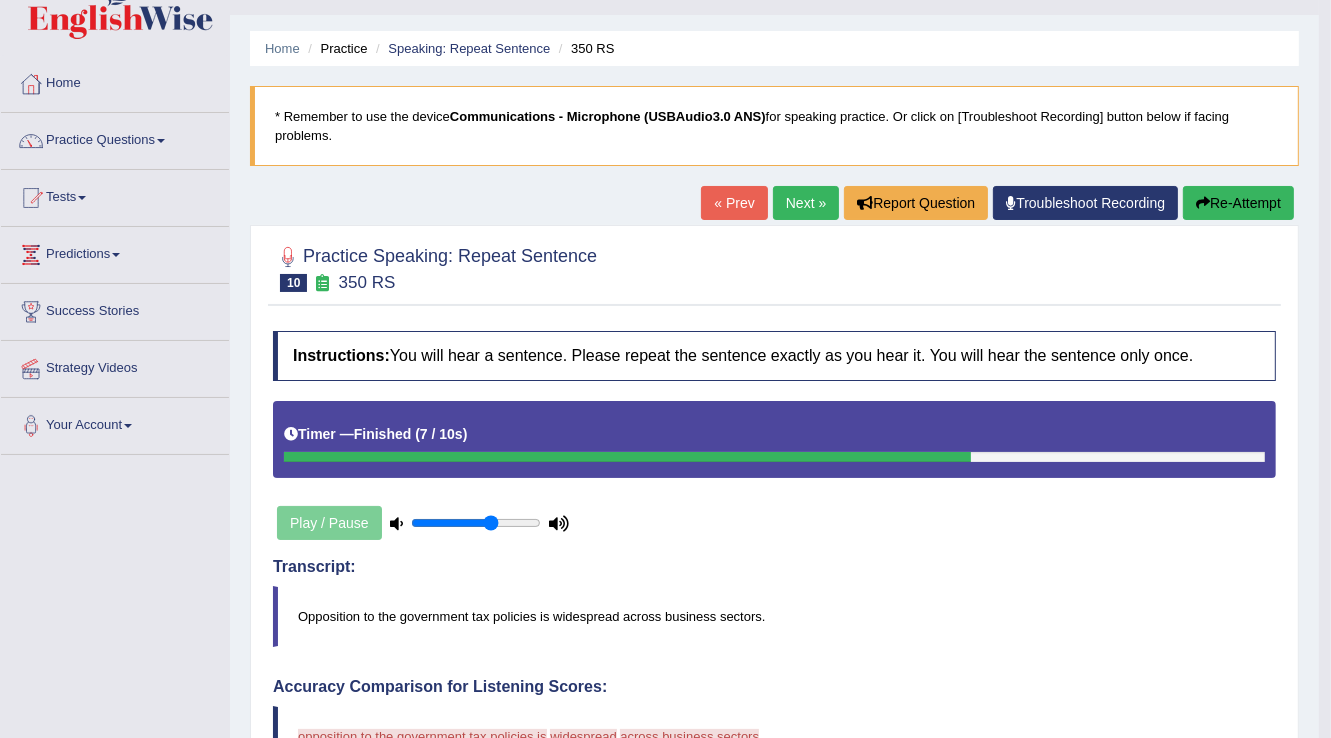 scroll, scrollTop: 0, scrollLeft: 0, axis: both 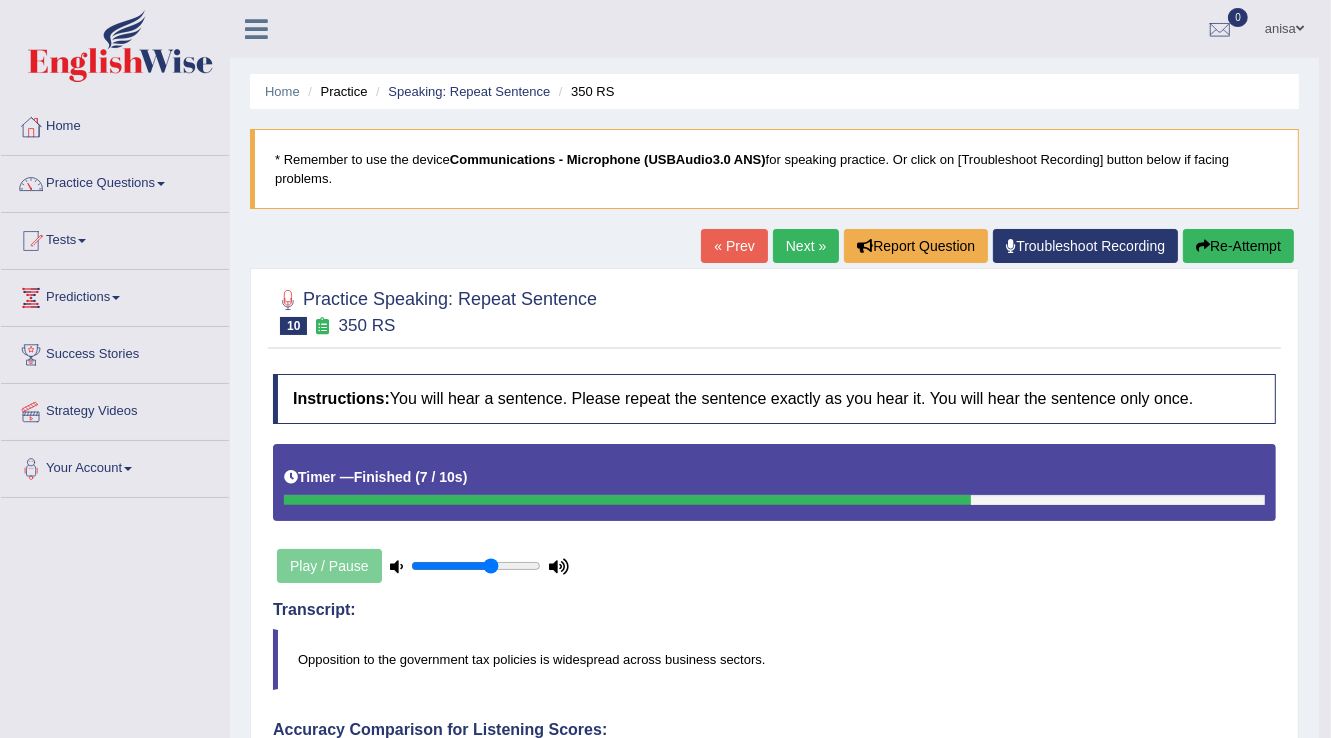 click on "« Prev" at bounding box center [734, 246] 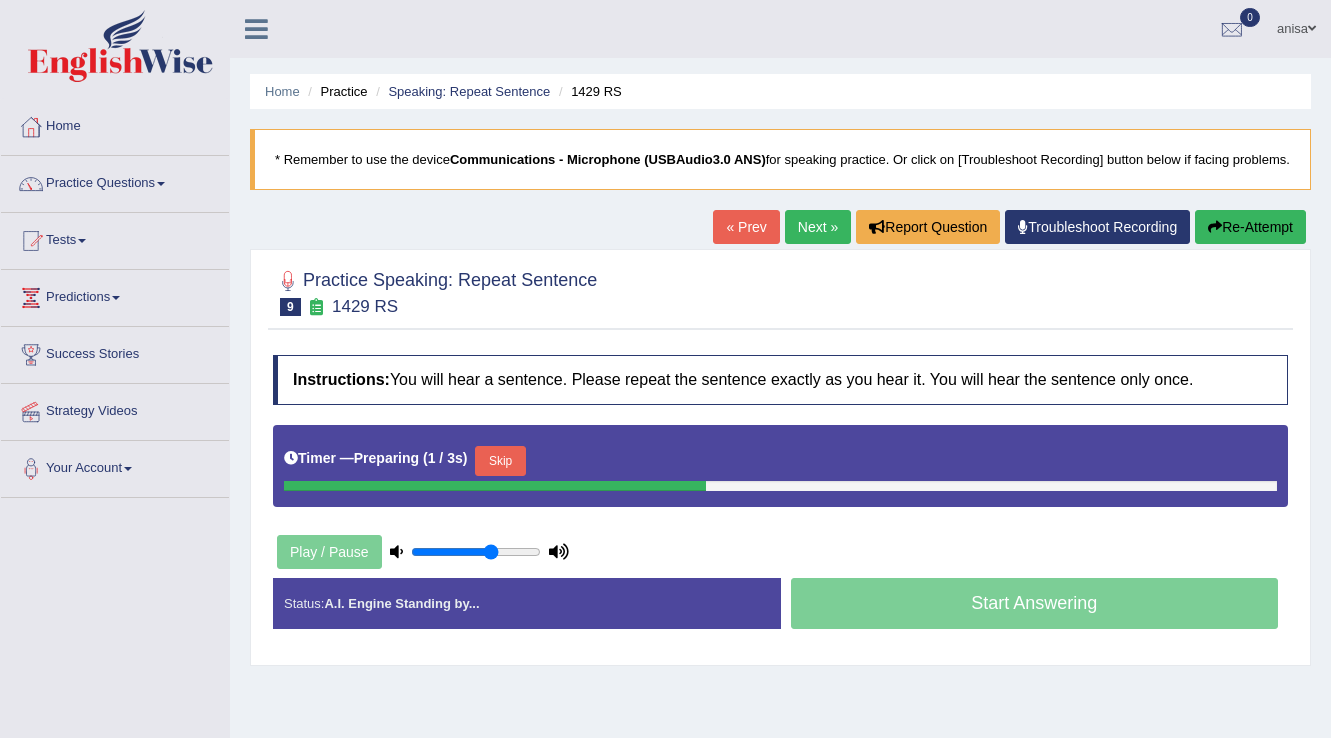 scroll, scrollTop: 0, scrollLeft: 0, axis: both 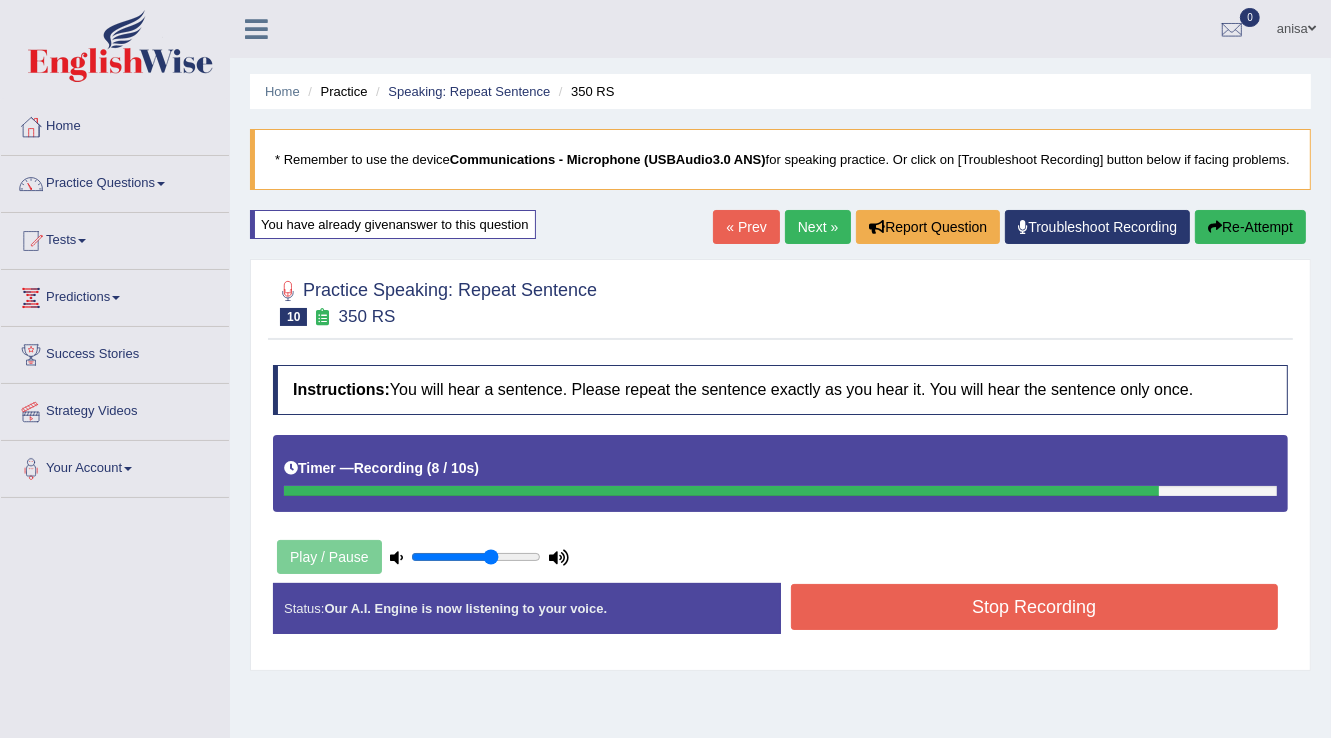 click on "Stop Recording" at bounding box center (1035, 607) 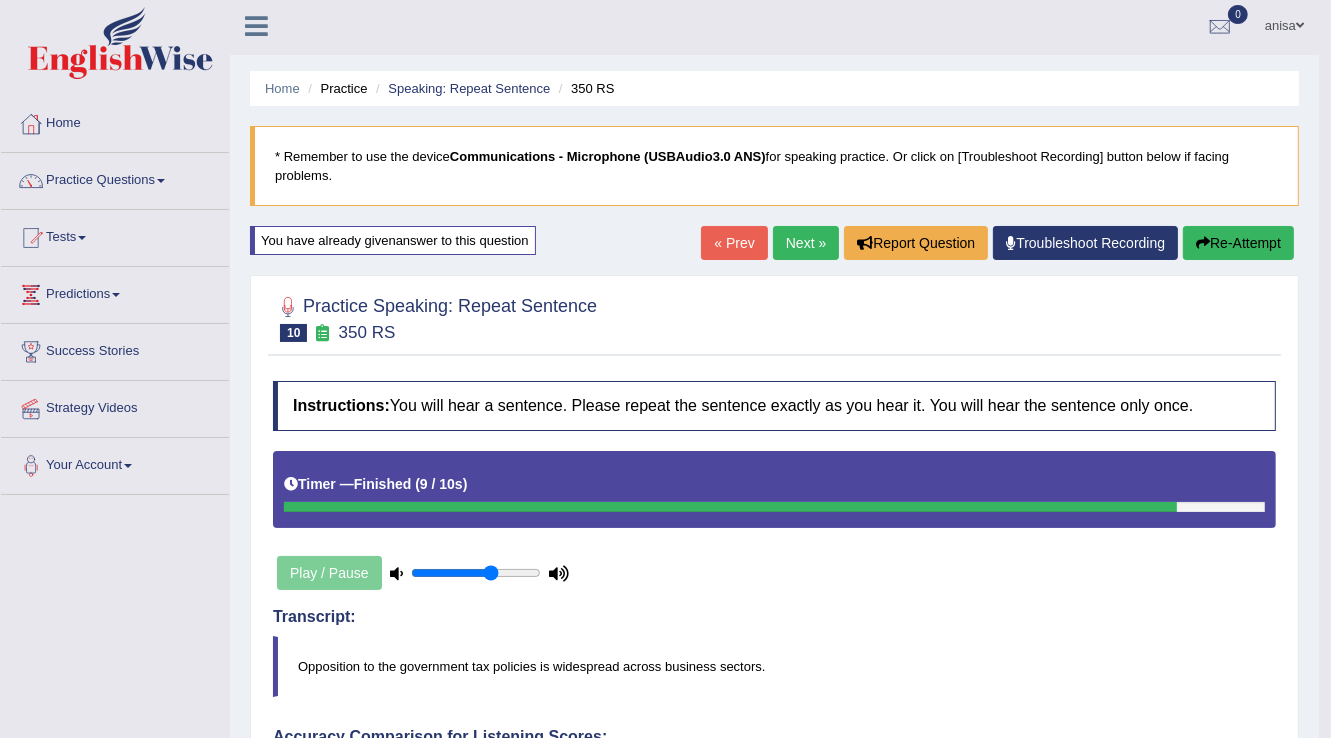 scroll, scrollTop: 0, scrollLeft: 0, axis: both 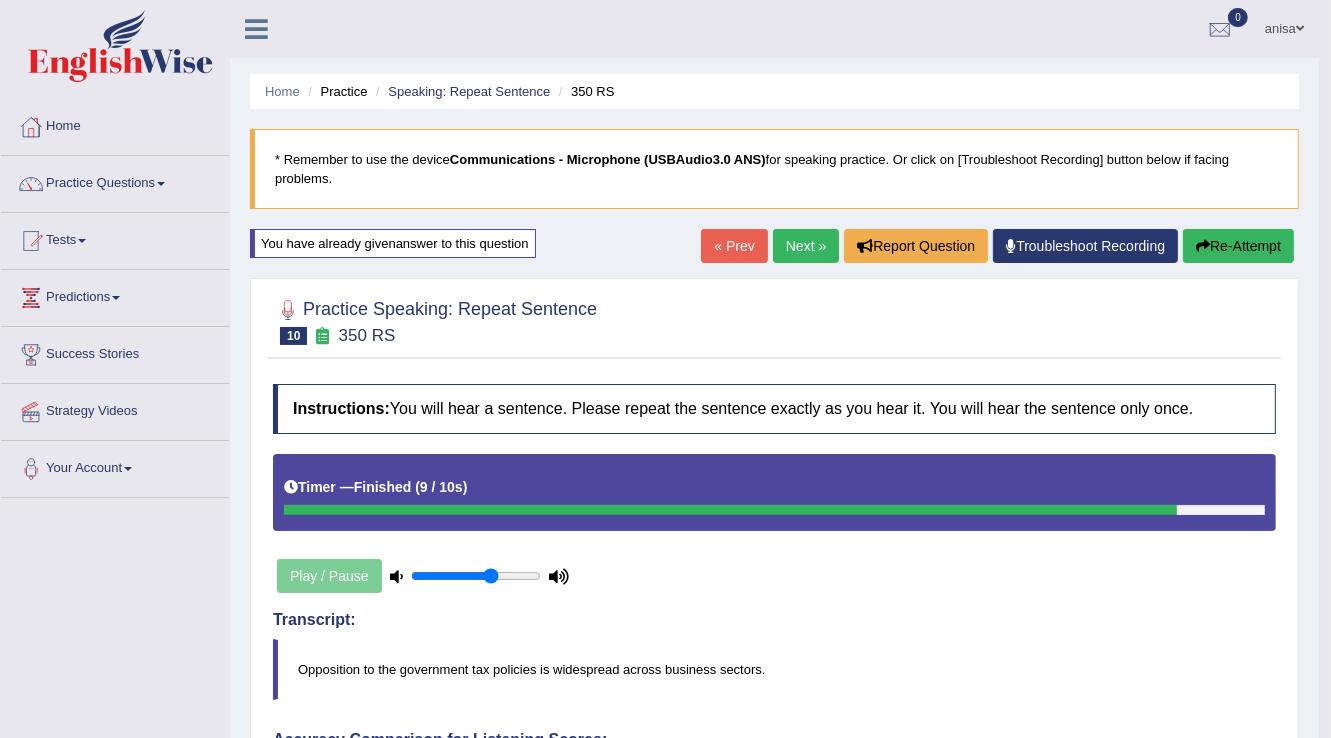 click on "« Prev" at bounding box center [734, 246] 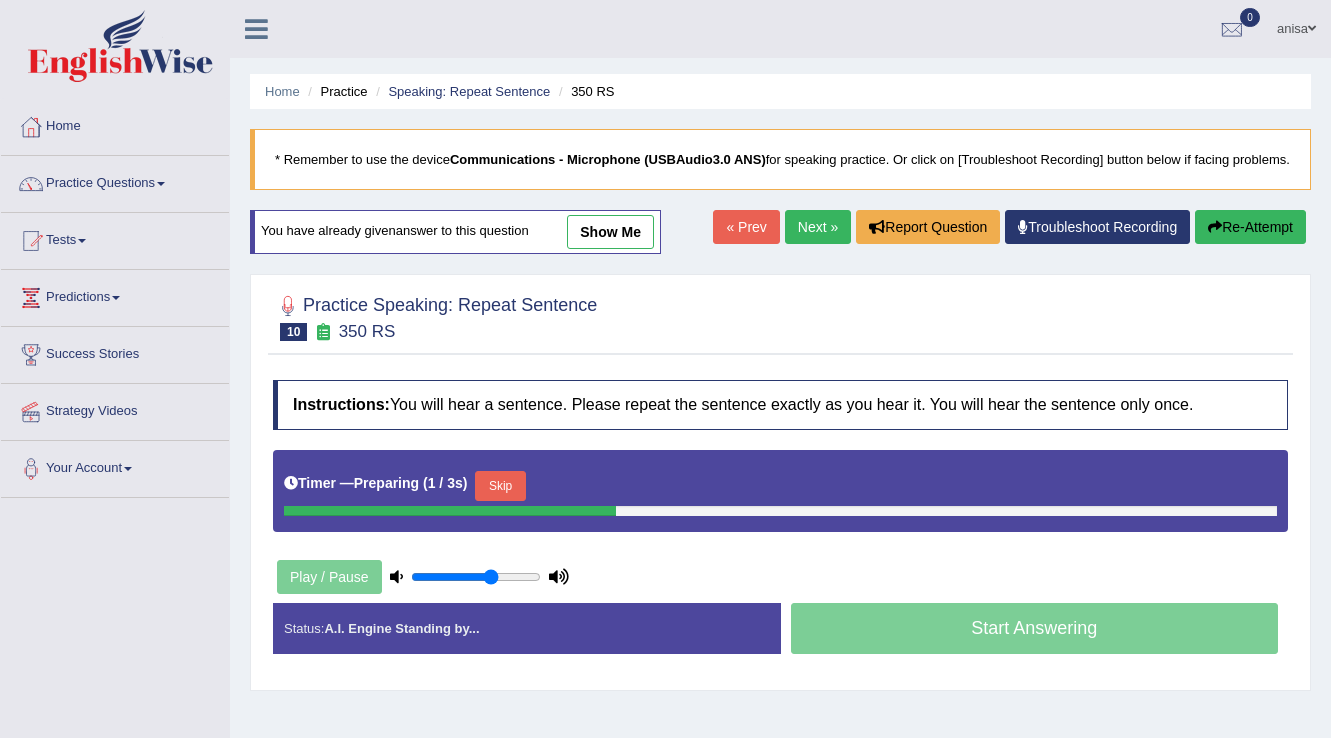 scroll, scrollTop: 0, scrollLeft: 0, axis: both 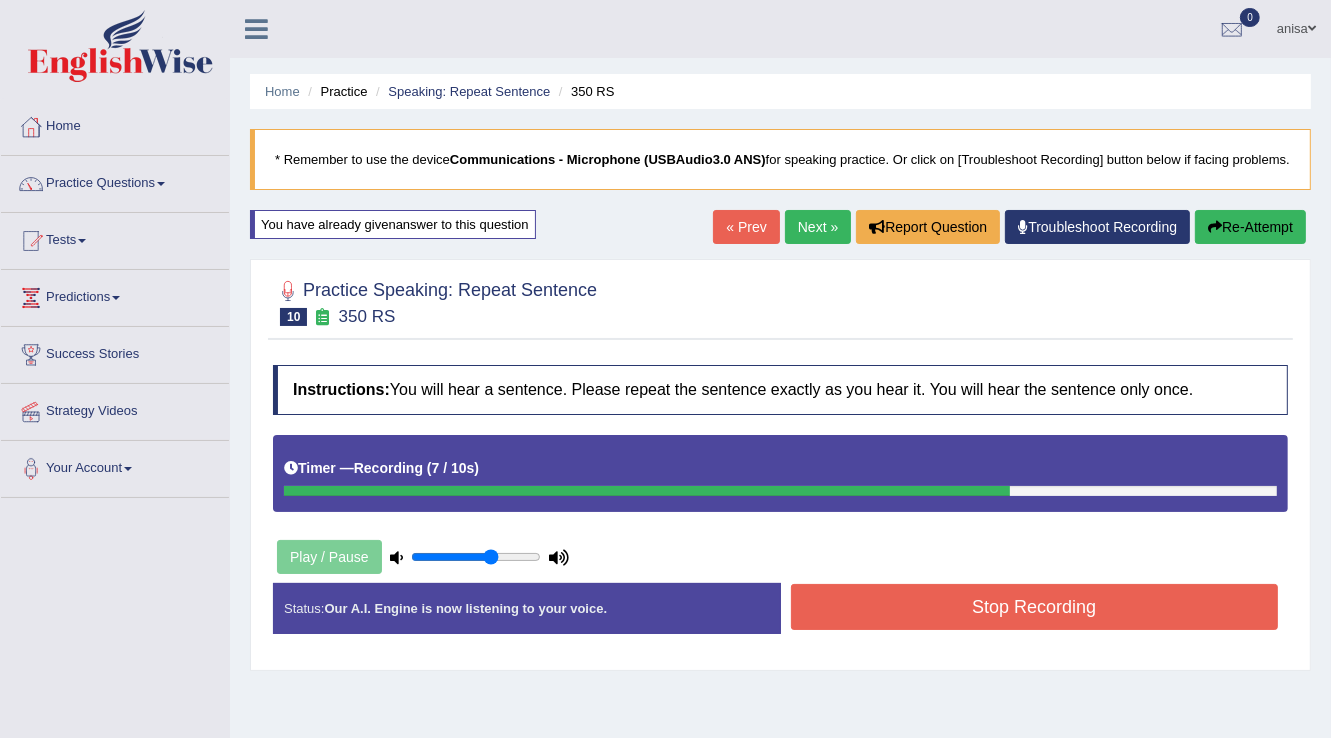 click on "Stop Recording" at bounding box center (1035, 607) 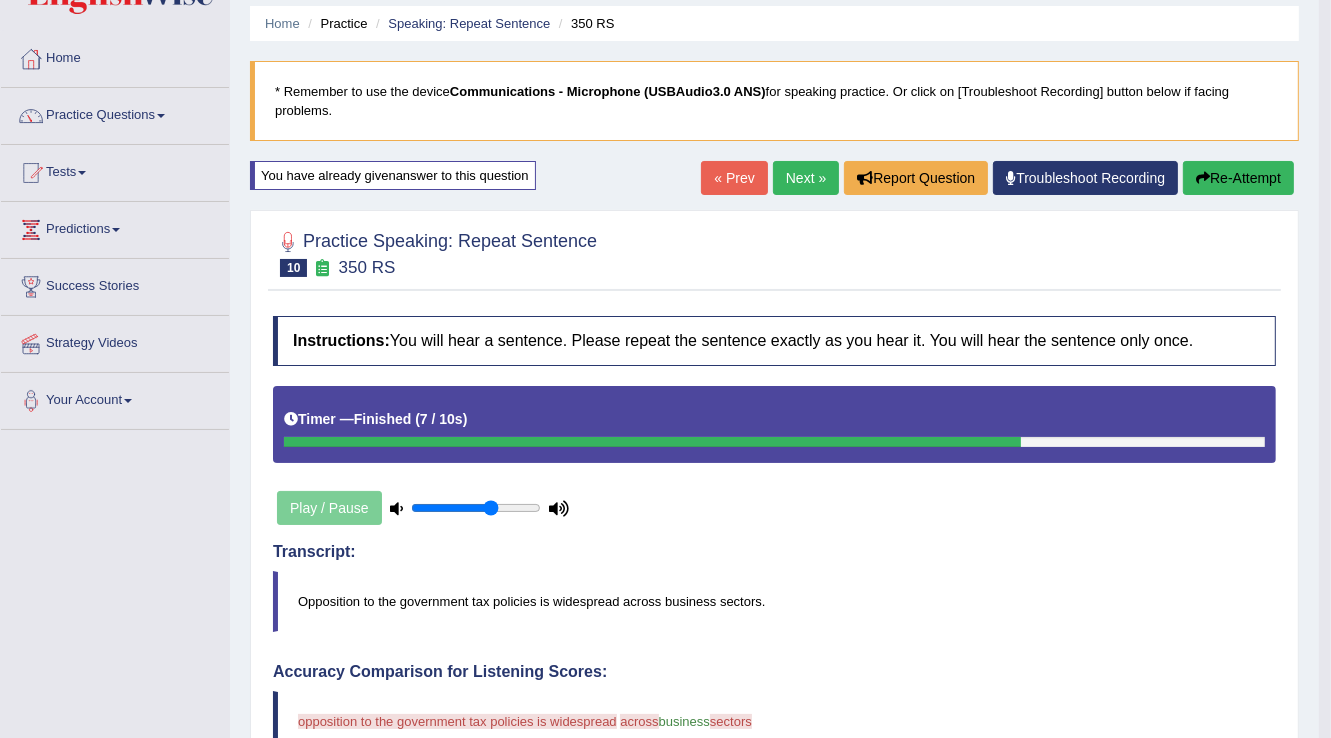 scroll, scrollTop: 0, scrollLeft: 0, axis: both 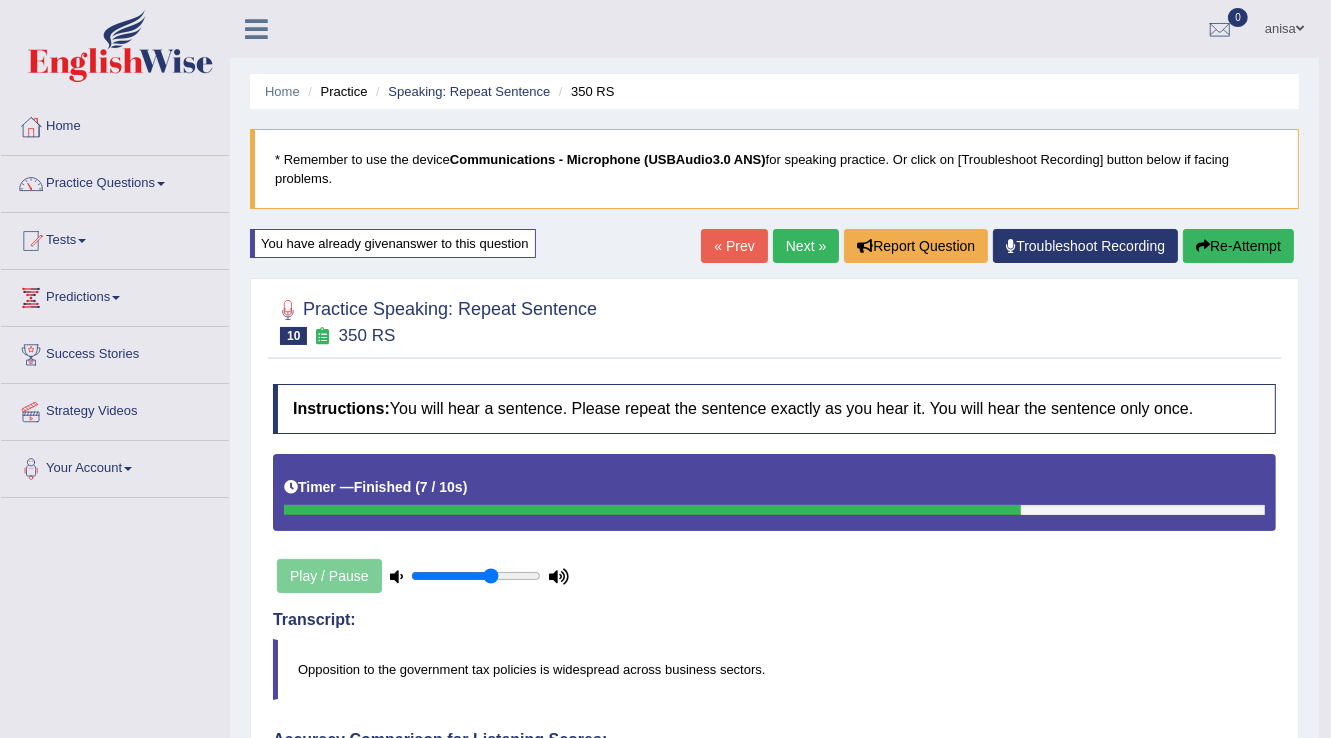 click on "« Prev" at bounding box center [734, 246] 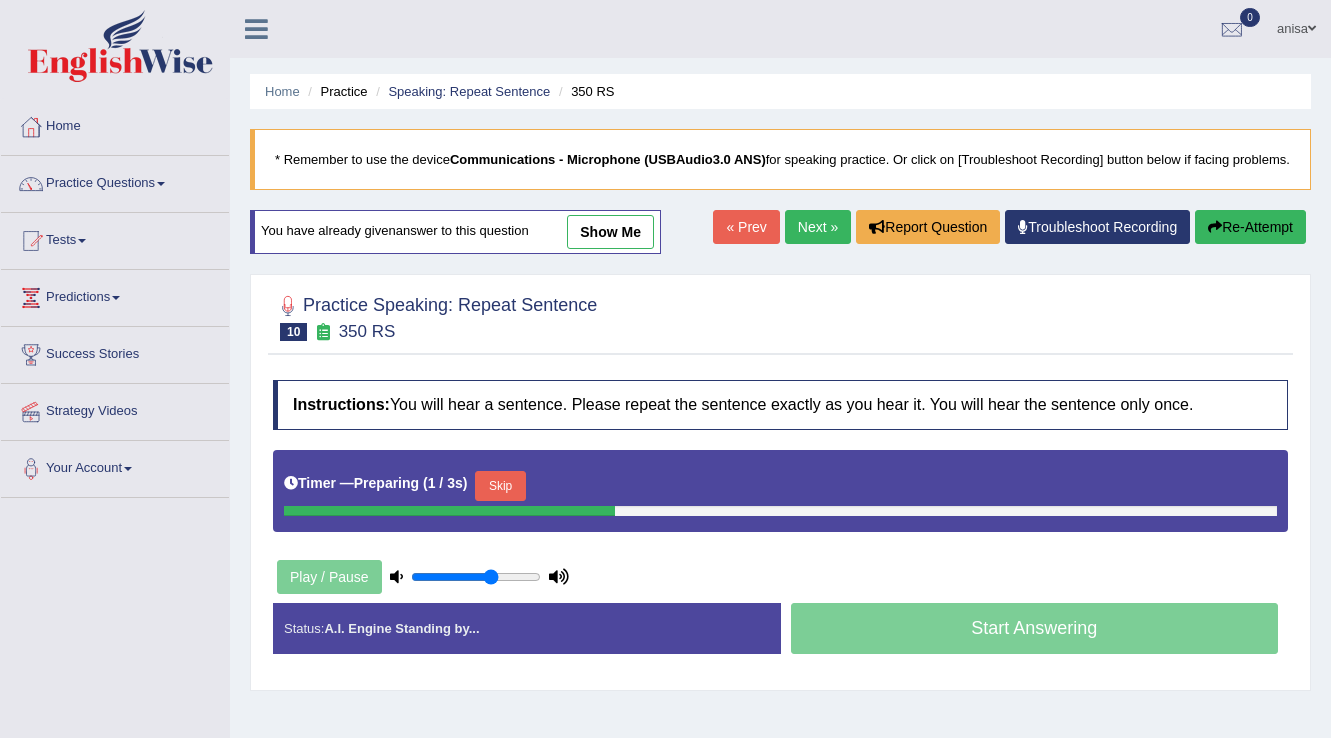 scroll, scrollTop: 0, scrollLeft: 0, axis: both 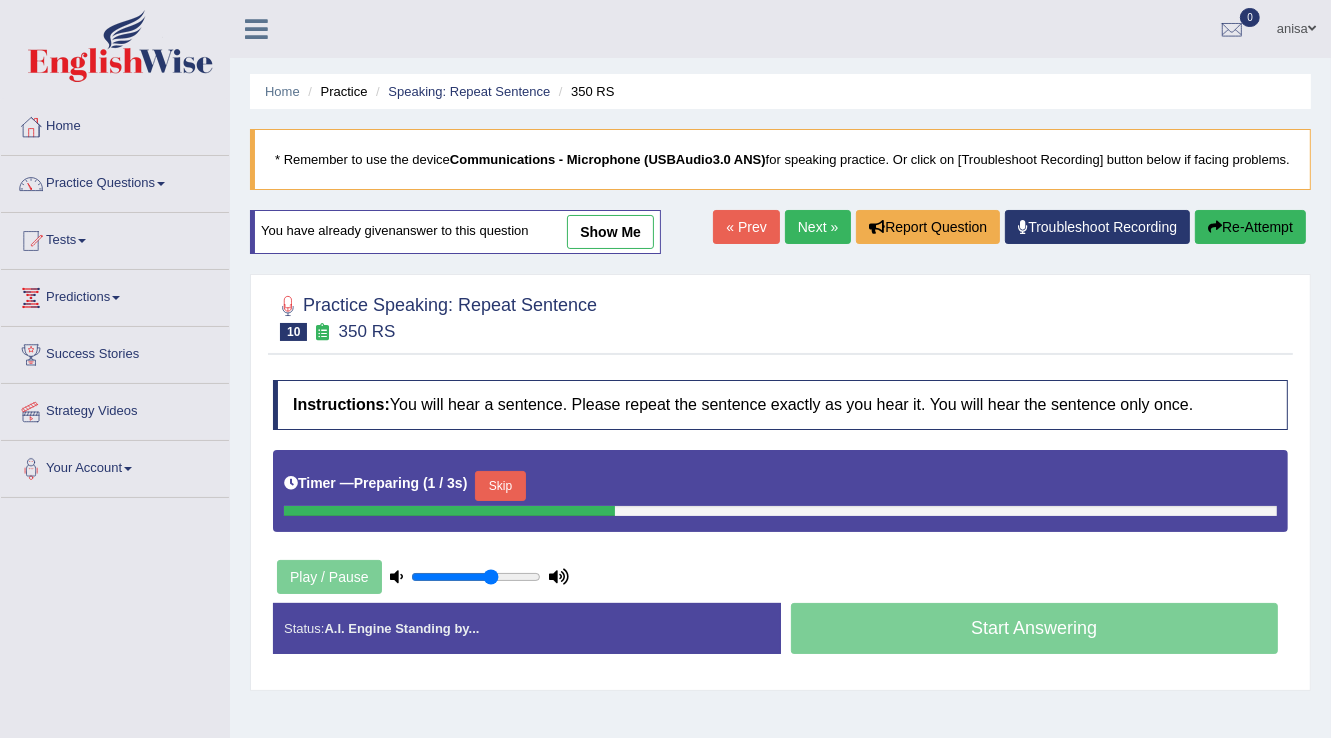 click on "Skip" at bounding box center [500, 486] 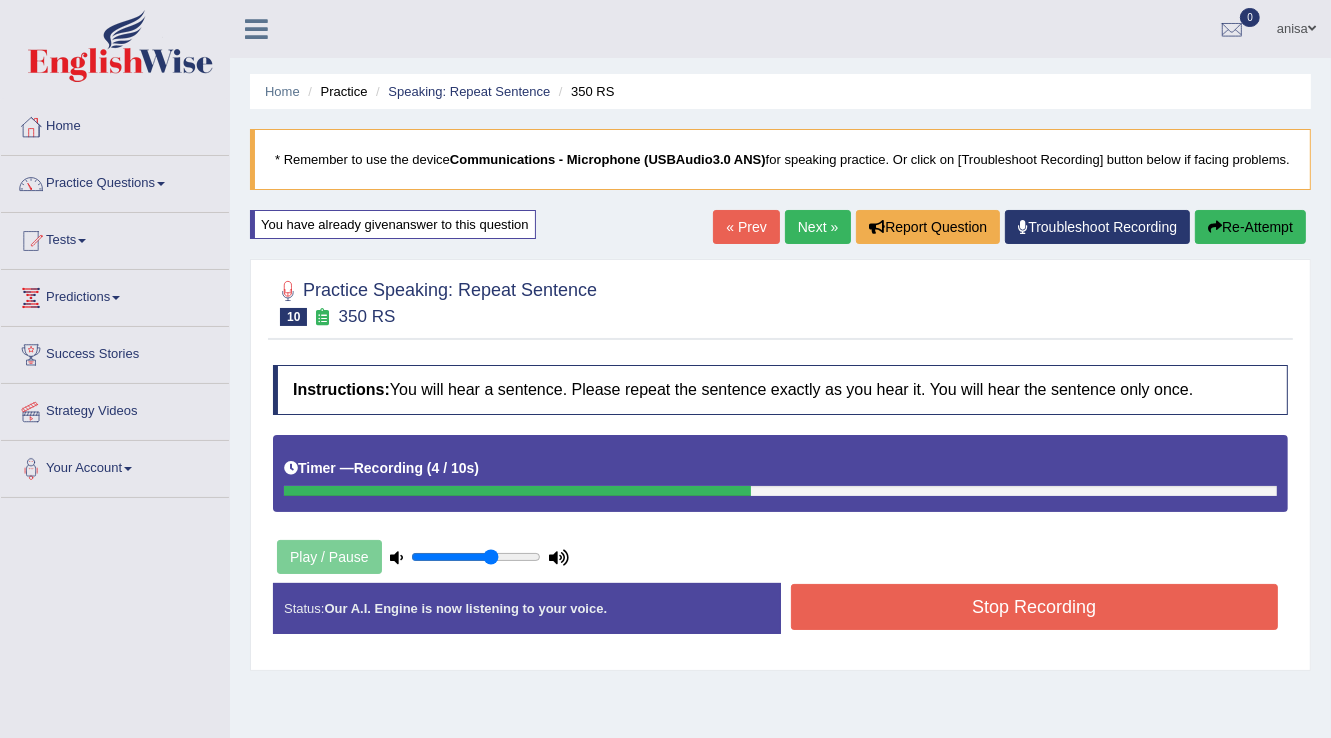 click on "Status:  Our A.I. Engine is now listening to your voice. Start Answering Stop Recording" at bounding box center [780, 618] 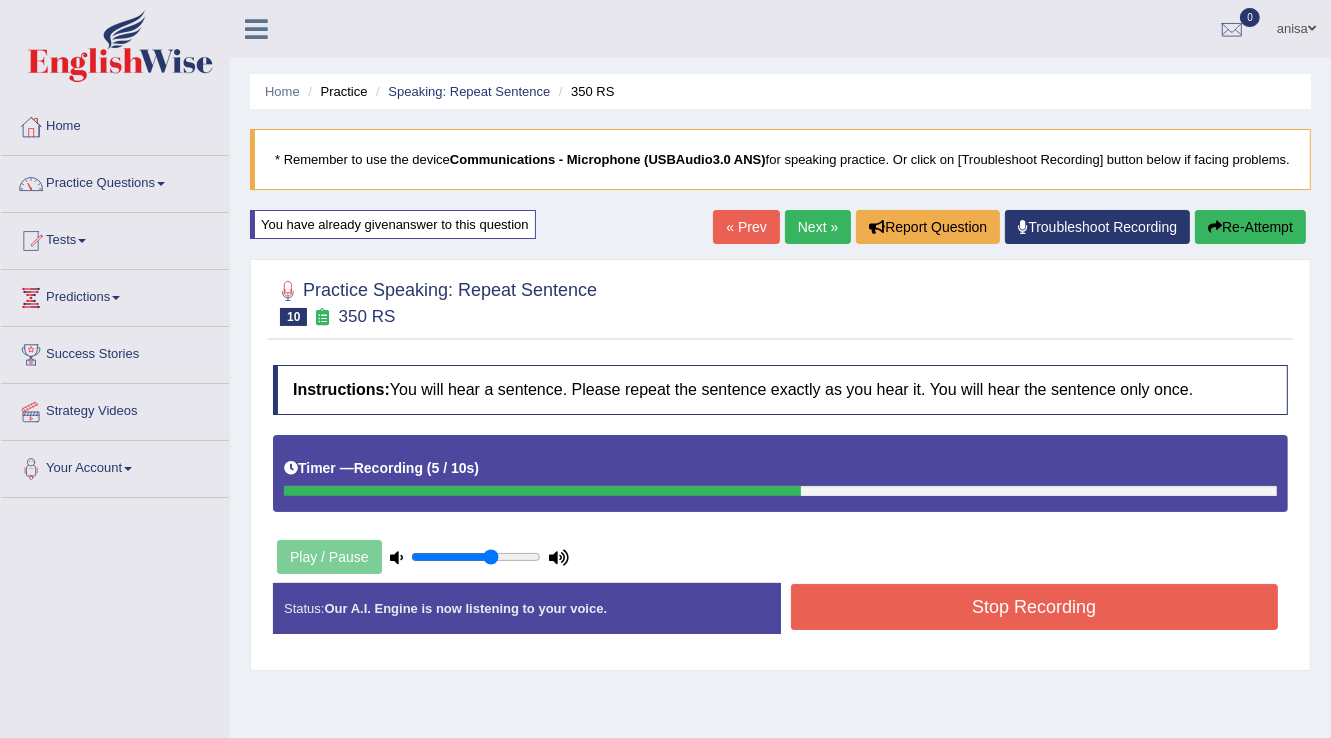 click on "Stop Recording" at bounding box center (1035, 607) 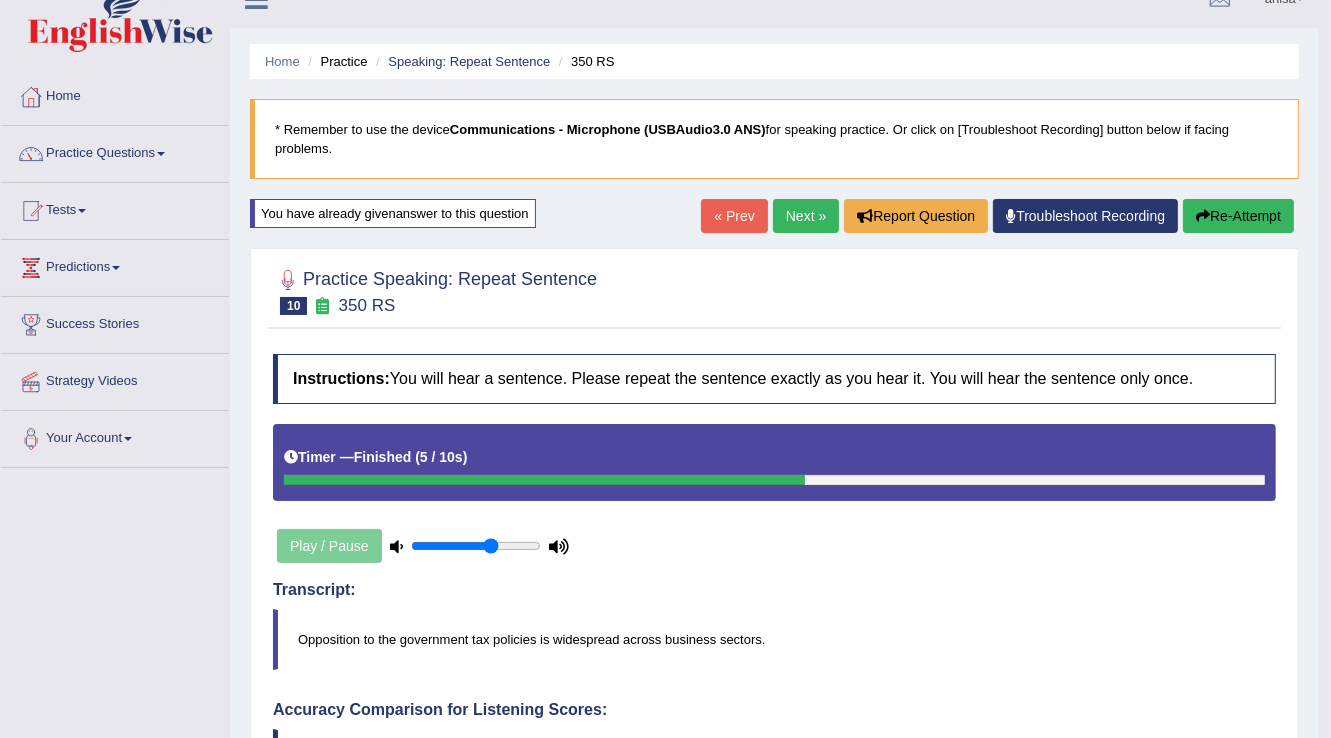 scroll, scrollTop: 0, scrollLeft: 0, axis: both 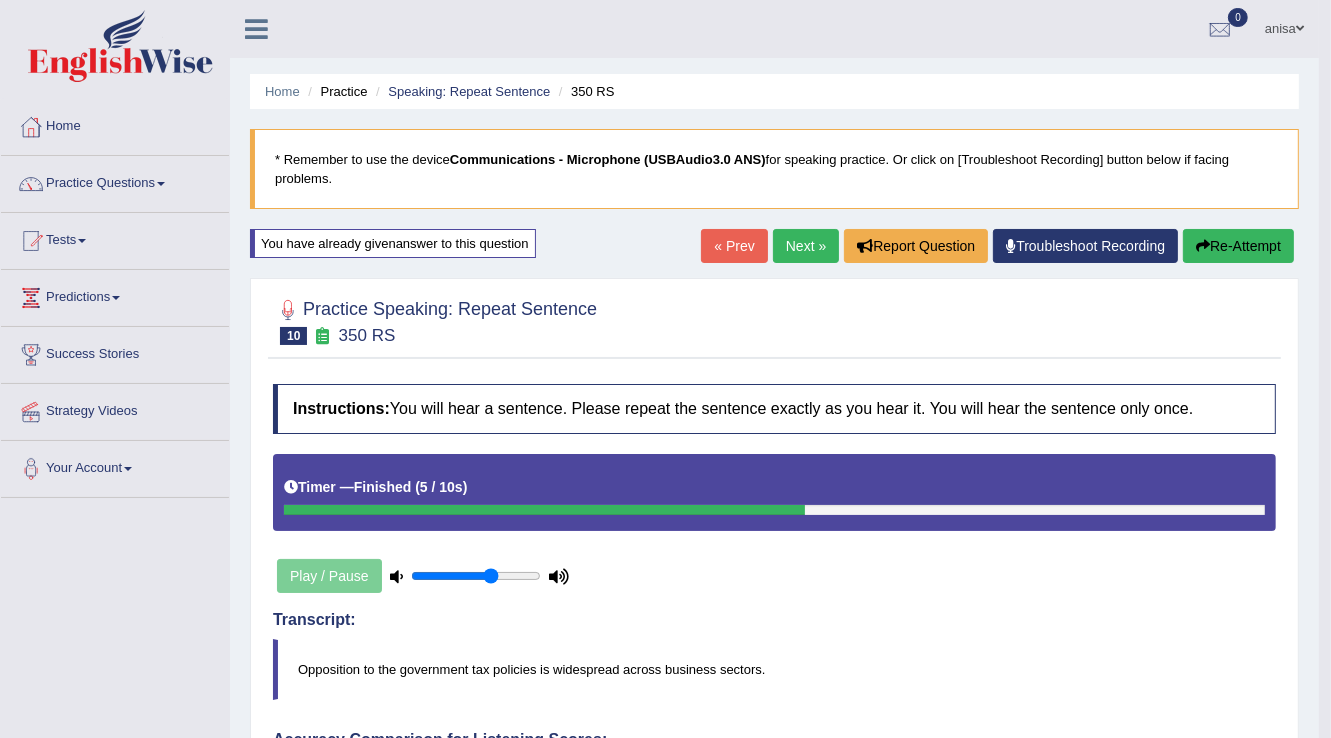 click on "Next »" at bounding box center [806, 246] 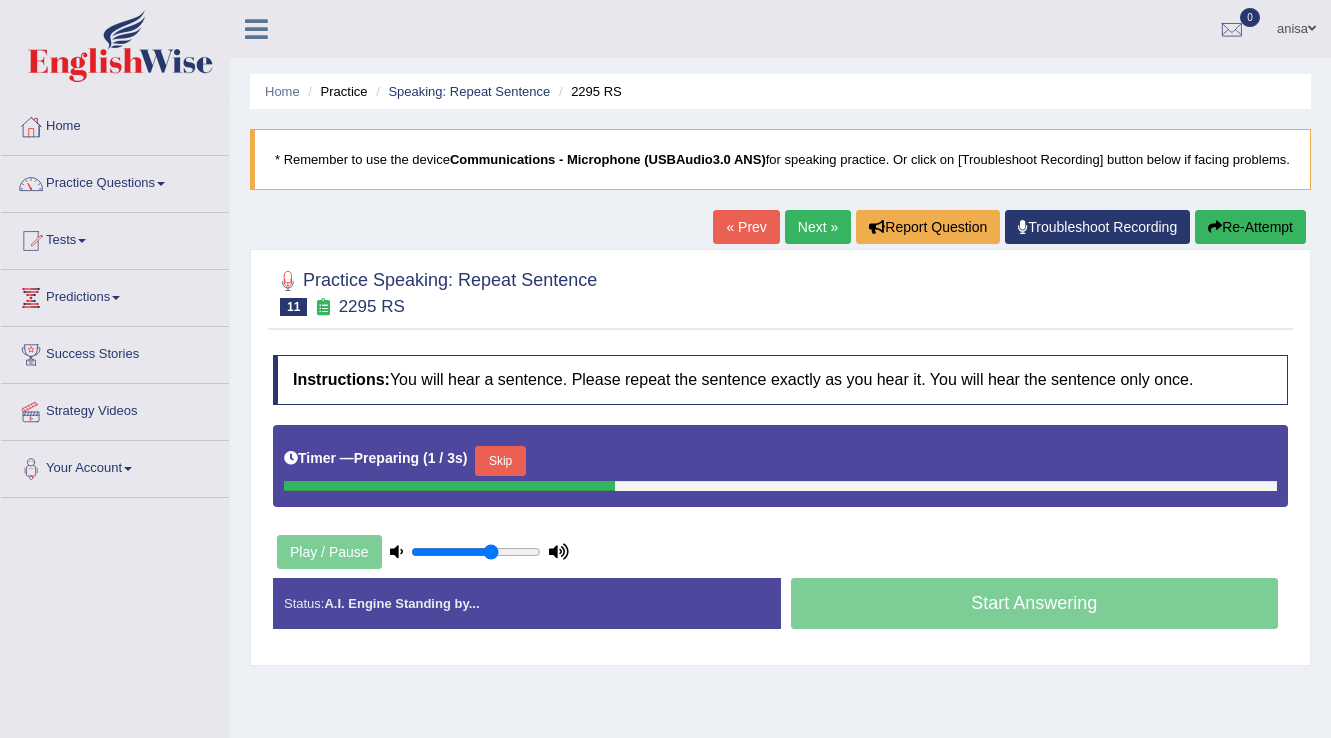 scroll, scrollTop: 0, scrollLeft: 0, axis: both 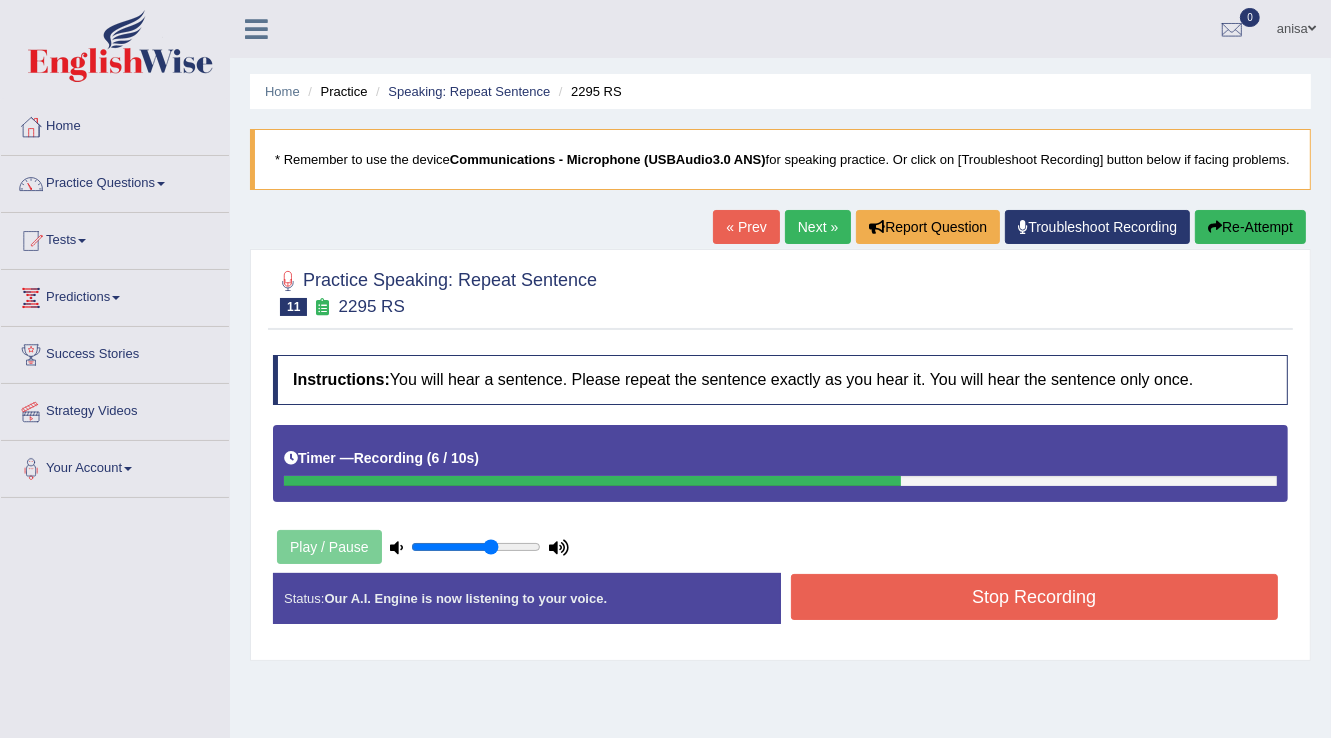 click on "Stop Recording" at bounding box center (1035, 597) 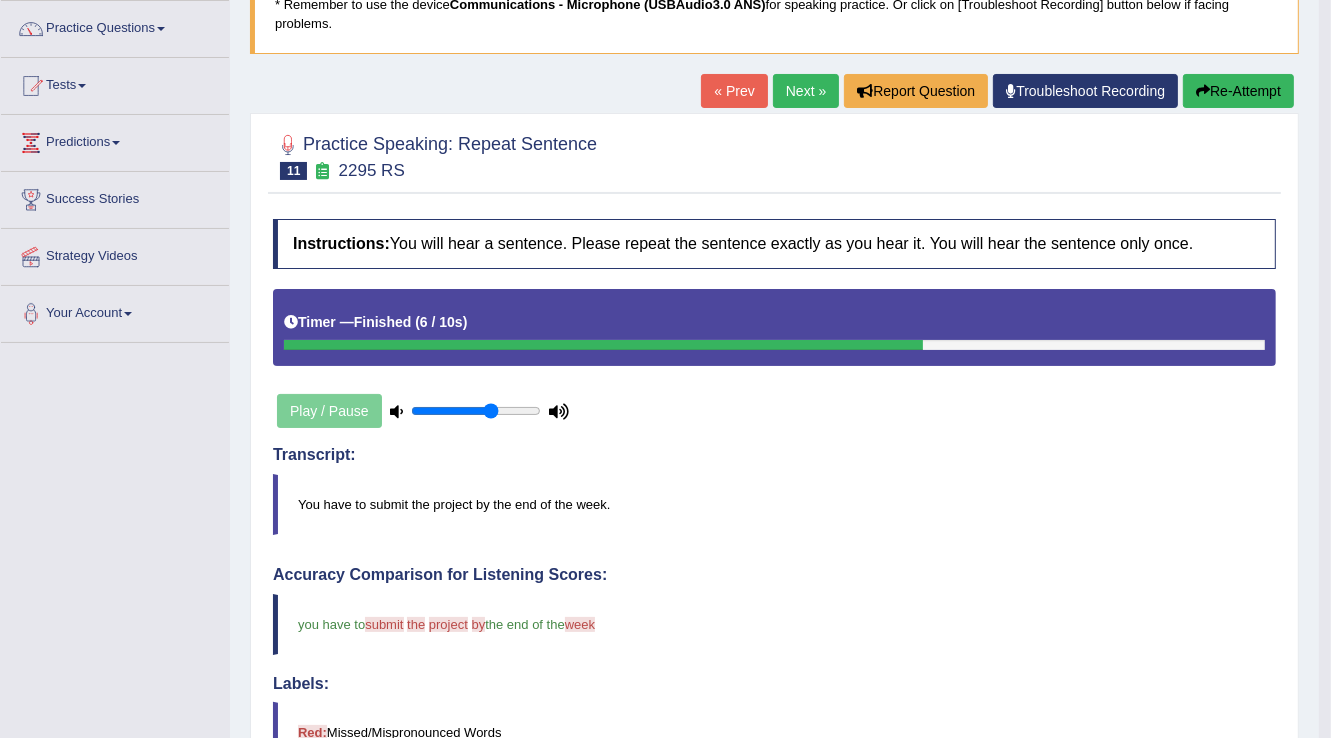 scroll, scrollTop: 80, scrollLeft: 0, axis: vertical 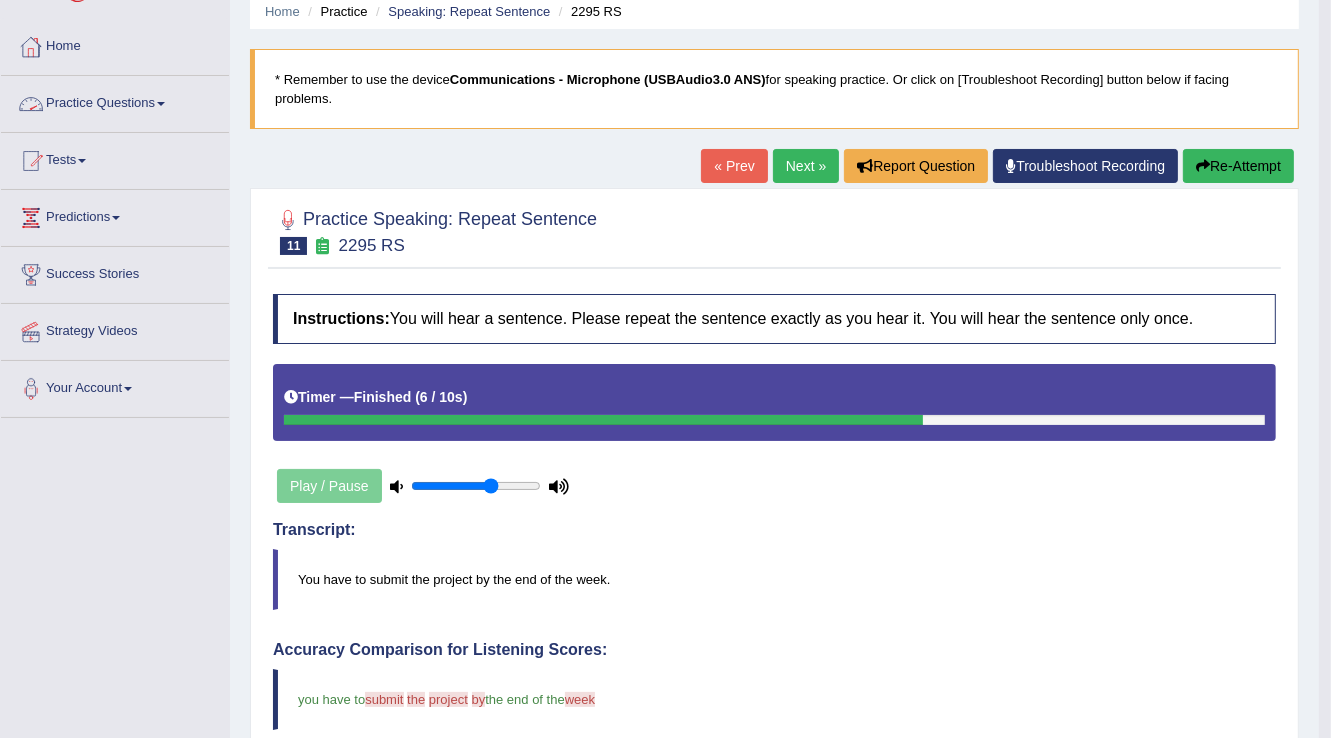 click on "Practice Questions" at bounding box center (115, 101) 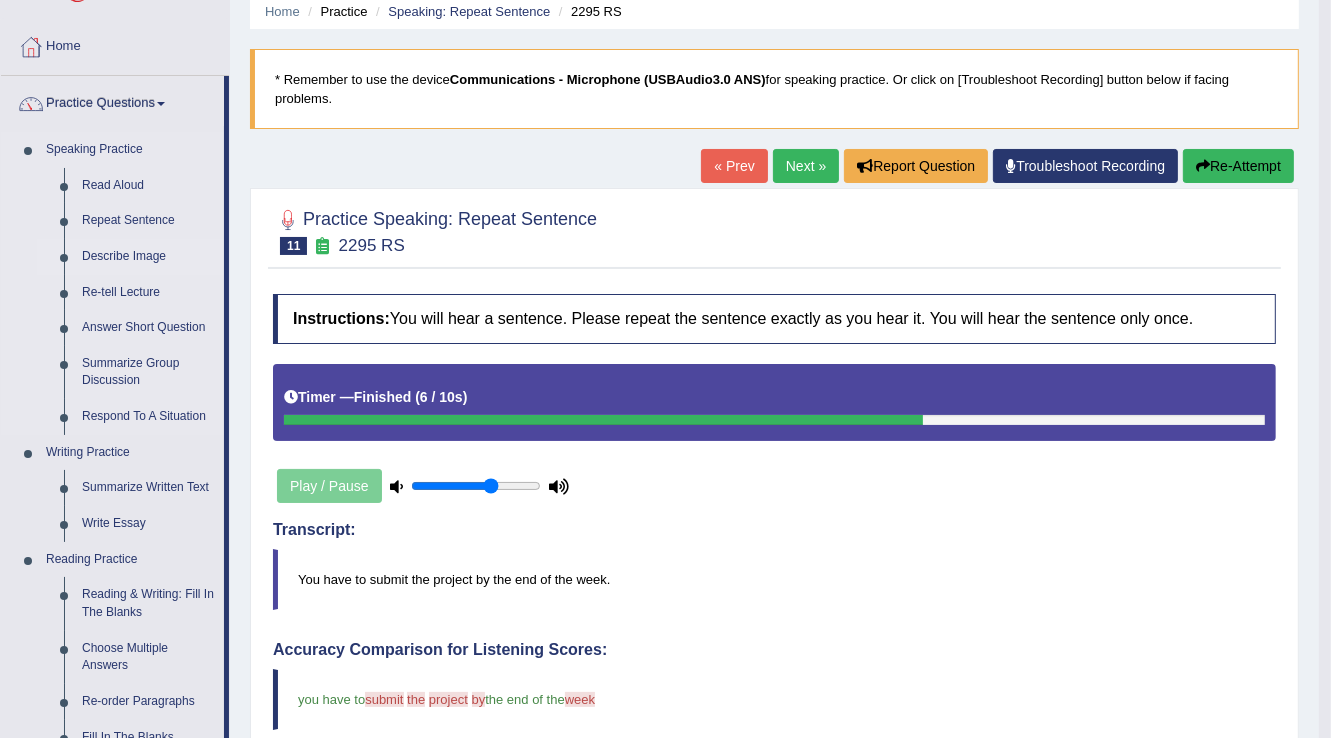 click on "Describe Image" at bounding box center [148, 257] 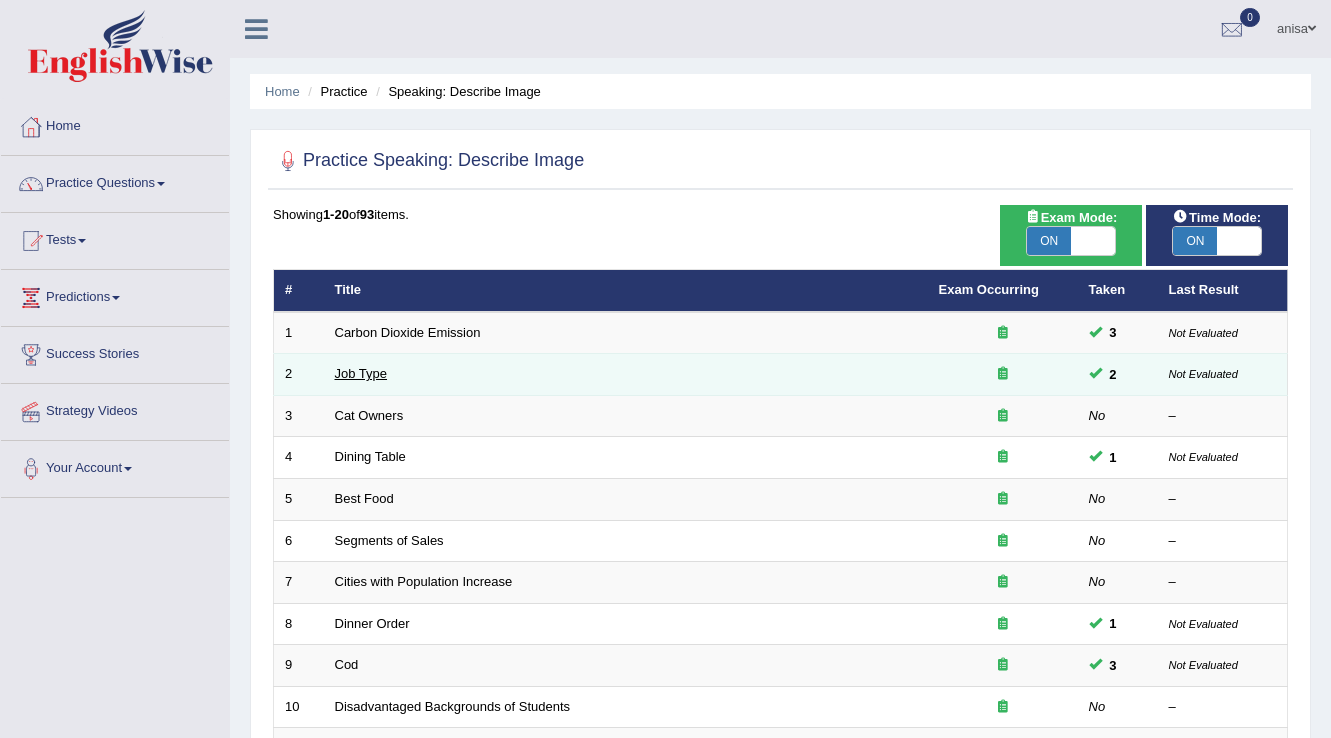scroll, scrollTop: 0, scrollLeft: 0, axis: both 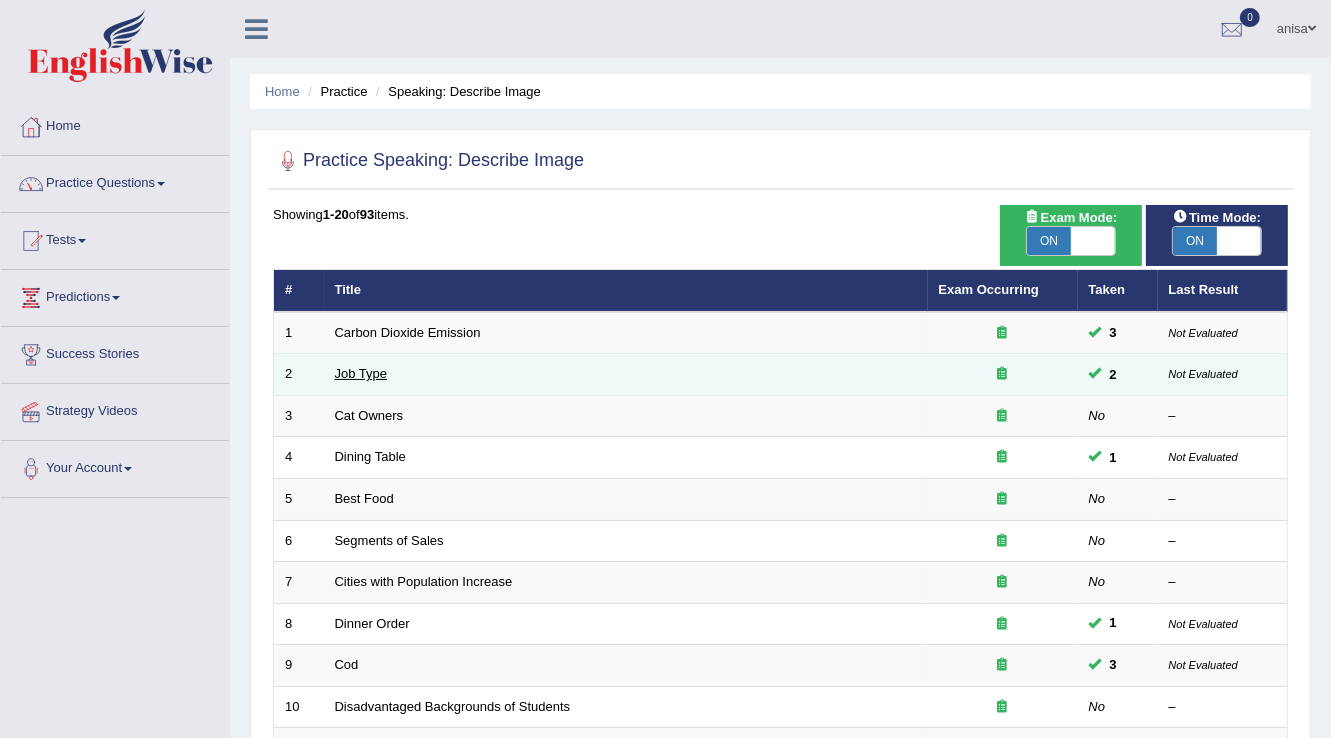 click on "Job Type" at bounding box center [361, 373] 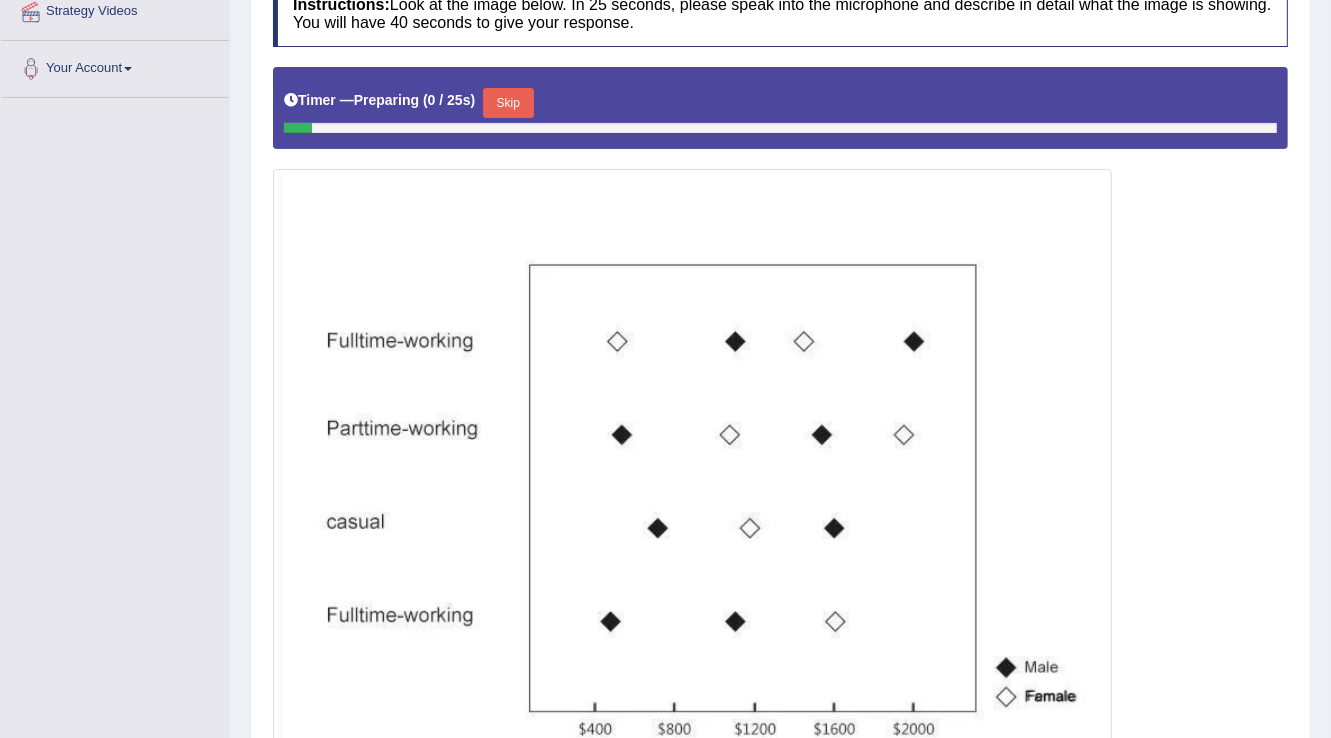 scroll, scrollTop: 0, scrollLeft: 0, axis: both 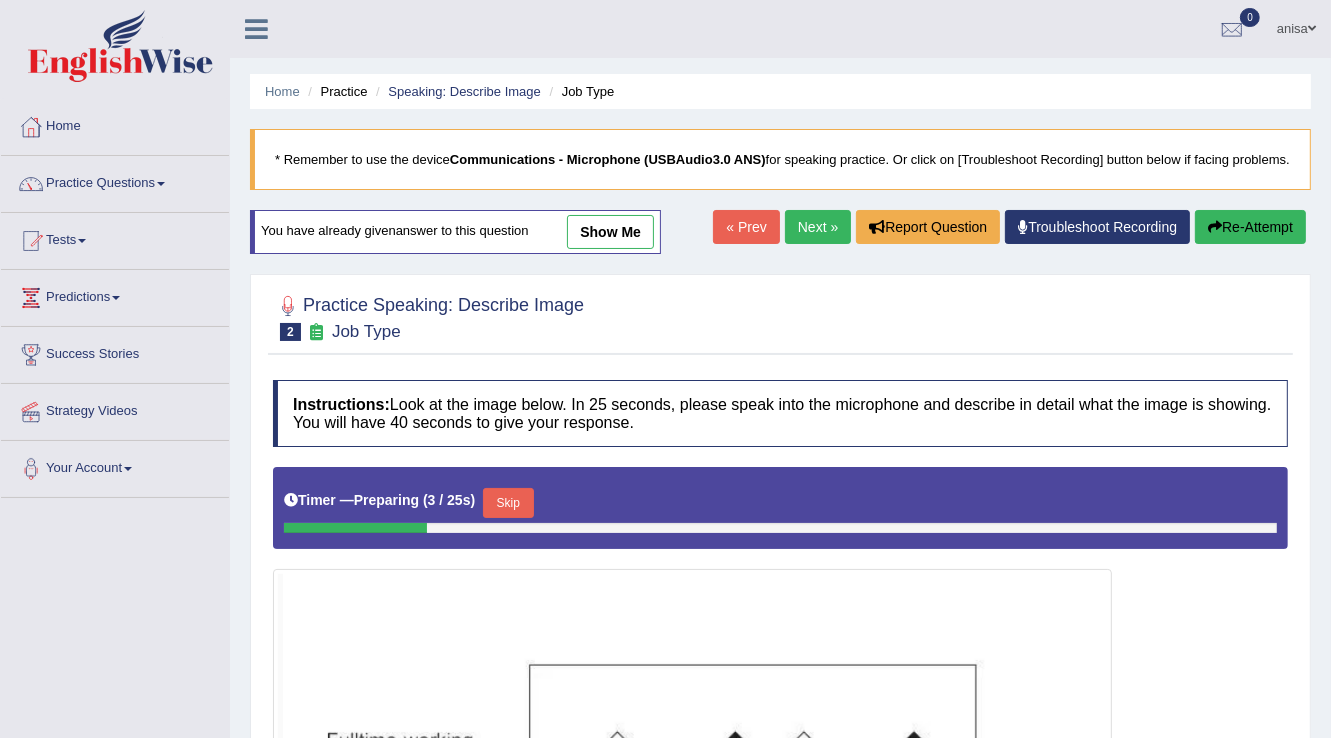 click on "« Prev" at bounding box center (746, 227) 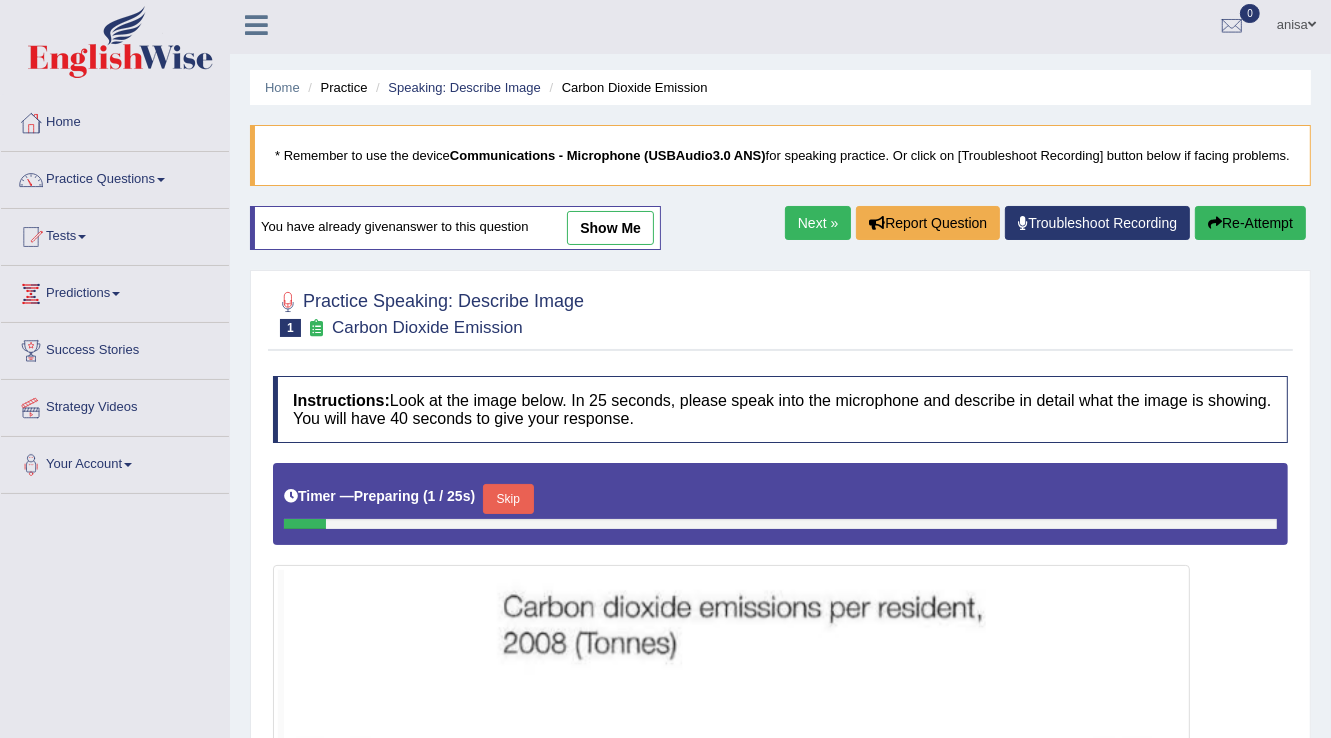 scroll, scrollTop: 400, scrollLeft: 0, axis: vertical 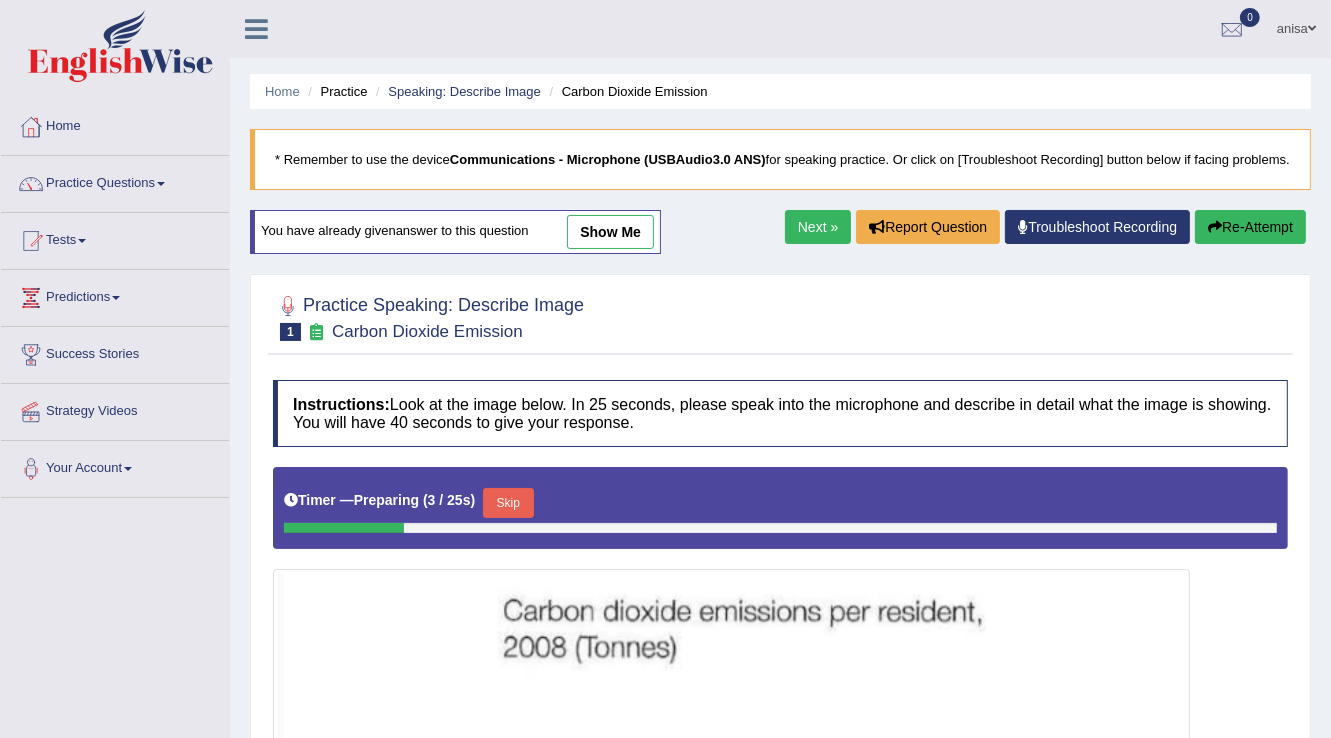 click on "Next »" at bounding box center [818, 227] 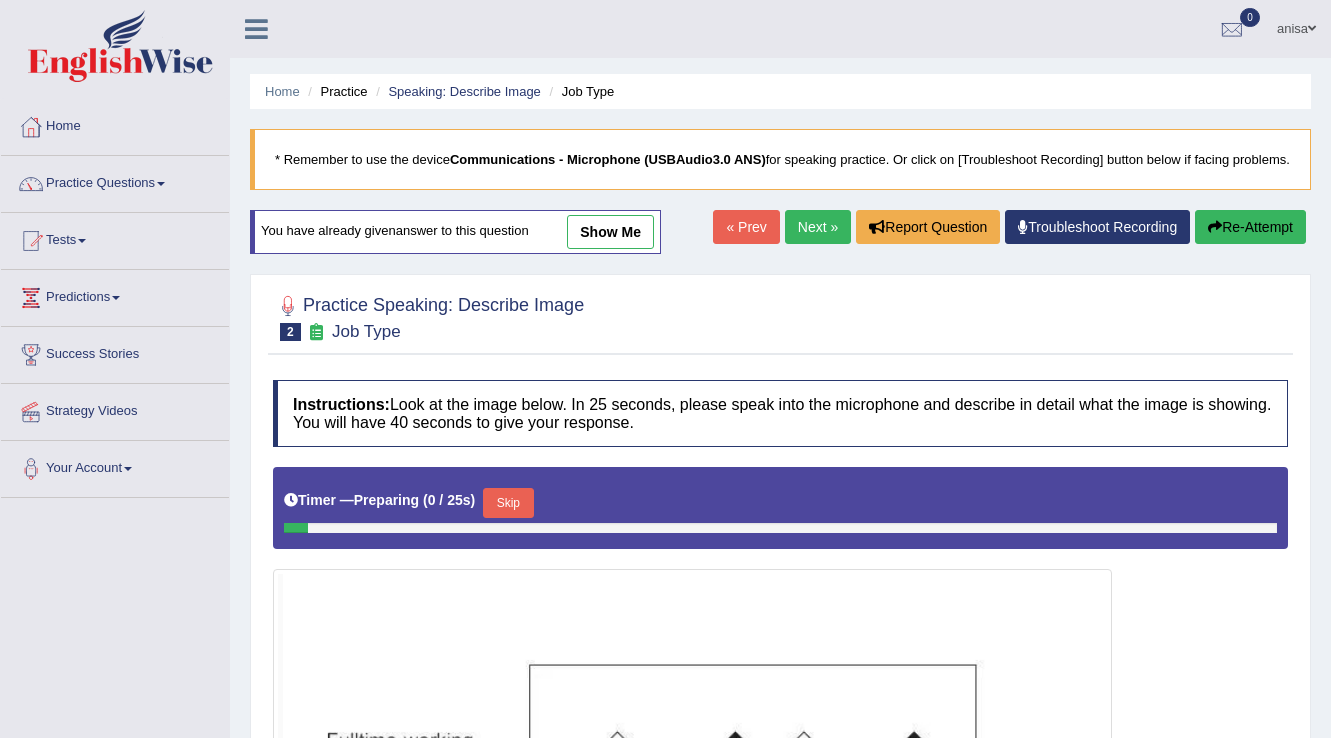 scroll, scrollTop: 0, scrollLeft: 0, axis: both 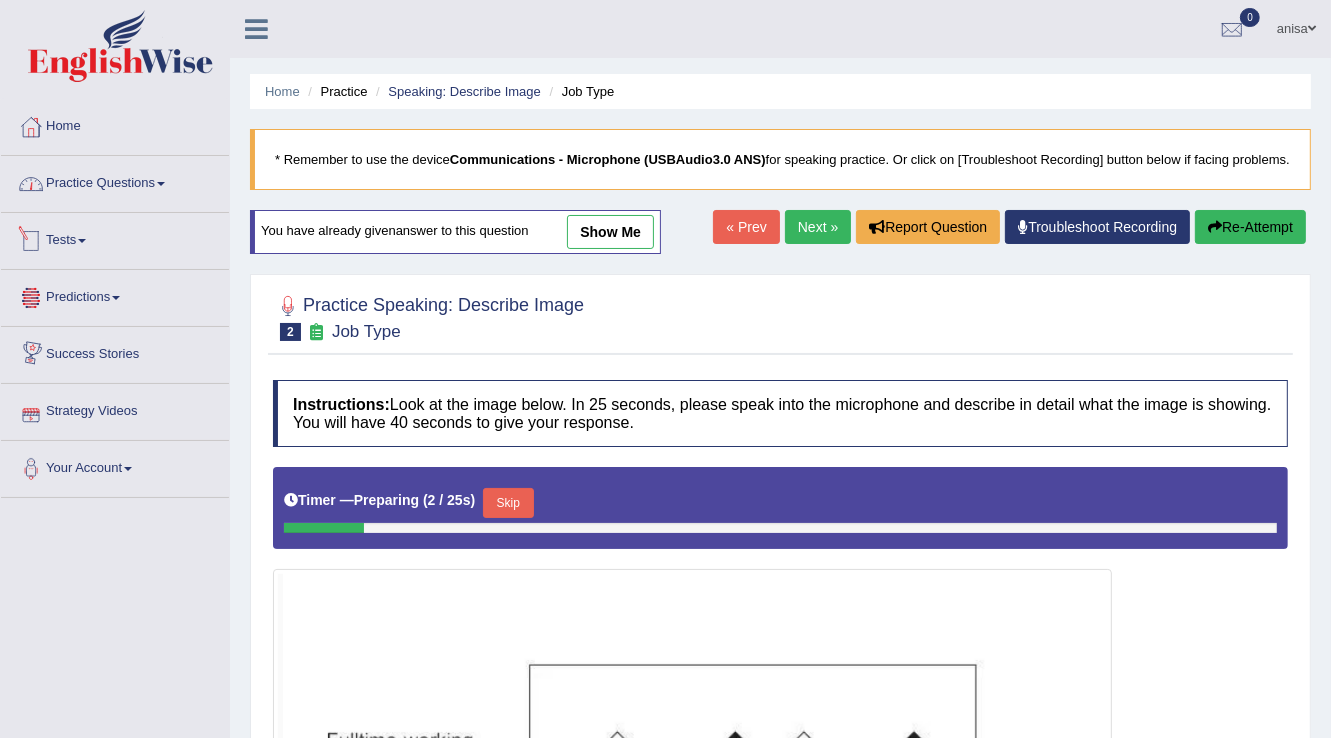 click on "Practice Questions" at bounding box center [115, 181] 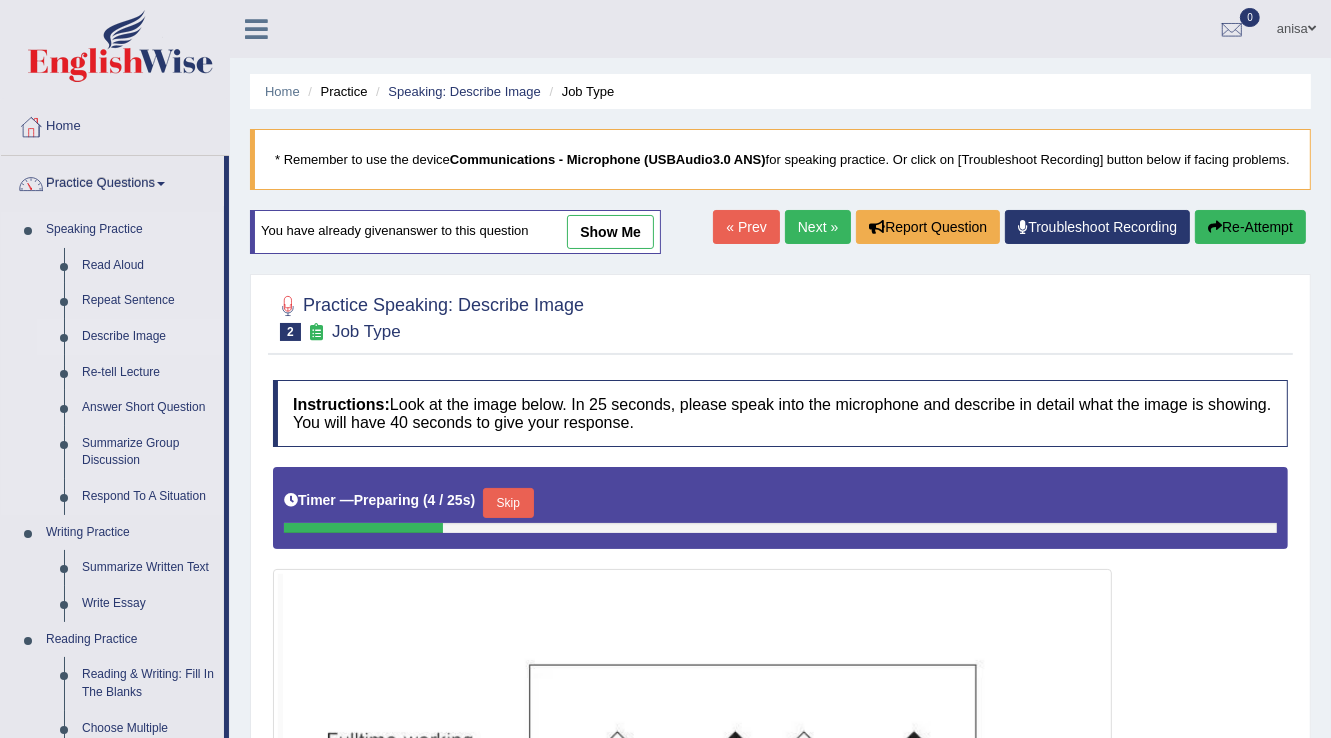 click on "Describe Image" at bounding box center (148, 337) 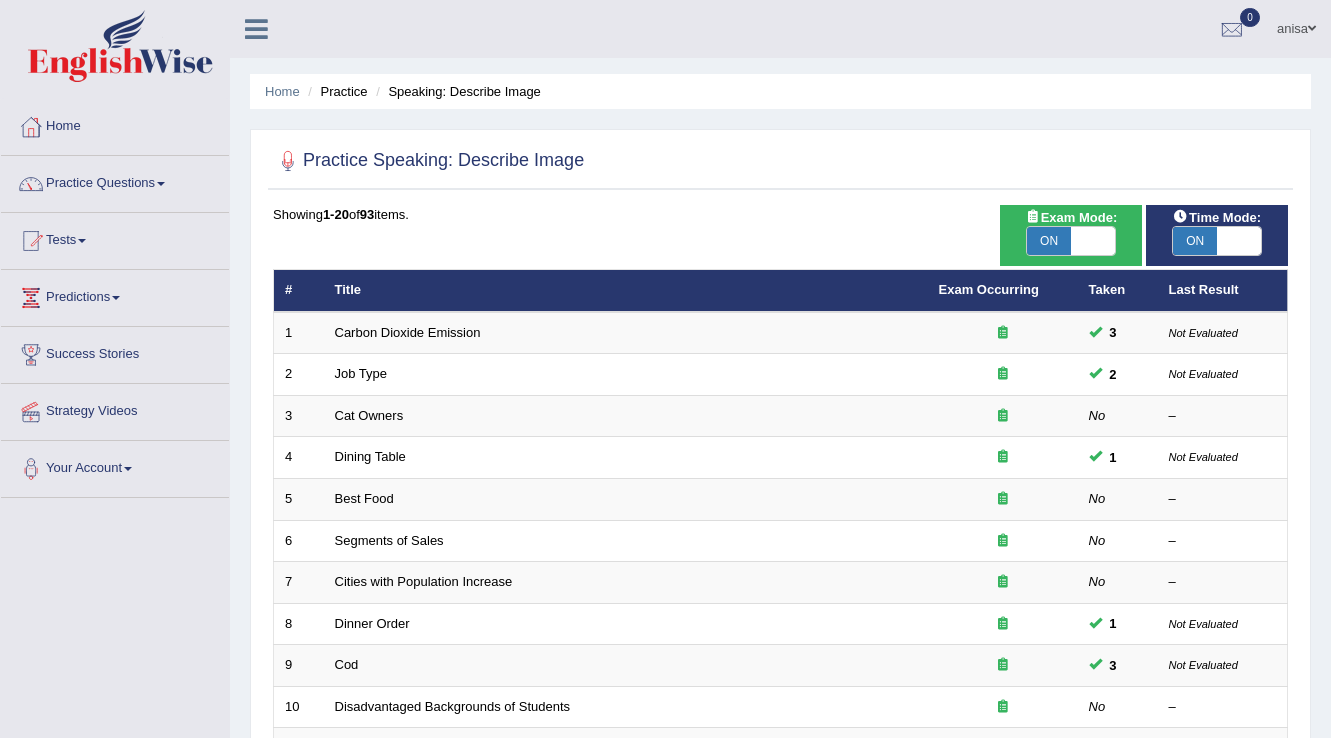 scroll, scrollTop: 0, scrollLeft: 0, axis: both 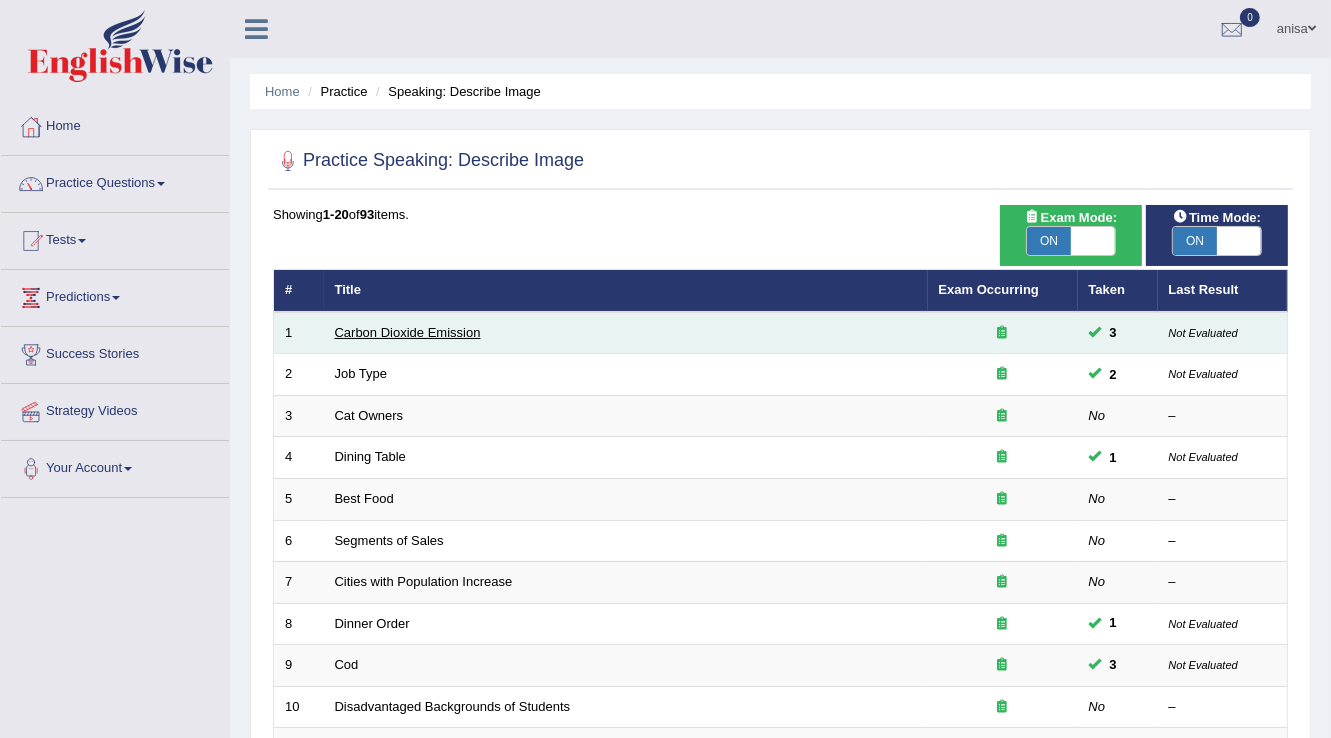 click on "Carbon Dioxide Emission" at bounding box center (408, 332) 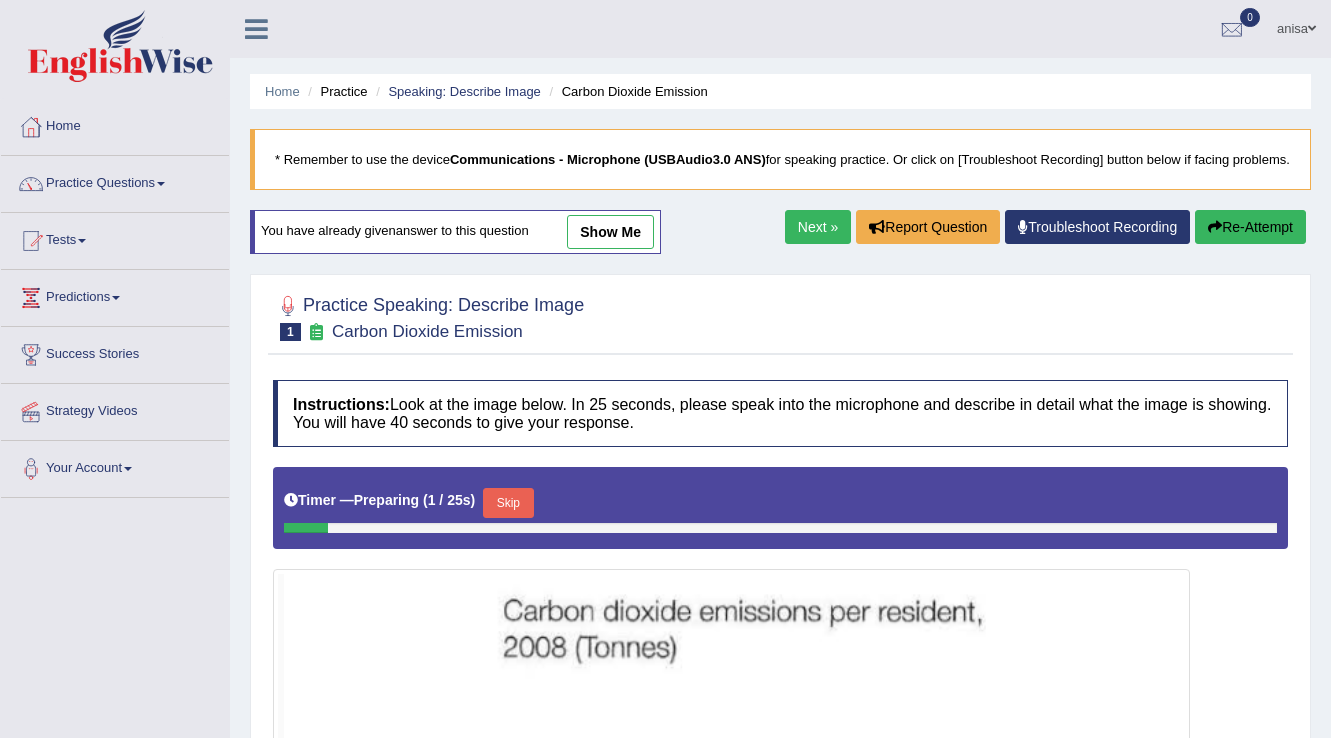 scroll, scrollTop: 480, scrollLeft: 0, axis: vertical 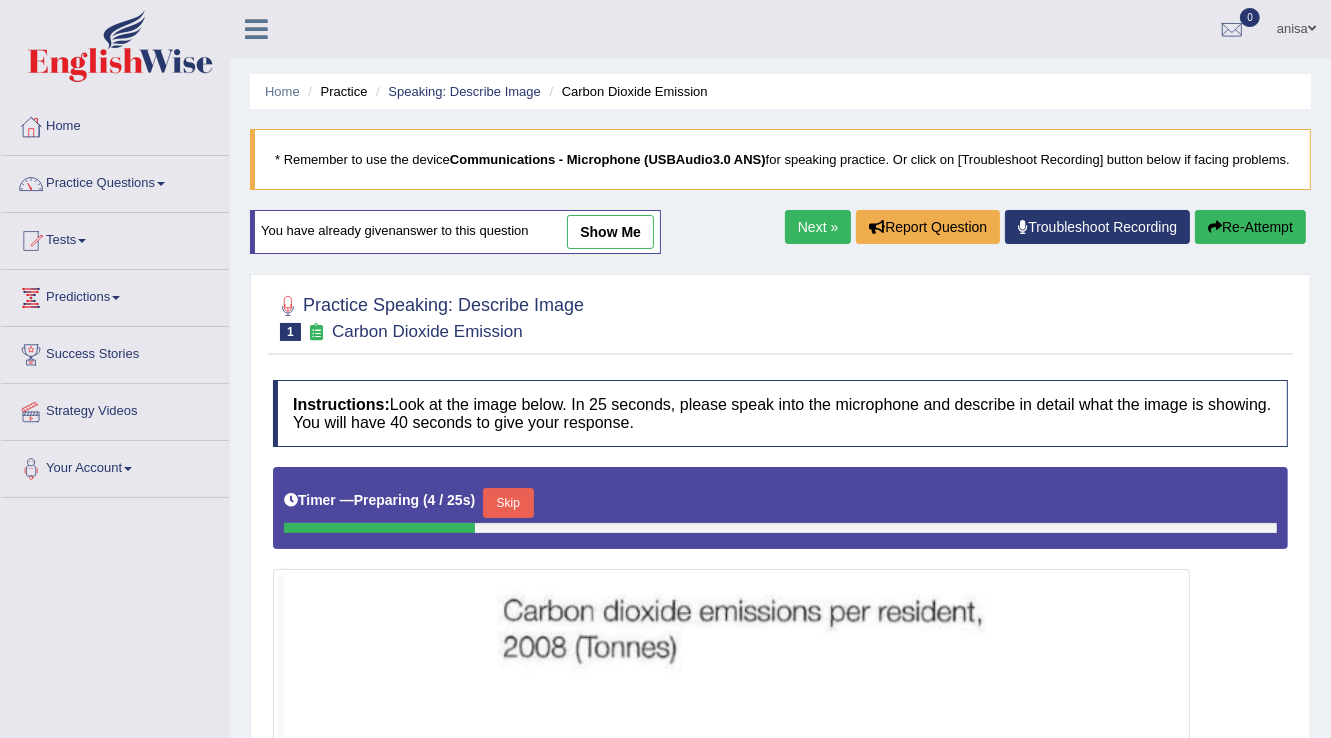 click on "Skip" at bounding box center [508, 503] 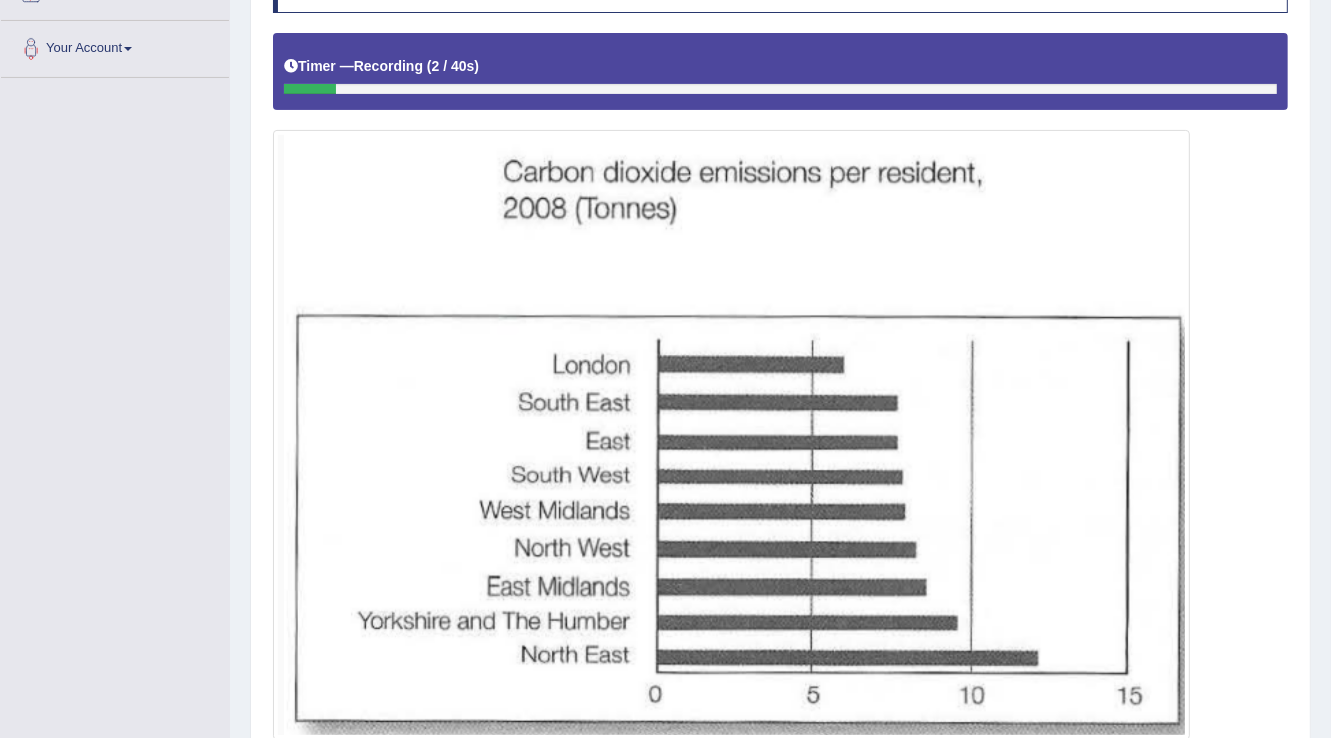 scroll, scrollTop: 480, scrollLeft: 0, axis: vertical 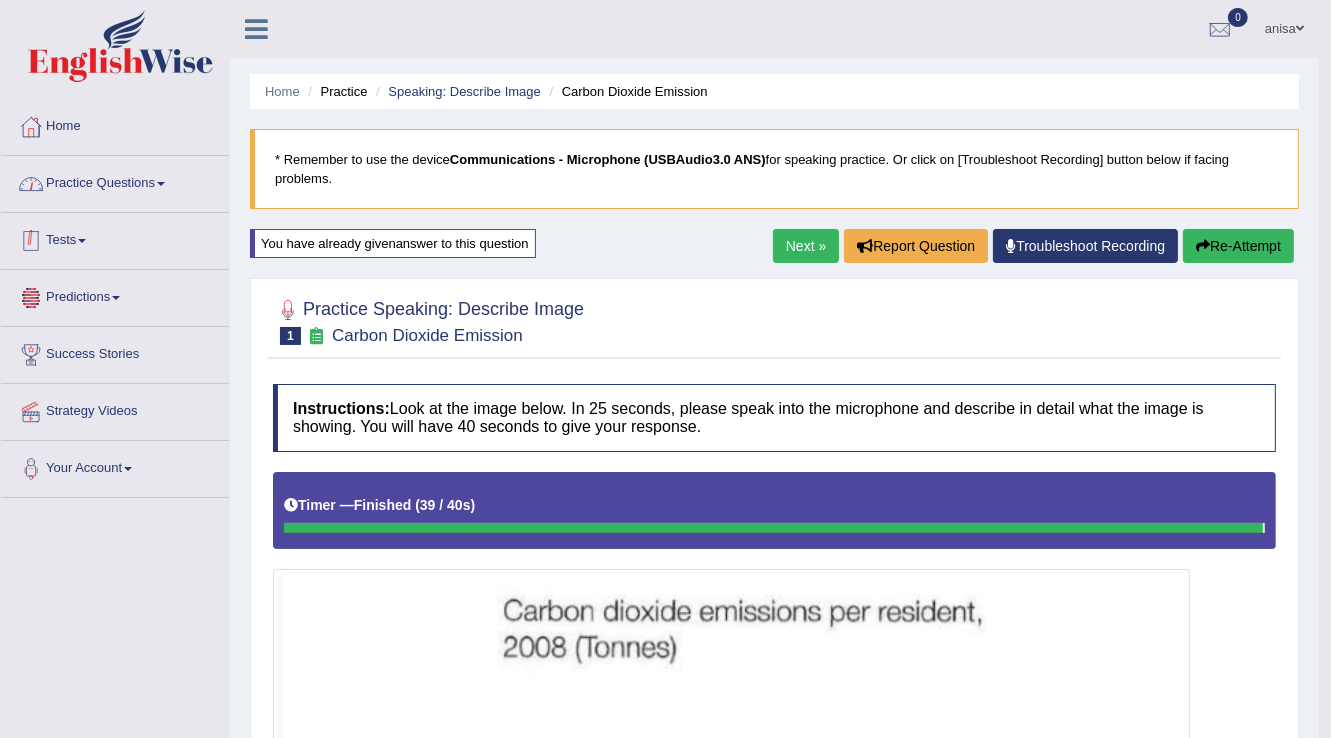 click on "Practice Questions" at bounding box center [115, 181] 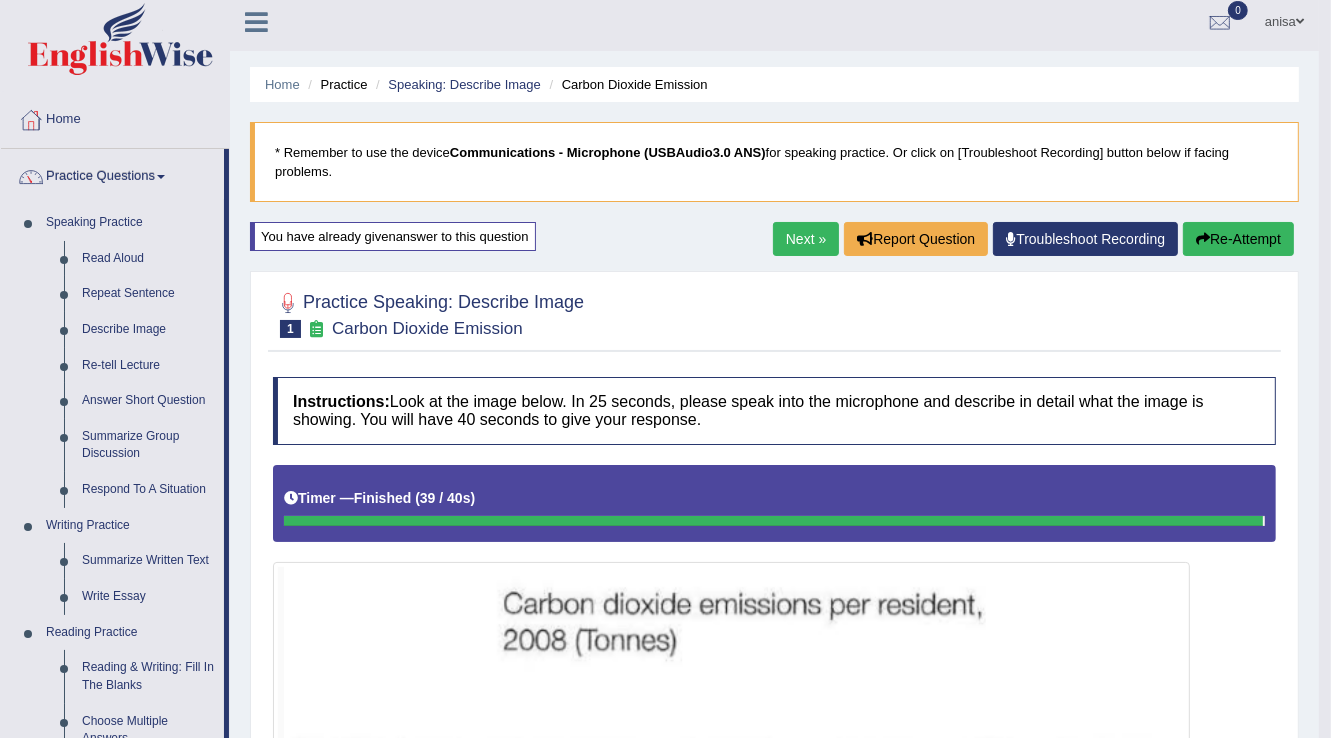 scroll, scrollTop: 0, scrollLeft: 0, axis: both 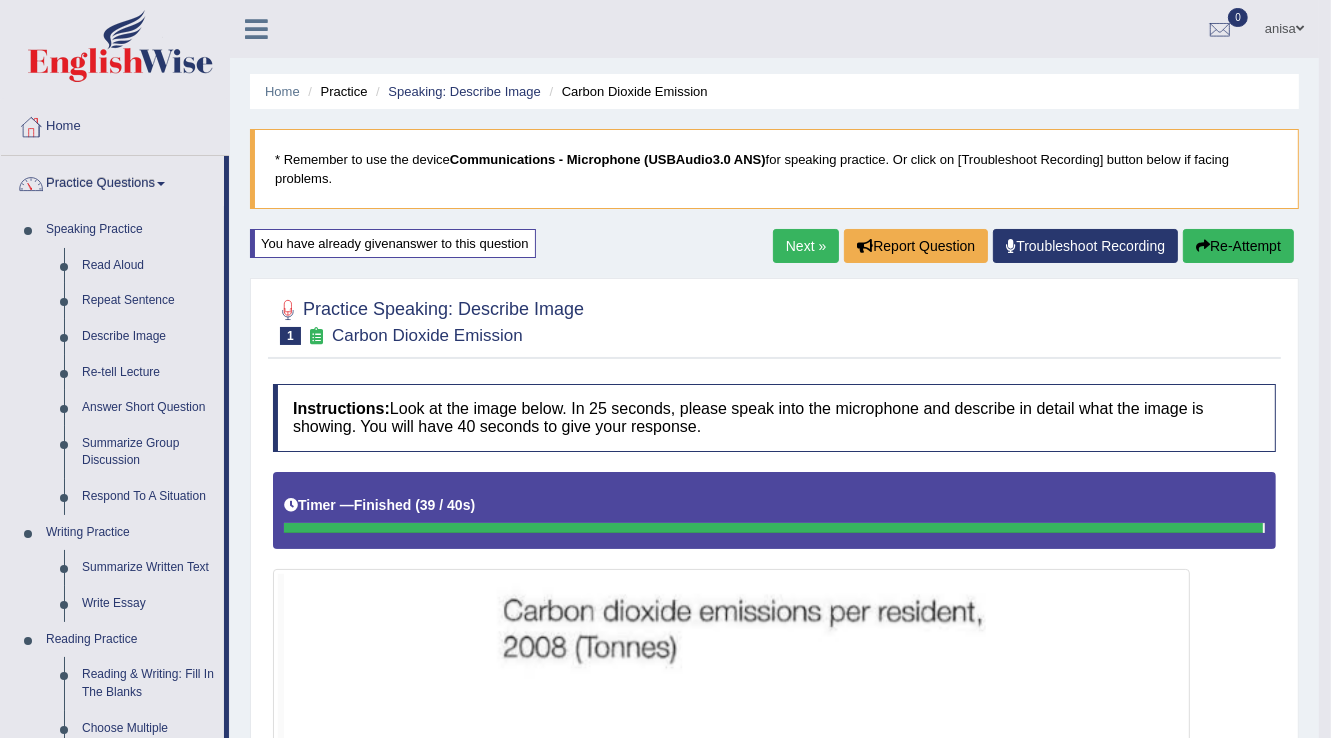 click on "Next »" at bounding box center (806, 246) 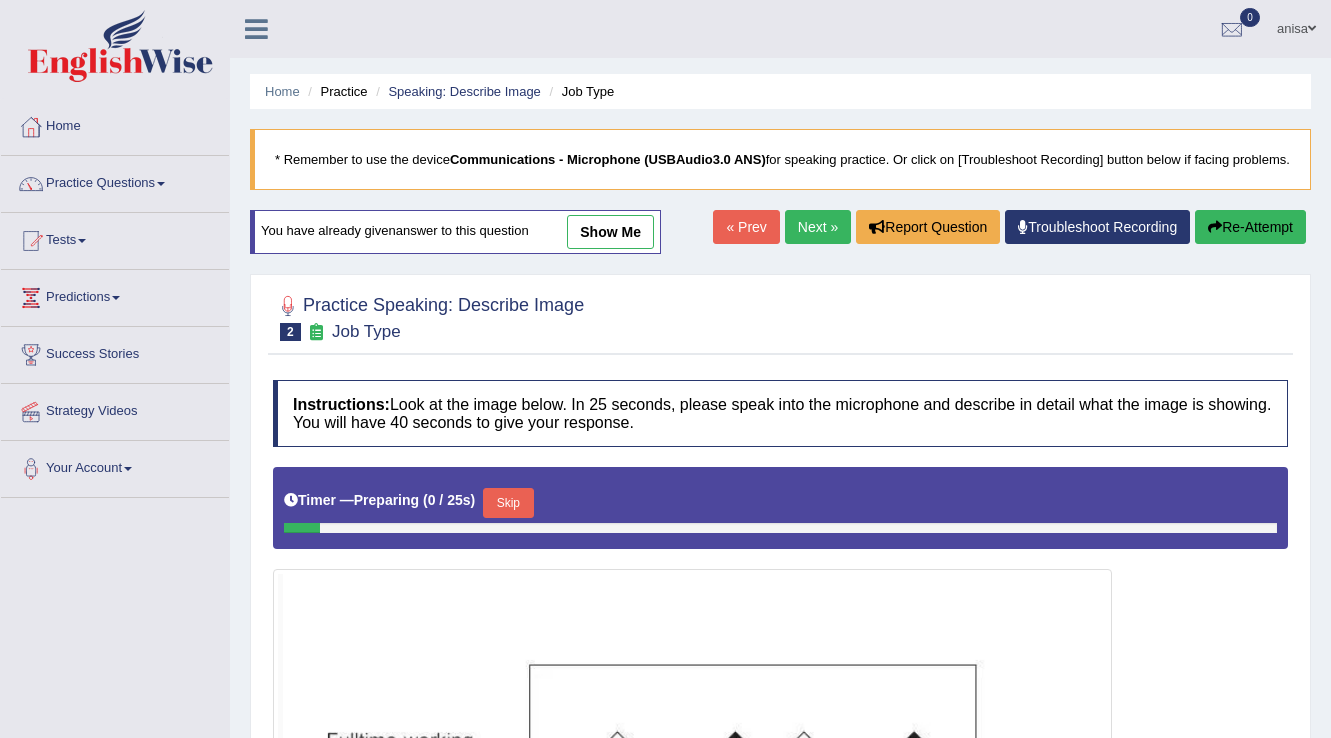 scroll, scrollTop: 0, scrollLeft: 0, axis: both 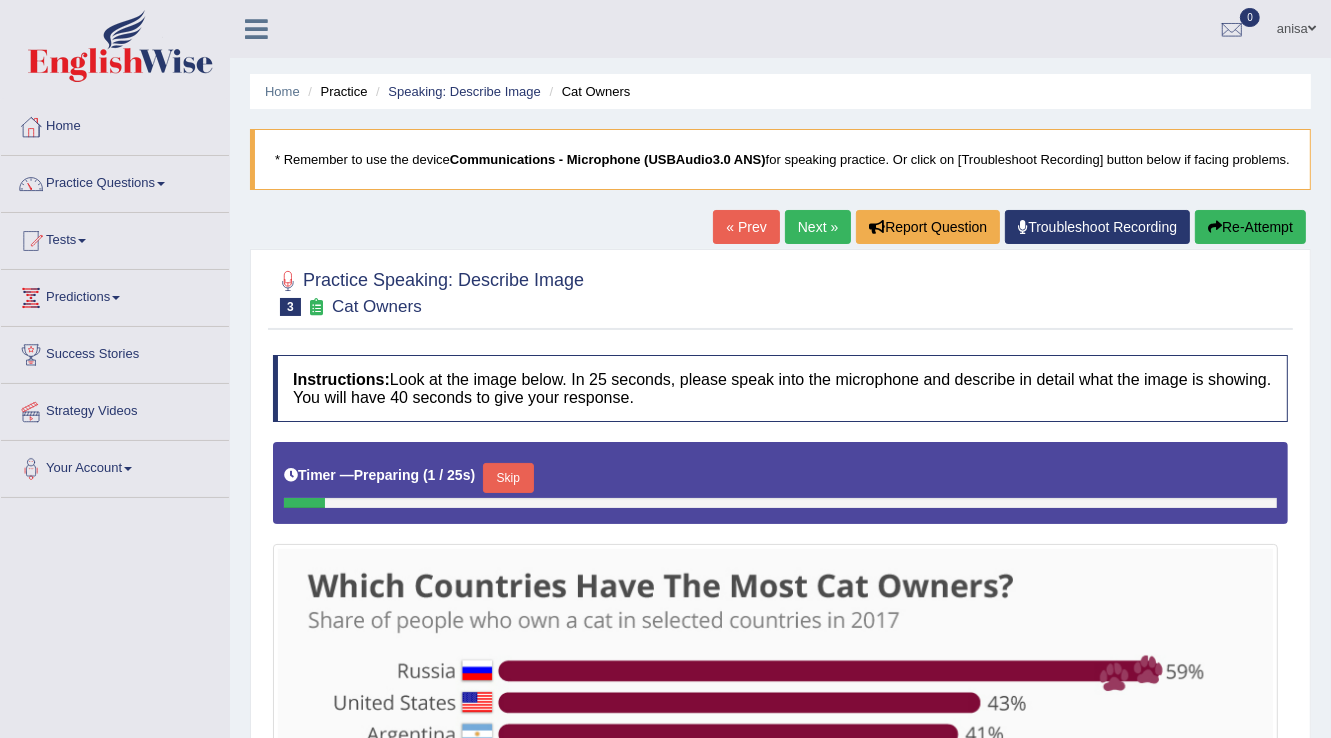 click on "Next »" at bounding box center (818, 227) 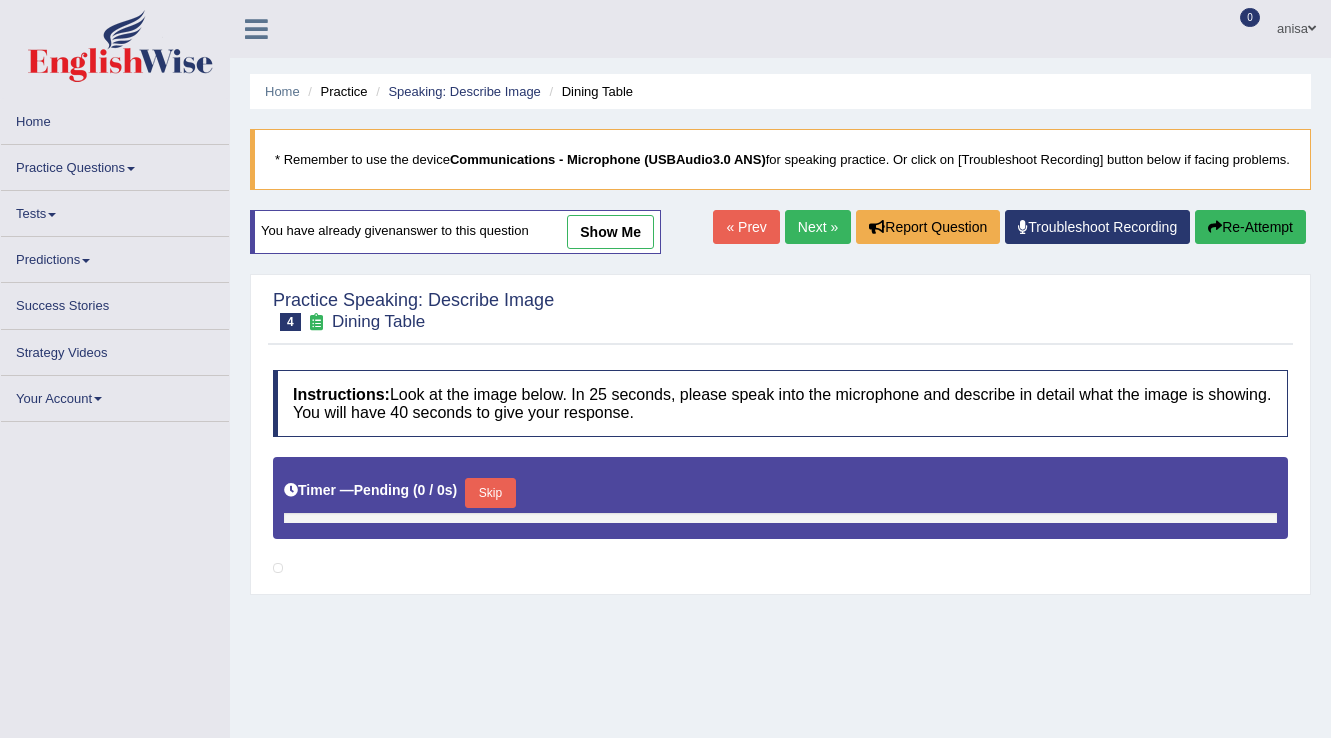 scroll, scrollTop: 0, scrollLeft: 0, axis: both 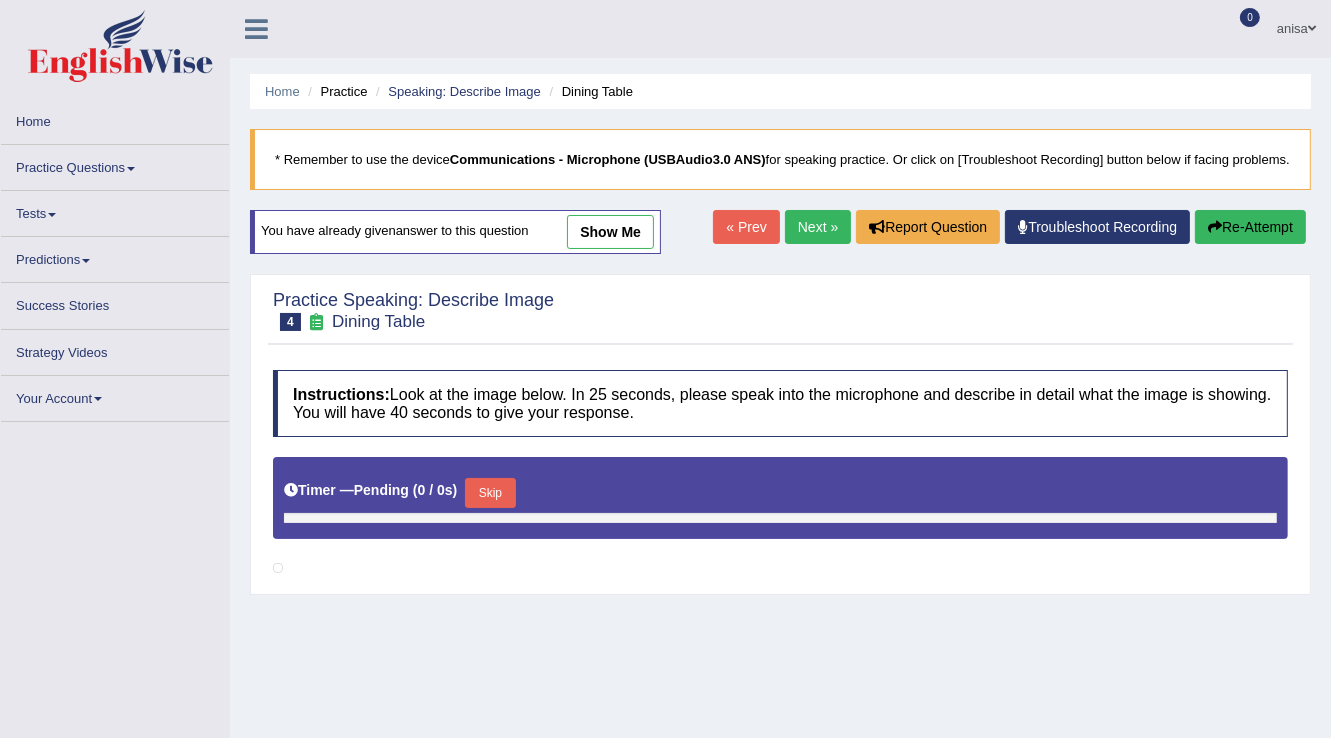click on "« Prev" at bounding box center (746, 227) 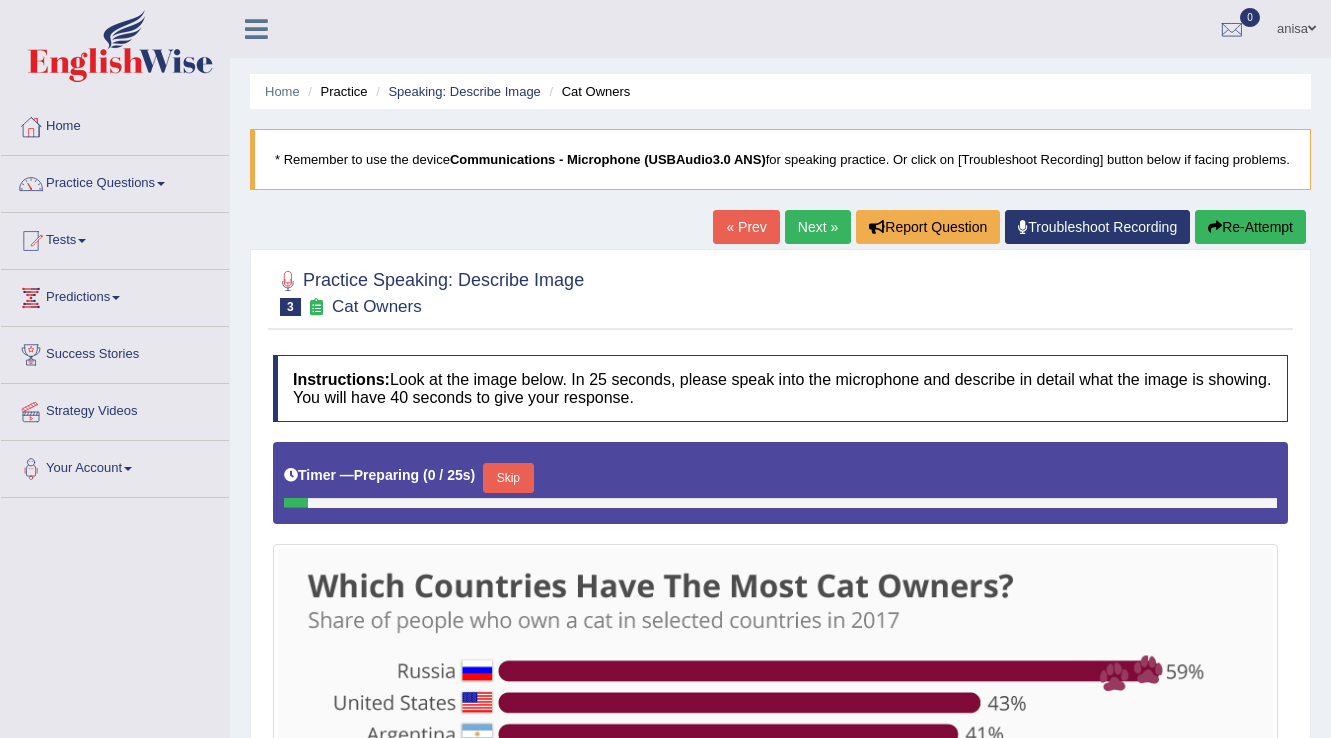 scroll, scrollTop: 0, scrollLeft: 0, axis: both 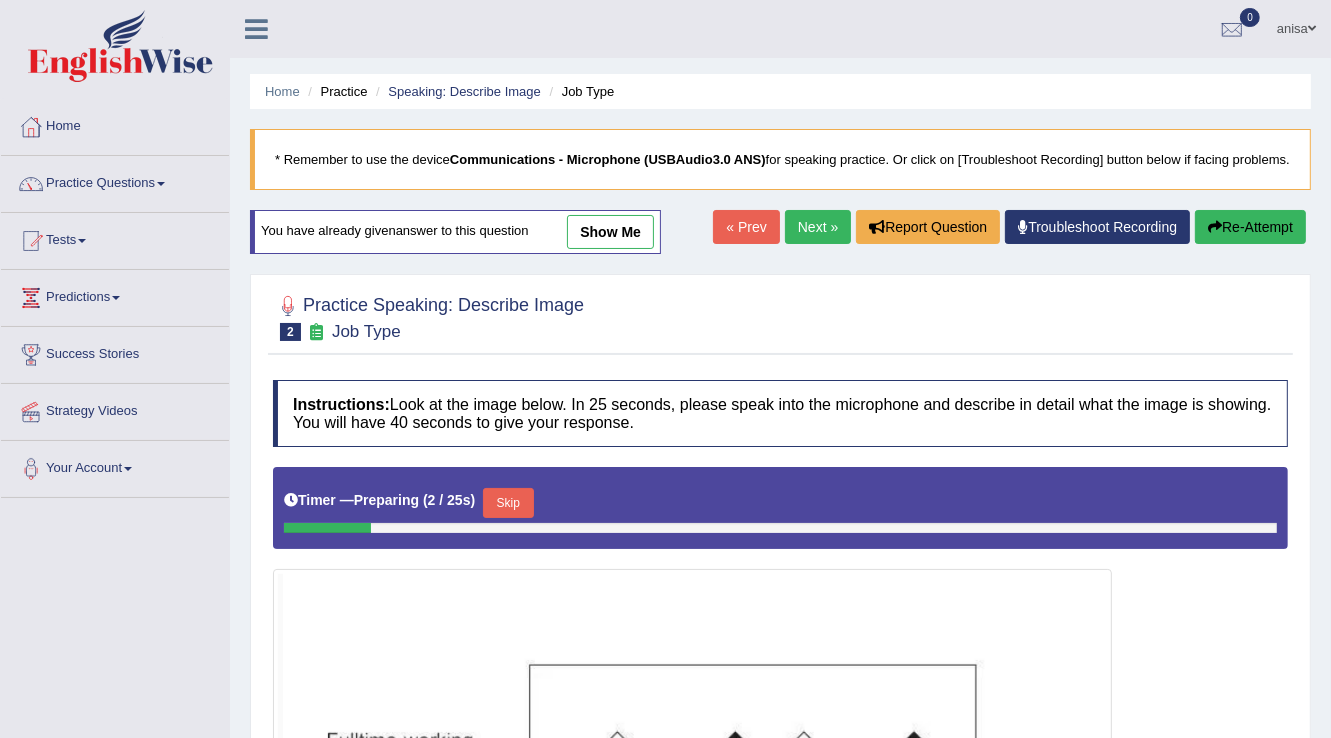 click on "« Prev" at bounding box center (746, 227) 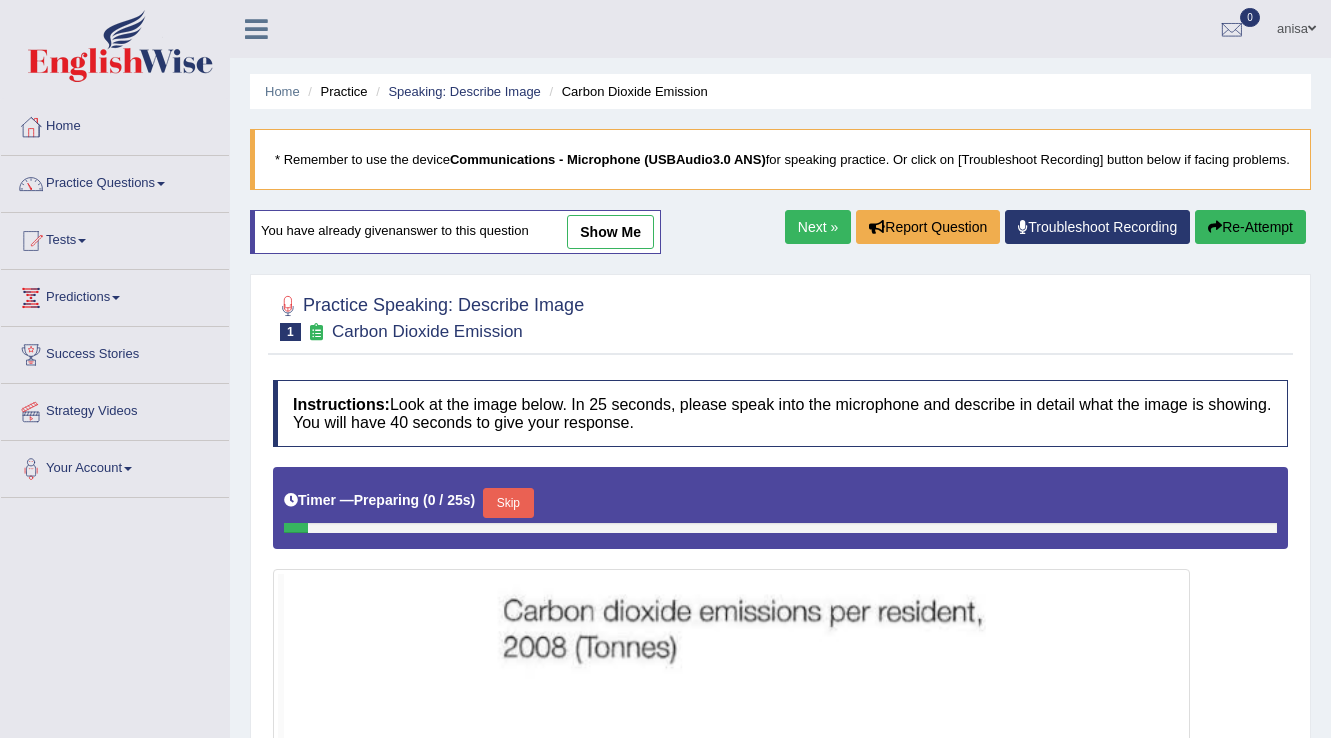 scroll, scrollTop: 0, scrollLeft: 0, axis: both 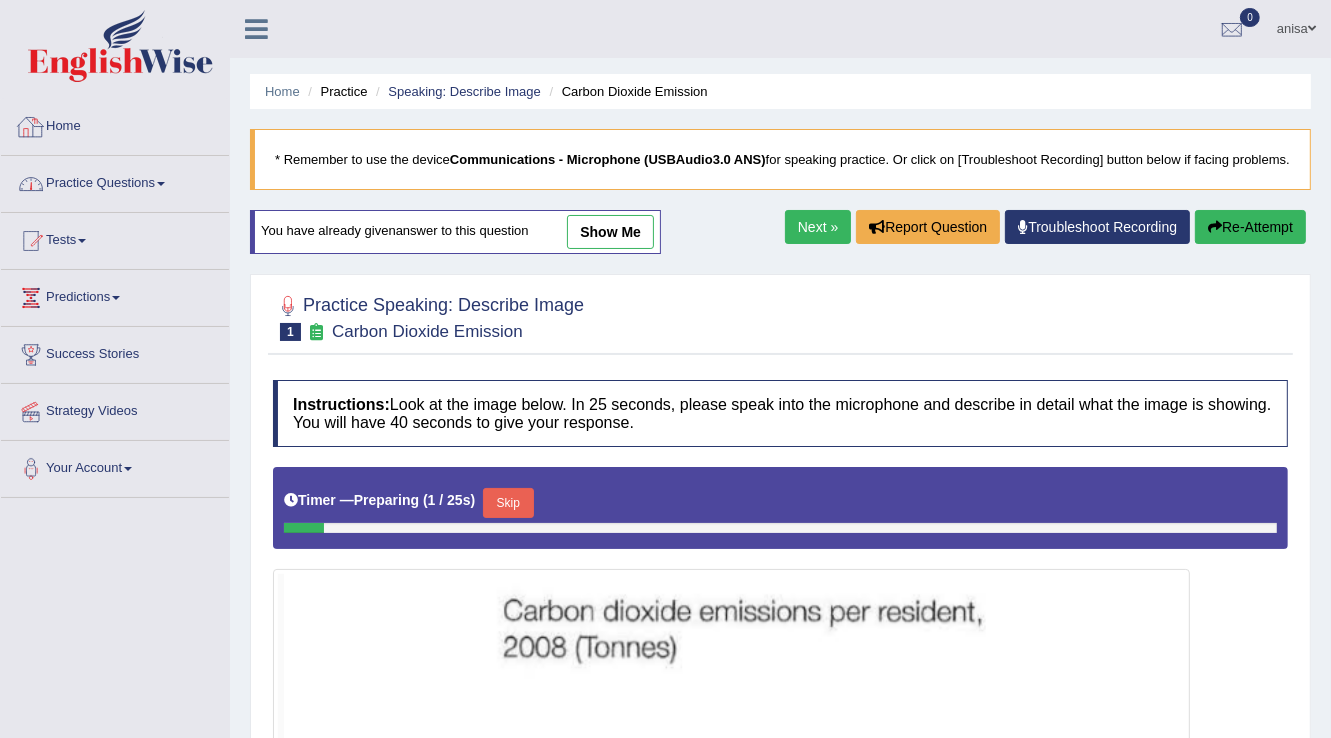 click on "Practice Questions" at bounding box center (115, 181) 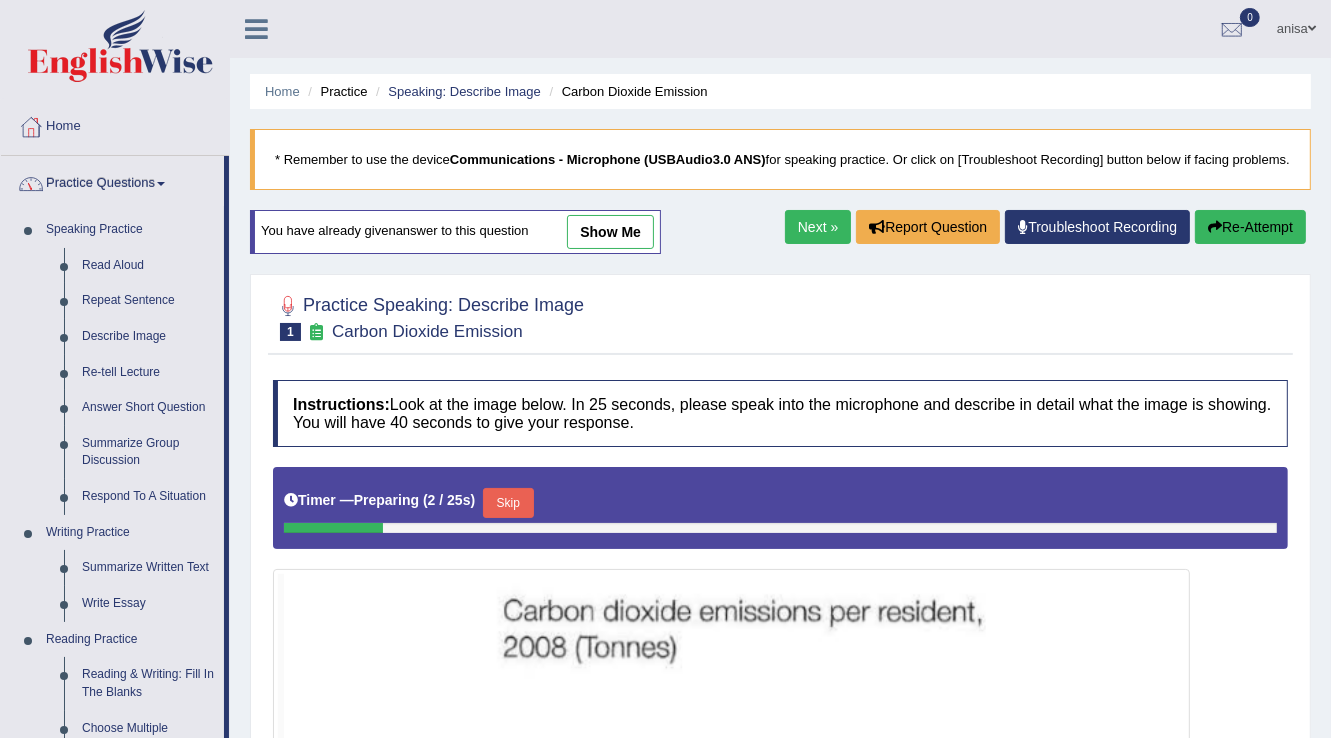 click on "Practice Questions" at bounding box center (112, 181) 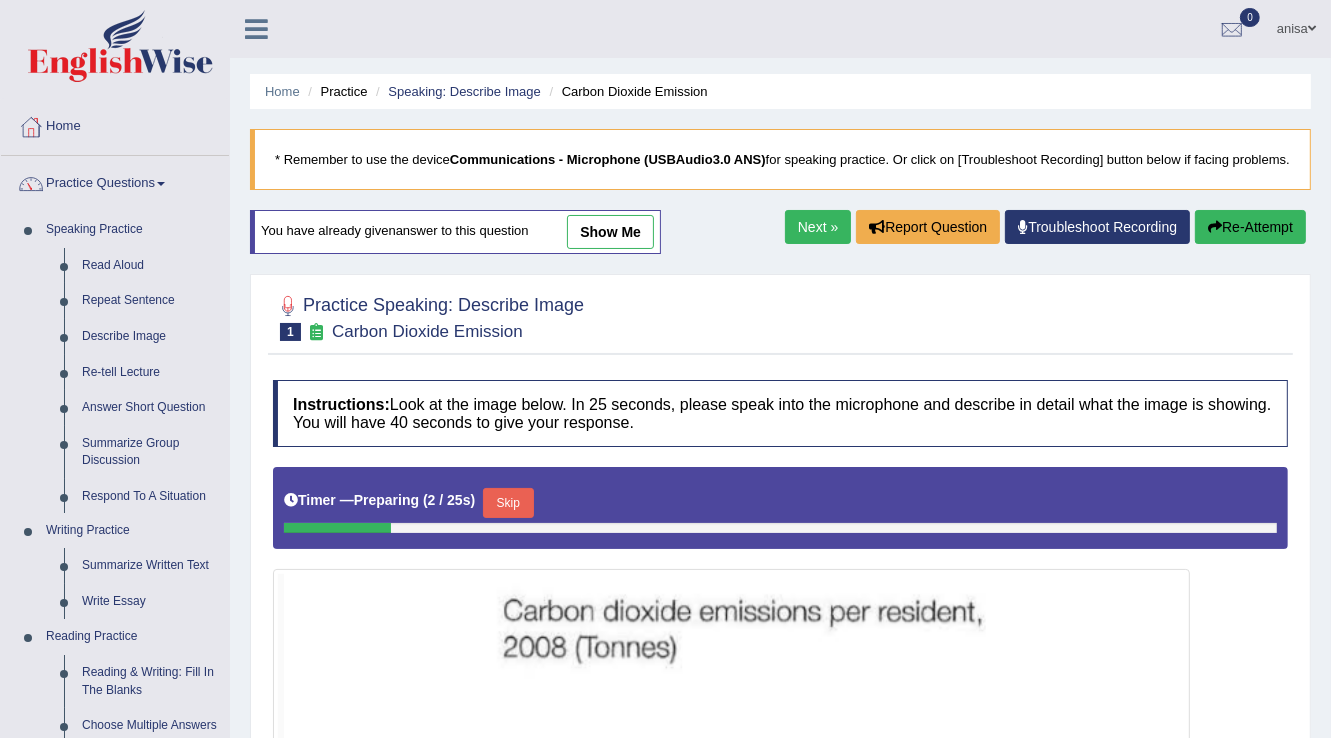 click on "Practice Questions" at bounding box center (115, 181) 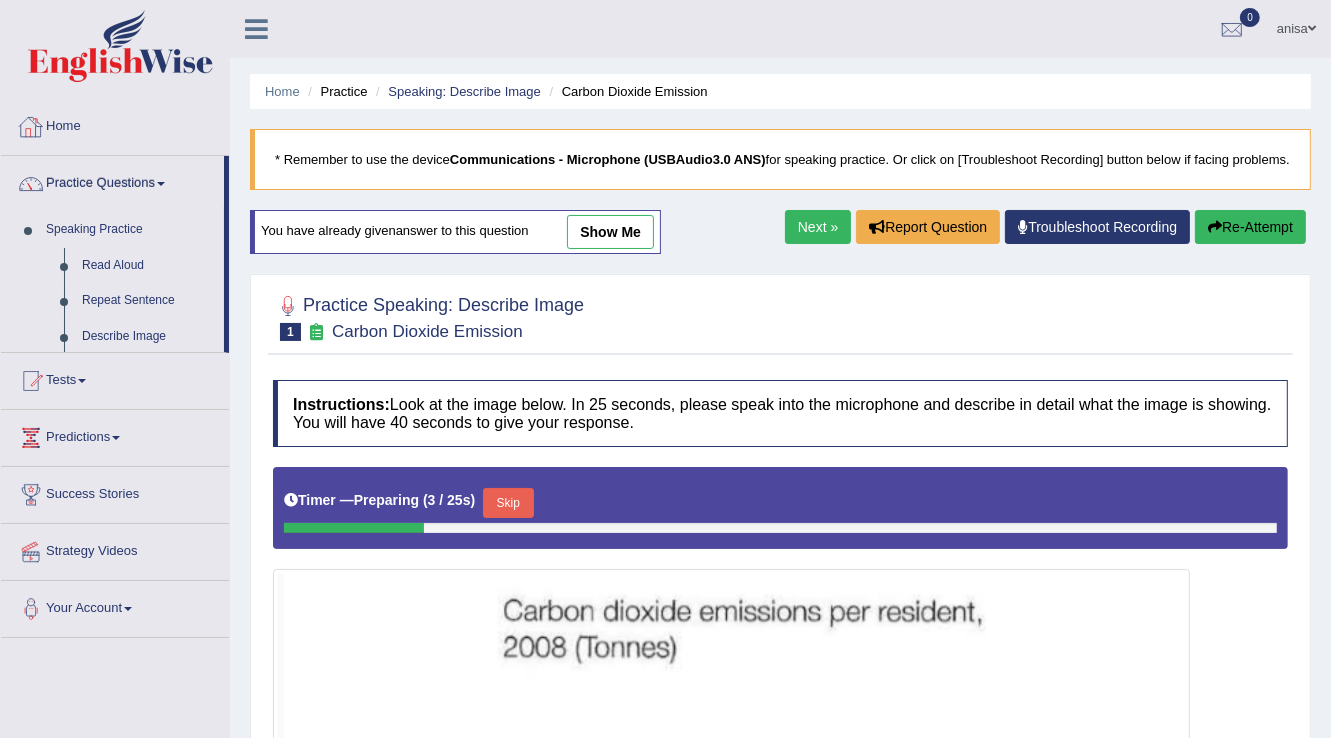 click on "Home" at bounding box center [115, 124] 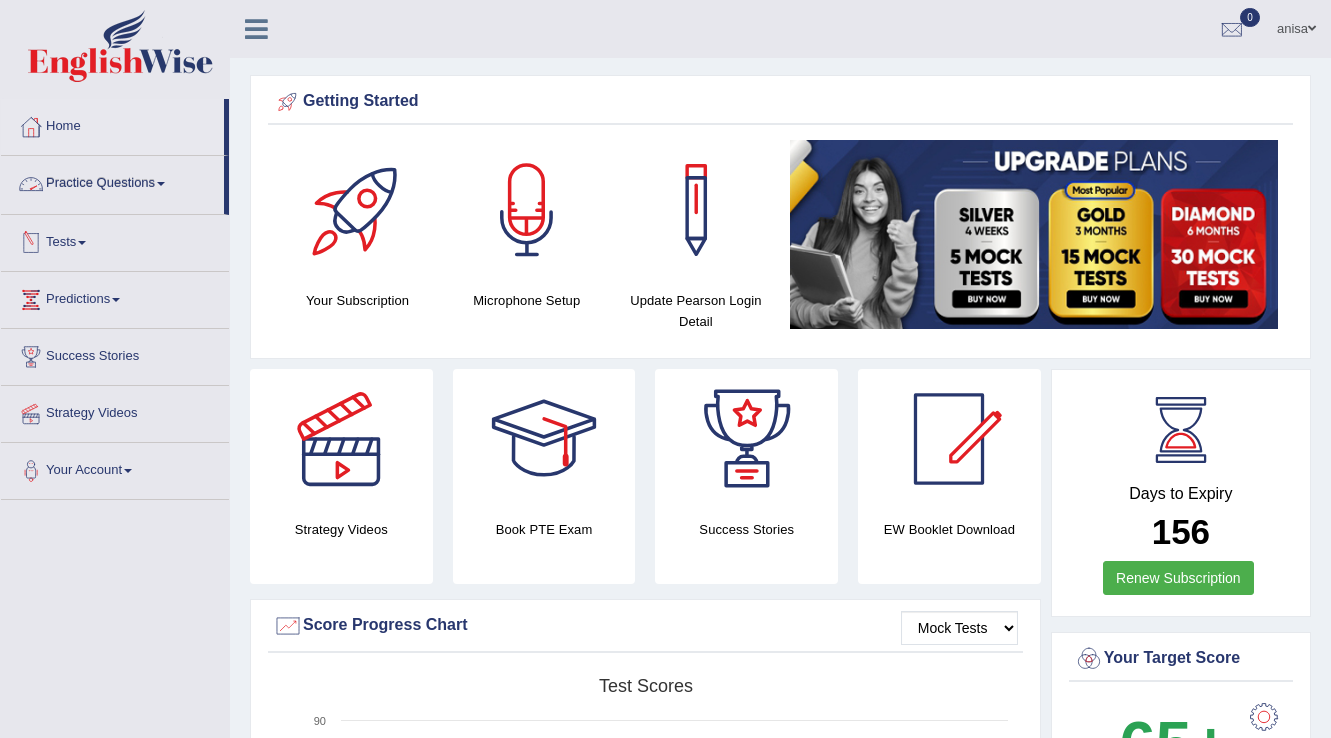 scroll, scrollTop: 0, scrollLeft: 0, axis: both 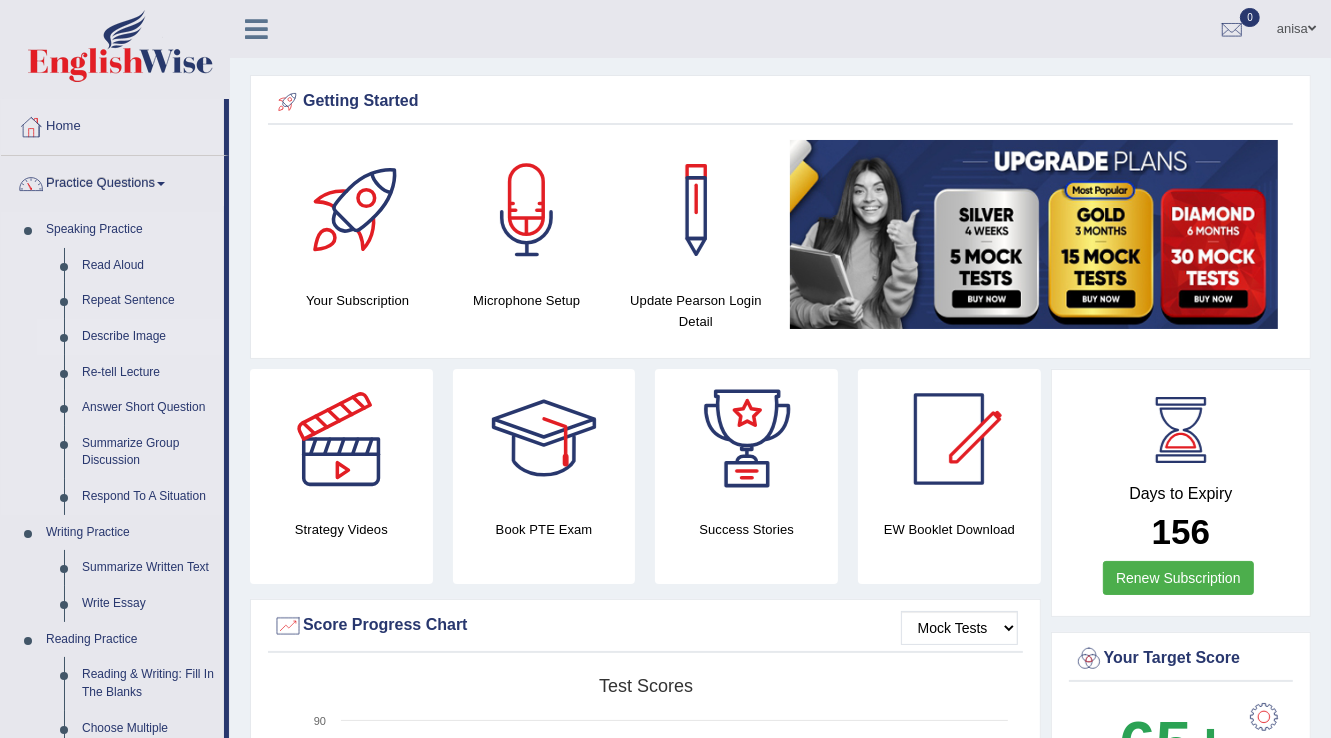 click on "Describe Image" at bounding box center [148, 337] 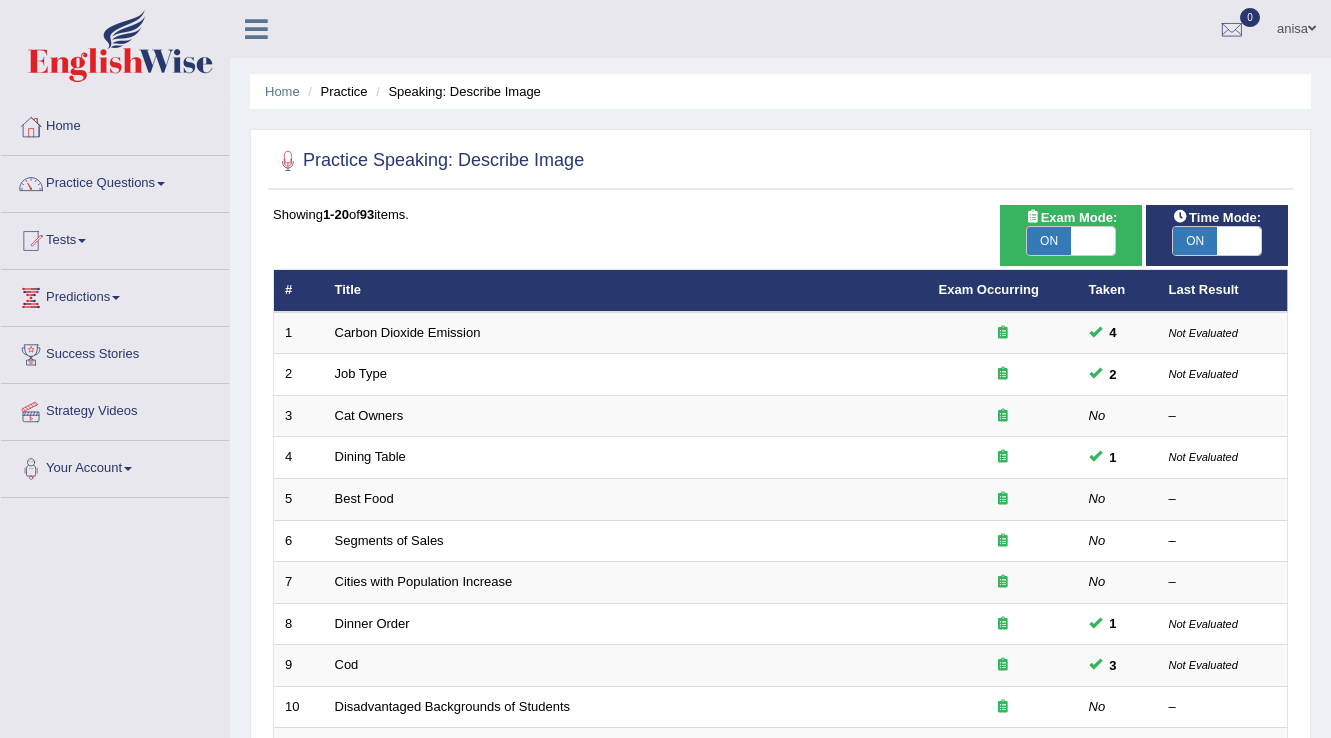 scroll, scrollTop: 0, scrollLeft: 0, axis: both 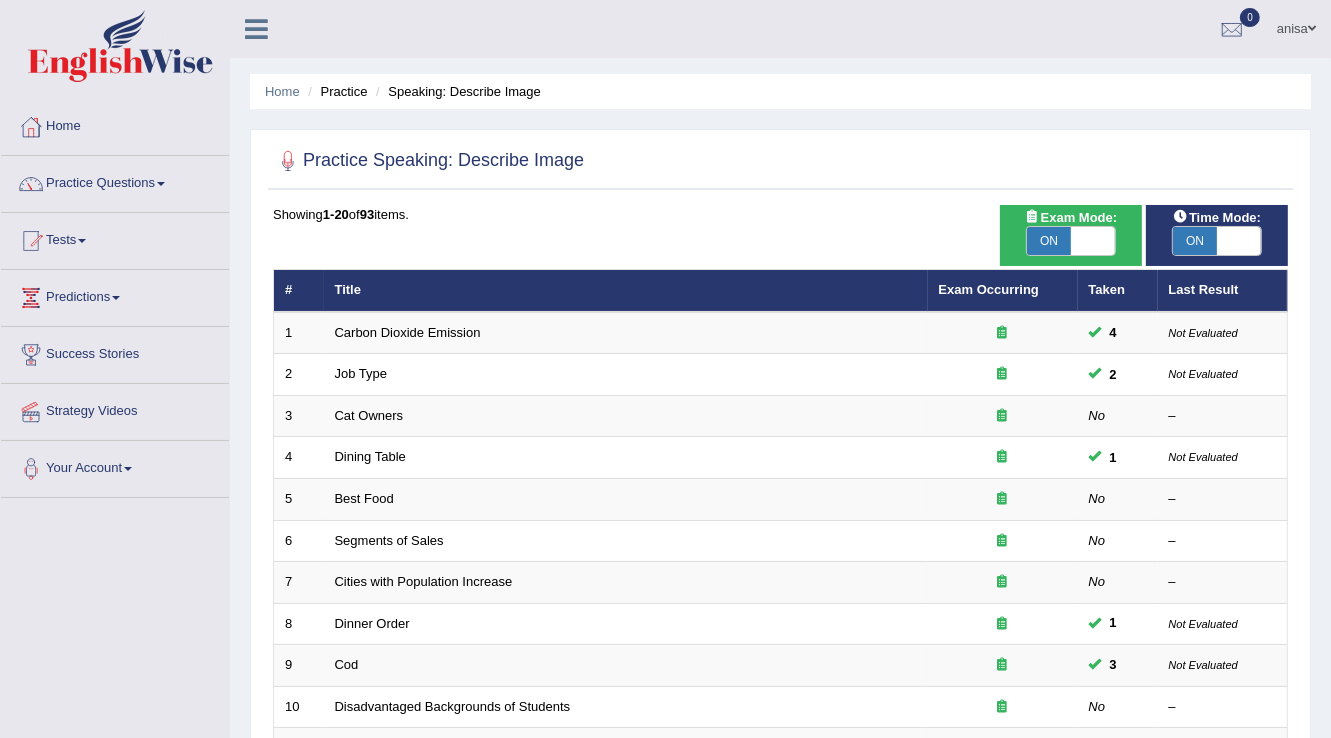 click at bounding box center (1239, 241) 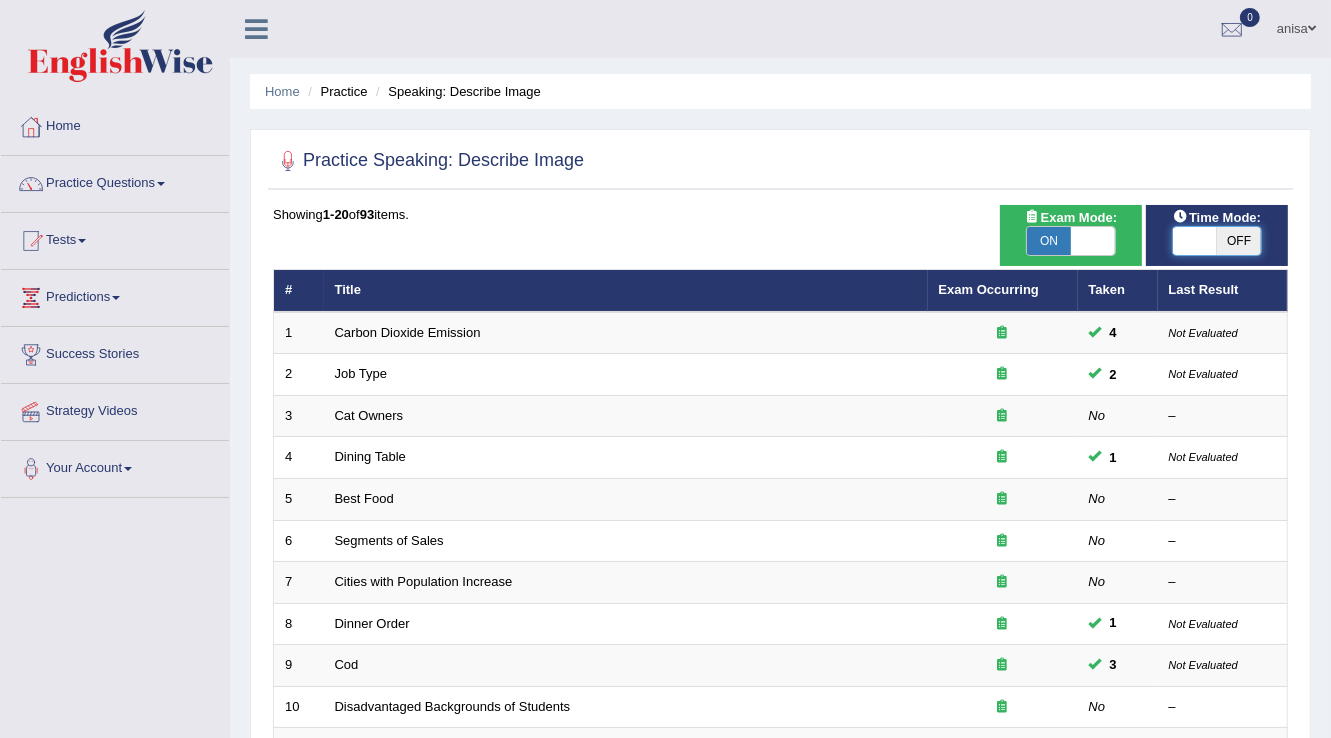 checkbox on "false" 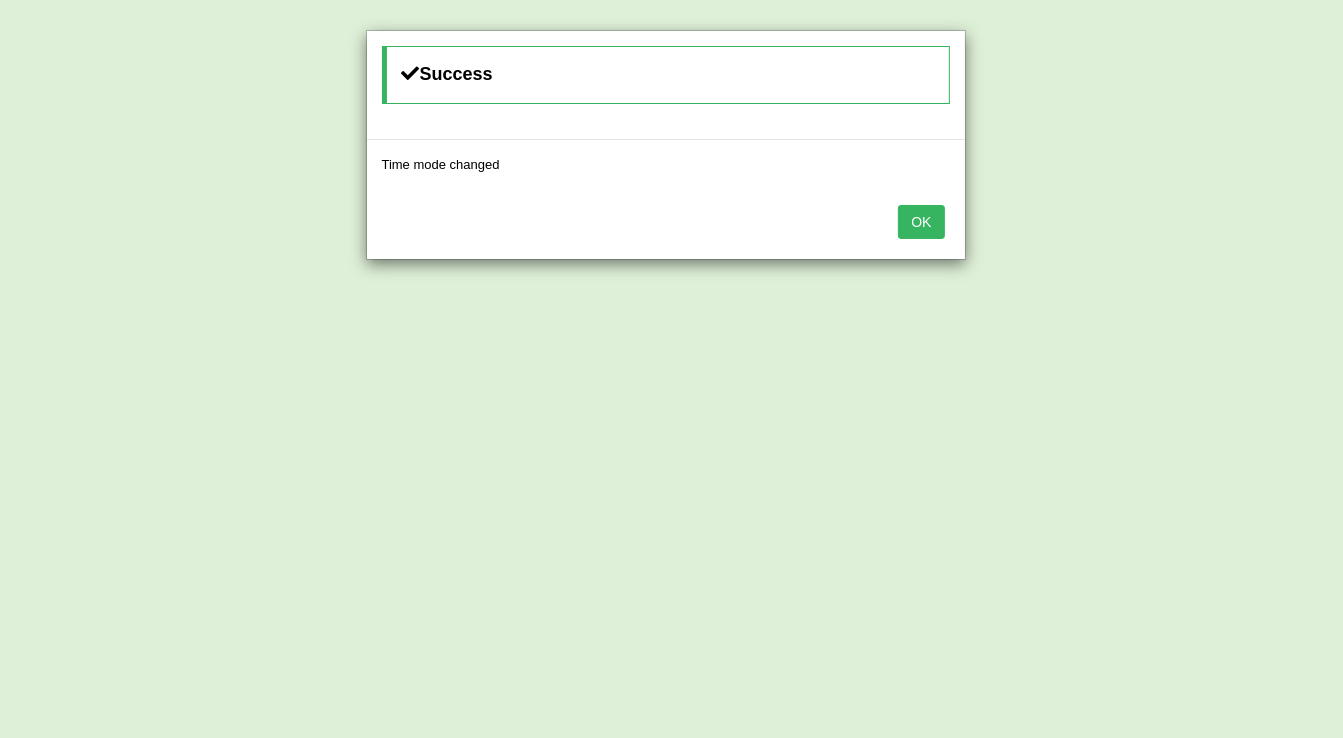 click on "OK" at bounding box center (921, 222) 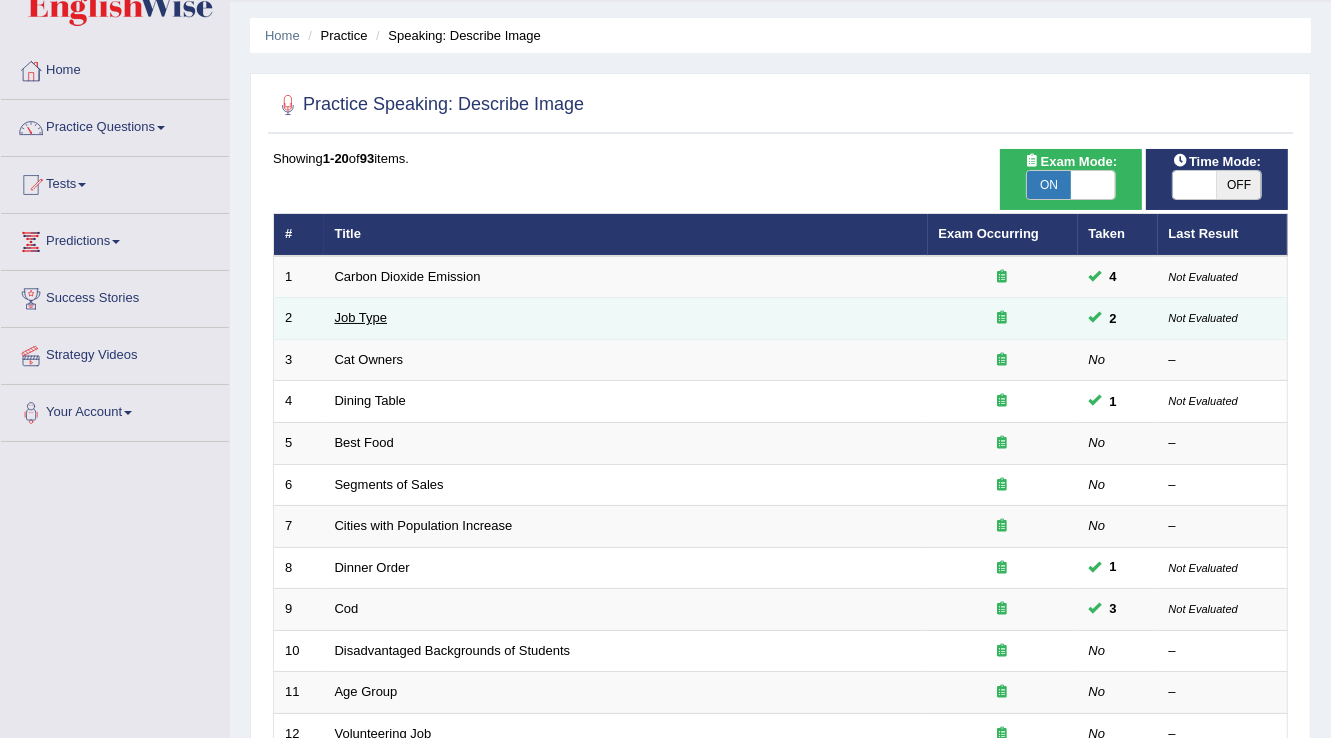scroll, scrollTop: 80, scrollLeft: 0, axis: vertical 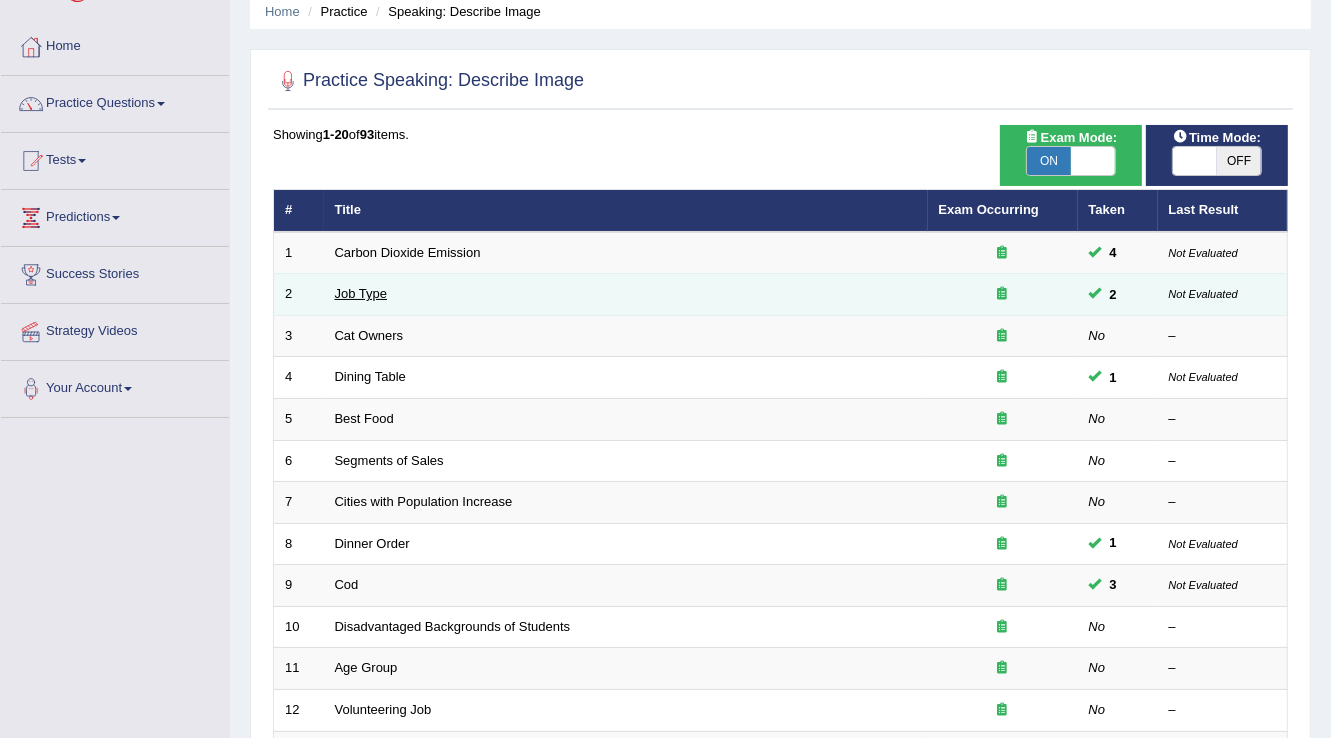 click on "Job Type" at bounding box center [361, 293] 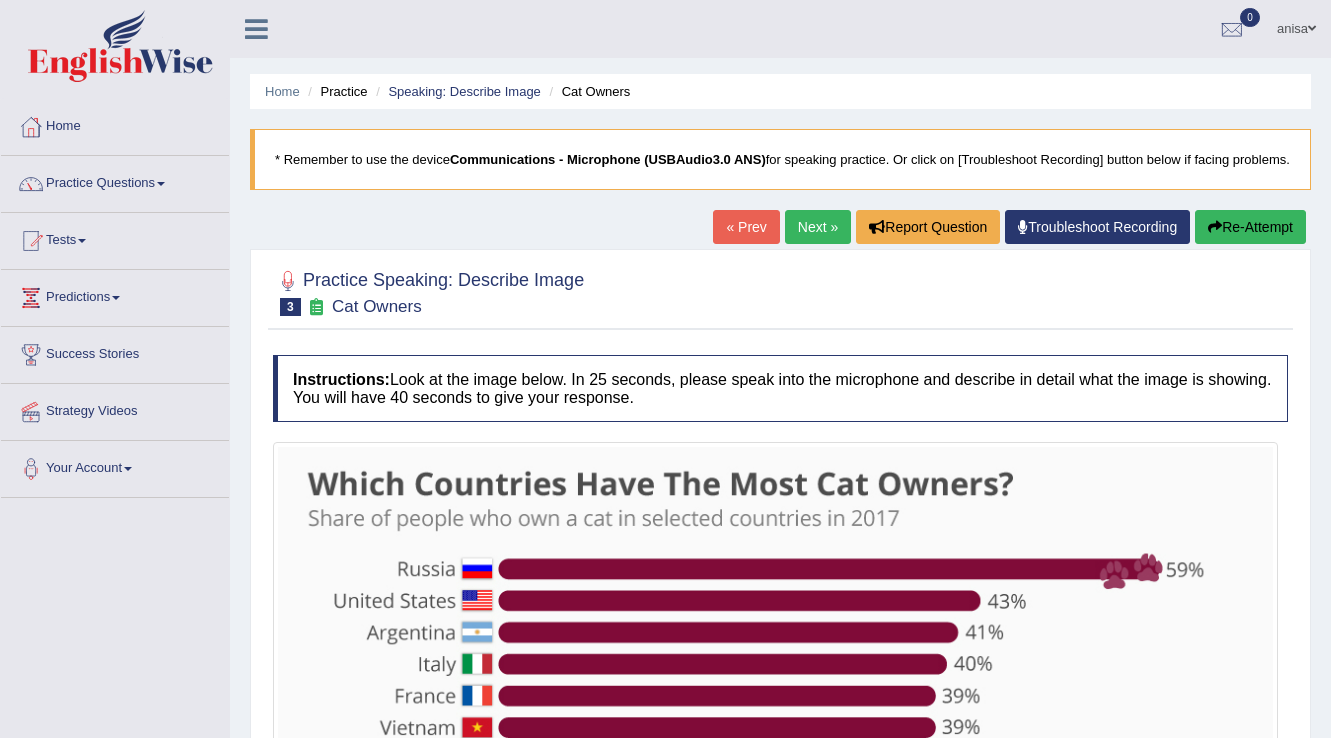 scroll, scrollTop: 0, scrollLeft: 0, axis: both 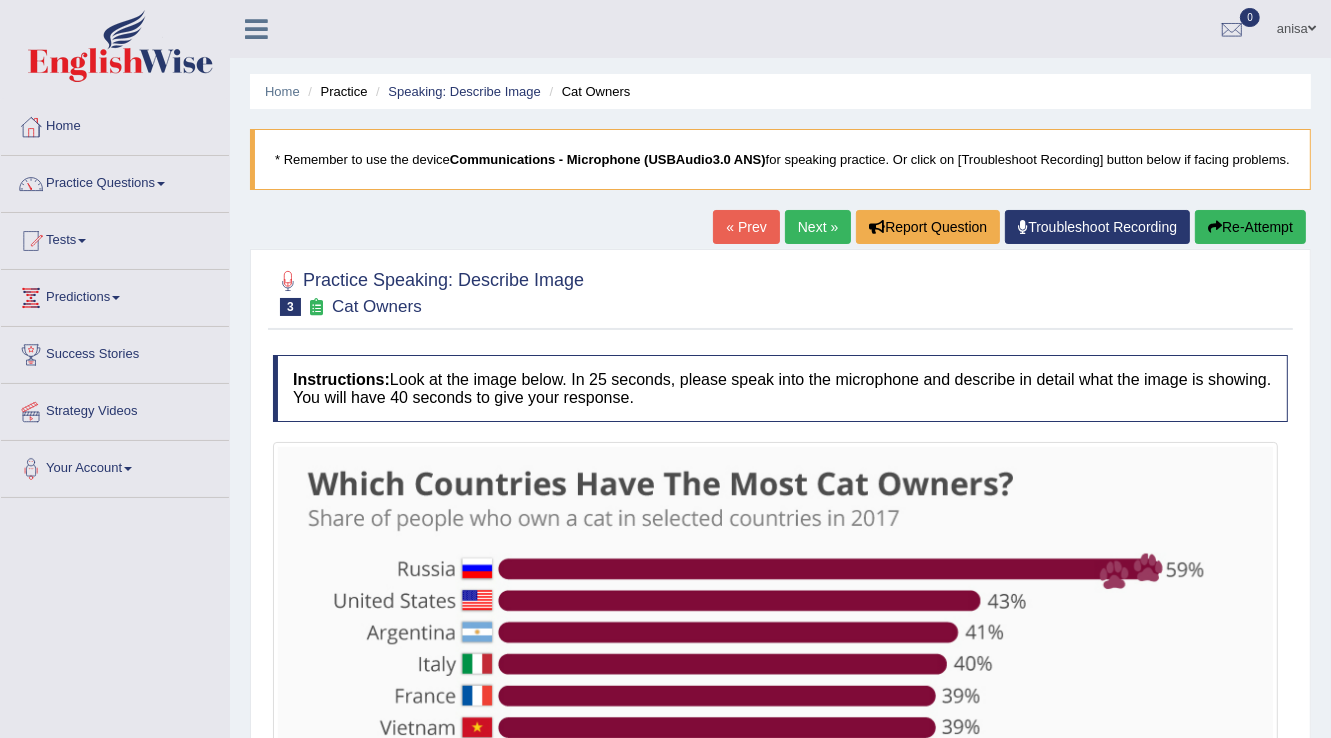 click on "Next »" at bounding box center [818, 227] 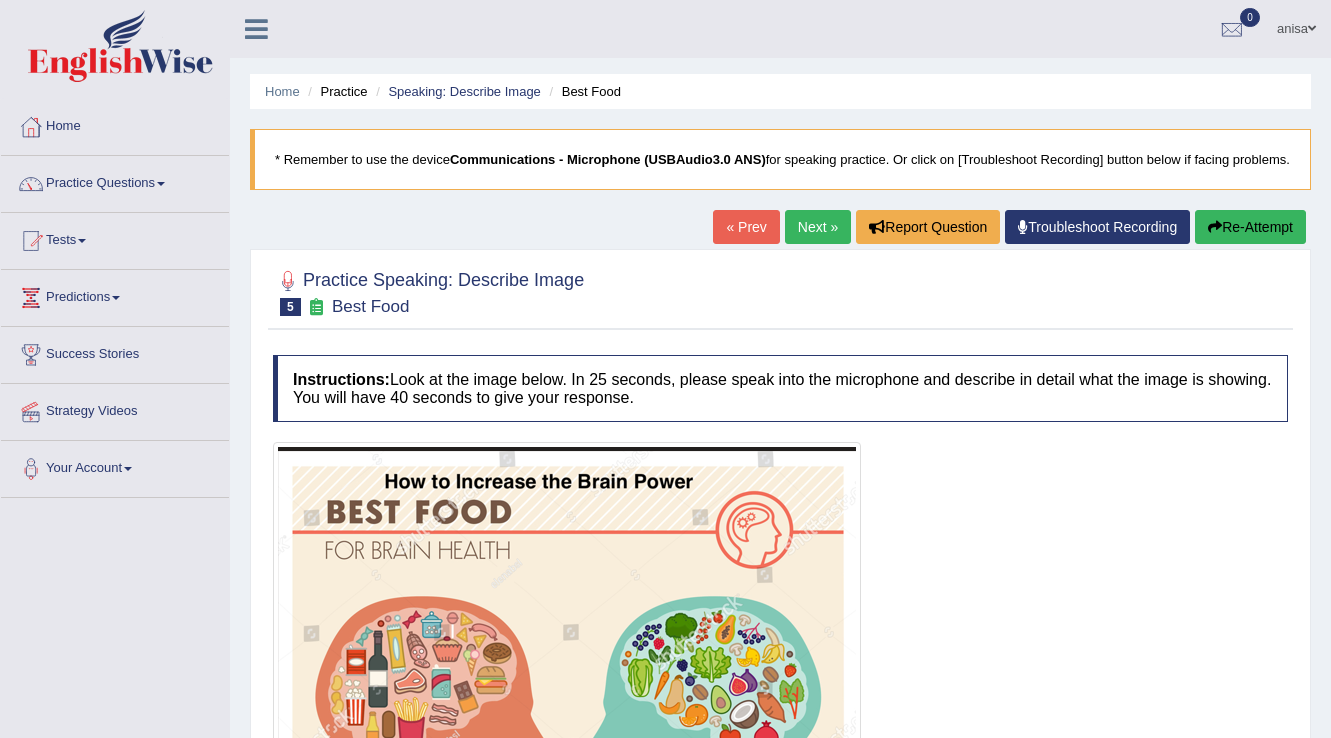 scroll, scrollTop: 0, scrollLeft: 0, axis: both 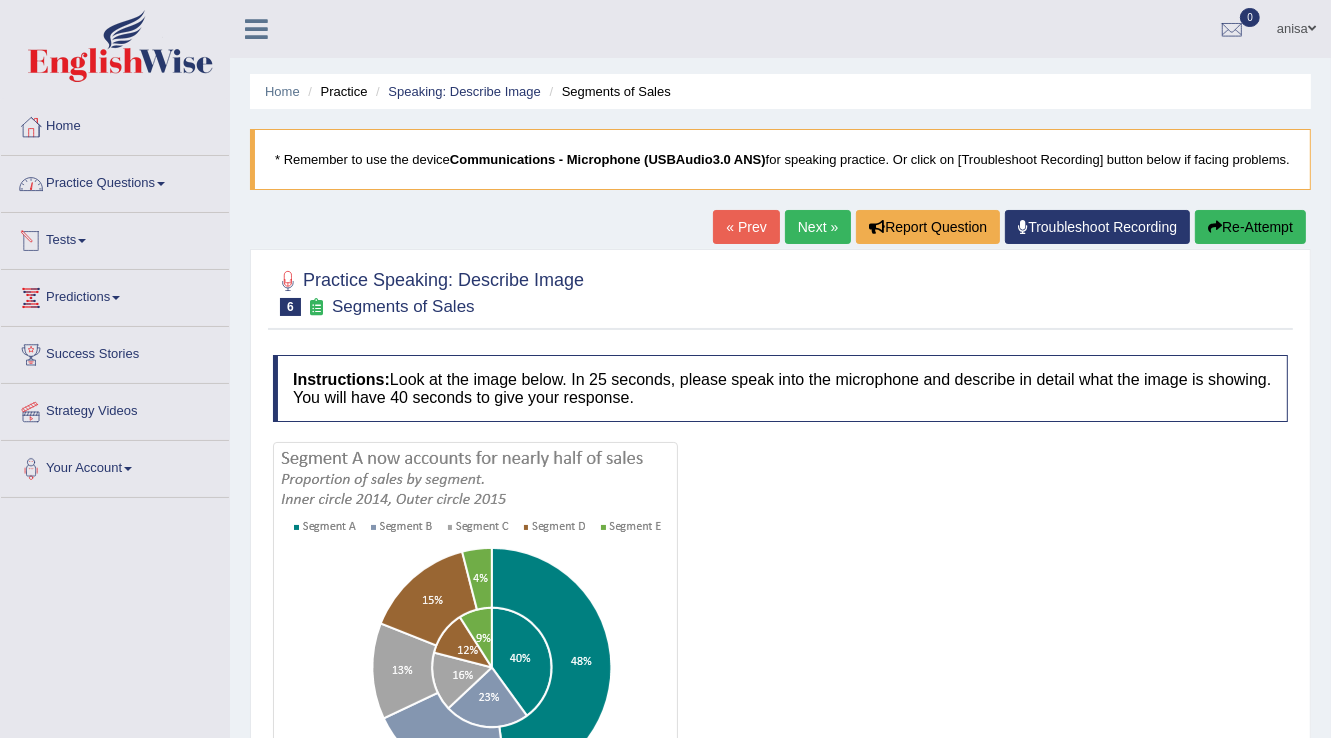 click on "Practice Questions" at bounding box center [115, 181] 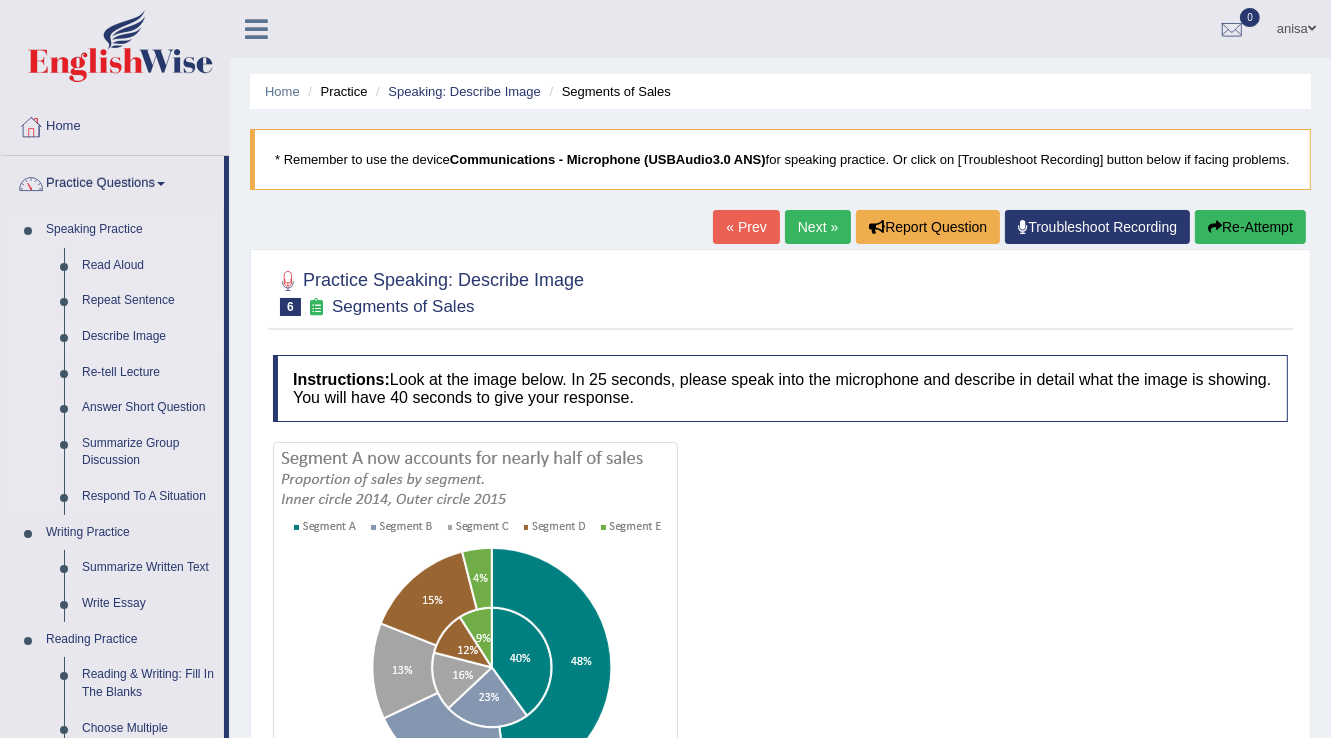 click on "Describe Image" at bounding box center [148, 337] 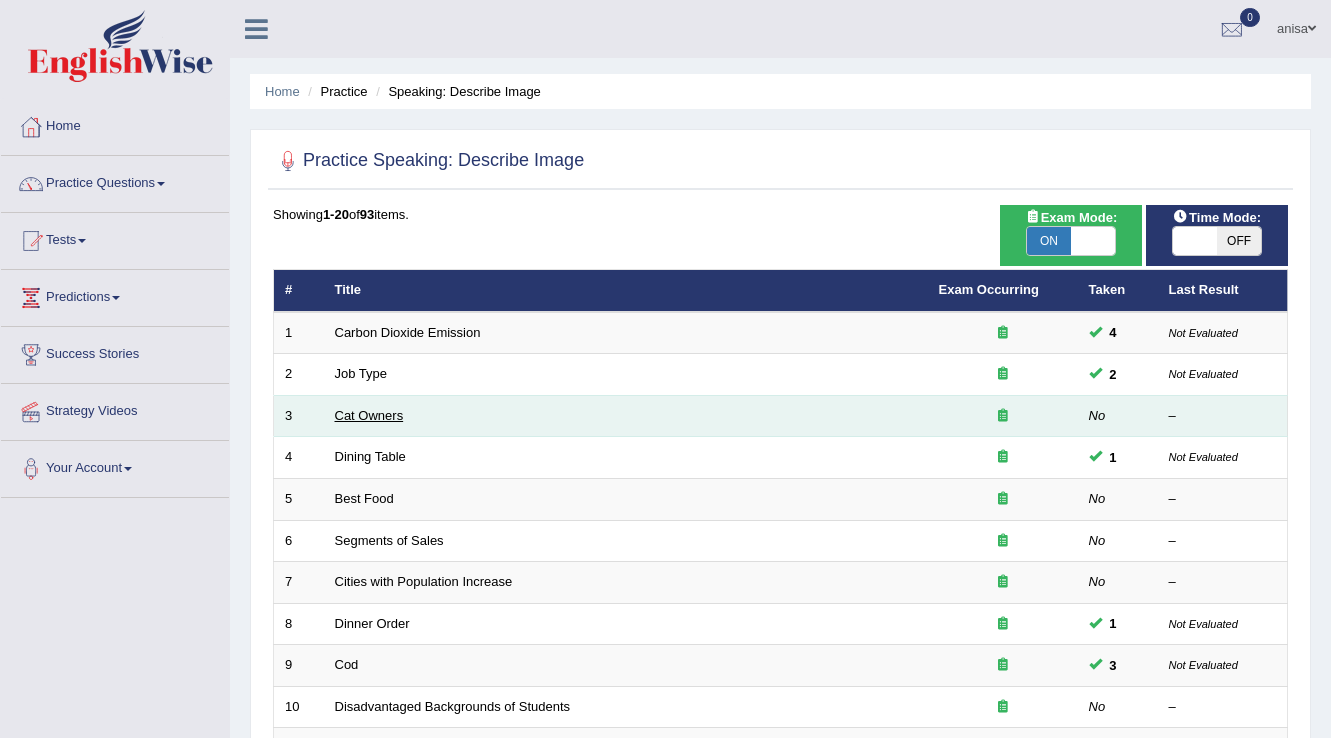scroll, scrollTop: 0, scrollLeft: 0, axis: both 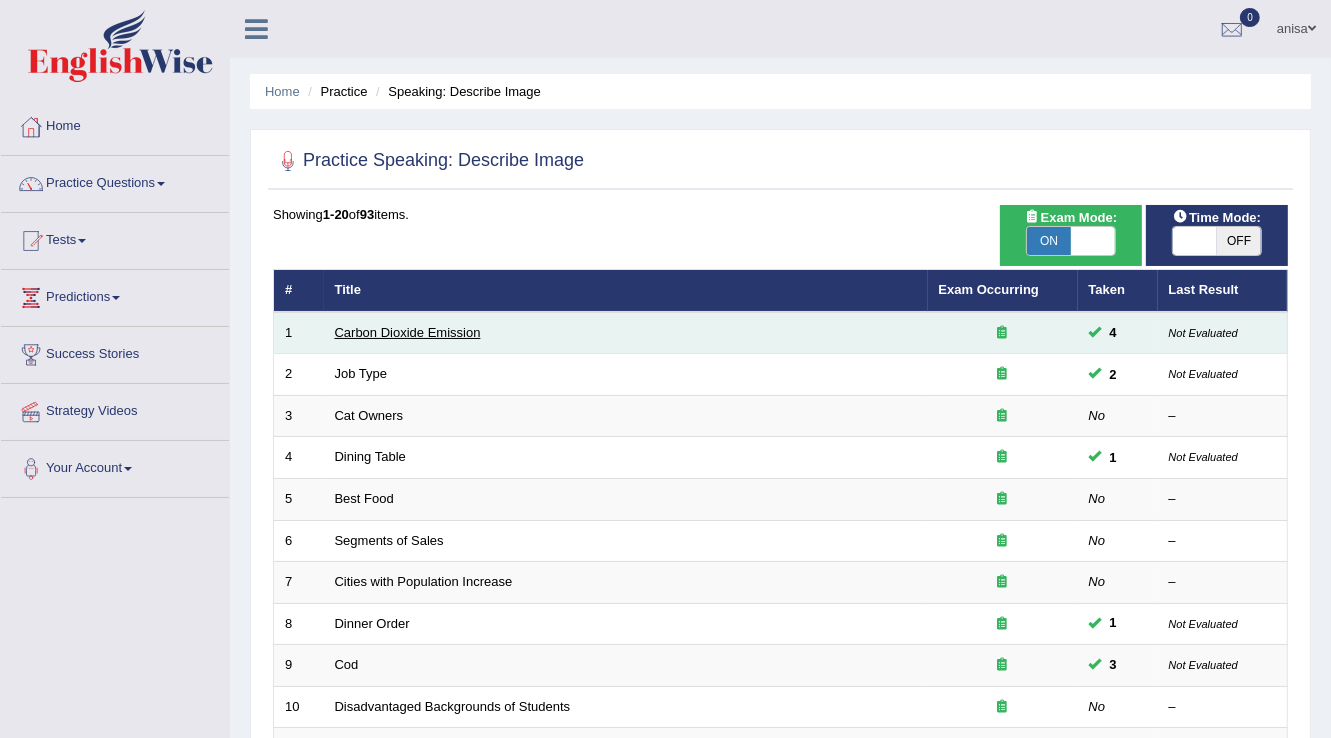 click on "Carbon Dioxide Emission" at bounding box center [408, 332] 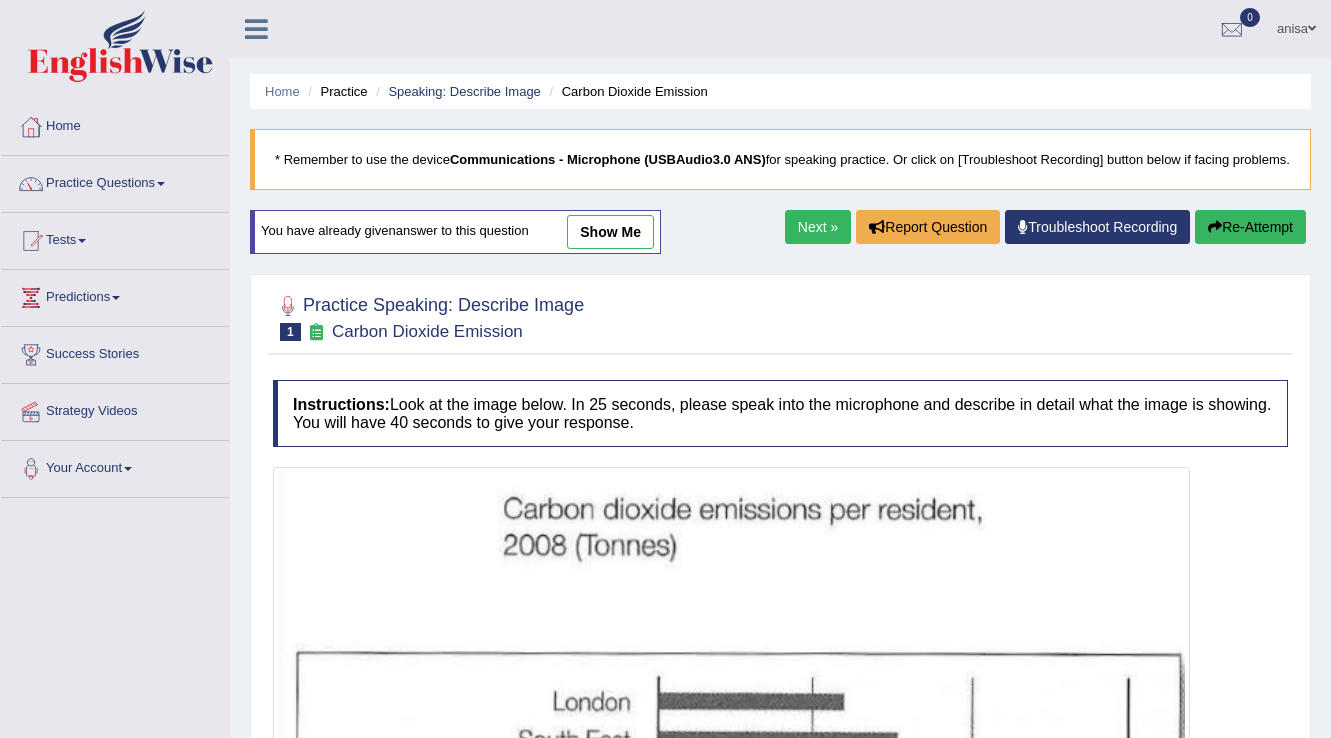 scroll, scrollTop: 0, scrollLeft: 0, axis: both 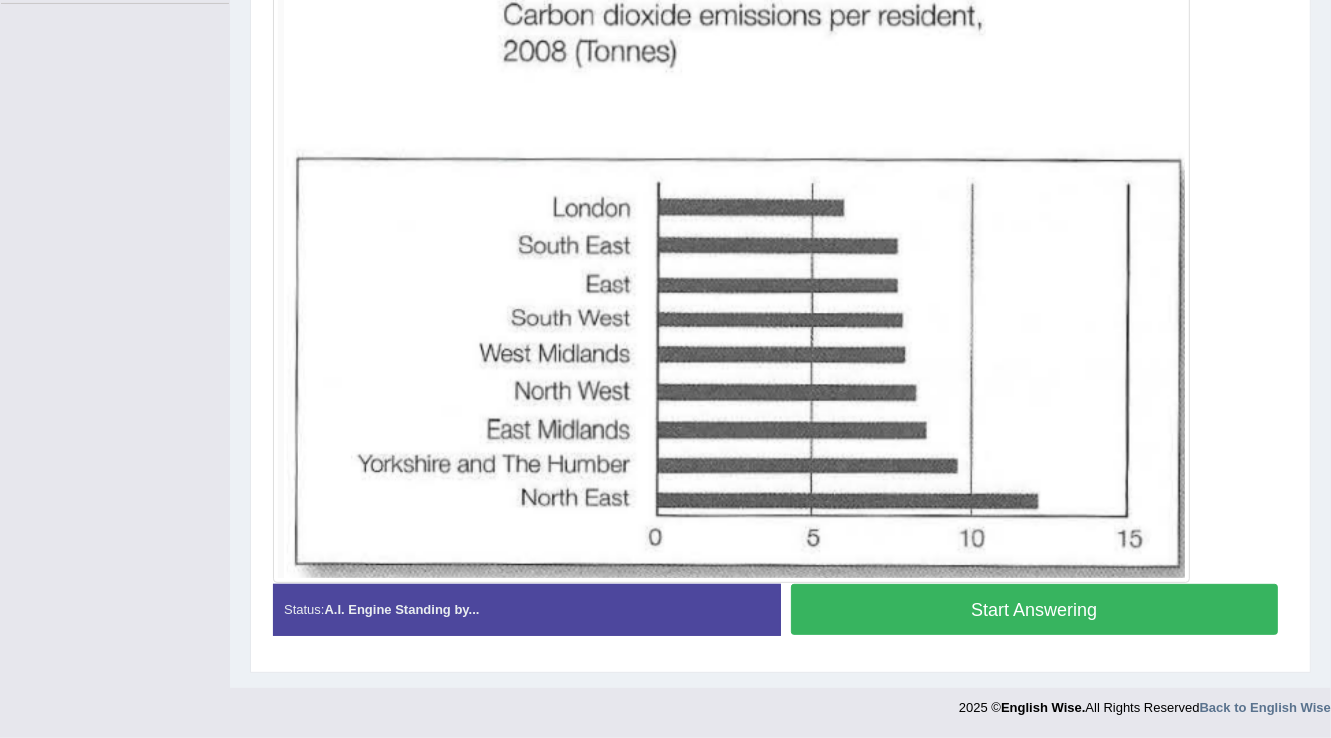 click on "Start Answering" at bounding box center [1035, 609] 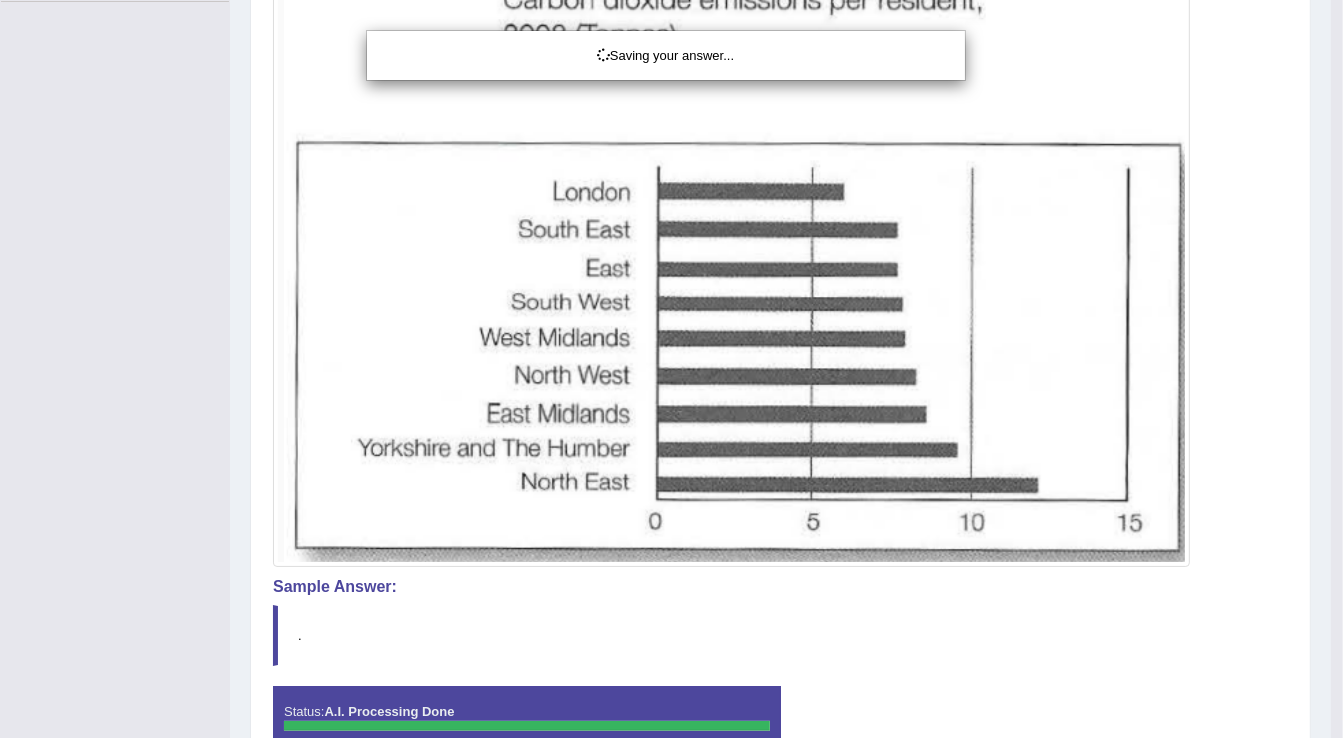 click on "Saving your answer..." at bounding box center [671, 369] 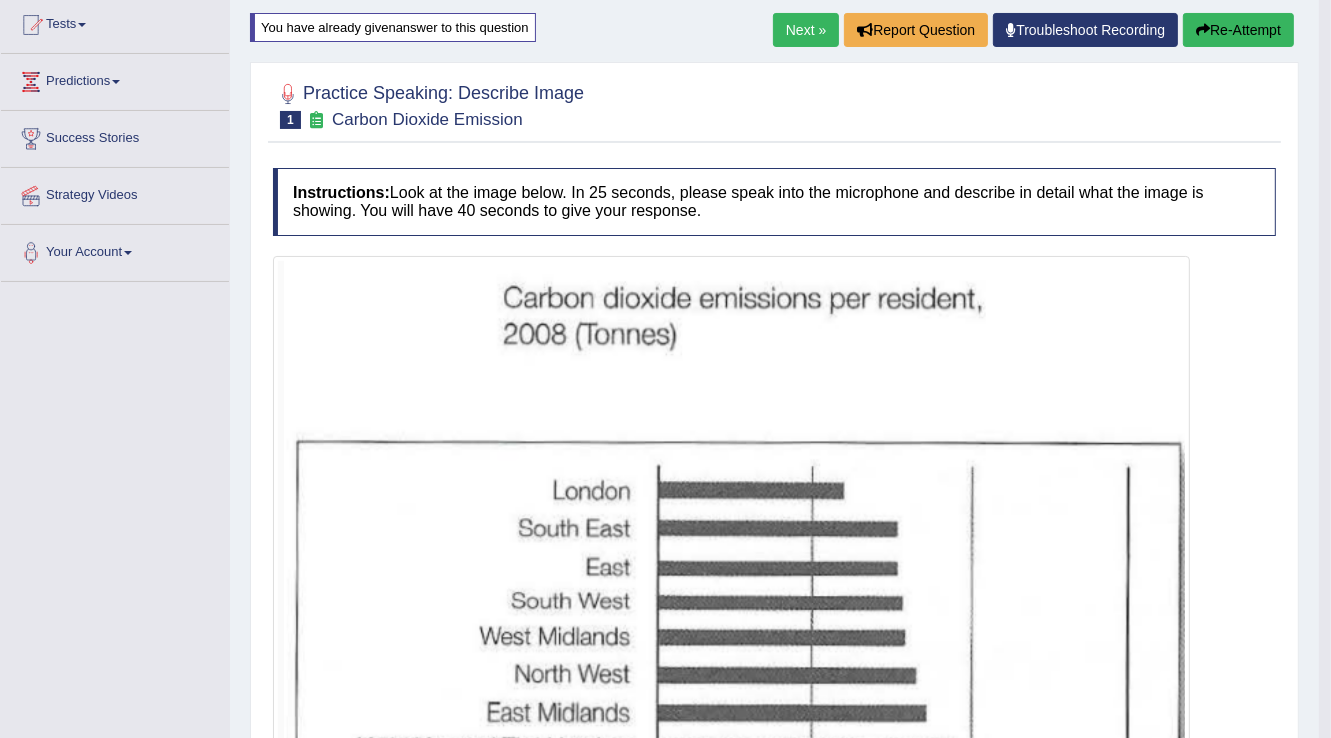 scroll, scrollTop: 0, scrollLeft: 0, axis: both 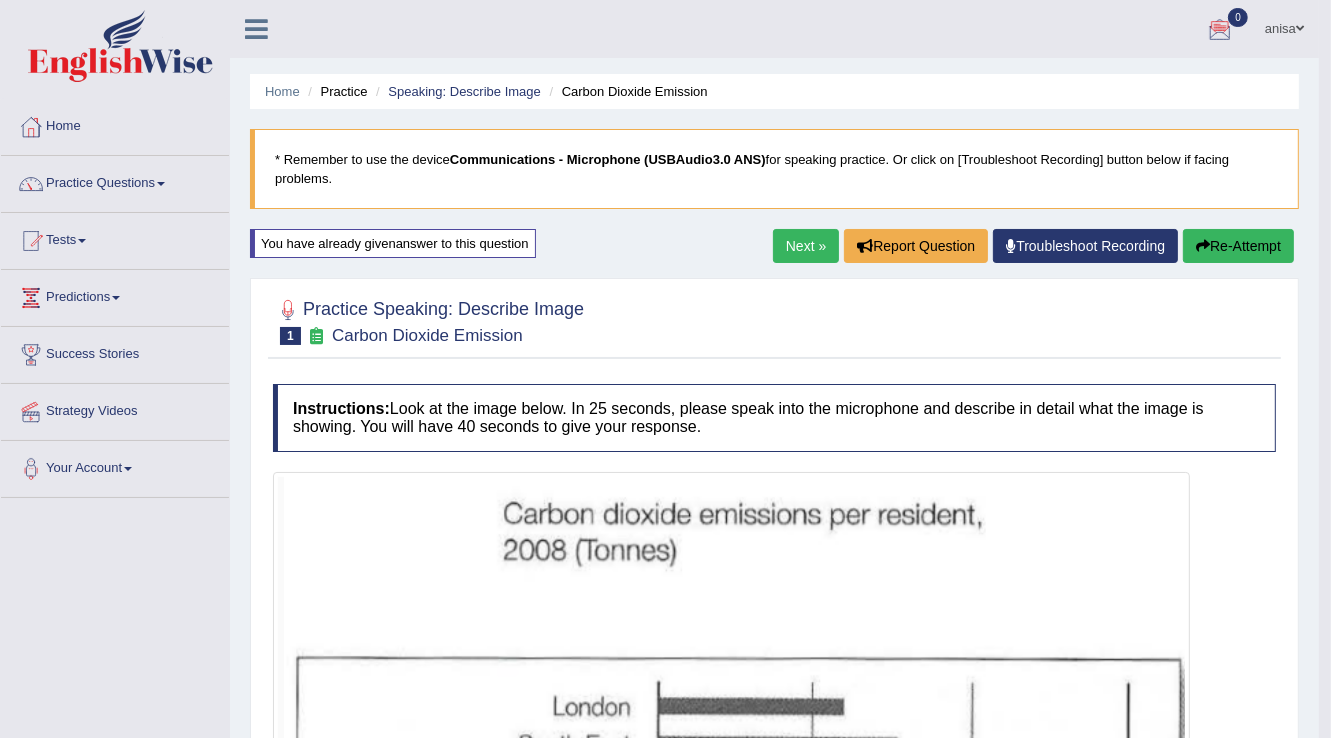 click on "Next »" at bounding box center (806, 246) 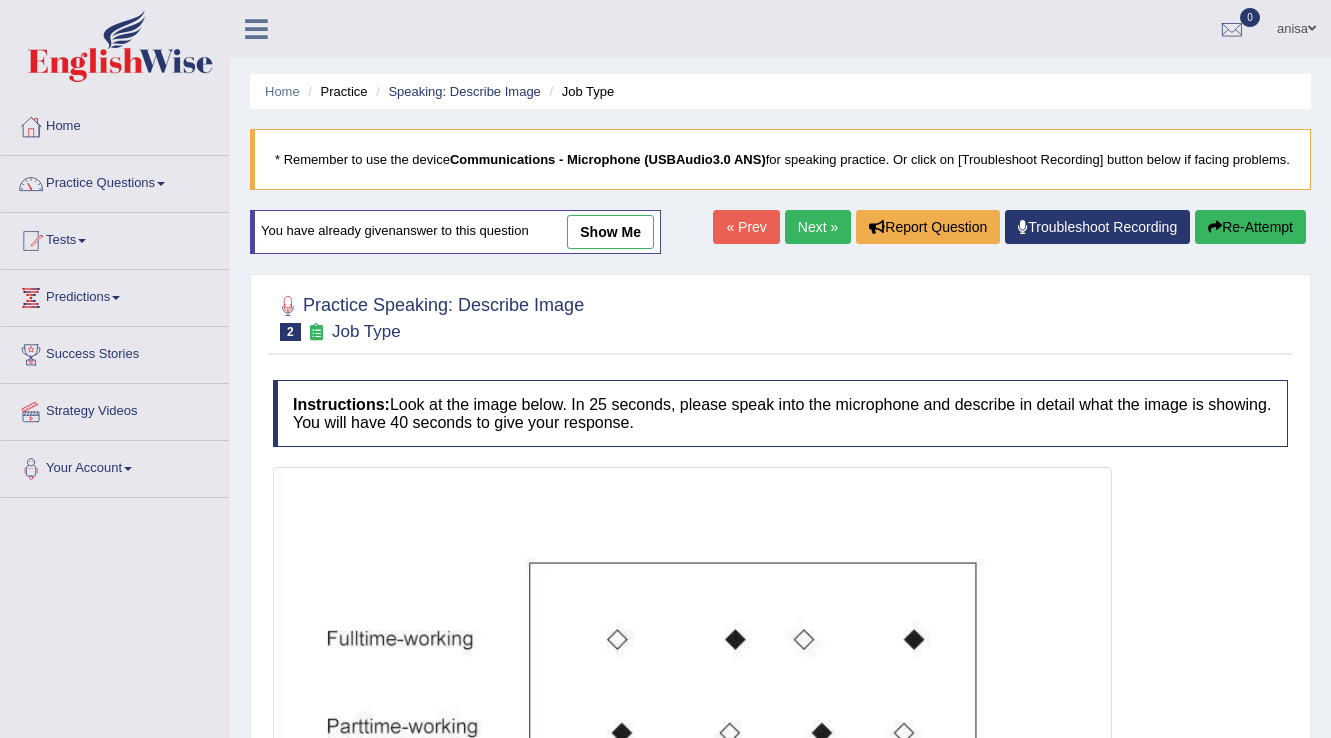 scroll, scrollTop: 0, scrollLeft: 0, axis: both 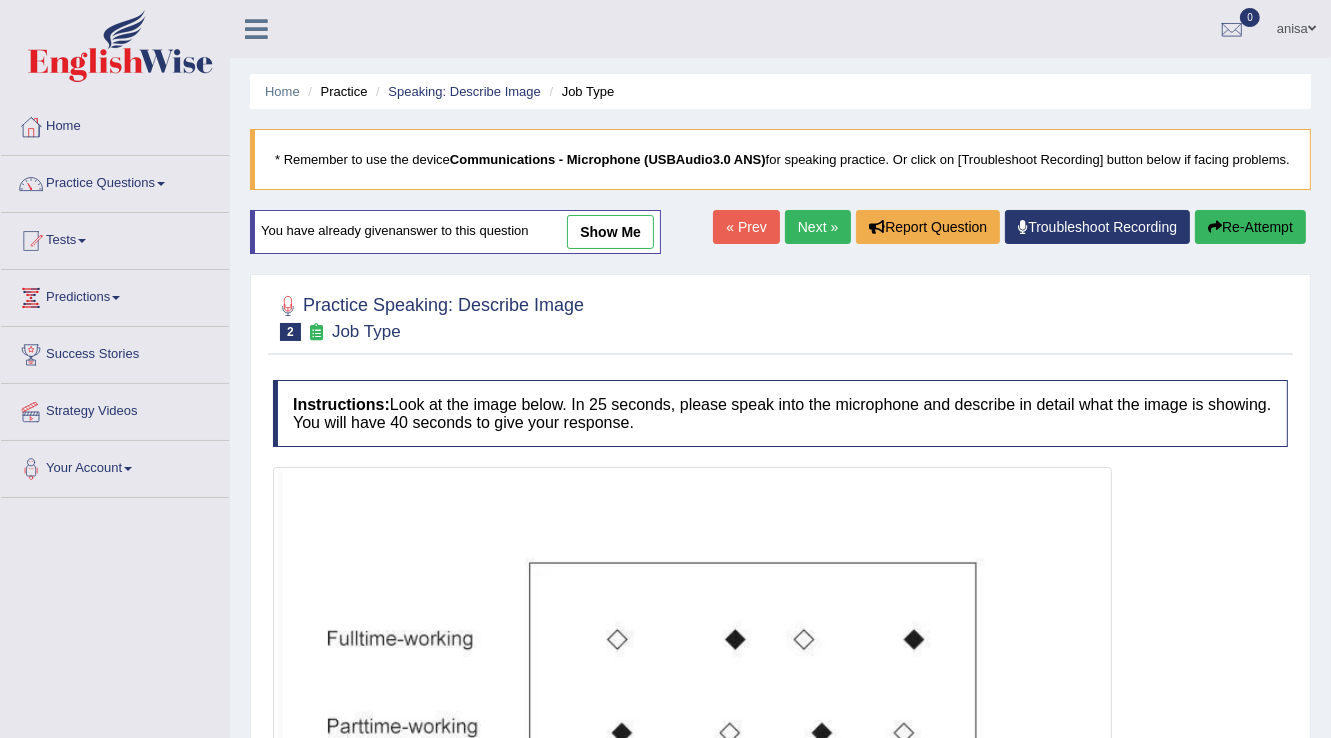 drag, startPoint x: 0, startPoint y: 0, endPoint x: 822, endPoint y: 252, distance: 859.76044 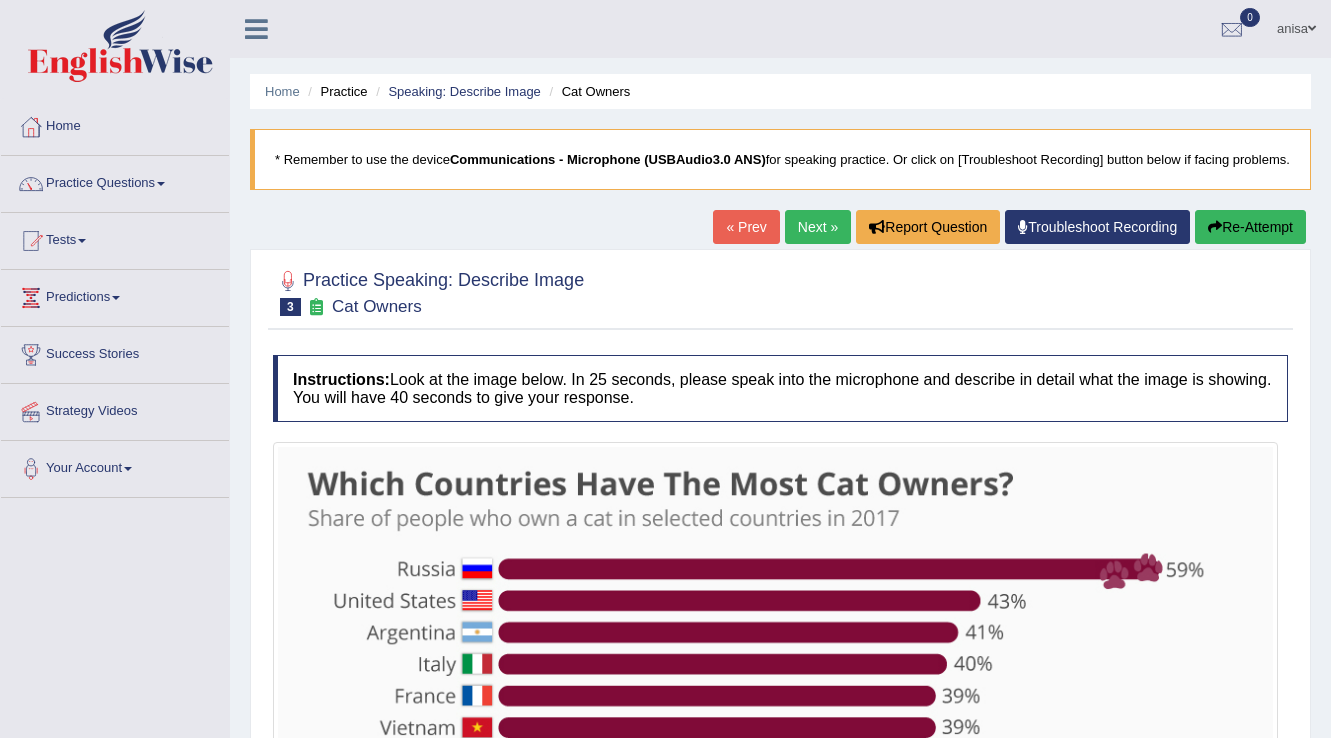 scroll, scrollTop: 0, scrollLeft: 0, axis: both 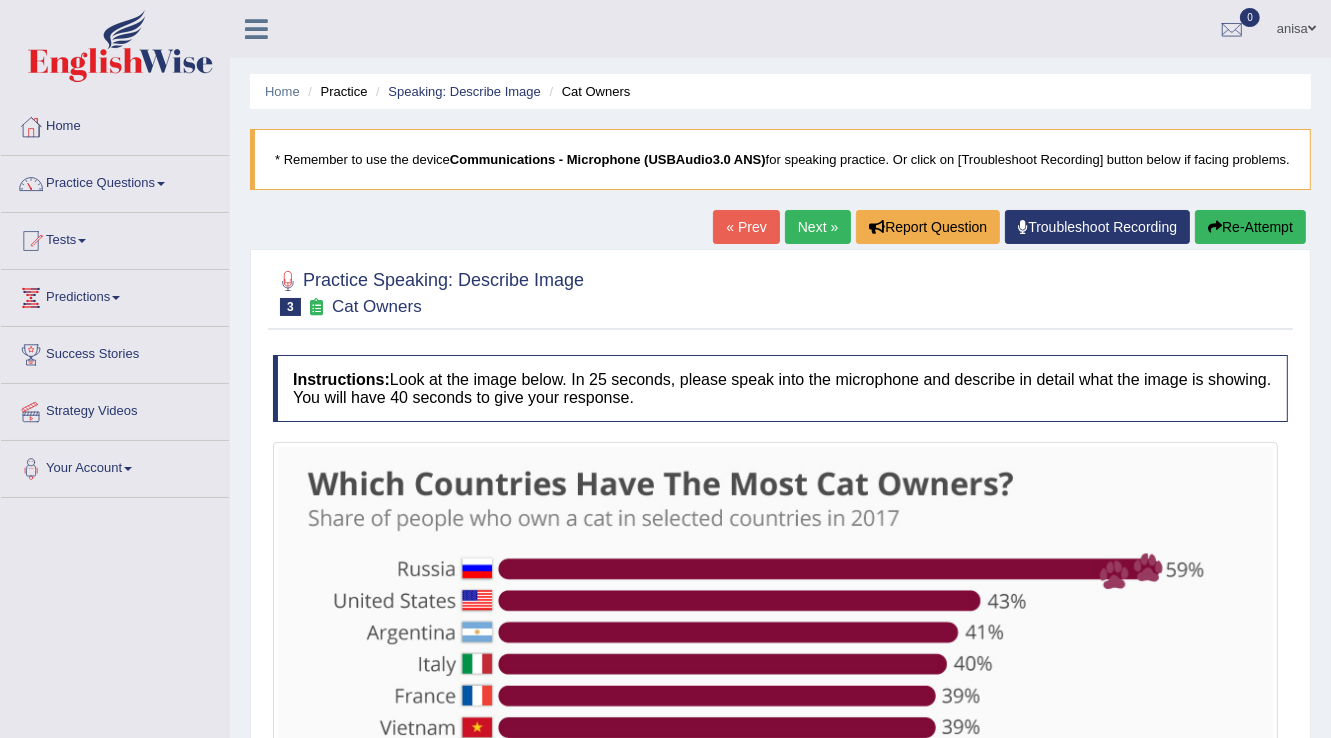click on "Next »" at bounding box center (818, 227) 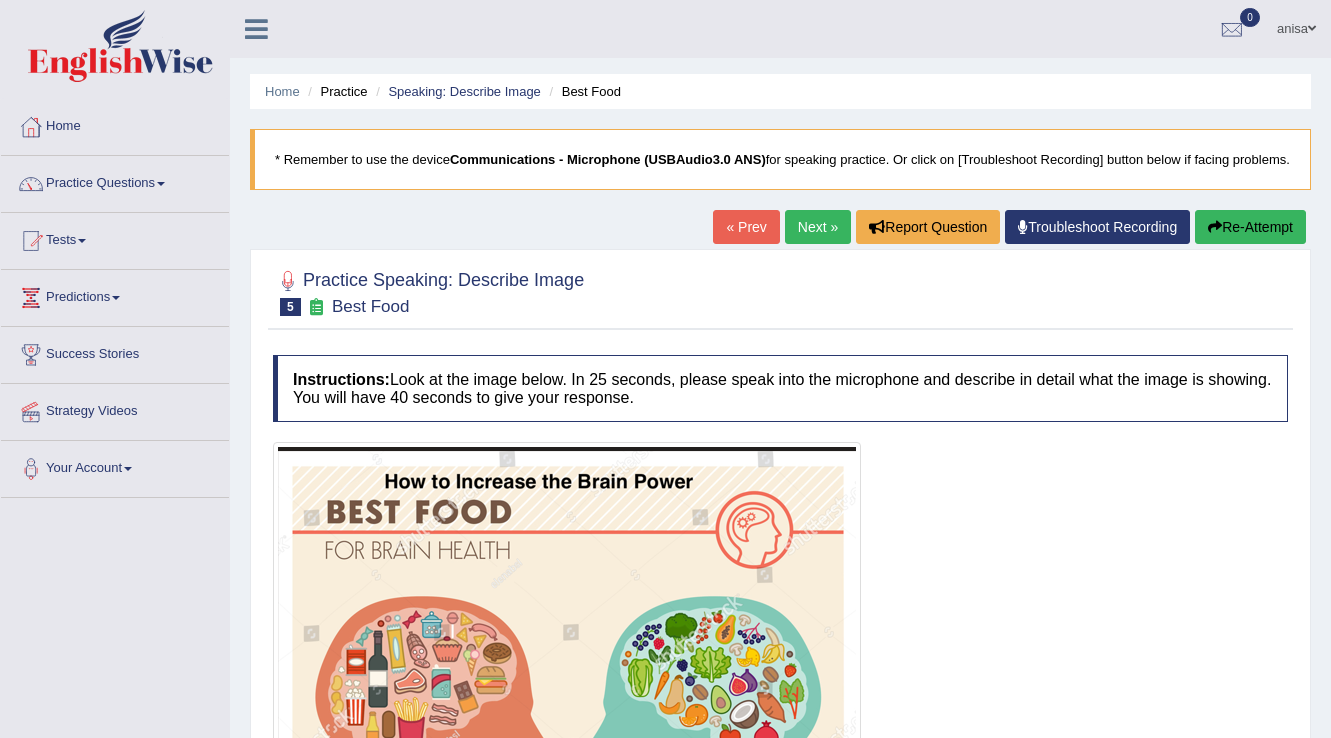 scroll, scrollTop: 0, scrollLeft: 0, axis: both 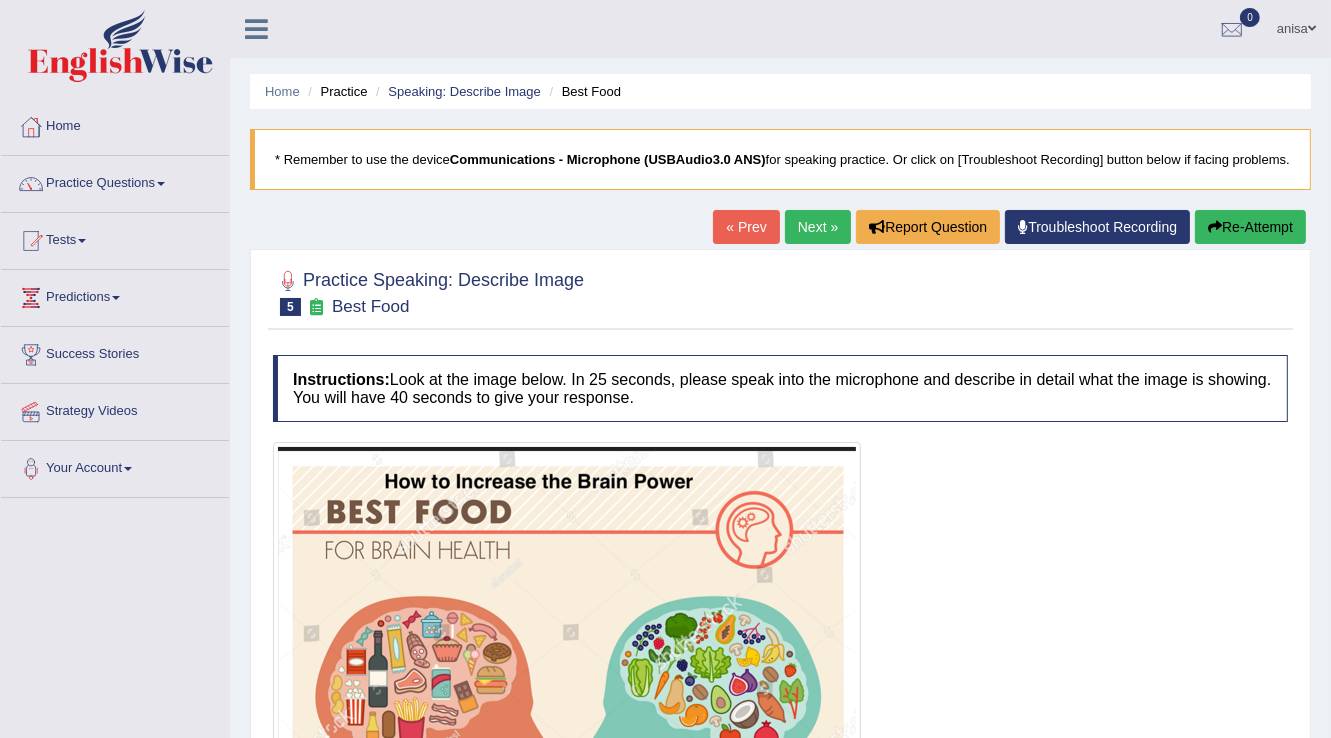 click on "« Prev" at bounding box center [746, 227] 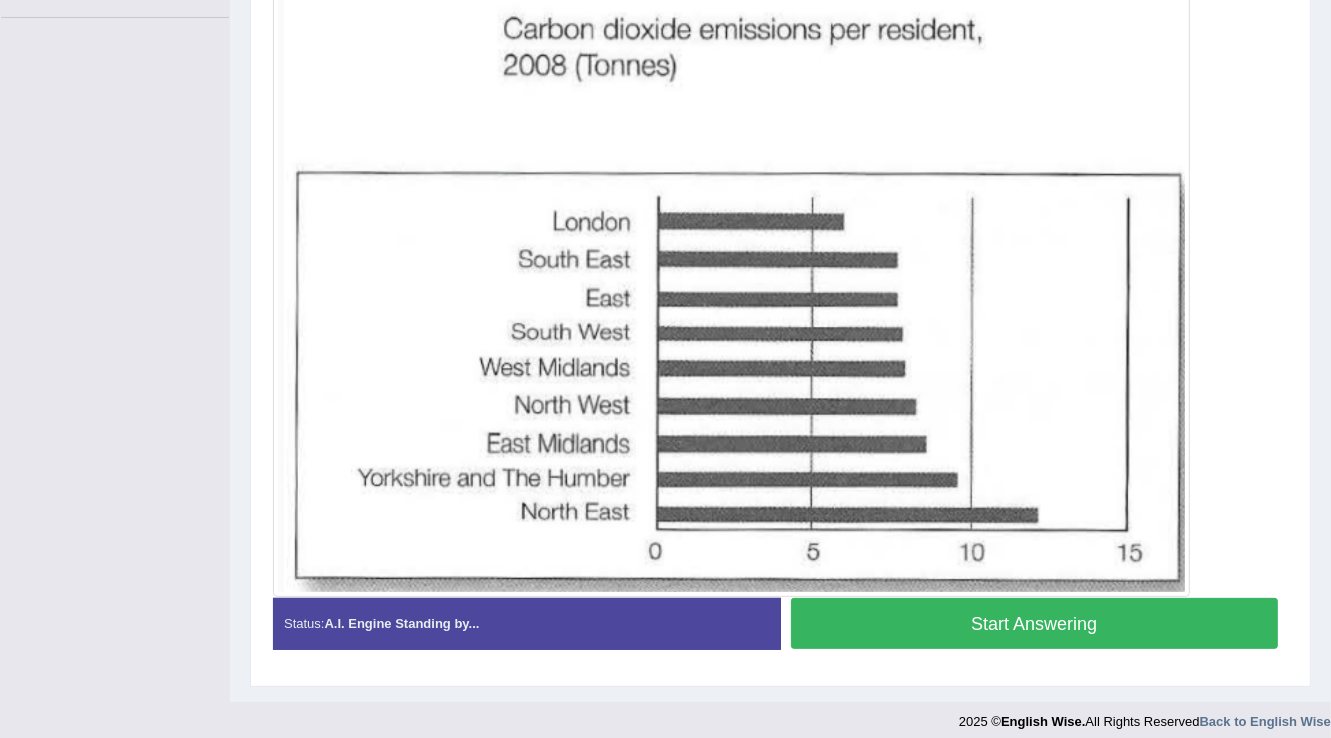 scroll, scrollTop: 480, scrollLeft: 0, axis: vertical 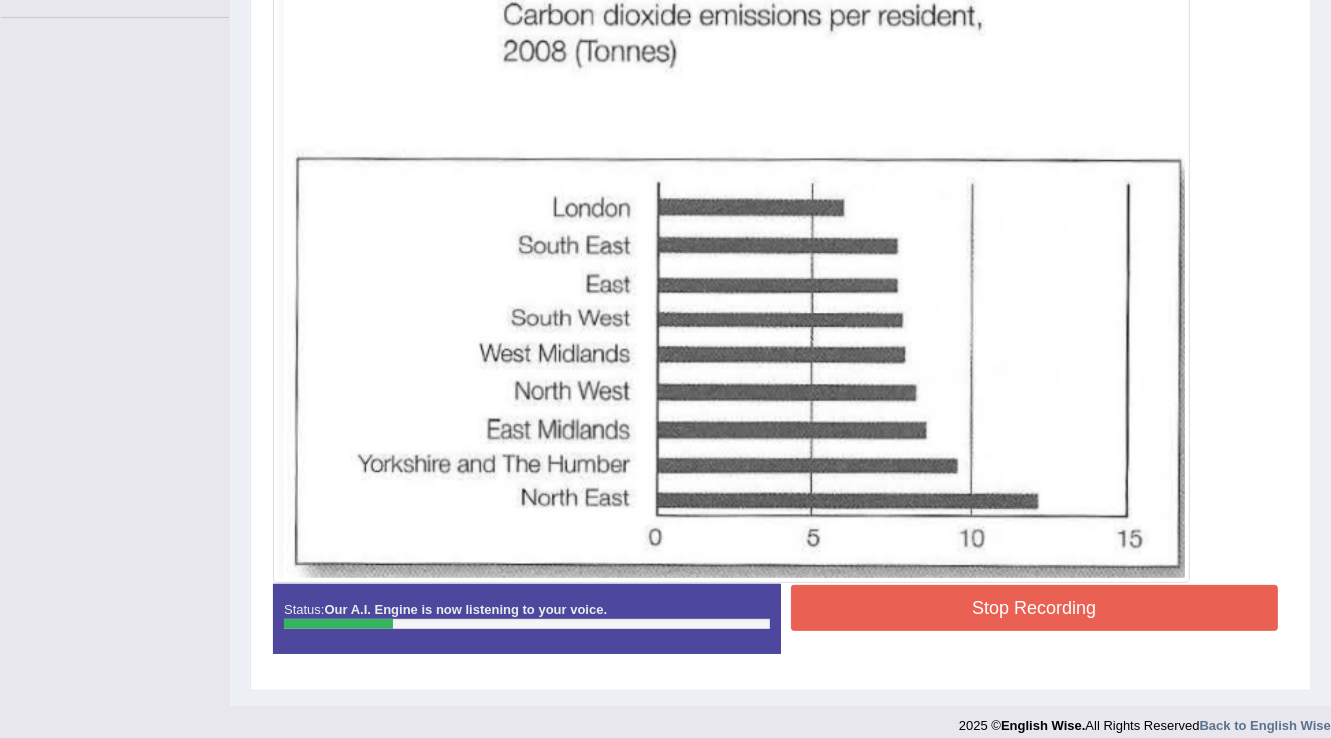 click at bounding box center (731, 278) 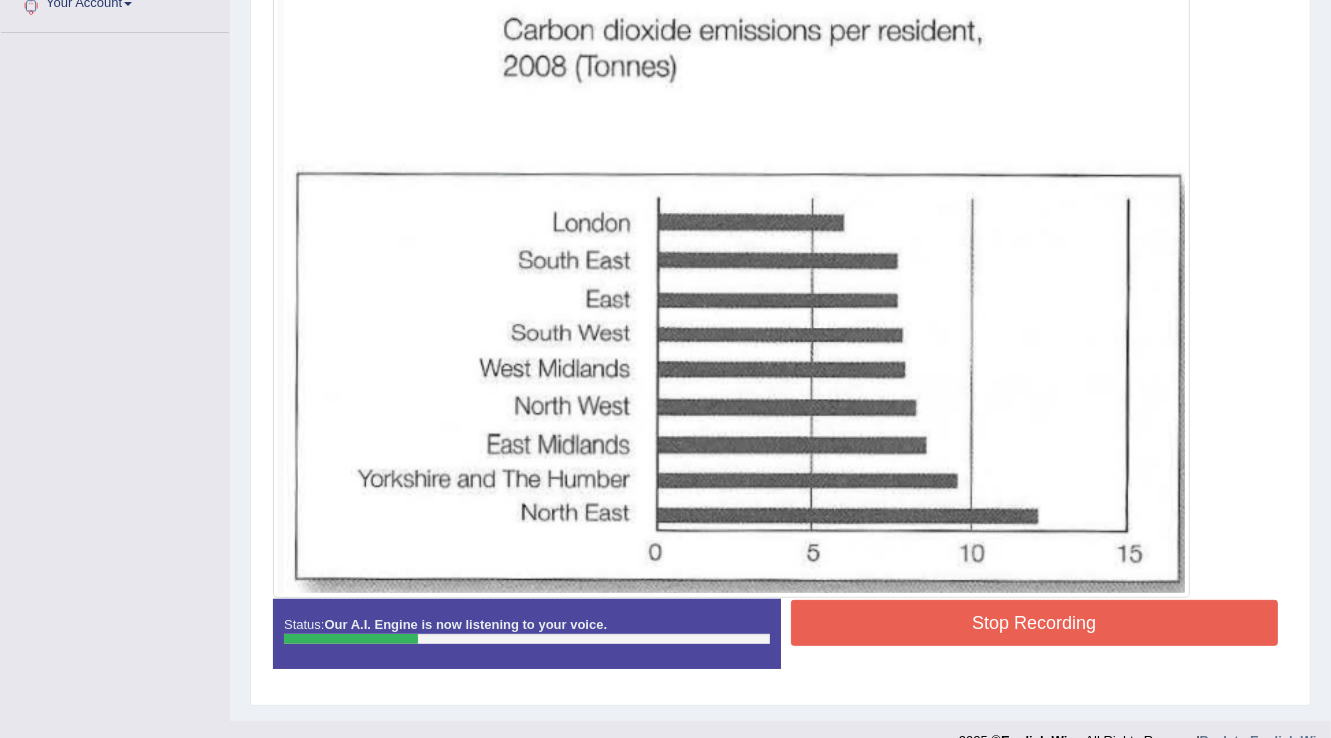 scroll, scrollTop: 0, scrollLeft: 0, axis: both 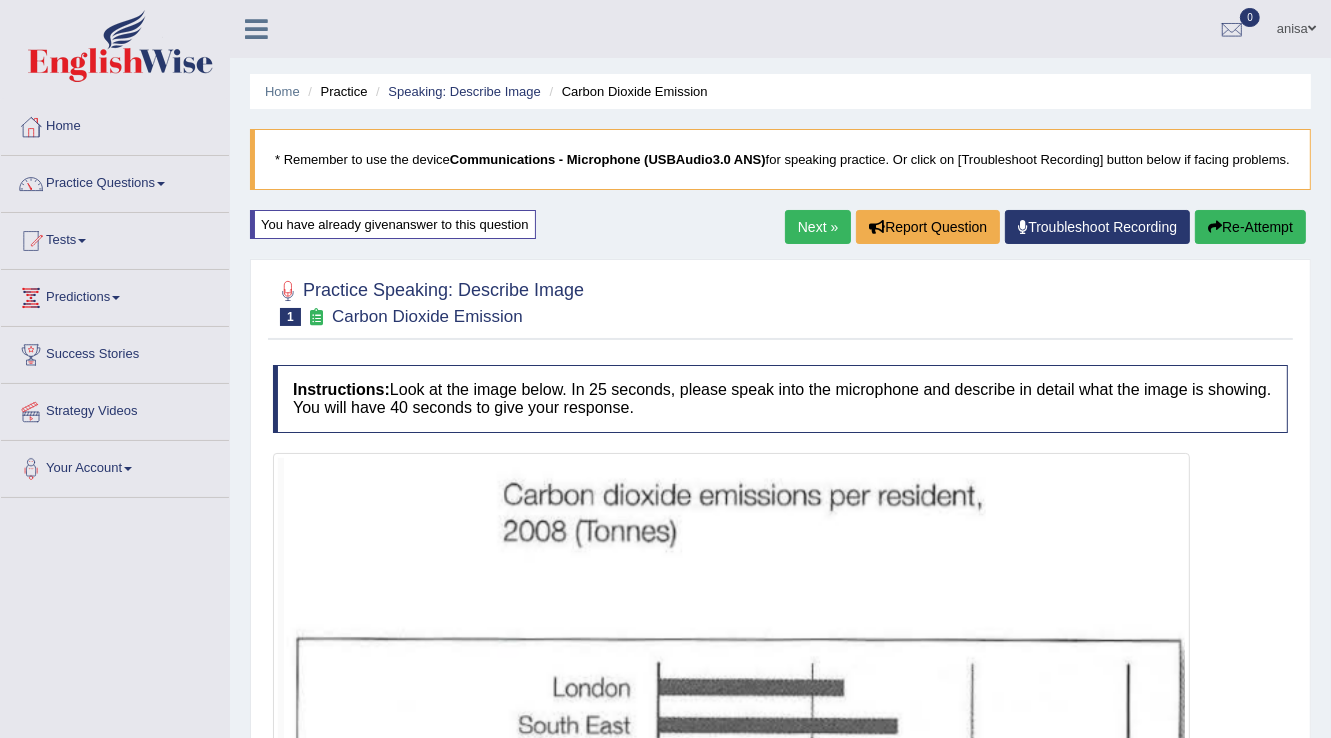 click on "Next »" at bounding box center [818, 227] 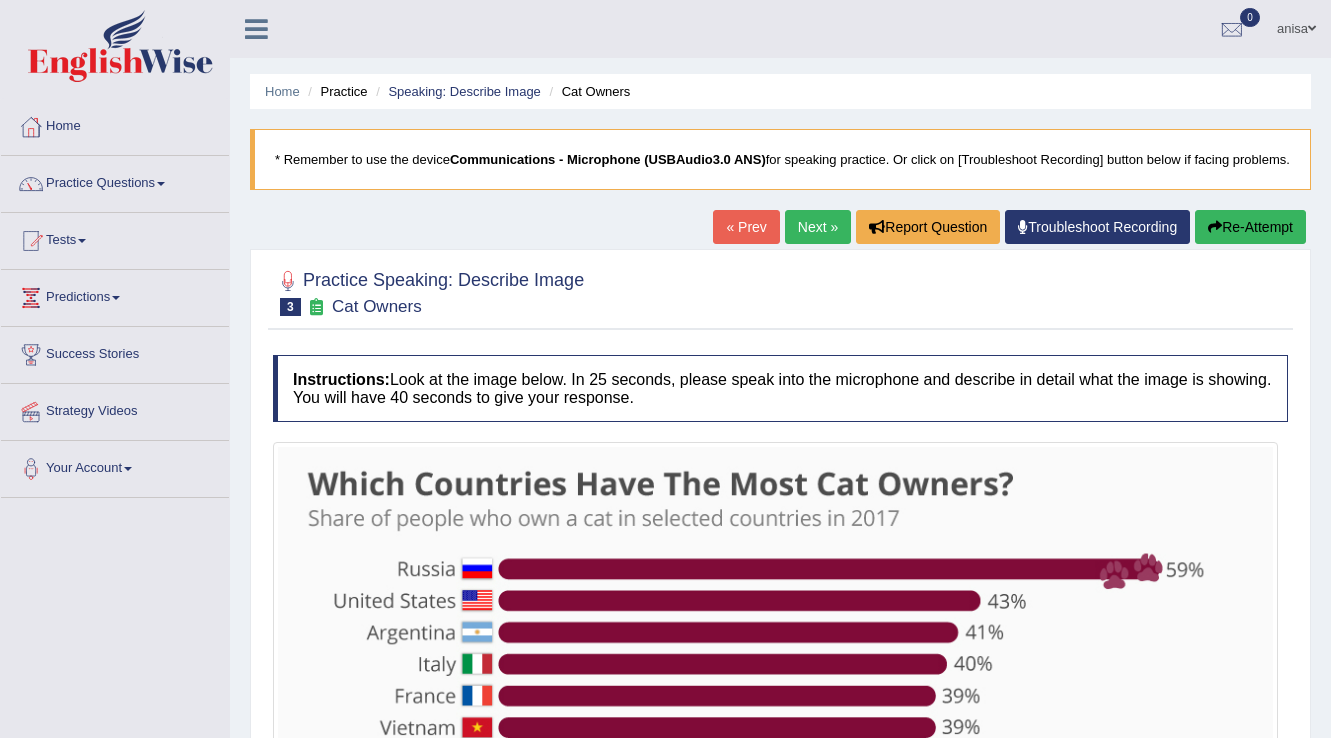 scroll, scrollTop: 0, scrollLeft: 0, axis: both 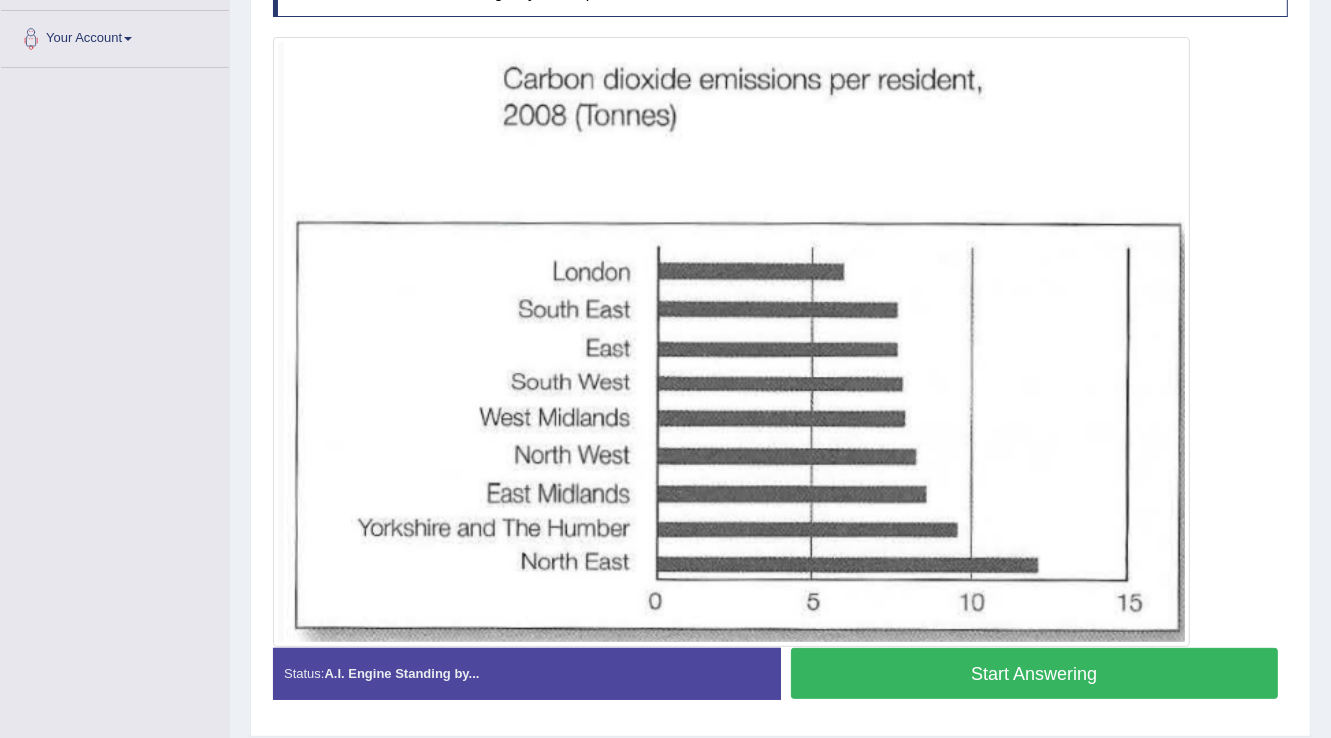 click on "Start Answering" at bounding box center [1035, 673] 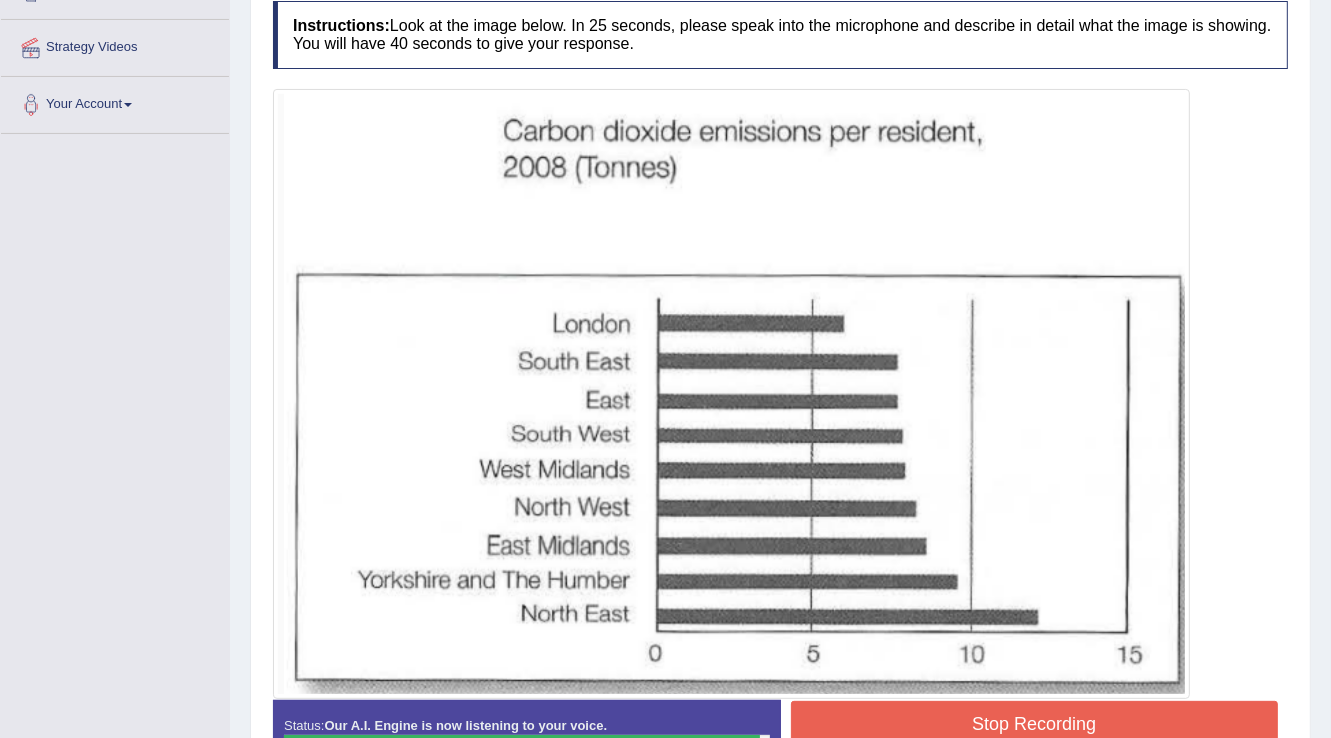 scroll, scrollTop: 400, scrollLeft: 0, axis: vertical 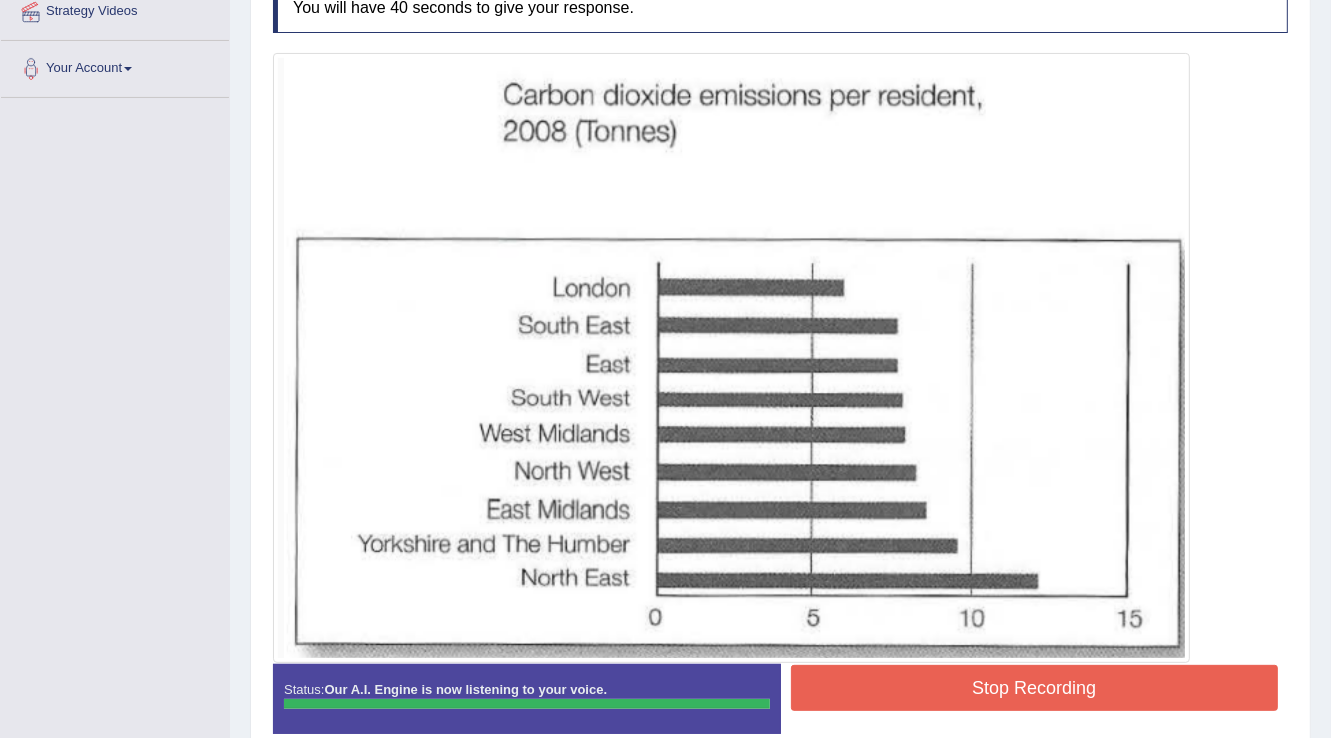 click on "Stop Recording" at bounding box center (1035, 688) 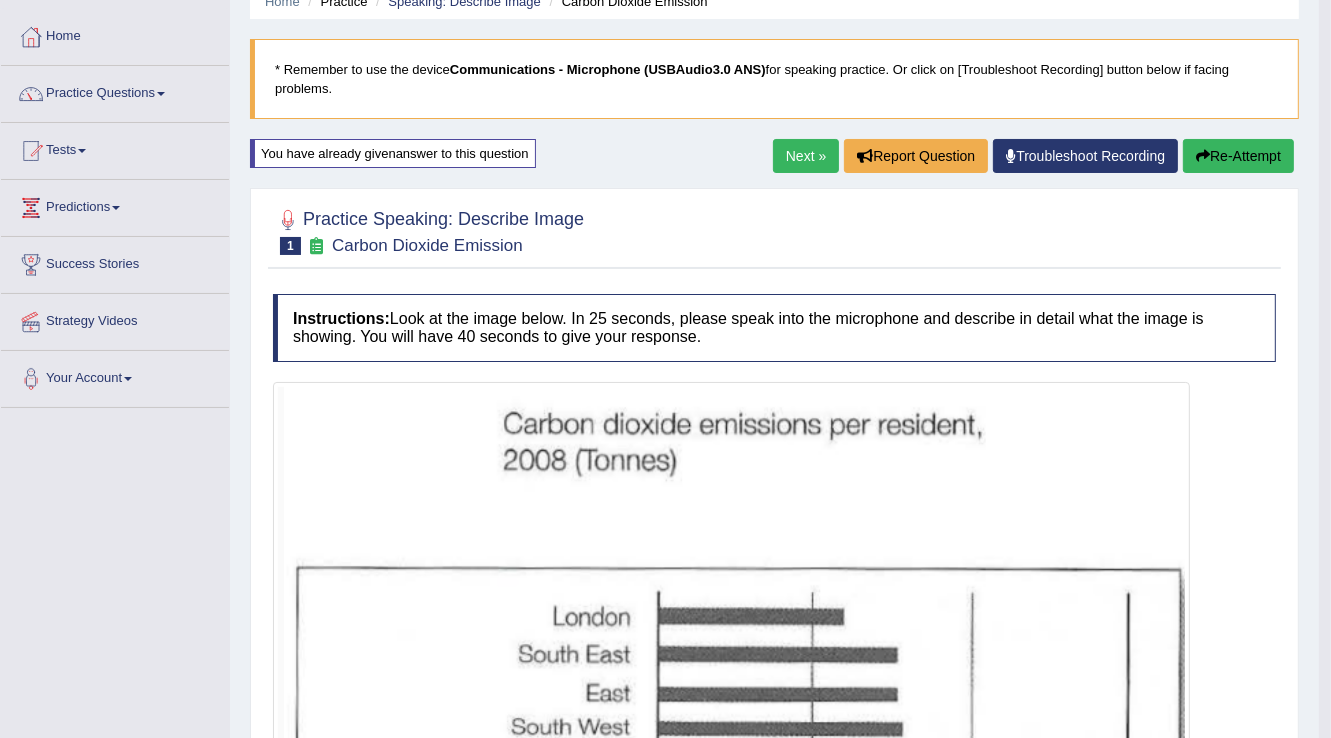 scroll, scrollTop: 80, scrollLeft: 0, axis: vertical 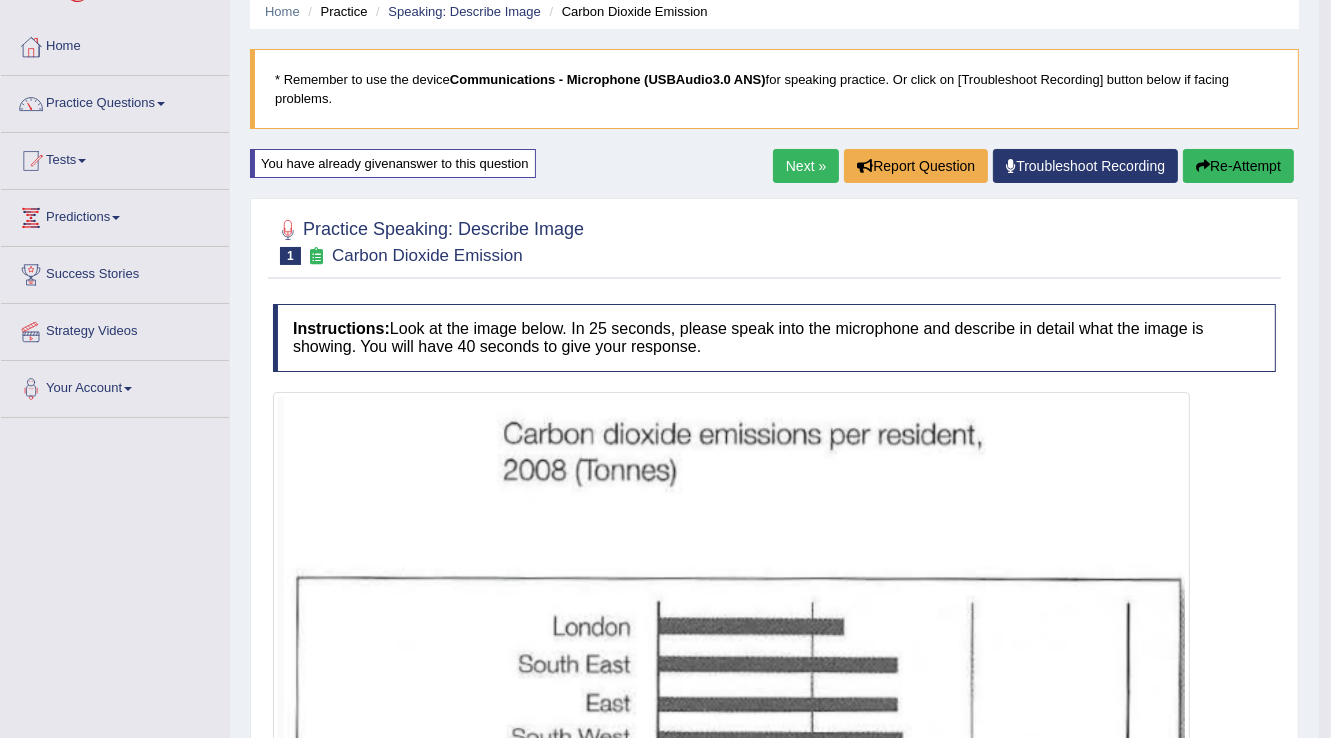 click on "Next »" at bounding box center [806, 166] 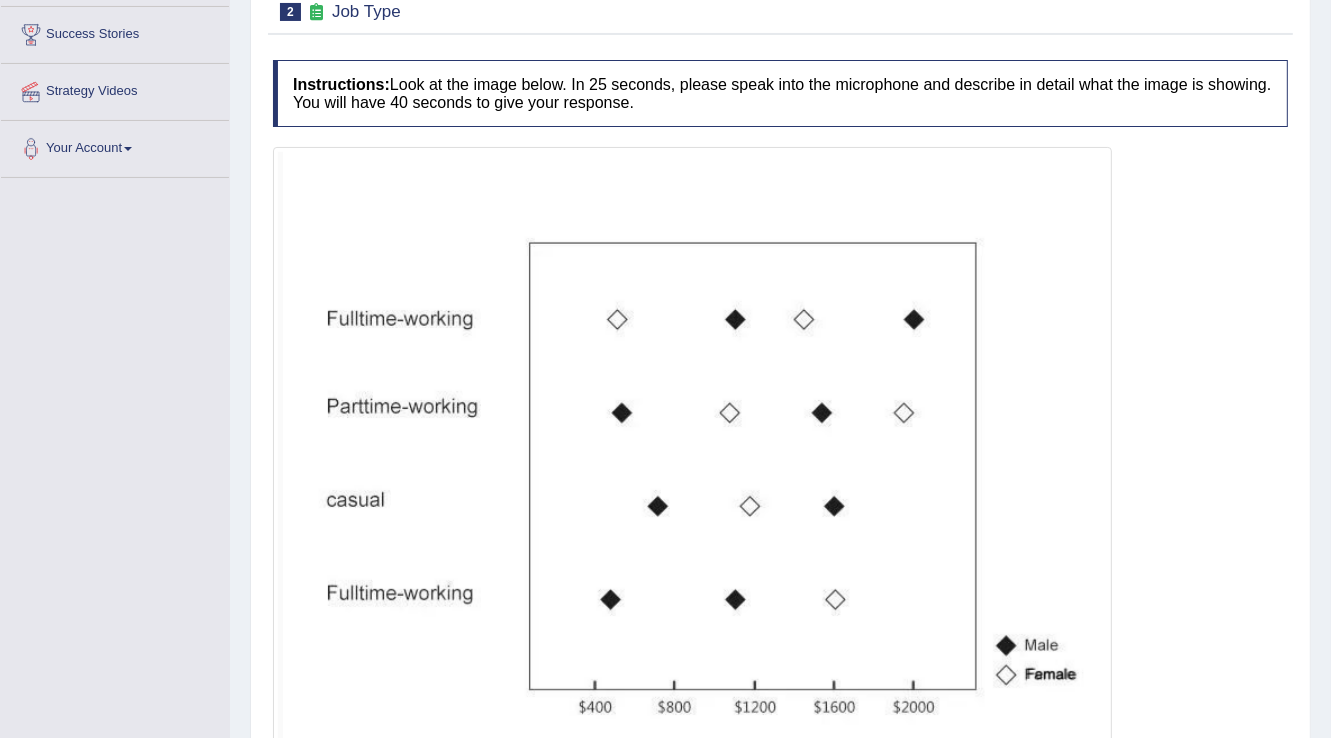 scroll, scrollTop: 320, scrollLeft: 0, axis: vertical 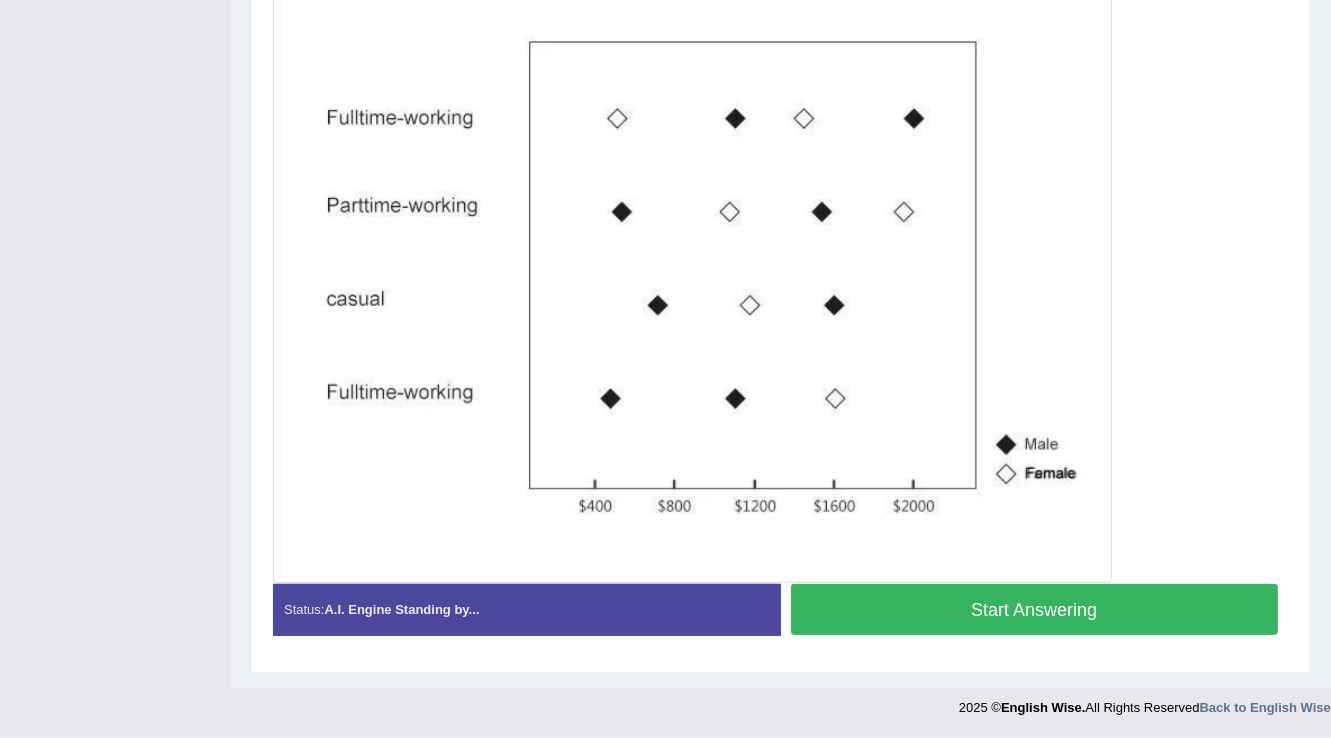 click on "Start Answering" at bounding box center (1035, 609) 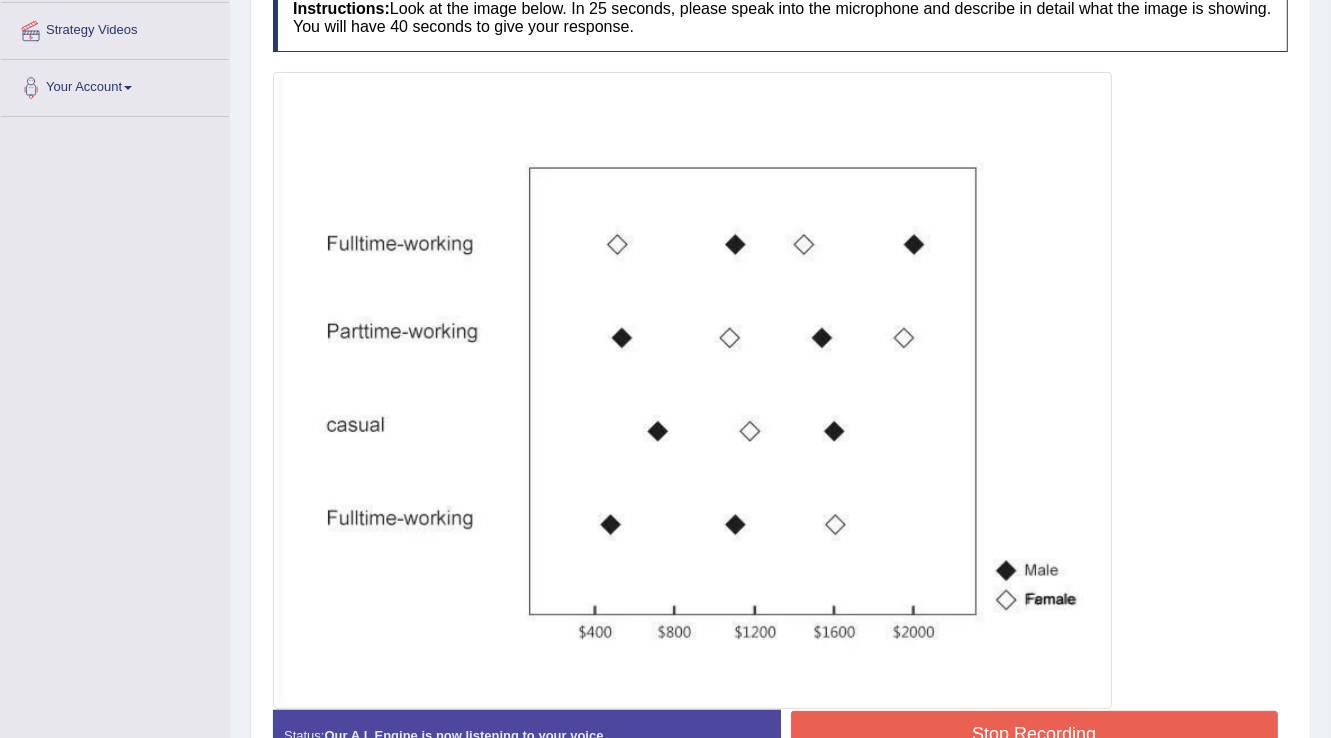 scroll, scrollTop: 442, scrollLeft: 0, axis: vertical 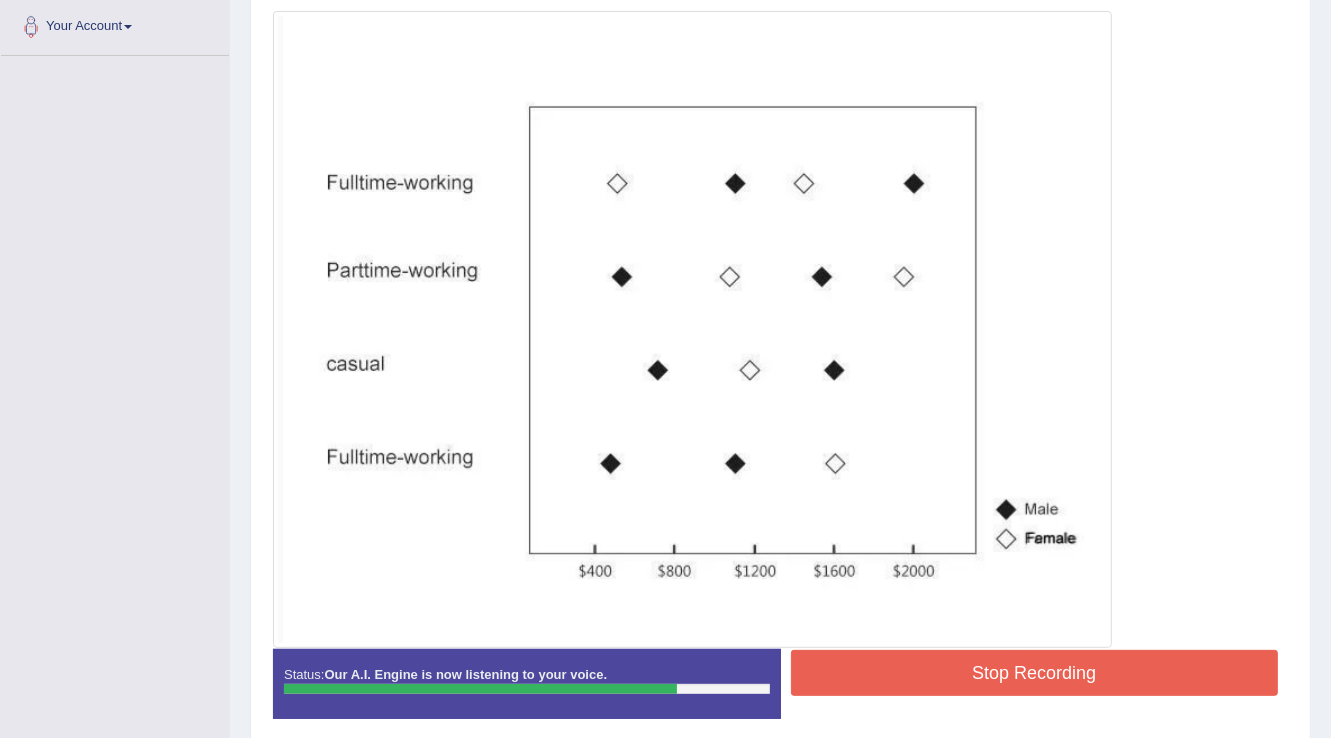 click on "Stop Recording" at bounding box center (1035, 673) 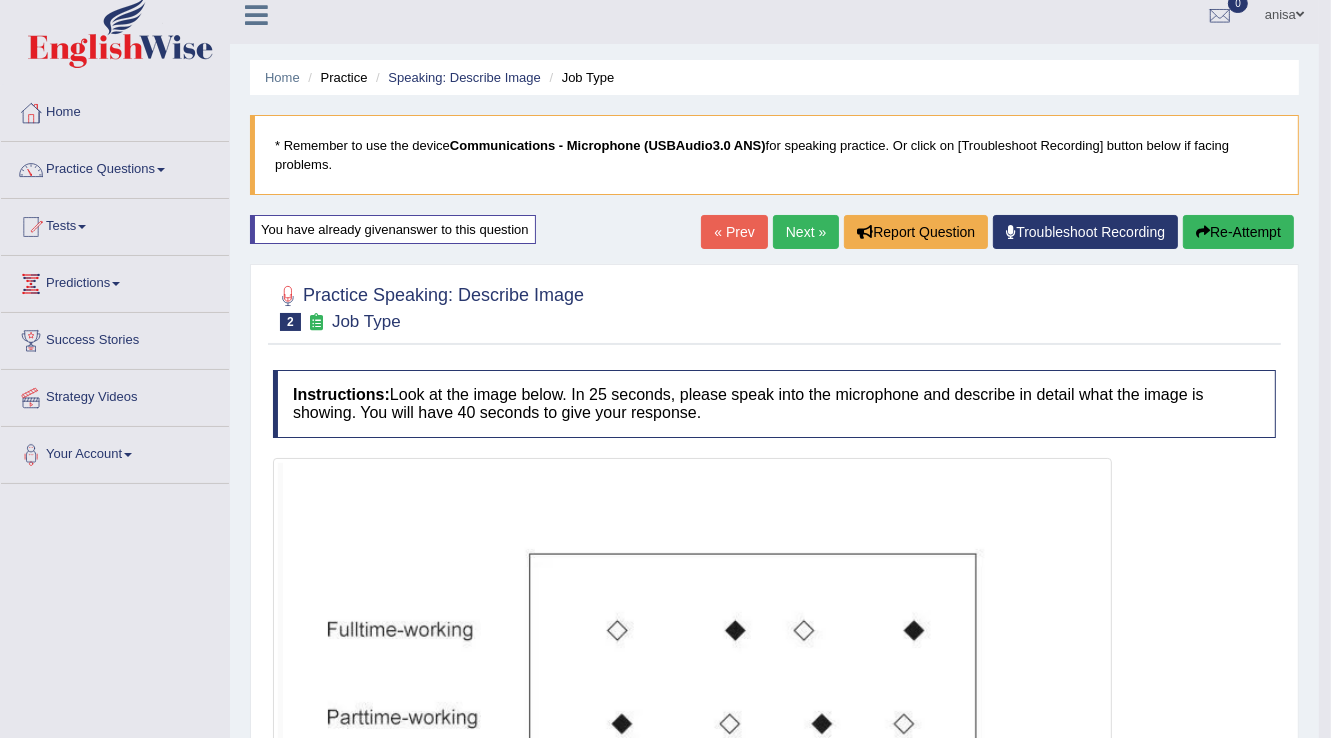 scroll, scrollTop: 0, scrollLeft: 0, axis: both 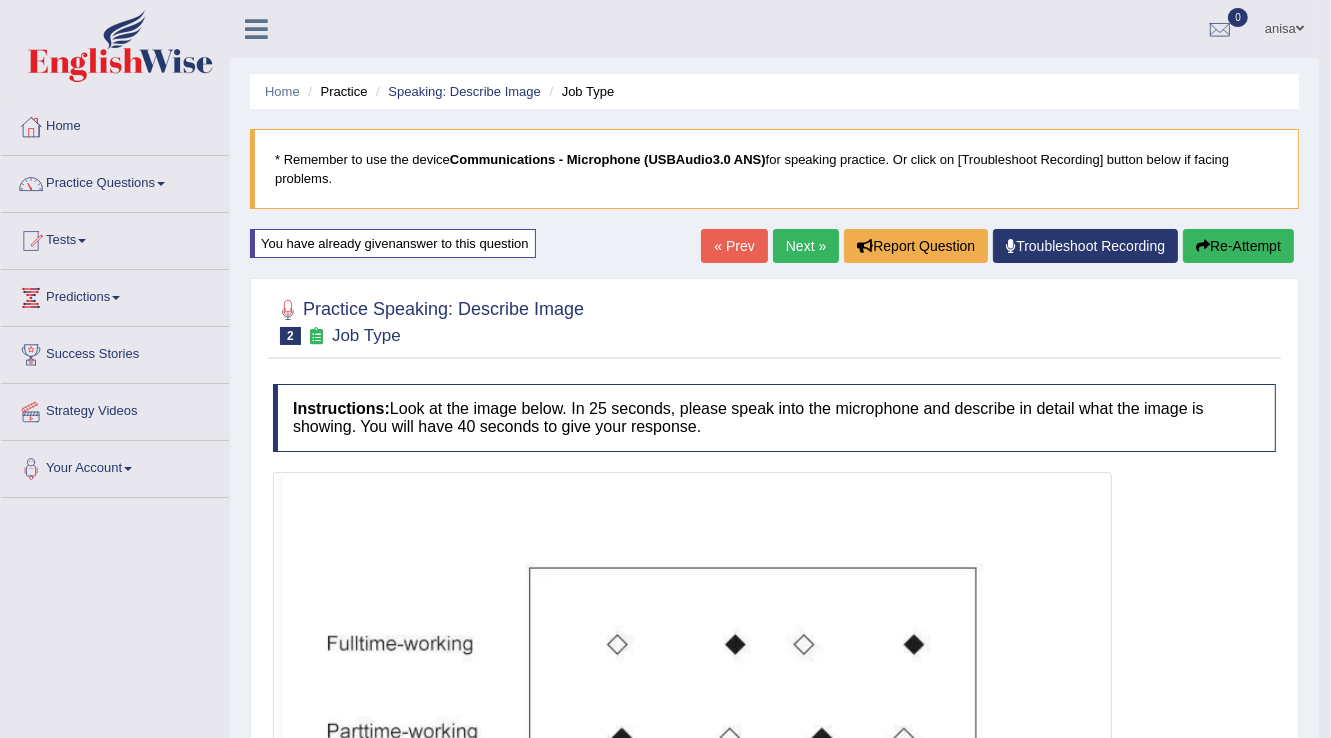 click on "Next »" at bounding box center (806, 246) 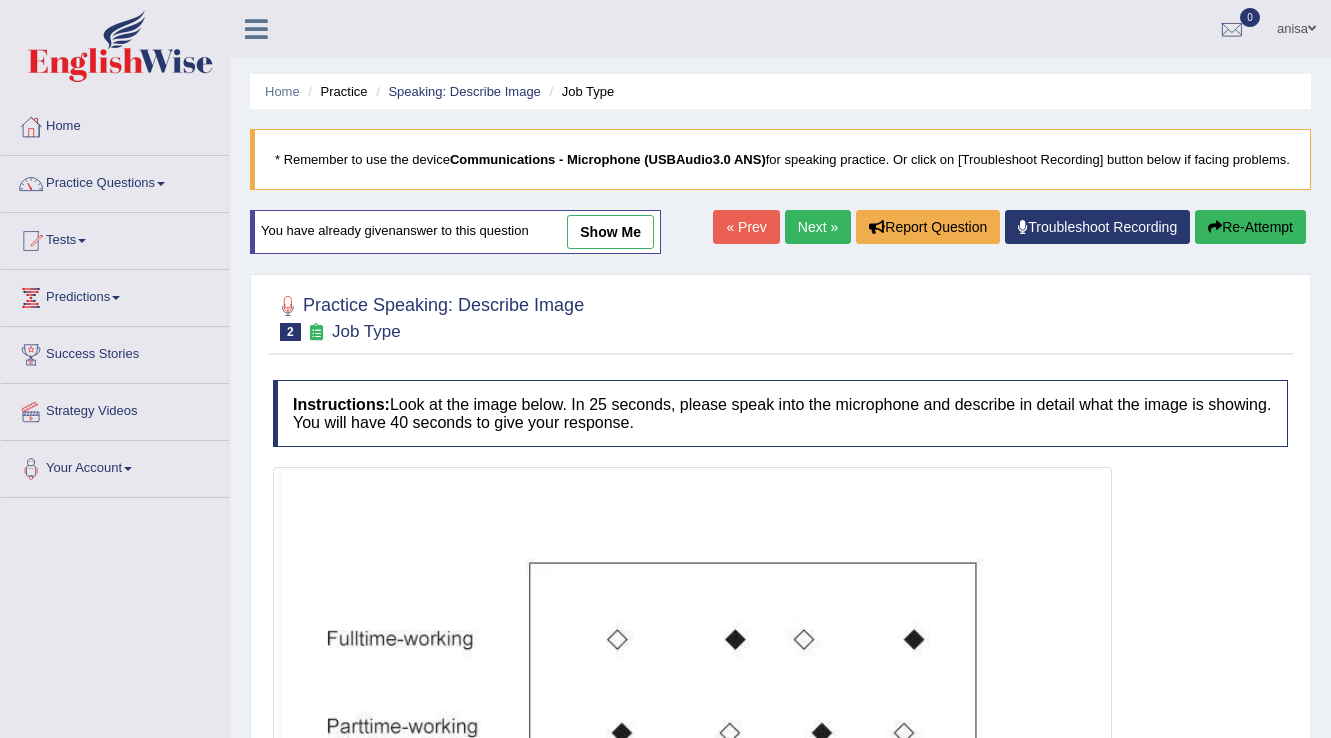 scroll, scrollTop: 0, scrollLeft: 0, axis: both 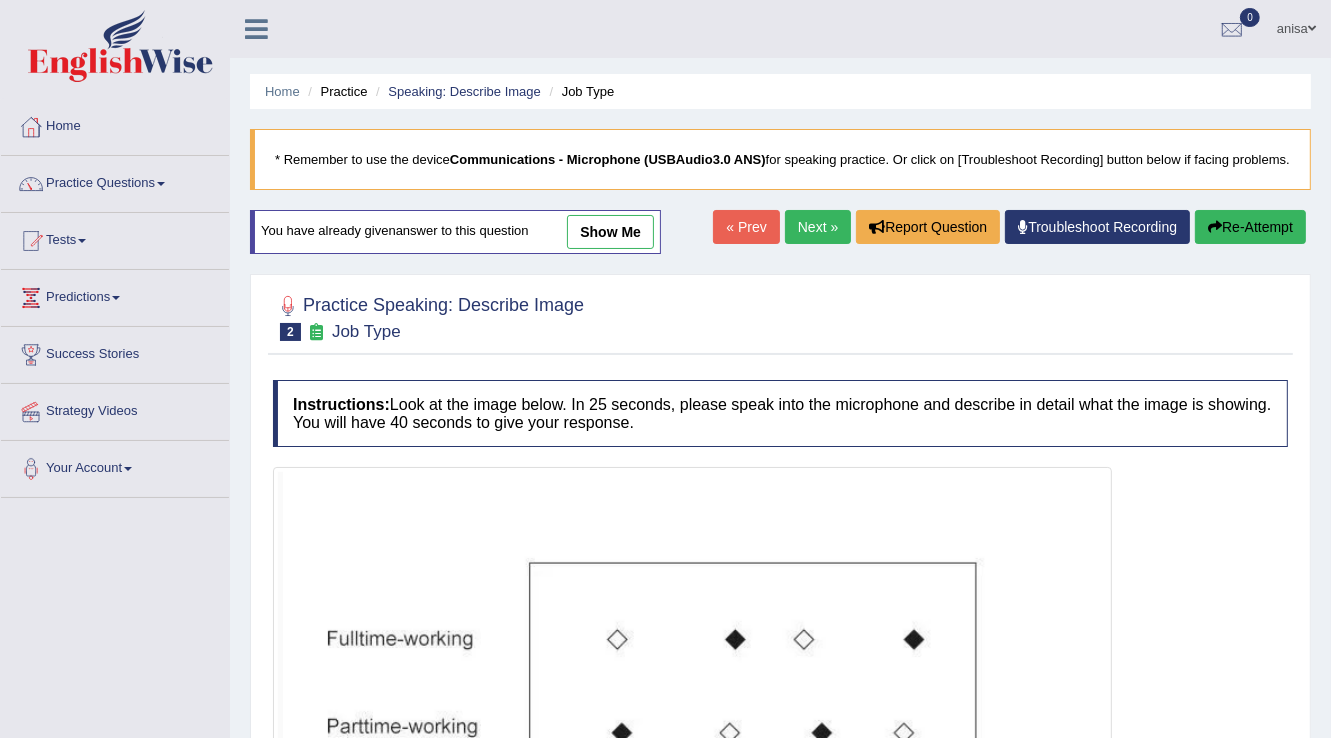 click on "Next »" at bounding box center (818, 227) 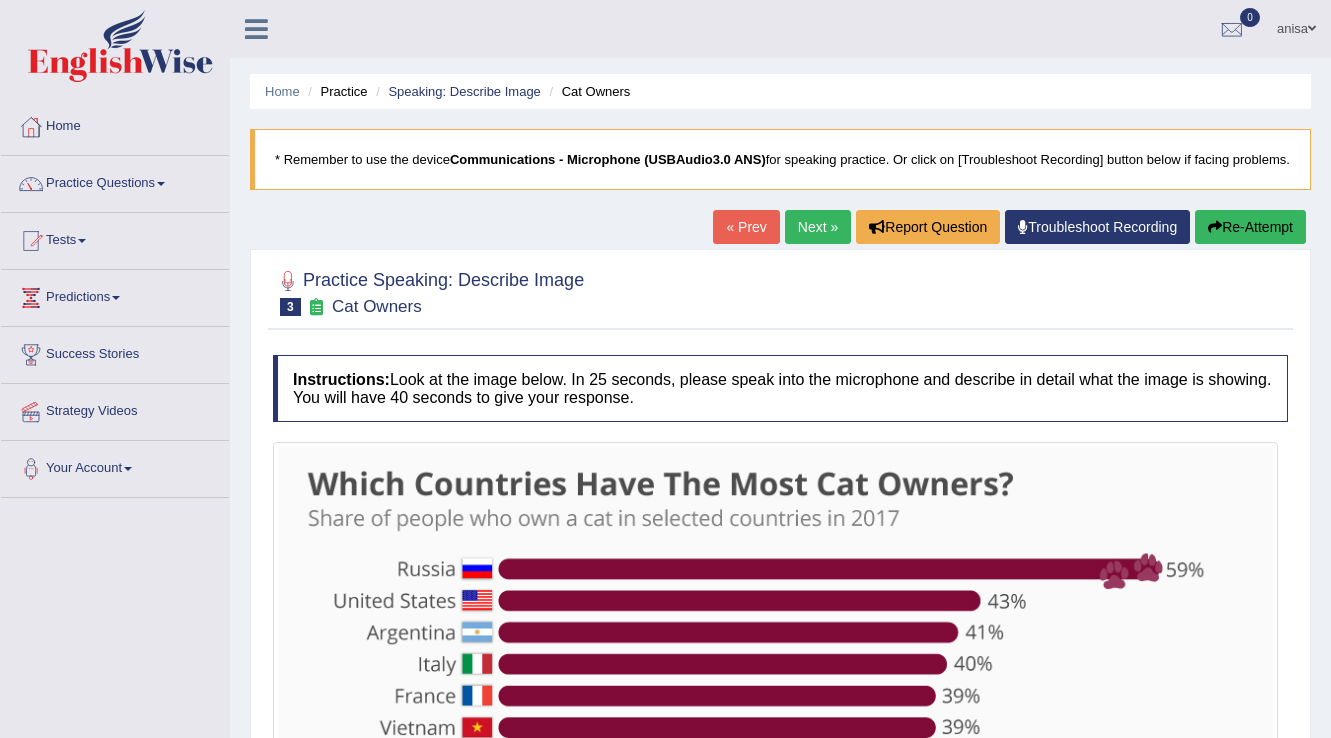 scroll, scrollTop: 0, scrollLeft: 0, axis: both 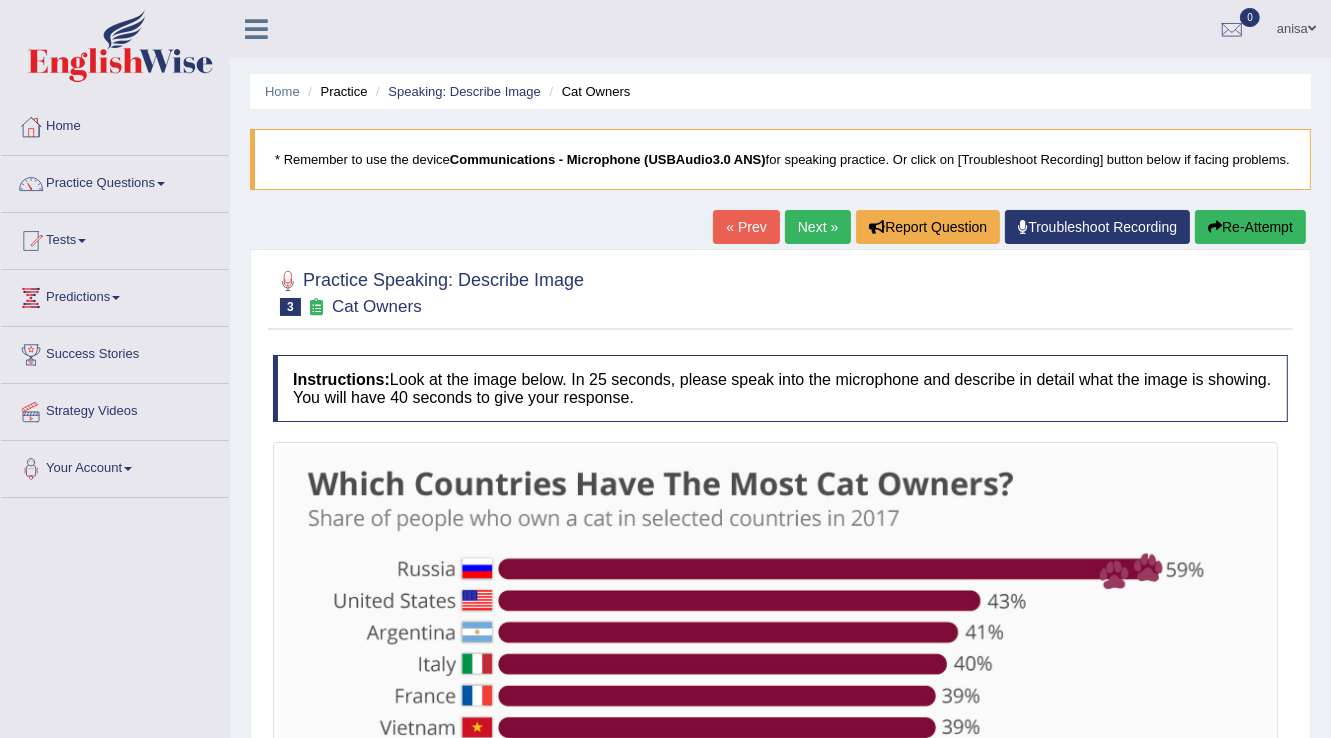 click on "« Prev" at bounding box center [746, 227] 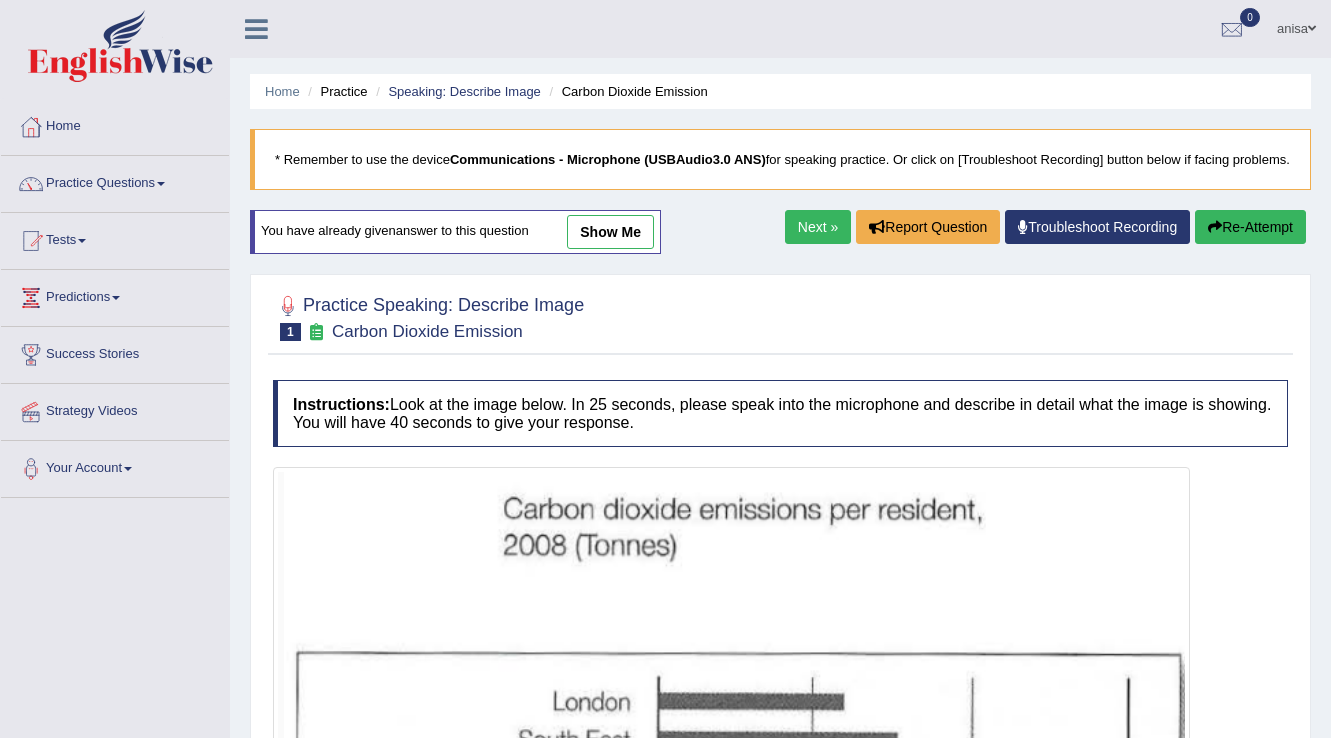 scroll, scrollTop: 0, scrollLeft: 0, axis: both 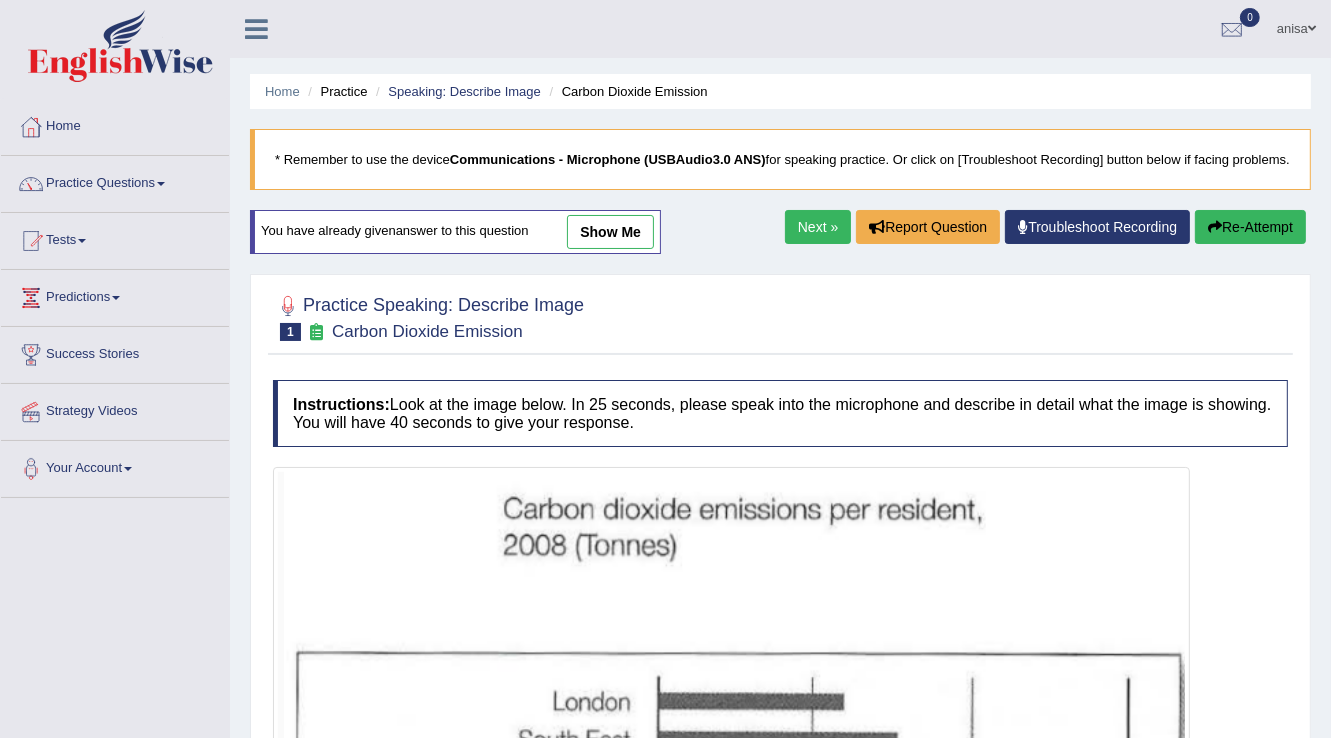 click on "show me" at bounding box center (610, 232) 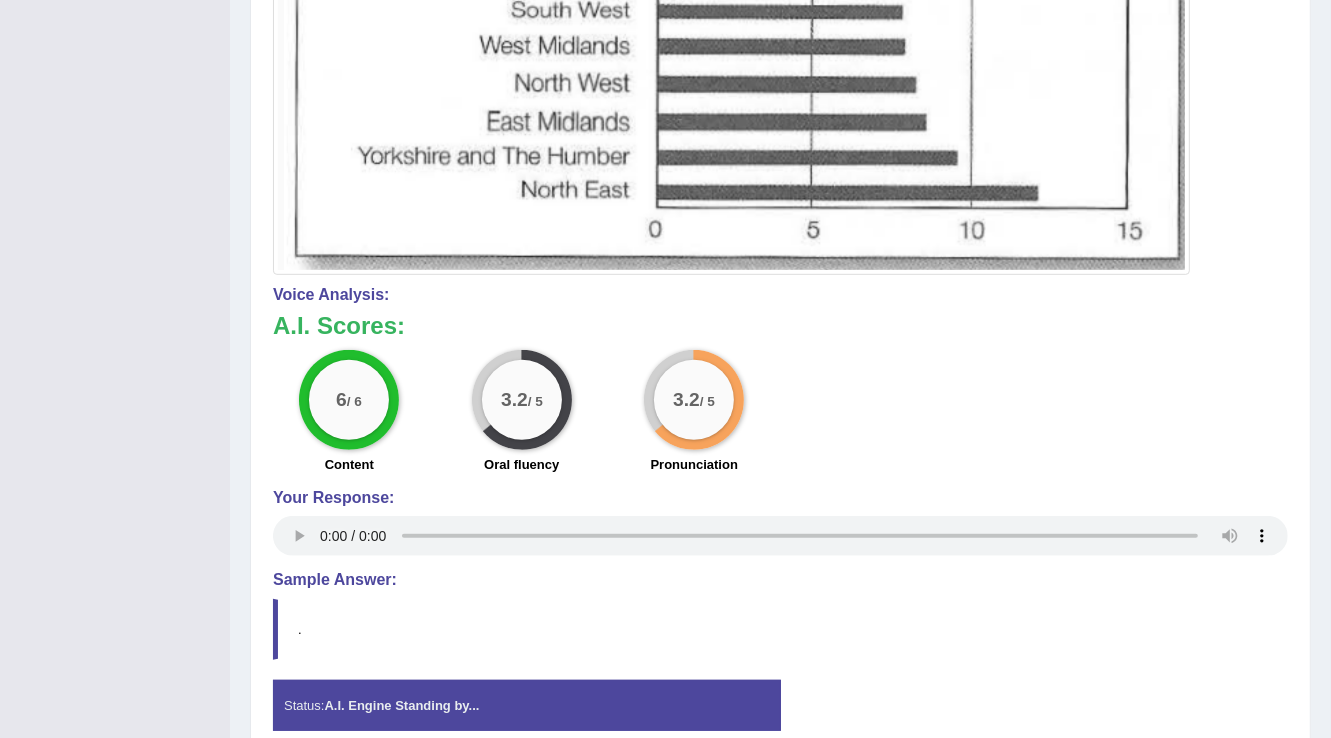 scroll, scrollTop: 820, scrollLeft: 0, axis: vertical 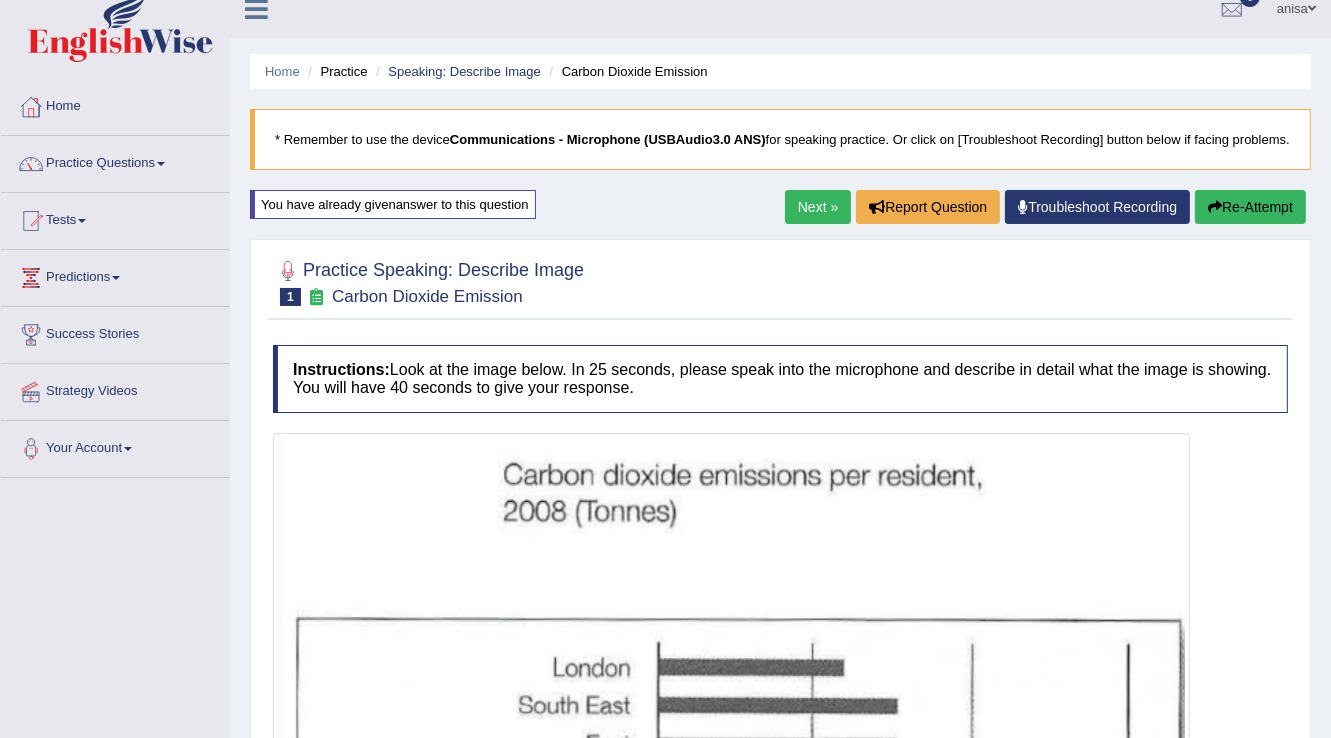 click on "Next »" at bounding box center [818, 207] 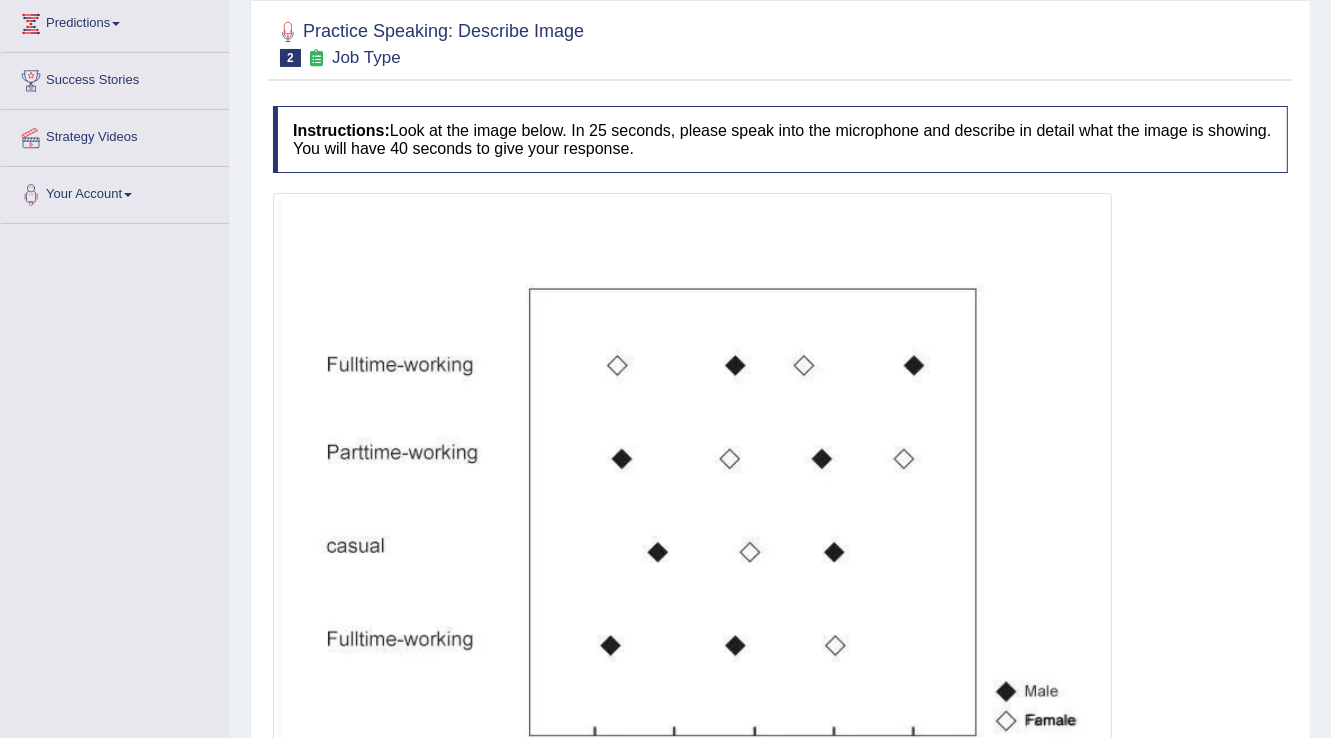 scroll, scrollTop: 400, scrollLeft: 0, axis: vertical 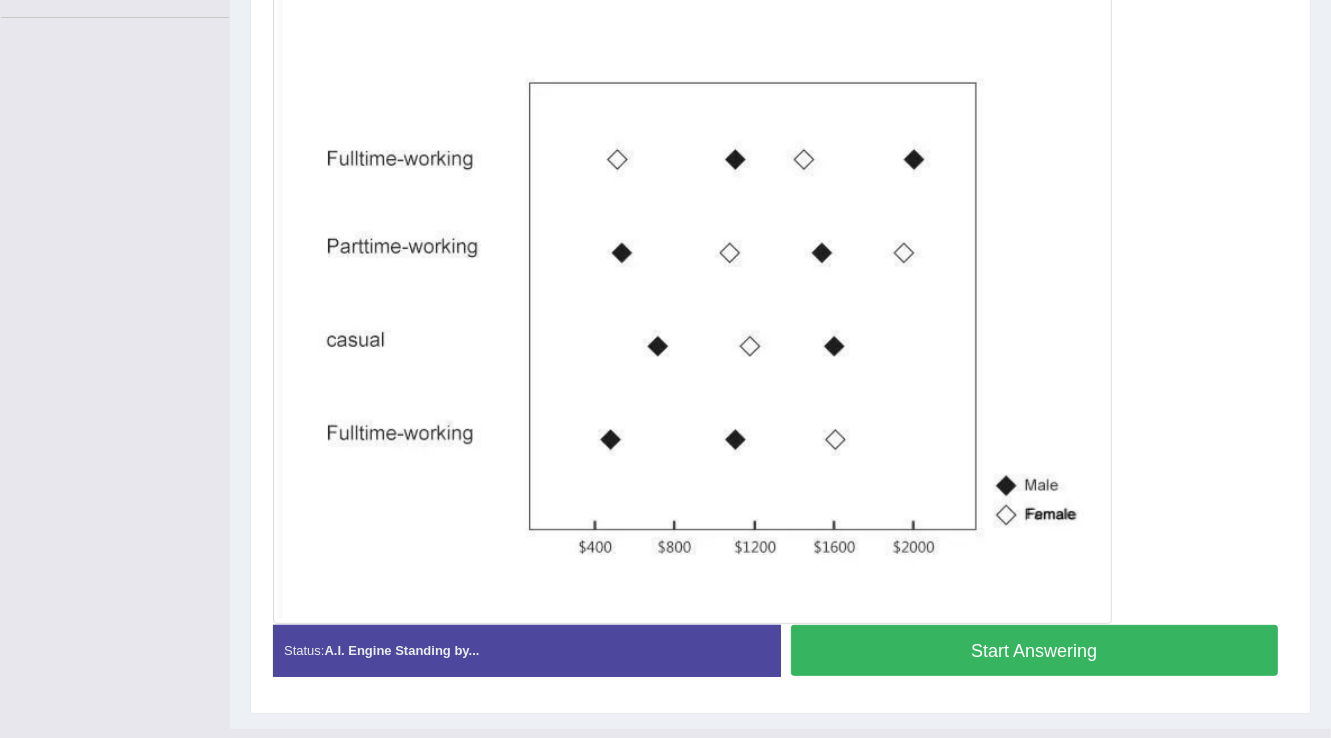 click on "Start Answering" at bounding box center (1035, 650) 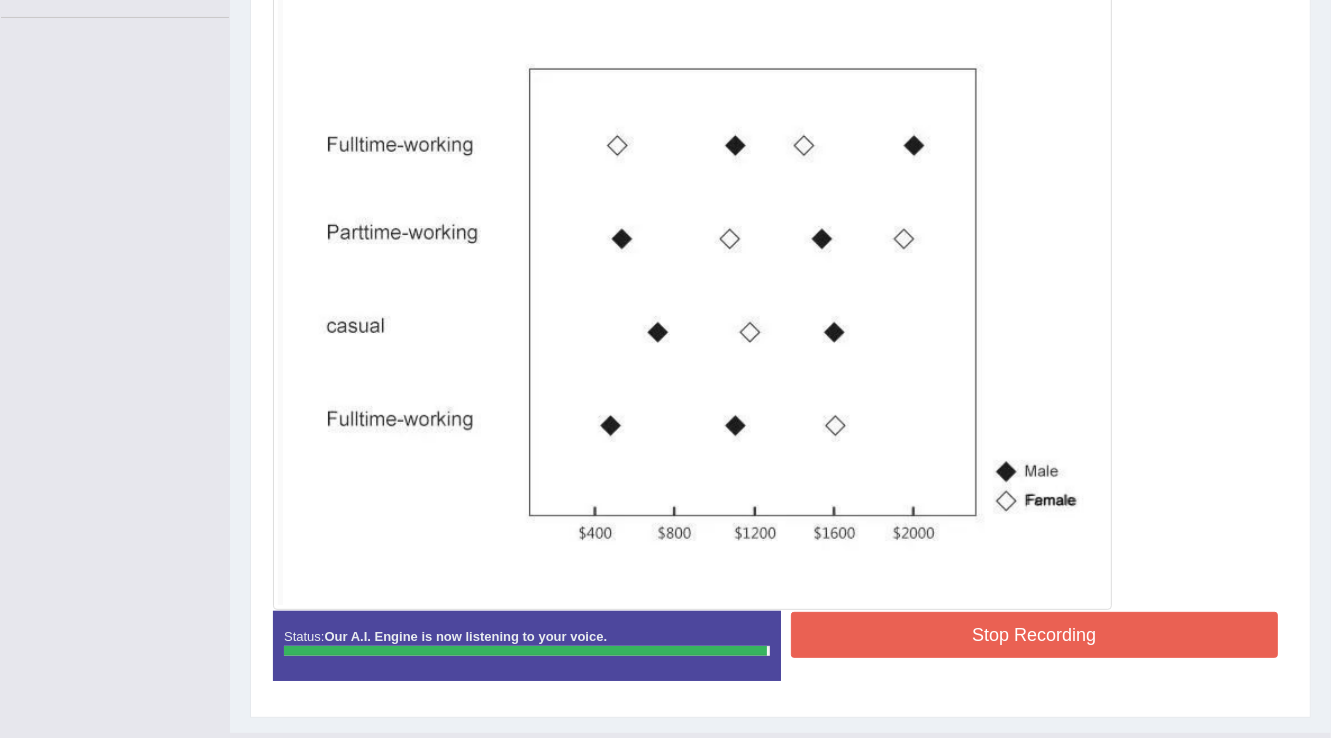 click on "Stop Recording" at bounding box center [1035, 635] 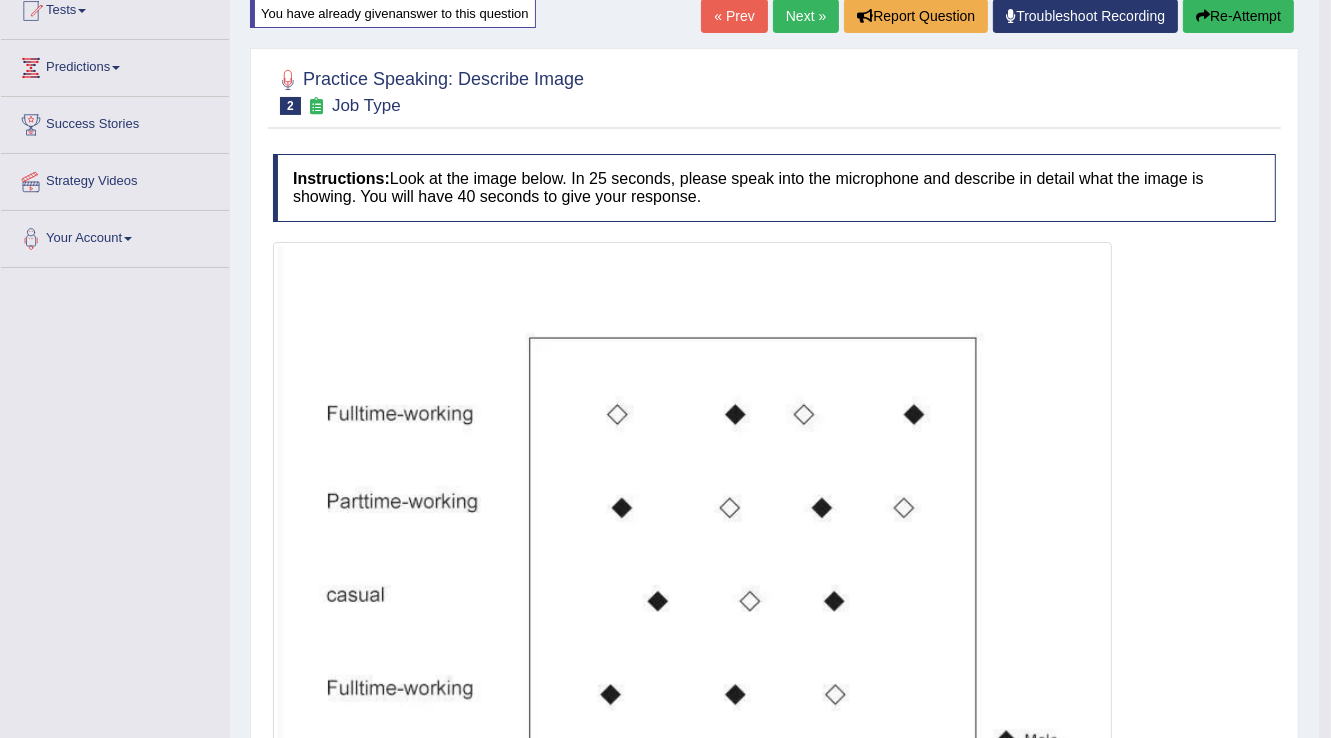 scroll, scrollTop: 80, scrollLeft: 0, axis: vertical 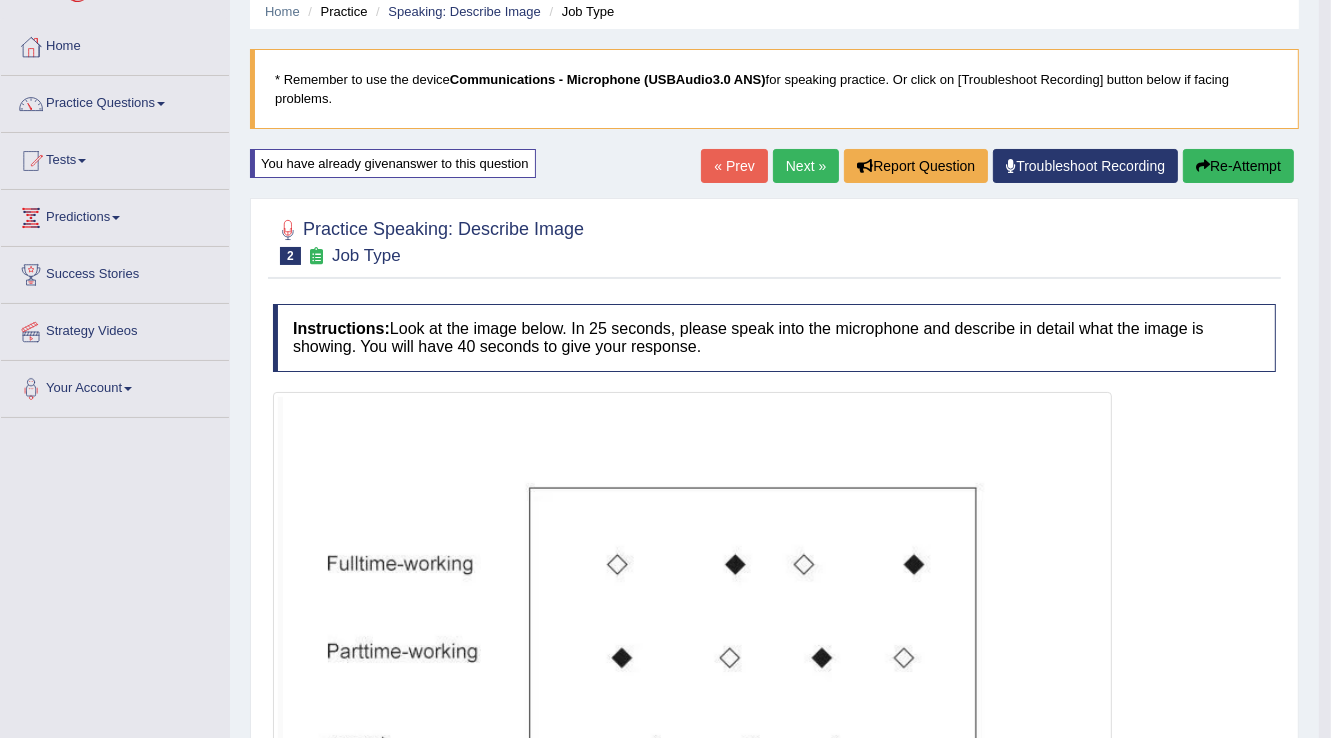 click on "« Prev" at bounding box center (734, 166) 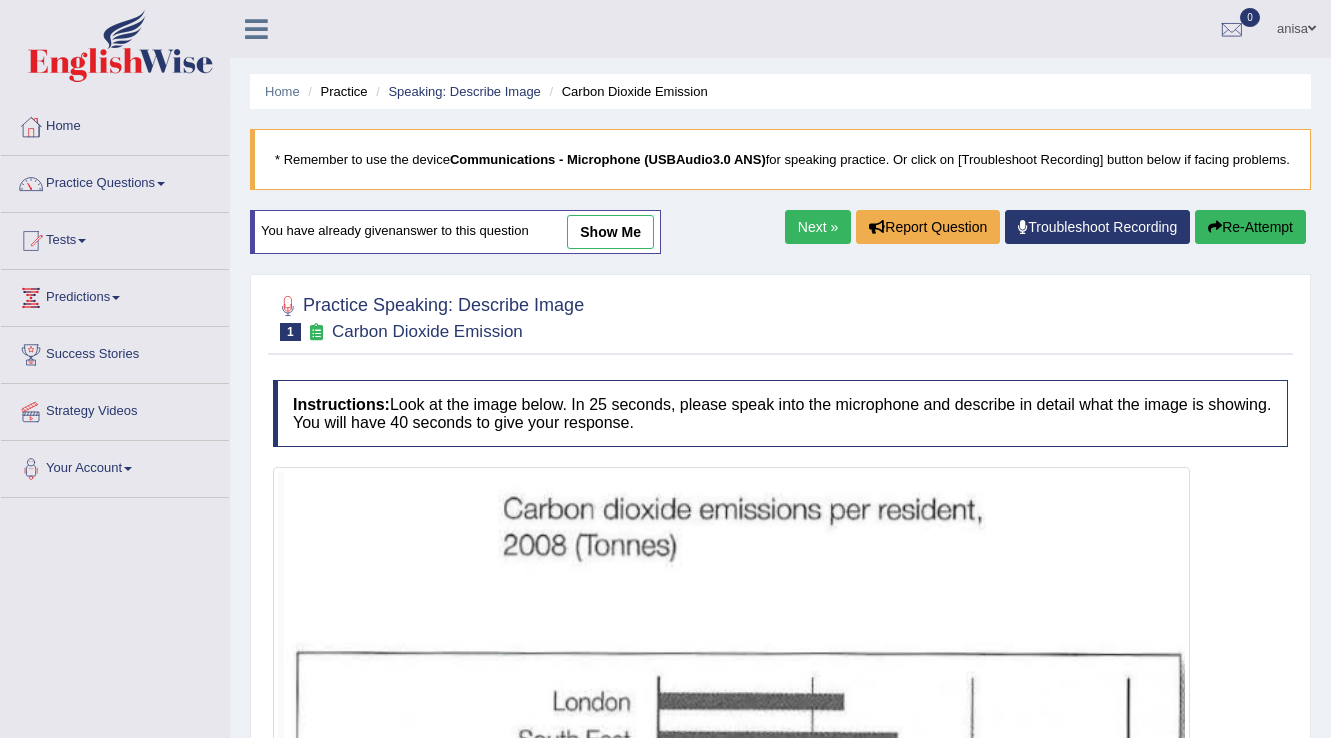scroll, scrollTop: 0, scrollLeft: 0, axis: both 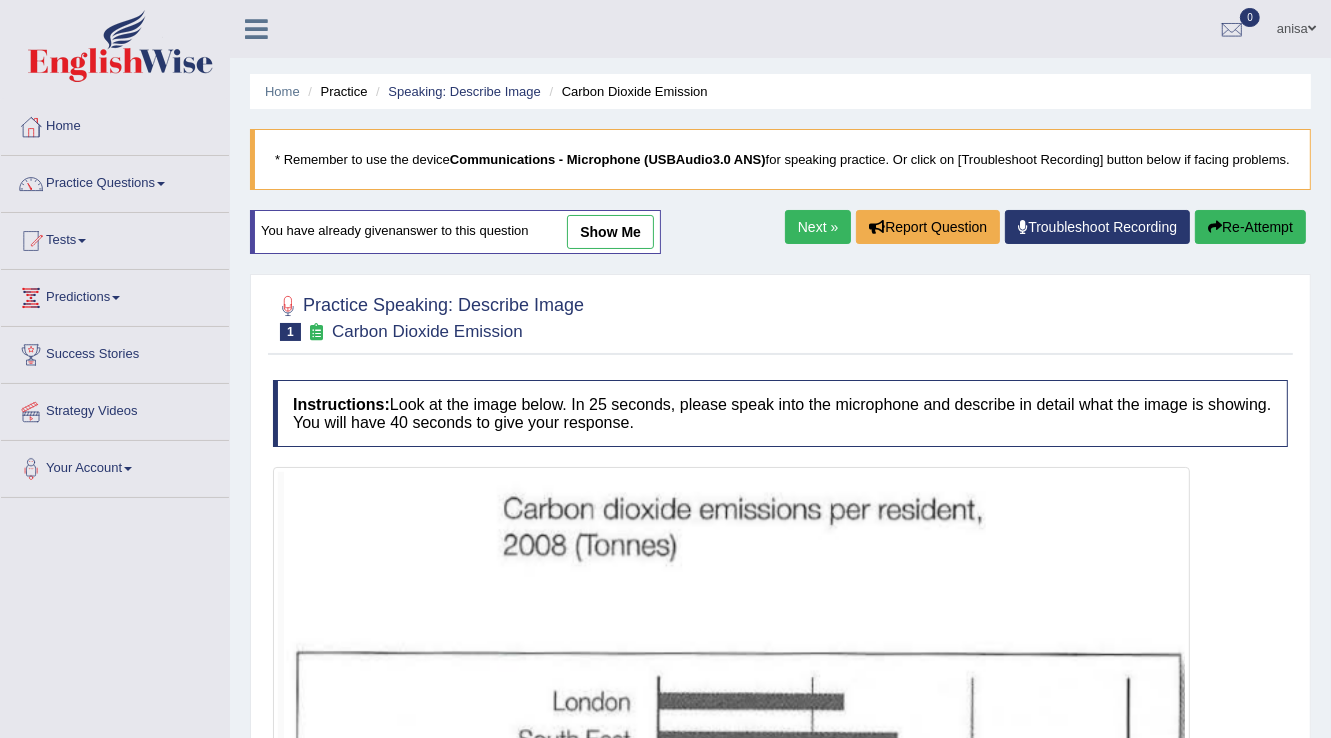 click on "Next »" at bounding box center [818, 227] 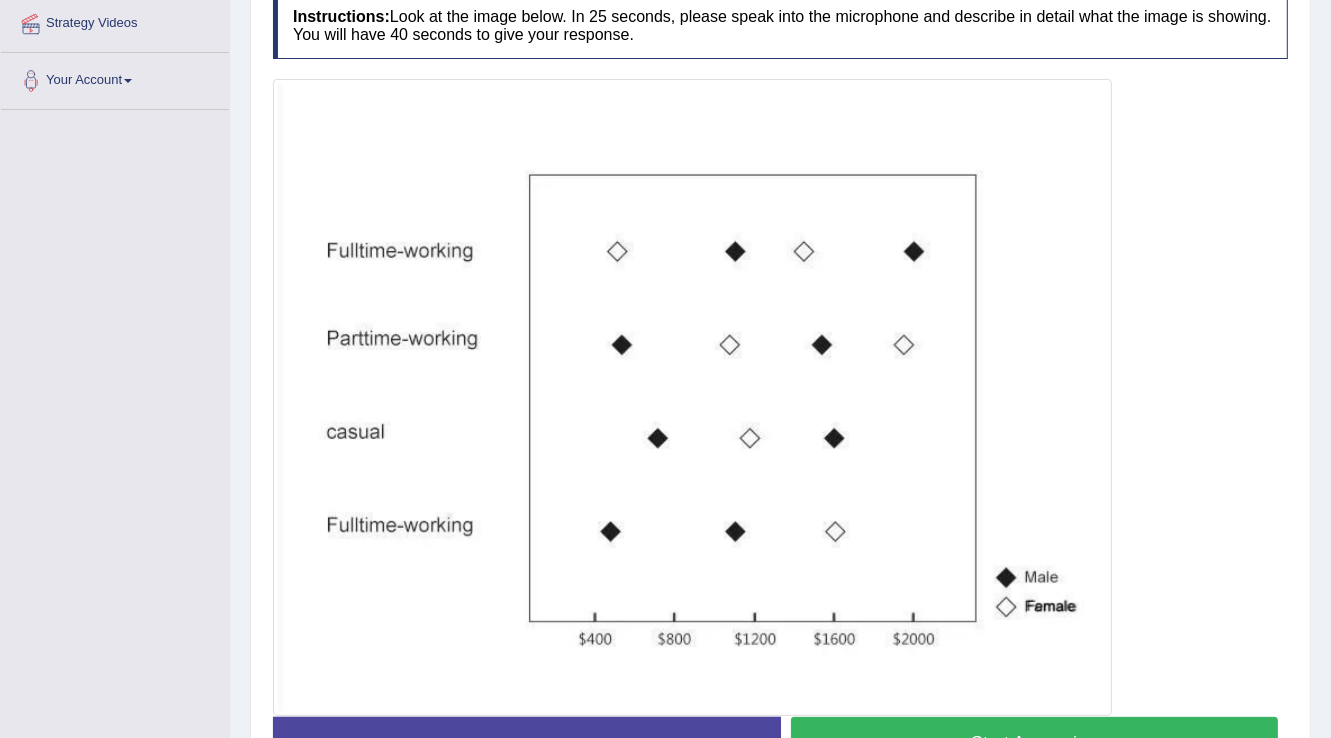 scroll, scrollTop: 0, scrollLeft: 0, axis: both 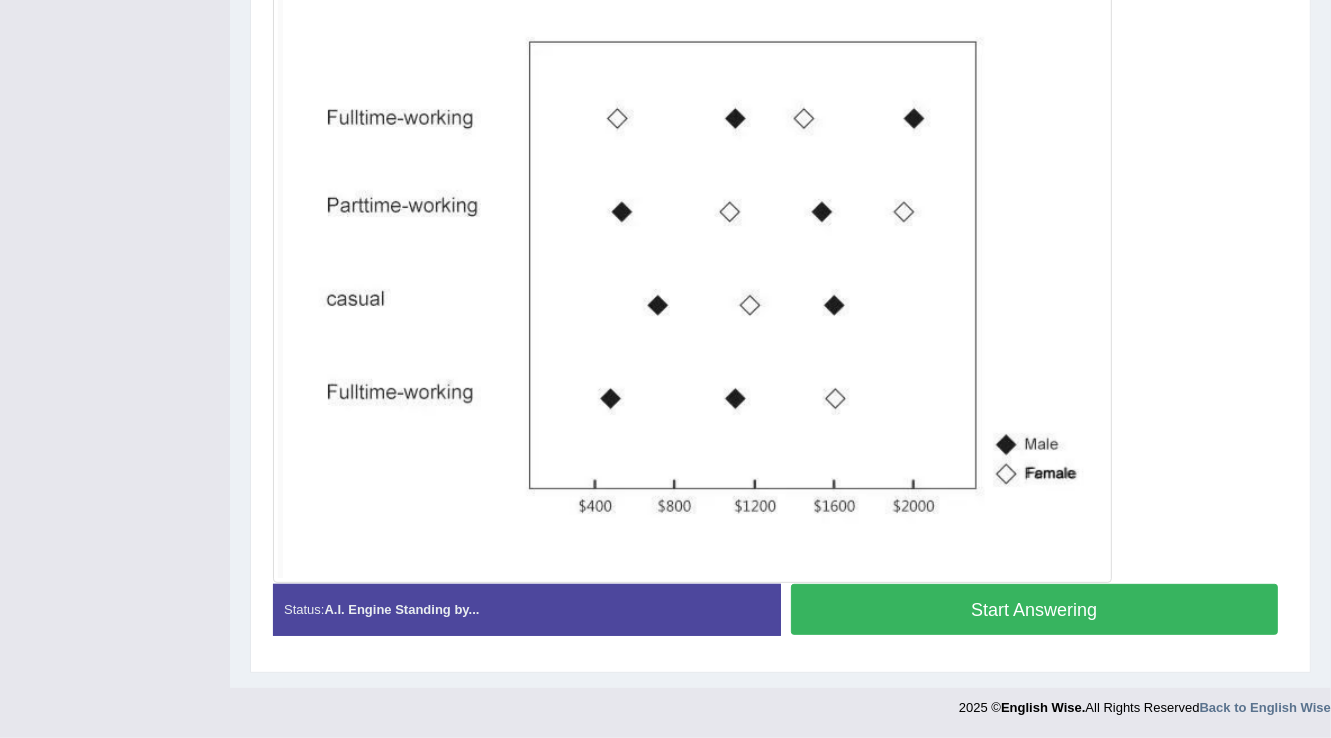 click on "Start Answering" at bounding box center (1035, 609) 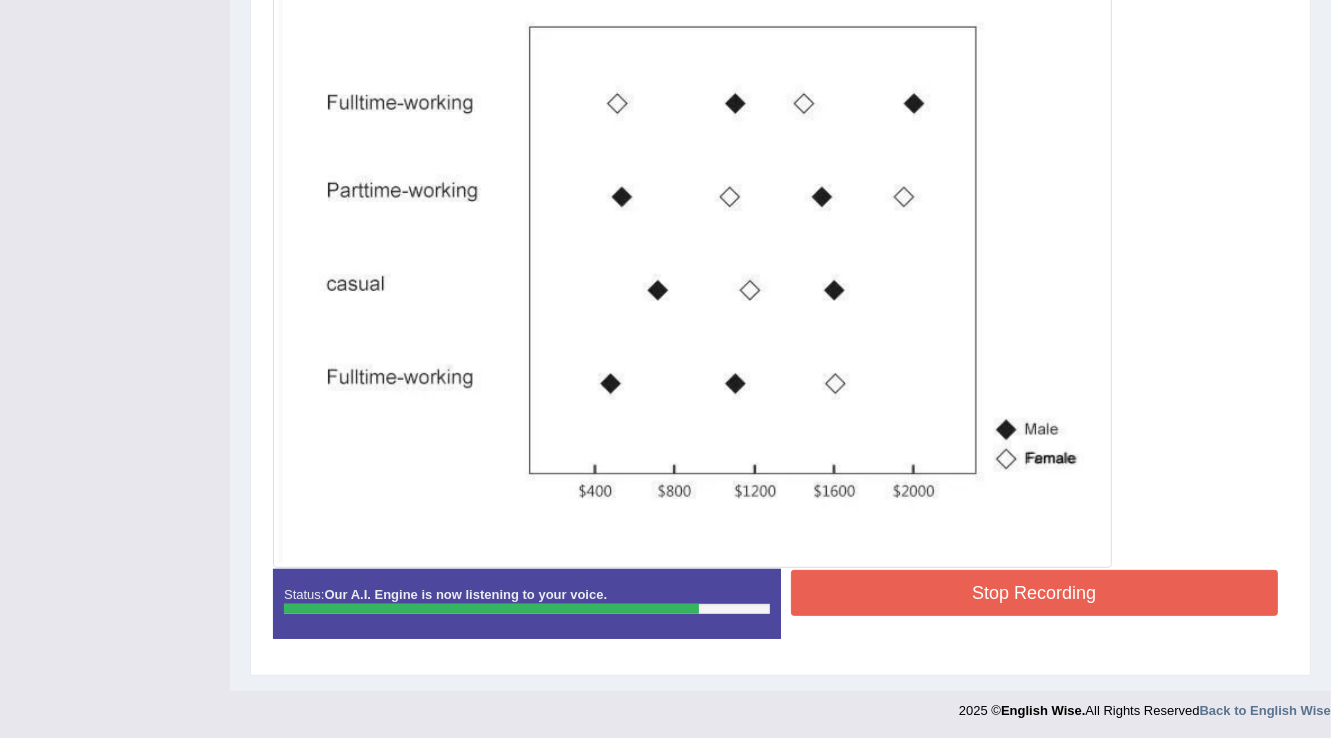 click on "Stop Recording" at bounding box center [1035, 593] 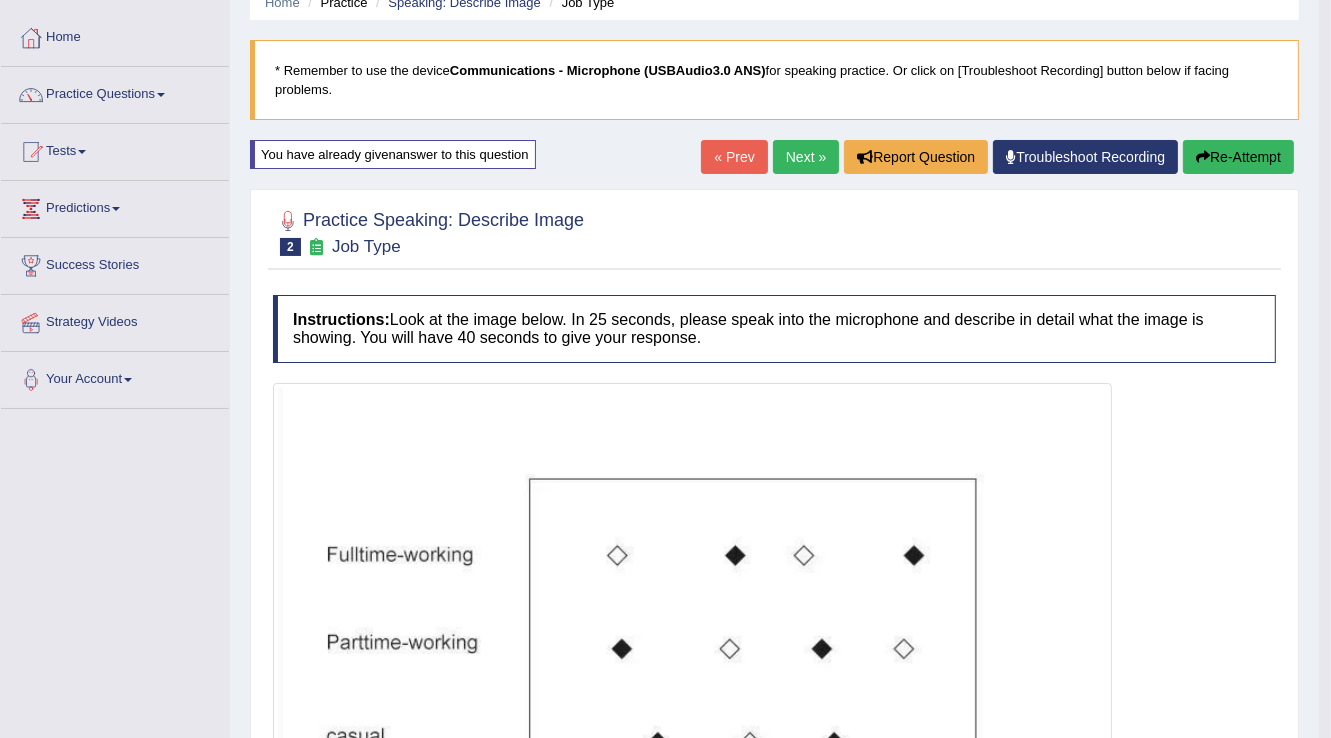 scroll, scrollTop: 0, scrollLeft: 0, axis: both 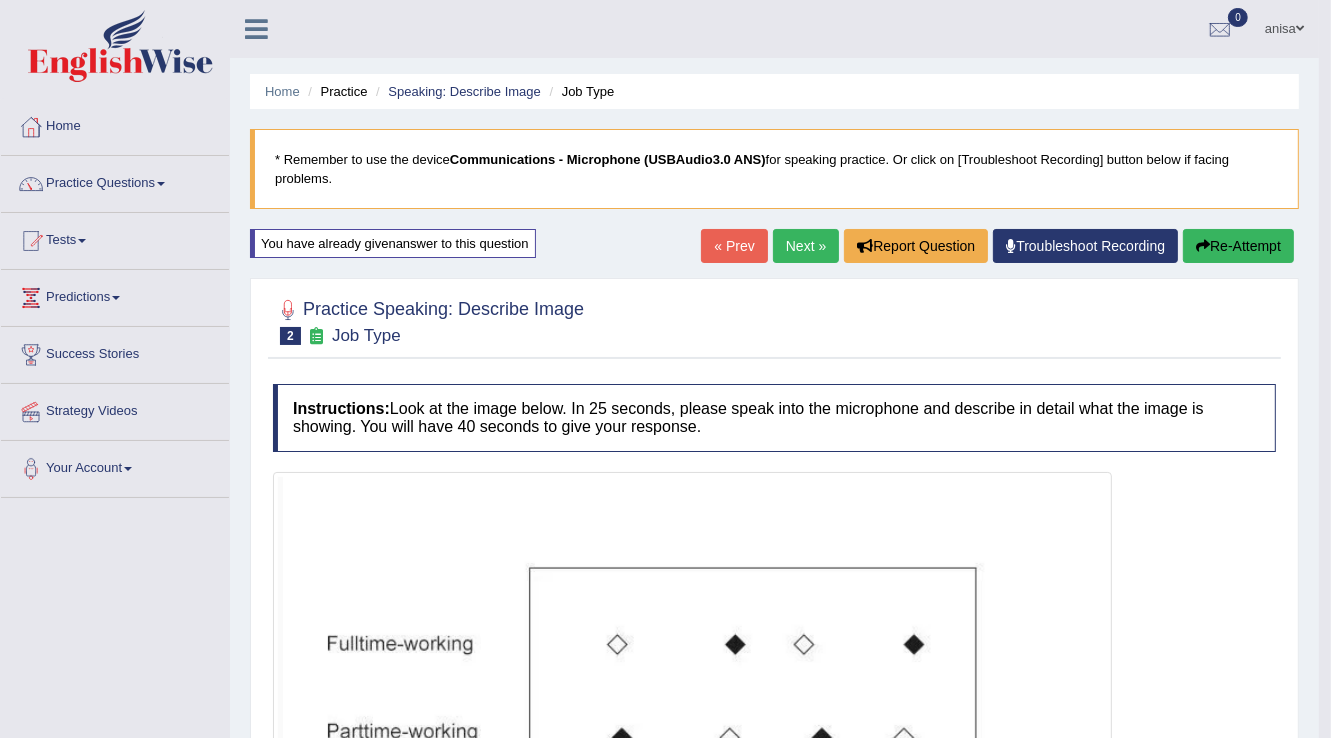 click on "Next »" at bounding box center (806, 246) 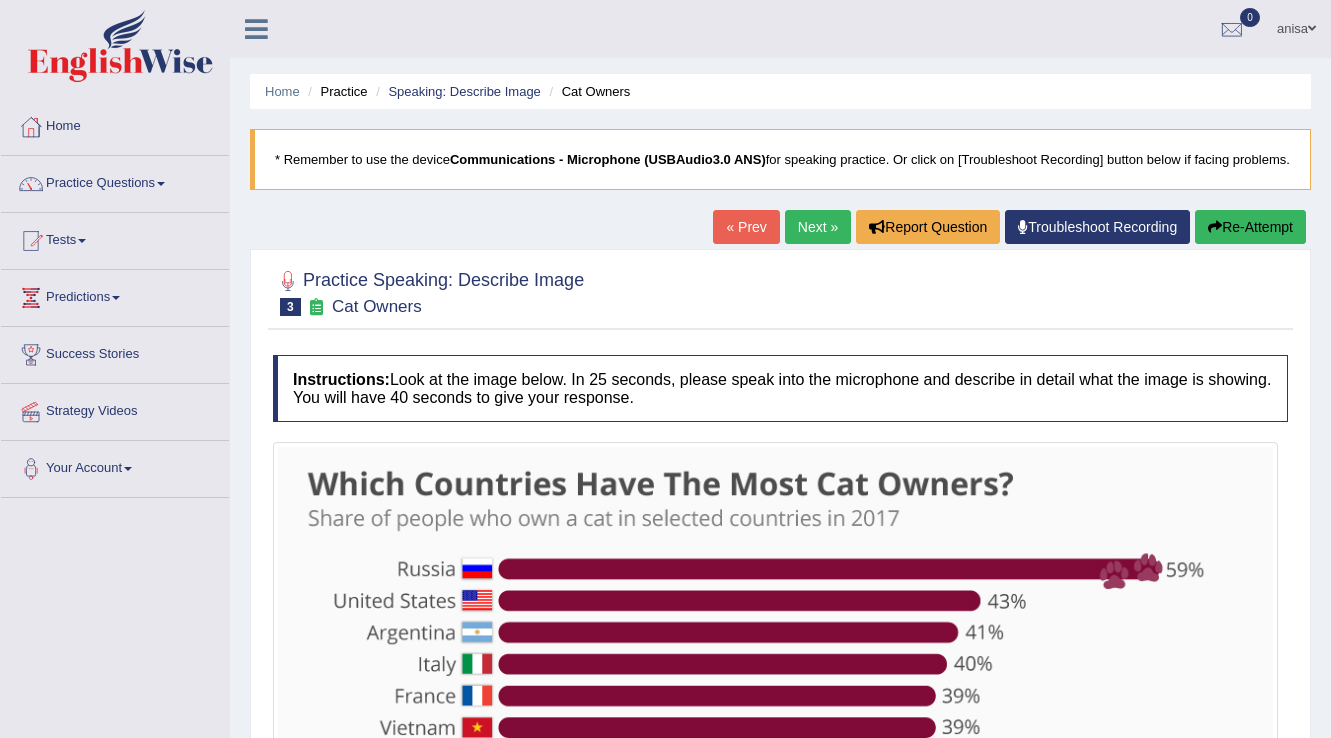 scroll, scrollTop: 400, scrollLeft: 0, axis: vertical 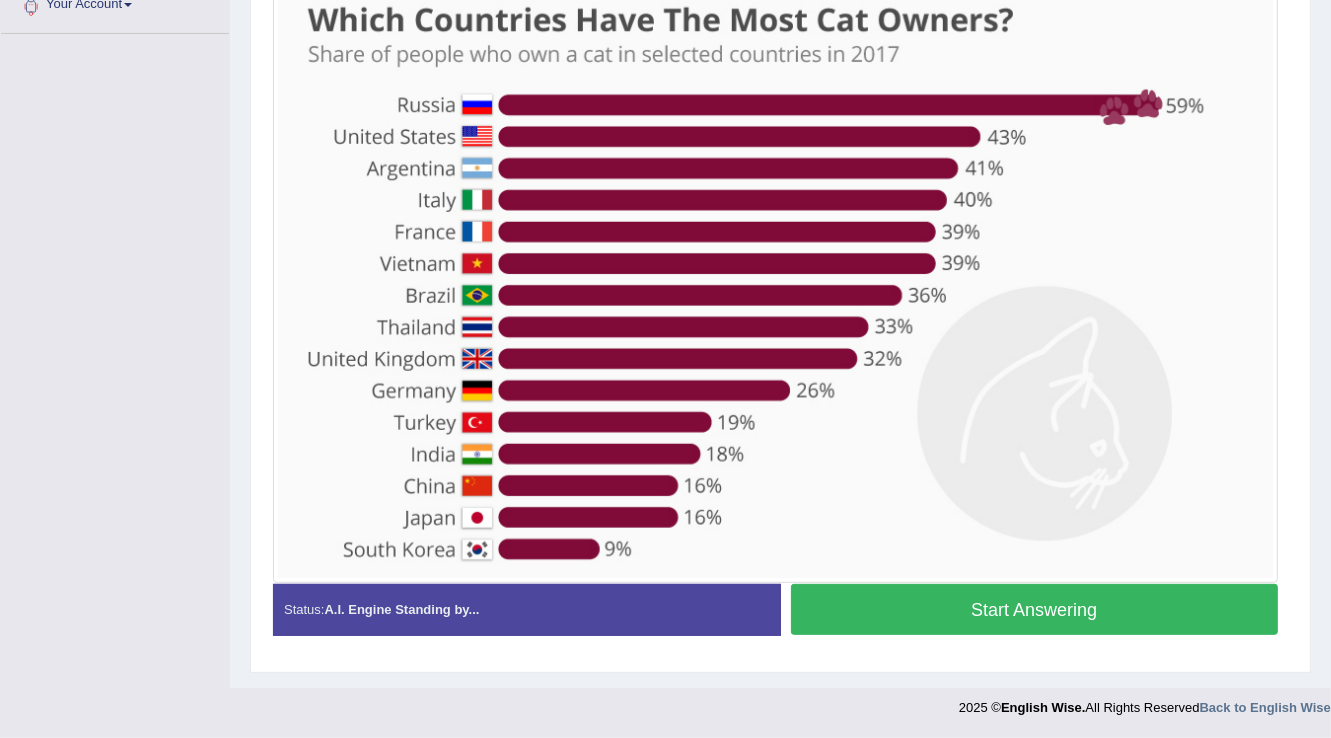 click on "Start Answering" at bounding box center [1035, 609] 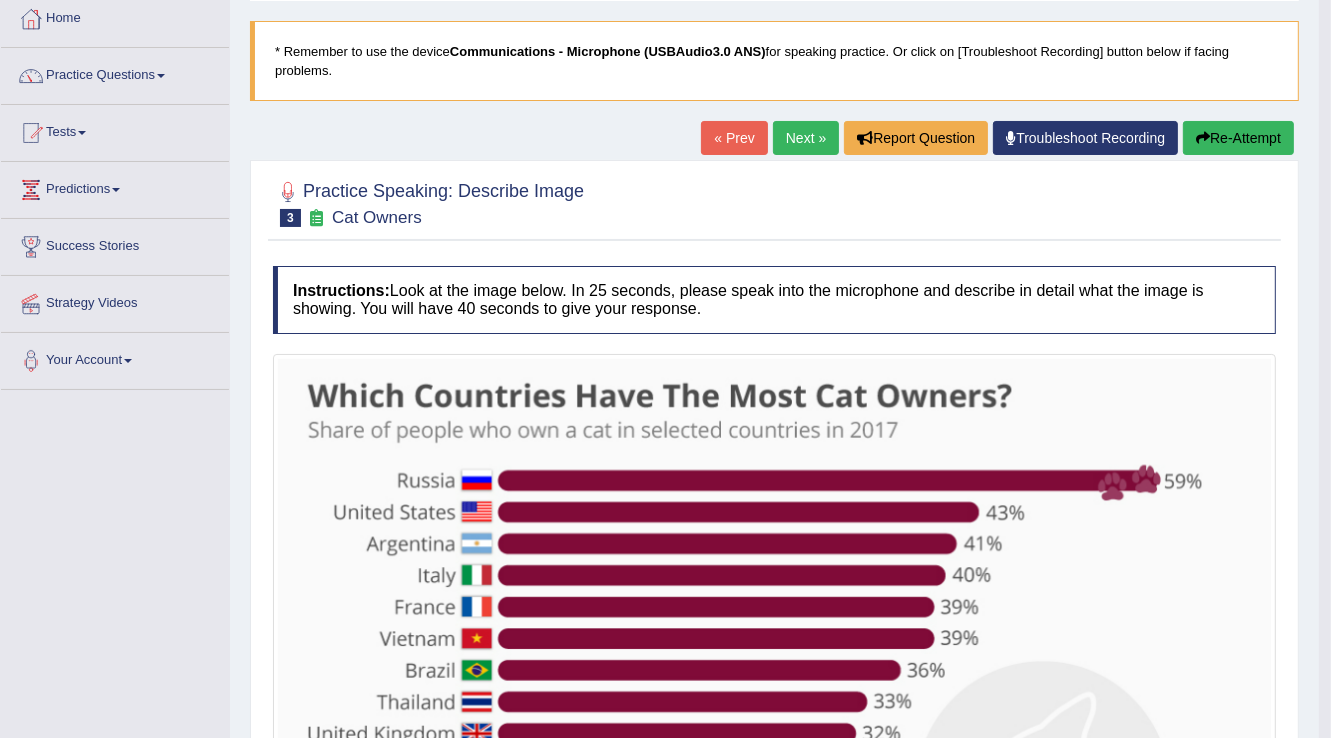 scroll, scrollTop: 0, scrollLeft: 0, axis: both 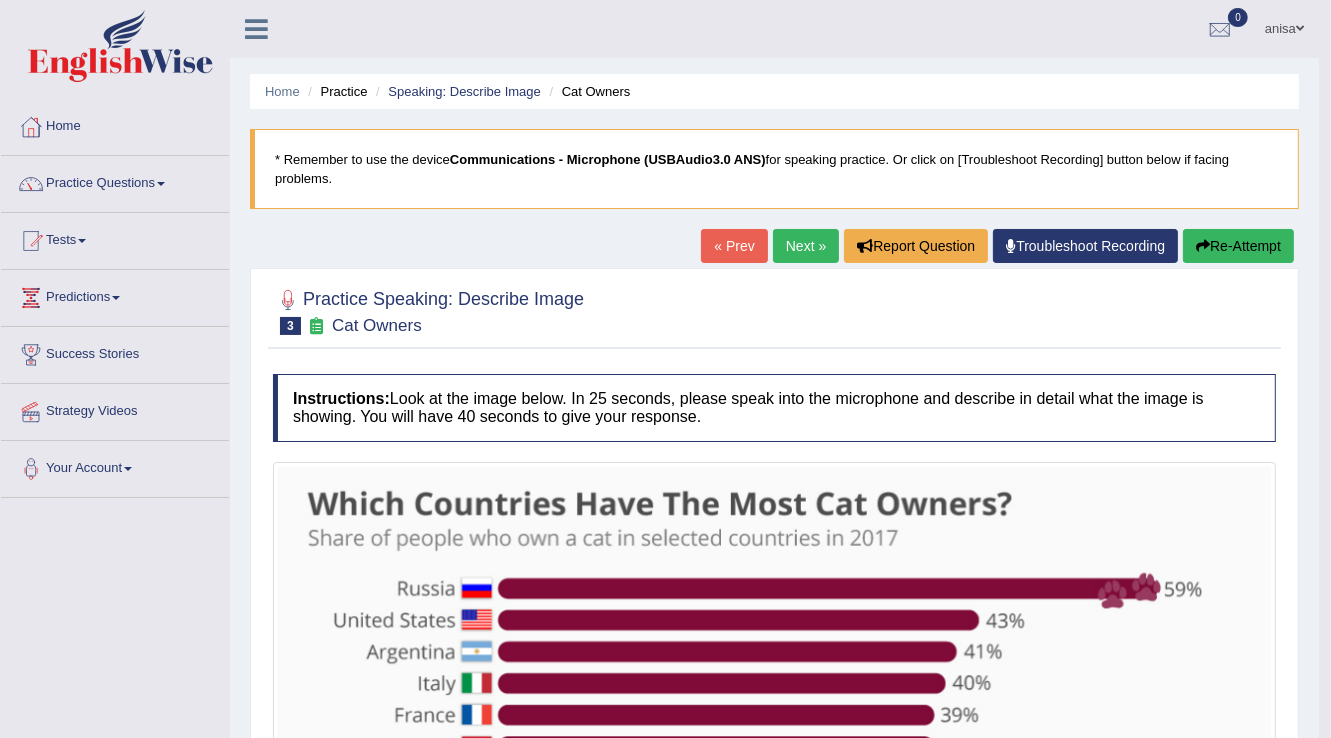 click on "« Prev" at bounding box center [734, 246] 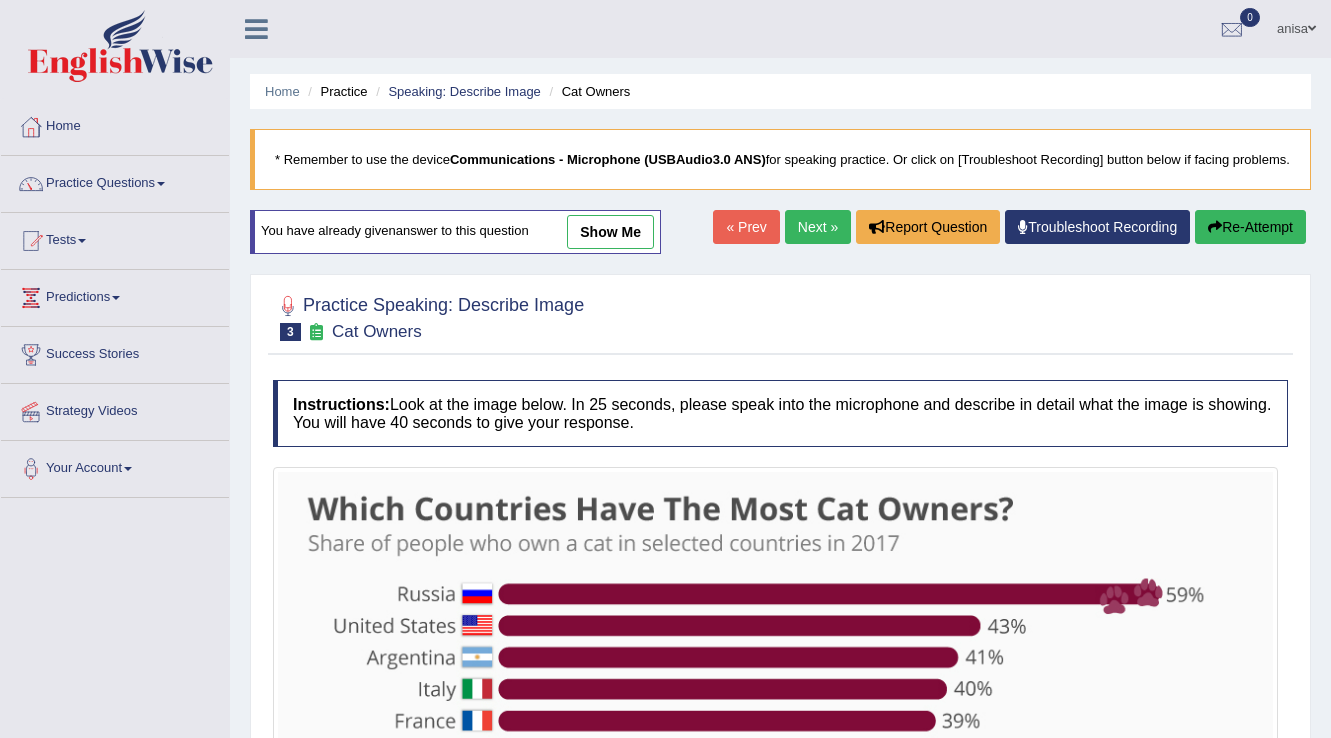scroll, scrollTop: 504, scrollLeft: 0, axis: vertical 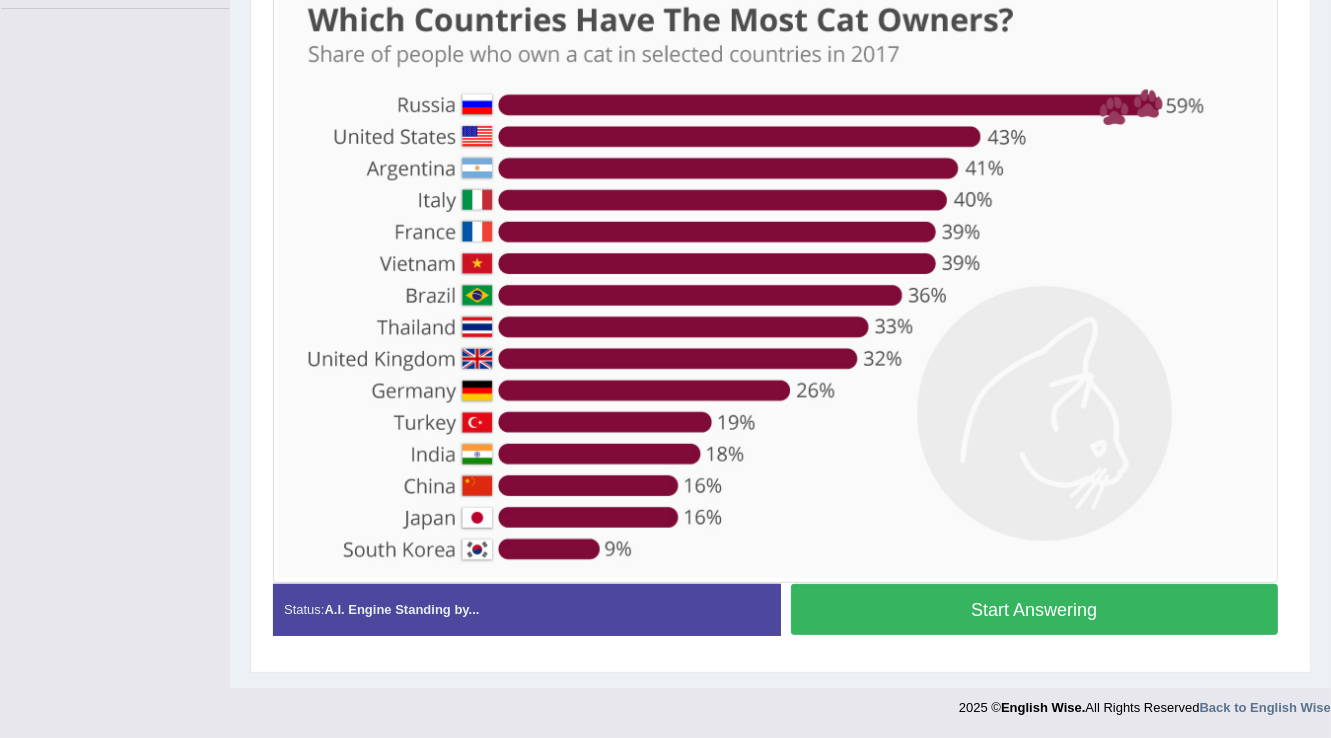 click on "Start Answering" at bounding box center (1035, 609) 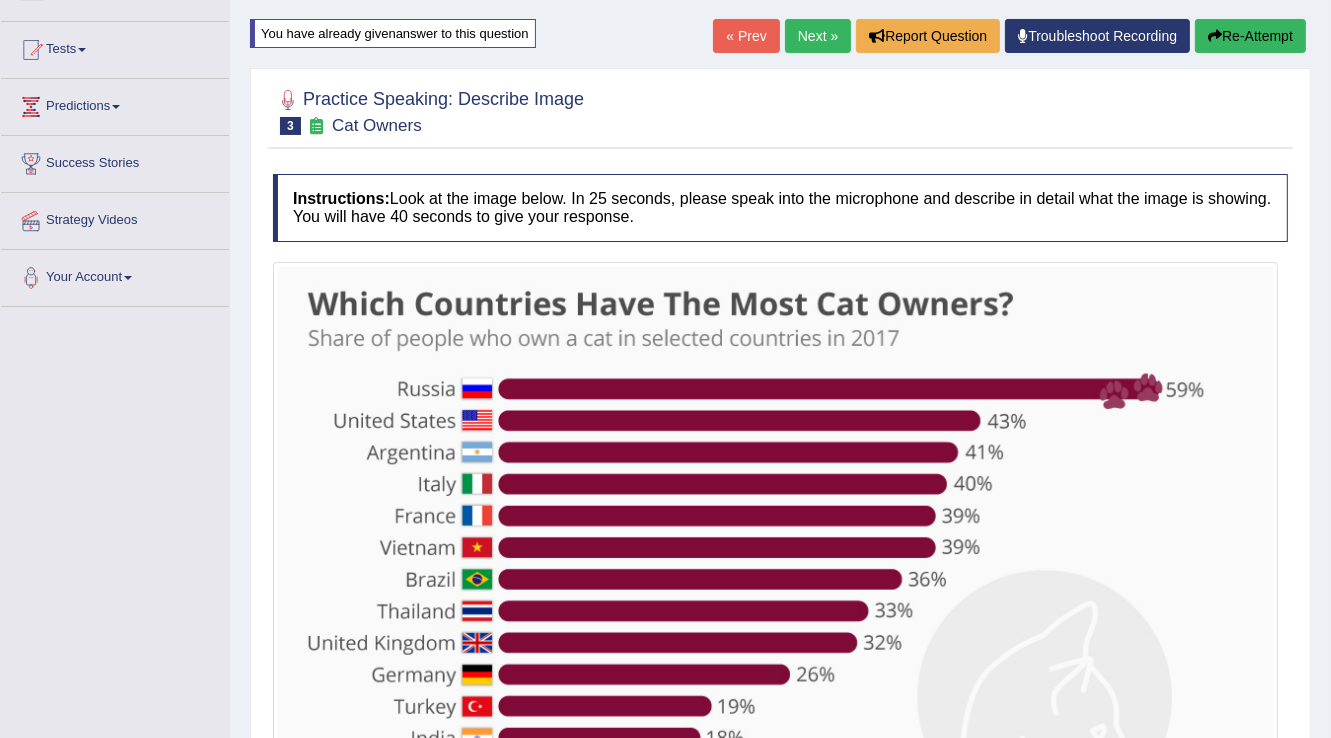 scroll, scrollTop: 90, scrollLeft: 0, axis: vertical 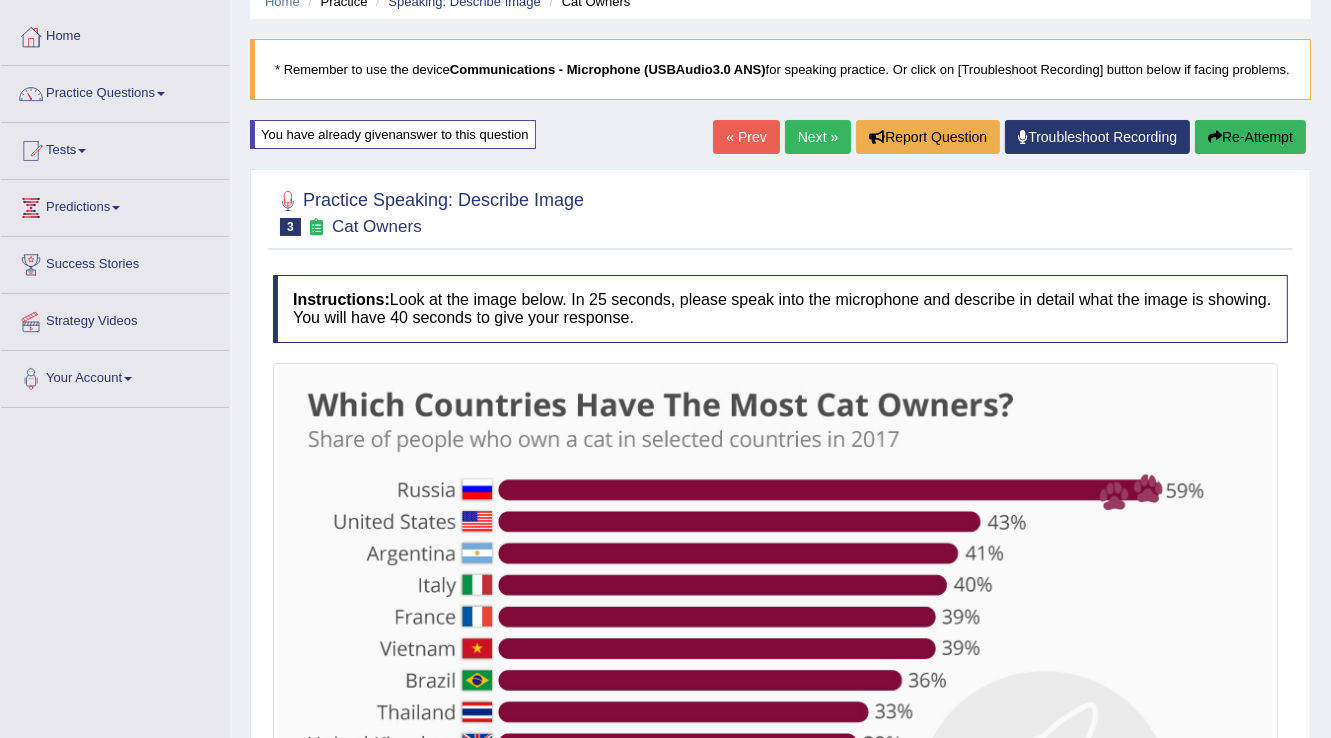 click on "« Prev" at bounding box center (746, 137) 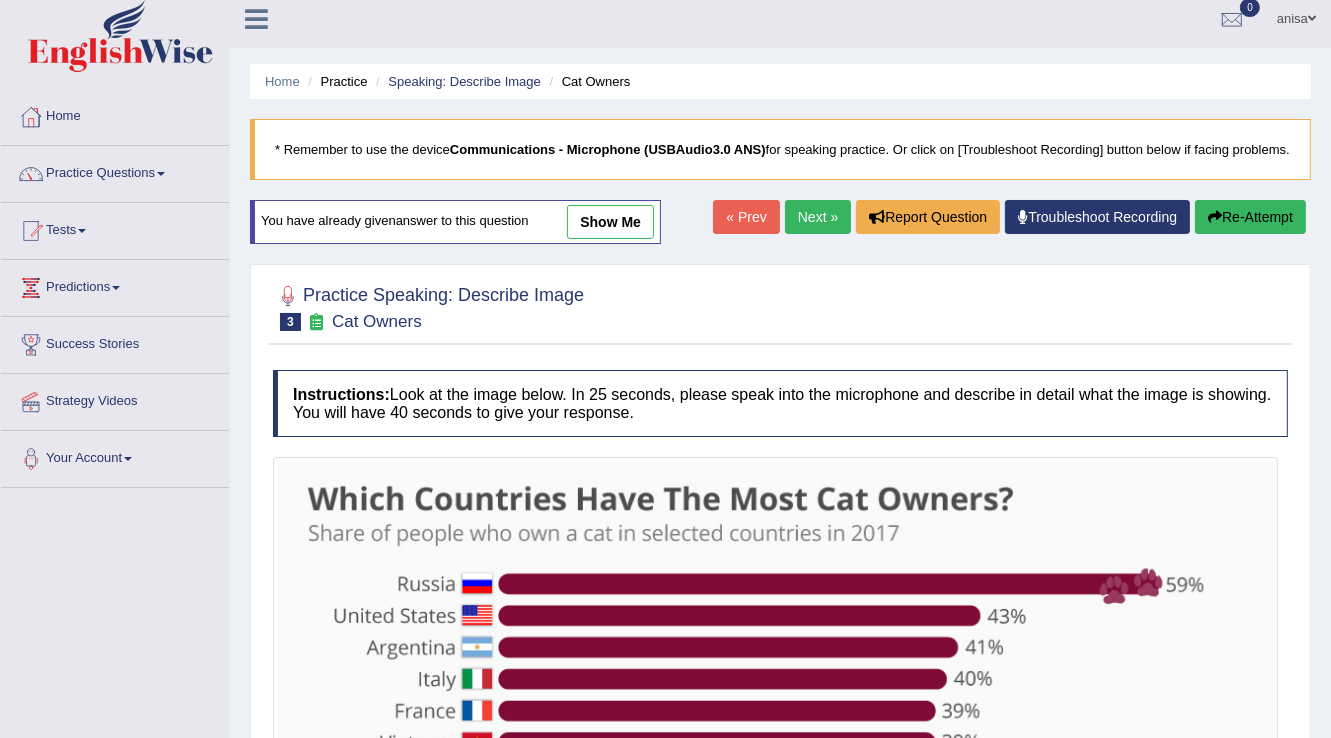 scroll, scrollTop: 0, scrollLeft: 0, axis: both 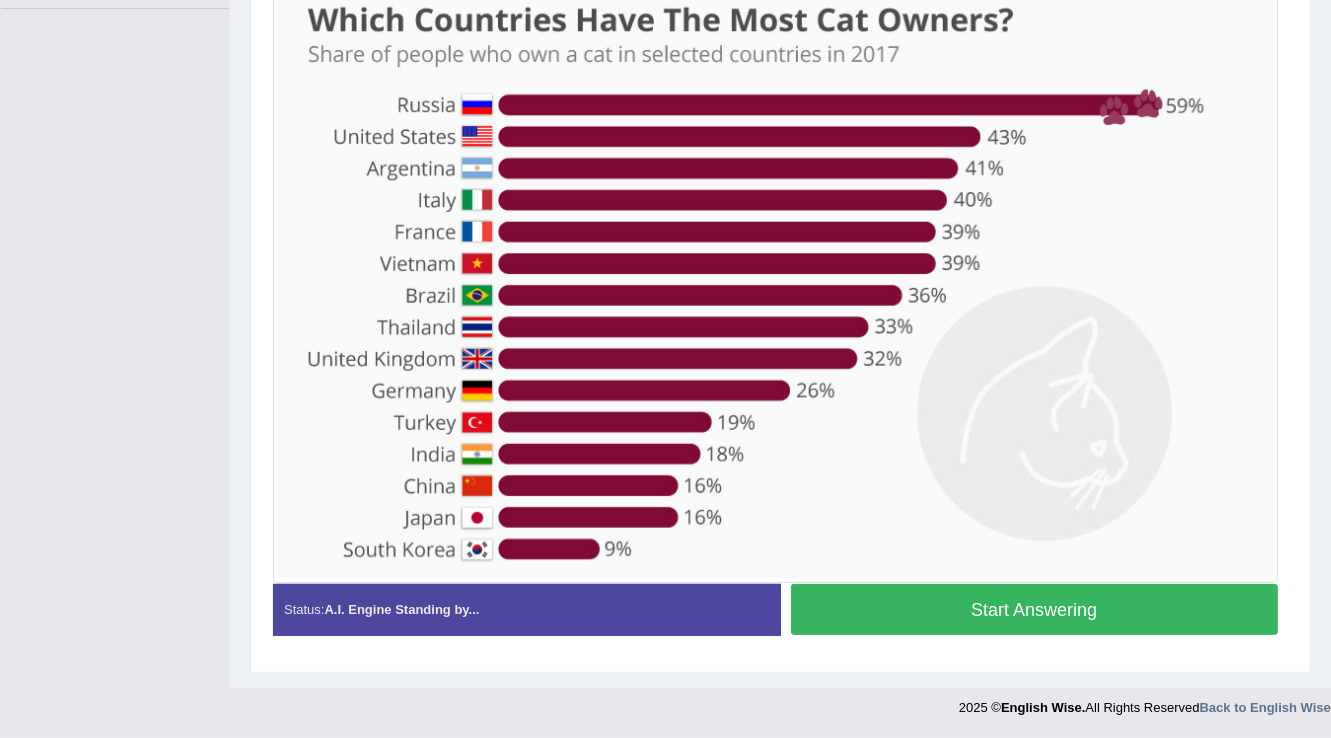 click on "Start Answering" at bounding box center (1035, 609) 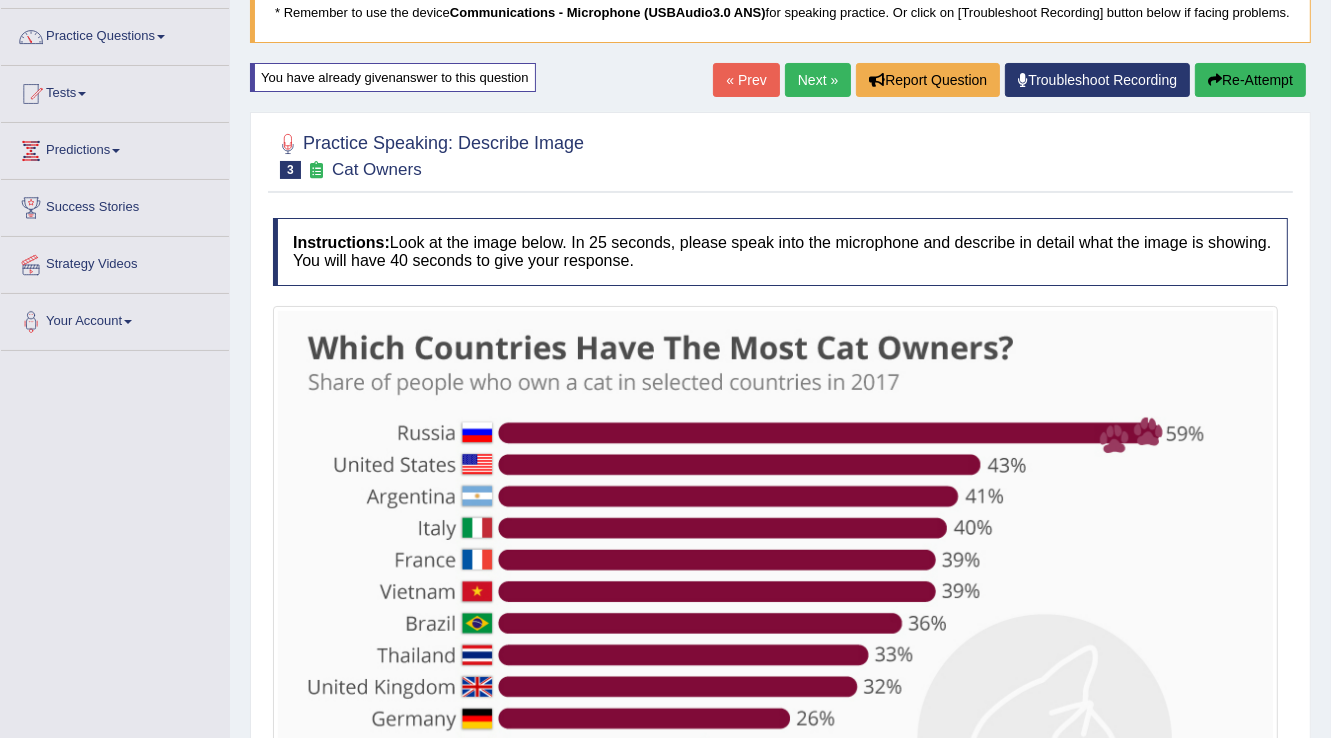 scroll, scrollTop: 90, scrollLeft: 0, axis: vertical 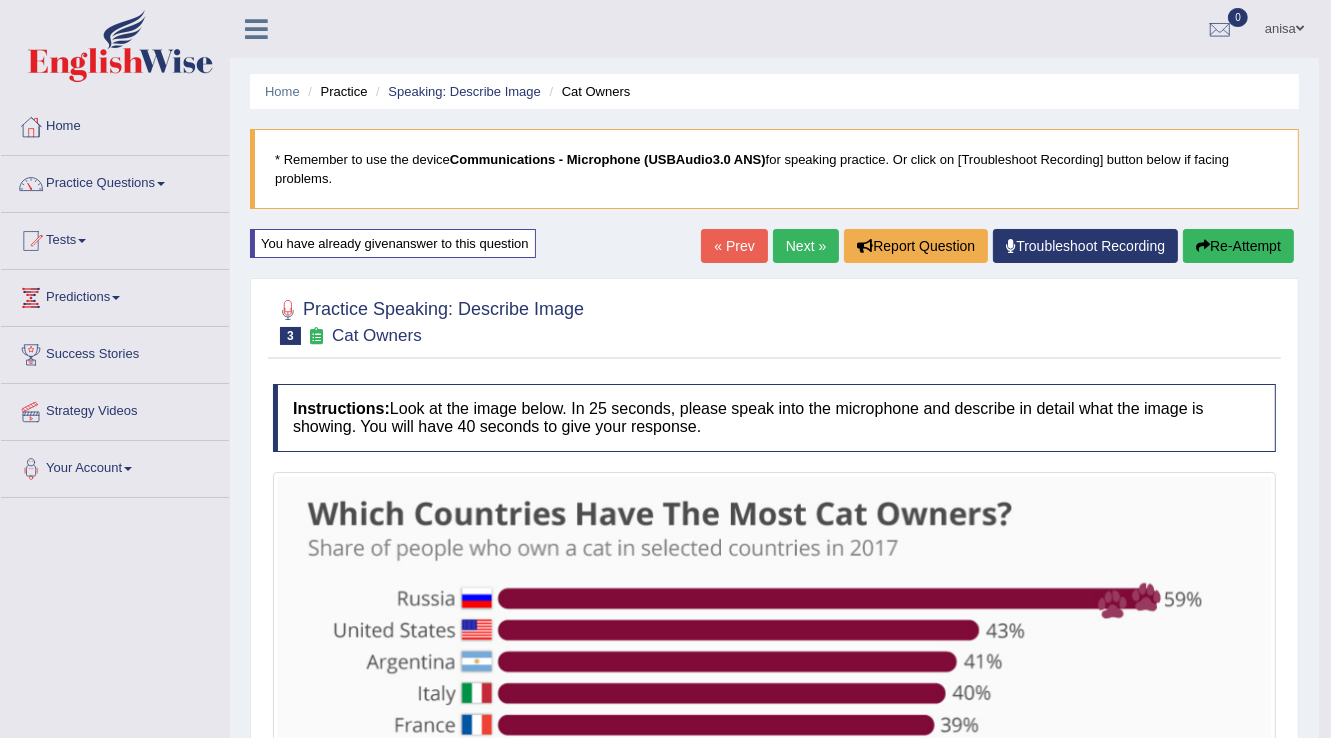 click on "Next »" at bounding box center [806, 246] 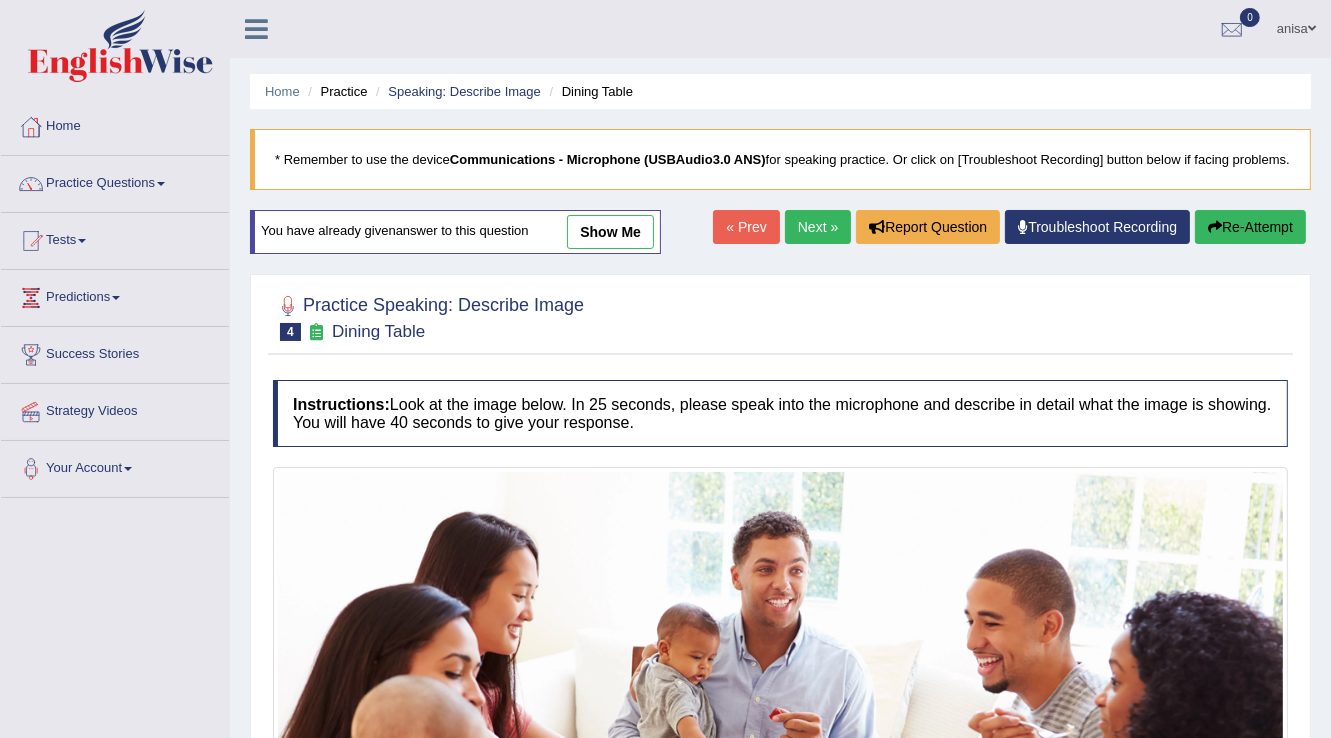 scroll, scrollTop: 216, scrollLeft: 0, axis: vertical 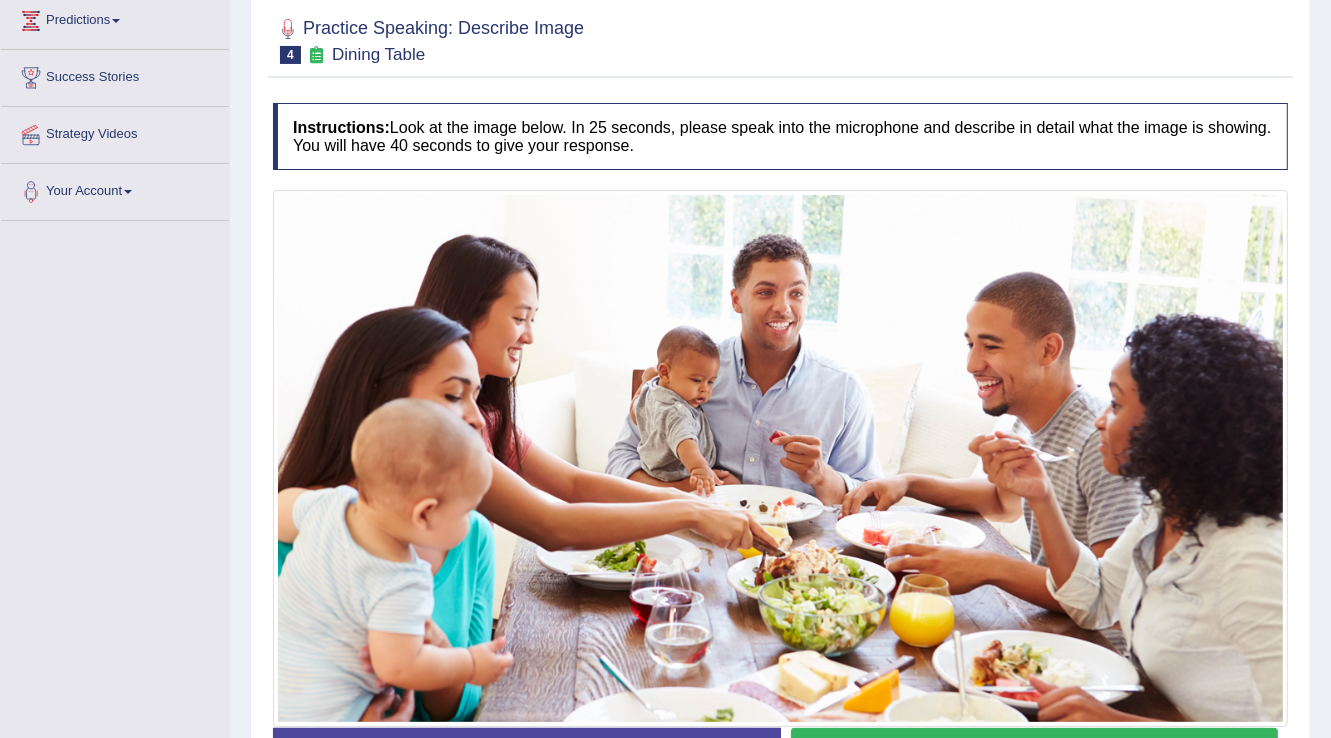 click at bounding box center [780, 458] 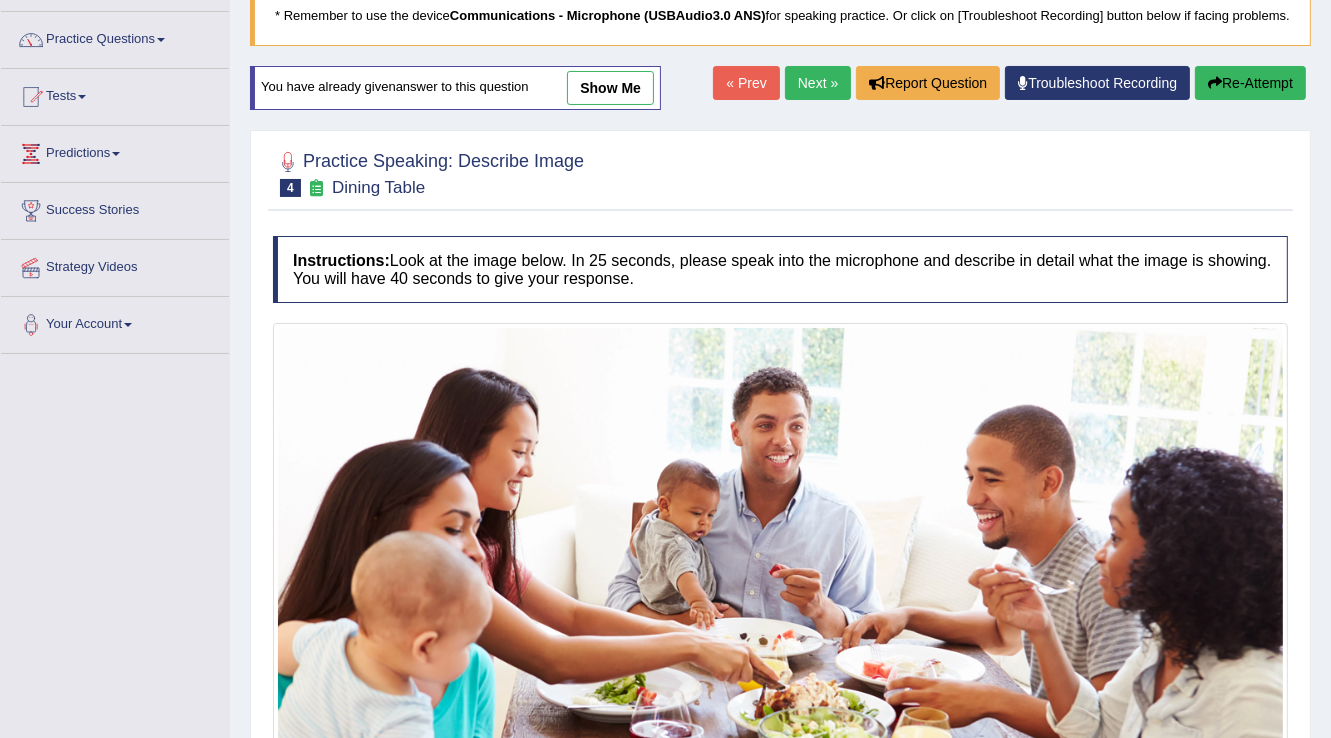 scroll, scrollTop: 0, scrollLeft: 0, axis: both 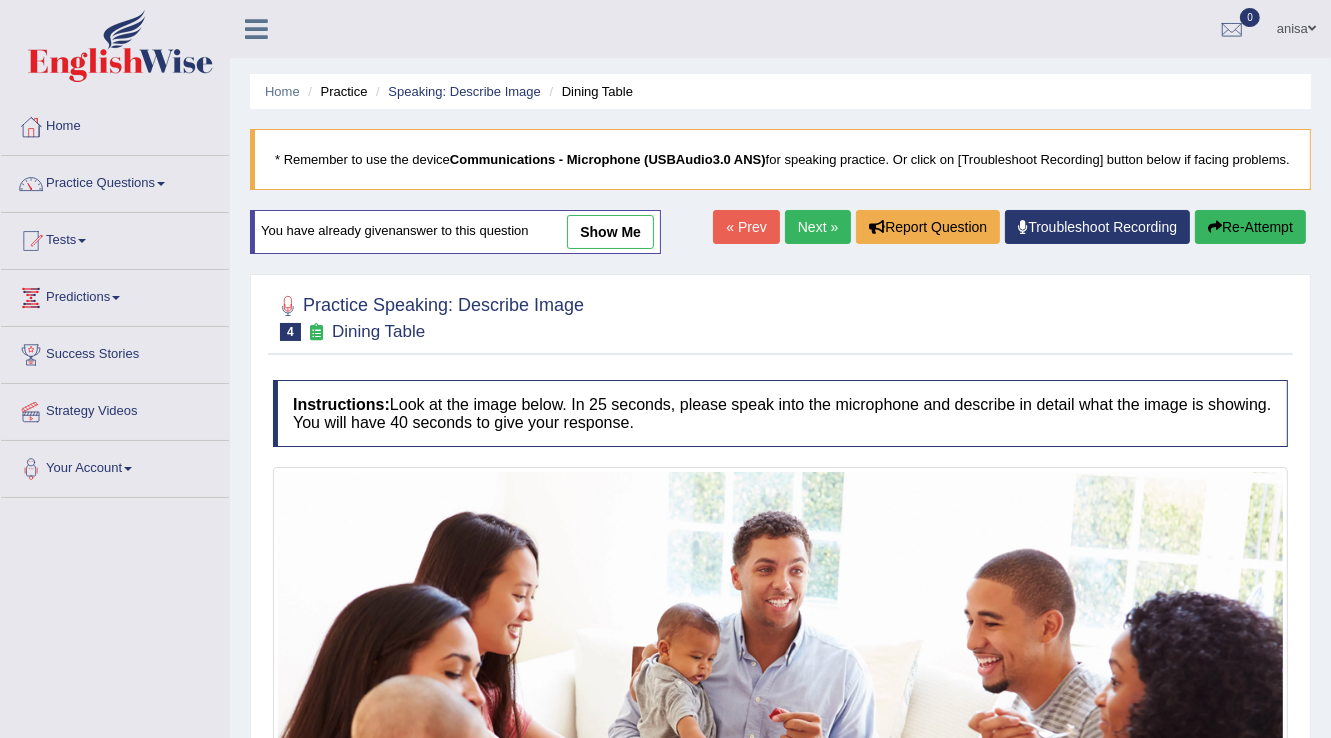 click on "Next »" at bounding box center [818, 227] 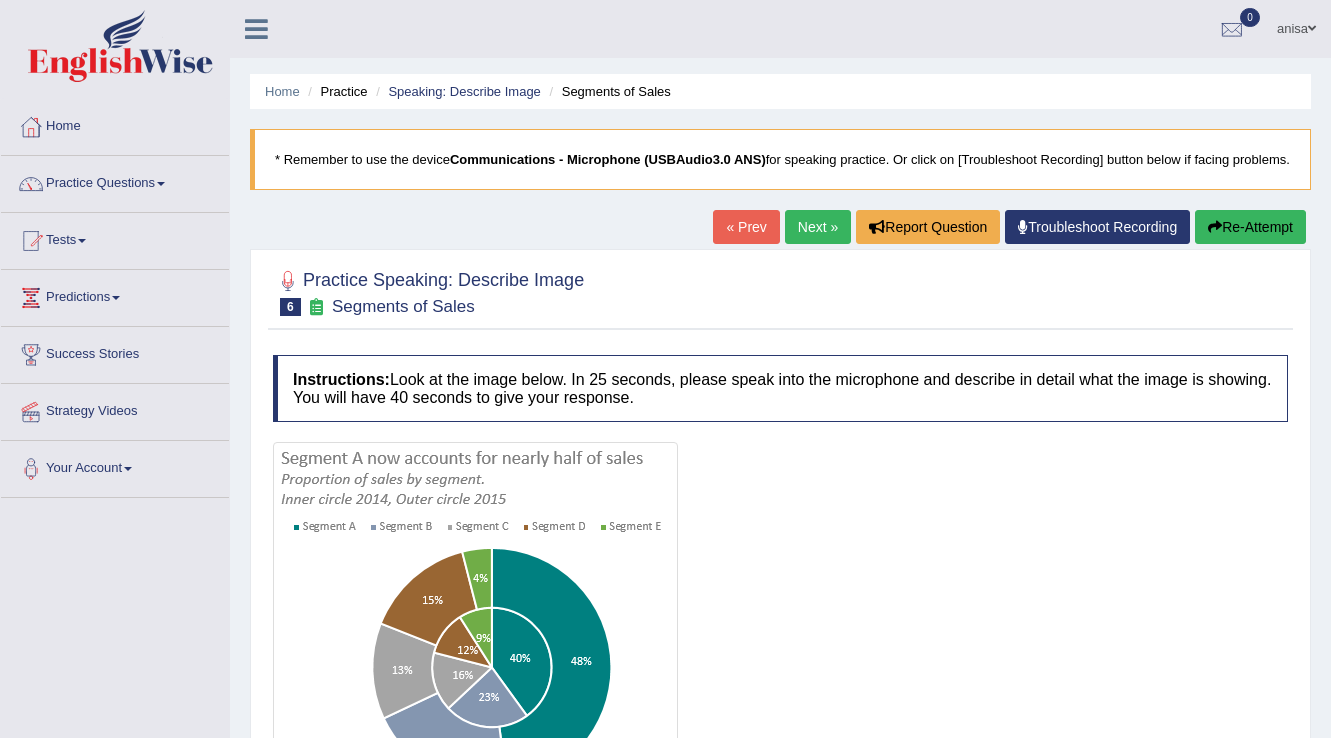 scroll, scrollTop: 0, scrollLeft: 0, axis: both 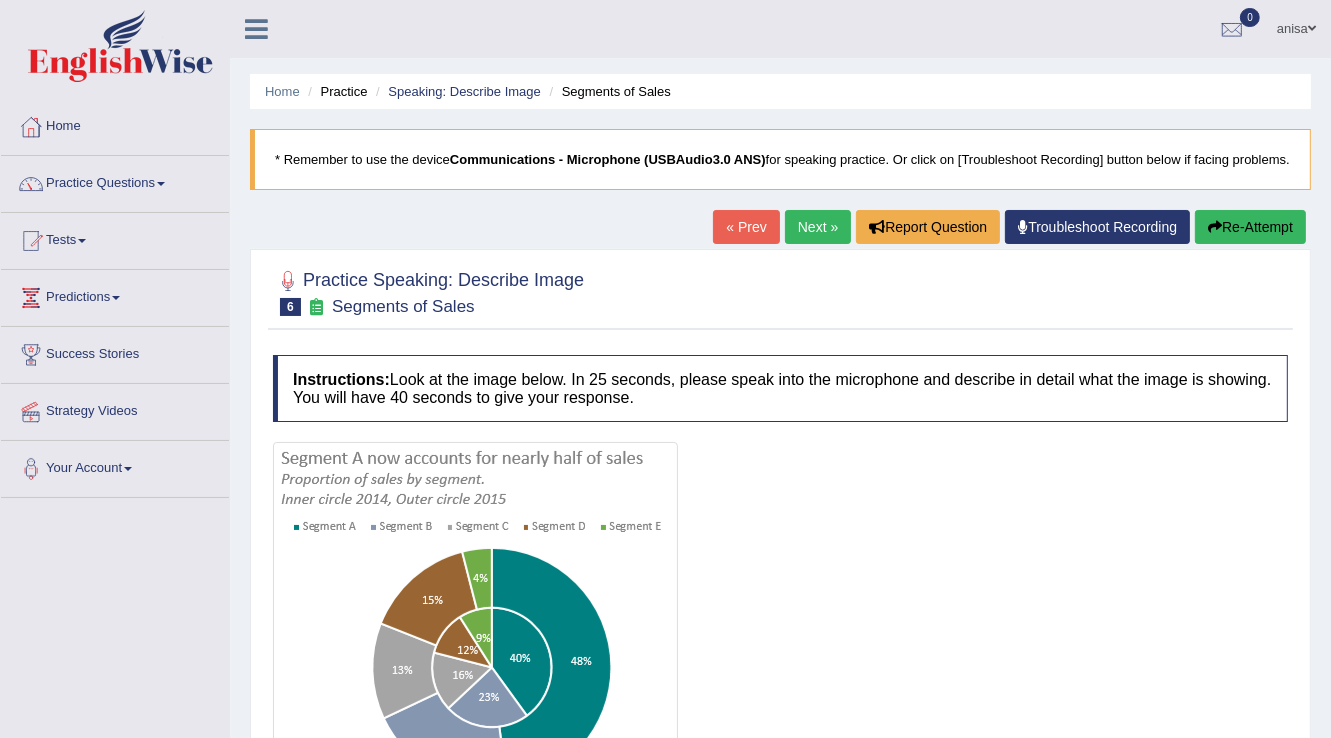 click on "« Prev" at bounding box center (746, 227) 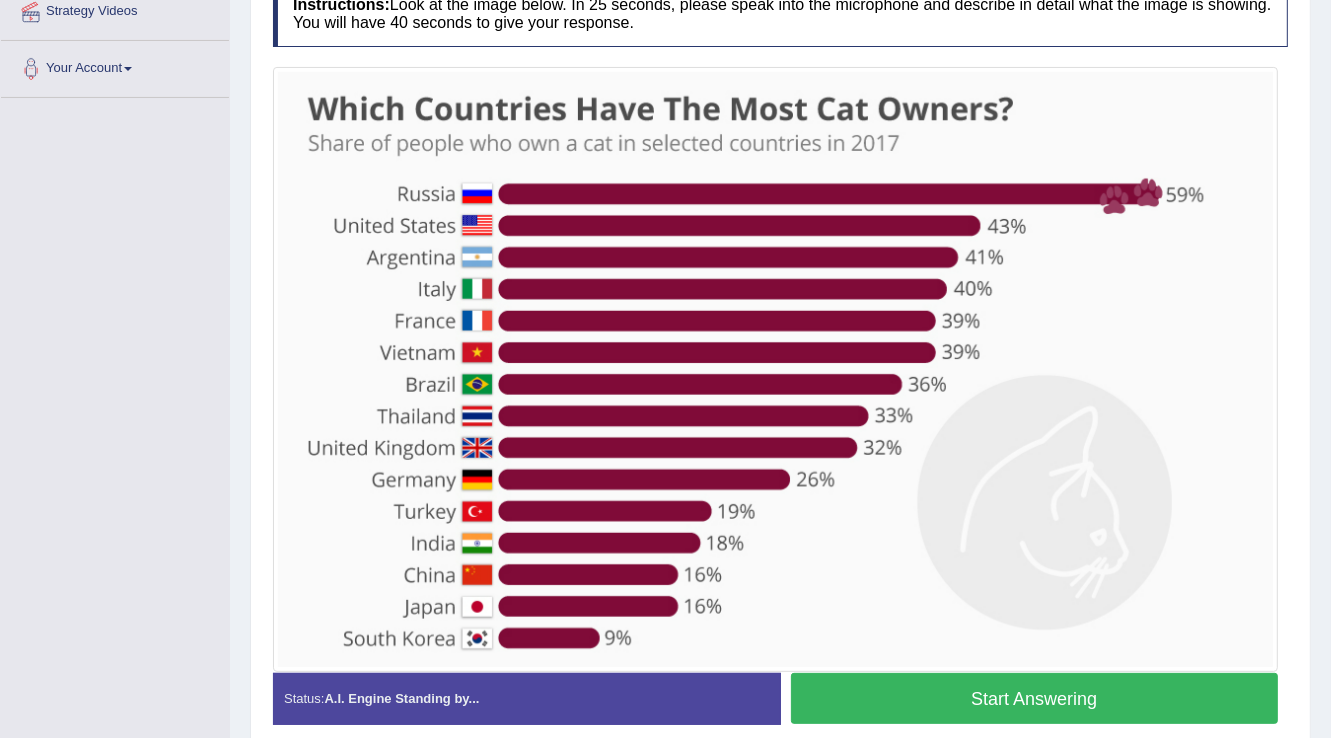 scroll, scrollTop: 400, scrollLeft: 0, axis: vertical 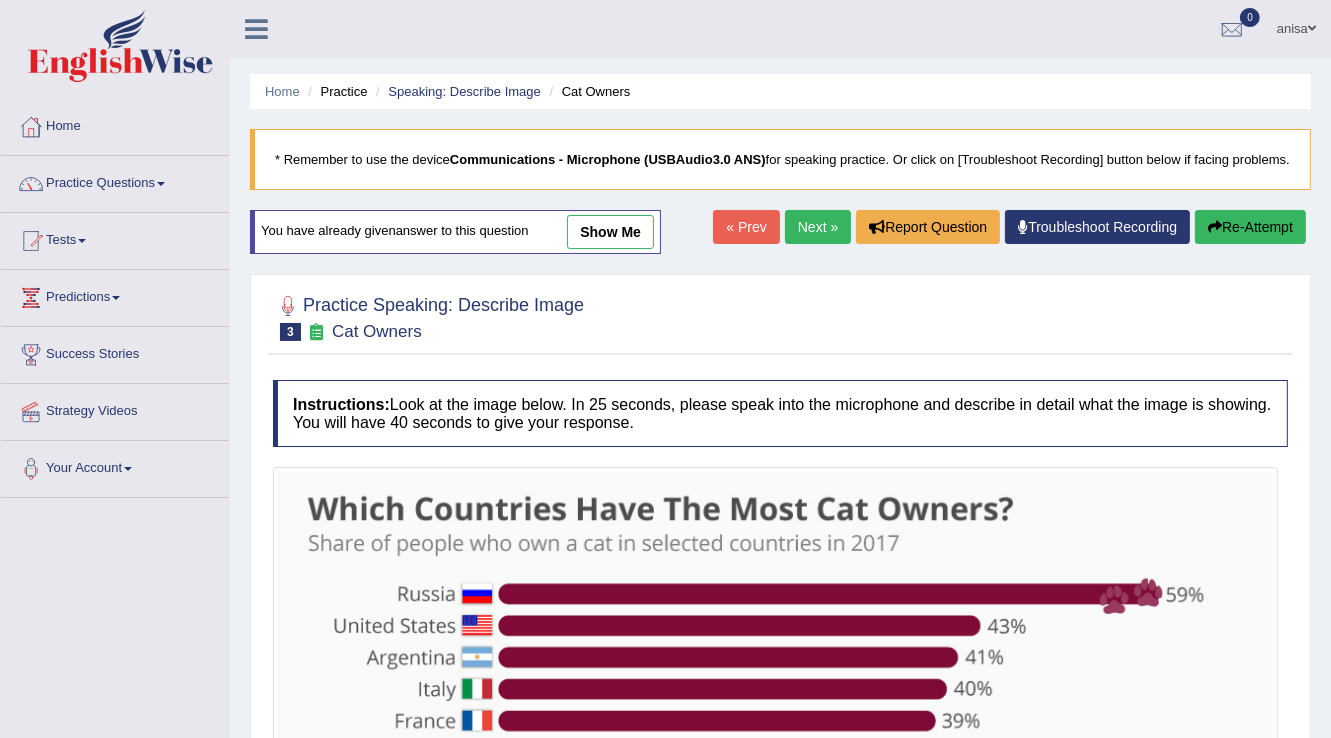 click on "You have already given   answer to this question
show me" at bounding box center [455, 232] 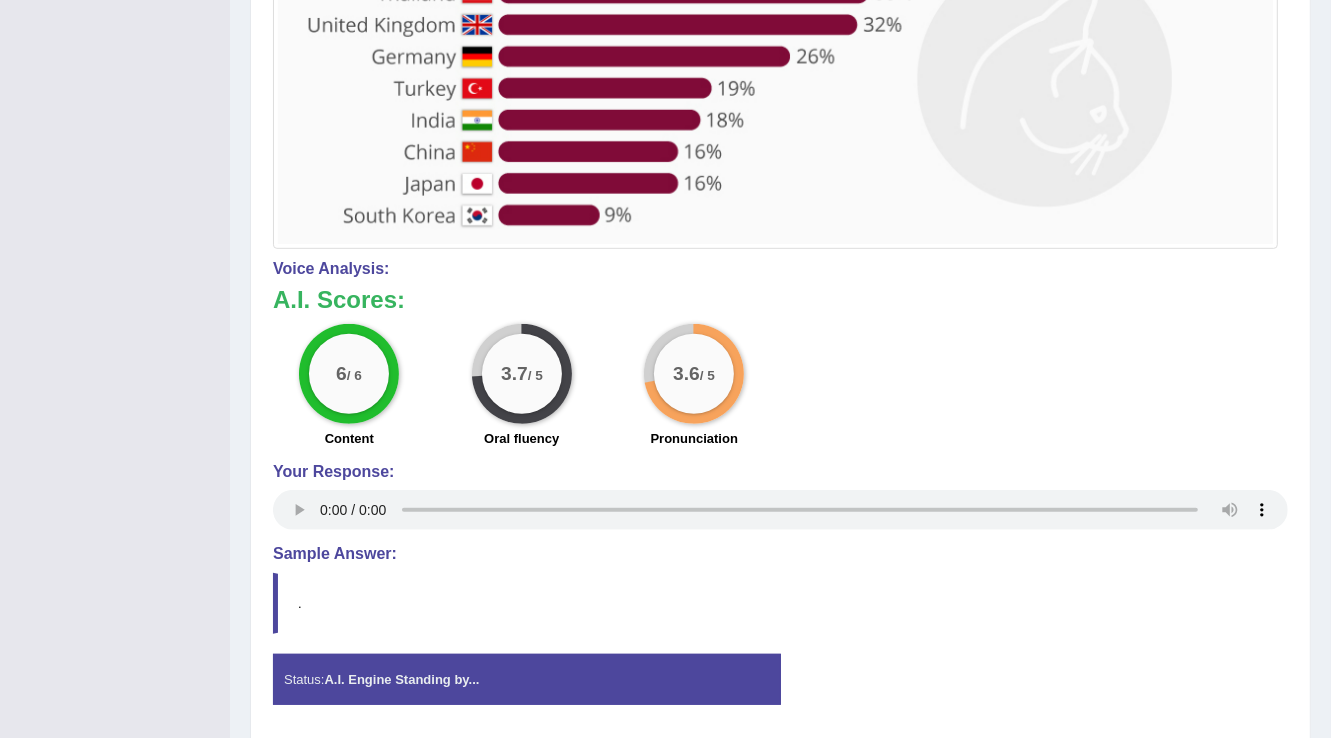 scroll, scrollTop: 896, scrollLeft: 0, axis: vertical 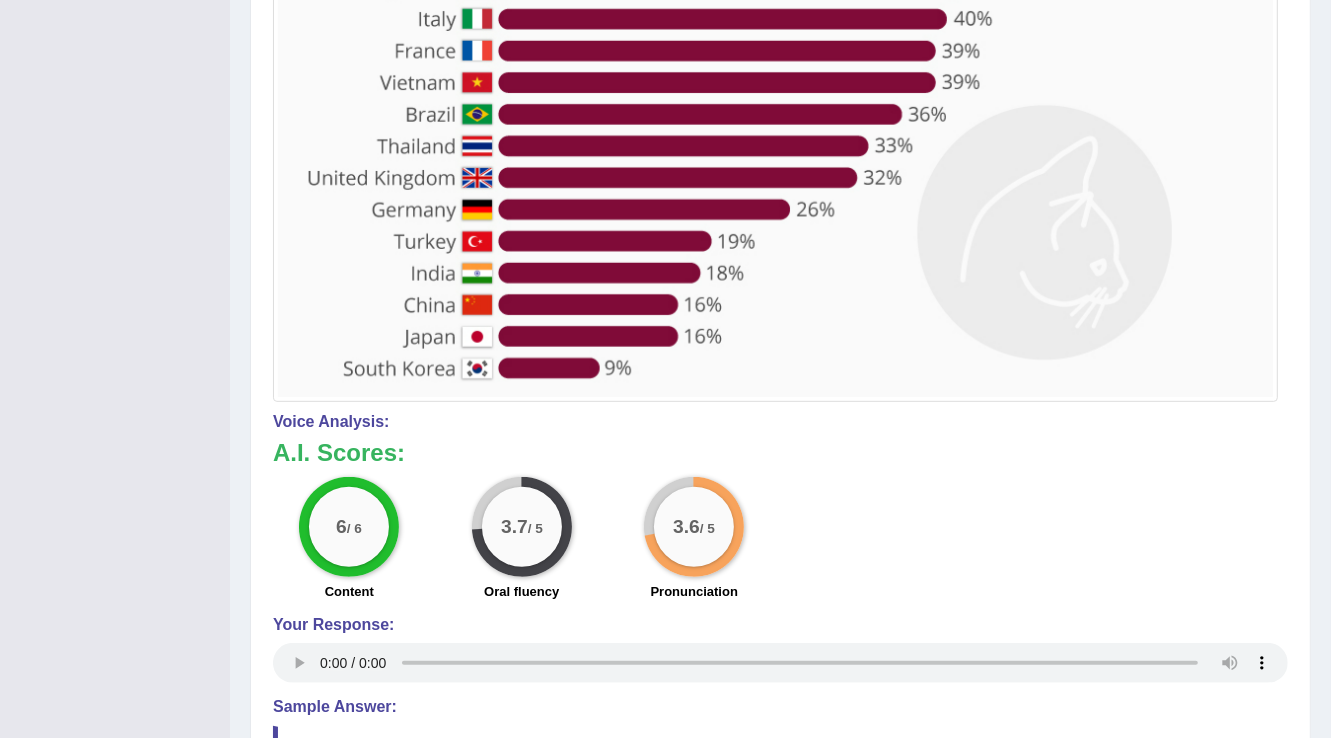 type 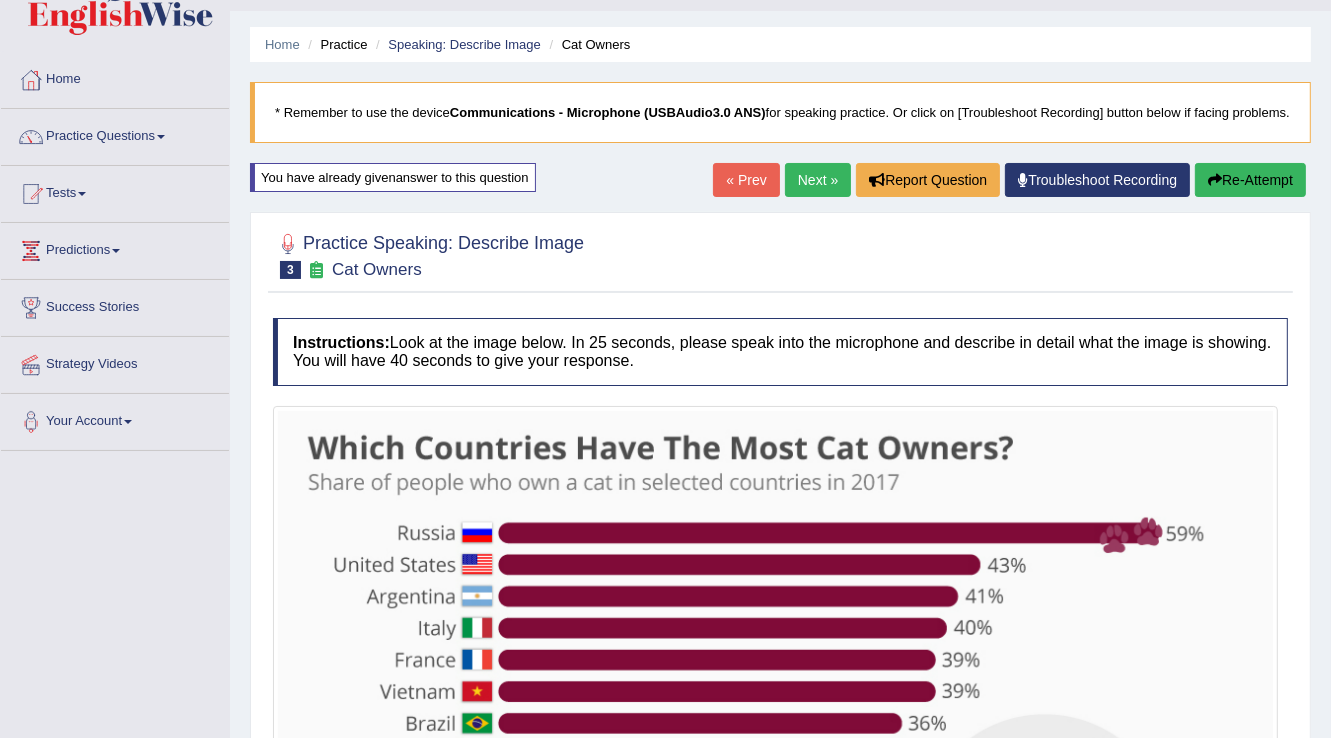 scroll, scrollTop: 0, scrollLeft: 0, axis: both 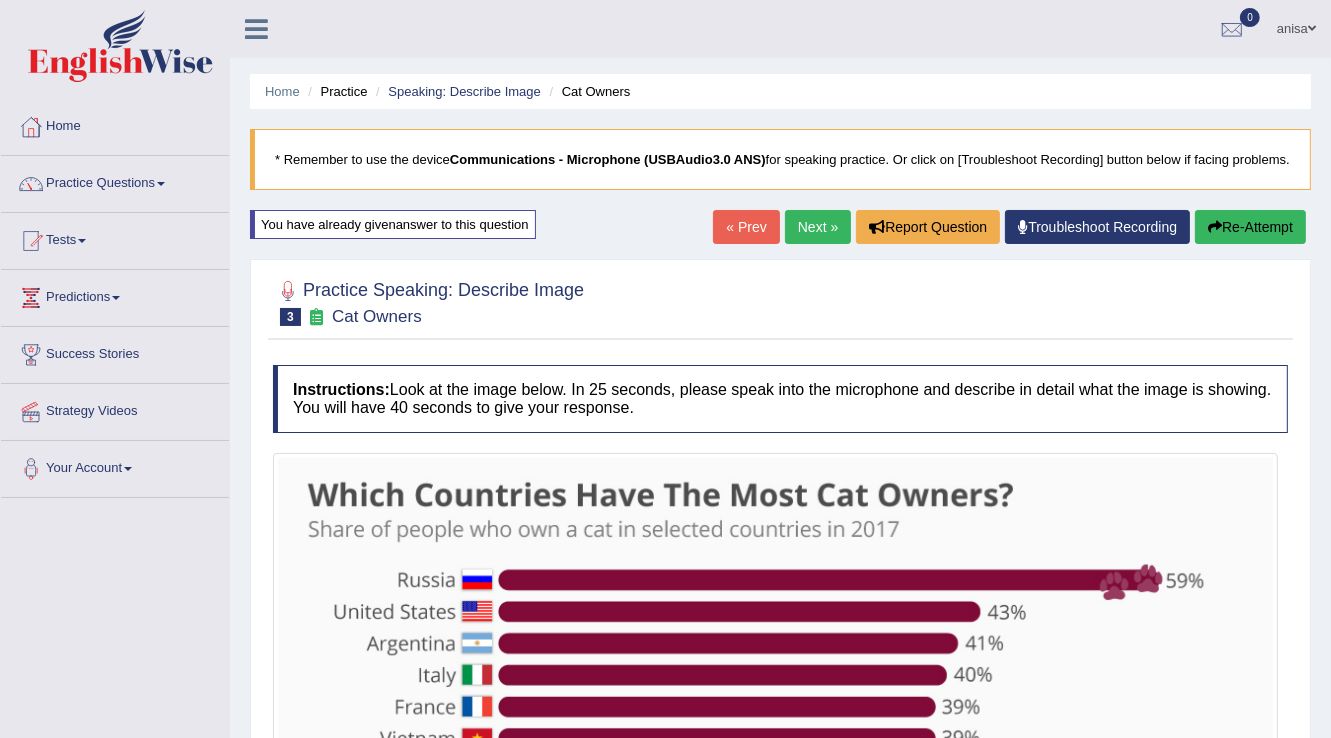 click on "Next »" at bounding box center (818, 227) 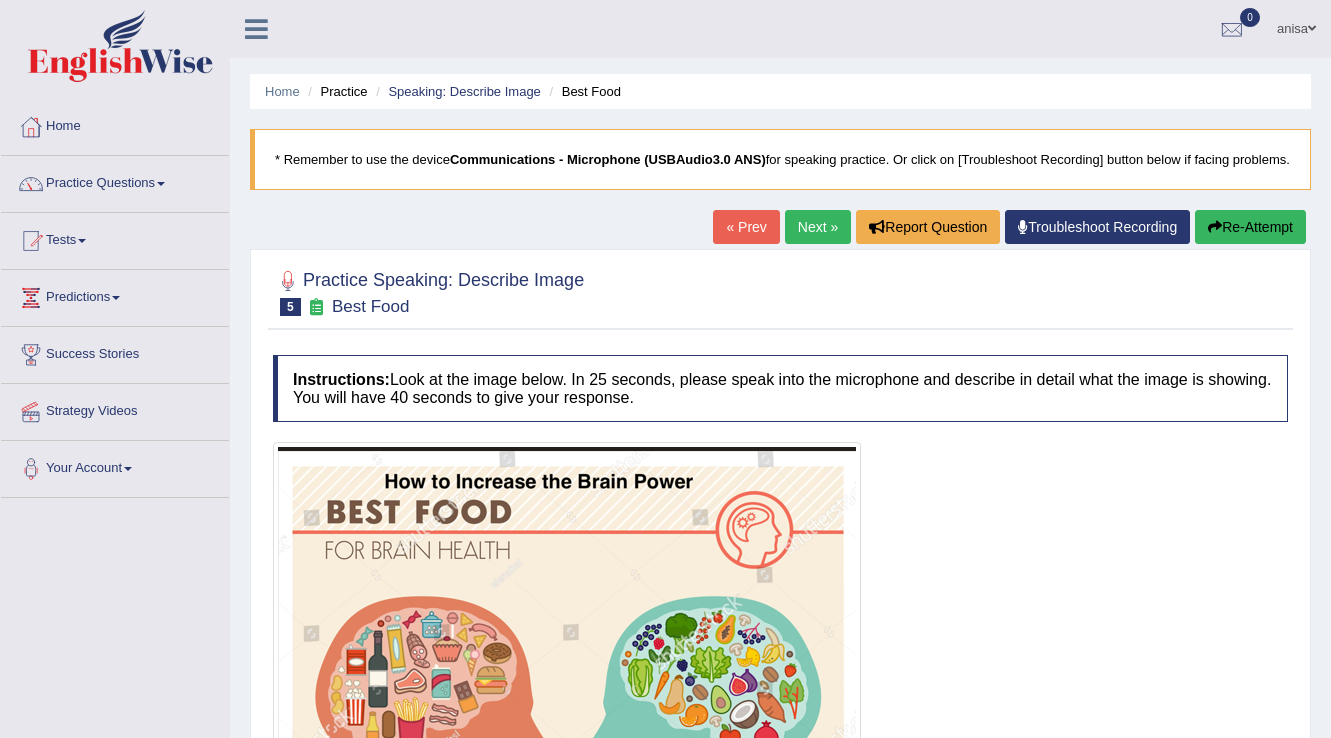 scroll, scrollTop: 0, scrollLeft: 0, axis: both 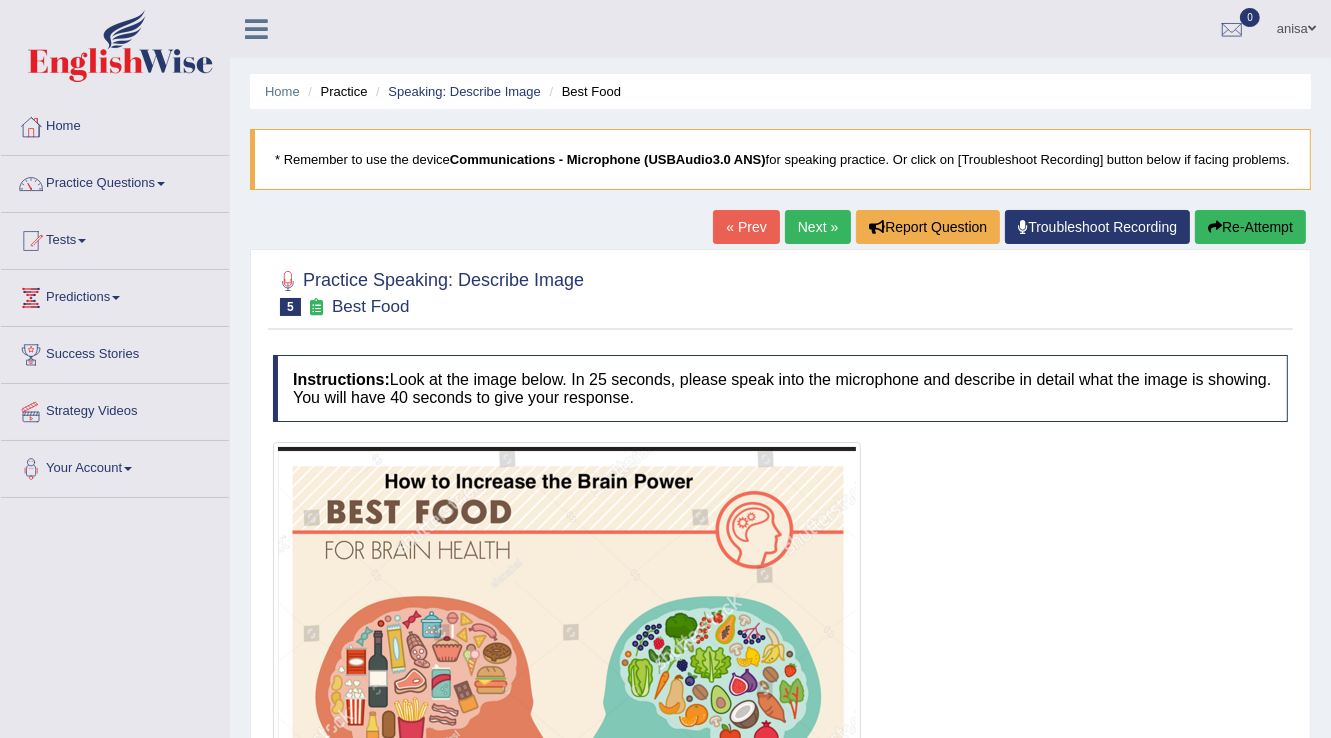click on "Next »" at bounding box center (818, 227) 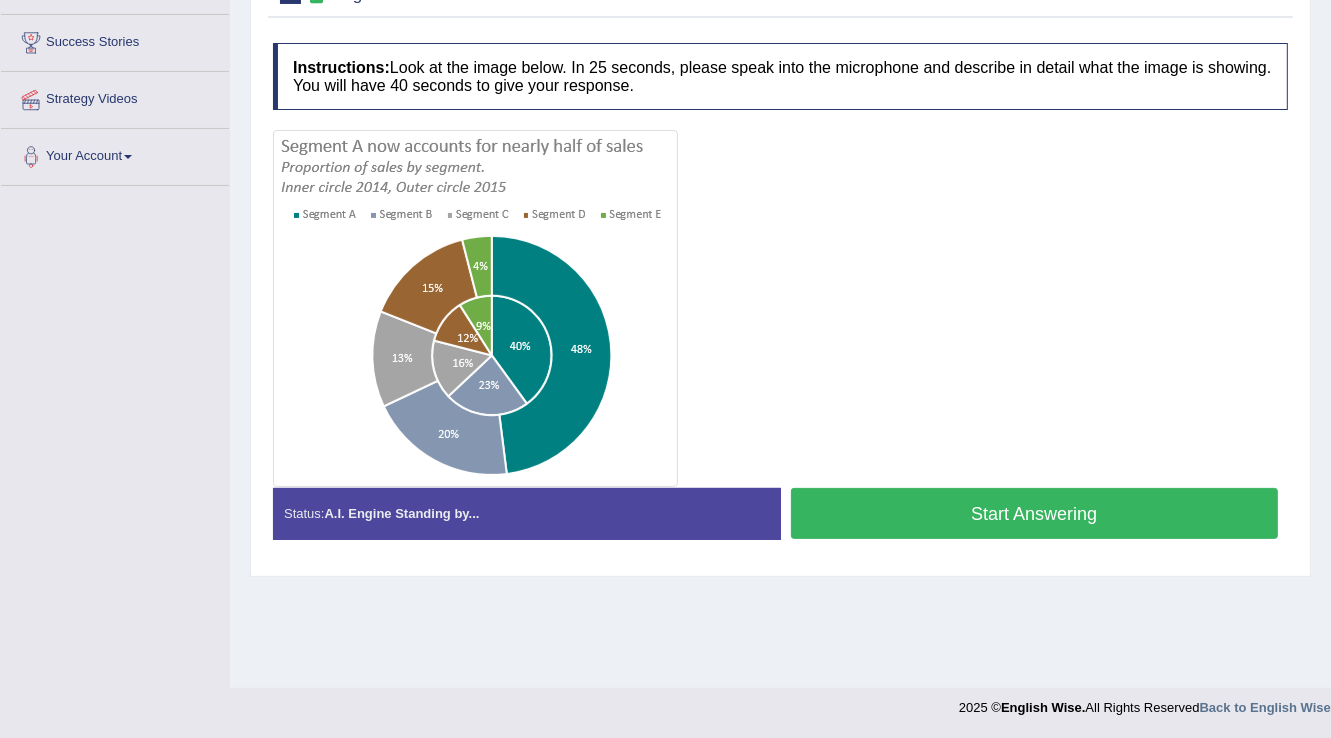 scroll, scrollTop: 312, scrollLeft: 0, axis: vertical 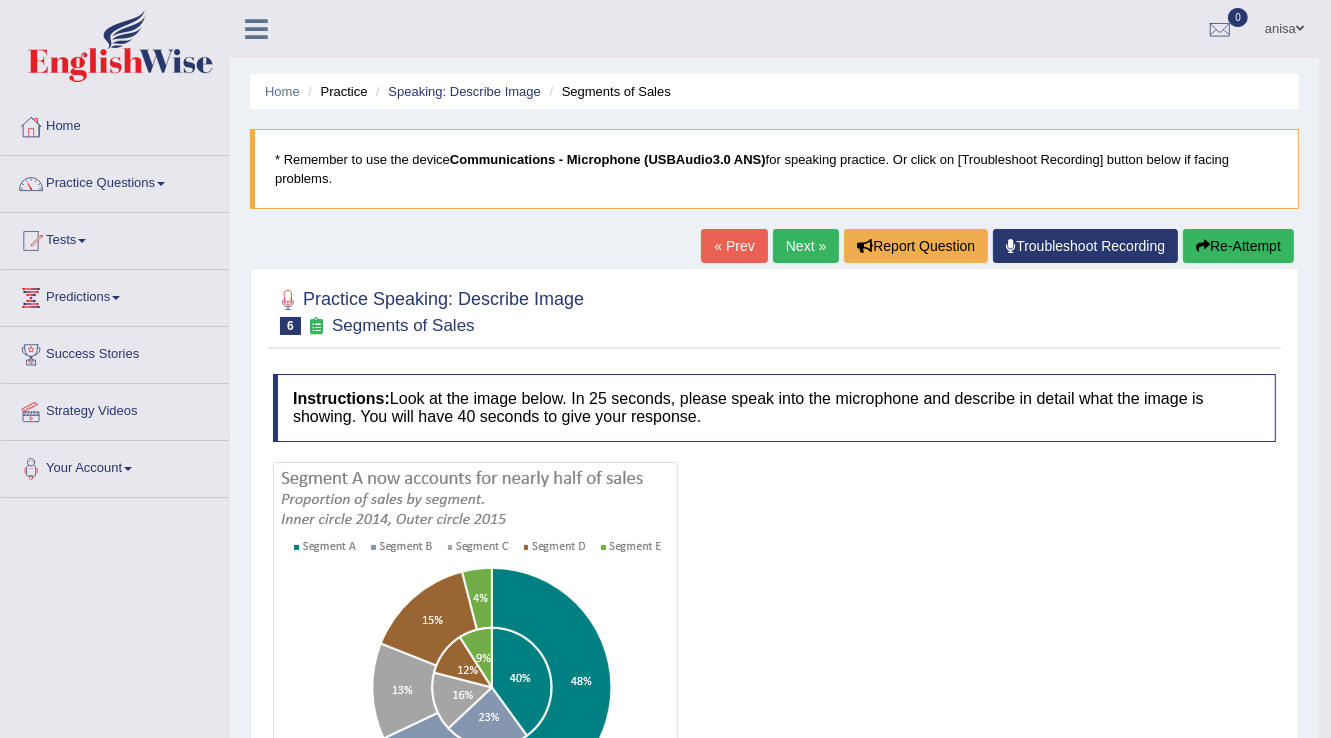click on "« Prev" at bounding box center (734, 246) 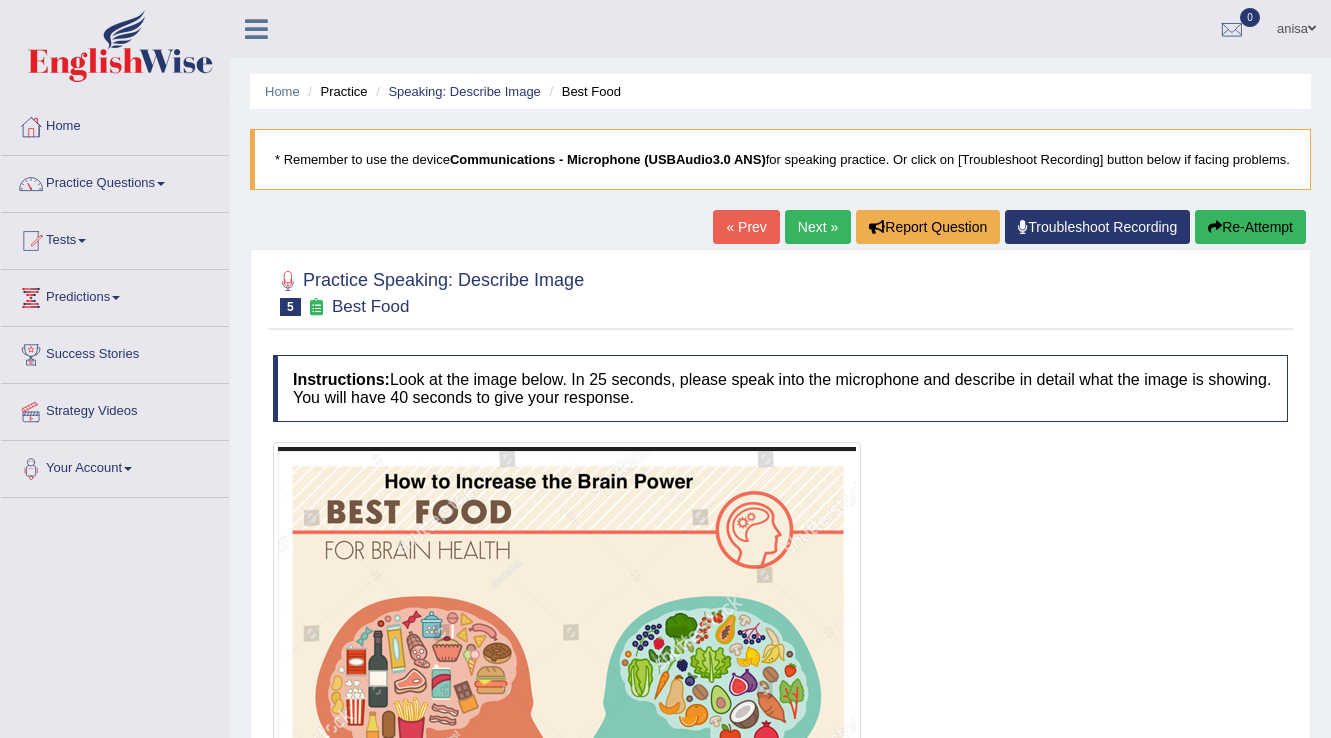 scroll, scrollTop: 0, scrollLeft: 0, axis: both 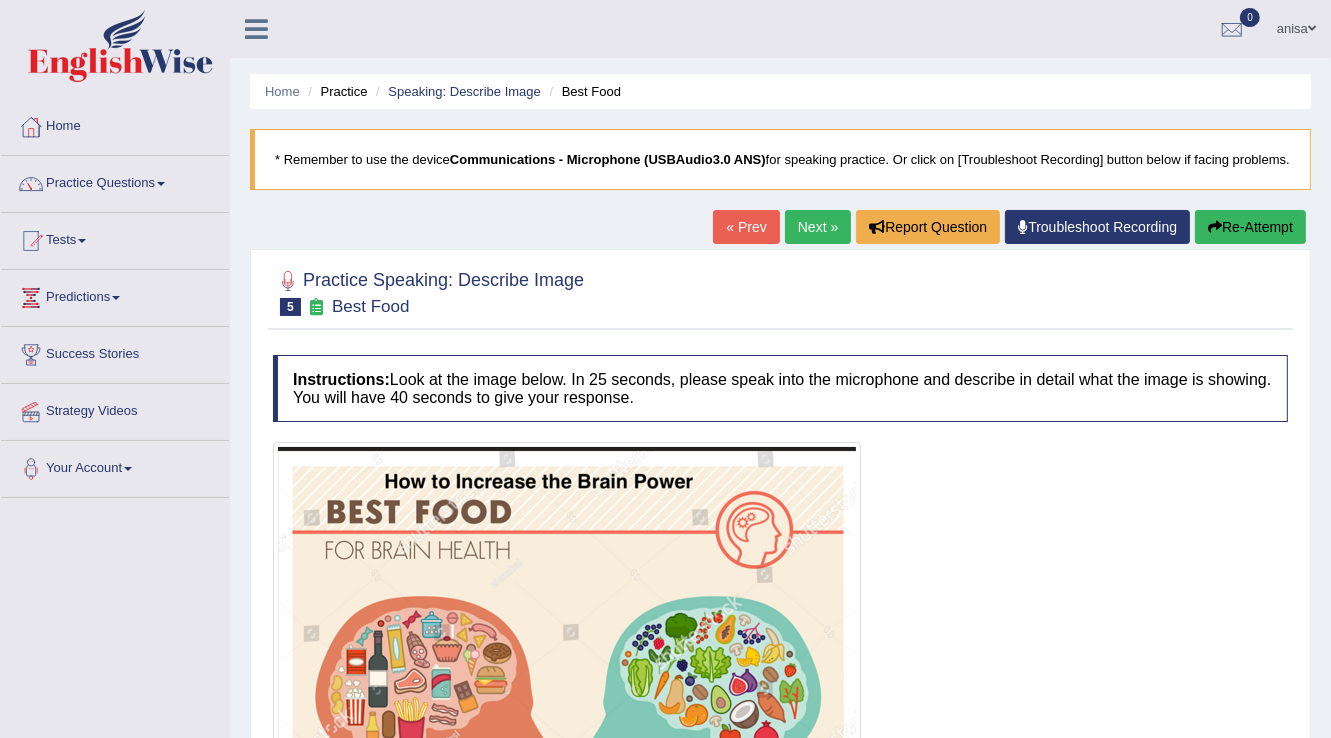 click on "Next »" at bounding box center [818, 227] 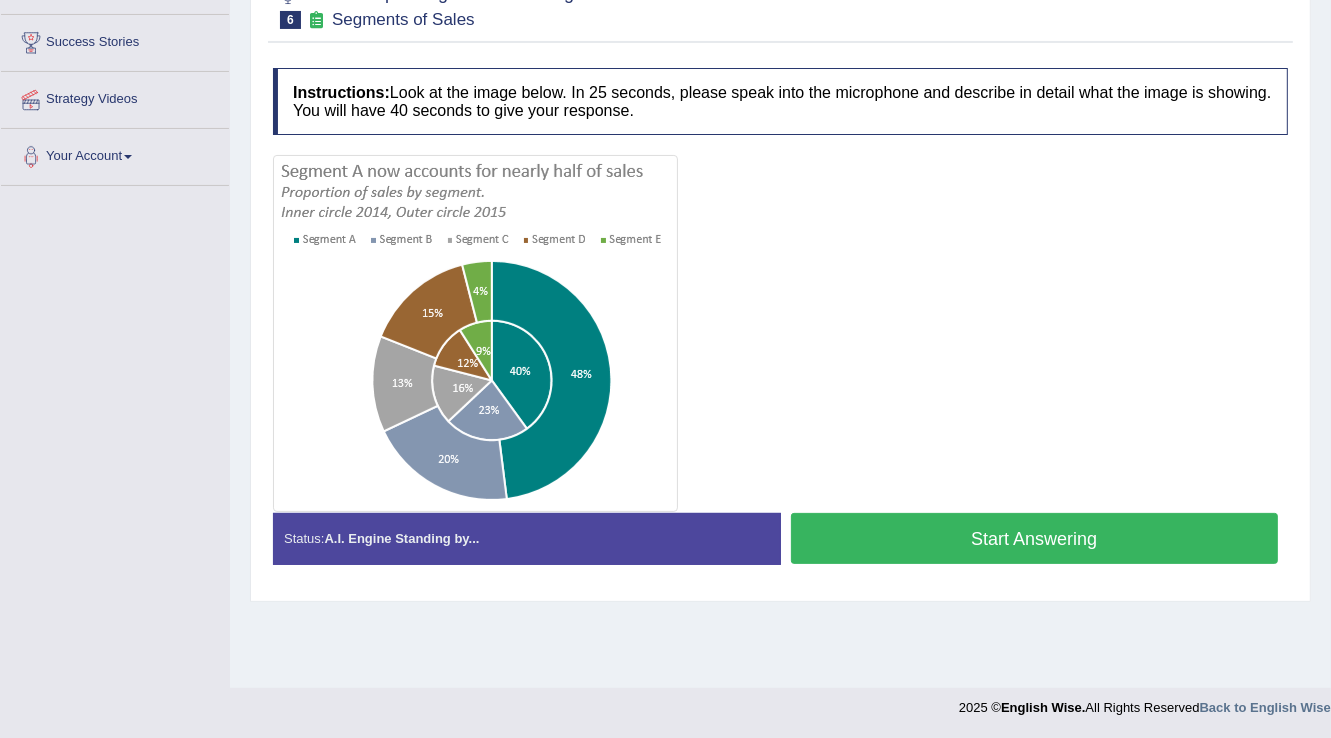 scroll, scrollTop: 312, scrollLeft: 0, axis: vertical 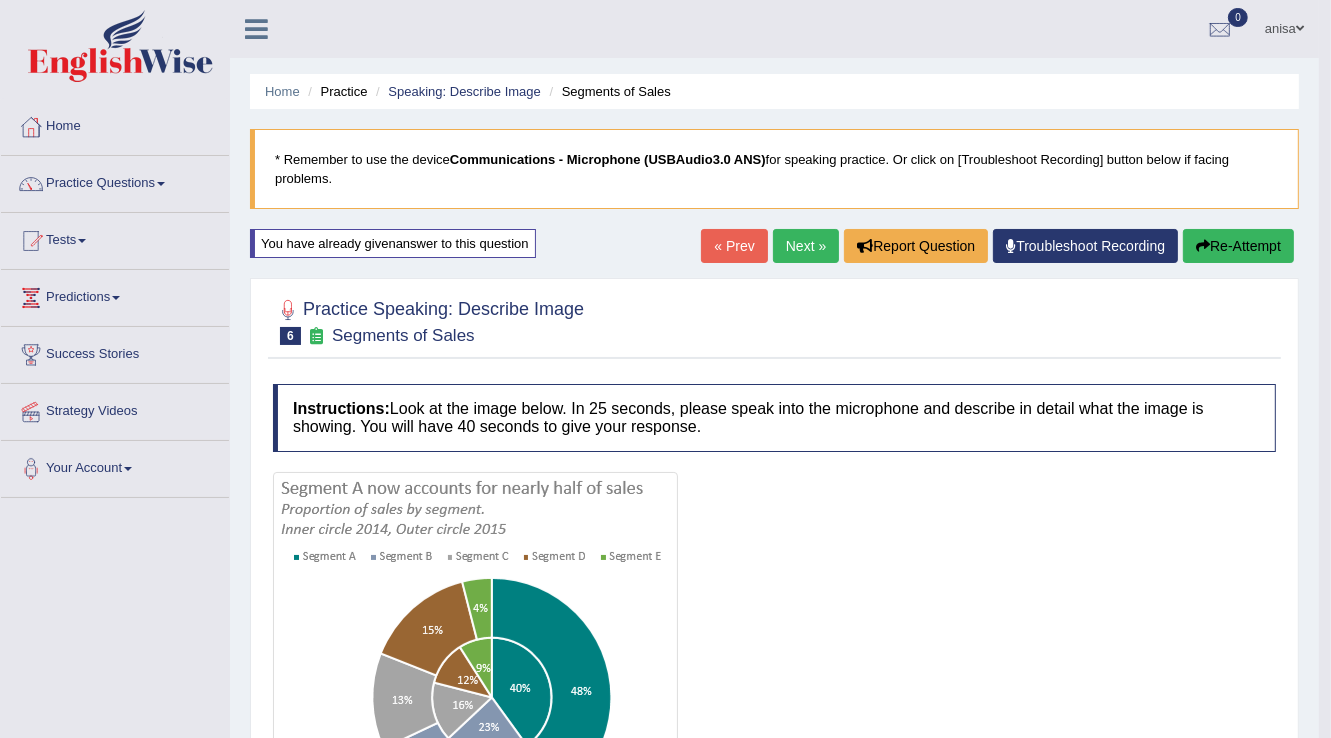 click on "« Prev" at bounding box center [734, 246] 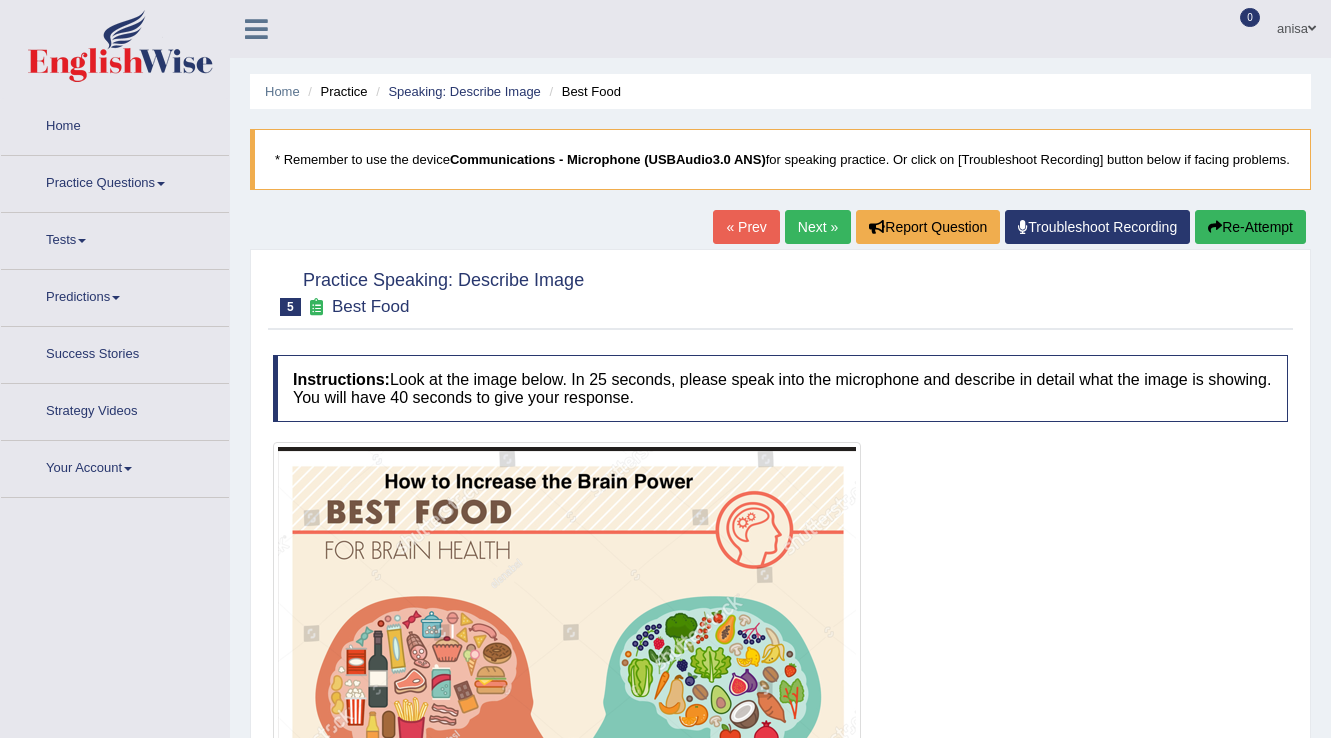 scroll, scrollTop: 0, scrollLeft: 0, axis: both 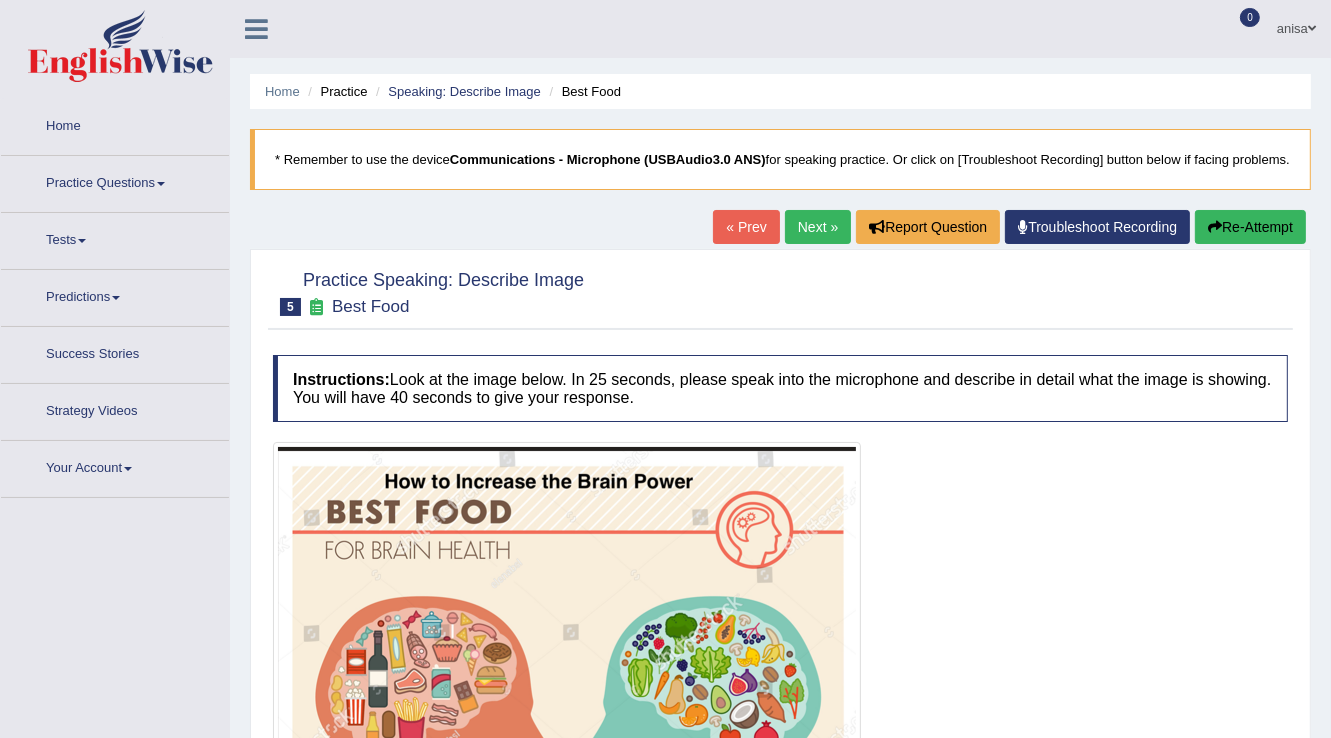 click on "Next »" at bounding box center (818, 227) 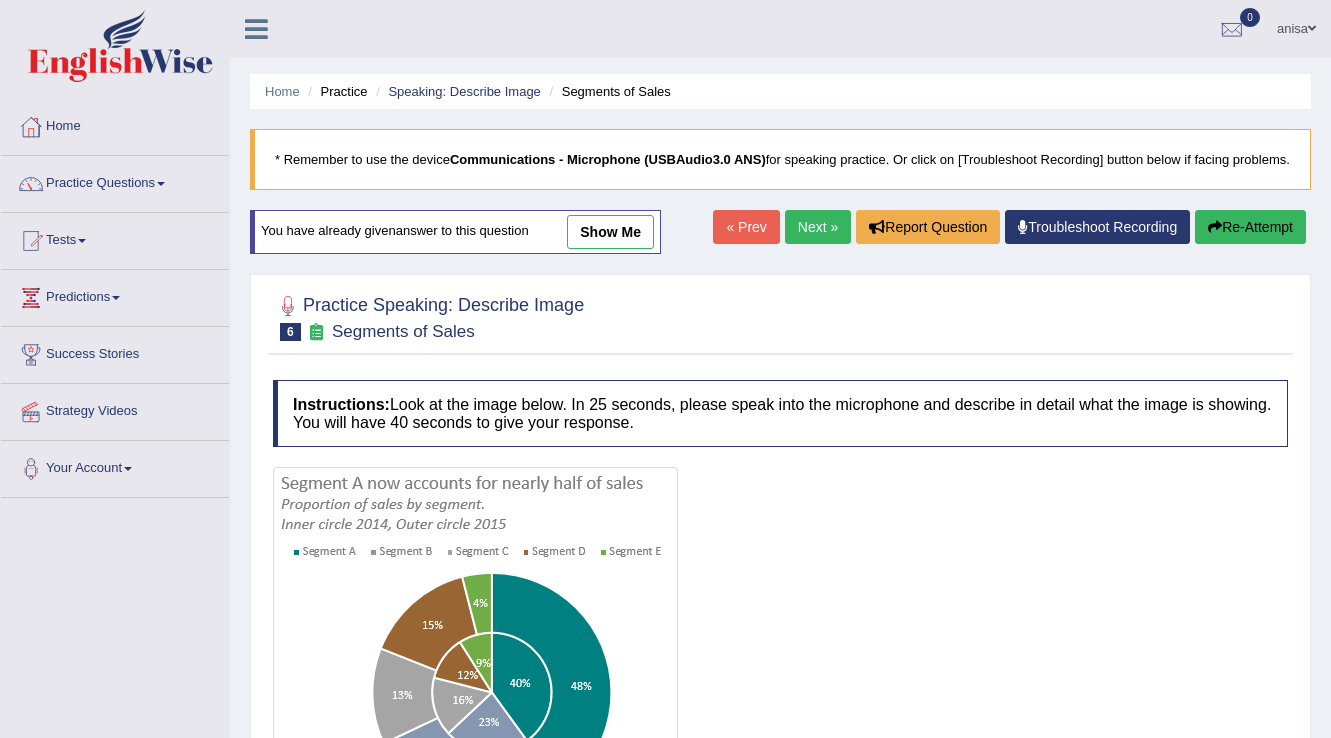 scroll, scrollTop: 312, scrollLeft: 0, axis: vertical 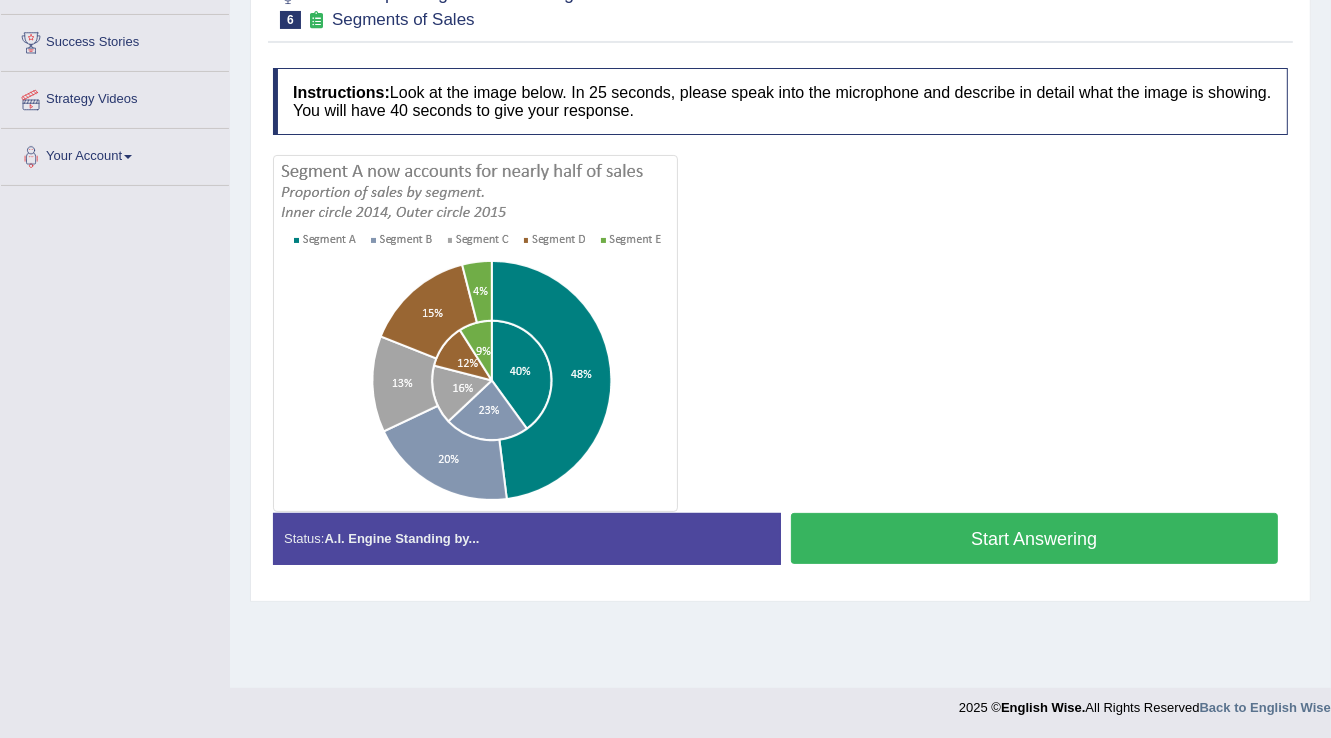 click on "Start Answering" at bounding box center [1035, 538] 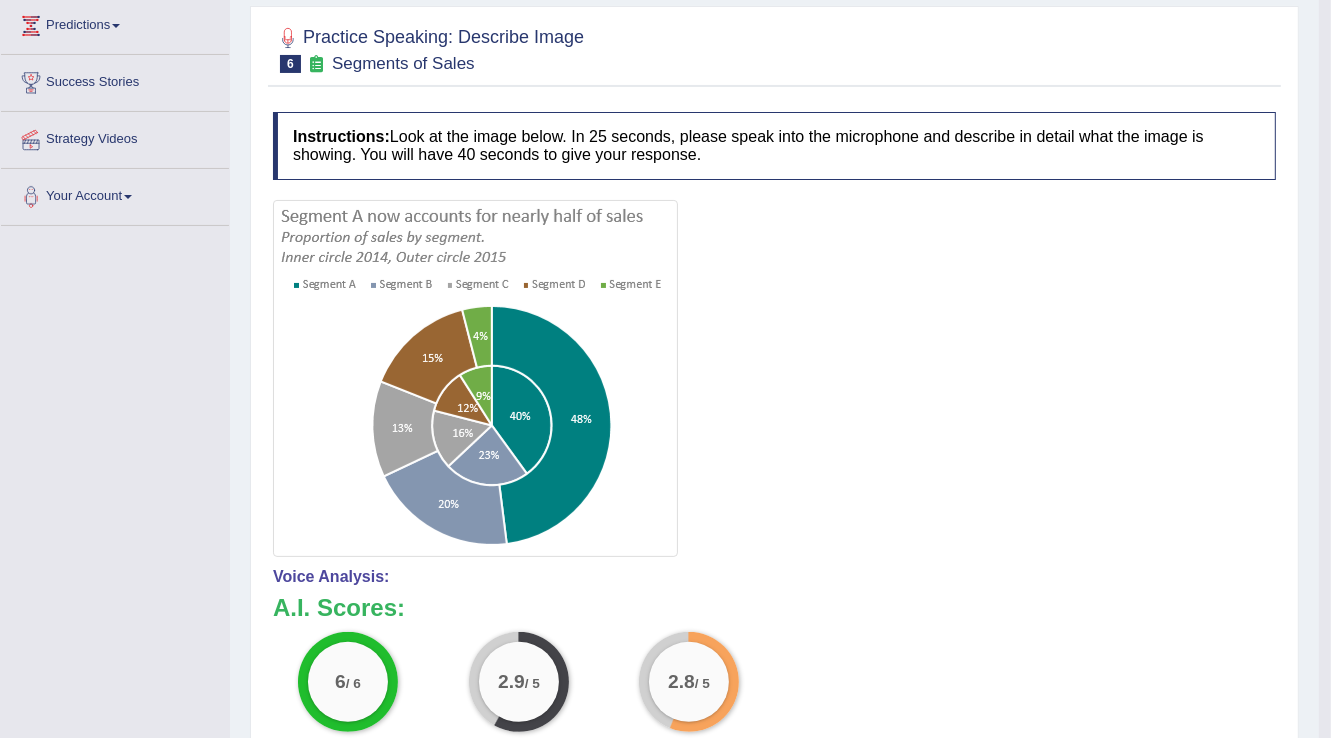 scroll, scrollTop: 80, scrollLeft: 0, axis: vertical 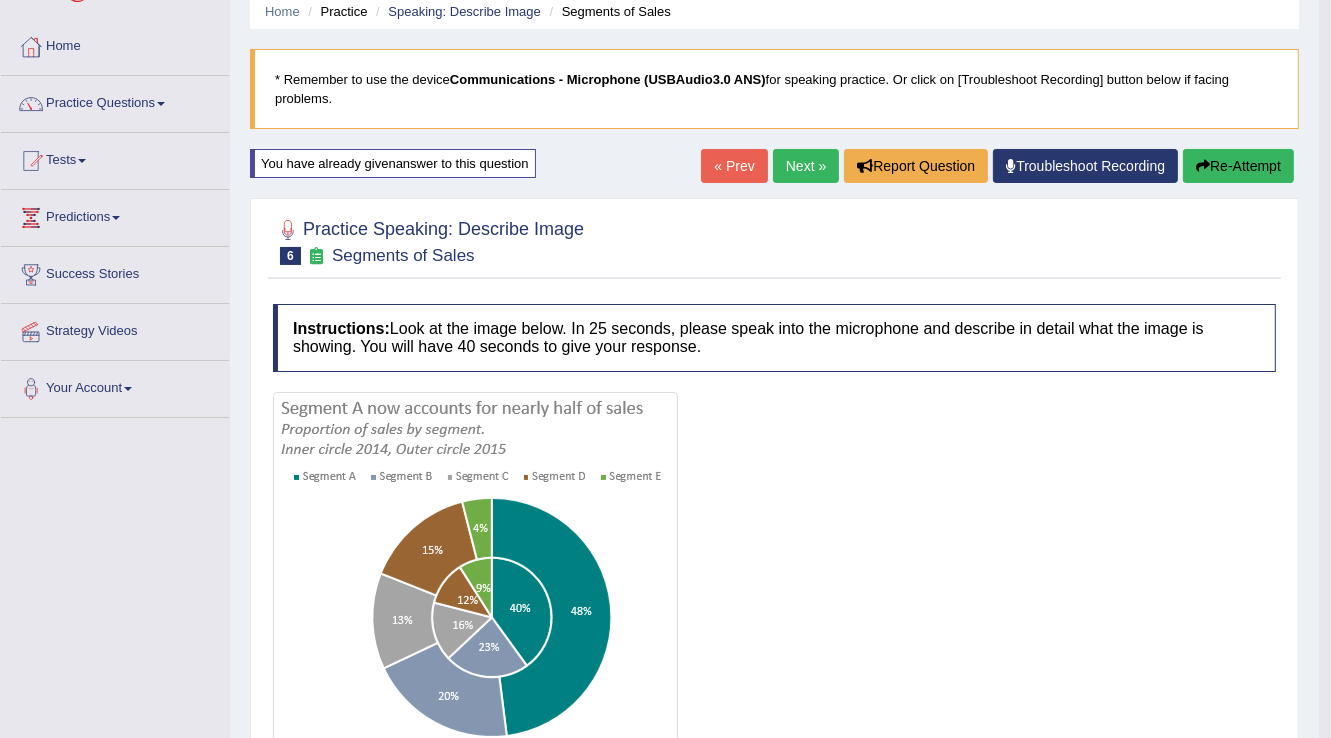 click on "« Prev" at bounding box center (734, 166) 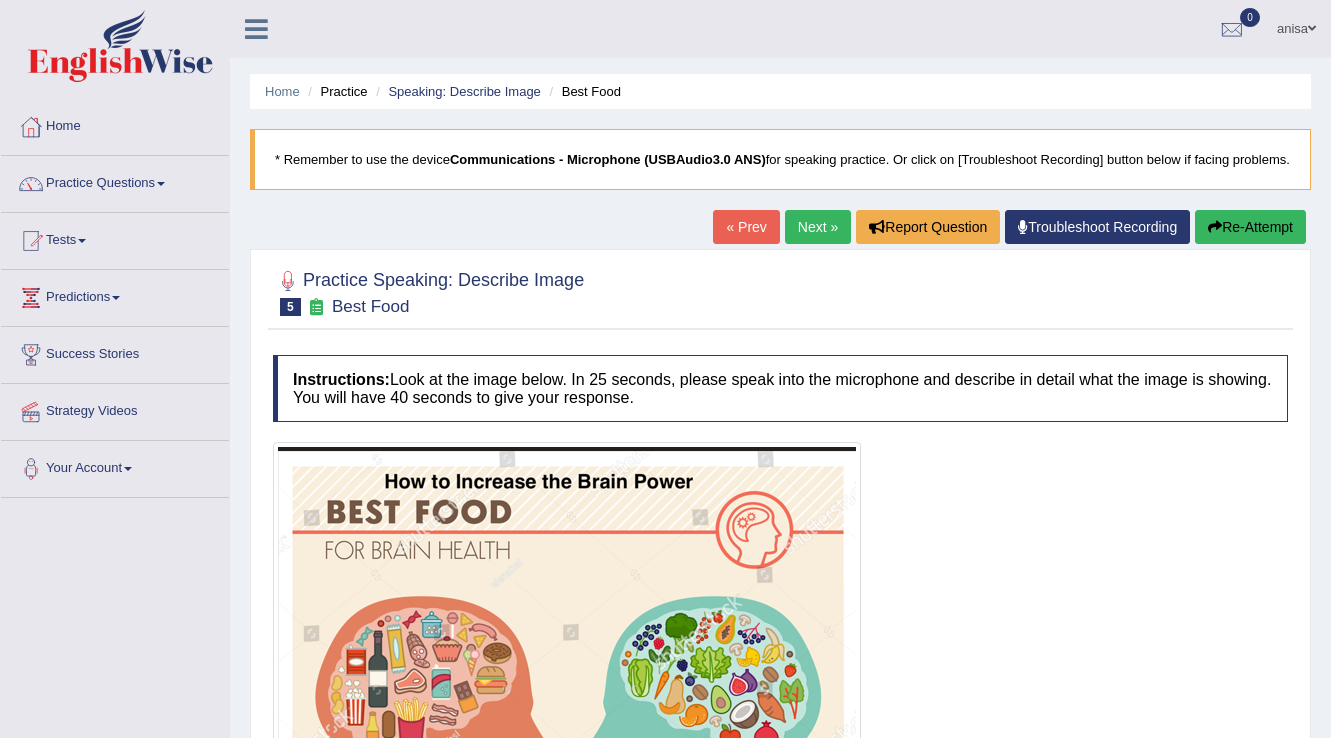 scroll, scrollTop: 0, scrollLeft: 0, axis: both 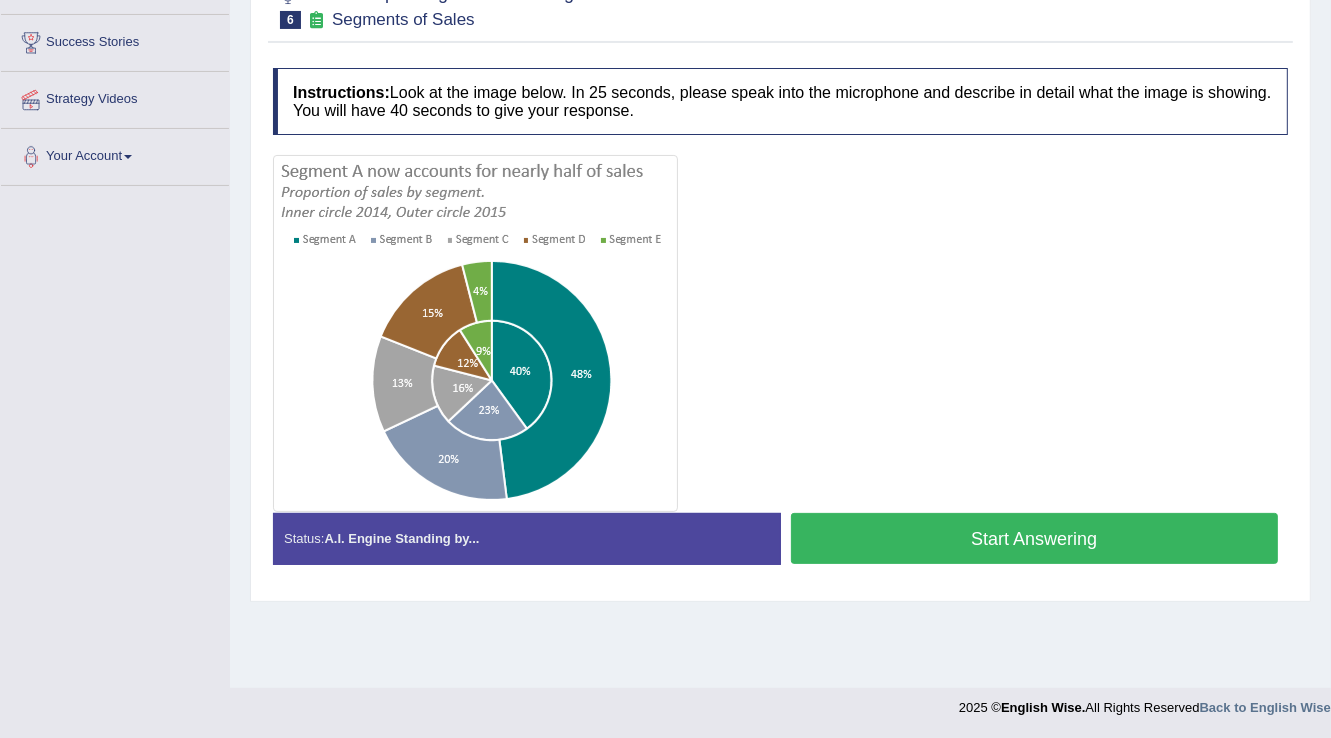 click on "Start Answering" at bounding box center (1035, 538) 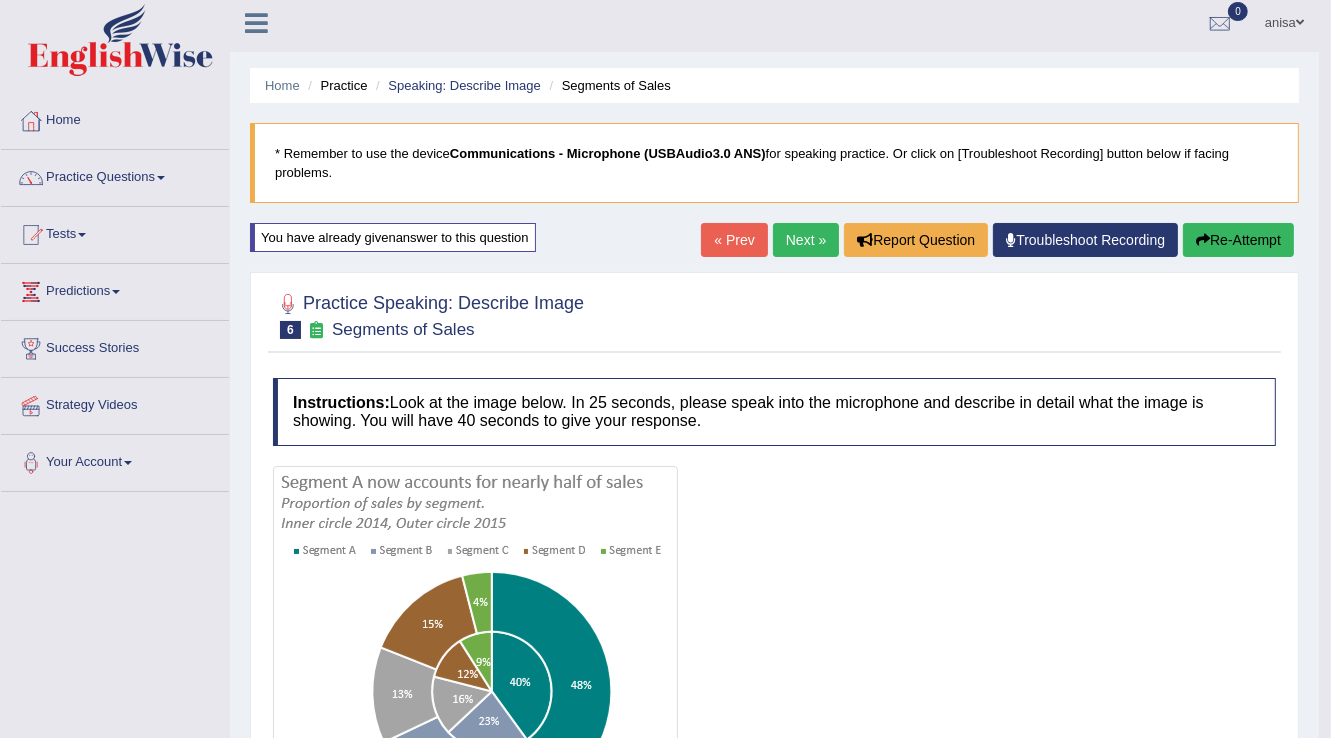scroll, scrollTop: 0, scrollLeft: 0, axis: both 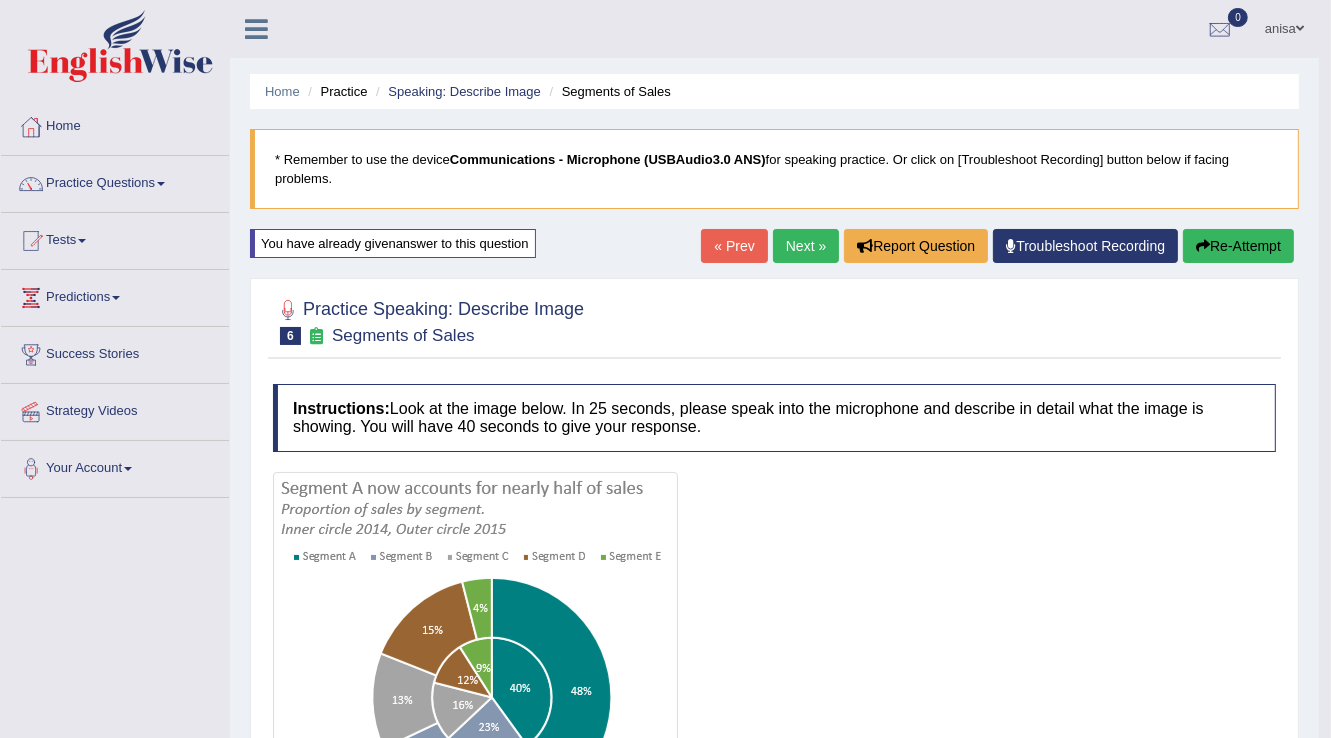 click on "Next »" at bounding box center [806, 246] 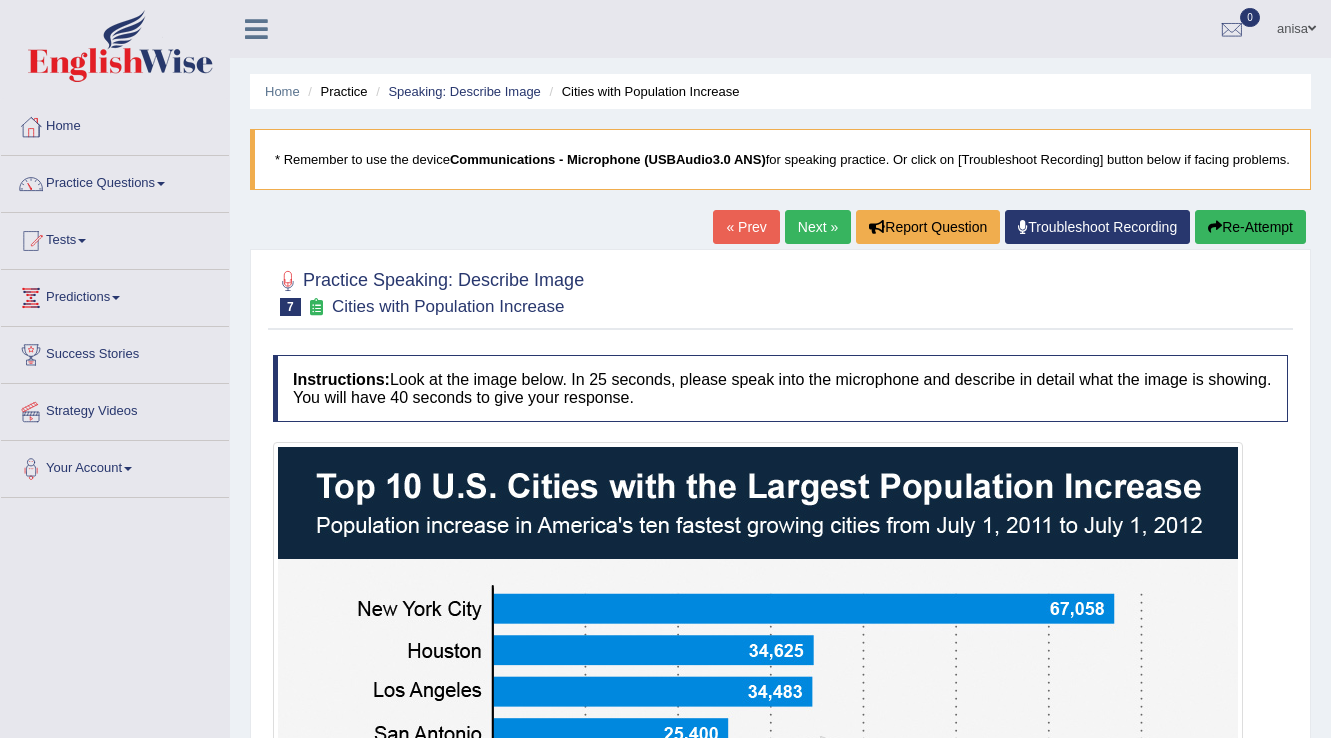 scroll, scrollTop: 0, scrollLeft: 0, axis: both 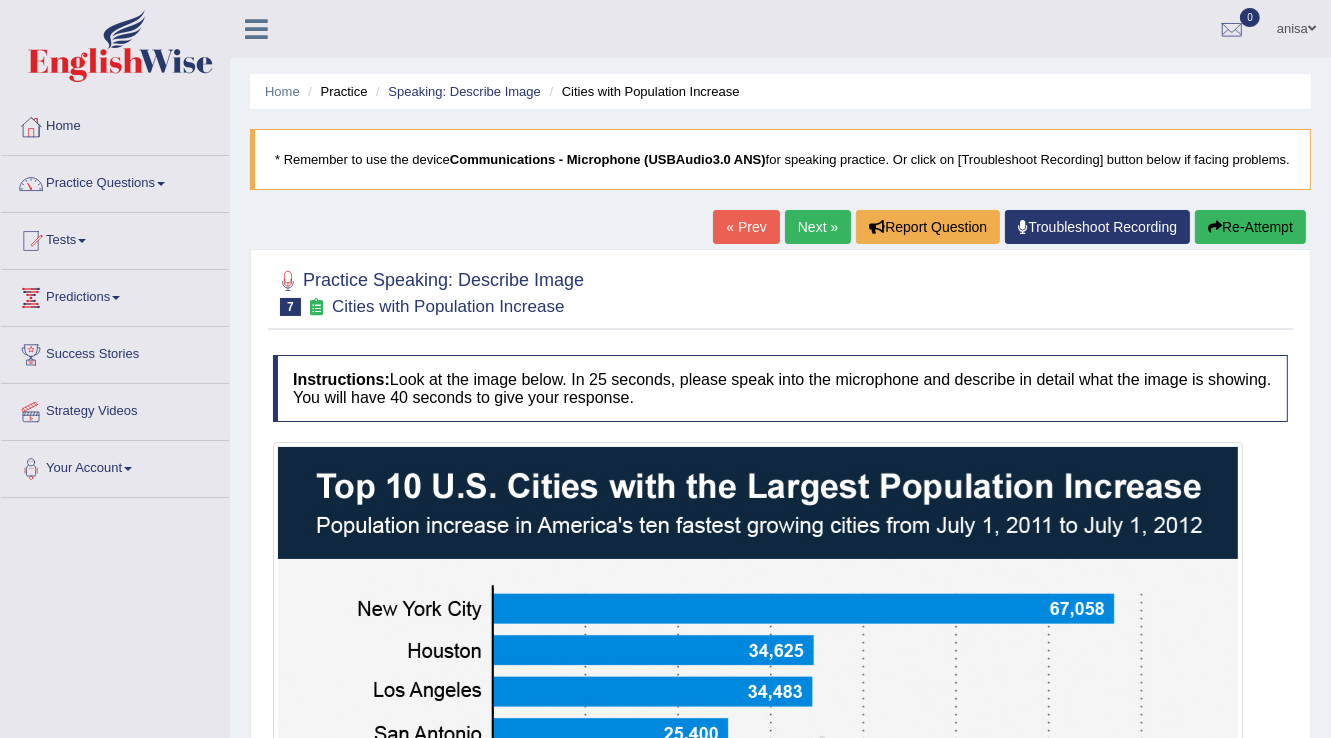 click on "« Prev" at bounding box center [746, 227] 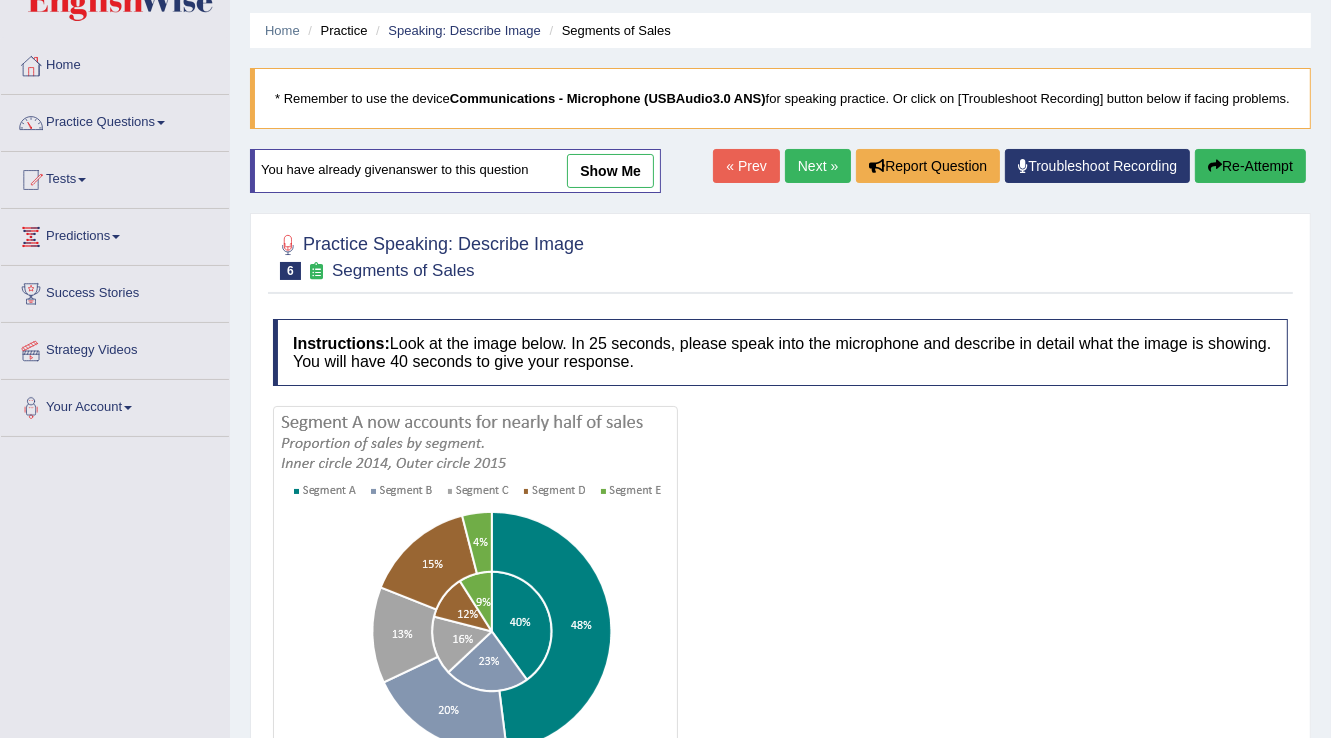 scroll, scrollTop: 312, scrollLeft: 0, axis: vertical 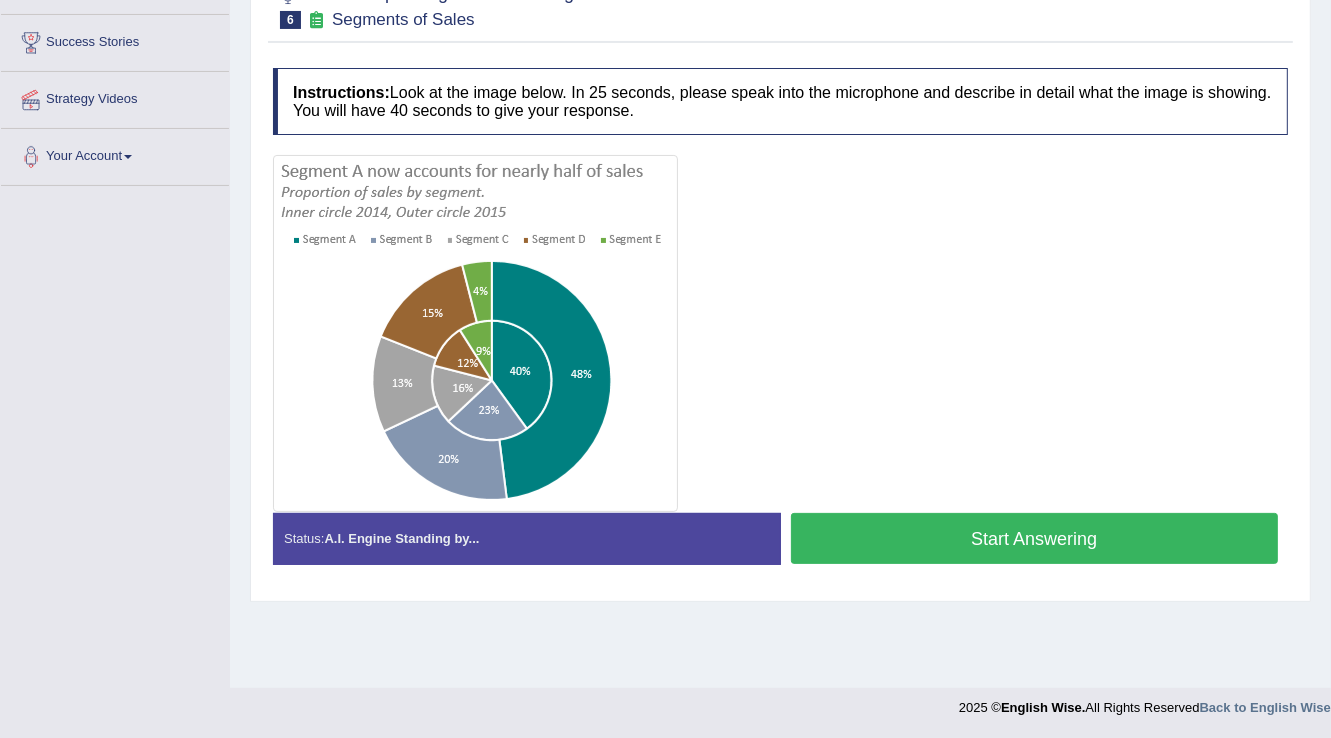 click on "Start Answering" at bounding box center (1035, 538) 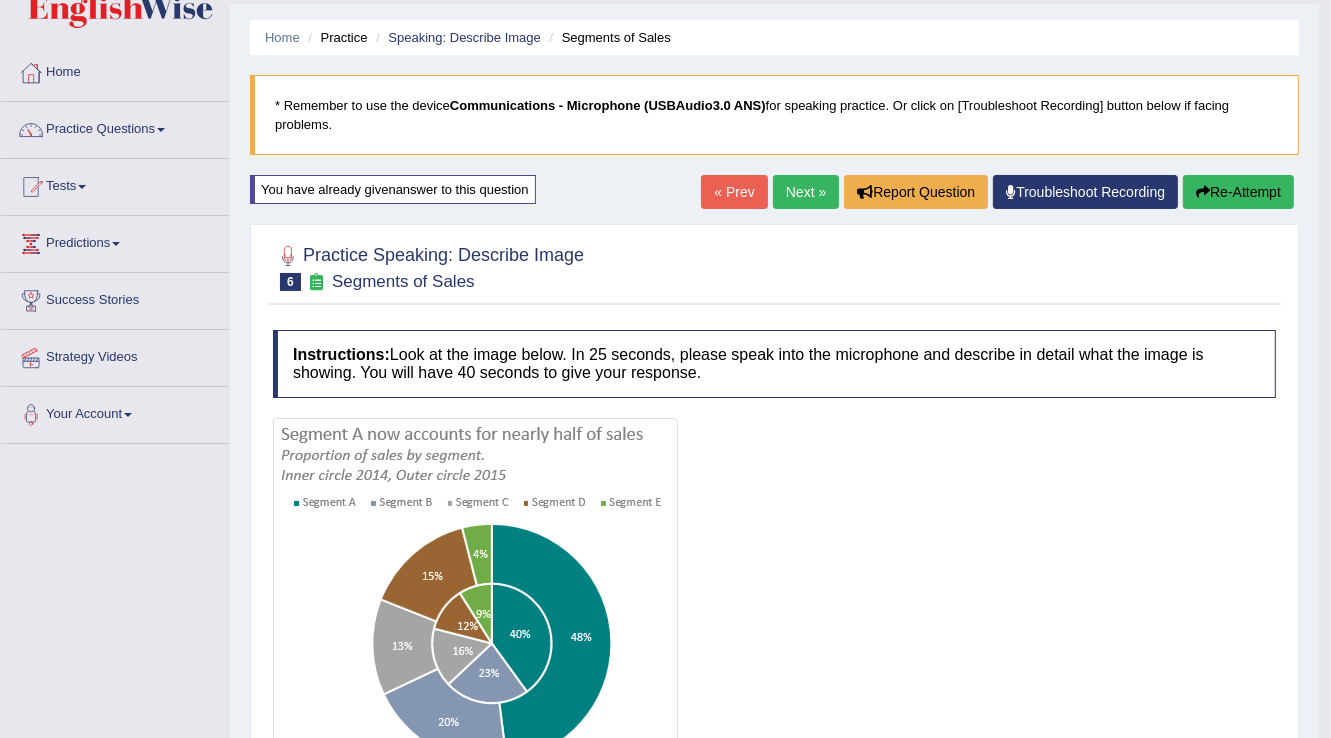 scroll, scrollTop: 0, scrollLeft: 0, axis: both 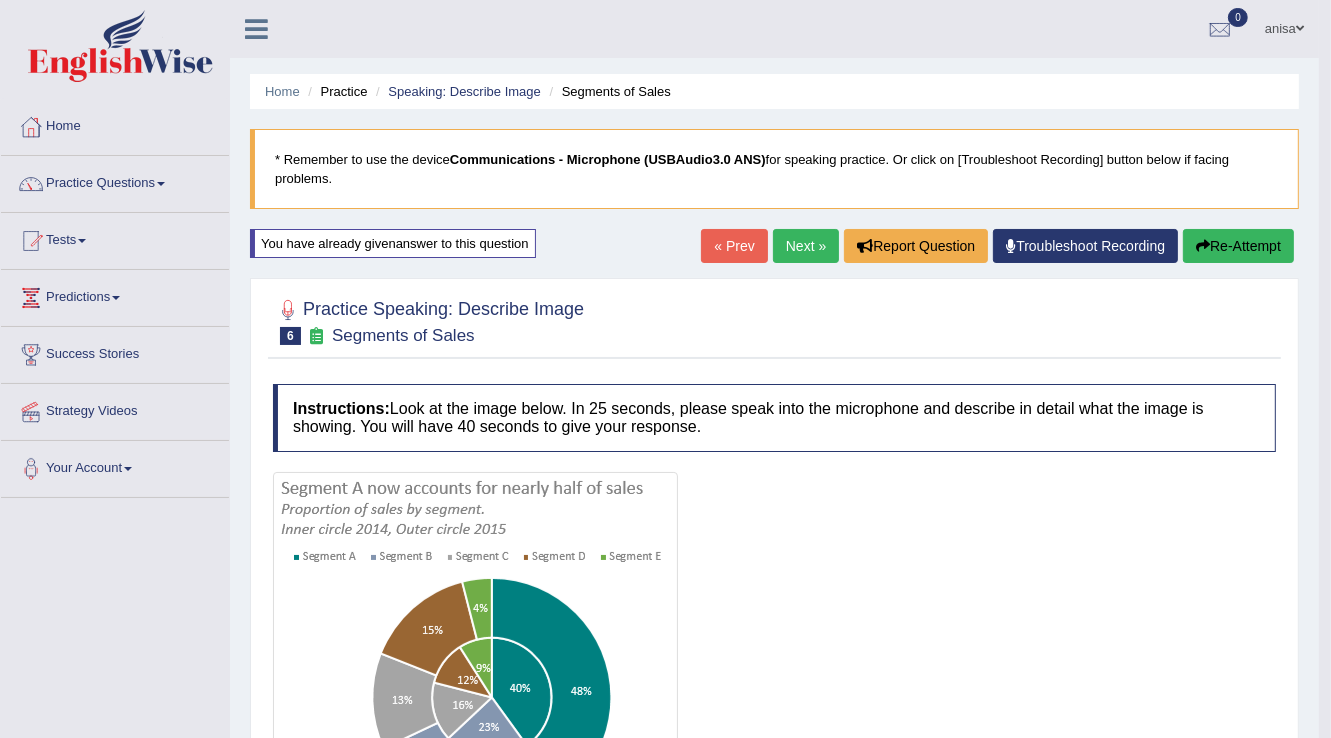 click on "Next »" at bounding box center (806, 246) 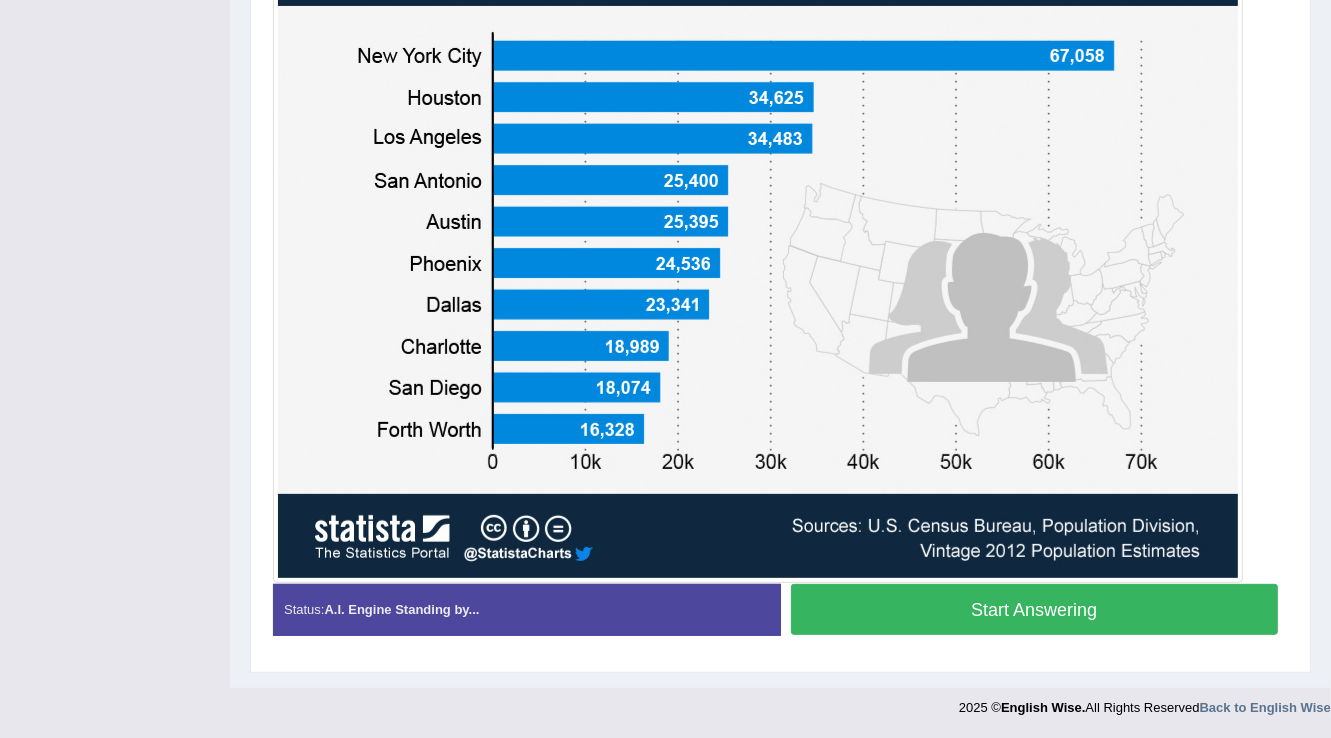 scroll, scrollTop: 569, scrollLeft: 0, axis: vertical 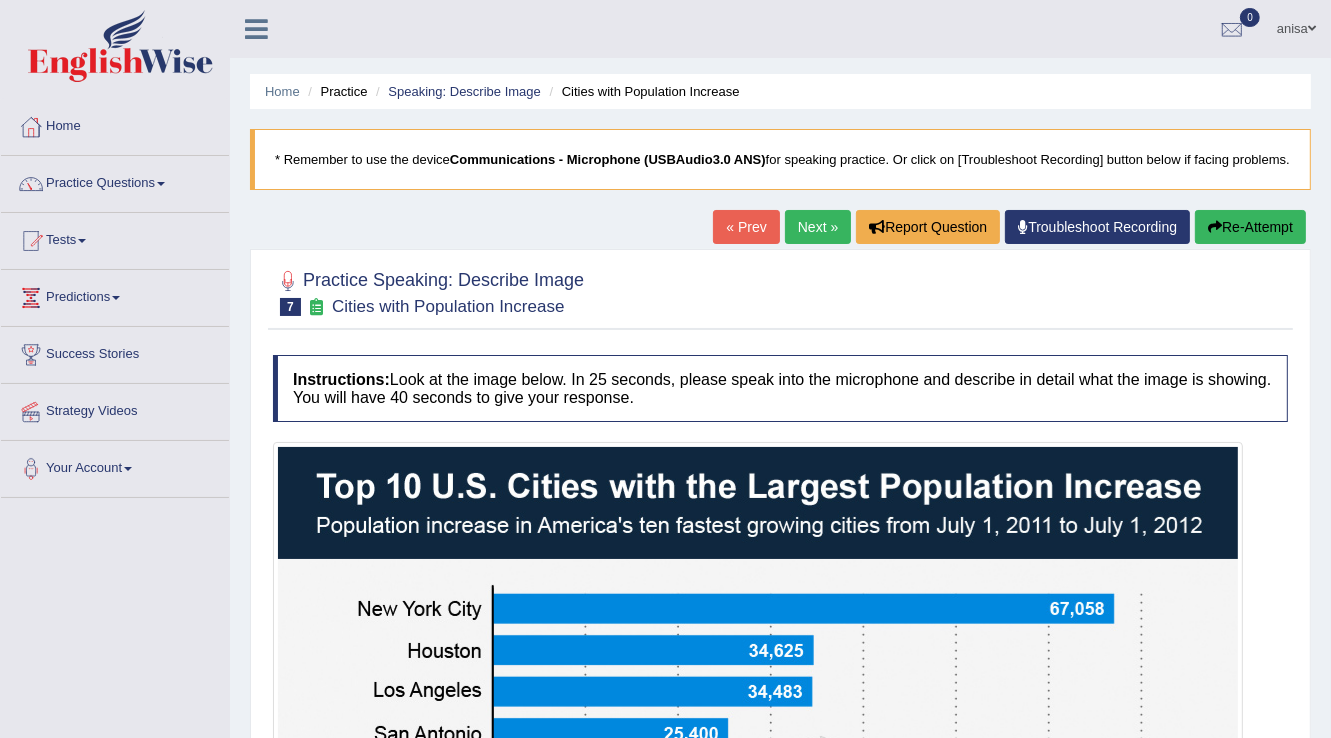 click on "« Prev" at bounding box center (746, 227) 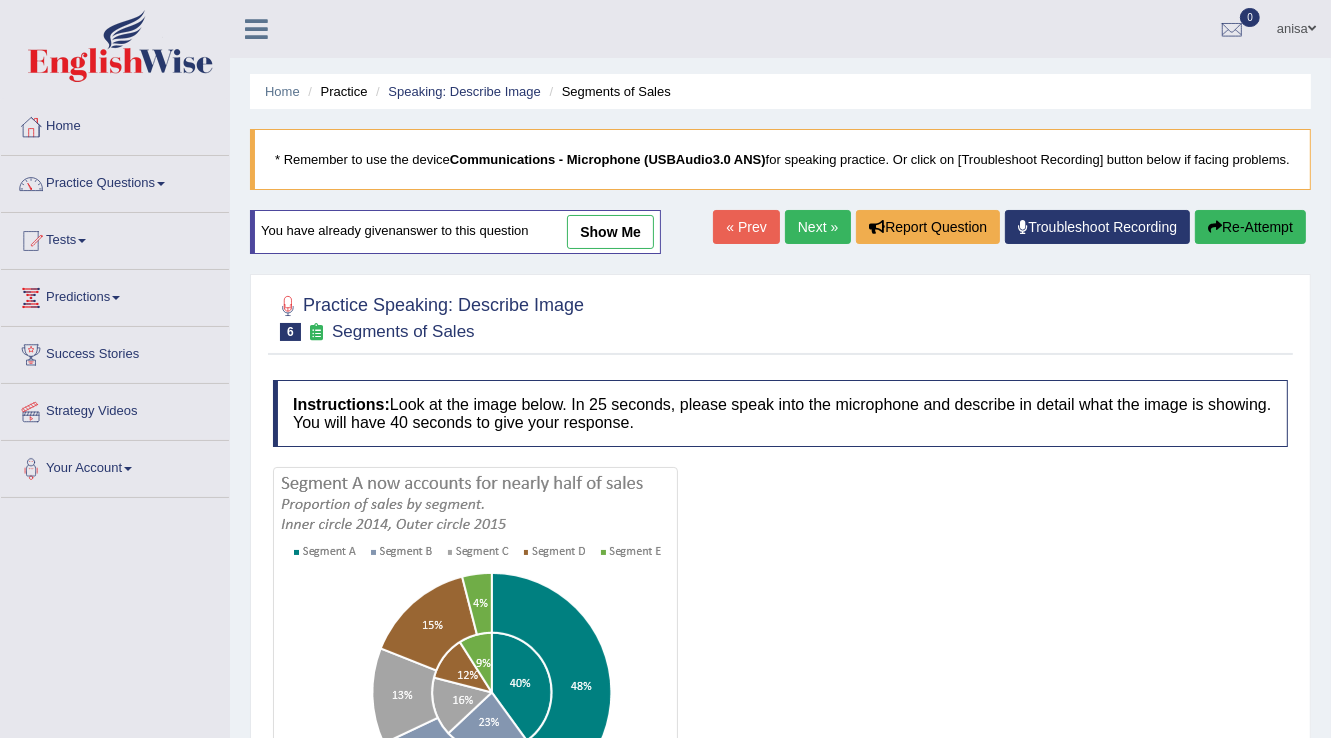 scroll, scrollTop: 312, scrollLeft: 0, axis: vertical 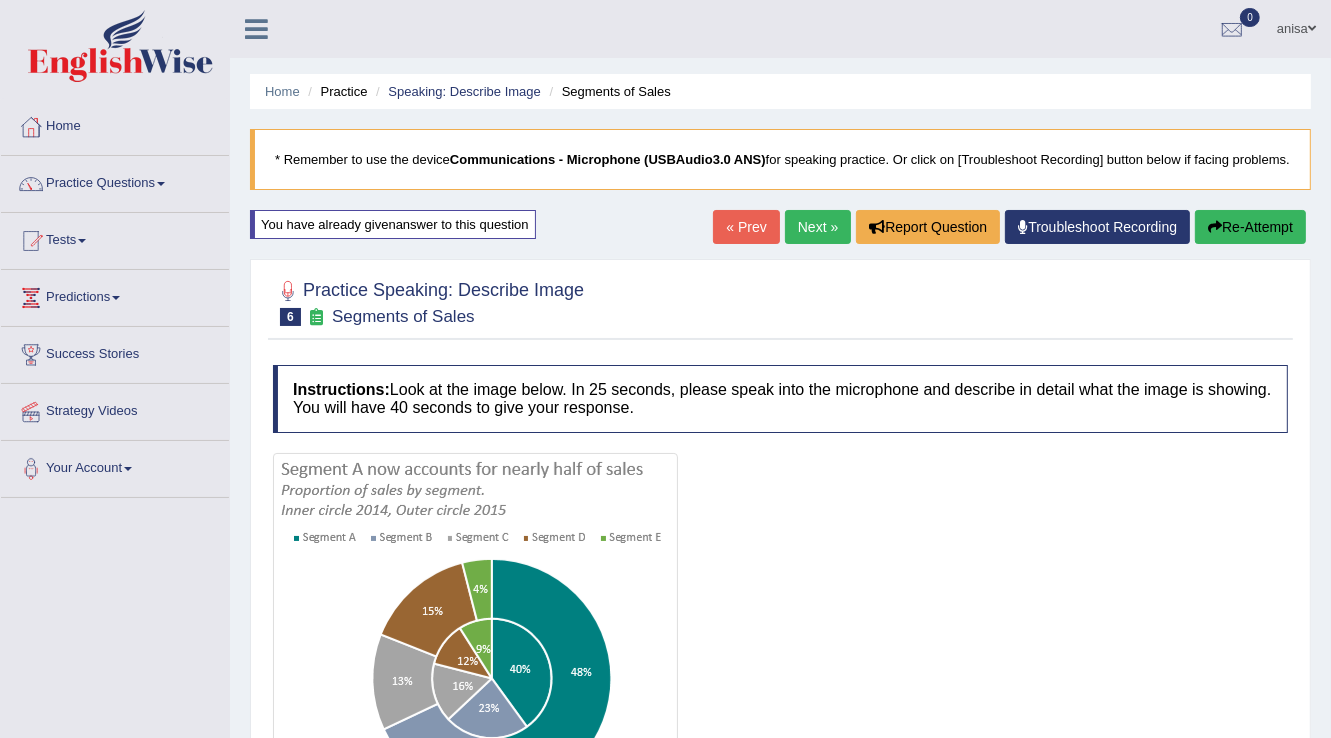 click on "Next »" at bounding box center (818, 227) 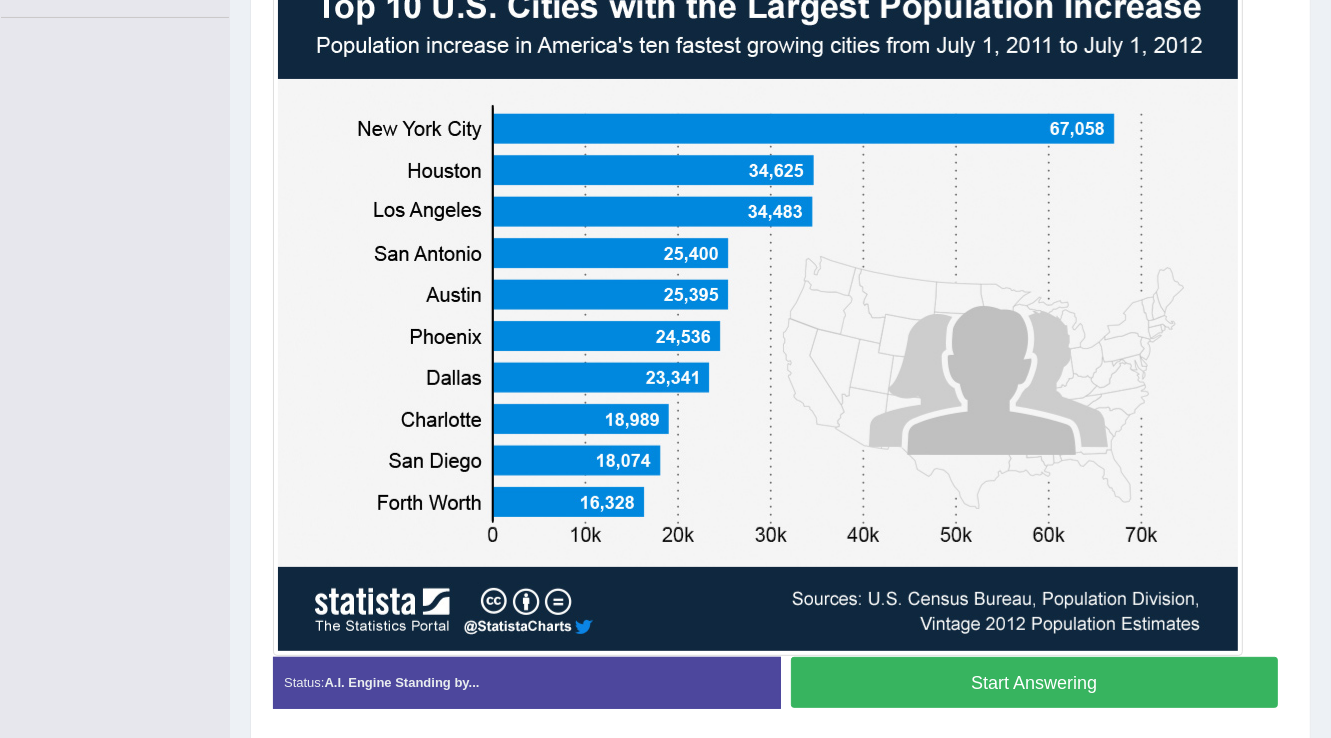 scroll, scrollTop: 569, scrollLeft: 0, axis: vertical 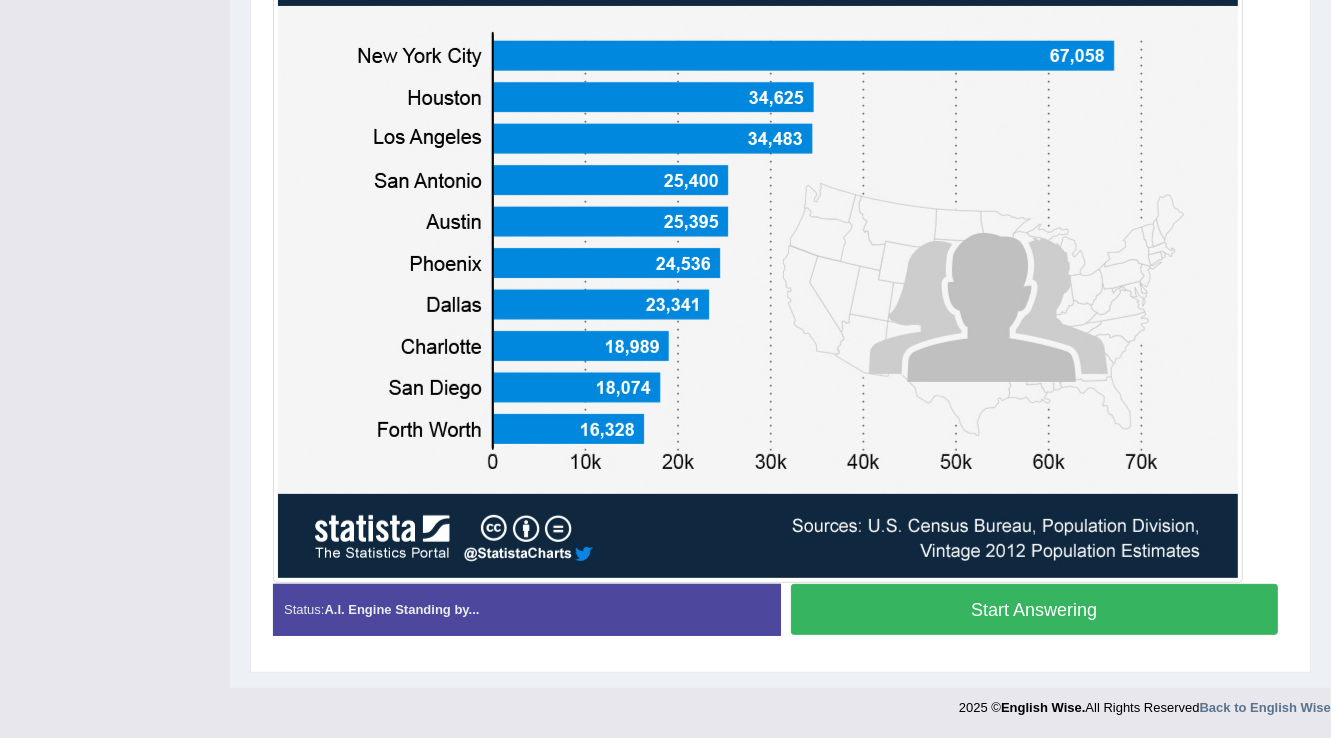 click on "Start Answering" at bounding box center [1035, 609] 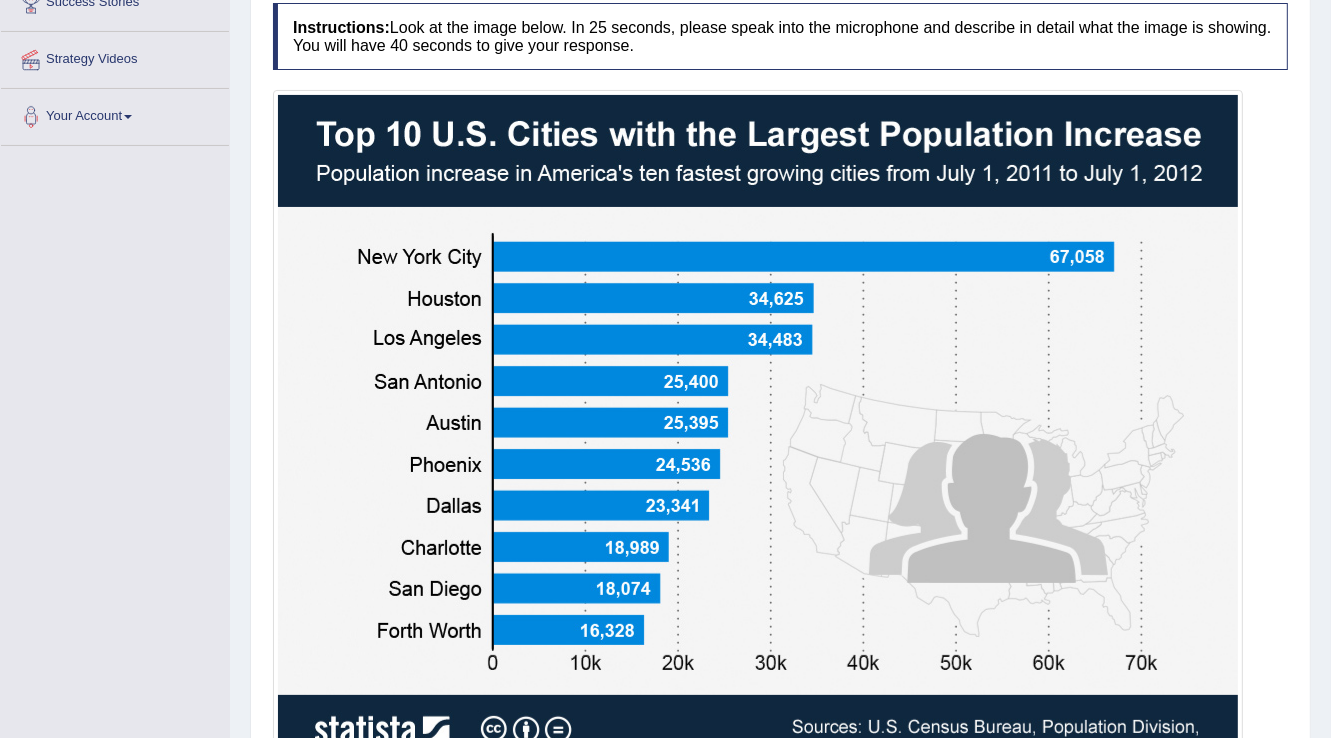 scroll, scrollTop: 409, scrollLeft: 0, axis: vertical 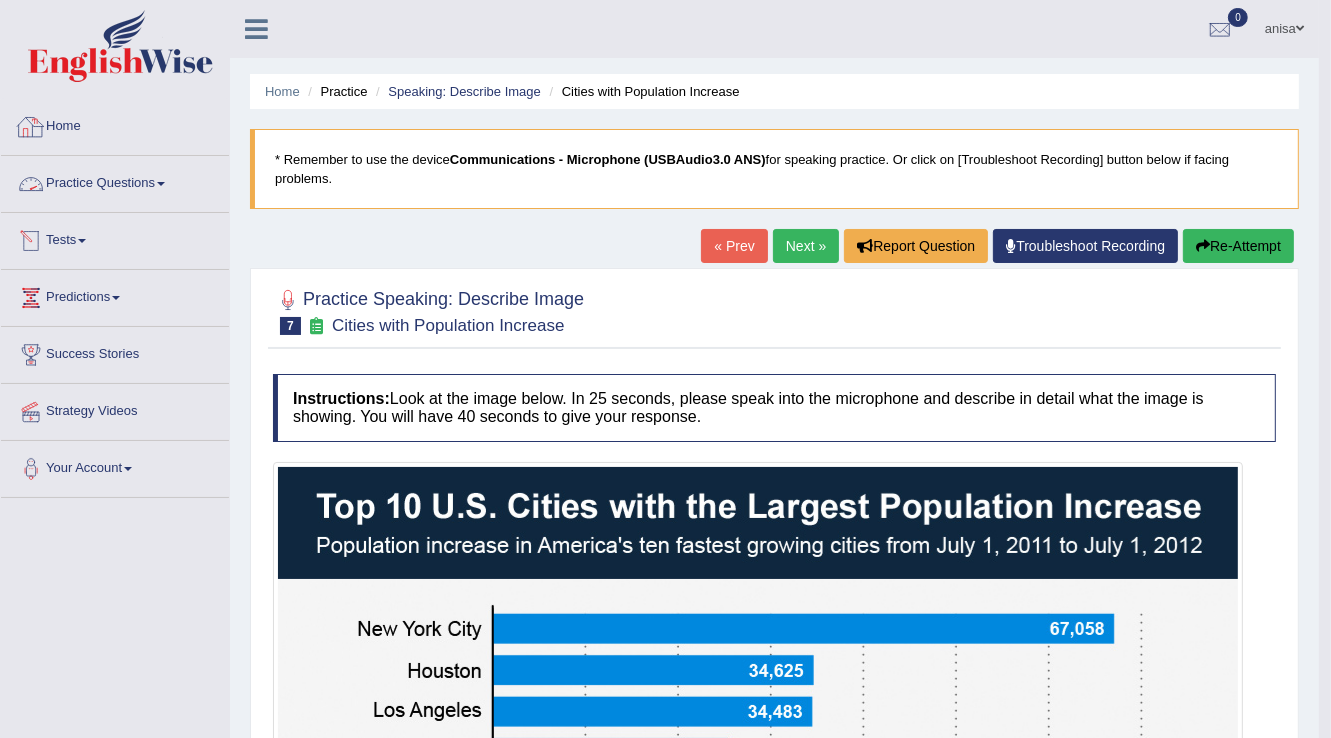 click on "Practice Questions" at bounding box center (115, 181) 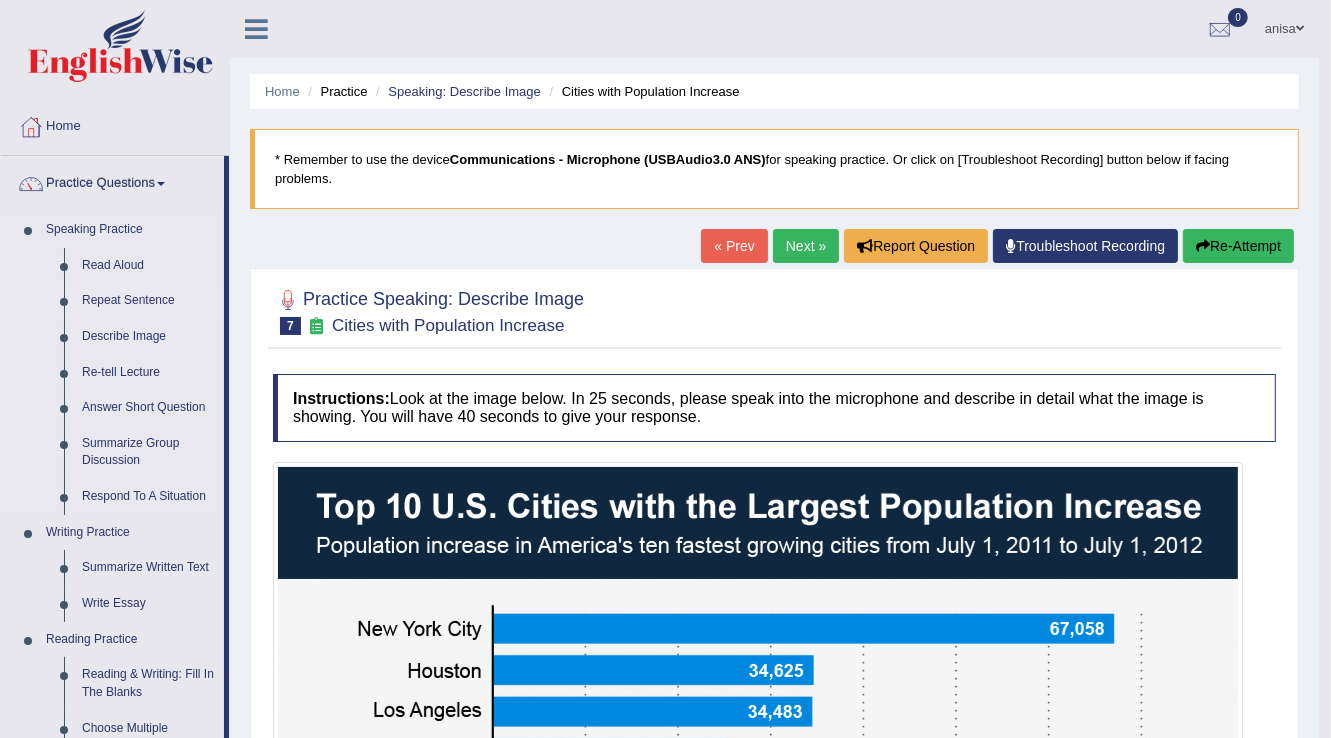 click on "Repeat Sentence" at bounding box center (148, 301) 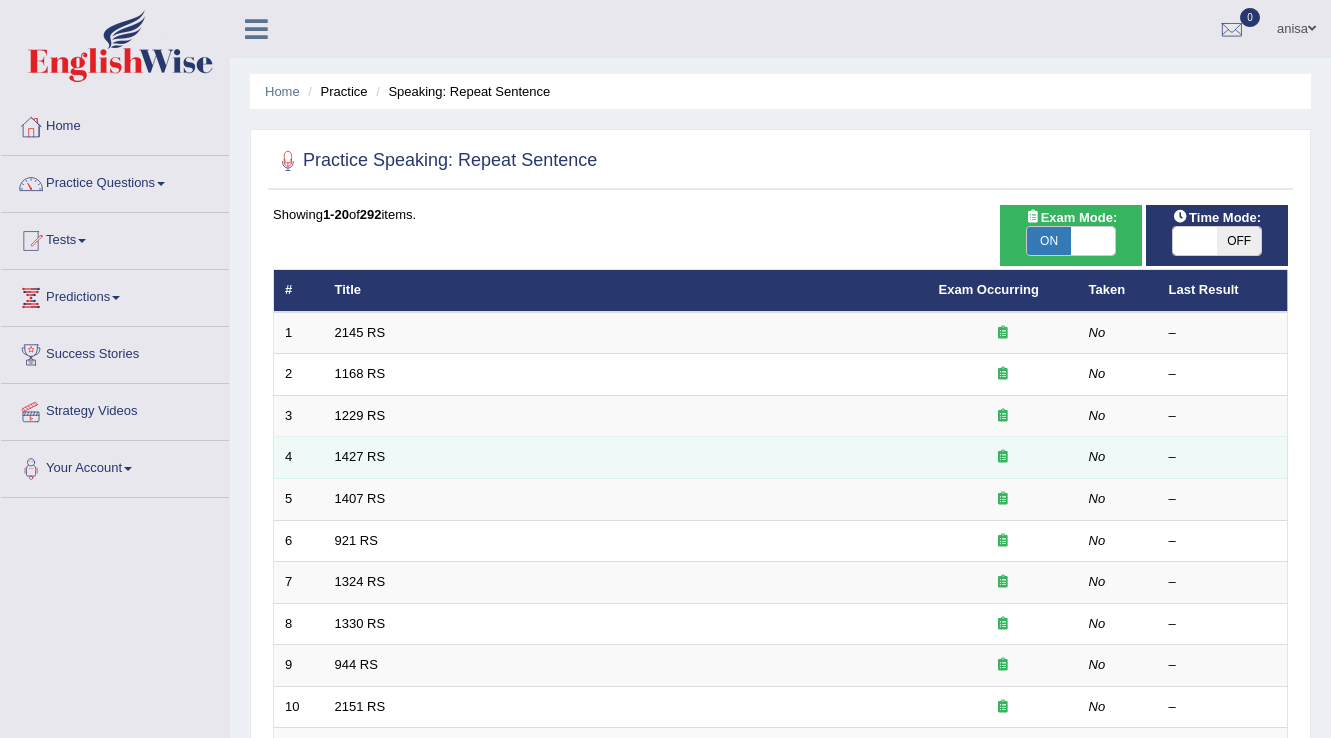 scroll, scrollTop: 0, scrollLeft: 0, axis: both 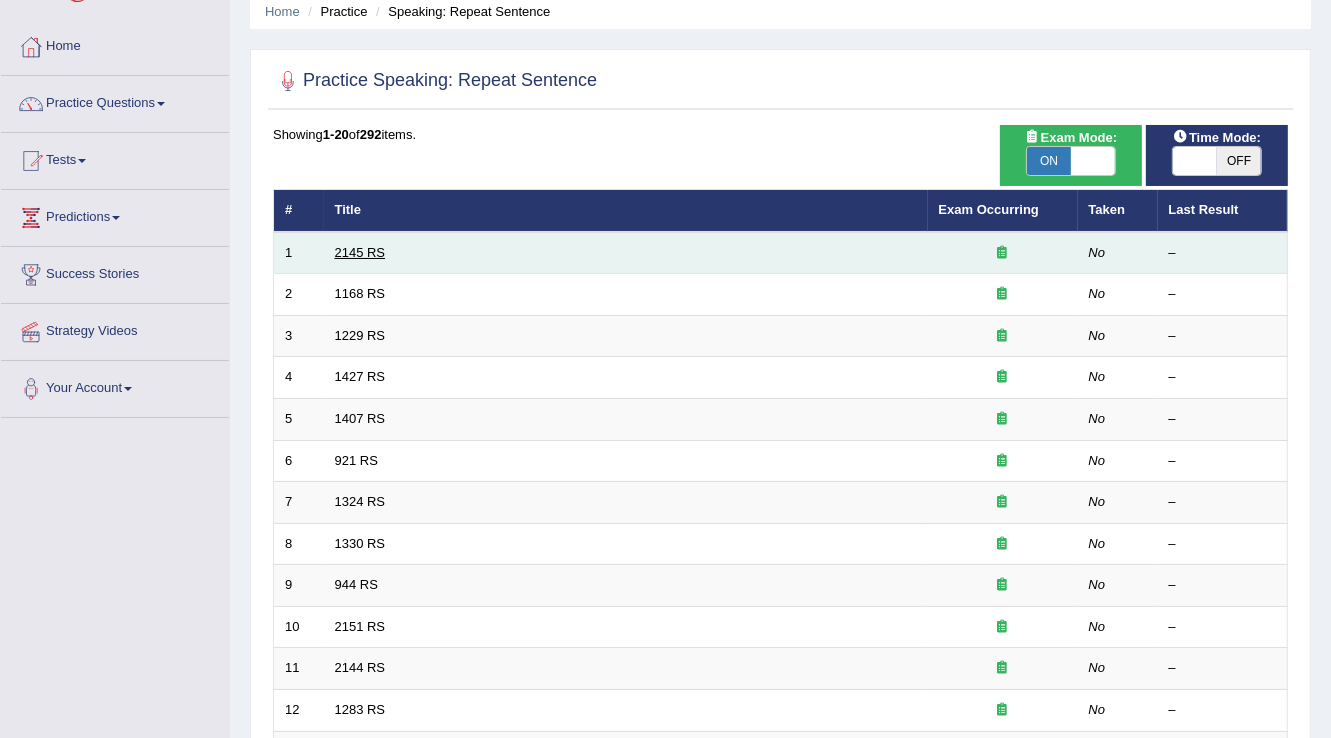 click on "2145 RS" at bounding box center (360, 252) 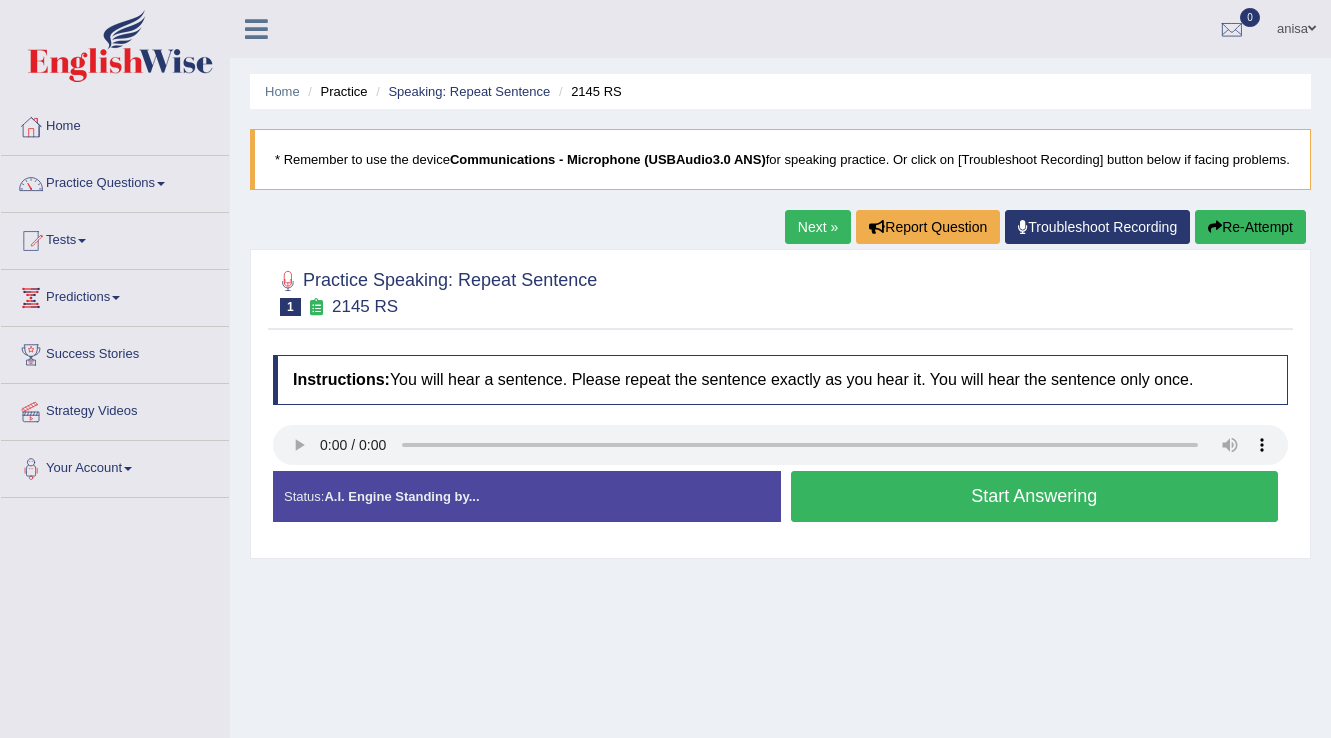 scroll, scrollTop: 0, scrollLeft: 0, axis: both 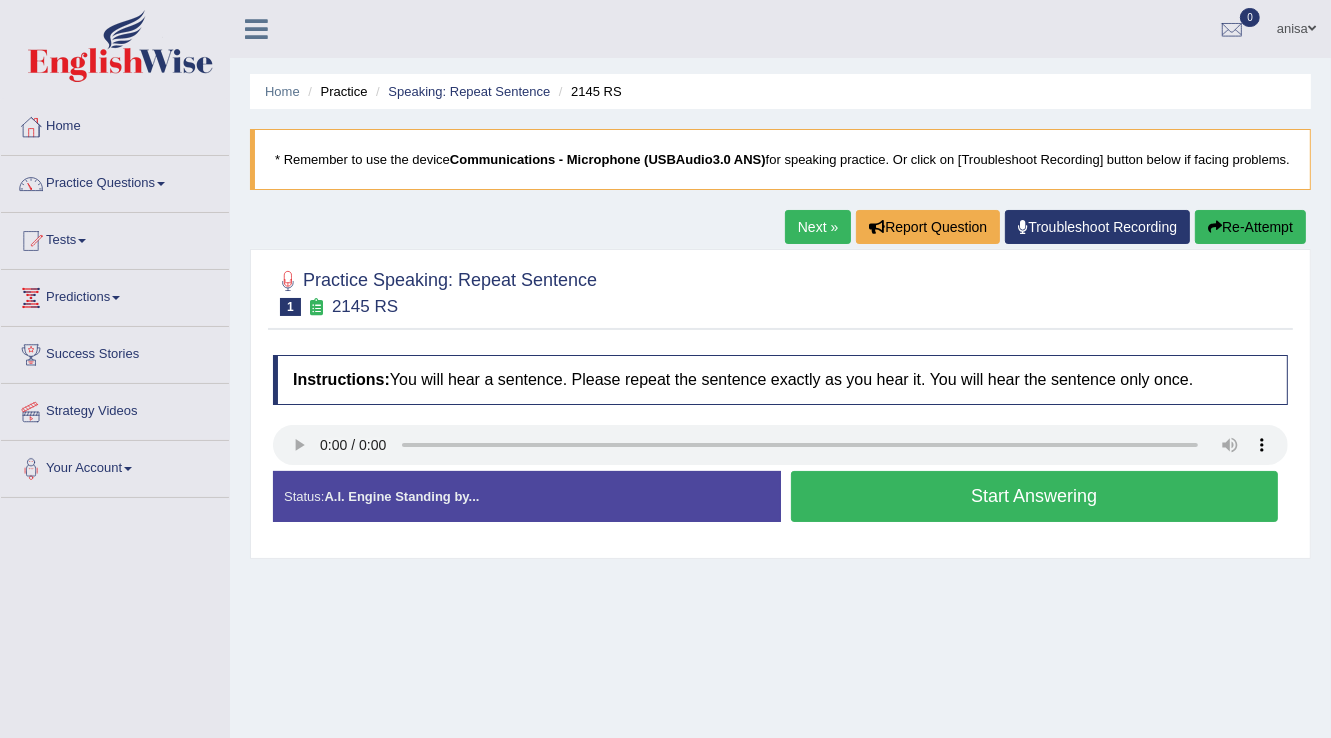 click on "Start Answering" at bounding box center (1035, 496) 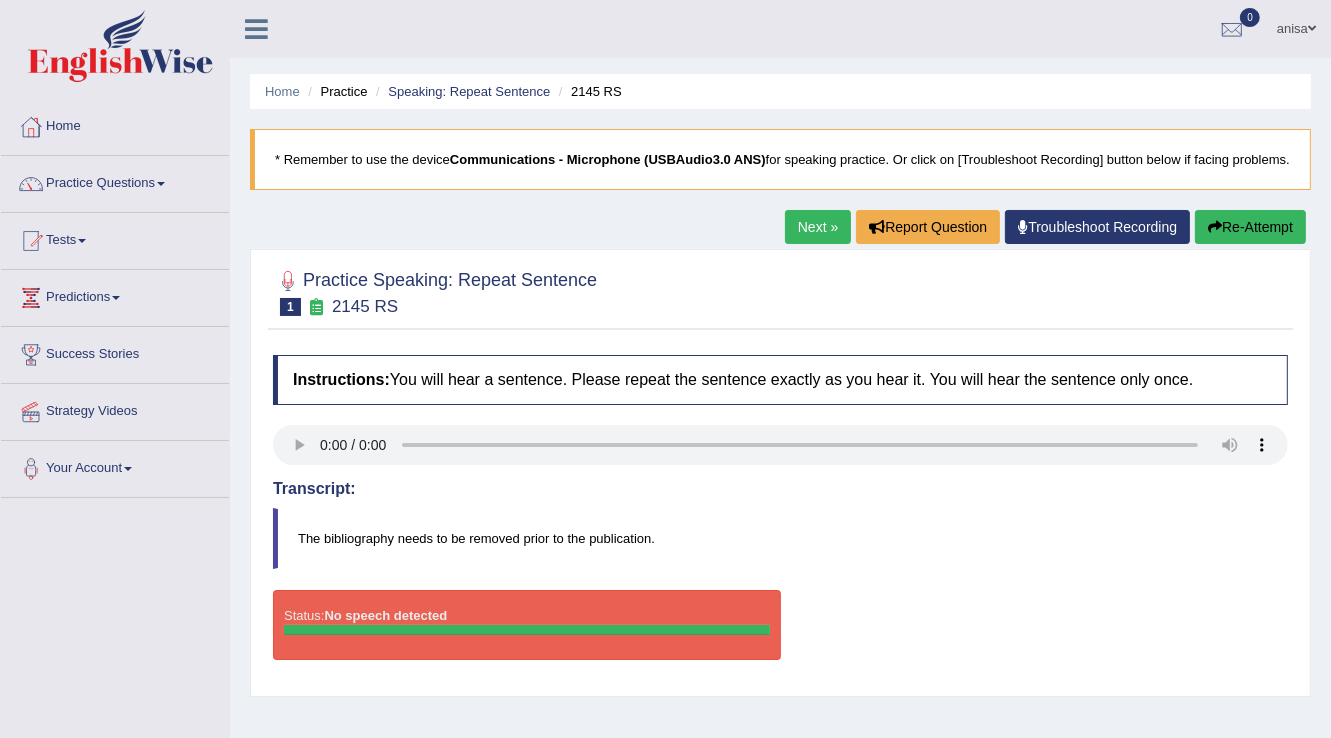click on "Next »" at bounding box center [818, 227] 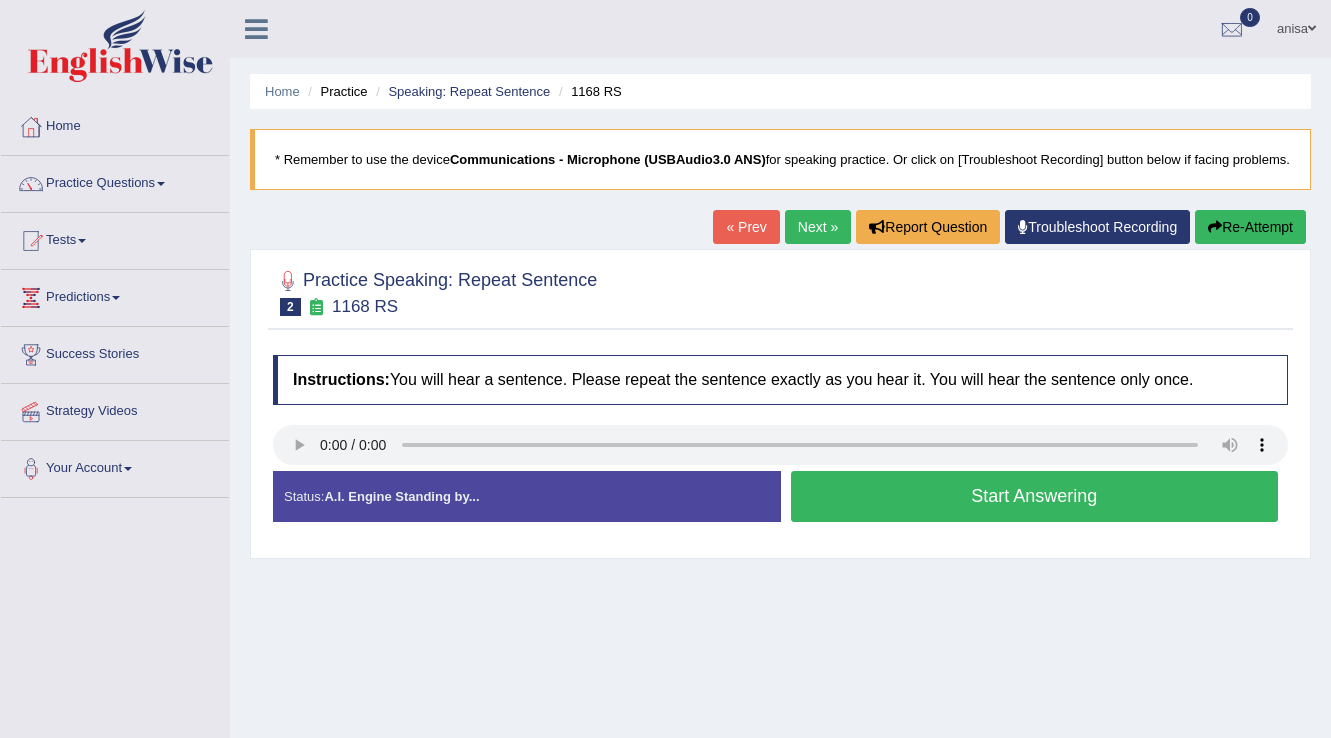 scroll, scrollTop: 0, scrollLeft: 0, axis: both 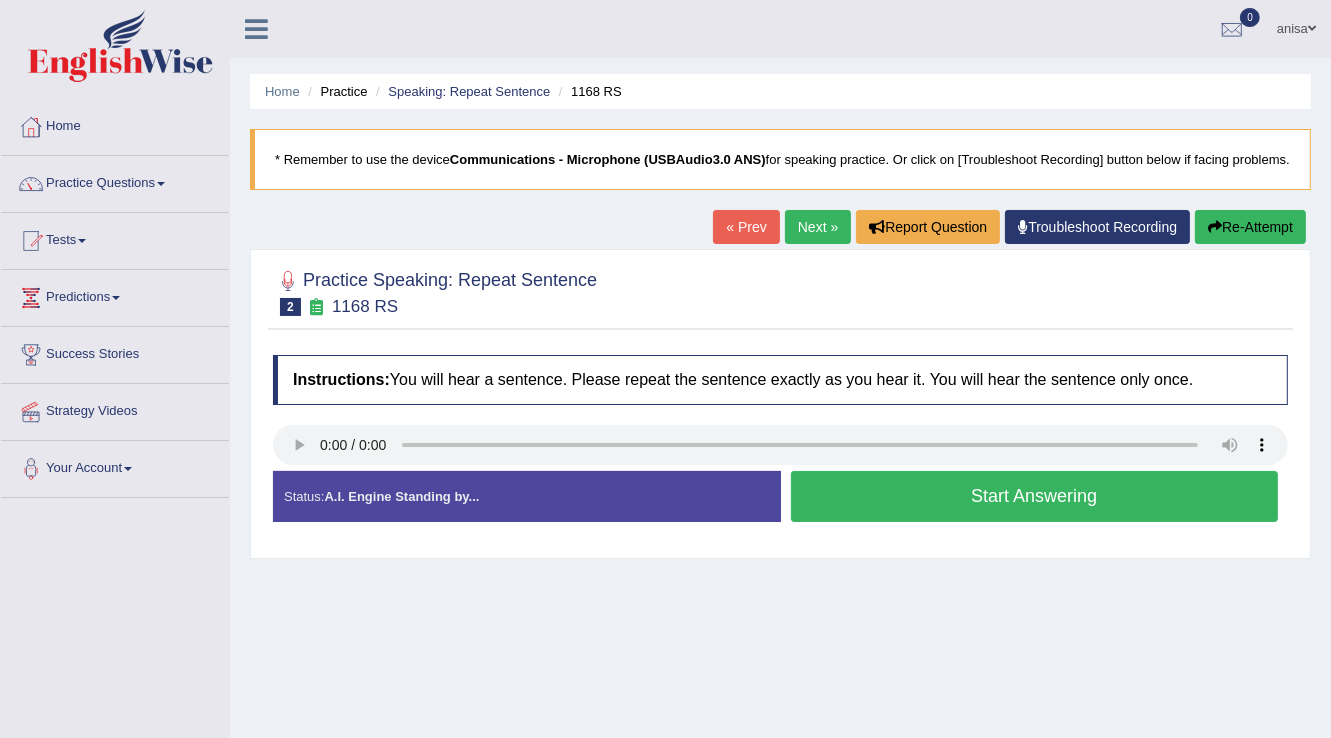 click on "Start Answering" at bounding box center [1035, 496] 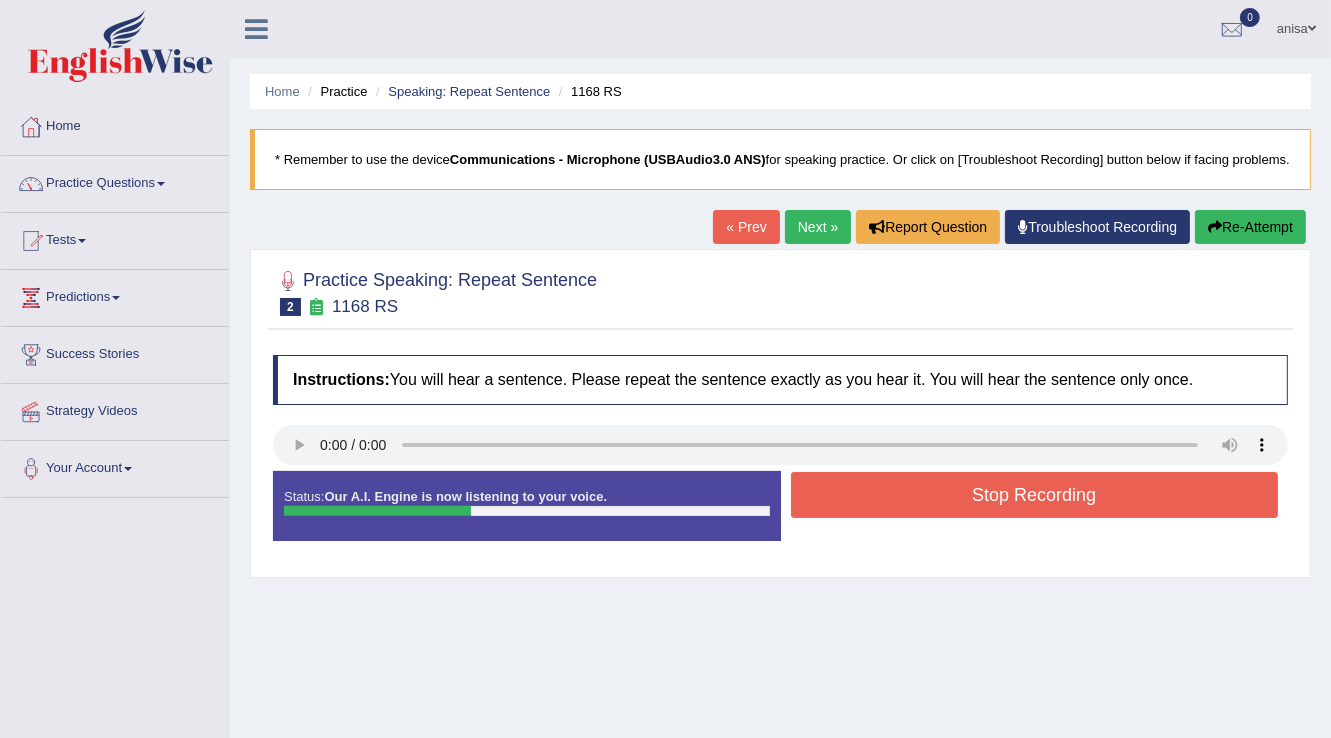 click on "Stop Recording" at bounding box center [1035, 495] 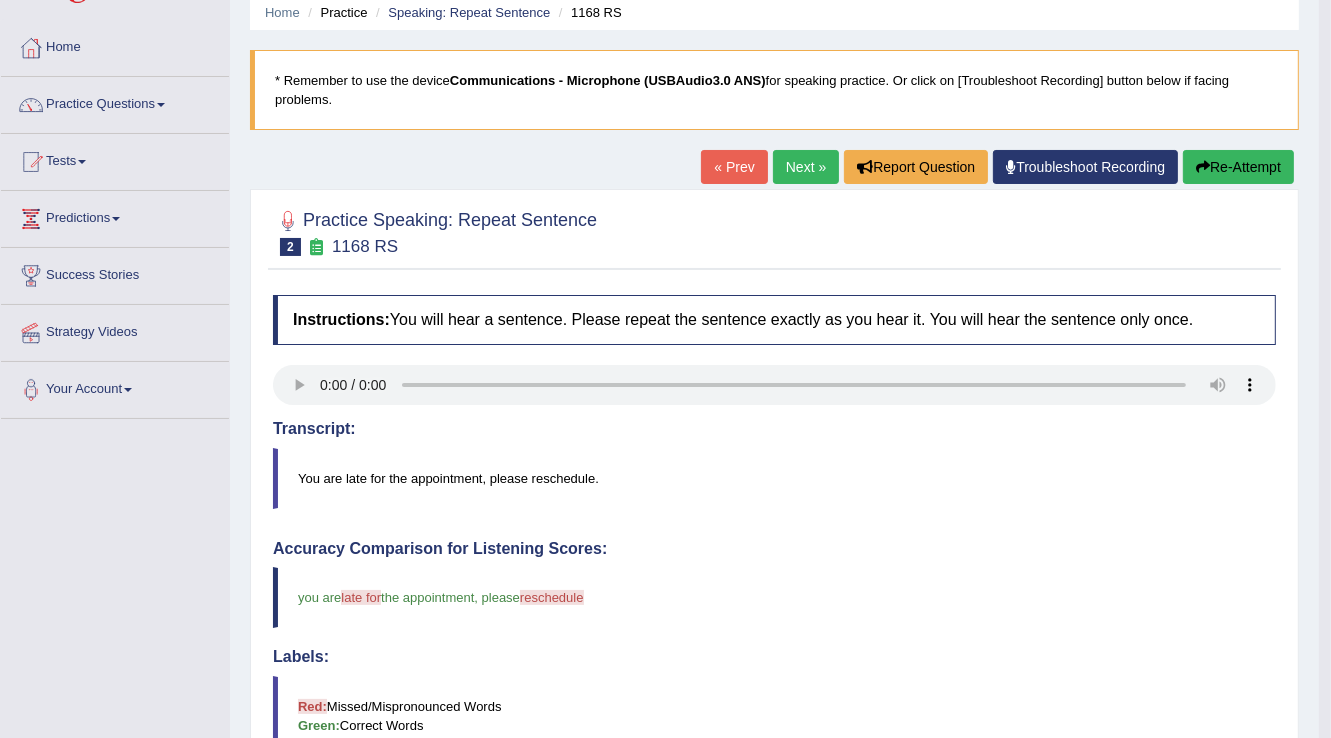scroll, scrollTop: 0, scrollLeft: 0, axis: both 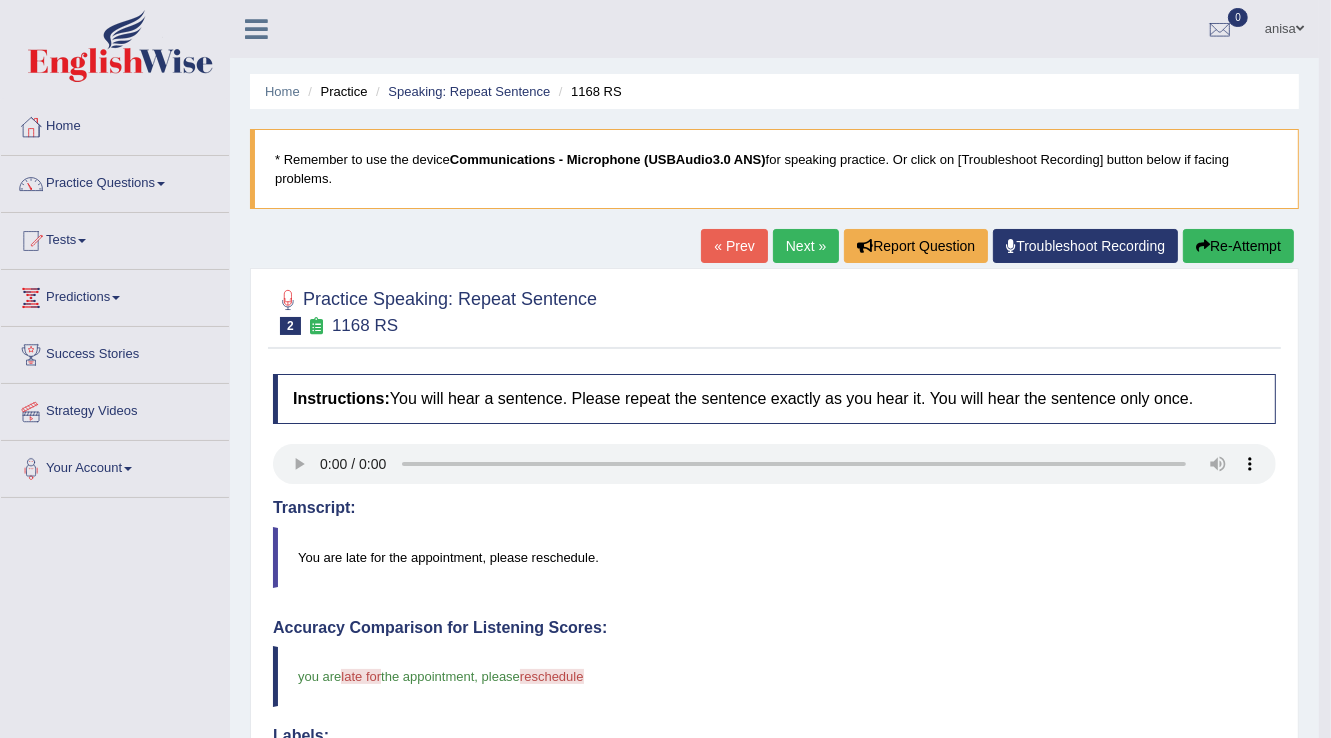 click on "Next »" at bounding box center [806, 246] 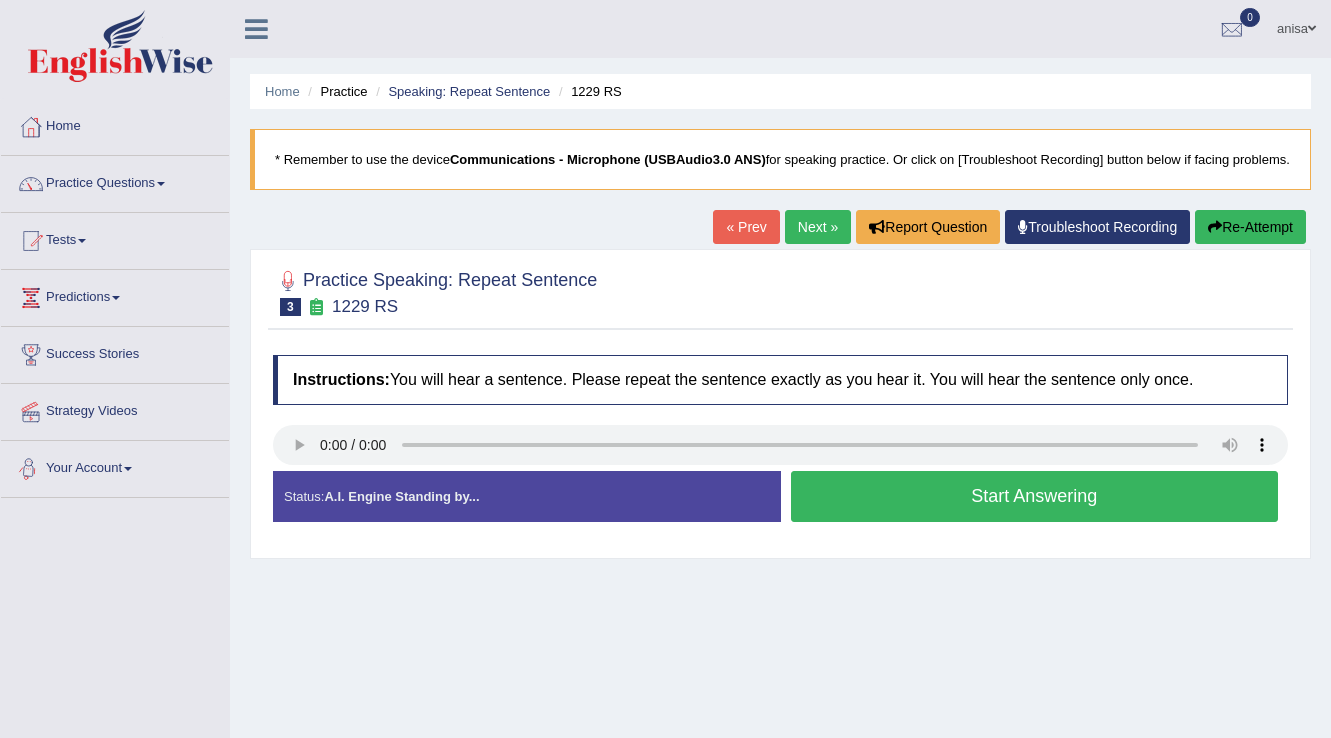 scroll, scrollTop: 0, scrollLeft: 0, axis: both 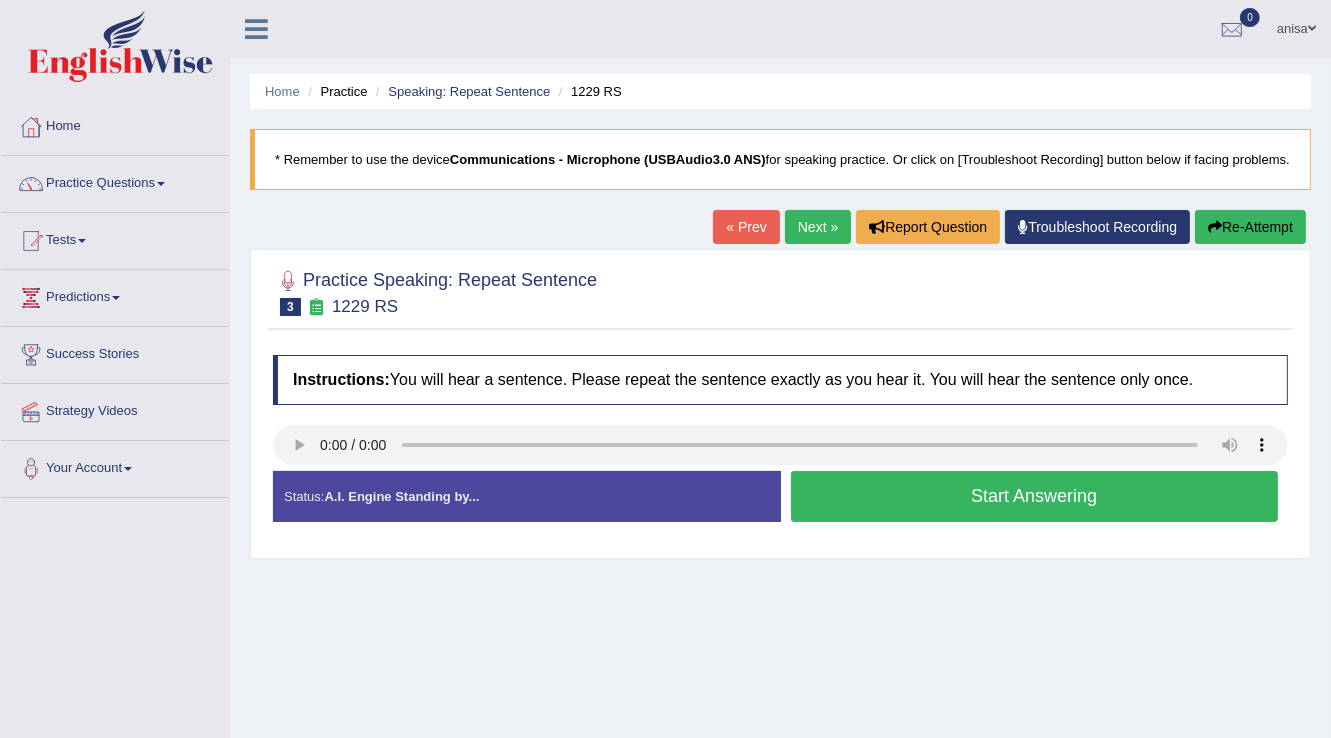 click on "Start Answering" at bounding box center [1035, 496] 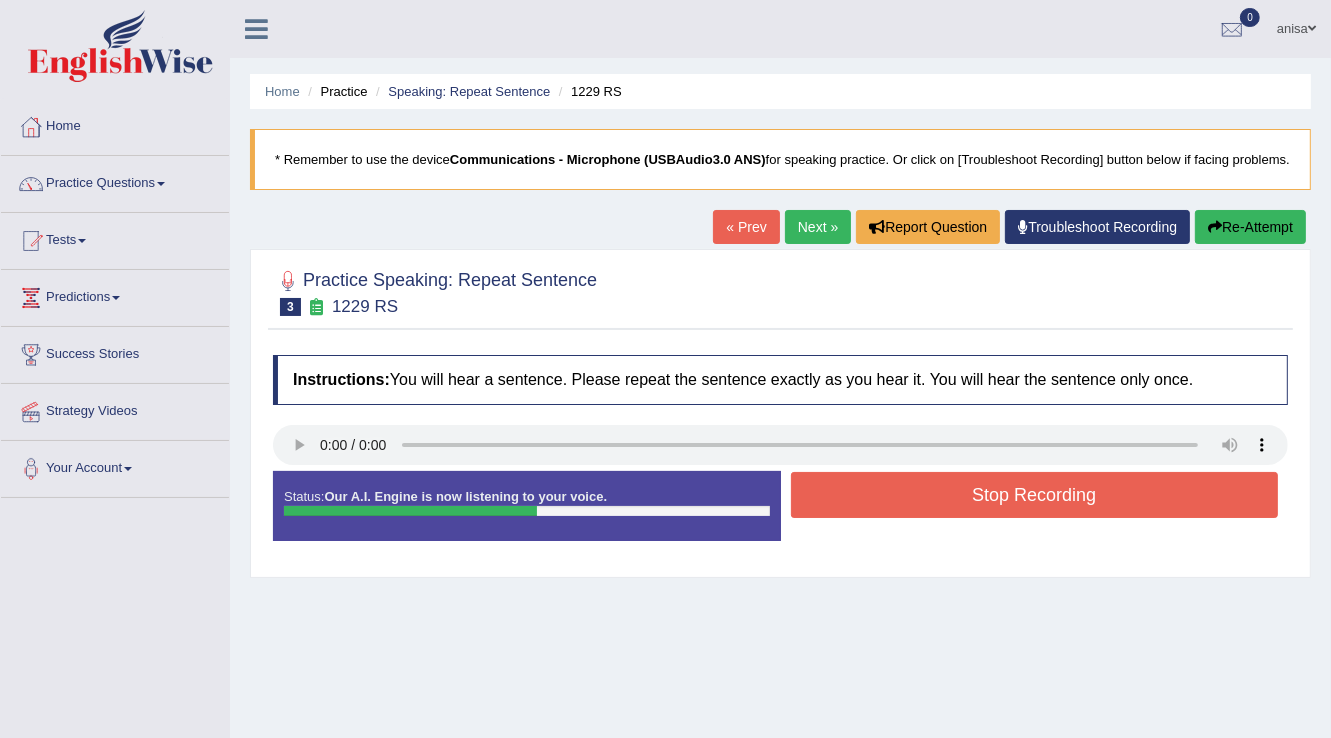 click on "Stop Recording" at bounding box center [1035, 495] 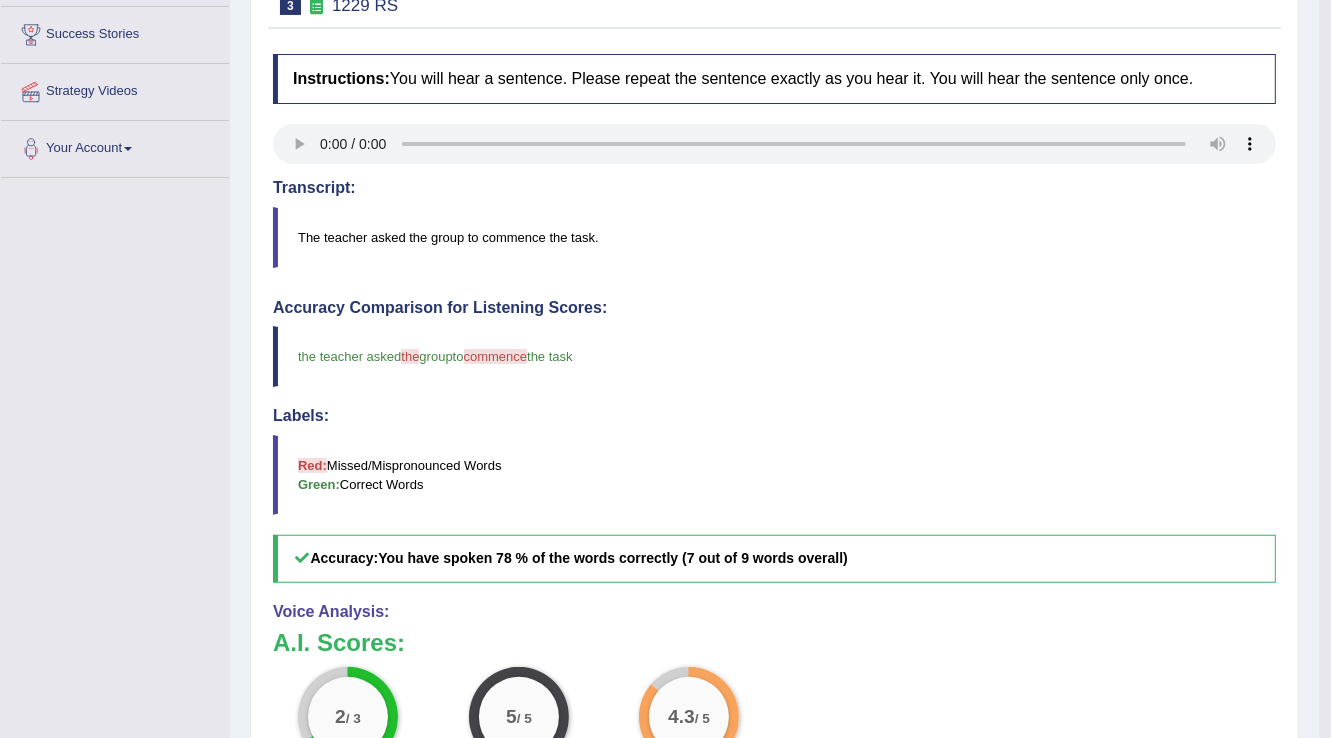 scroll, scrollTop: 0, scrollLeft: 0, axis: both 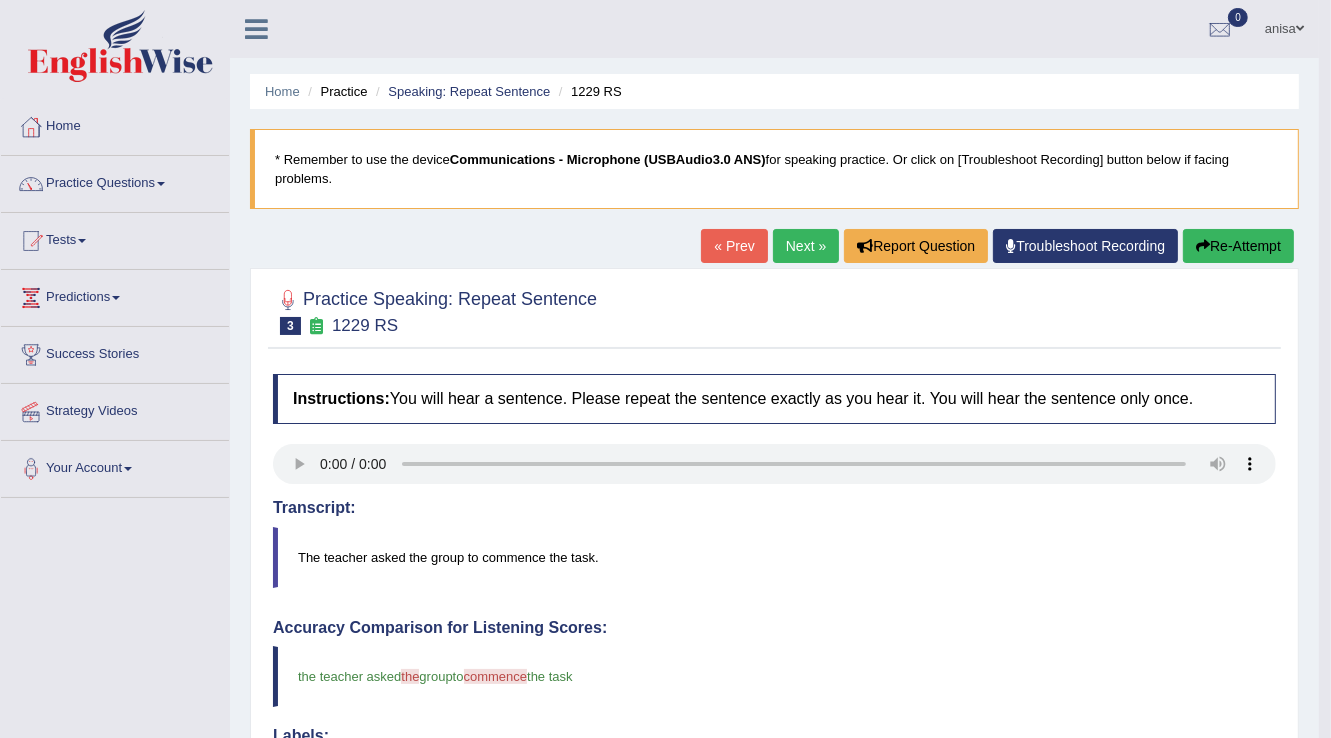 click on "Next »" at bounding box center (806, 246) 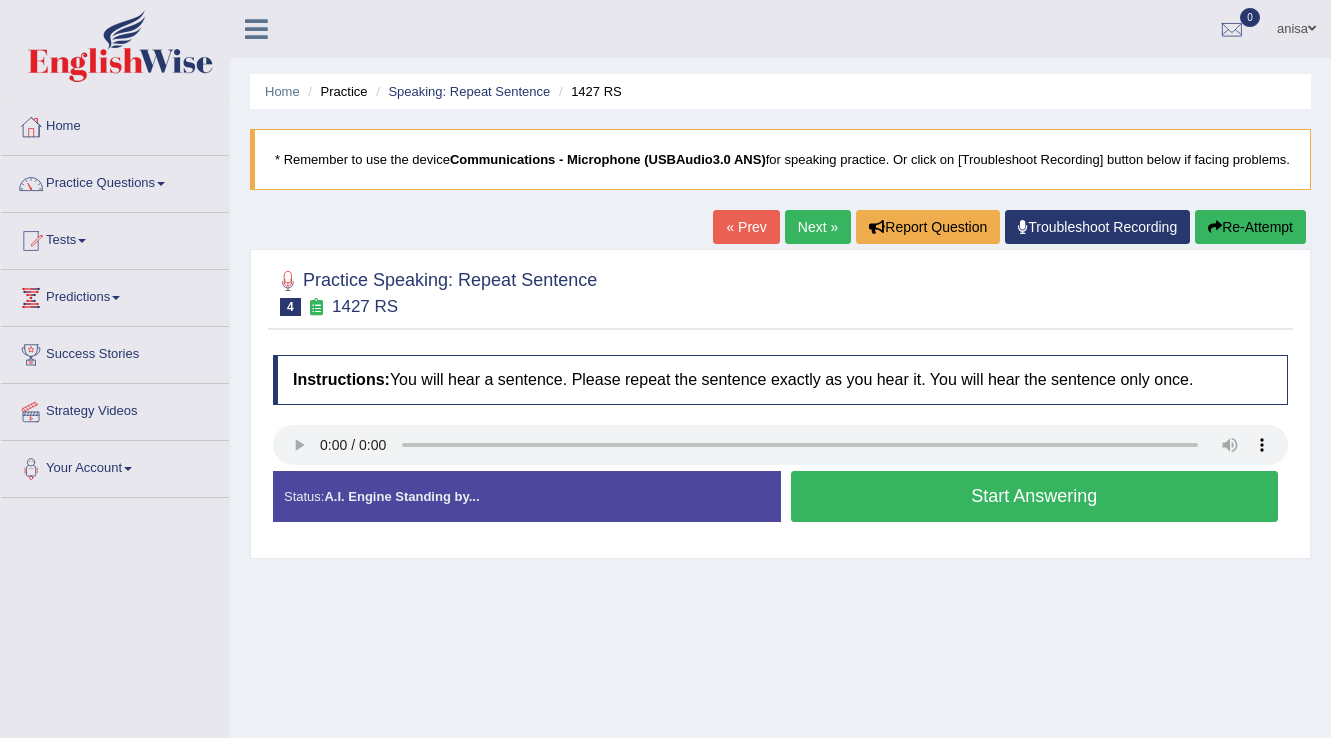 scroll, scrollTop: 0, scrollLeft: 0, axis: both 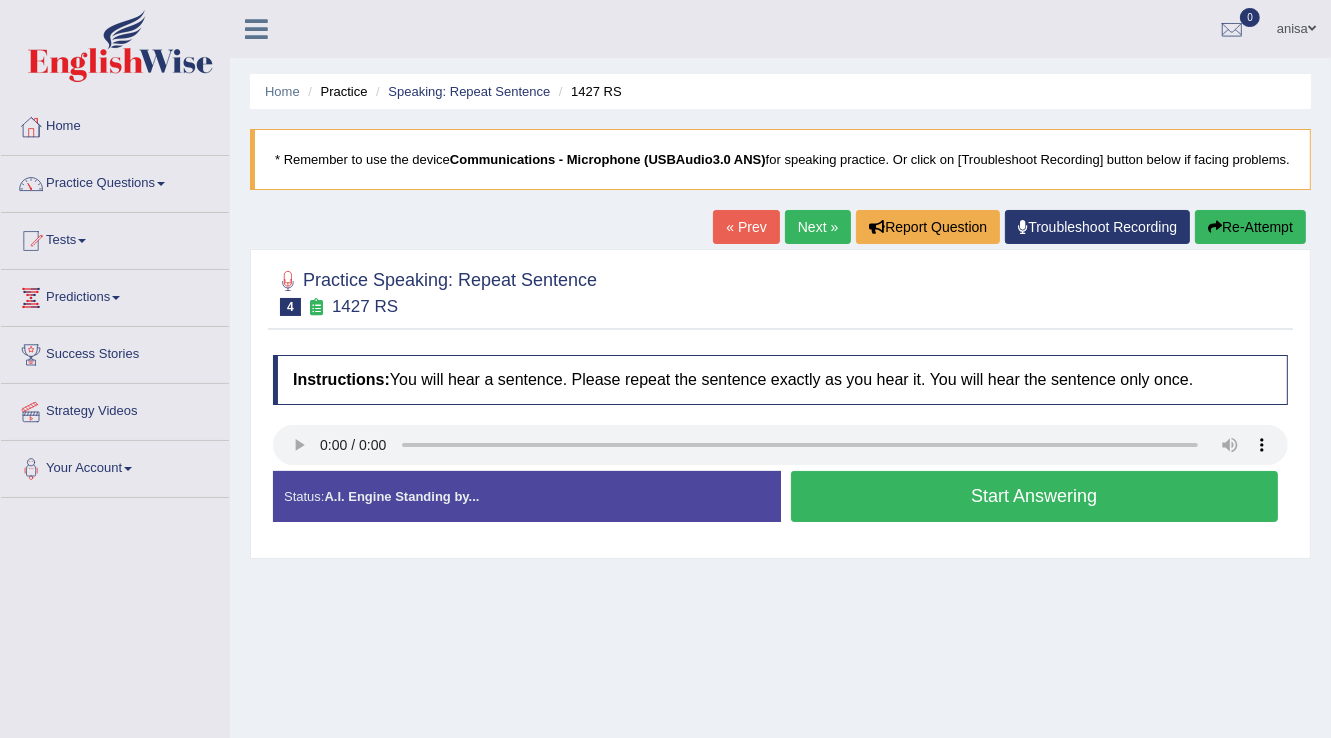 click on "Start Answering" at bounding box center [1035, 496] 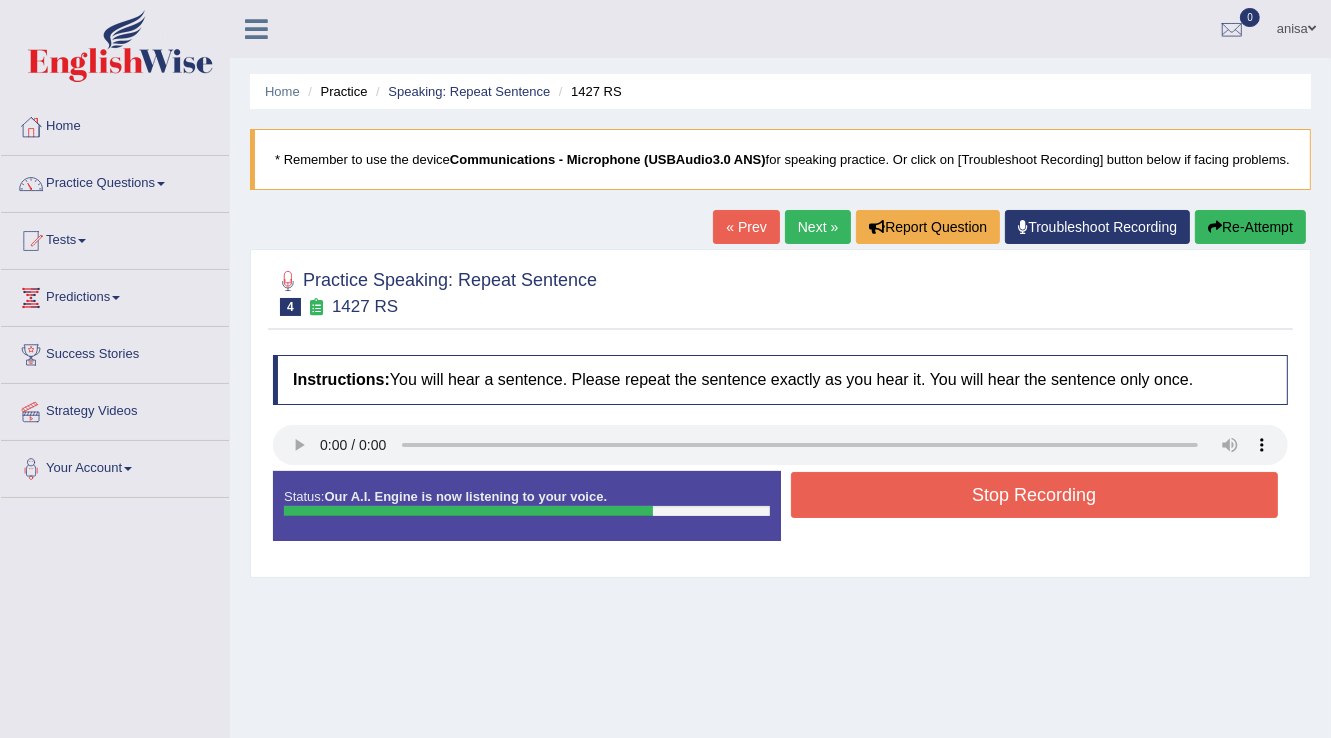 click on "Stop Recording" at bounding box center (1035, 495) 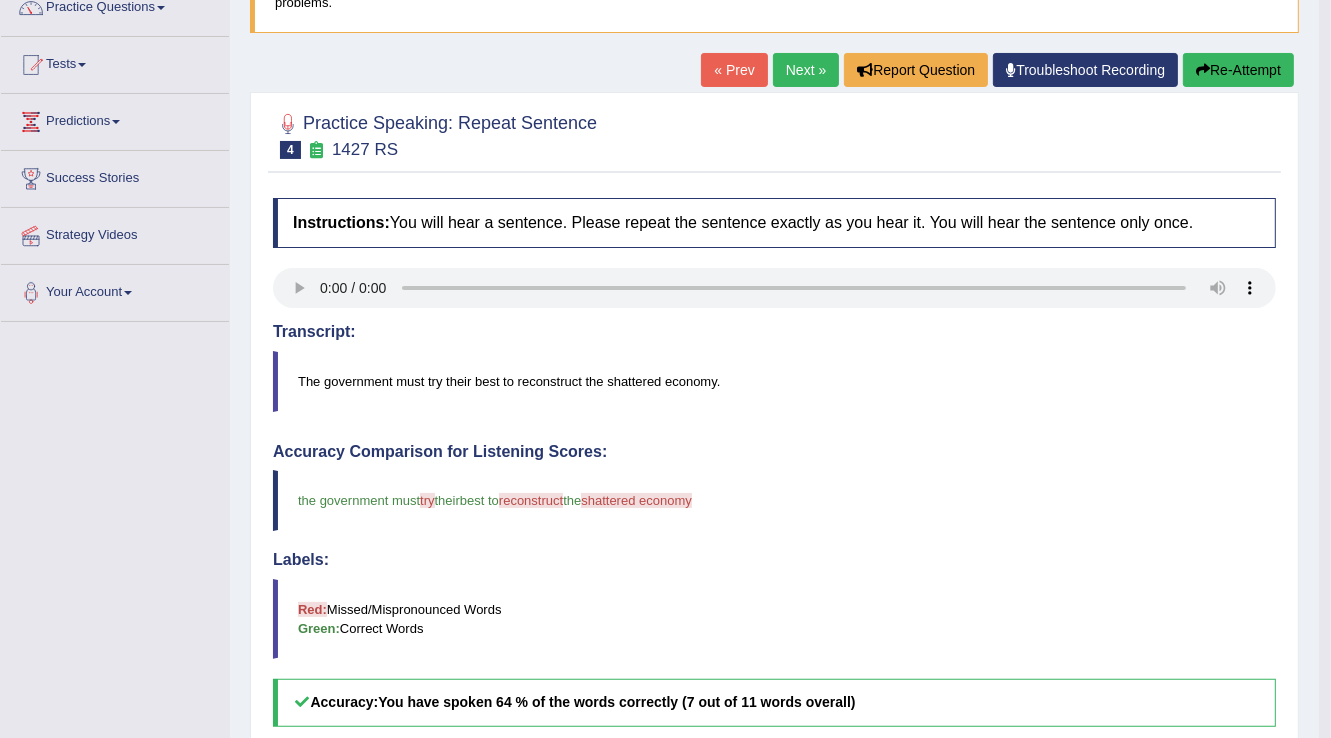 scroll, scrollTop: 0, scrollLeft: 0, axis: both 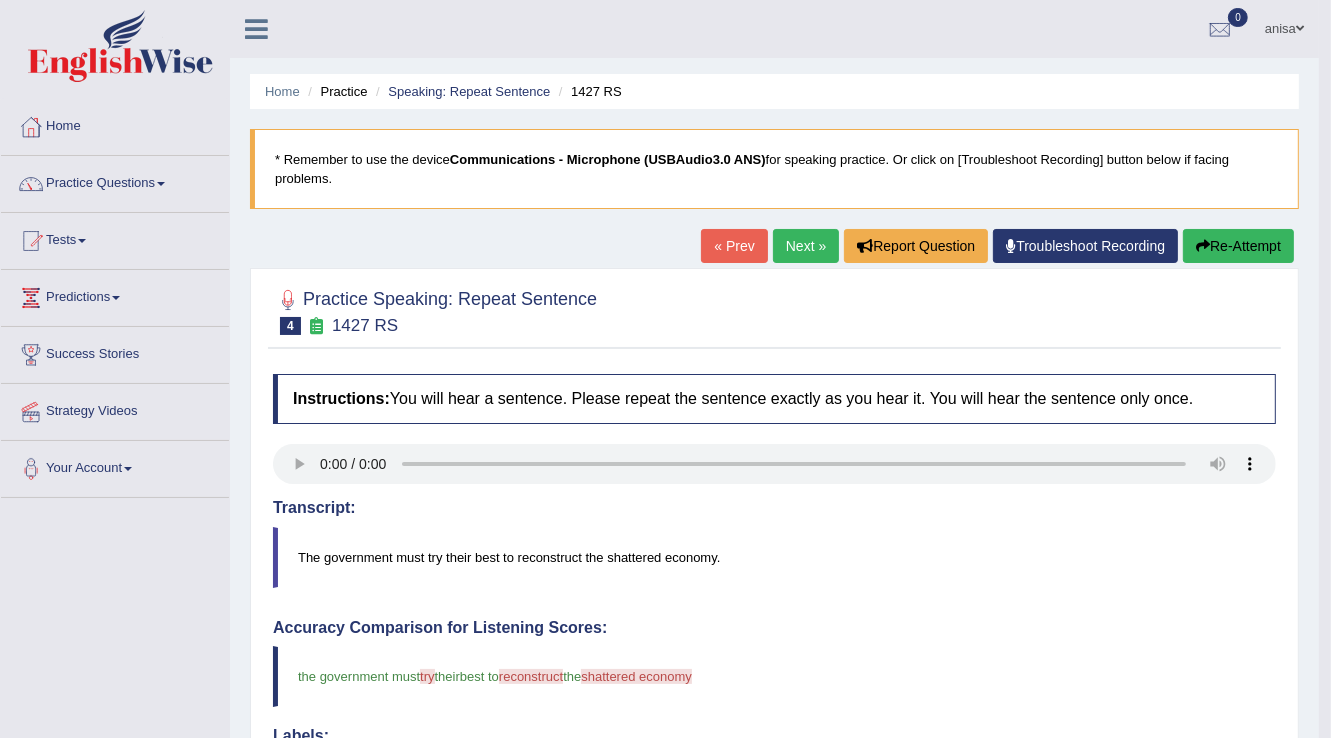 click on "« Prev" at bounding box center [734, 246] 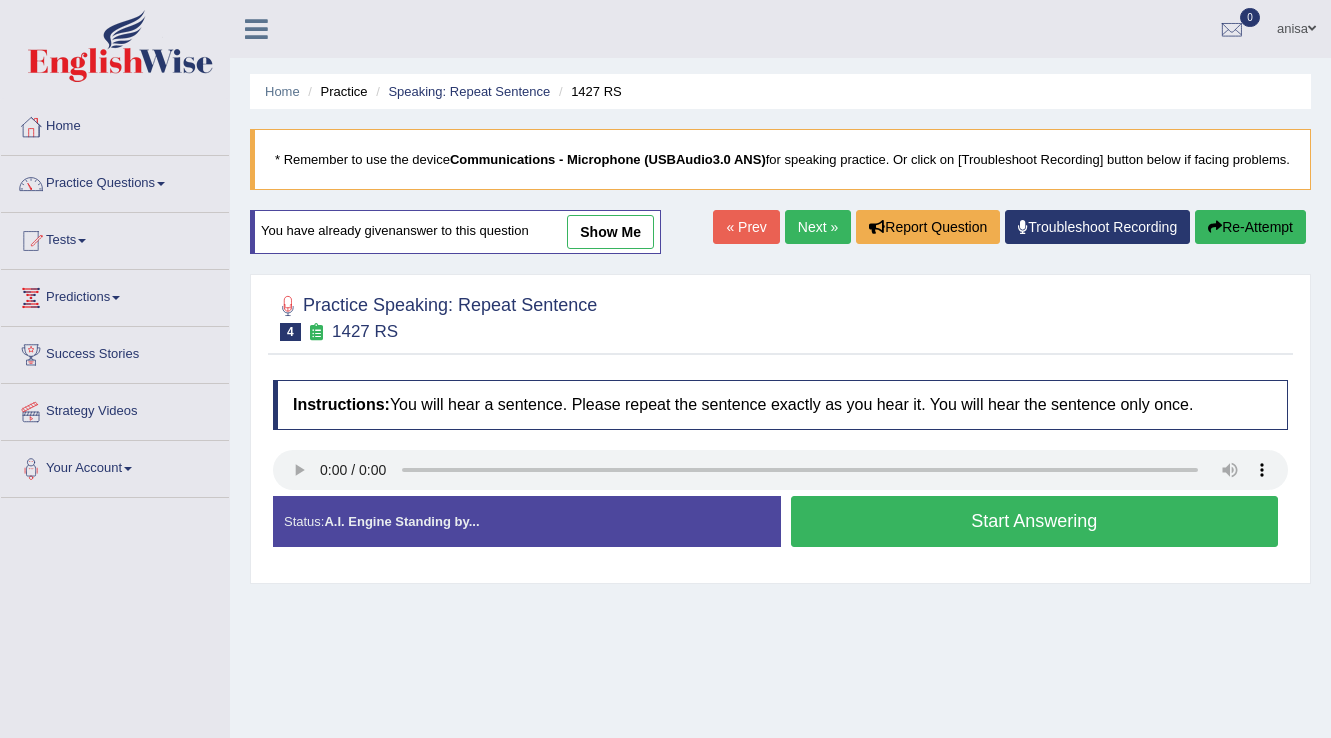 scroll, scrollTop: 0, scrollLeft: 0, axis: both 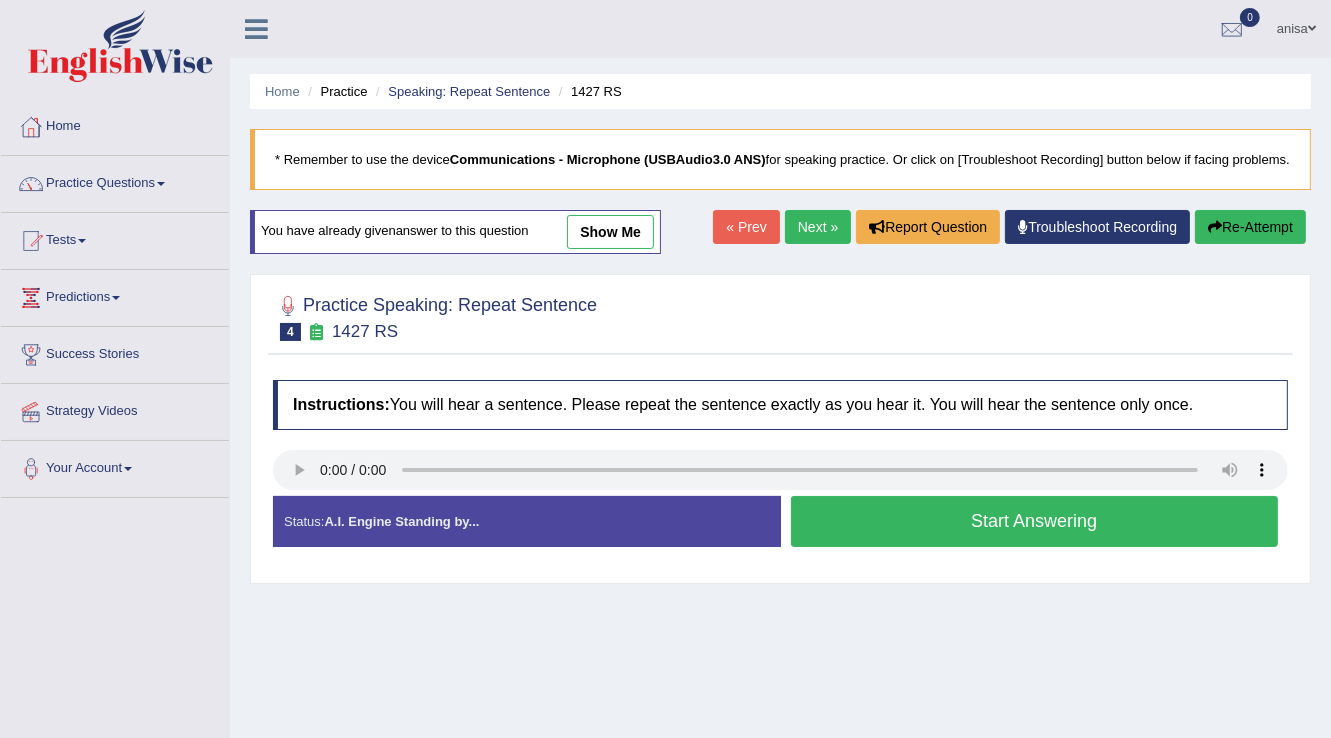 click on "Start Answering" at bounding box center [1035, 521] 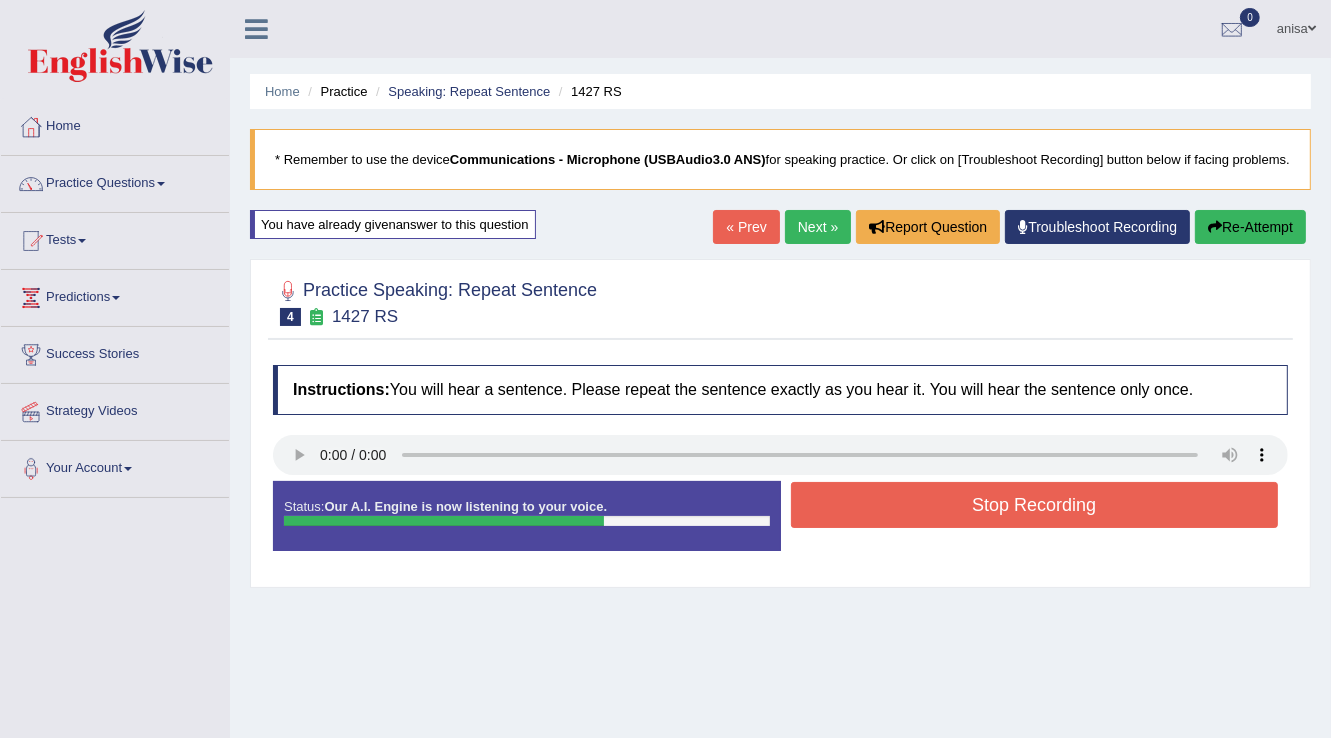 click on "Stop Recording" at bounding box center (1035, 505) 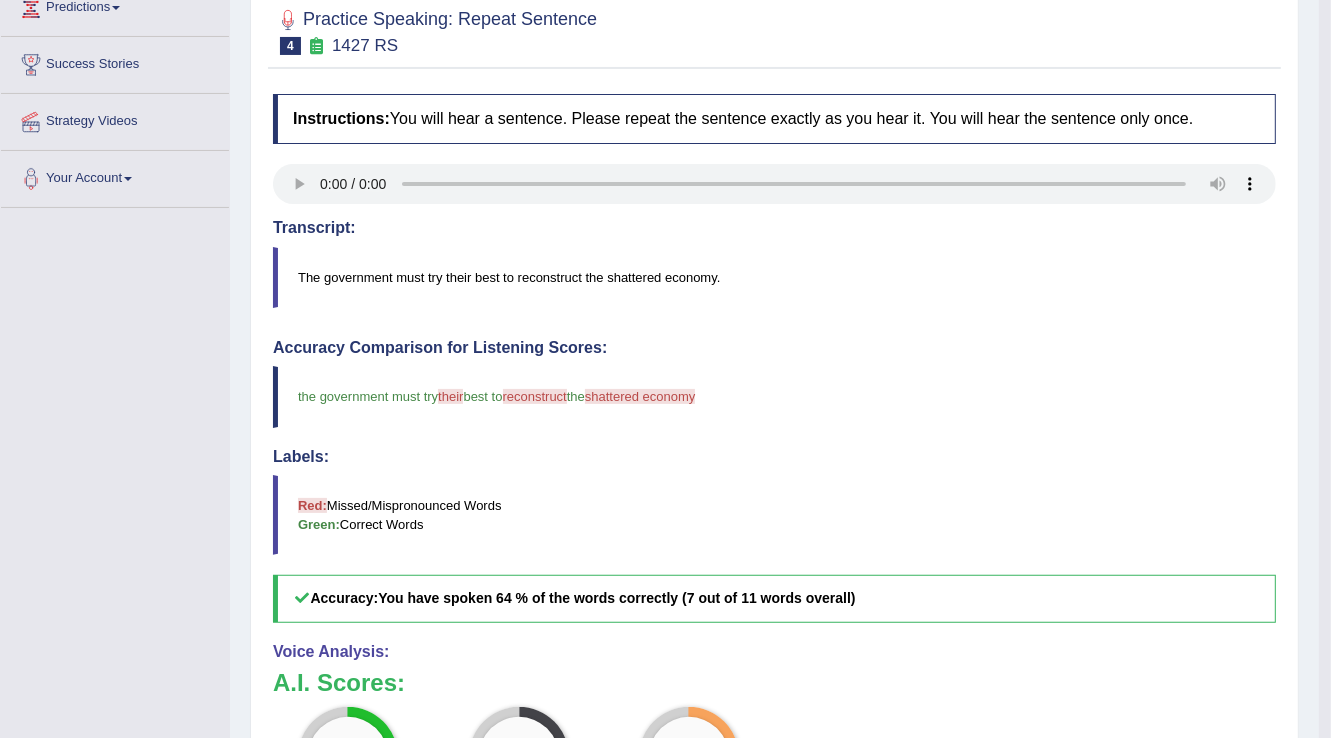 scroll, scrollTop: 0, scrollLeft: 0, axis: both 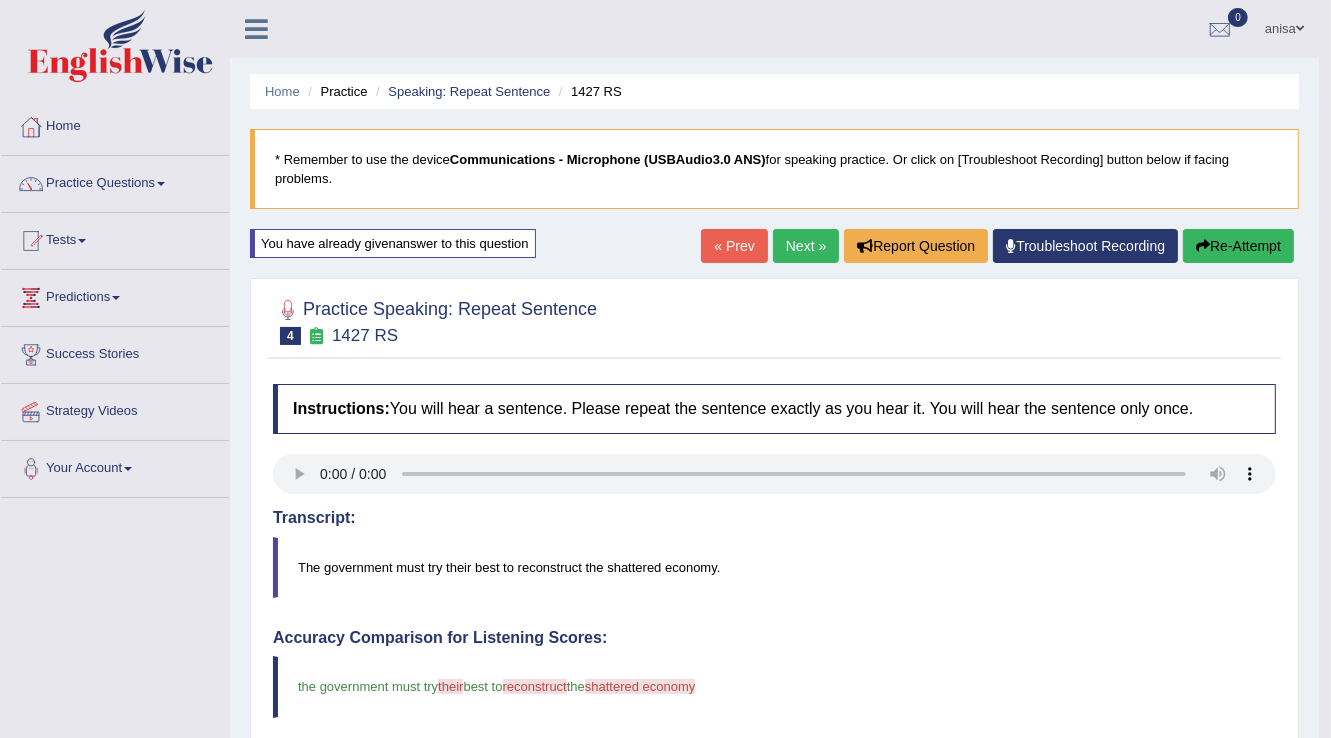 click on "Next »" at bounding box center (806, 246) 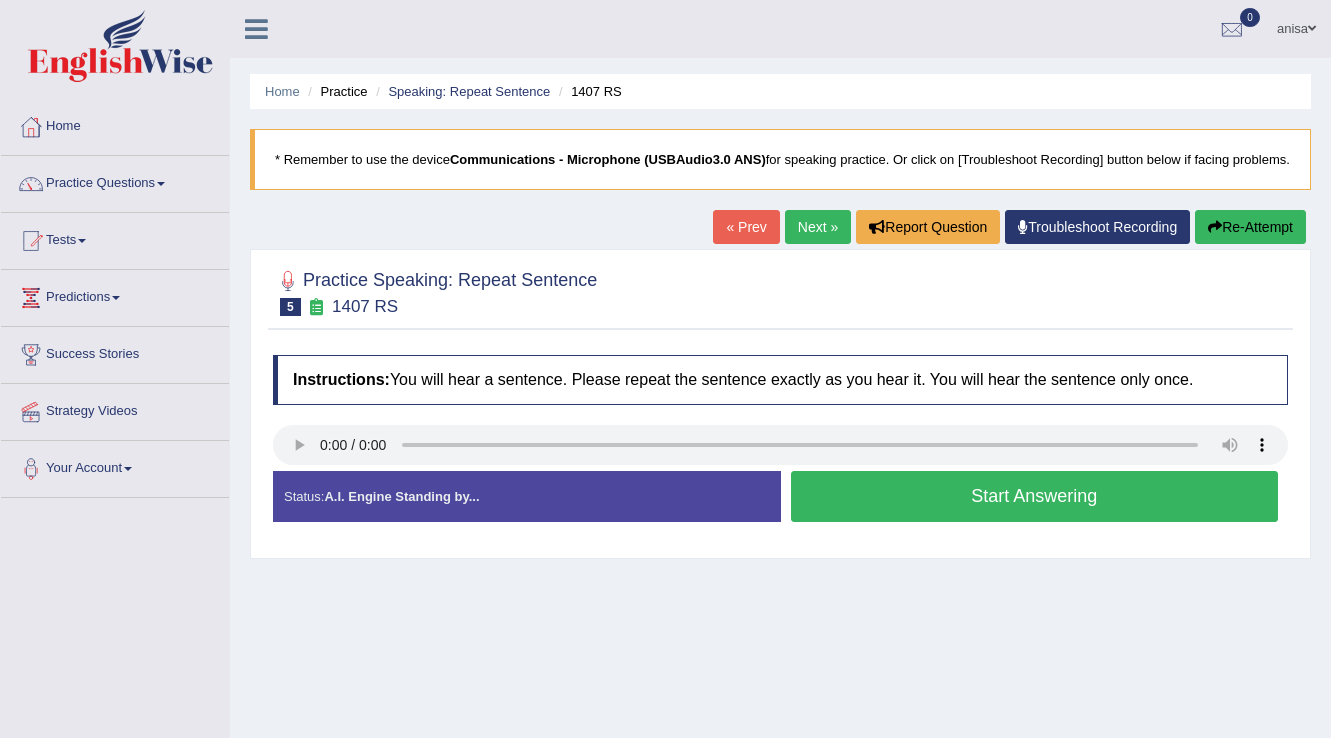 scroll, scrollTop: 0, scrollLeft: 0, axis: both 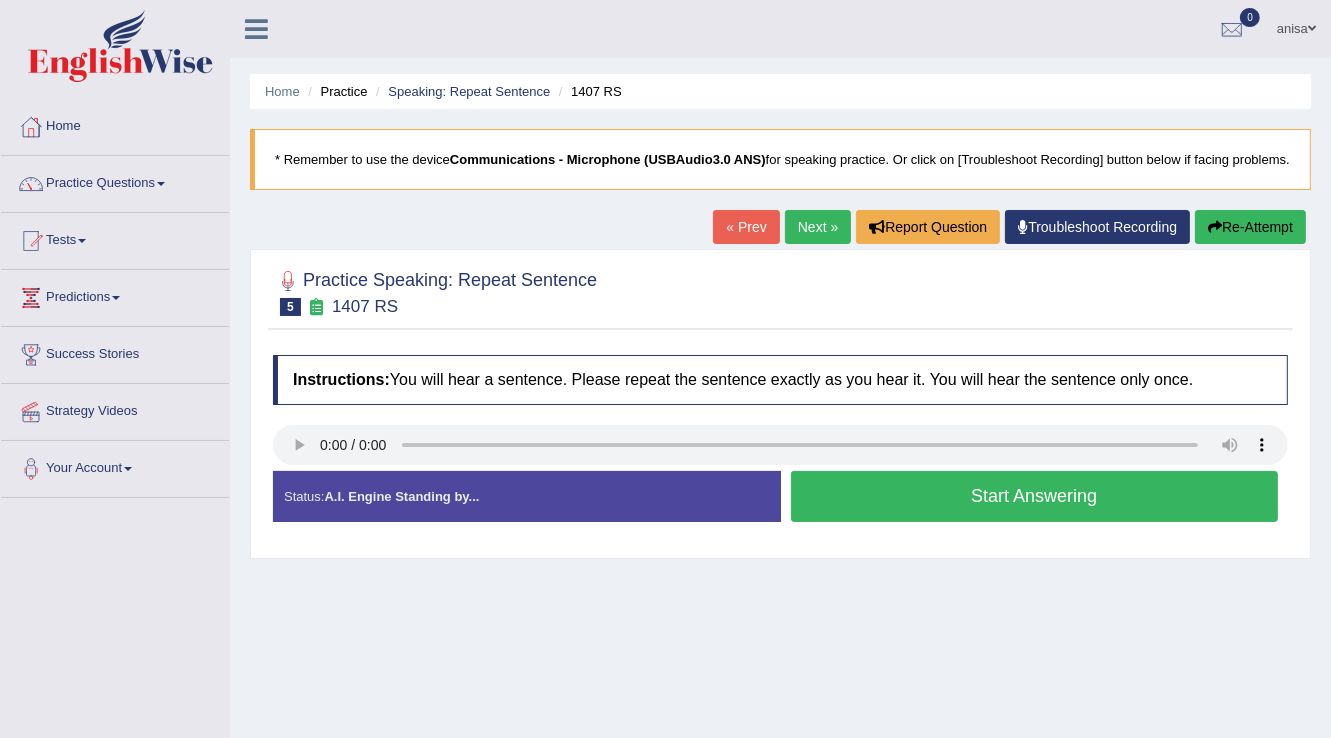 click on "« Prev" at bounding box center (746, 227) 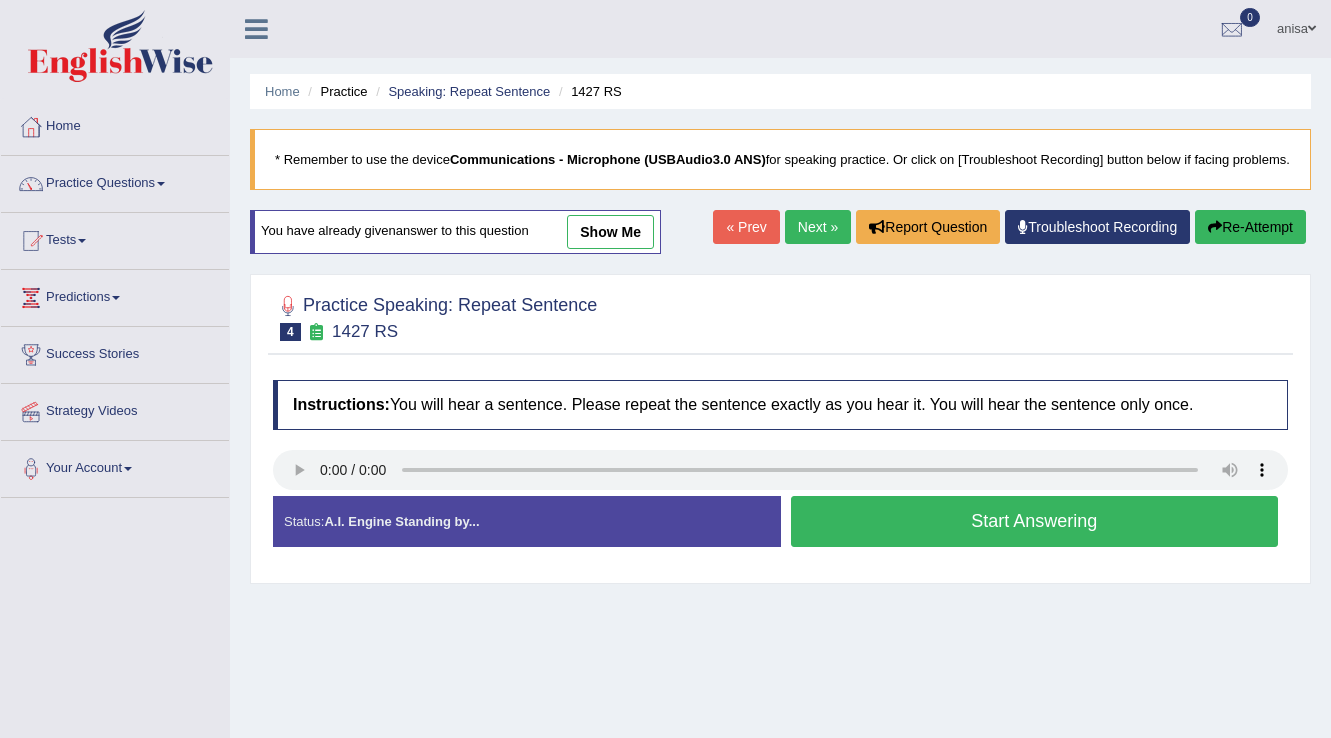 scroll, scrollTop: 0, scrollLeft: 0, axis: both 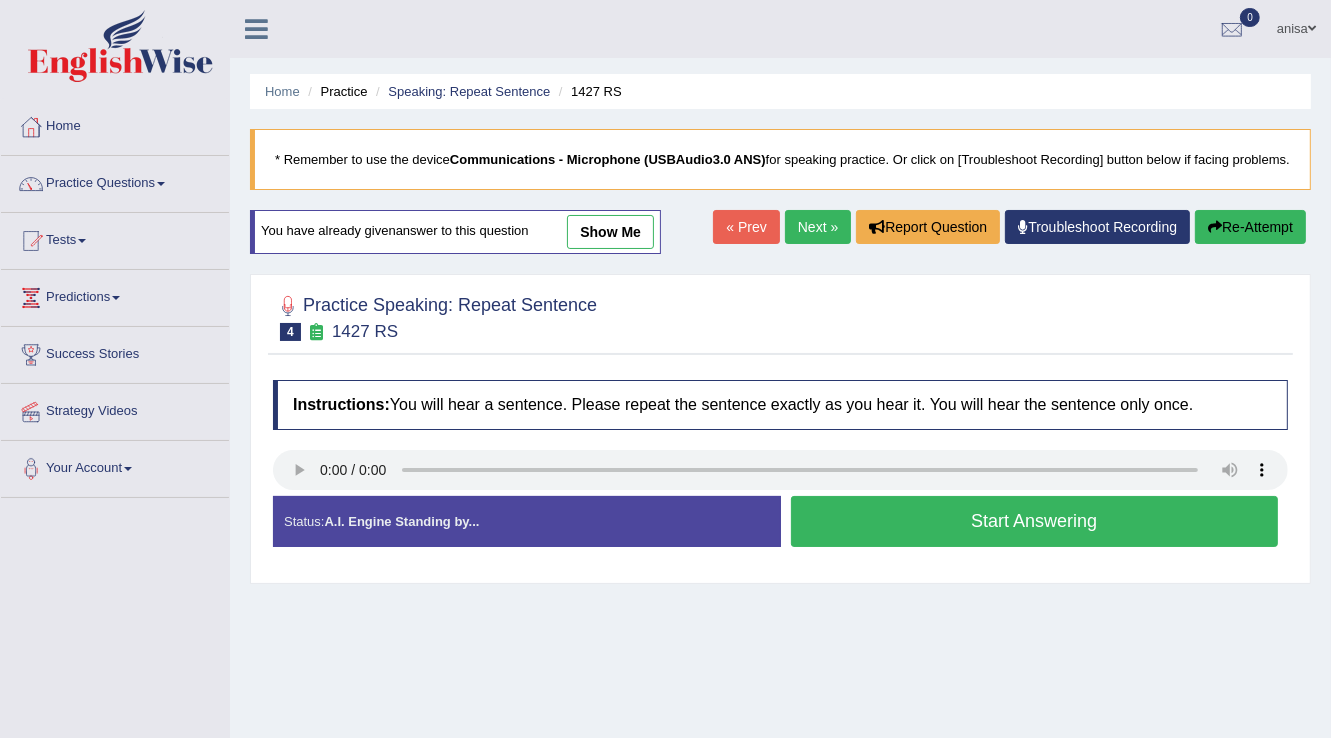 click on "Start Answering" at bounding box center [1035, 521] 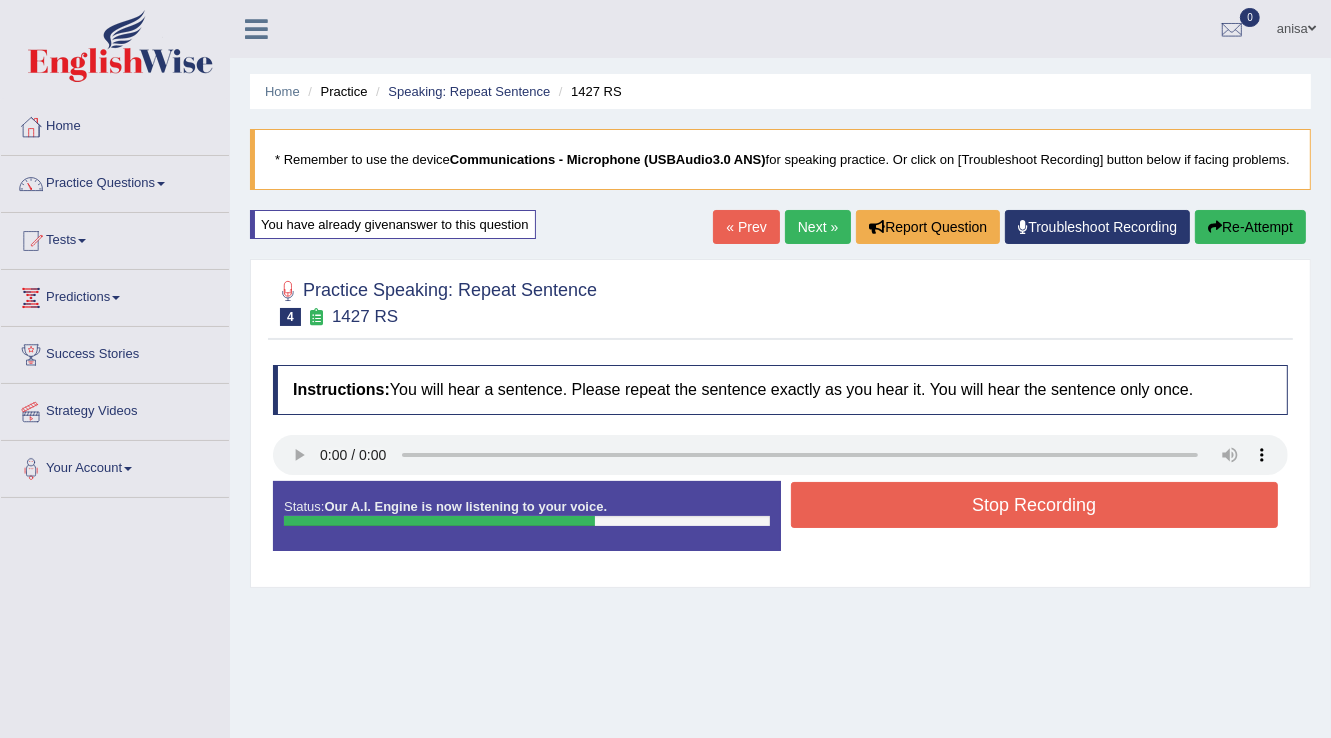 click on "Stop Recording" at bounding box center (1035, 505) 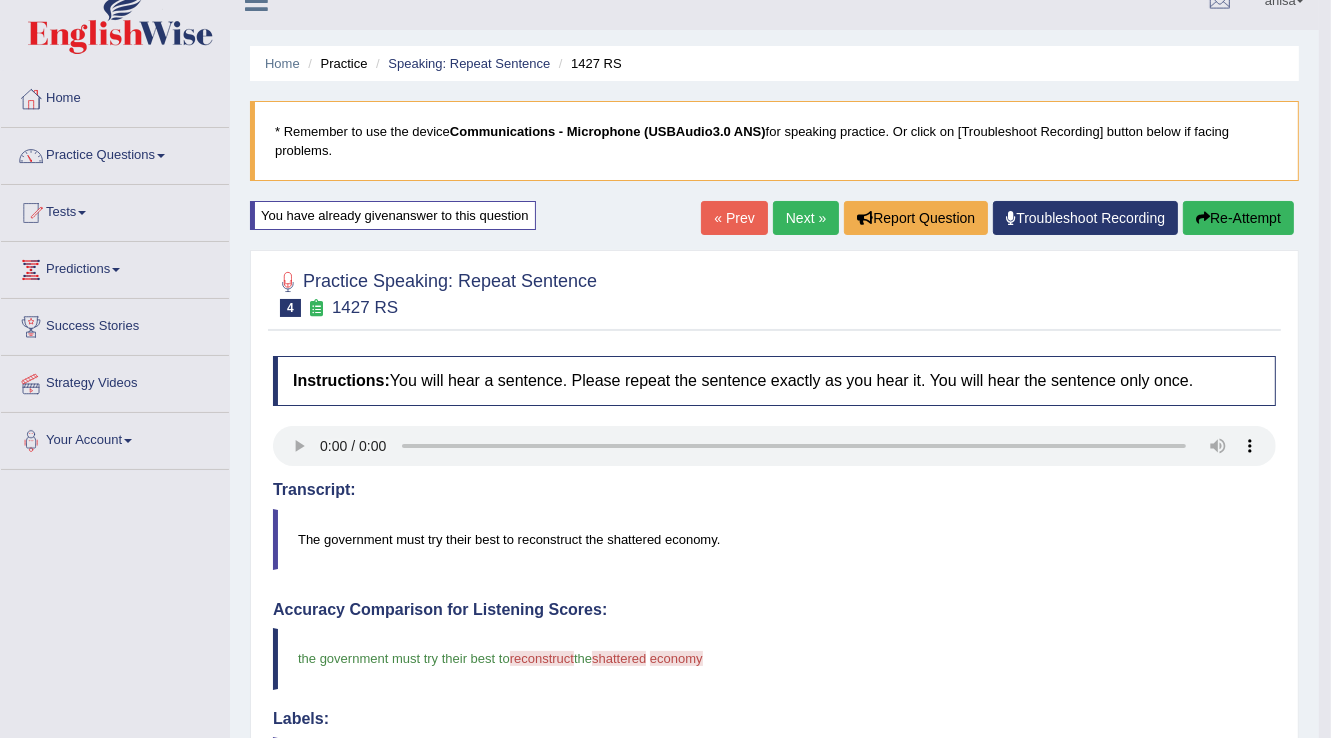 scroll, scrollTop: 0, scrollLeft: 0, axis: both 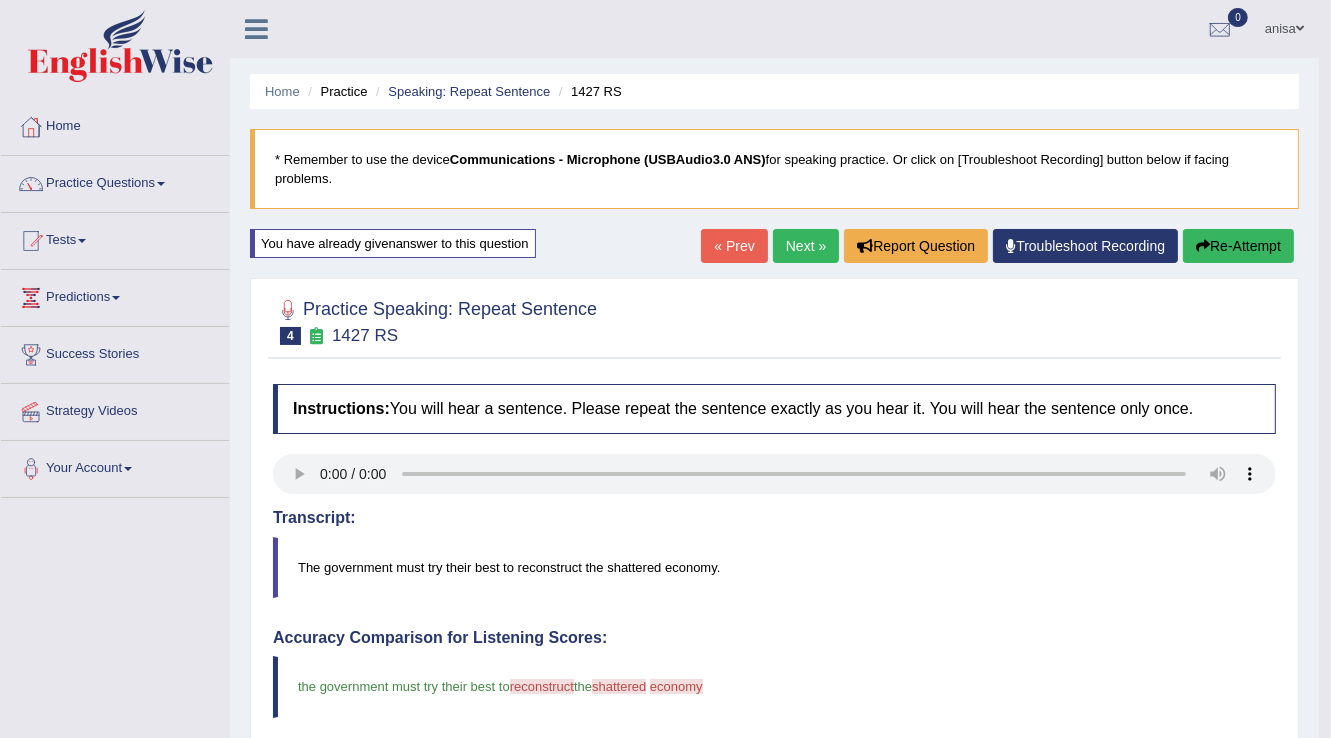 click on "Next »" at bounding box center (806, 246) 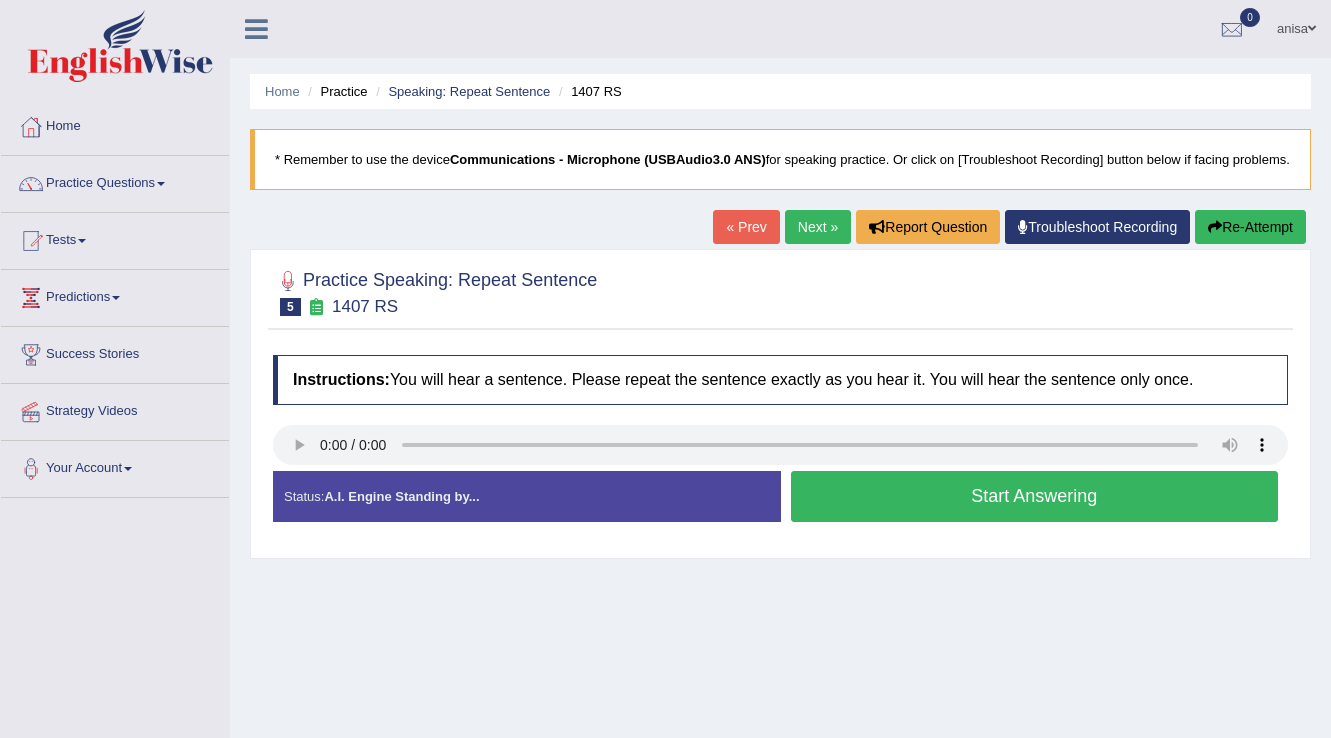 scroll, scrollTop: 0, scrollLeft: 0, axis: both 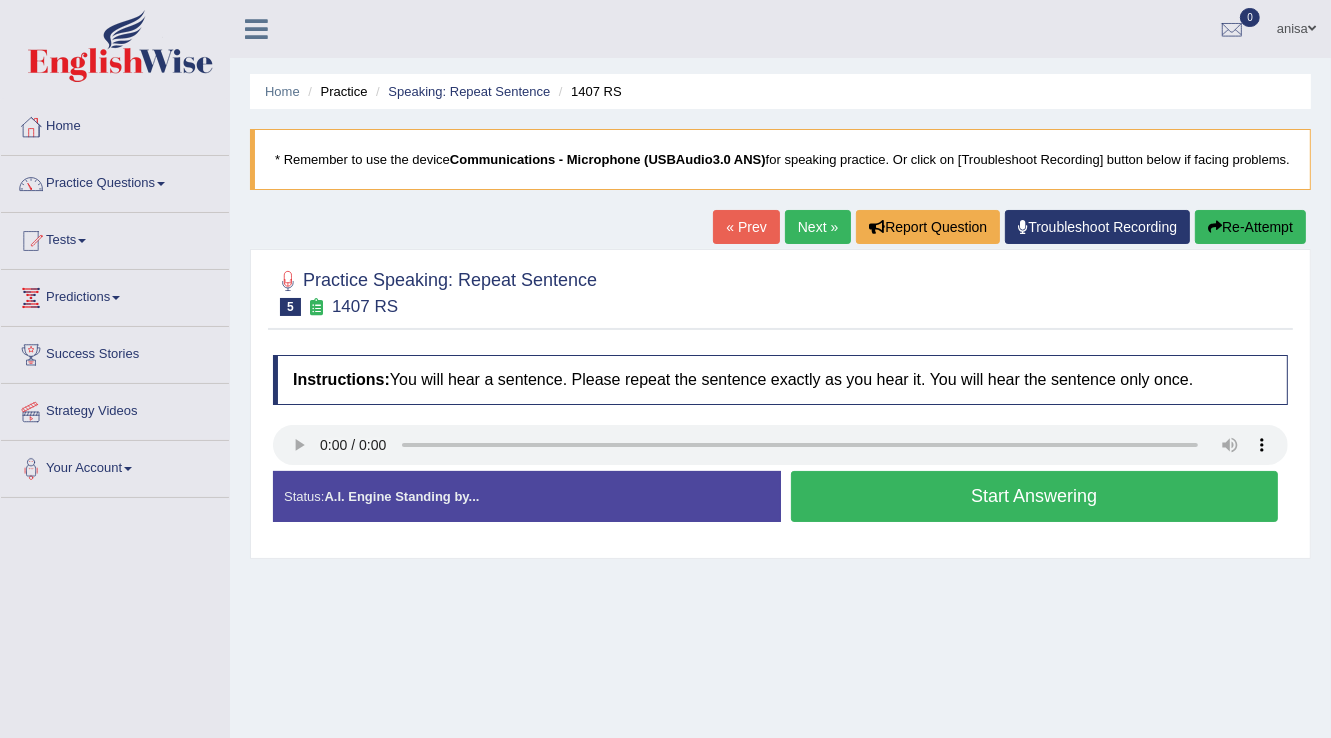 click on "Start Answering" at bounding box center (1035, 496) 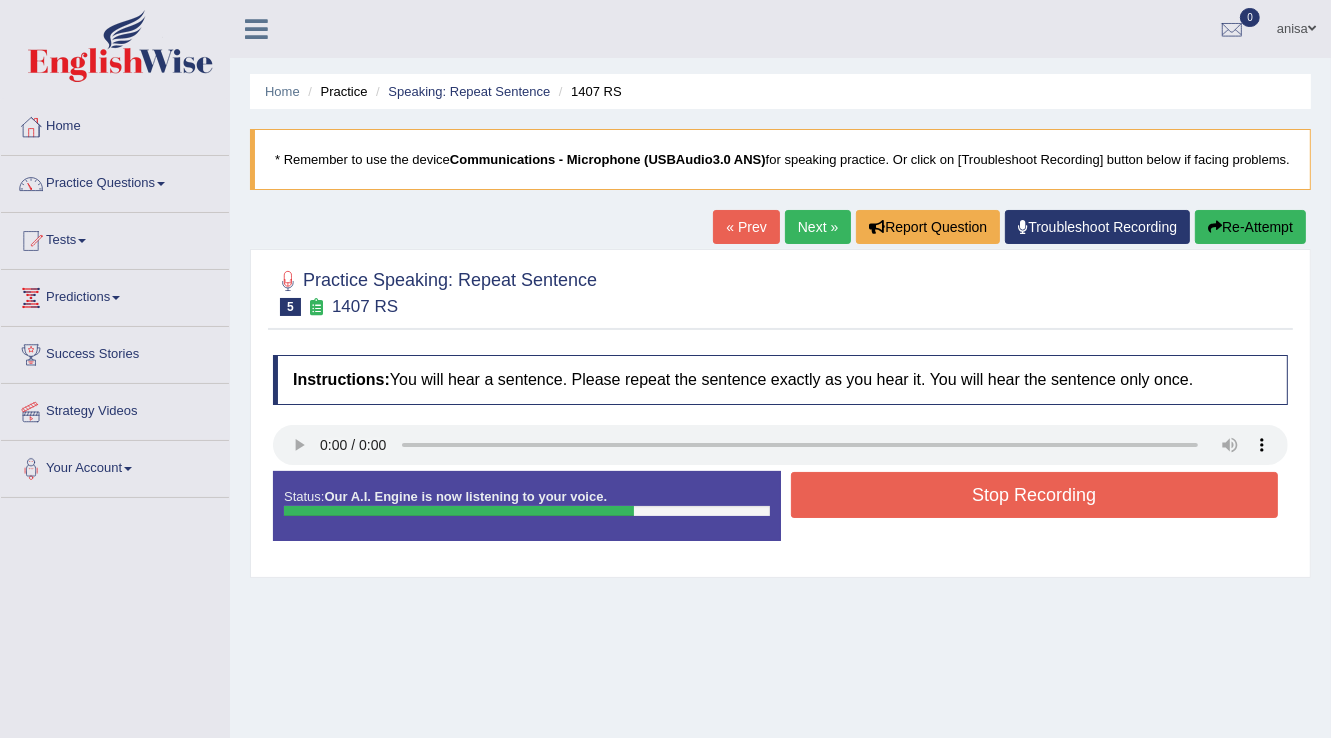 click on "Stop Recording" at bounding box center [1035, 495] 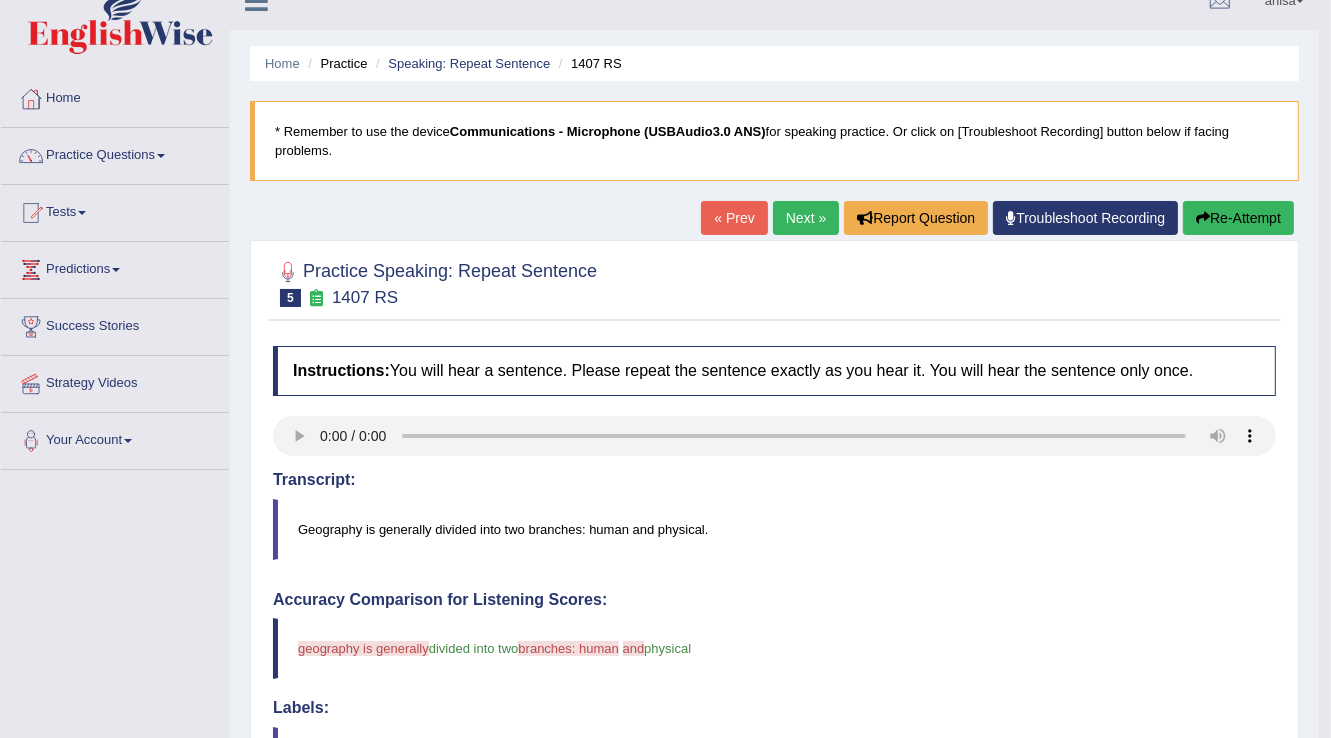 scroll, scrollTop: 0, scrollLeft: 0, axis: both 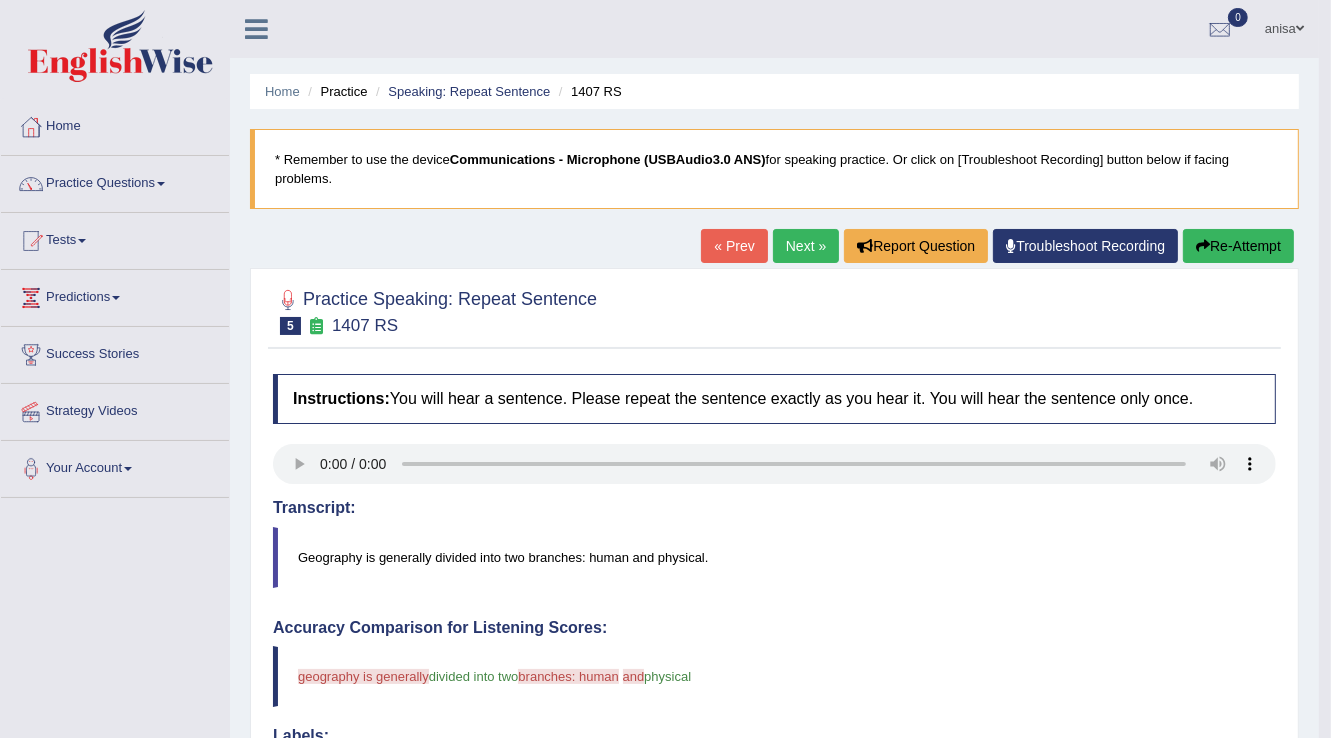 click on "Next »" at bounding box center [806, 246] 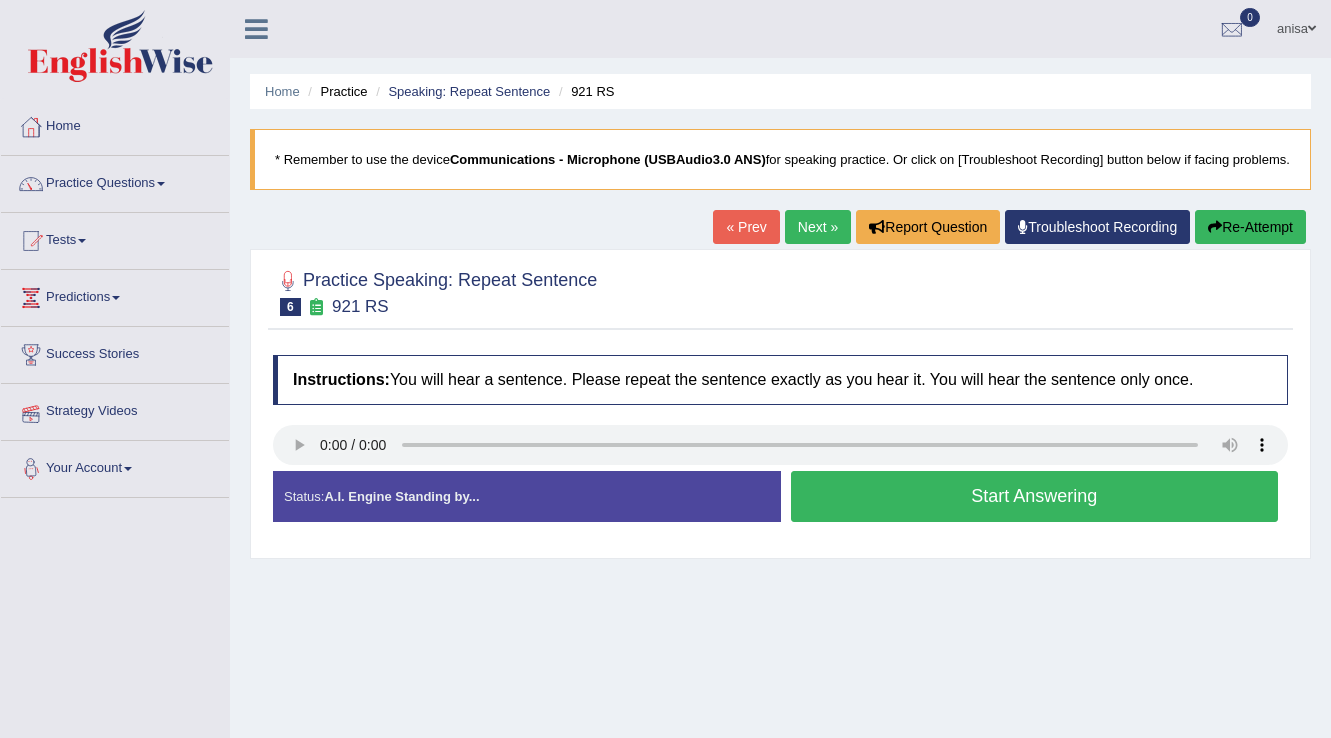 scroll, scrollTop: 0, scrollLeft: 0, axis: both 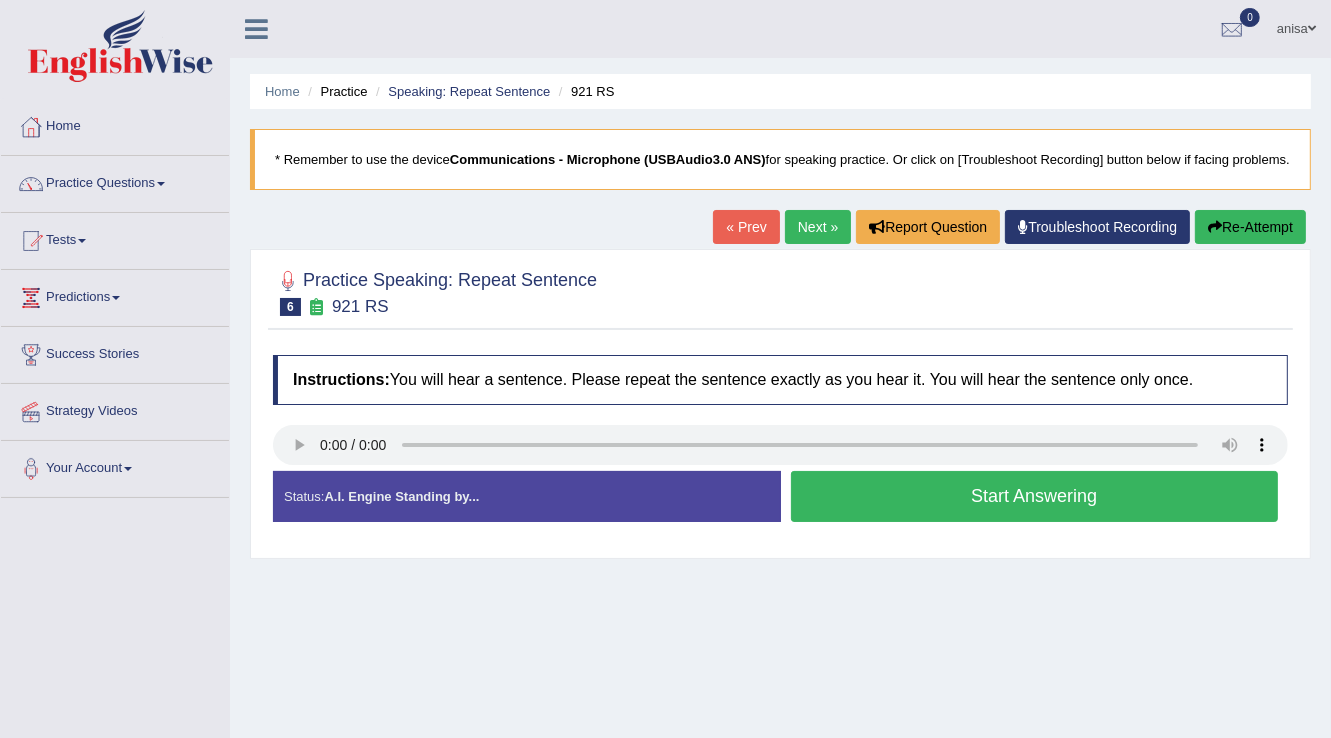 click on "Start Answering" at bounding box center [1035, 496] 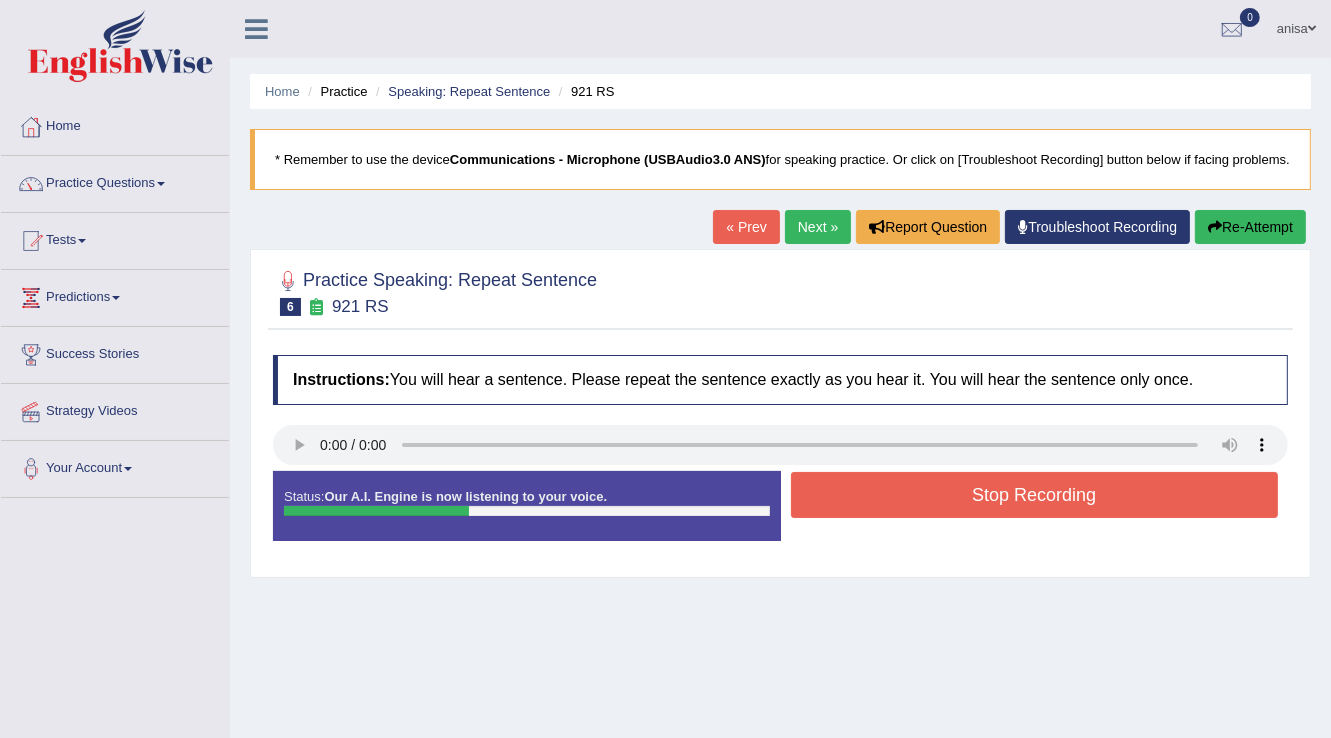 click on "Stop Recording" at bounding box center [1035, 495] 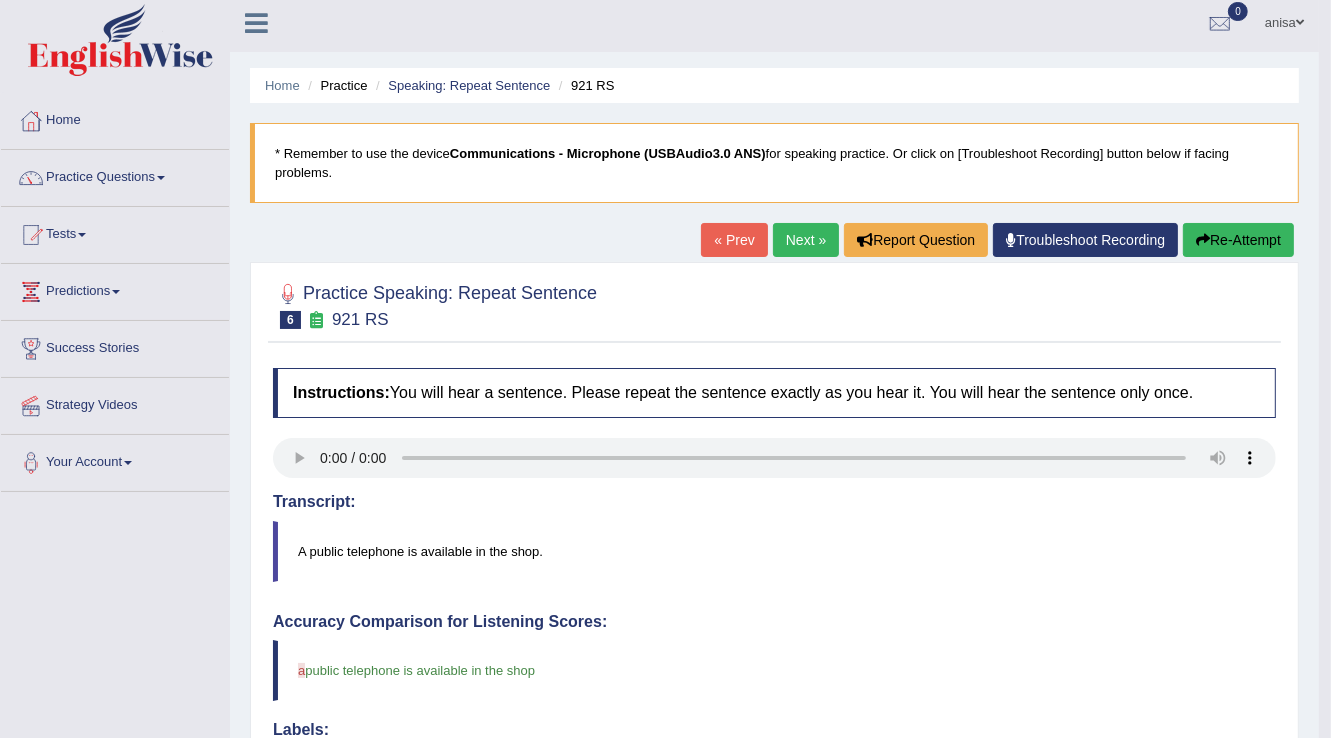scroll, scrollTop: 0, scrollLeft: 0, axis: both 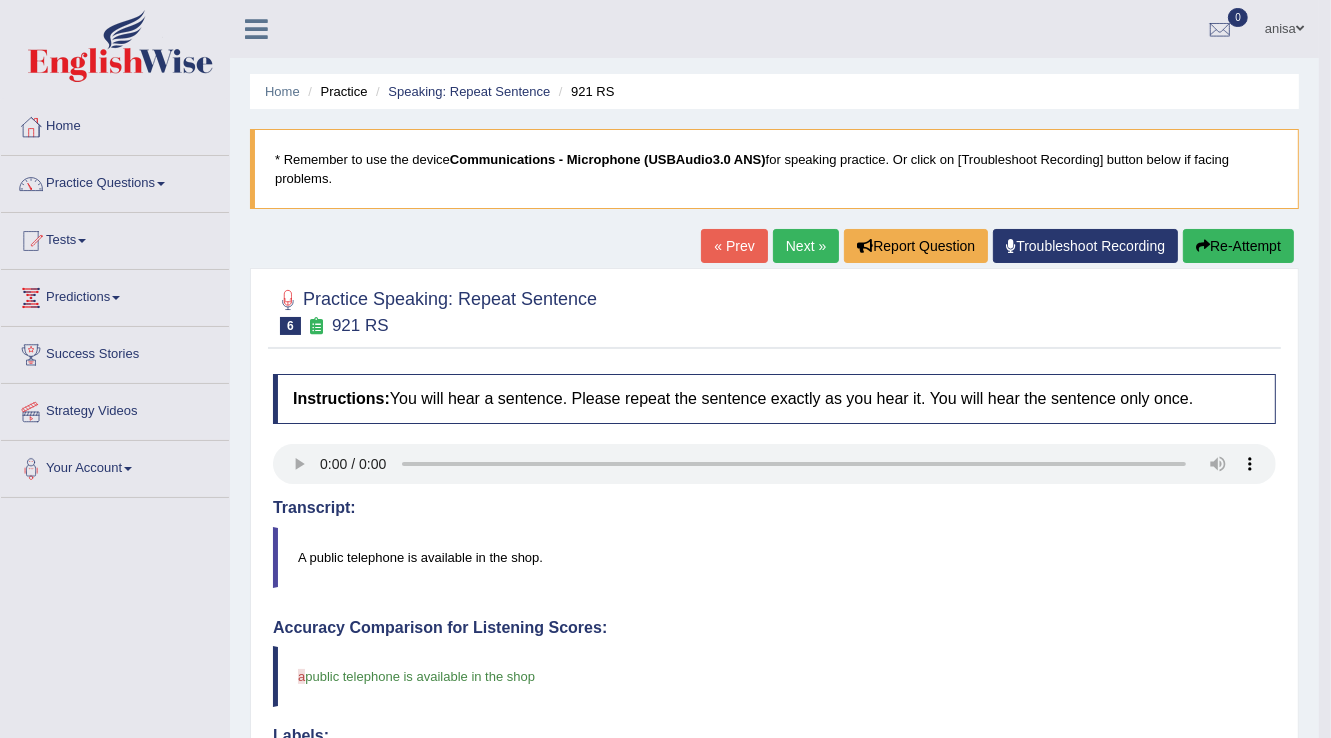 click on "Next »" at bounding box center [806, 246] 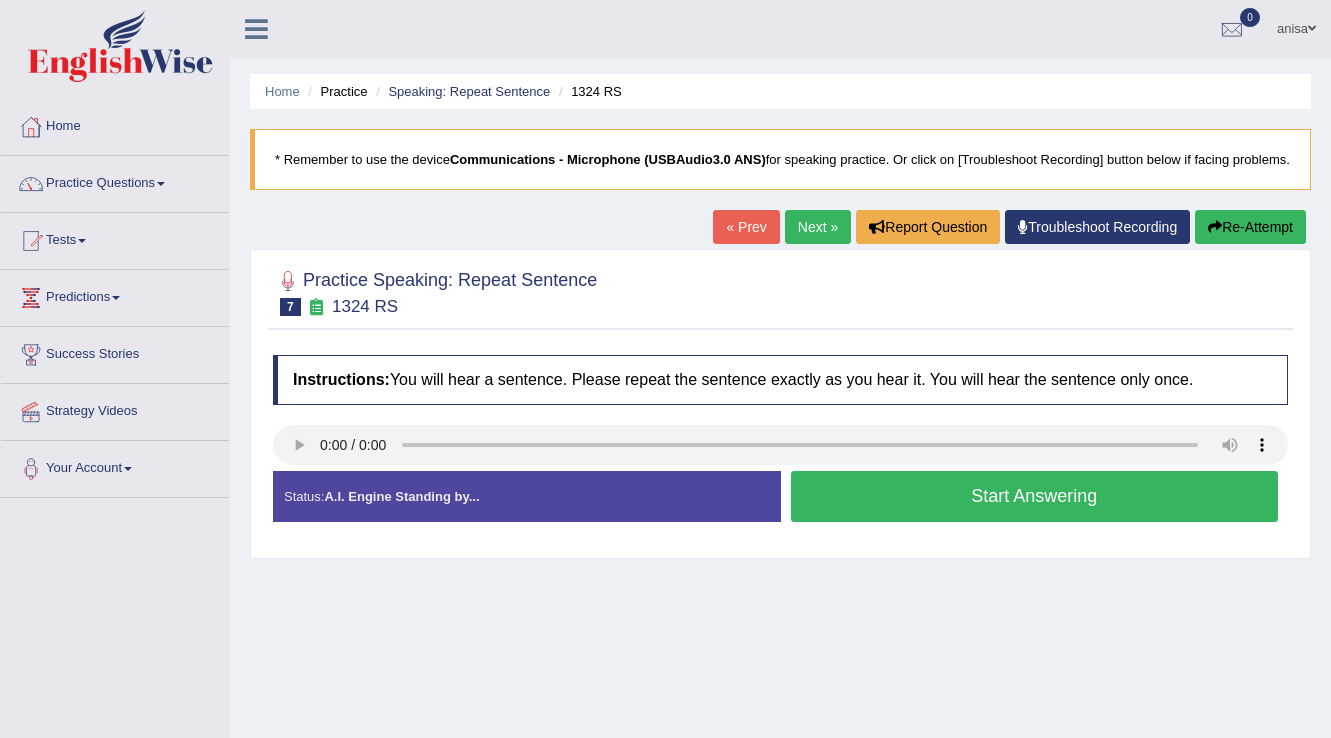 scroll, scrollTop: 0, scrollLeft: 0, axis: both 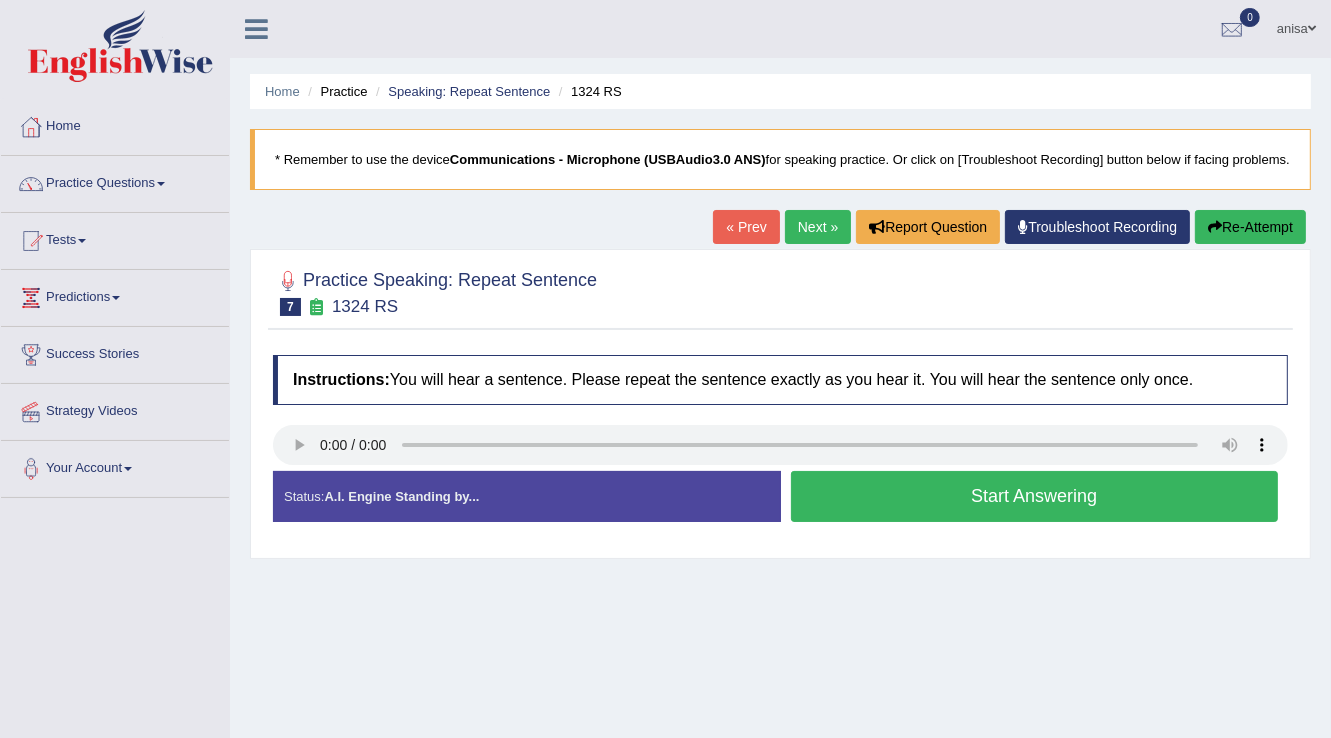 click on "Start Answering" at bounding box center (1035, 496) 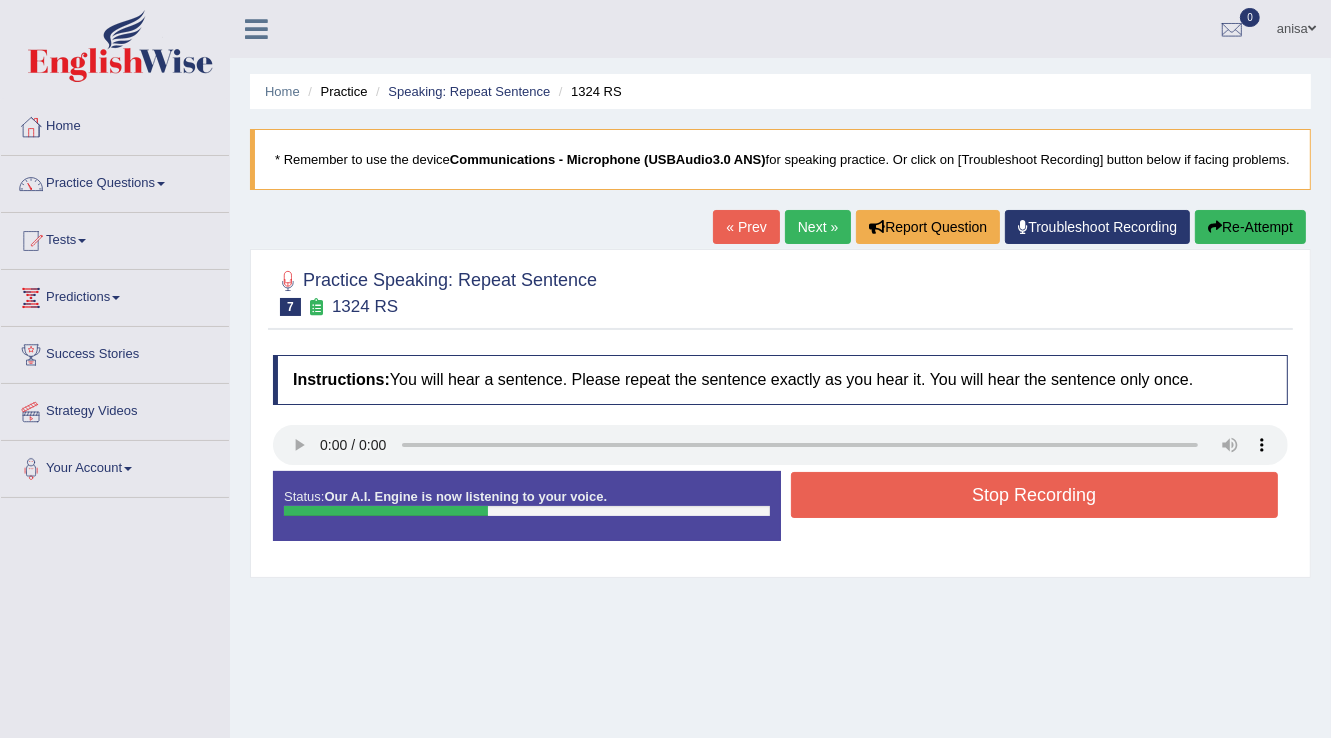 click on "Stop Recording" at bounding box center [1035, 495] 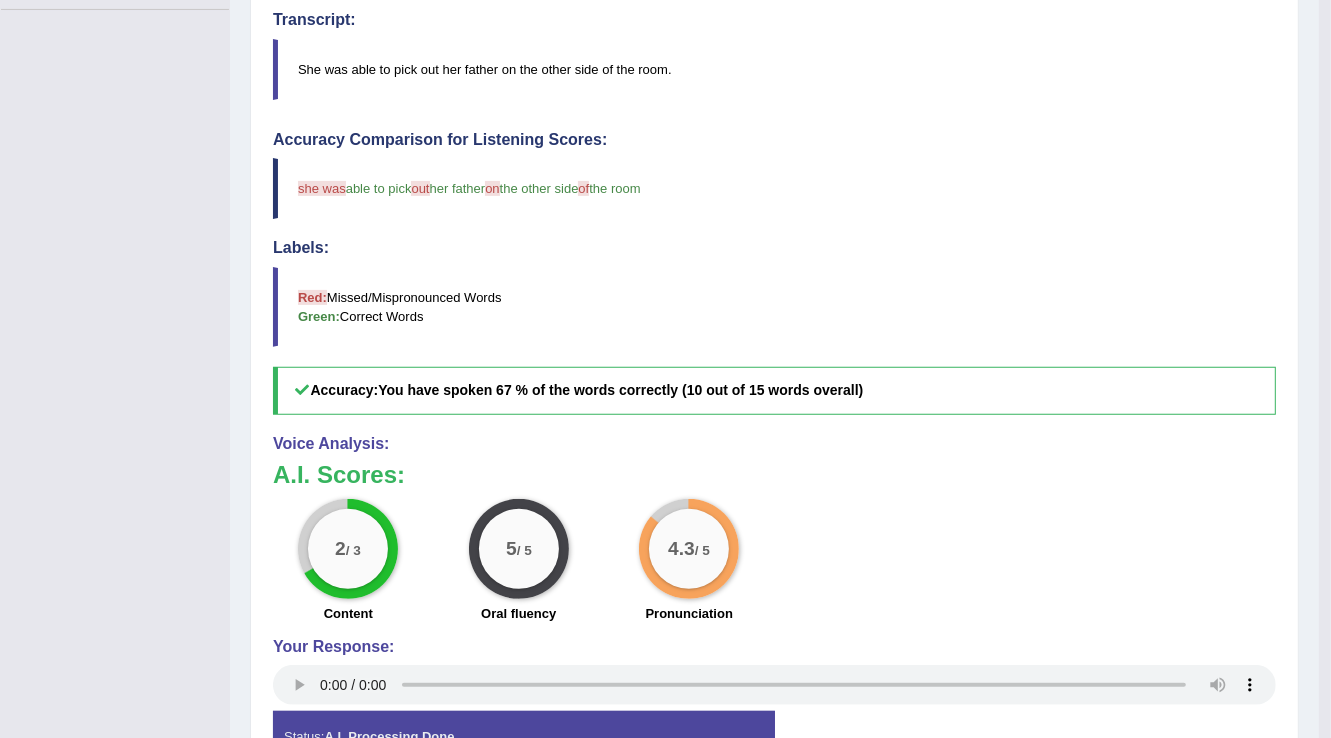 scroll, scrollTop: 630, scrollLeft: 0, axis: vertical 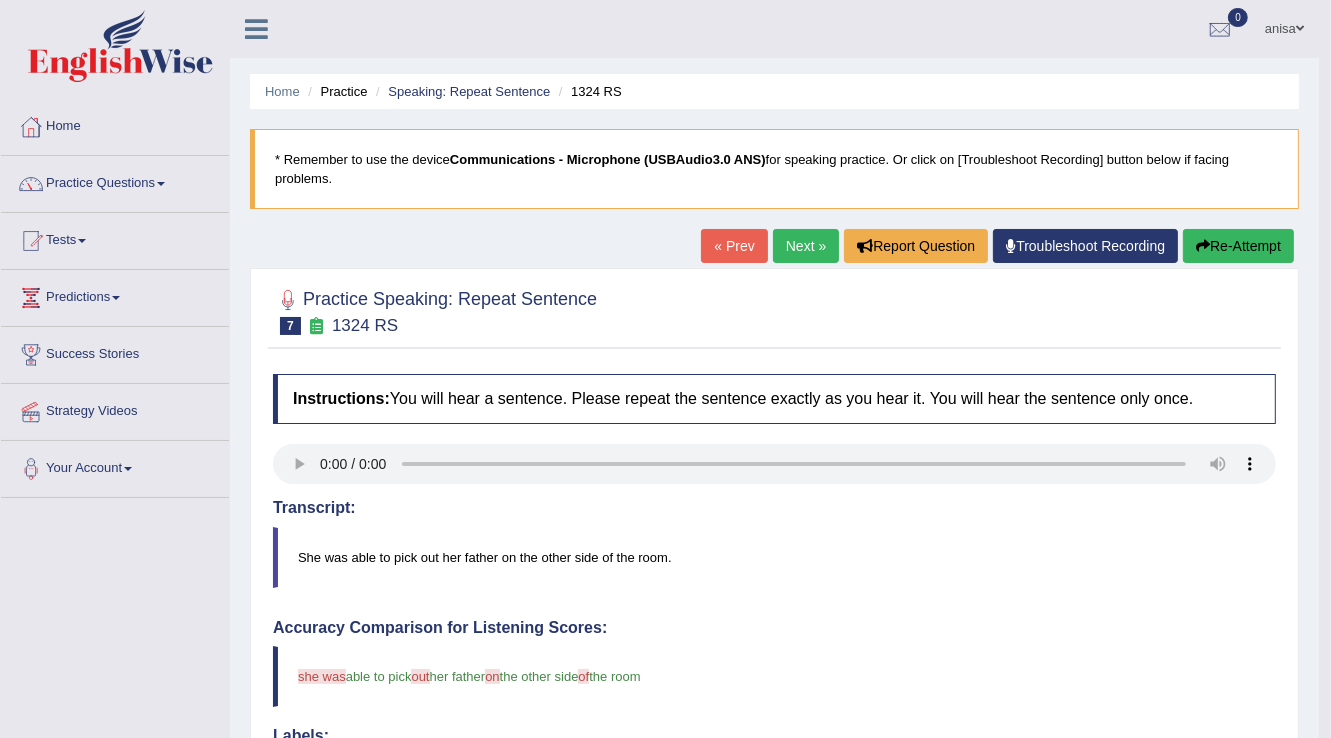 click on "« Prev" at bounding box center [734, 246] 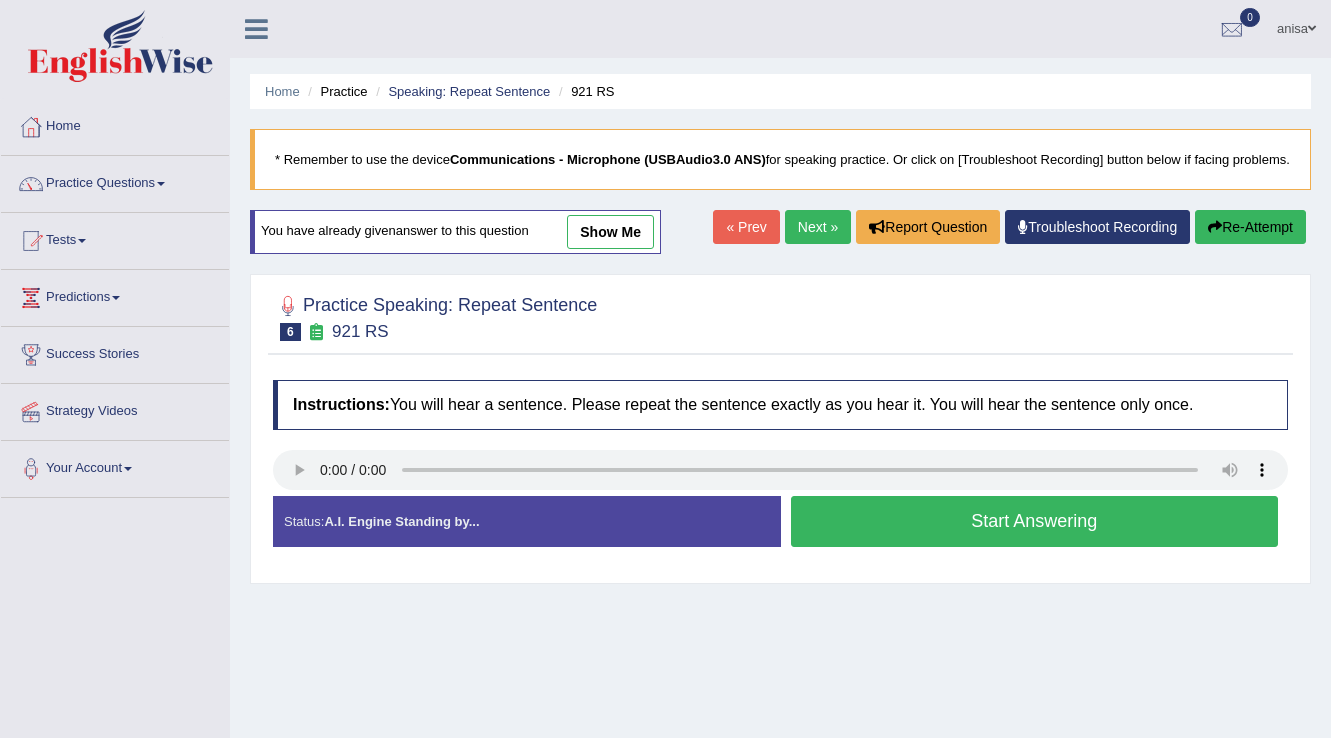 scroll, scrollTop: 0, scrollLeft: 0, axis: both 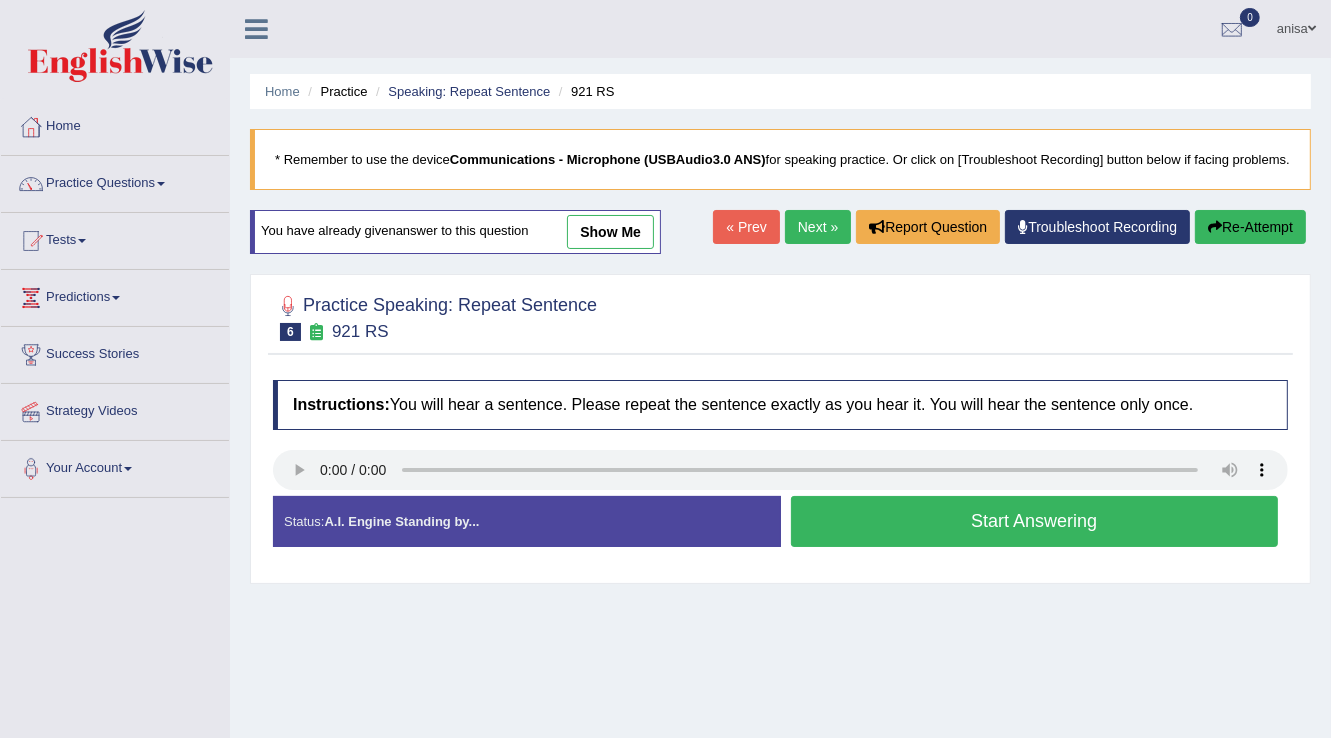 click on "show me" at bounding box center [610, 232] 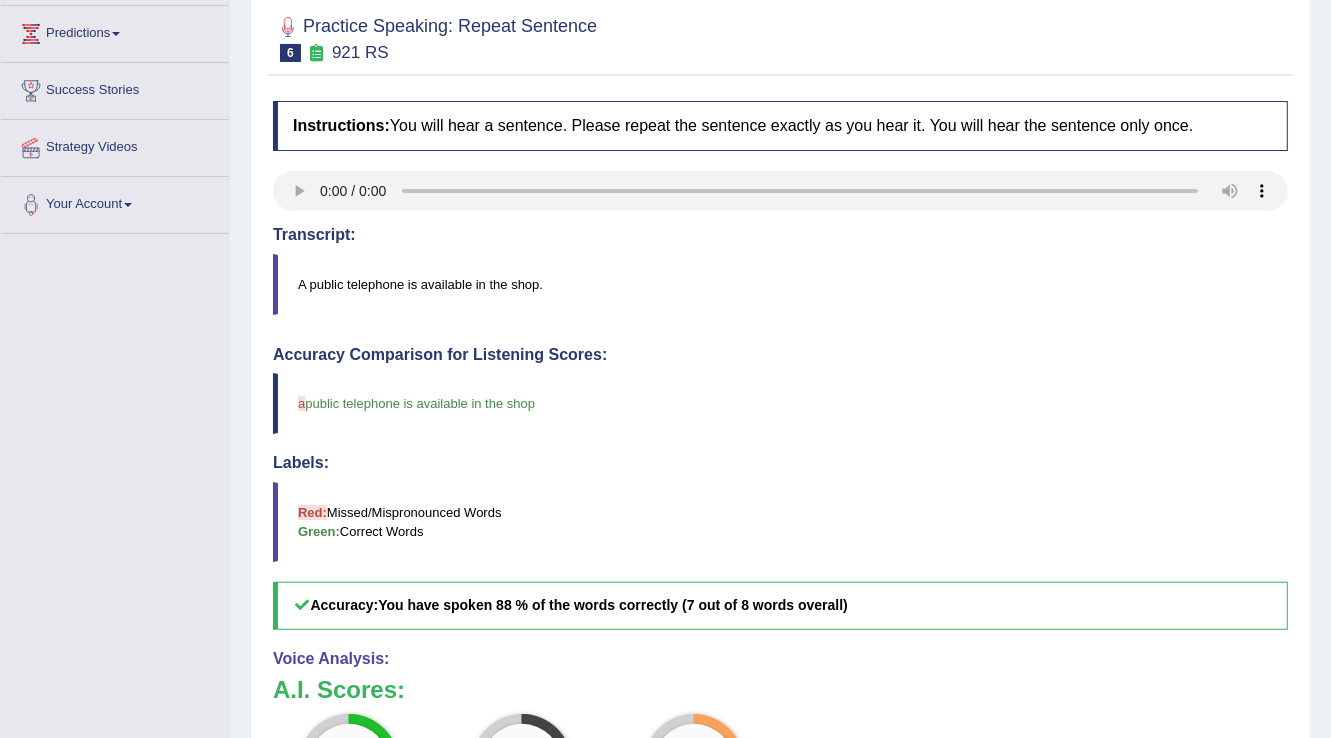 scroll, scrollTop: 0, scrollLeft: 0, axis: both 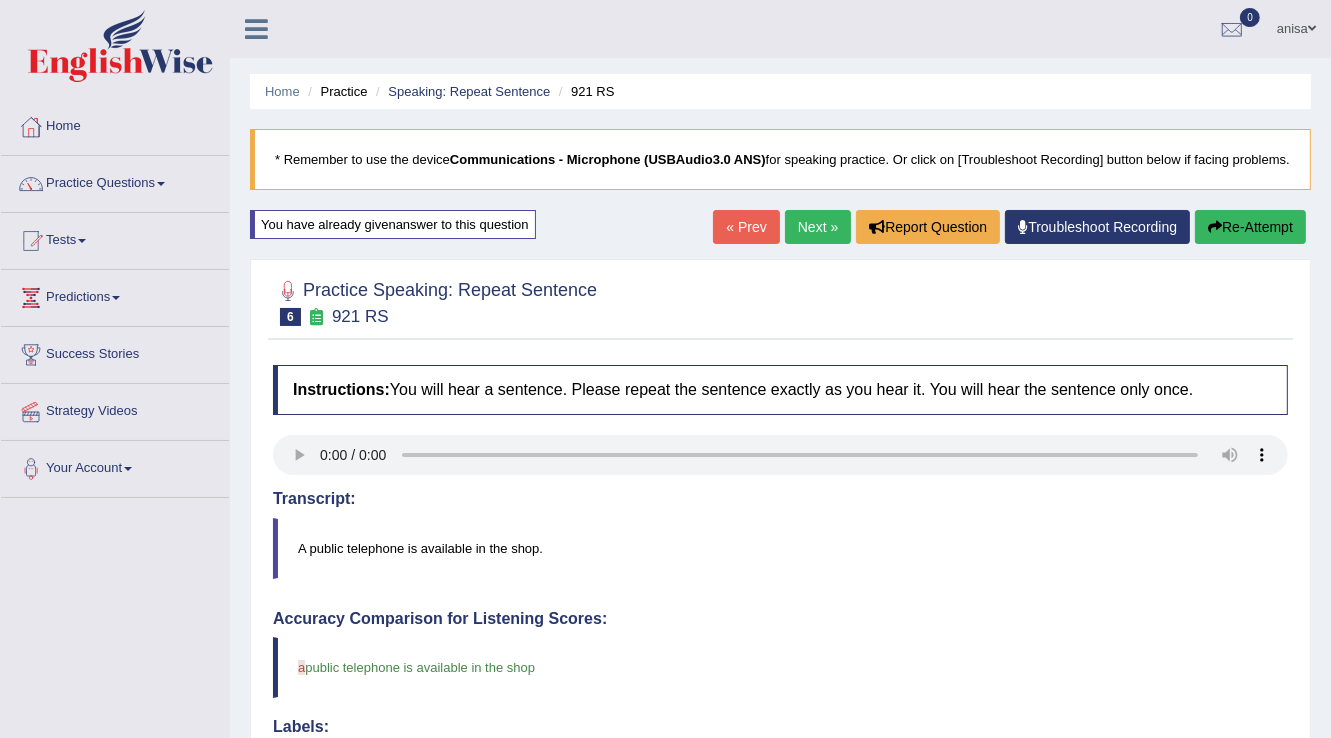 click on "« Prev" at bounding box center [746, 227] 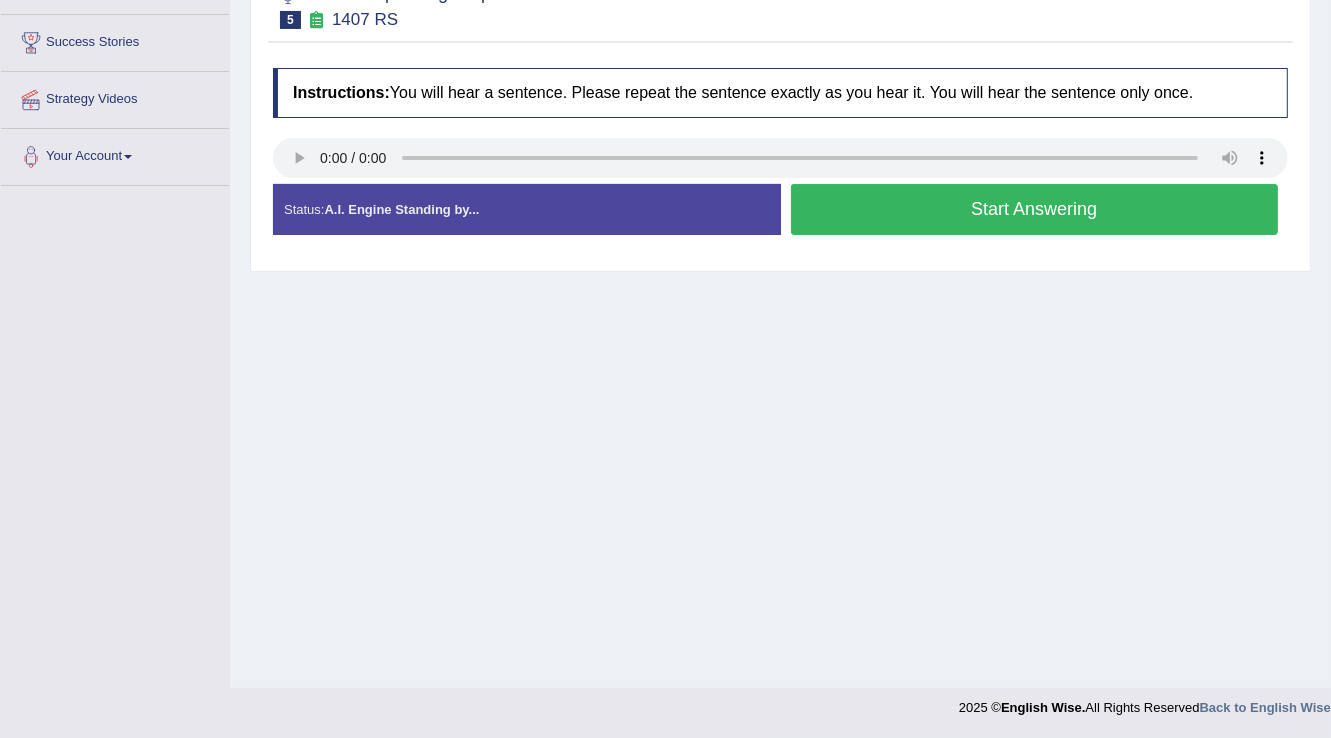 scroll, scrollTop: 312, scrollLeft: 0, axis: vertical 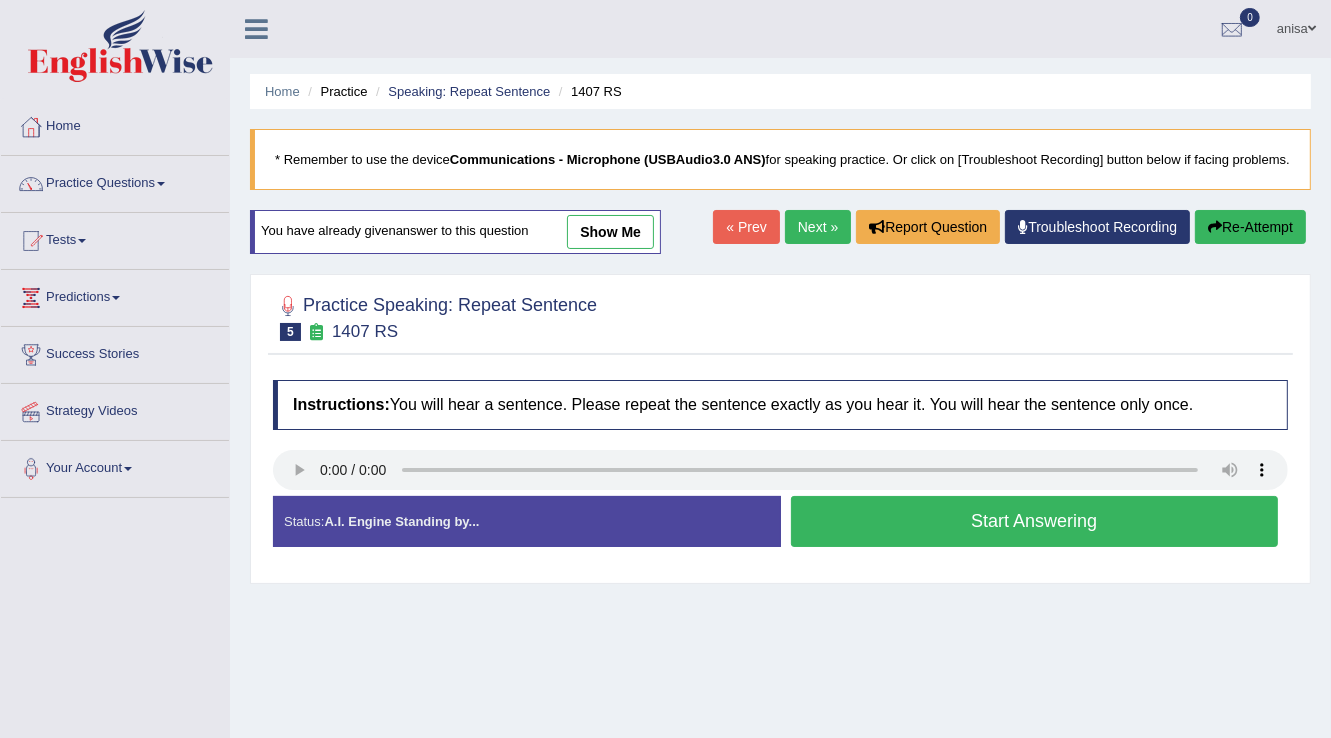click on "show me" at bounding box center (610, 232) 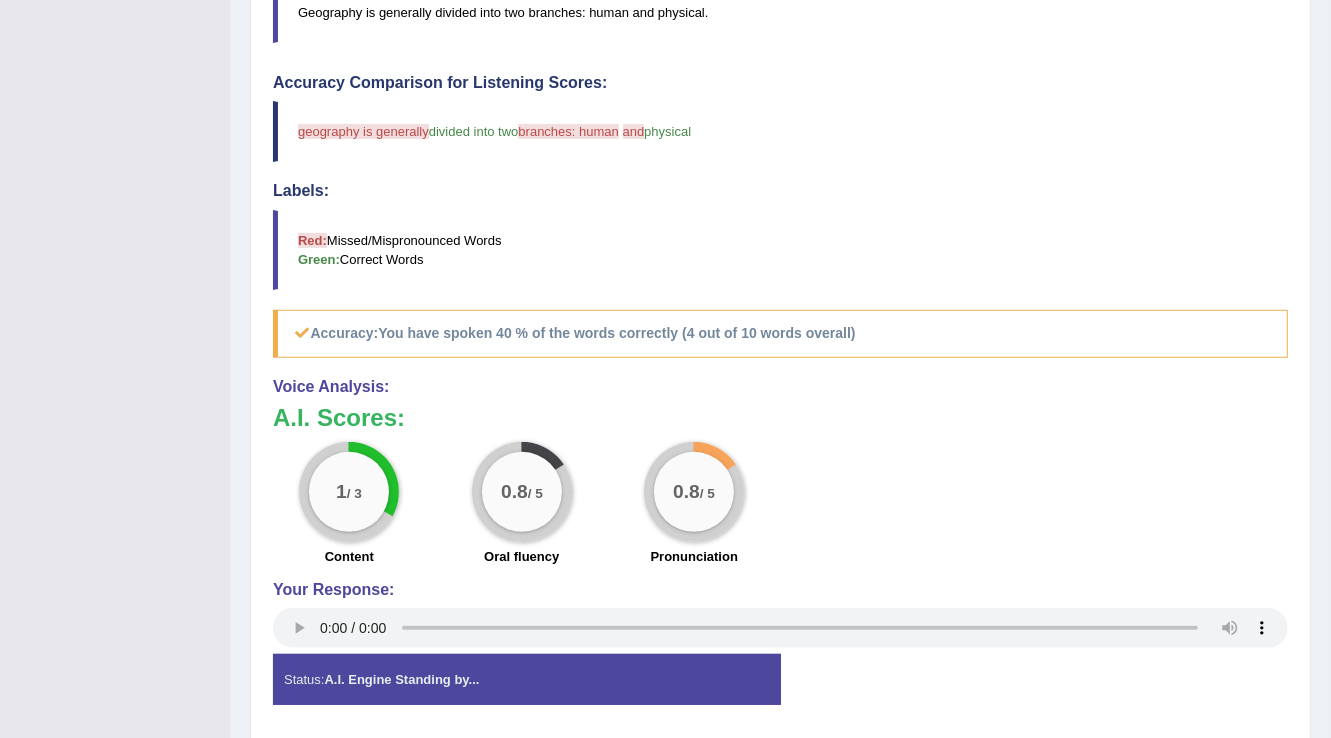 scroll, scrollTop: 621, scrollLeft: 0, axis: vertical 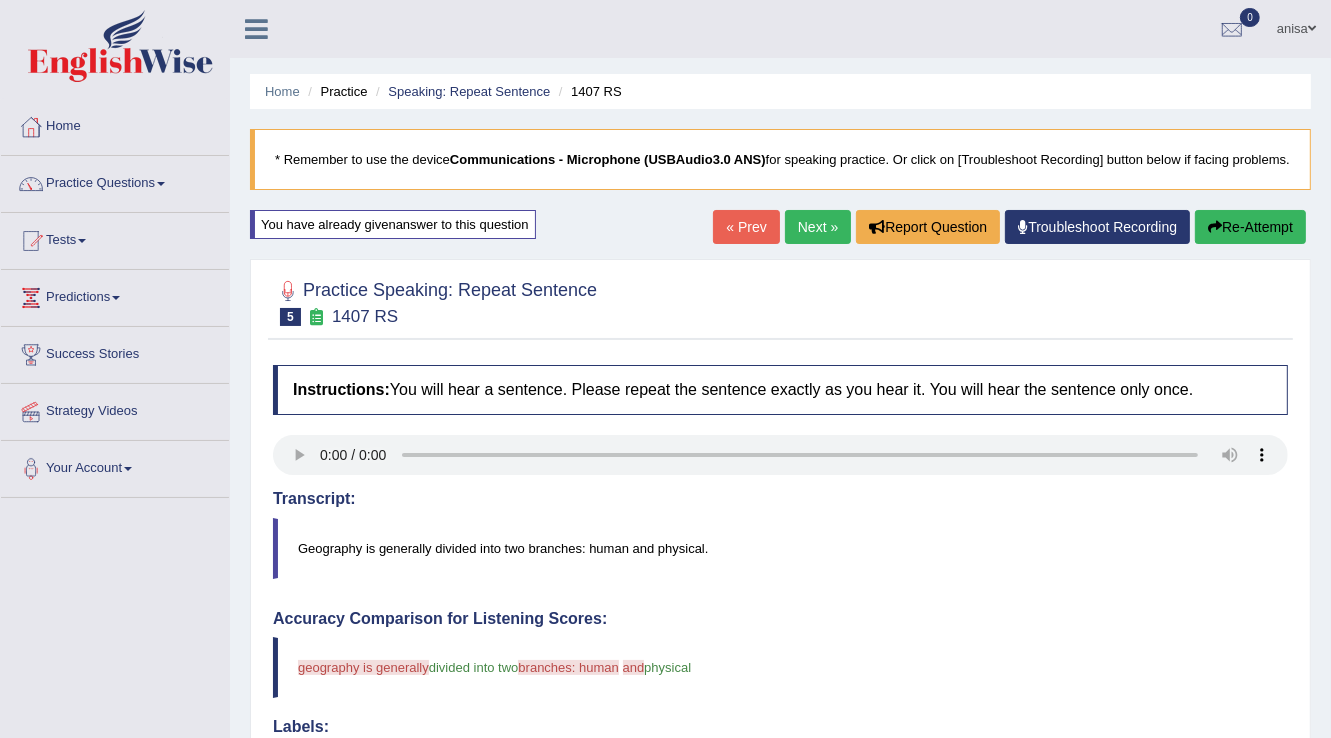 click on "Next »" at bounding box center (818, 227) 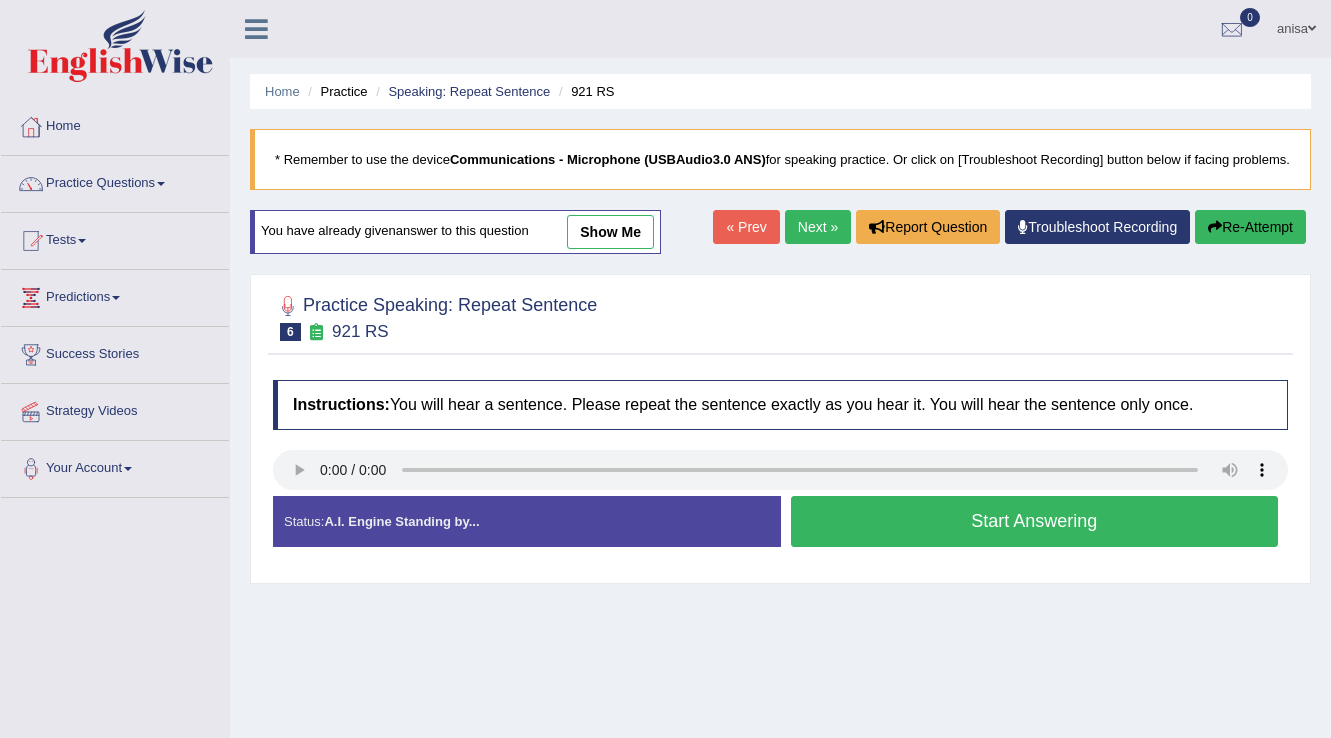 scroll, scrollTop: 0, scrollLeft: 0, axis: both 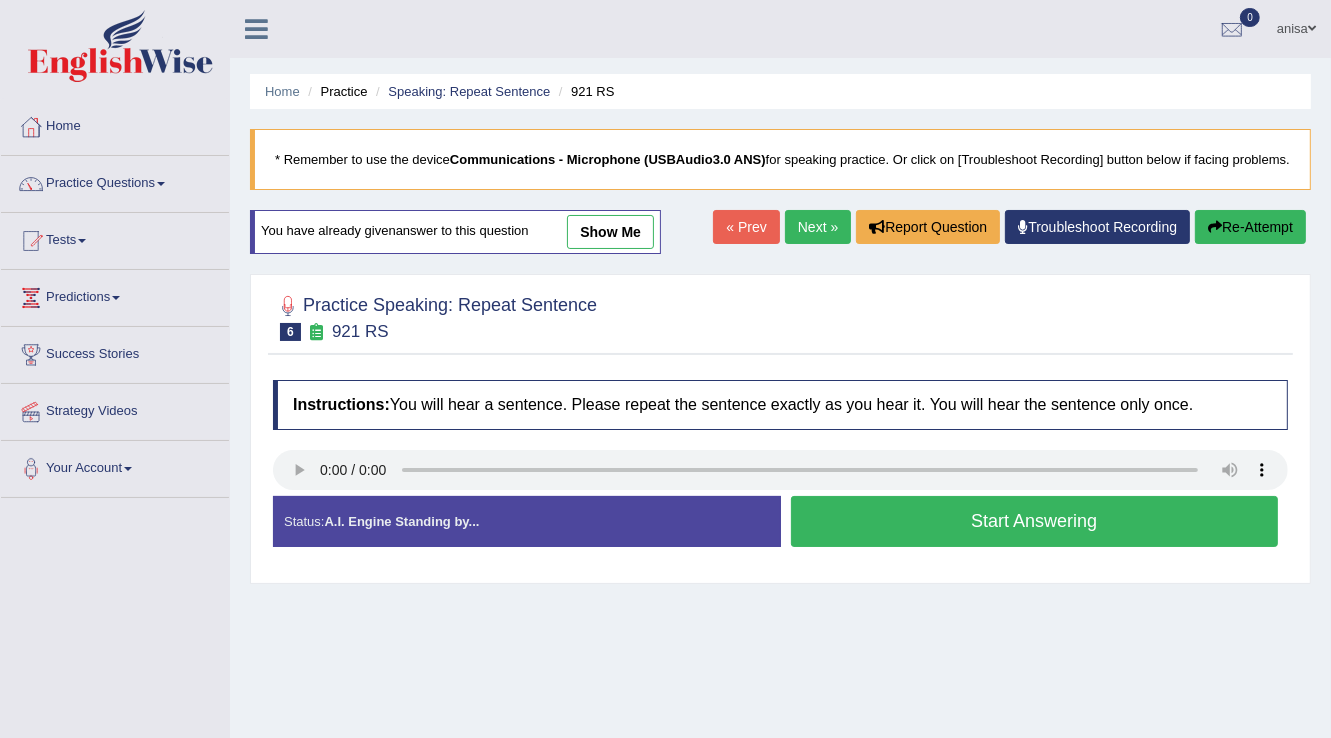 click on "Next »" at bounding box center [818, 227] 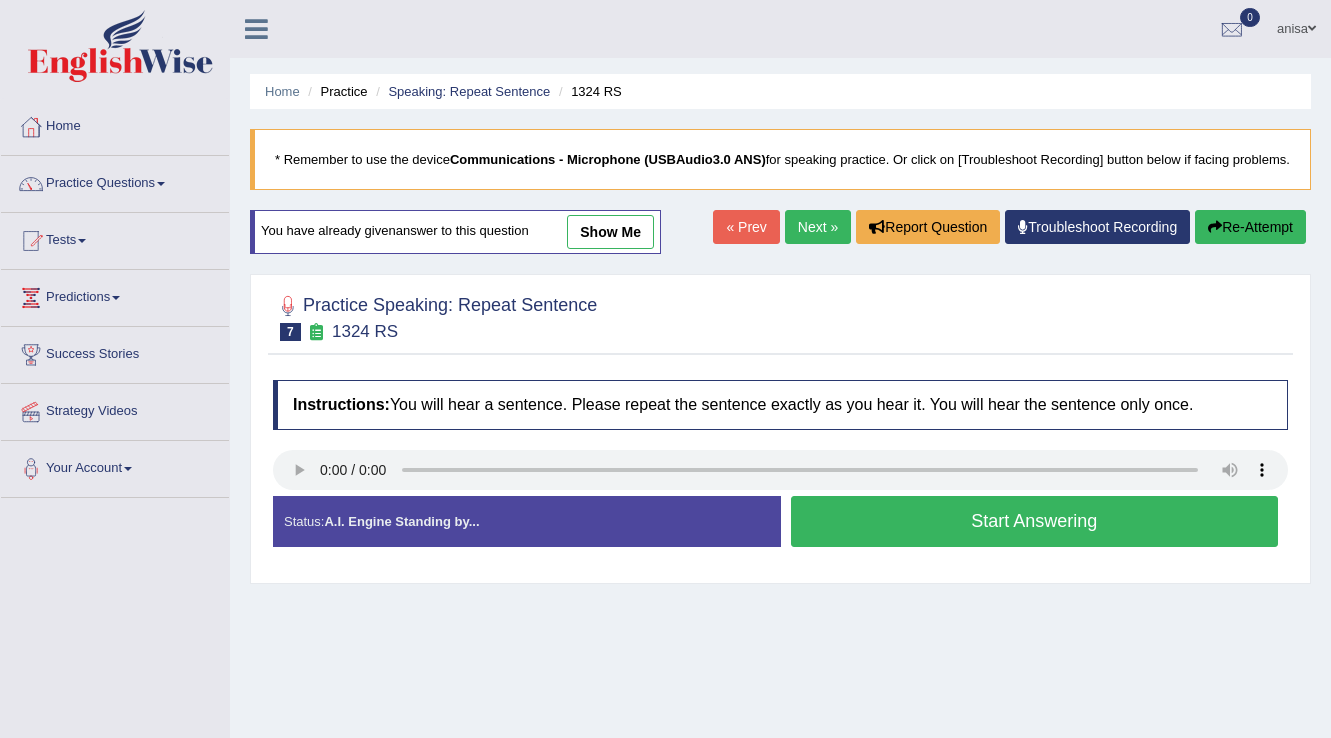 scroll, scrollTop: 0, scrollLeft: 0, axis: both 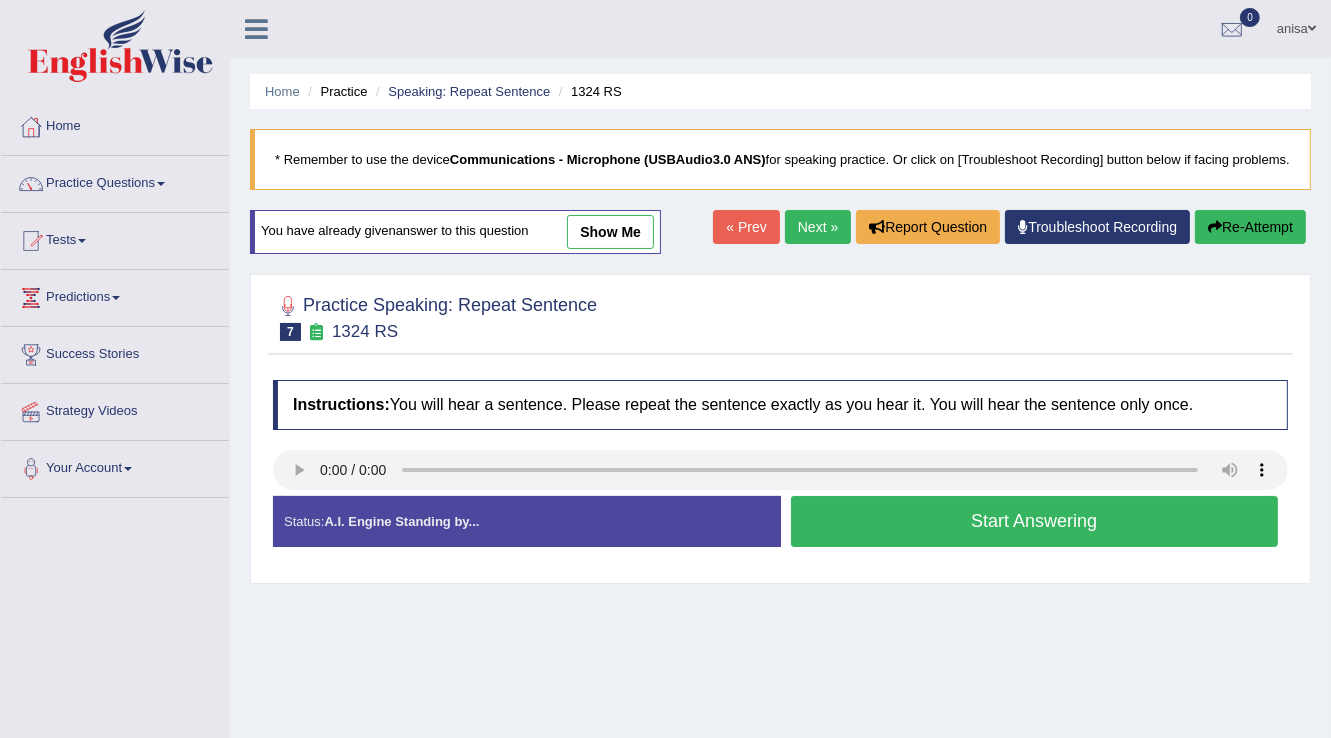 click on "Next »" at bounding box center (818, 227) 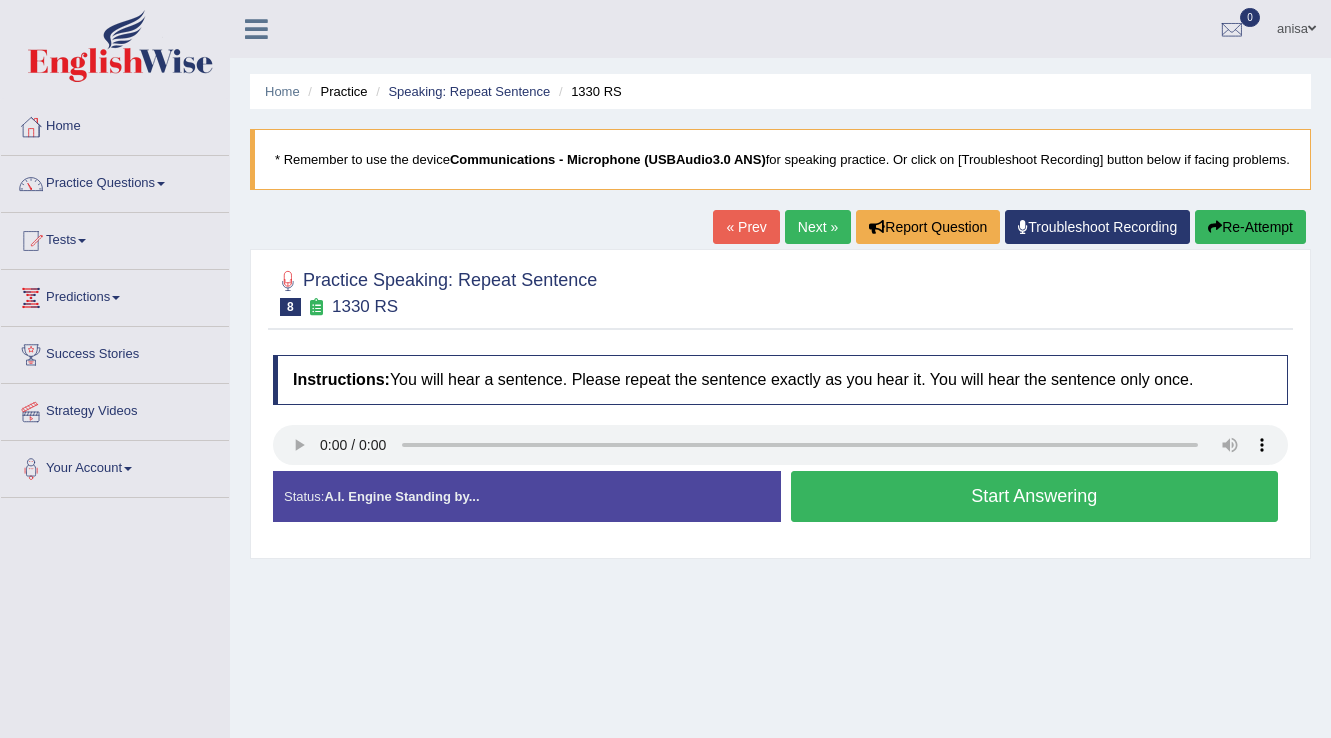 scroll, scrollTop: 0, scrollLeft: 0, axis: both 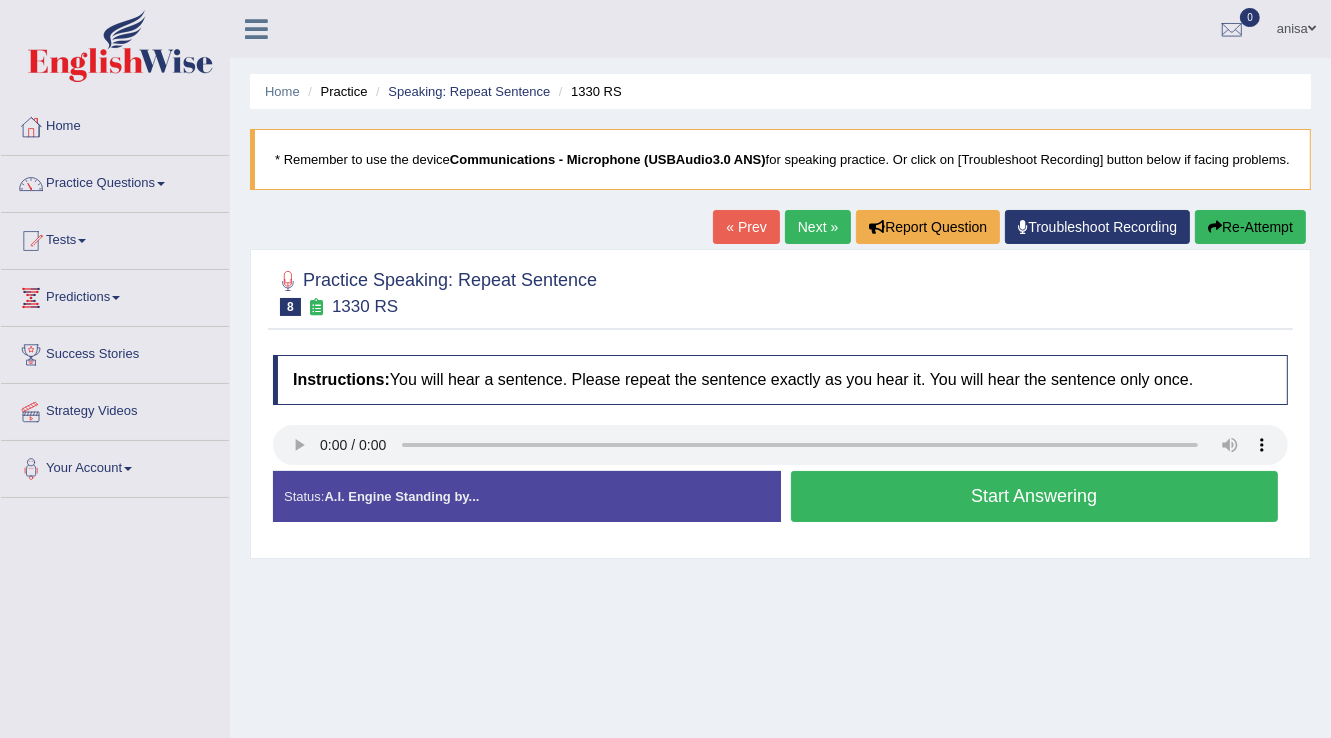 click on "« Prev" at bounding box center [746, 227] 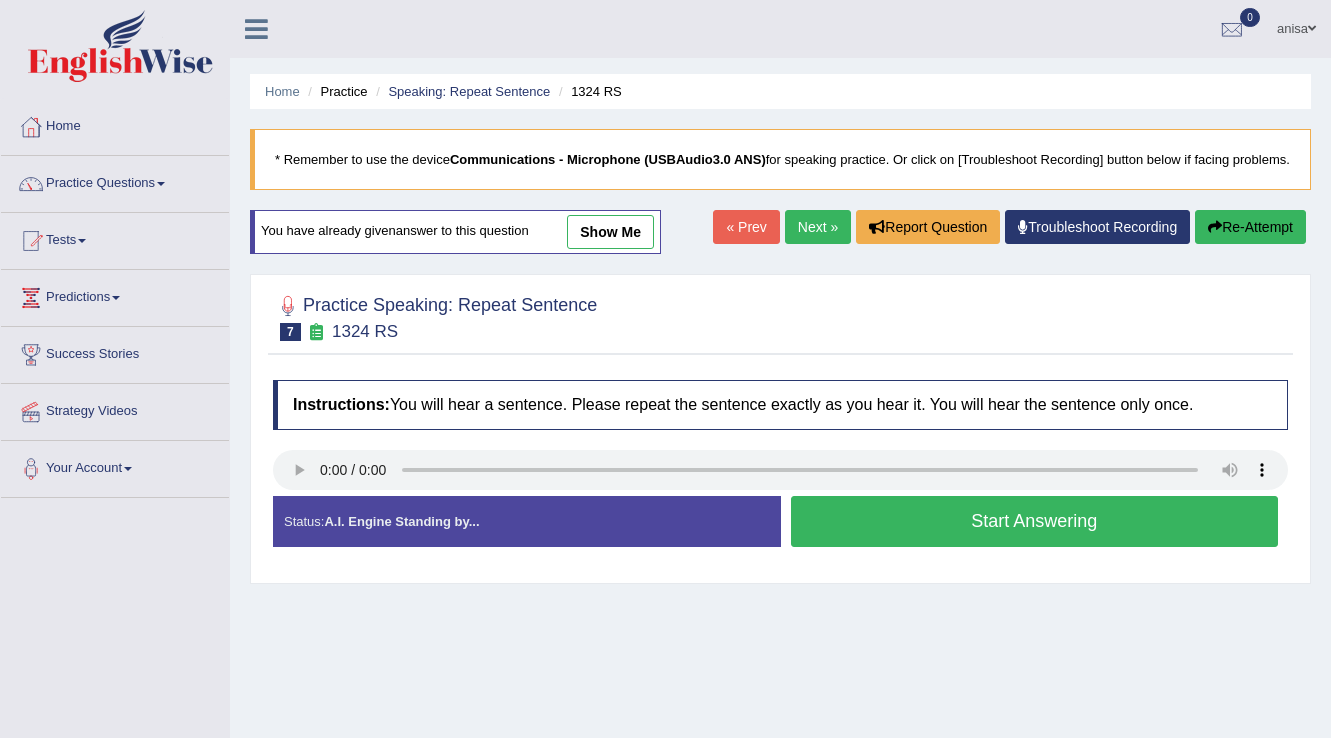 scroll, scrollTop: 0, scrollLeft: 0, axis: both 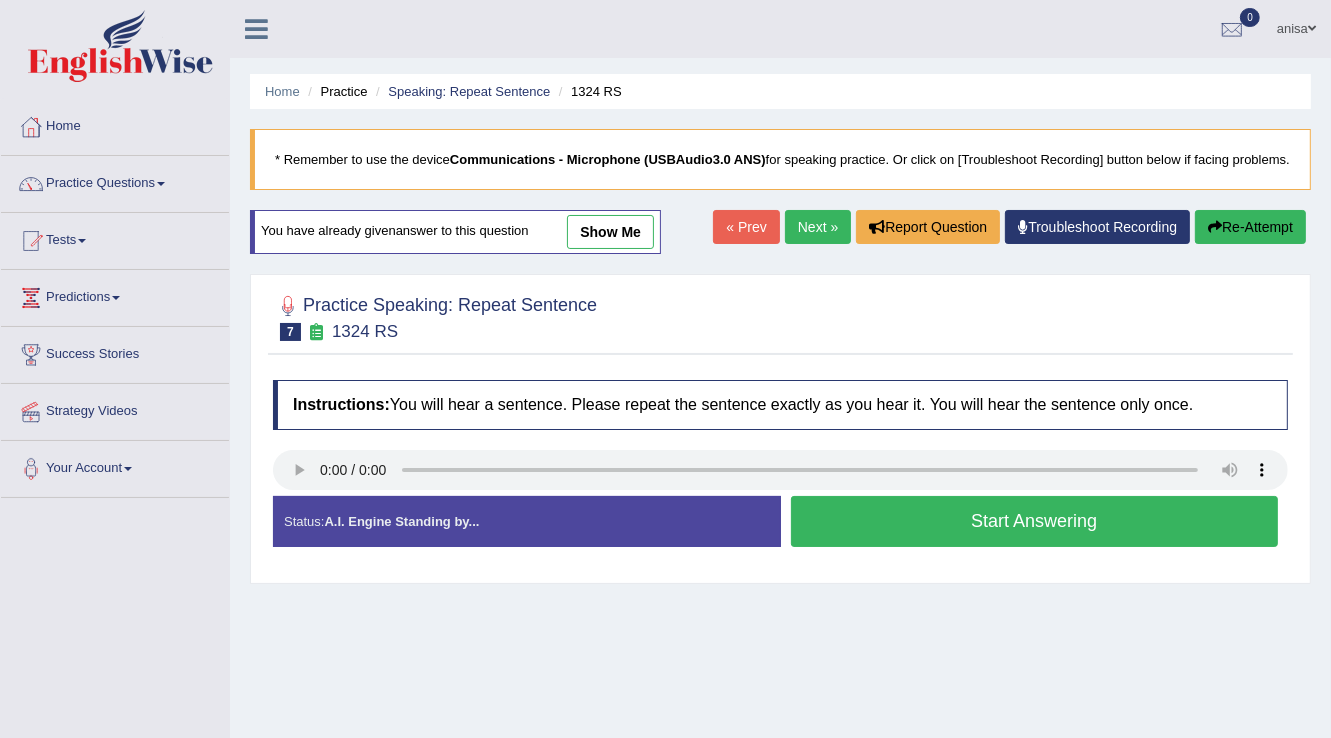click on "Next »" at bounding box center (818, 227) 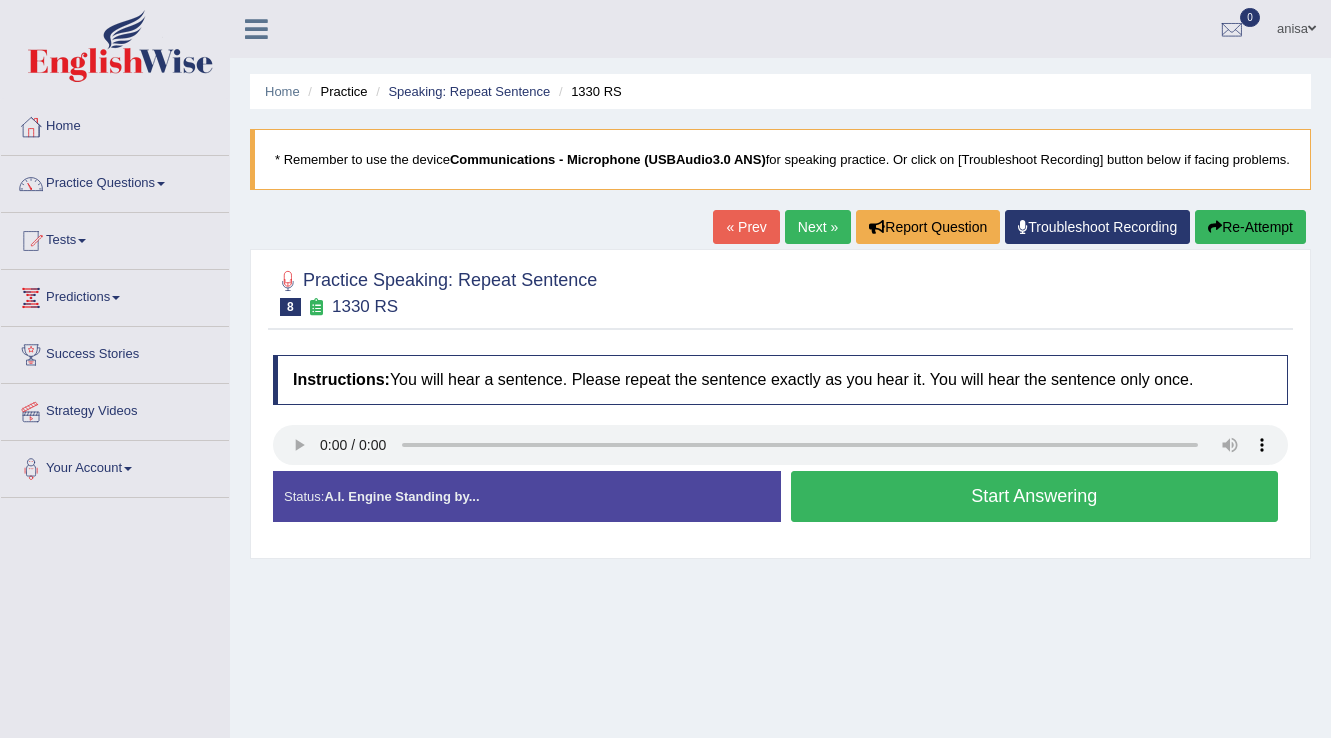 scroll, scrollTop: 0, scrollLeft: 0, axis: both 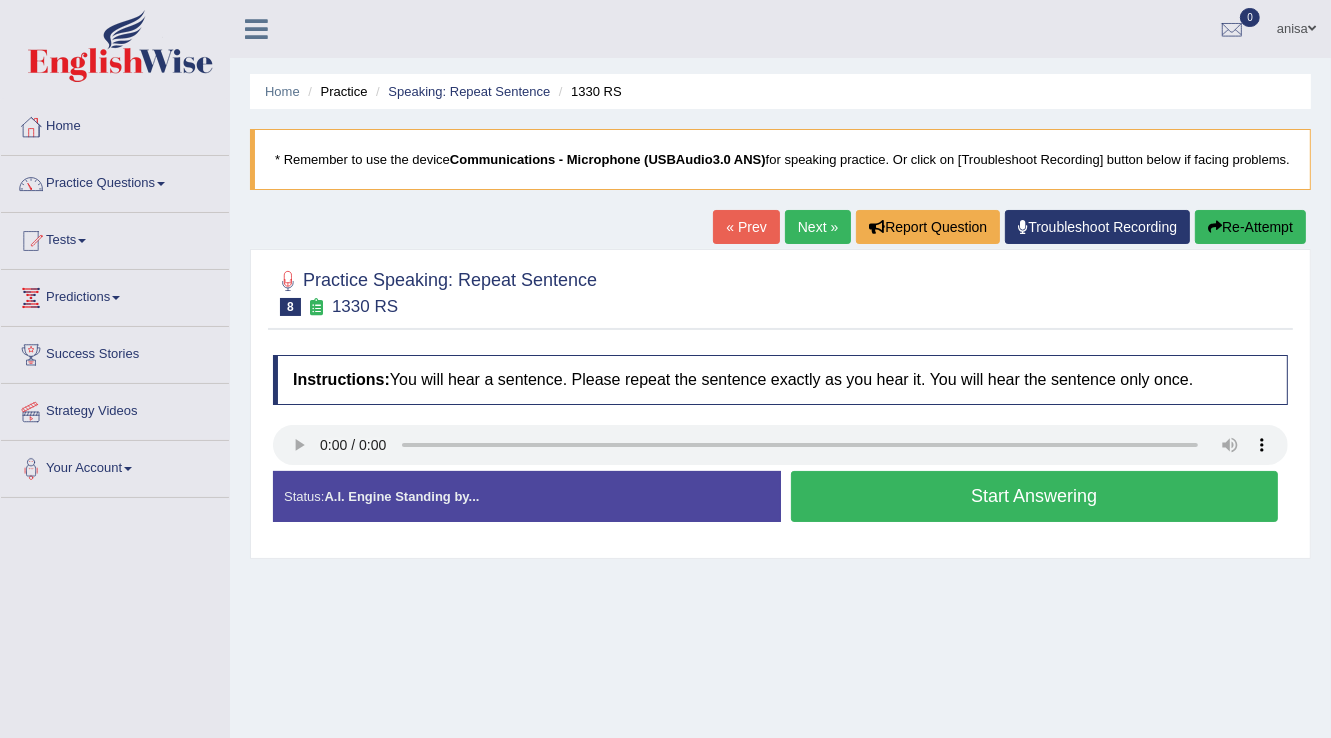 click on "Start Answering" at bounding box center [1035, 496] 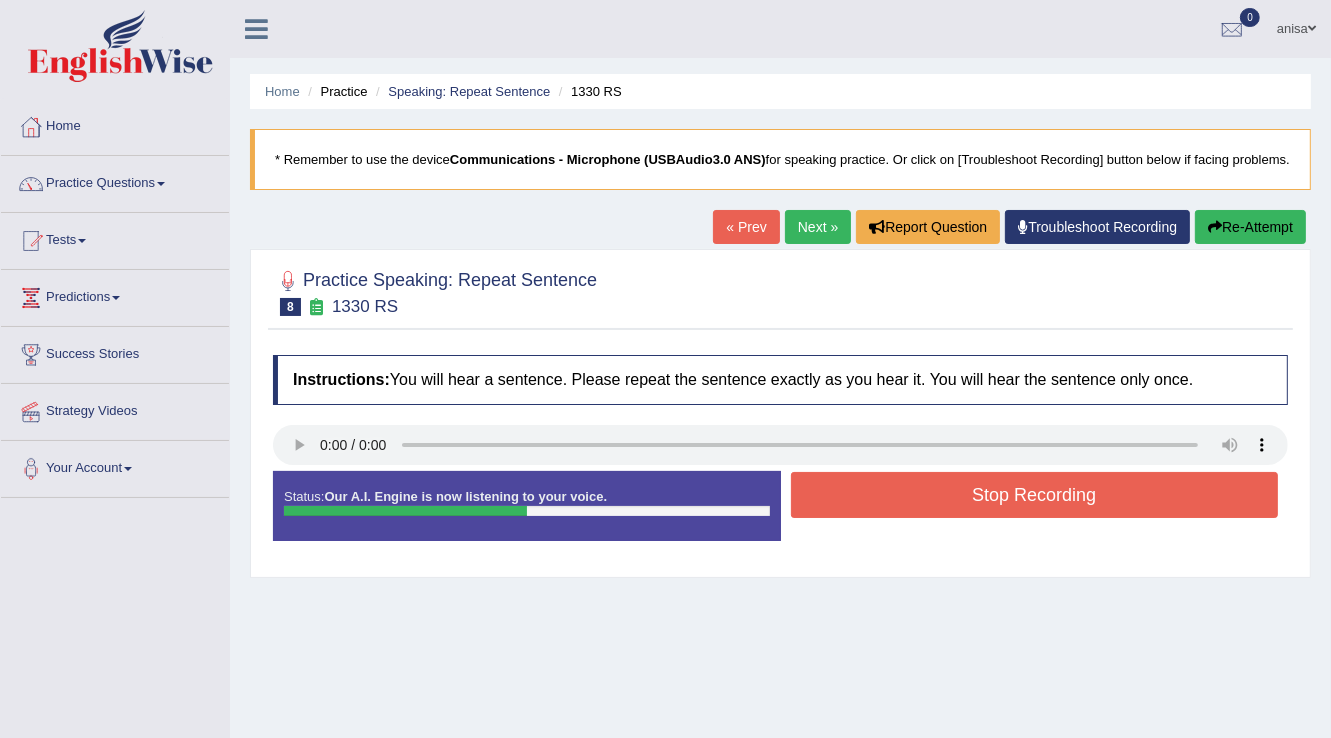 click on "Stop Recording" at bounding box center [1035, 495] 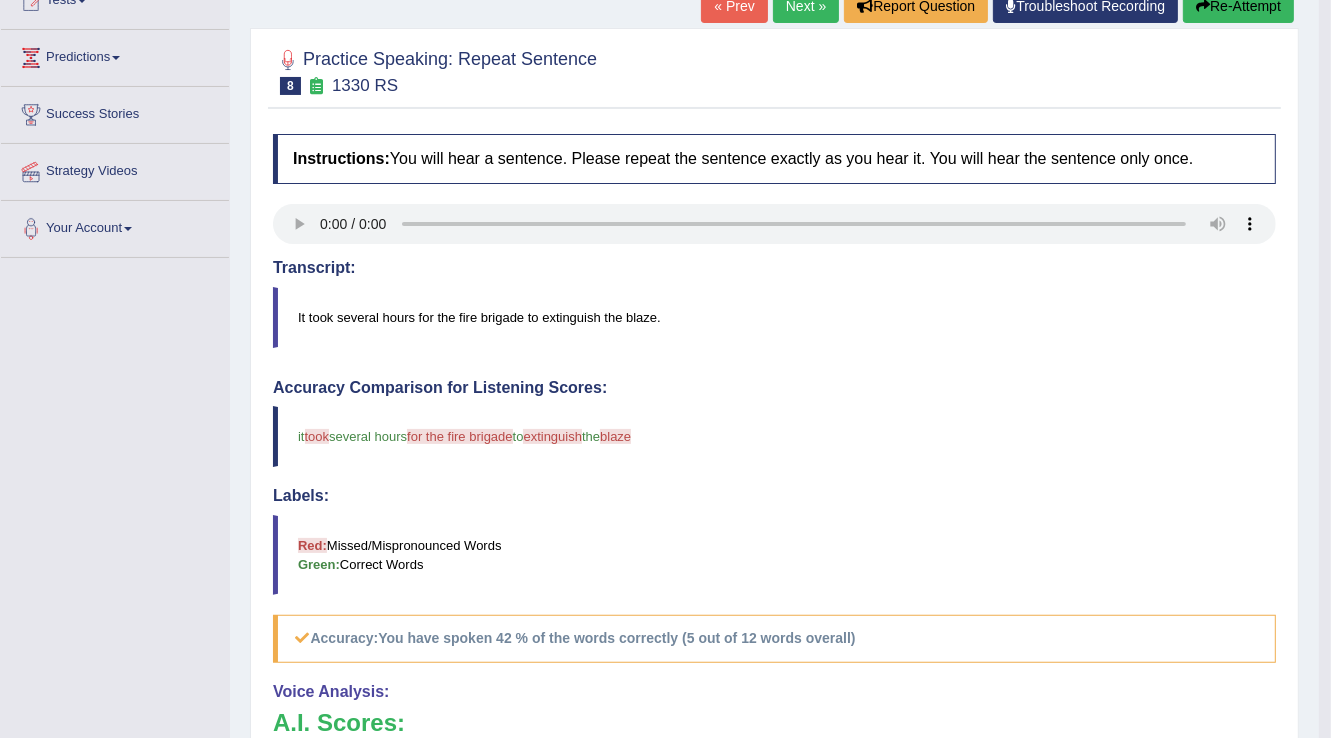 scroll, scrollTop: 0, scrollLeft: 0, axis: both 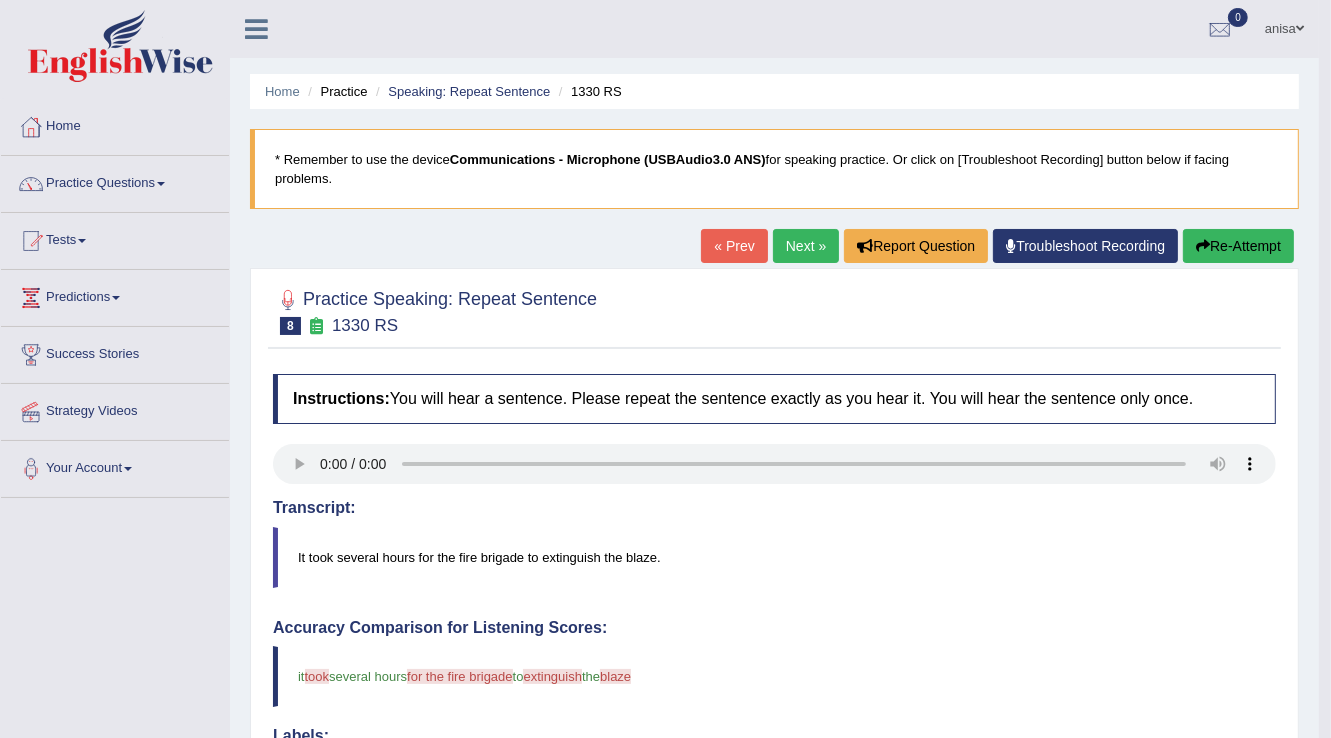 click on "« Prev" at bounding box center (734, 246) 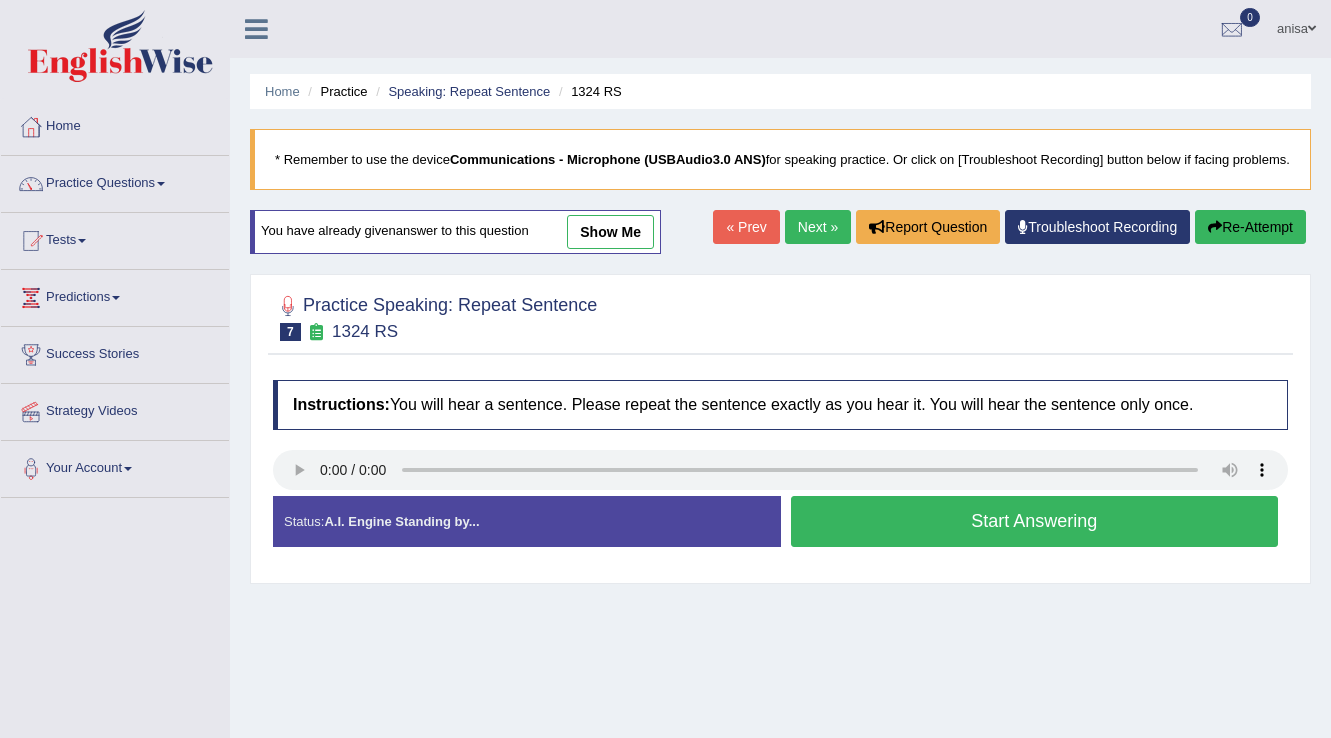 scroll, scrollTop: 0, scrollLeft: 0, axis: both 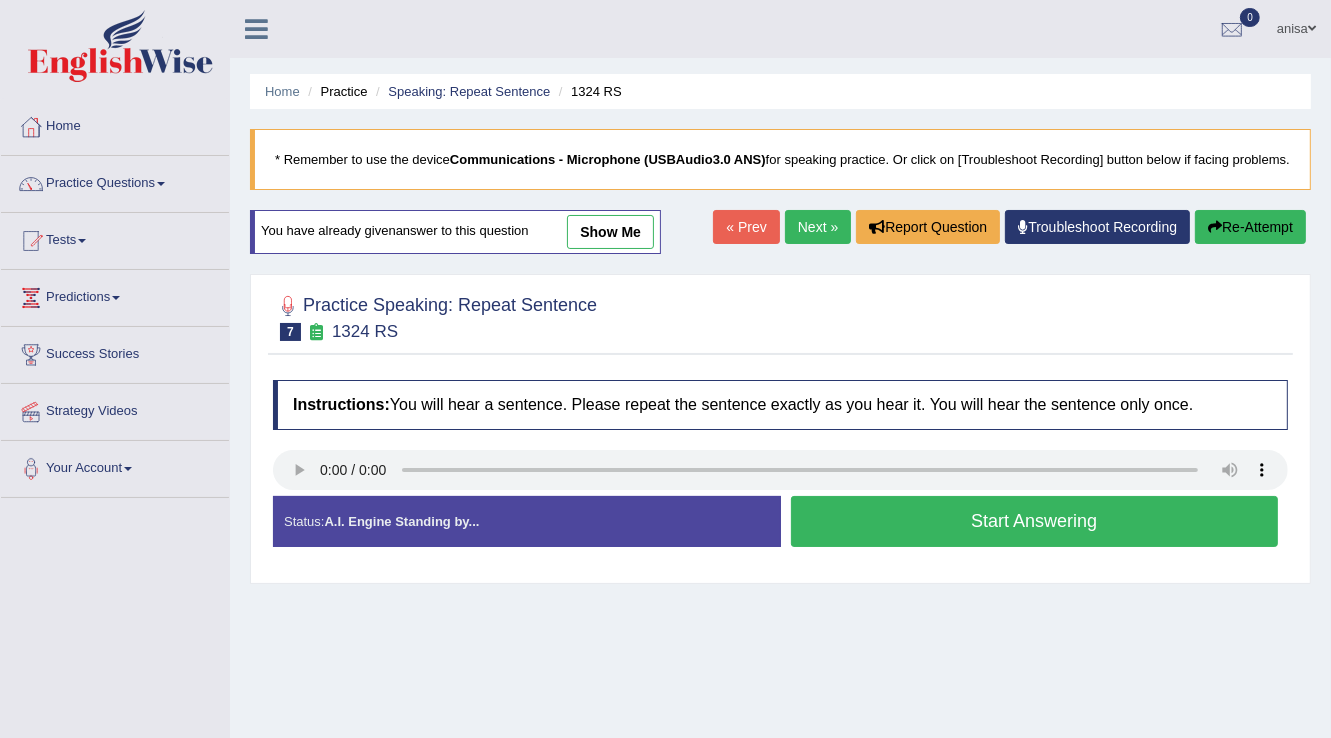 click on "Next »" at bounding box center [818, 227] 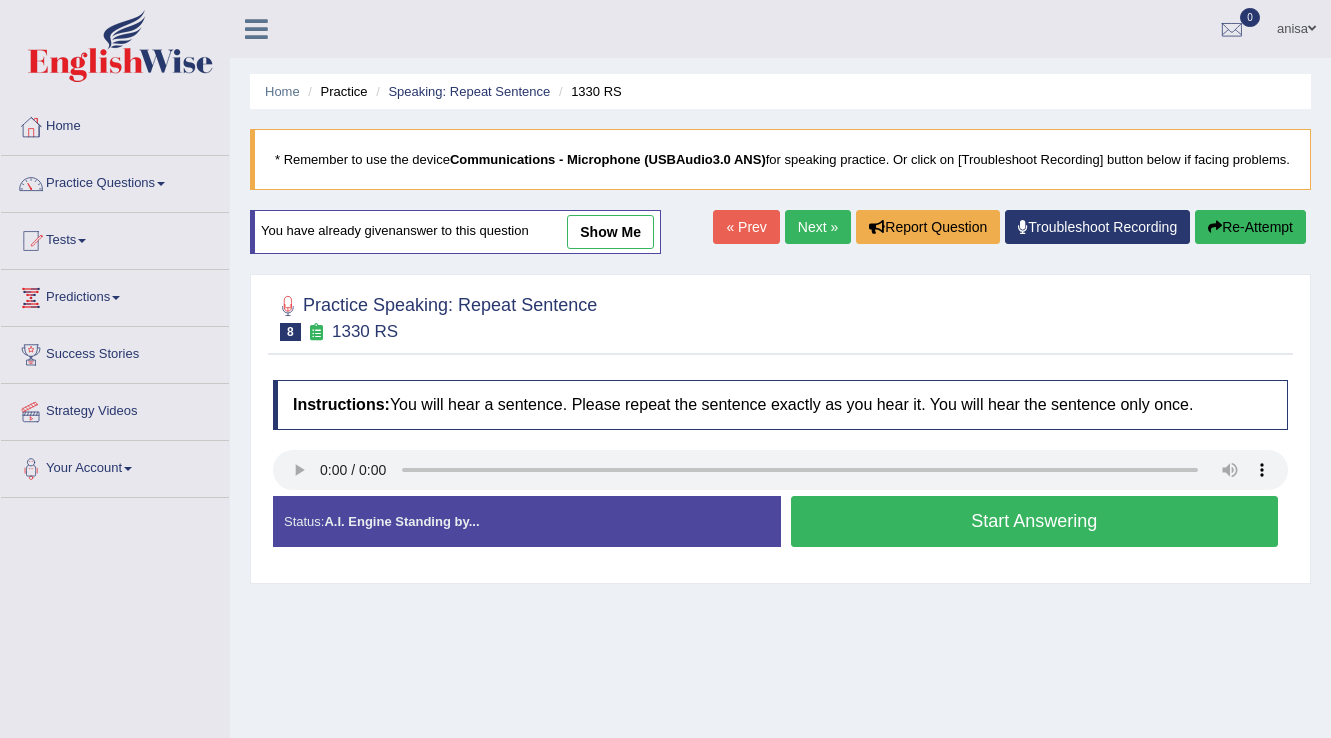 scroll, scrollTop: 0, scrollLeft: 0, axis: both 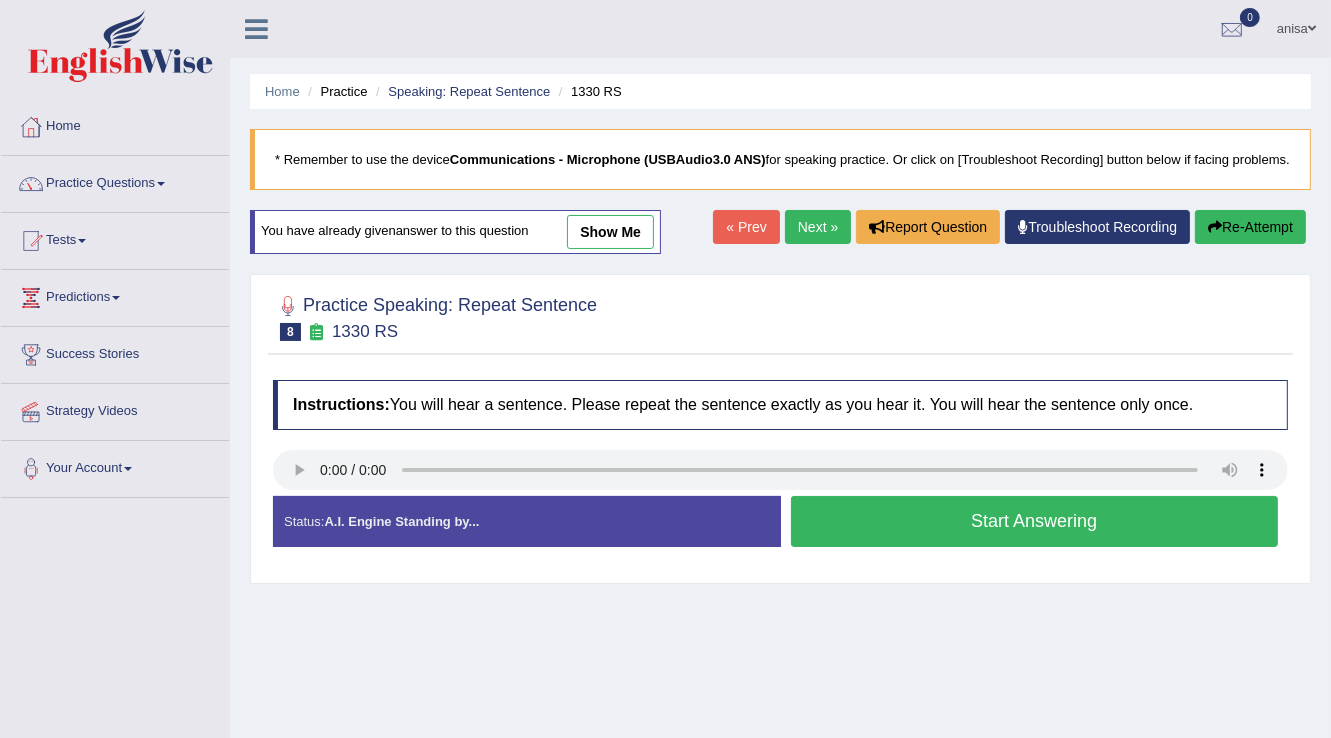 click on "Start Answering" at bounding box center (1035, 521) 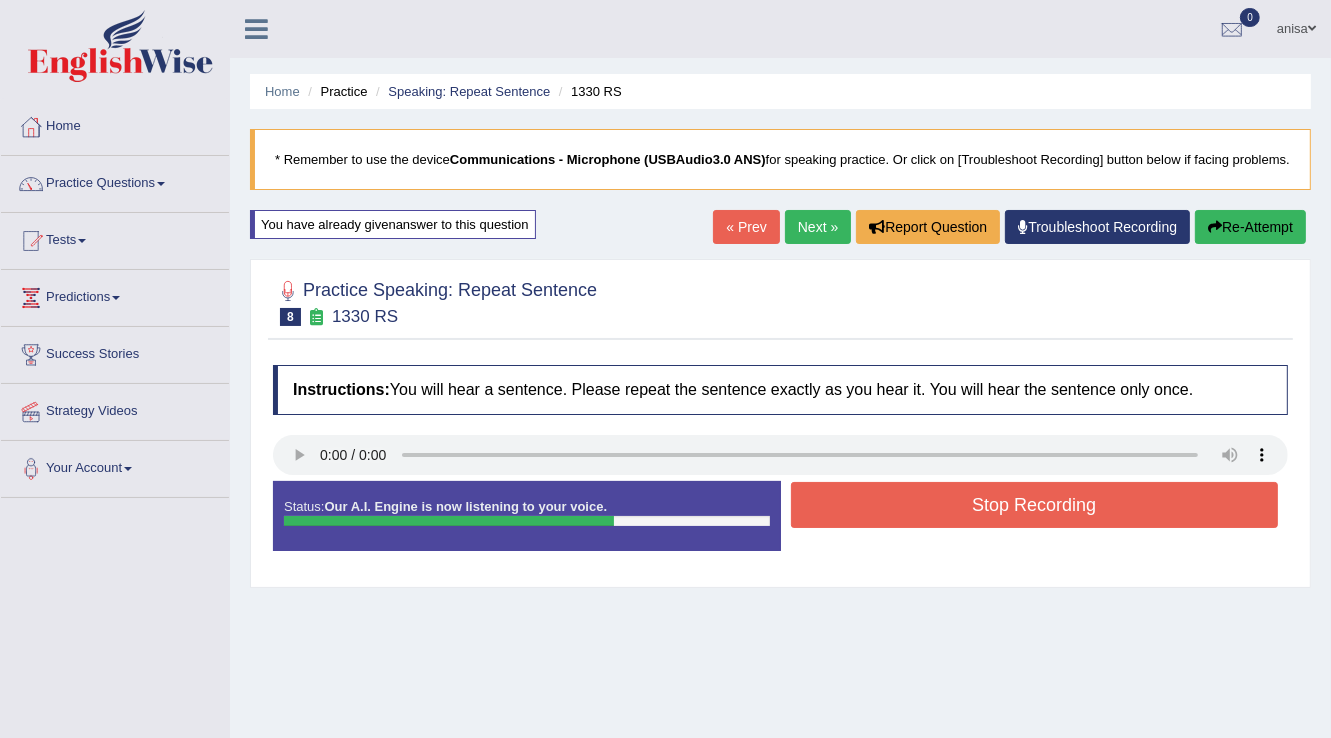 click on "Stop Recording" at bounding box center (1035, 505) 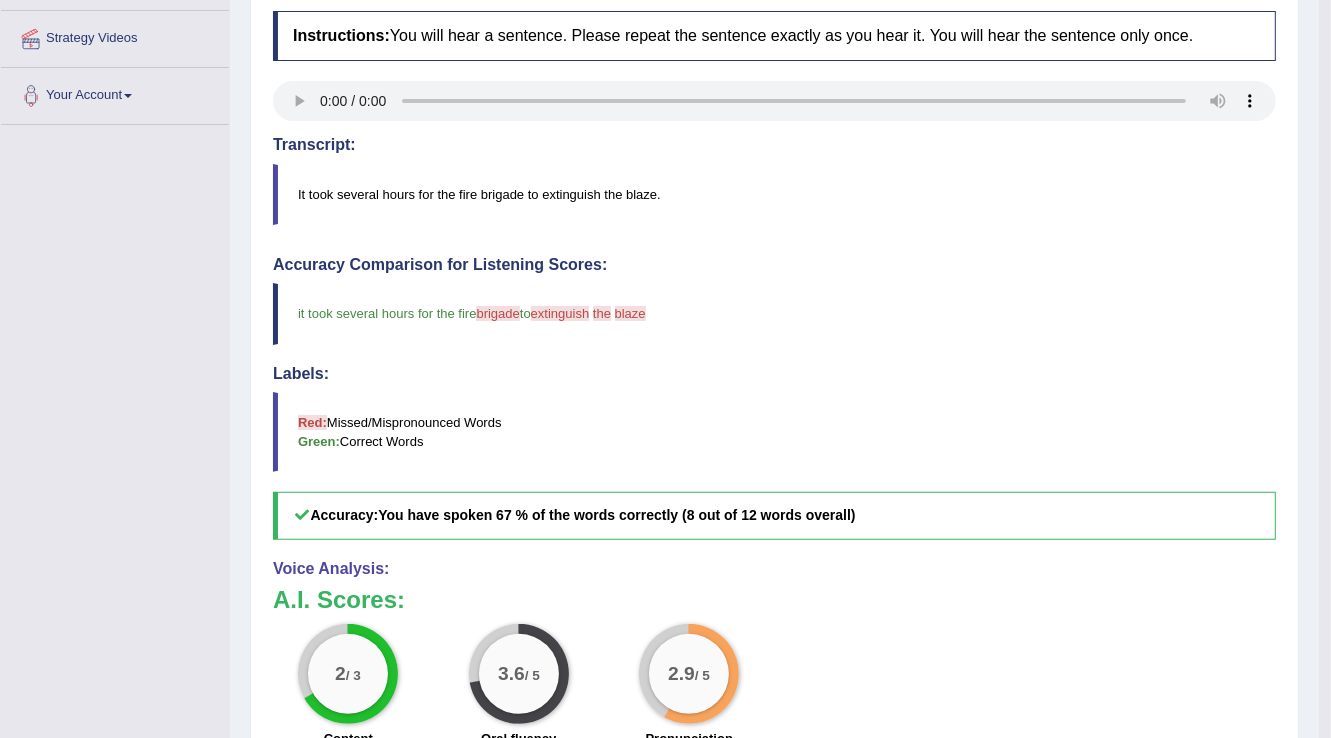 scroll, scrollTop: 0, scrollLeft: 0, axis: both 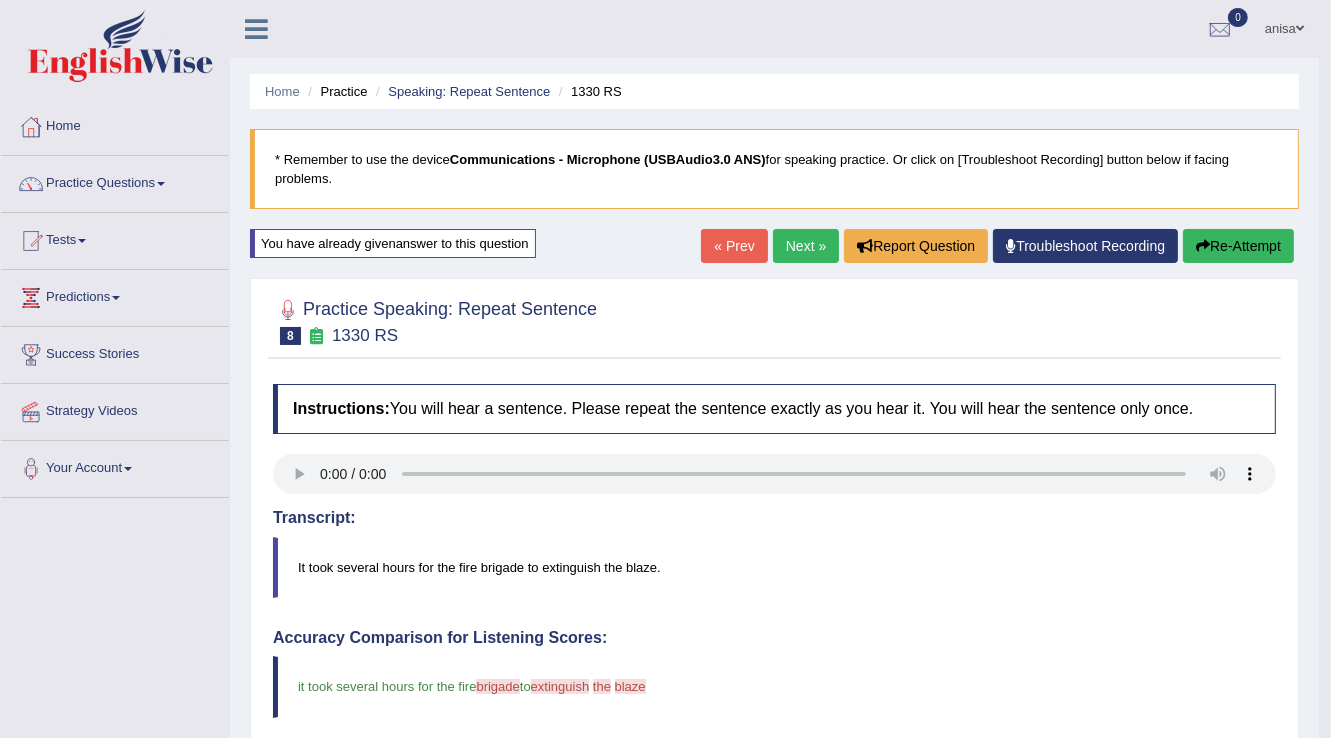 click on "Next »" at bounding box center [806, 246] 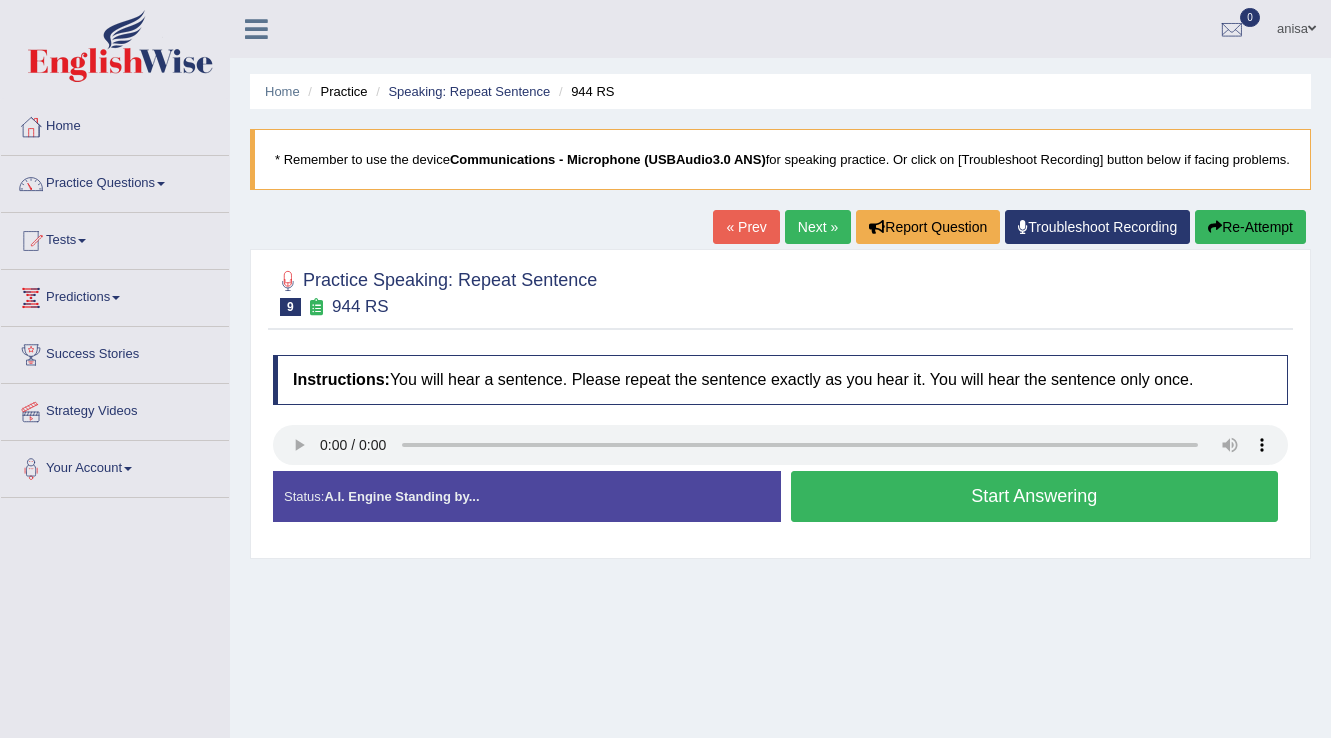 scroll, scrollTop: 0, scrollLeft: 0, axis: both 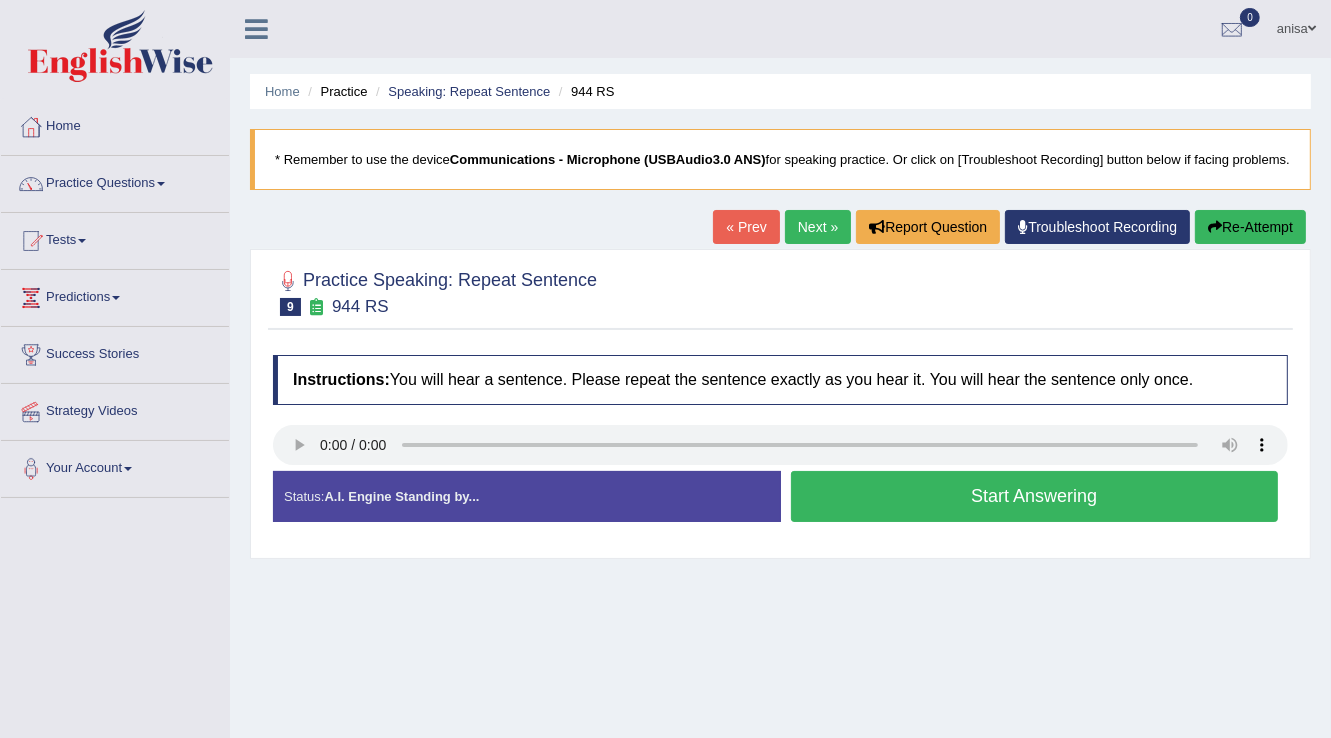 click on "Start Answering" at bounding box center (1035, 496) 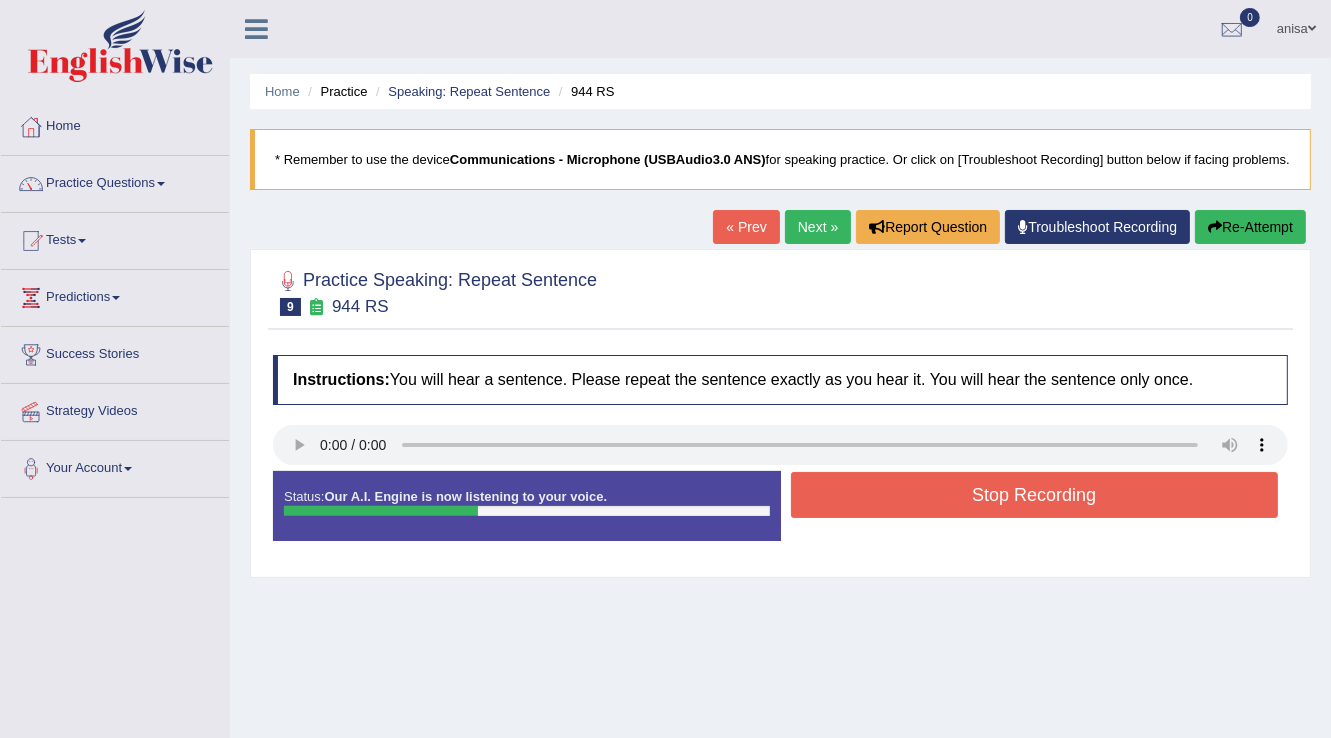 click on "Stop Recording" at bounding box center (1035, 495) 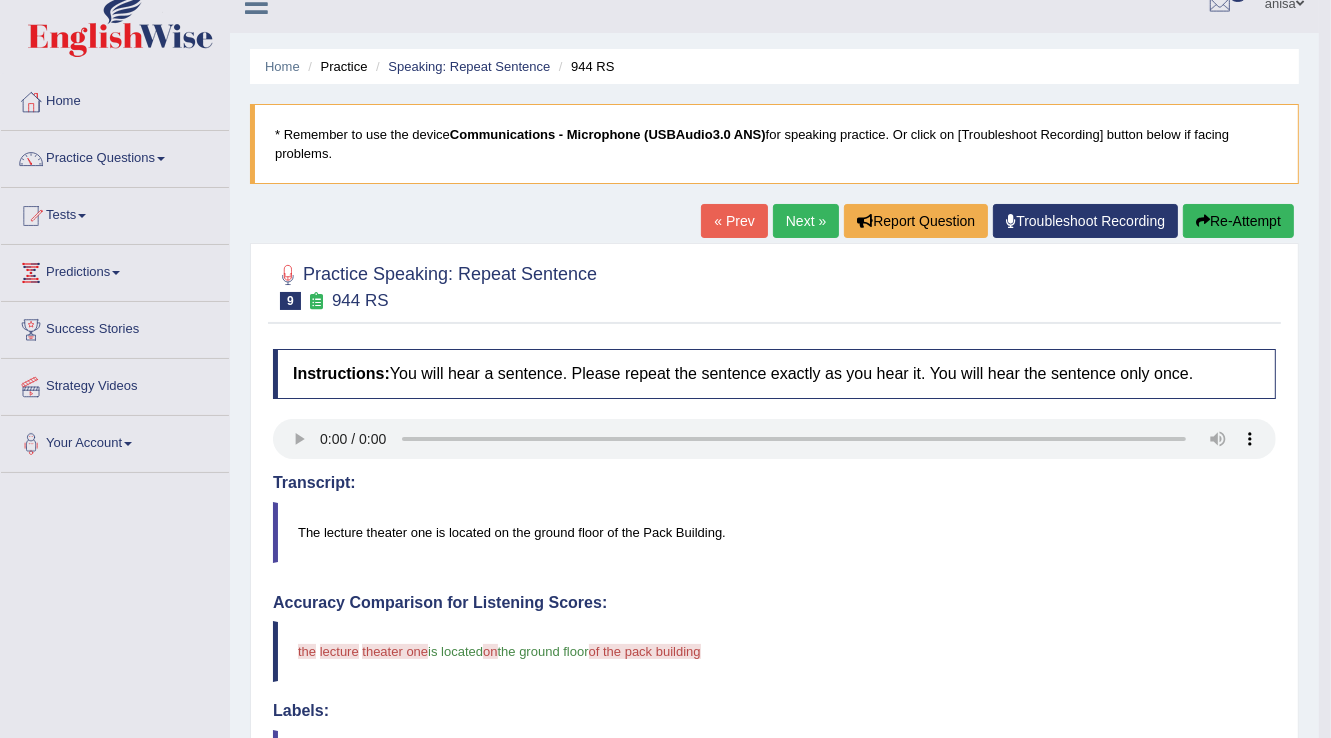 scroll, scrollTop: 0, scrollLeft: 0, axis: both 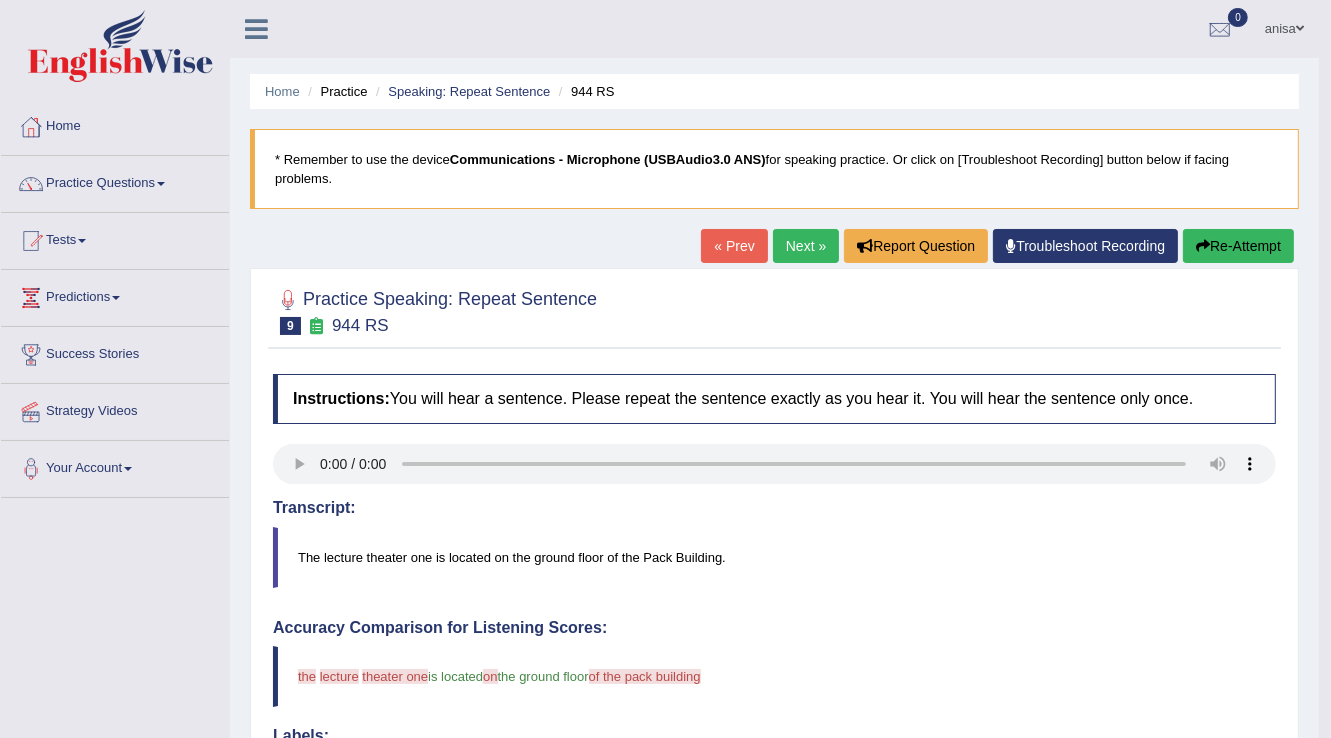 click on "« Prev" at bounding box center (734, 246) 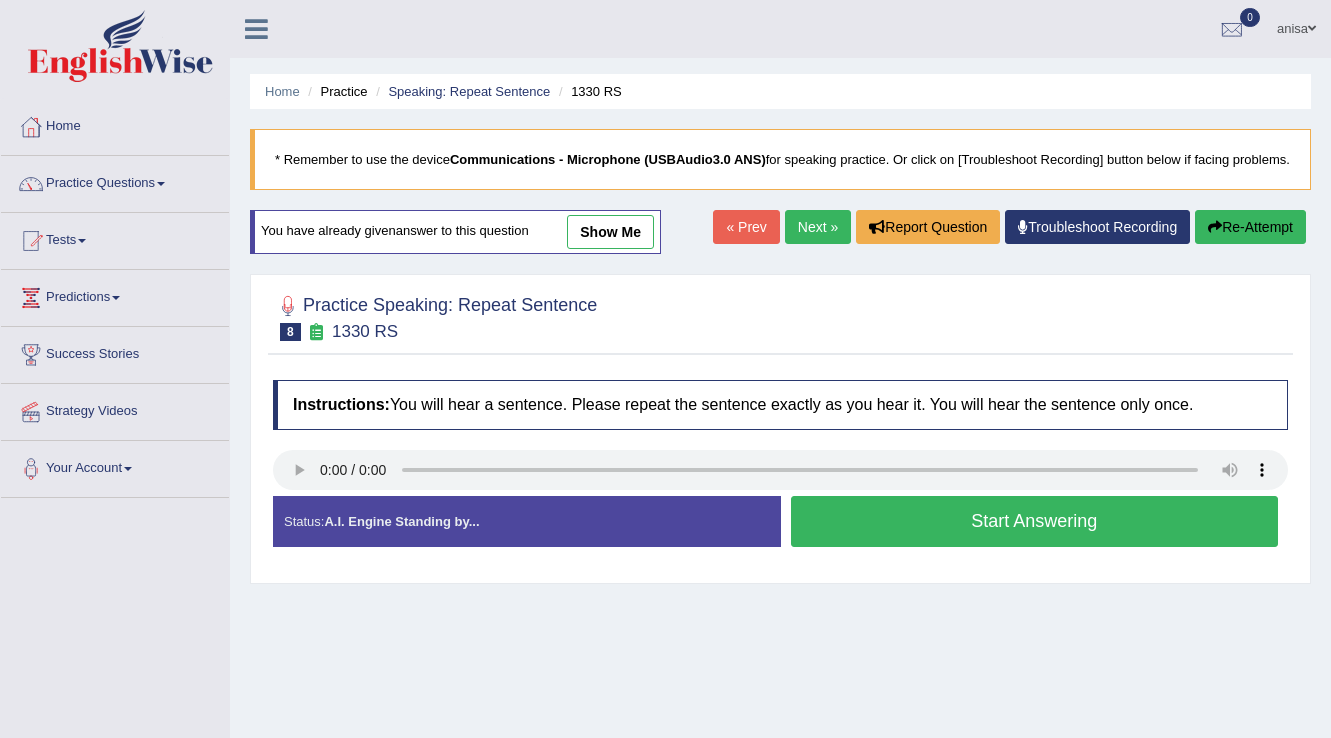scroll, scrollTop: 0, scrollLeft: 0, axis: both 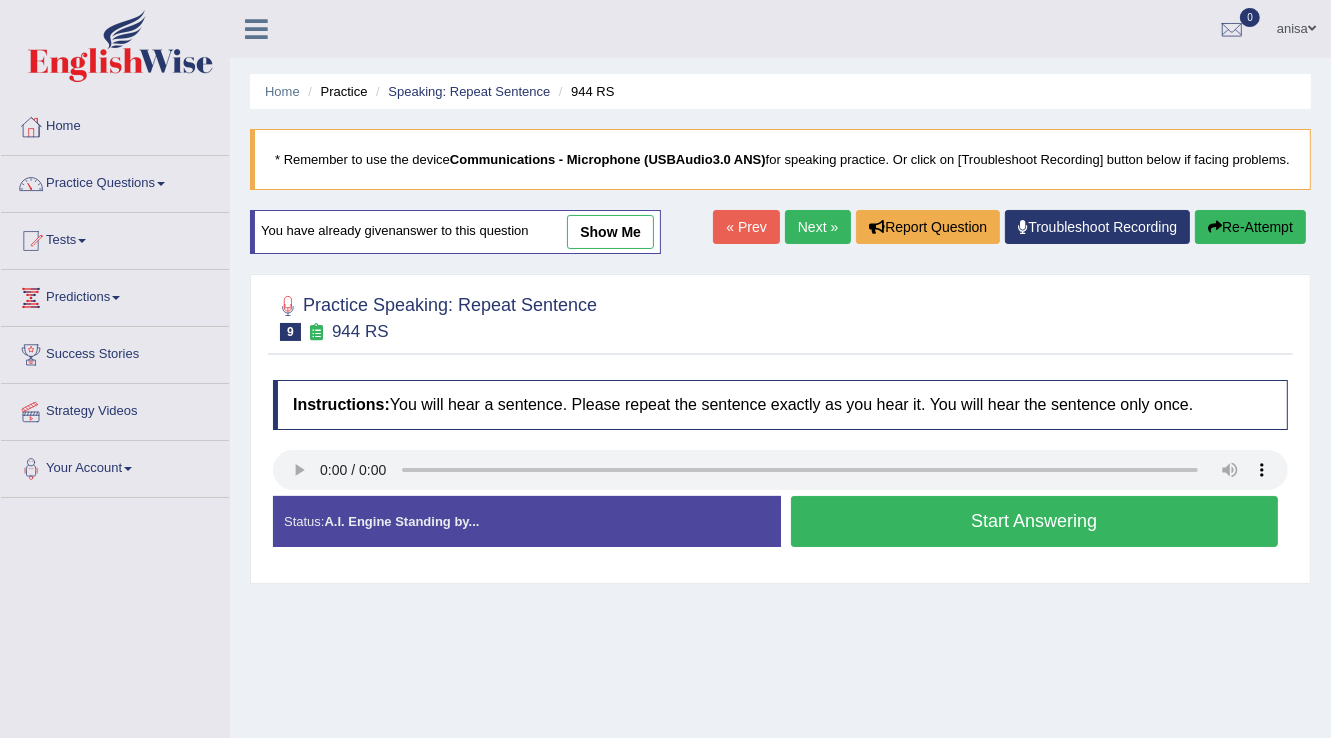 click on "Start Answering" at bounding box center (1035, 521) 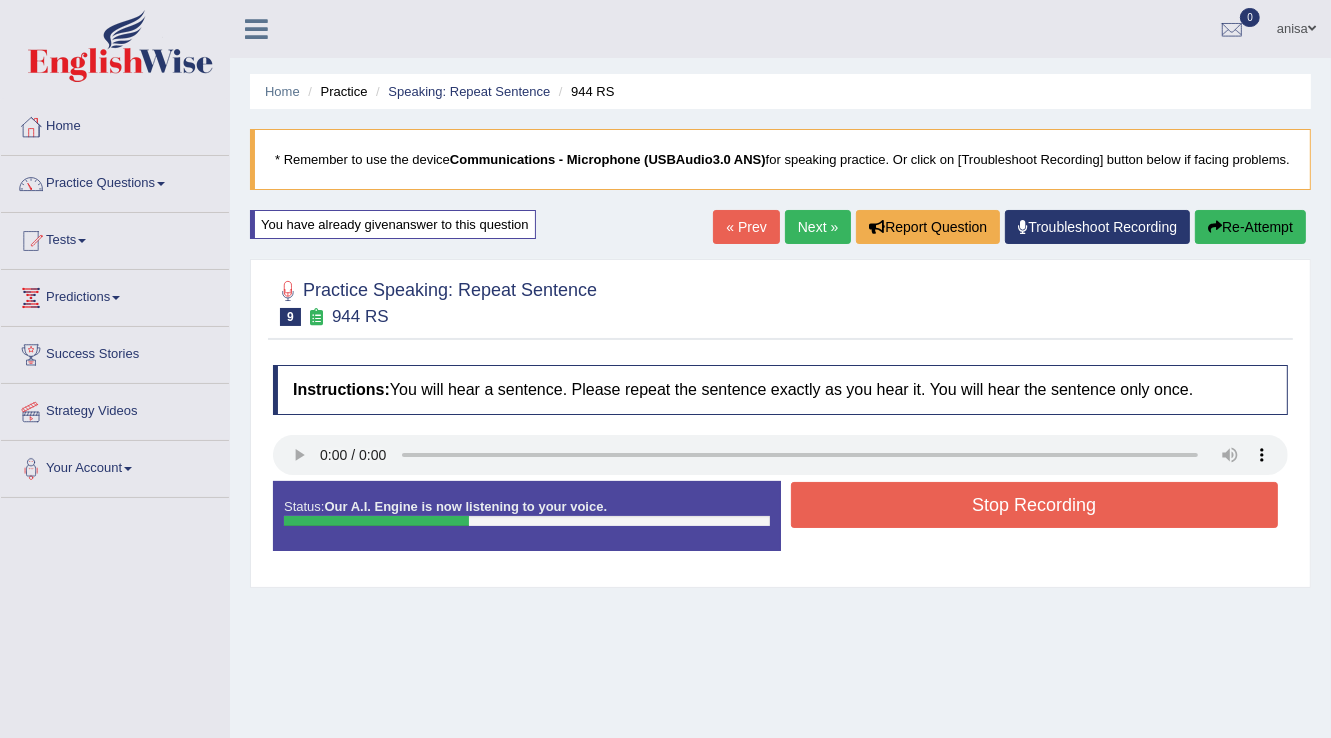 click on "« Prev" at bounding box center [746, 227] 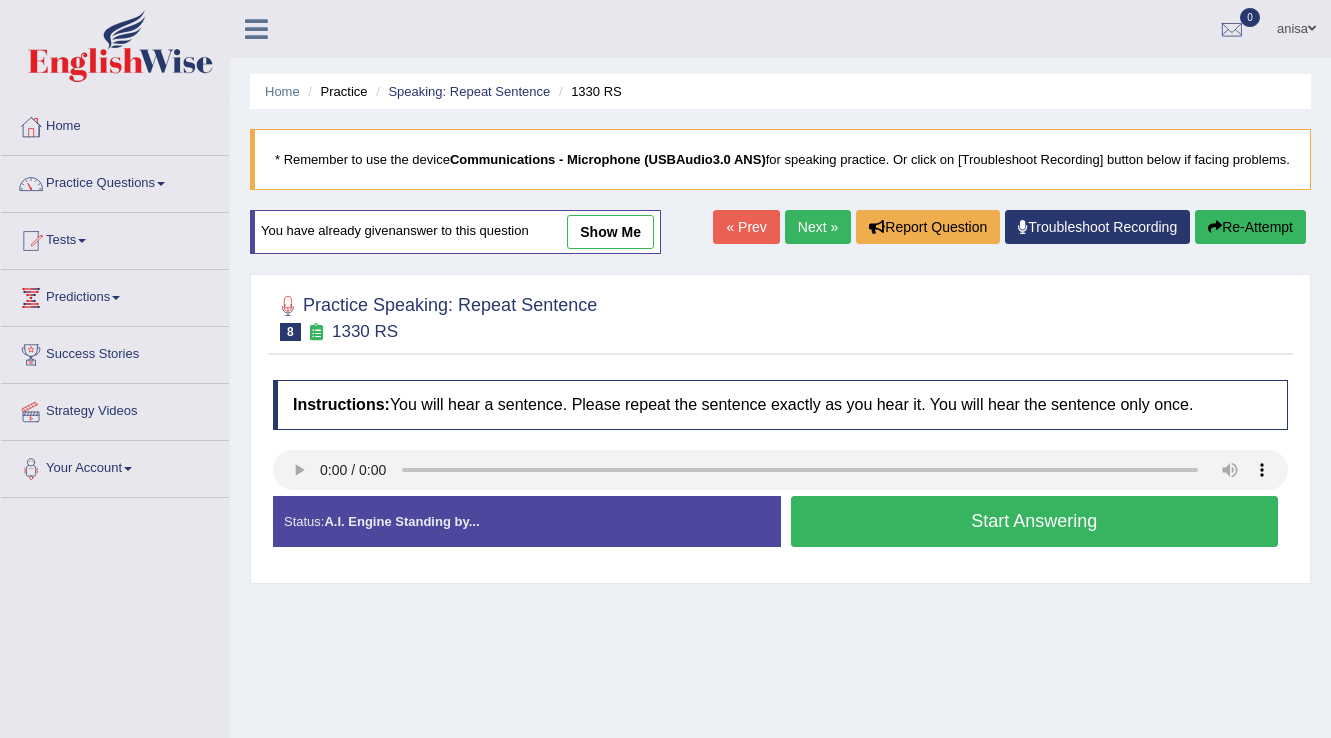 scroll, scrollTop: 0, scrollLeft: 0, axis: both 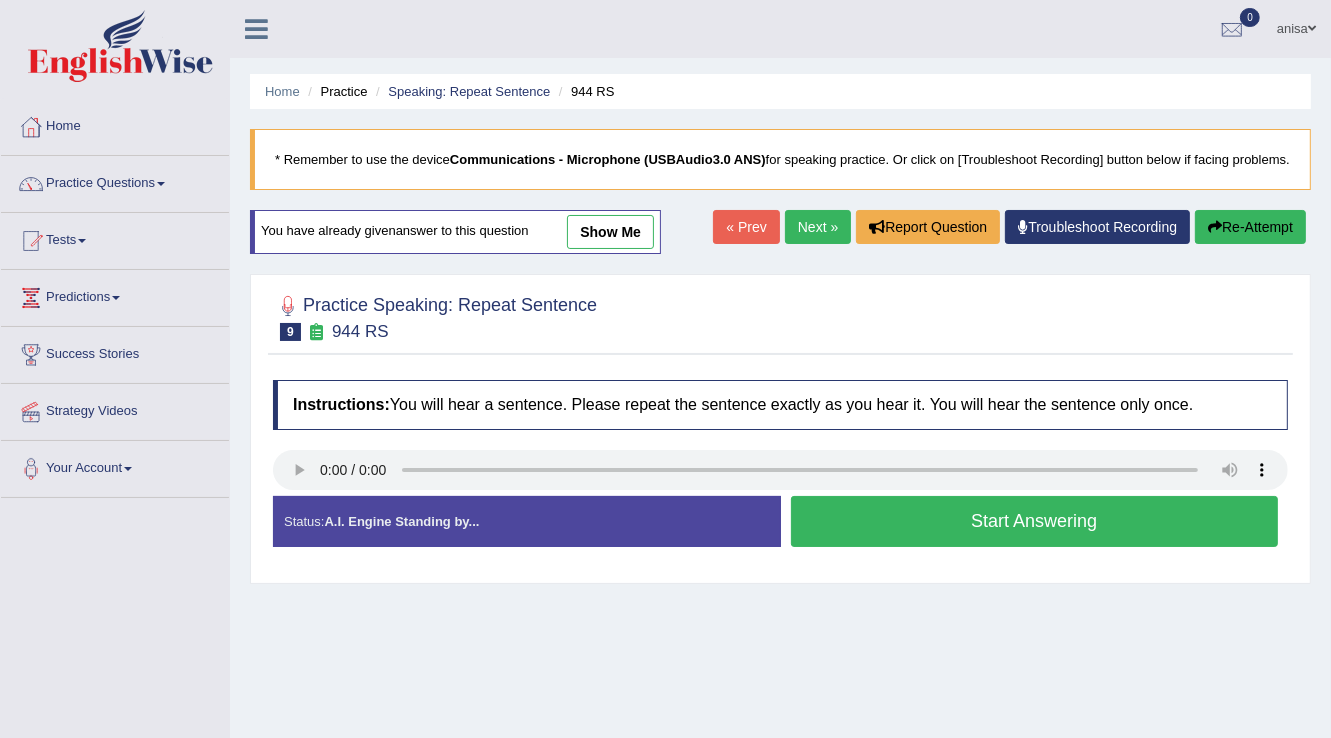 click on "Start Answering" at bounding box center [1035, 521] 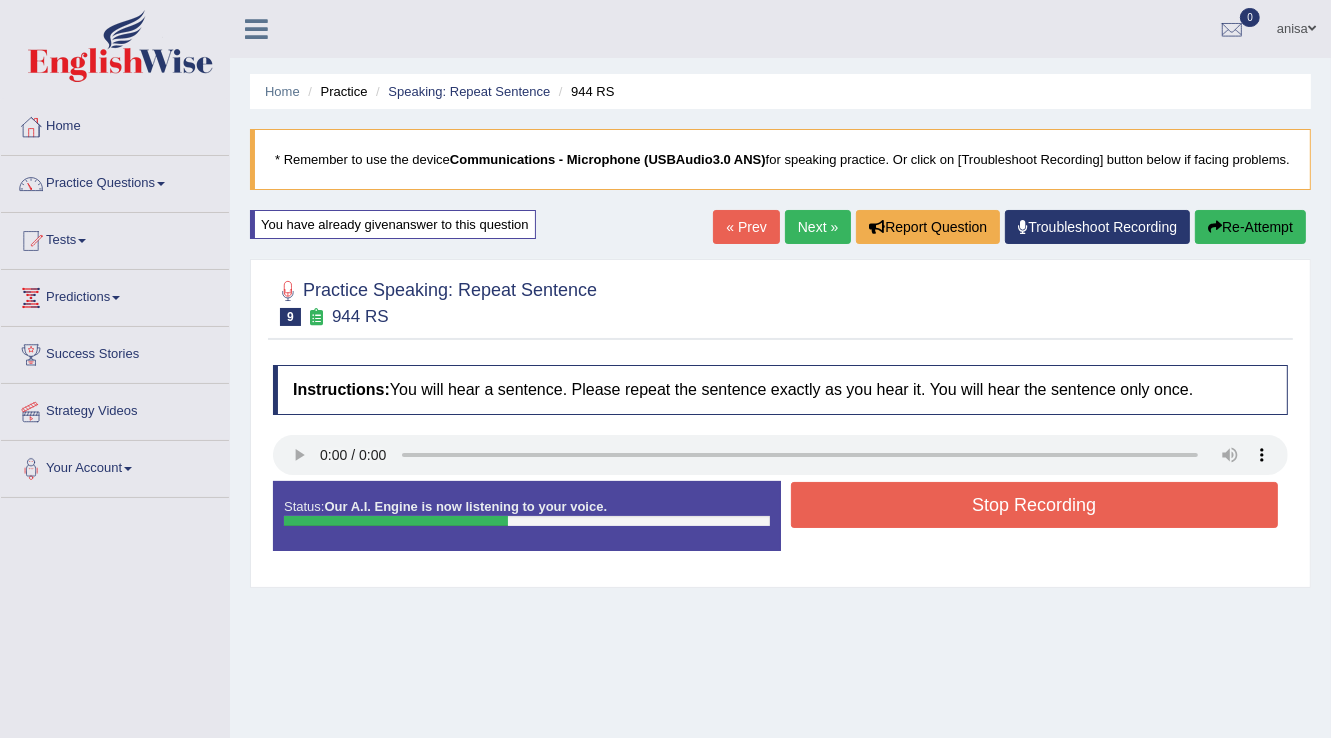 click on "Stop Recording" at bounding box center [1035, 505] 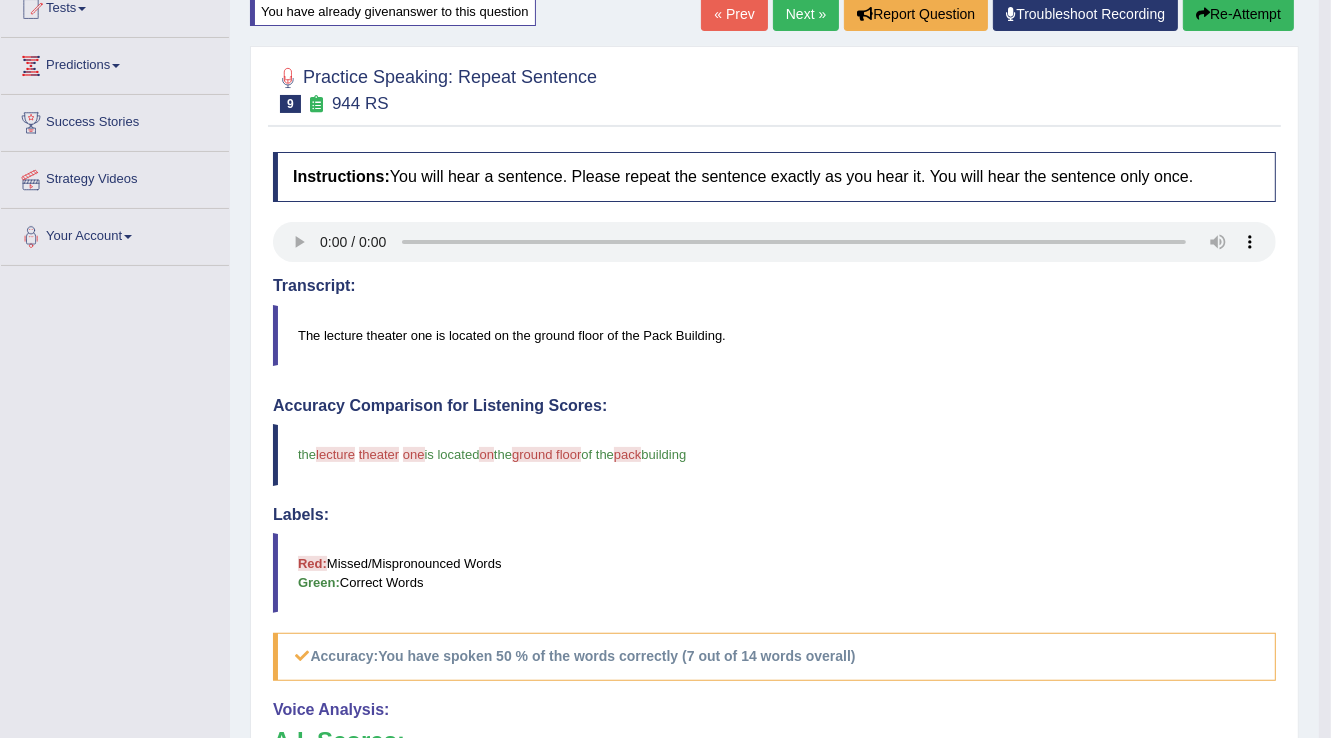 scroll, scrollTop: 480, scrollLeft: 0, axis: vertical 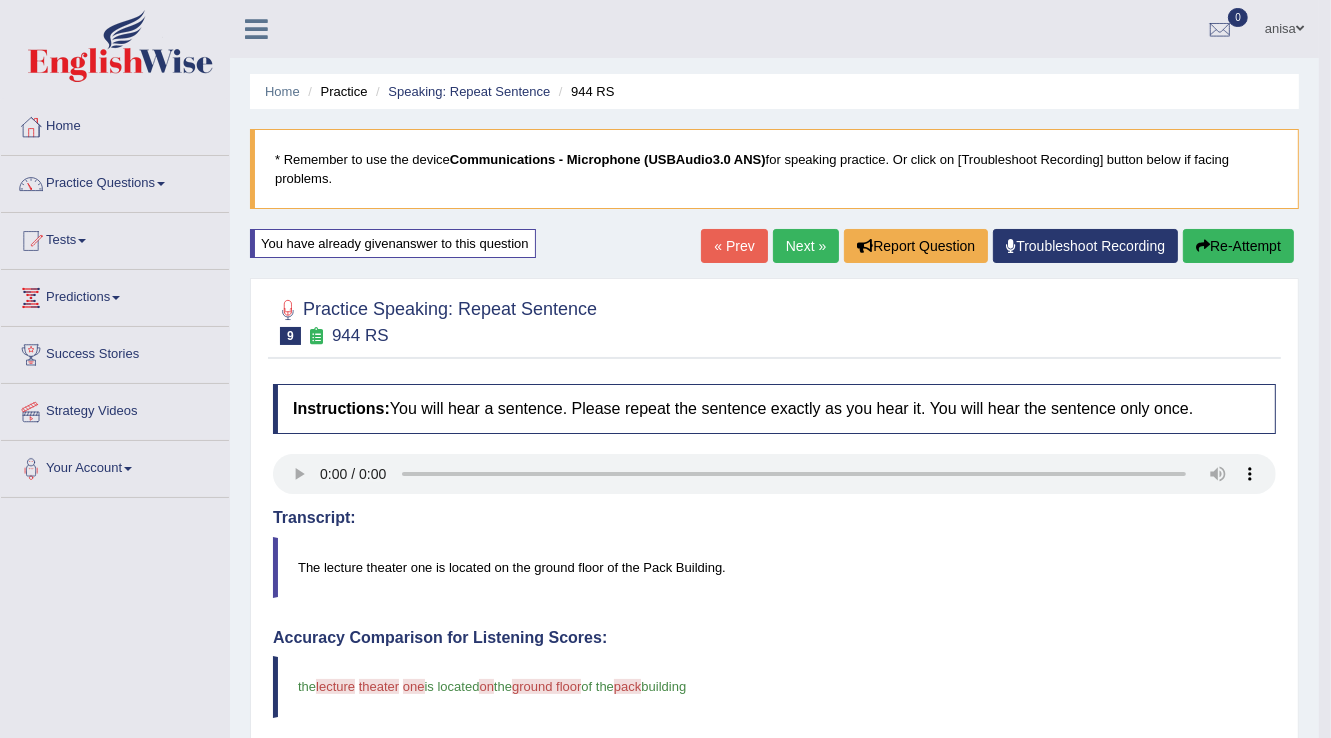 click on "Next »" at bounding box center [806, 246] 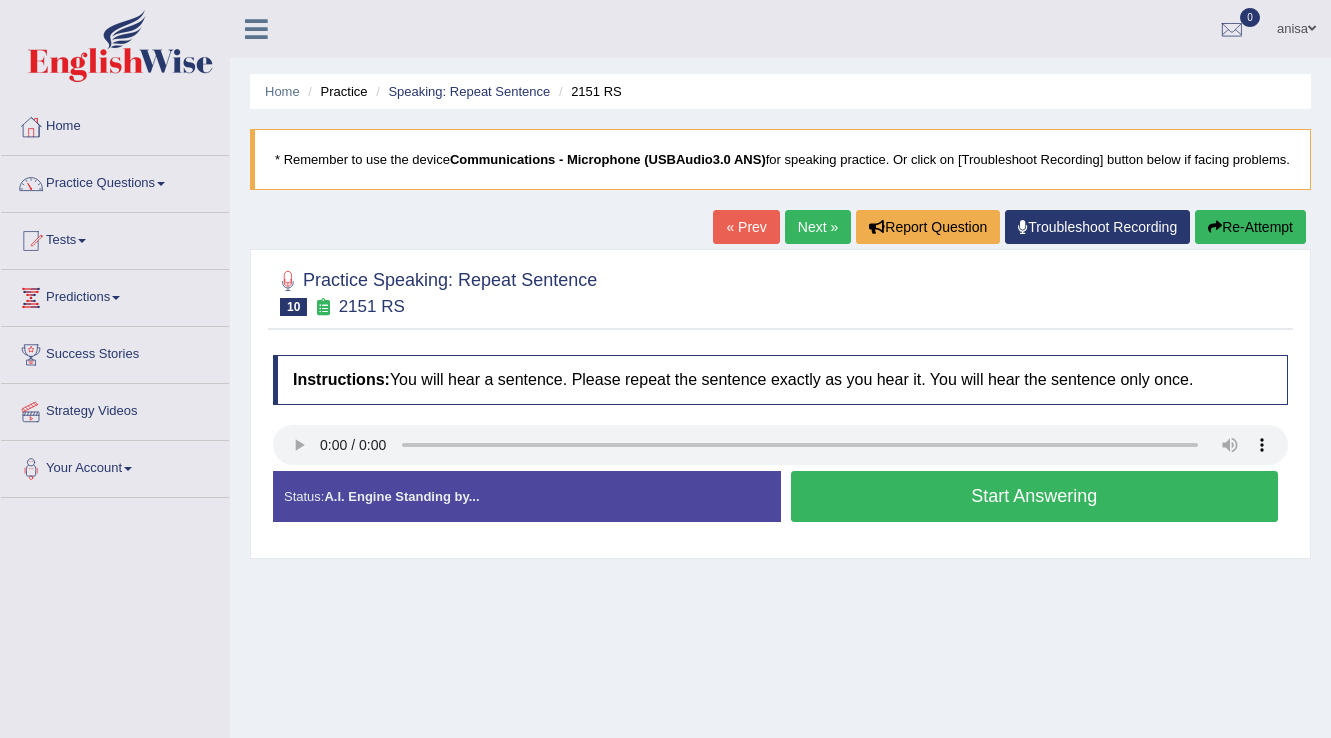 scroll, scrollTop: 0, scrollLeft: 0, axis: both 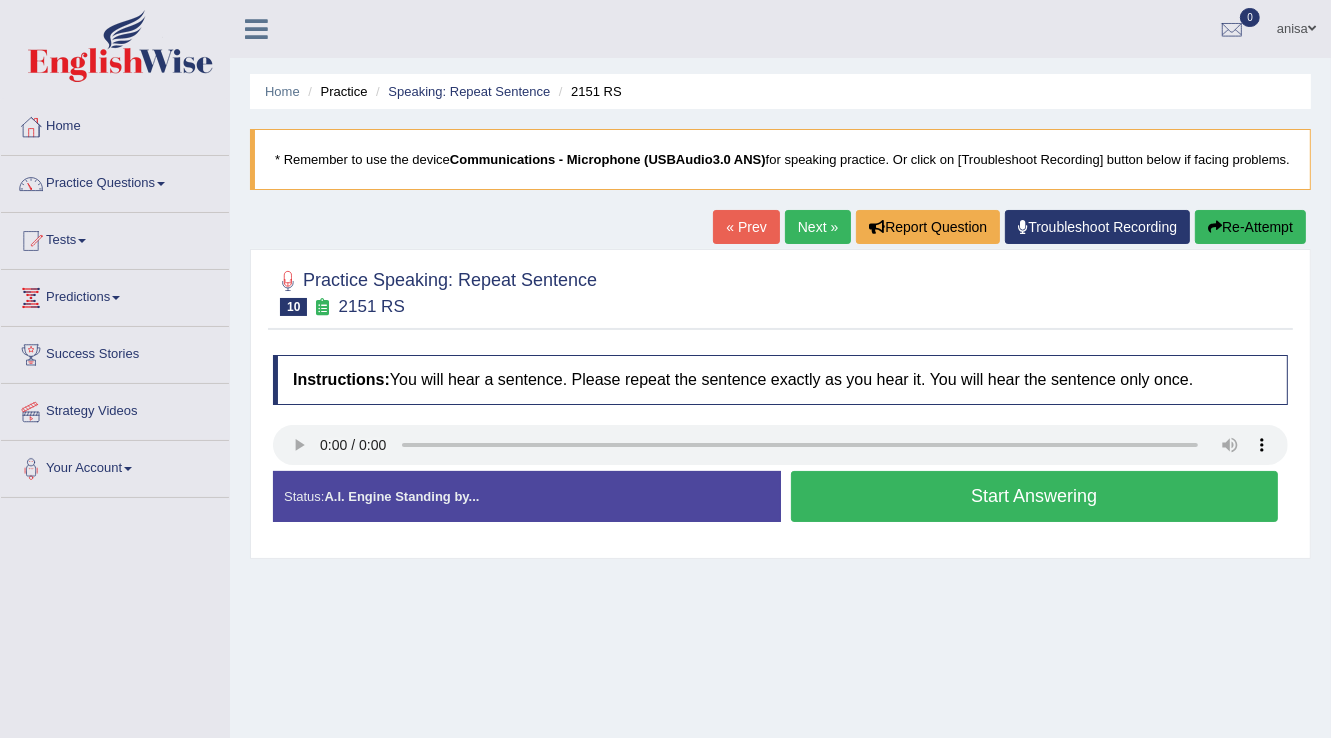 click on "Start Answering" at bounding box center [1035, 496] 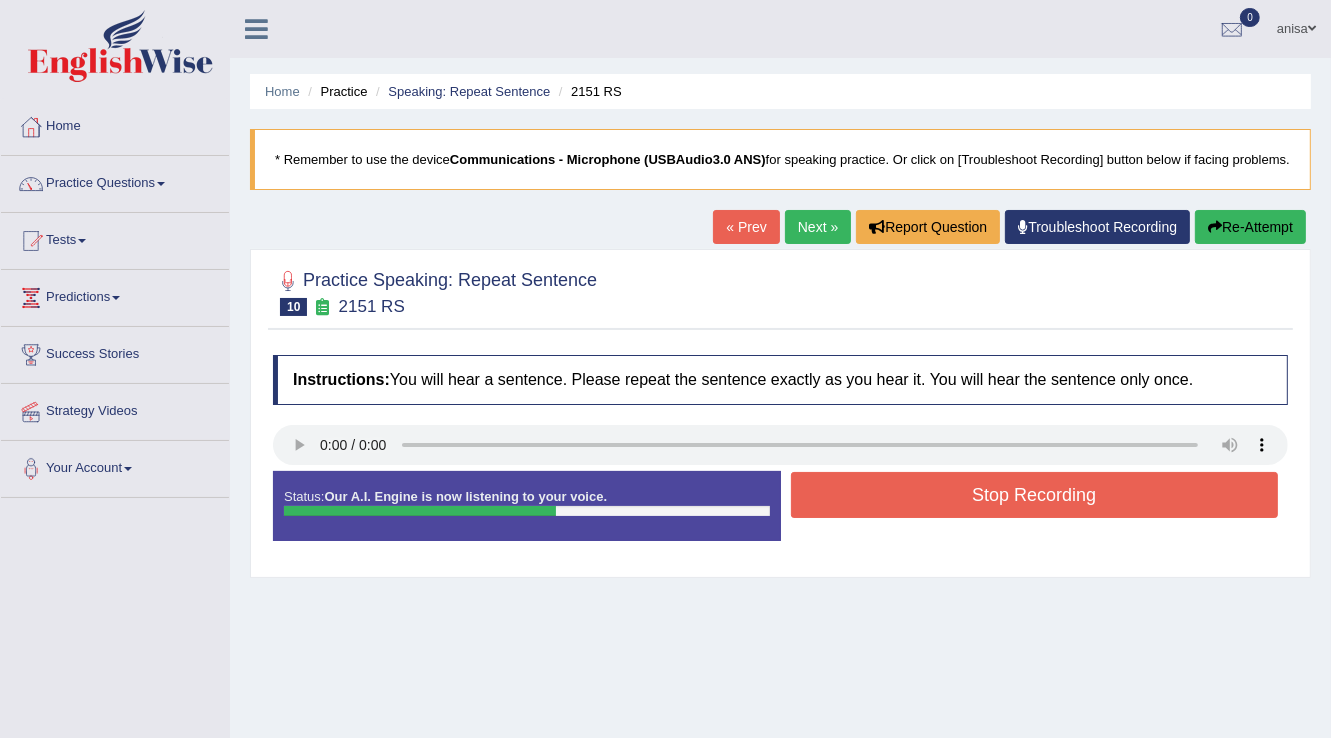 click on "Stop Recording" at bounding box center (1035, 495) 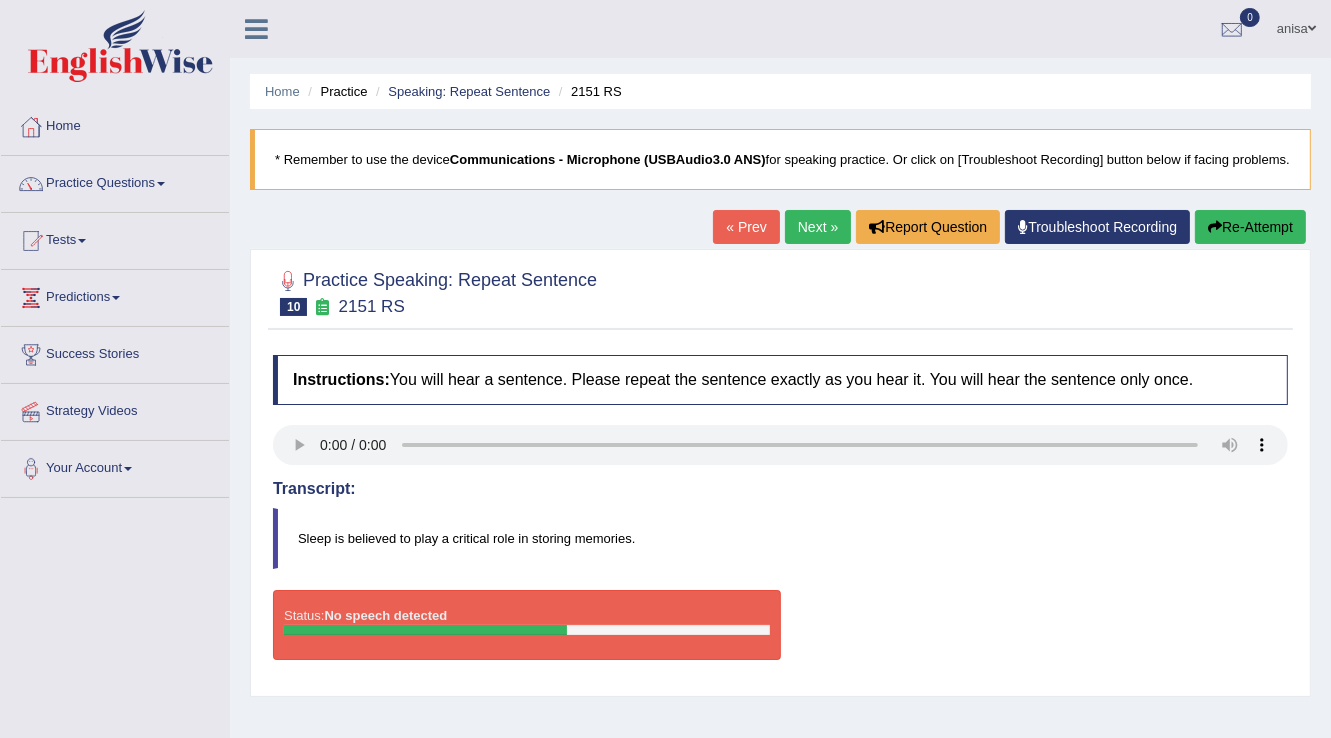 click on "« Prev" at bounding box center [746, 227] 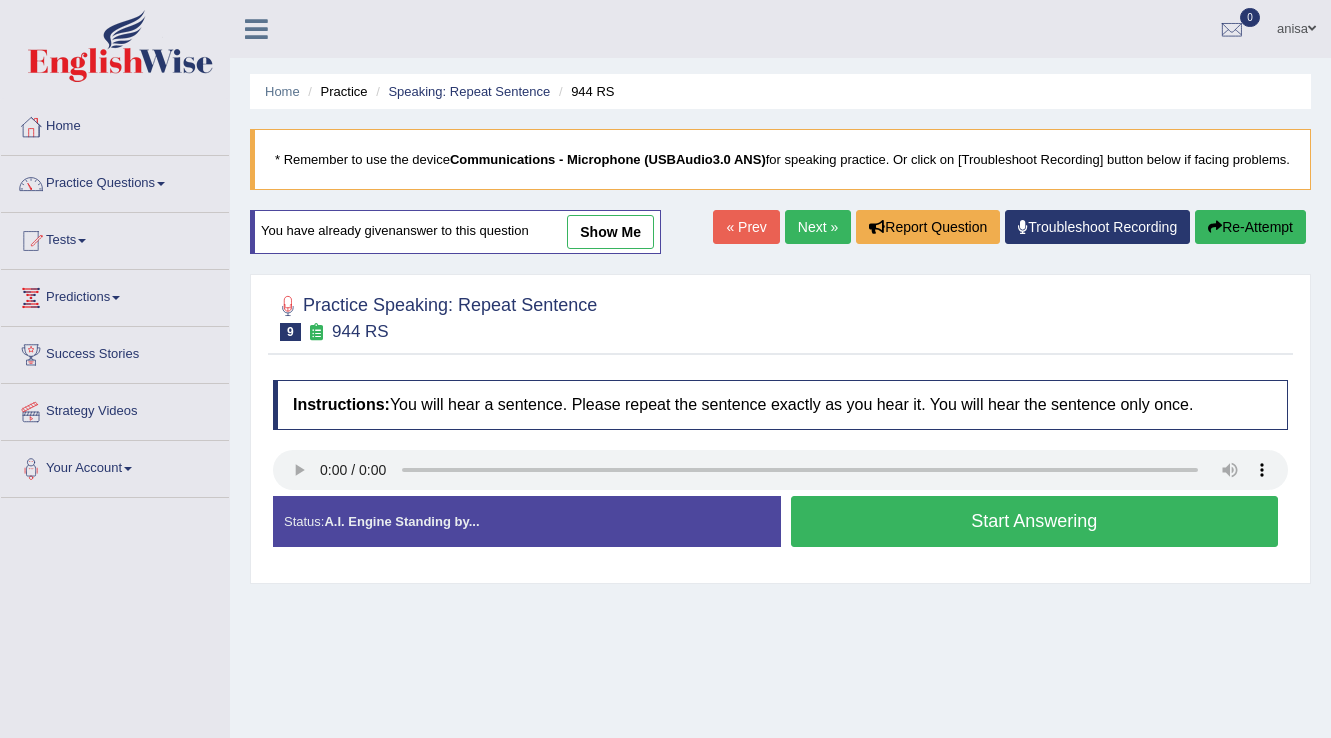 scroll, scrollTop: 0, scrollLeft: 0, axis: both 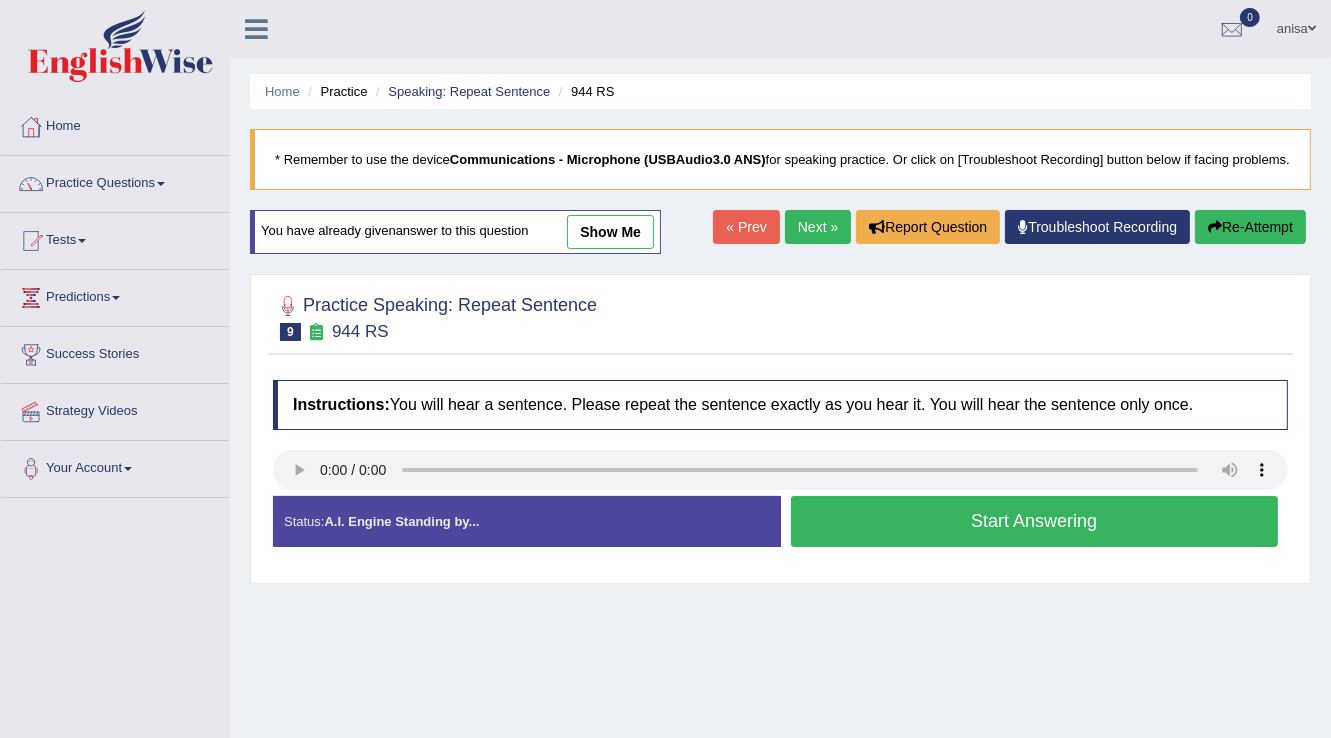 click on "Next »" at bounding box center [818, 227] 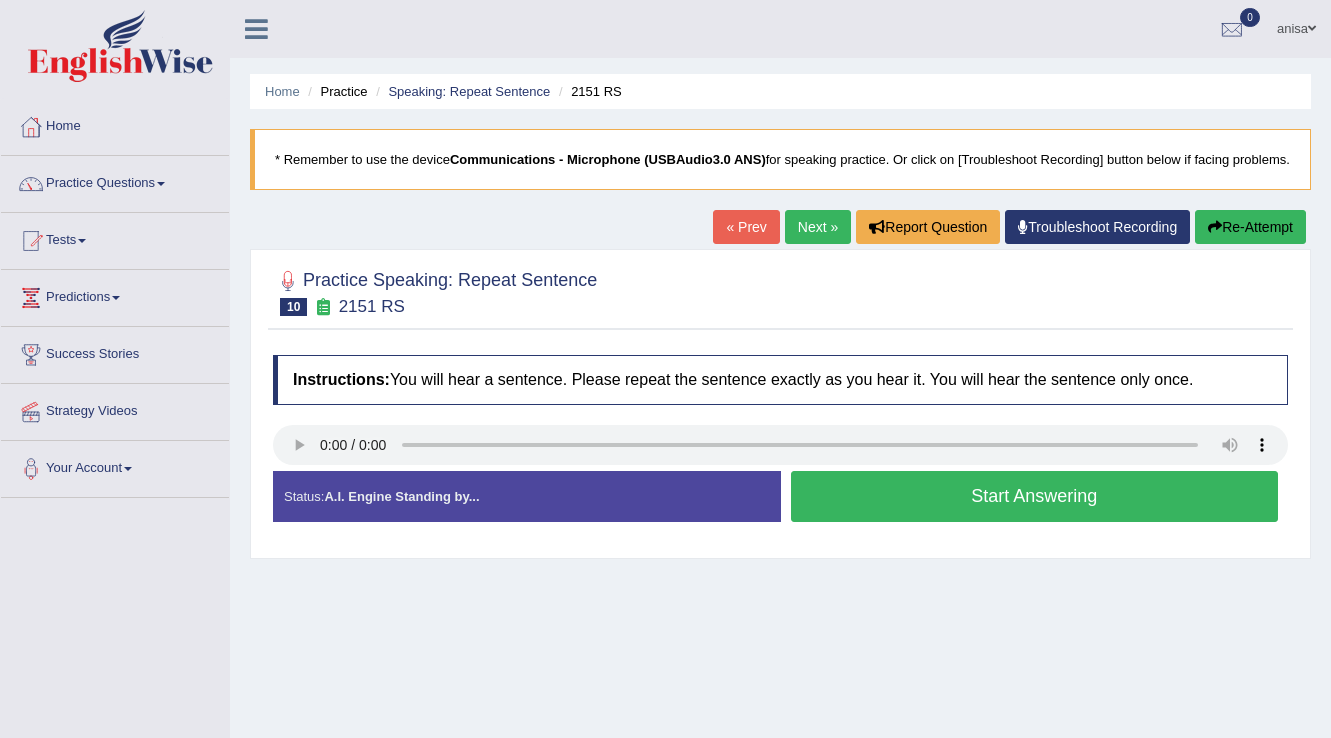 scroll, scrollTop: 0, scrollLeft: 0, axis: both 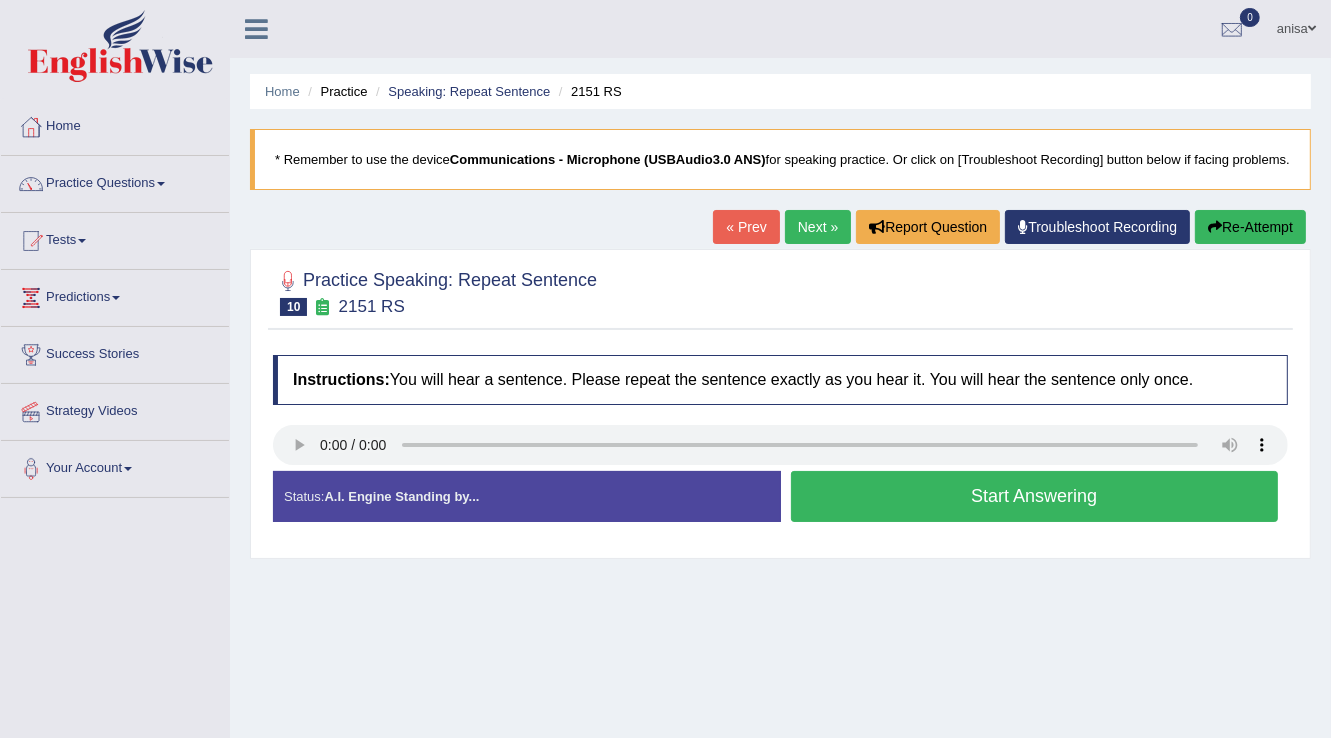 click on "Start Answering" at bounding box center [1035, 496] 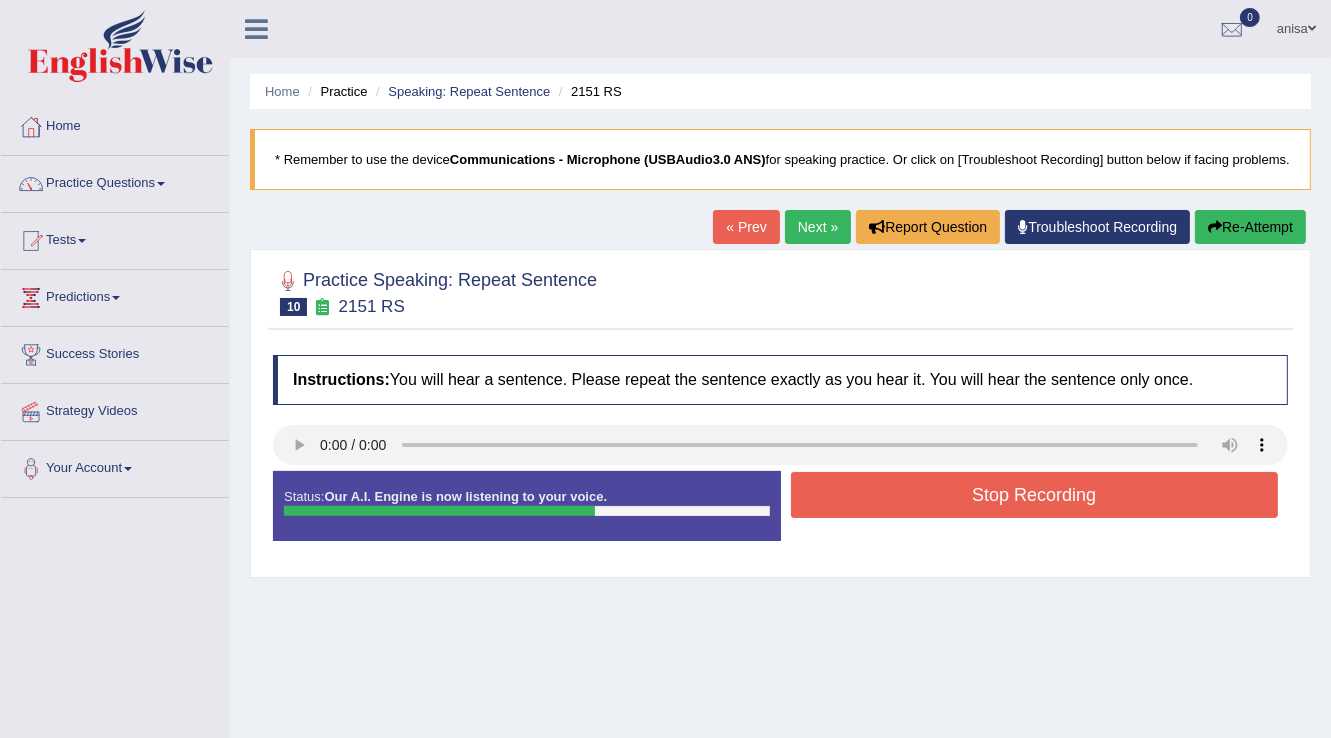 click on "Stop Recording" at bounding box center [1035, 495] 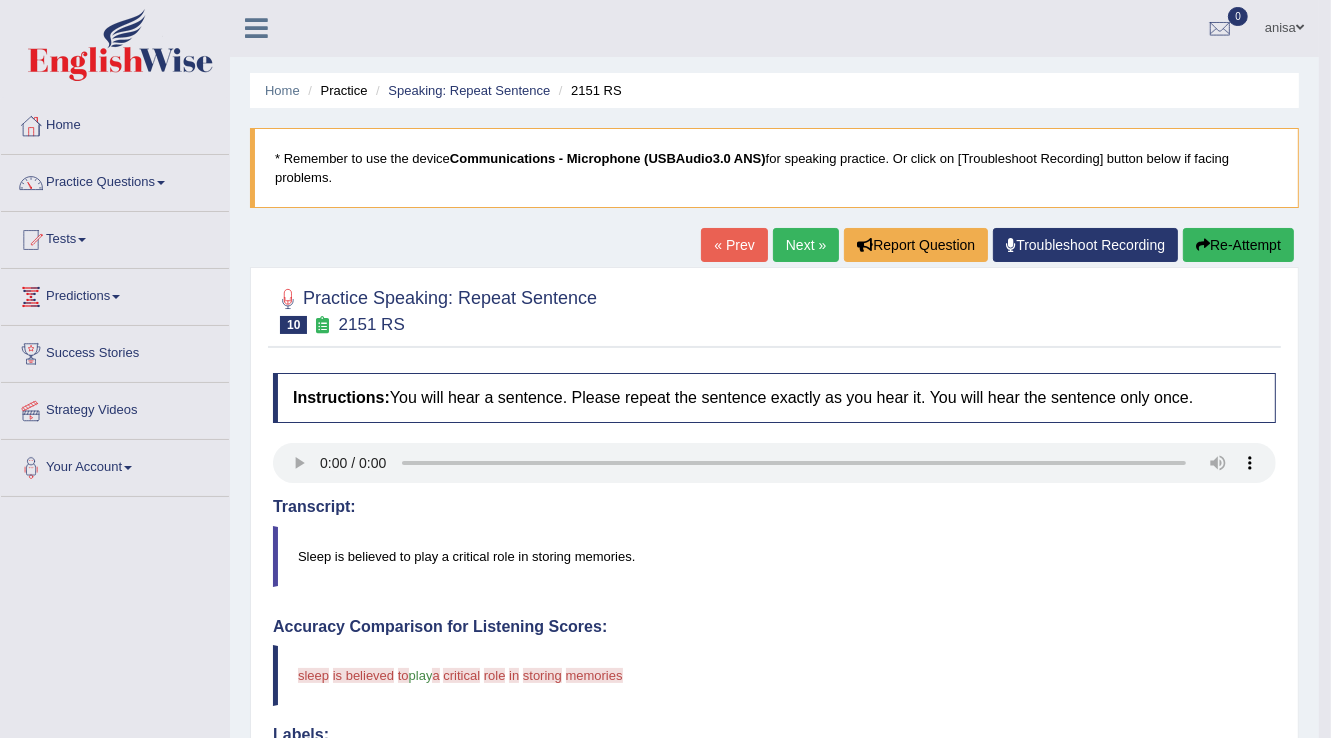 scroll, scrollTop: 0, scrollLeft: 0, axis: both 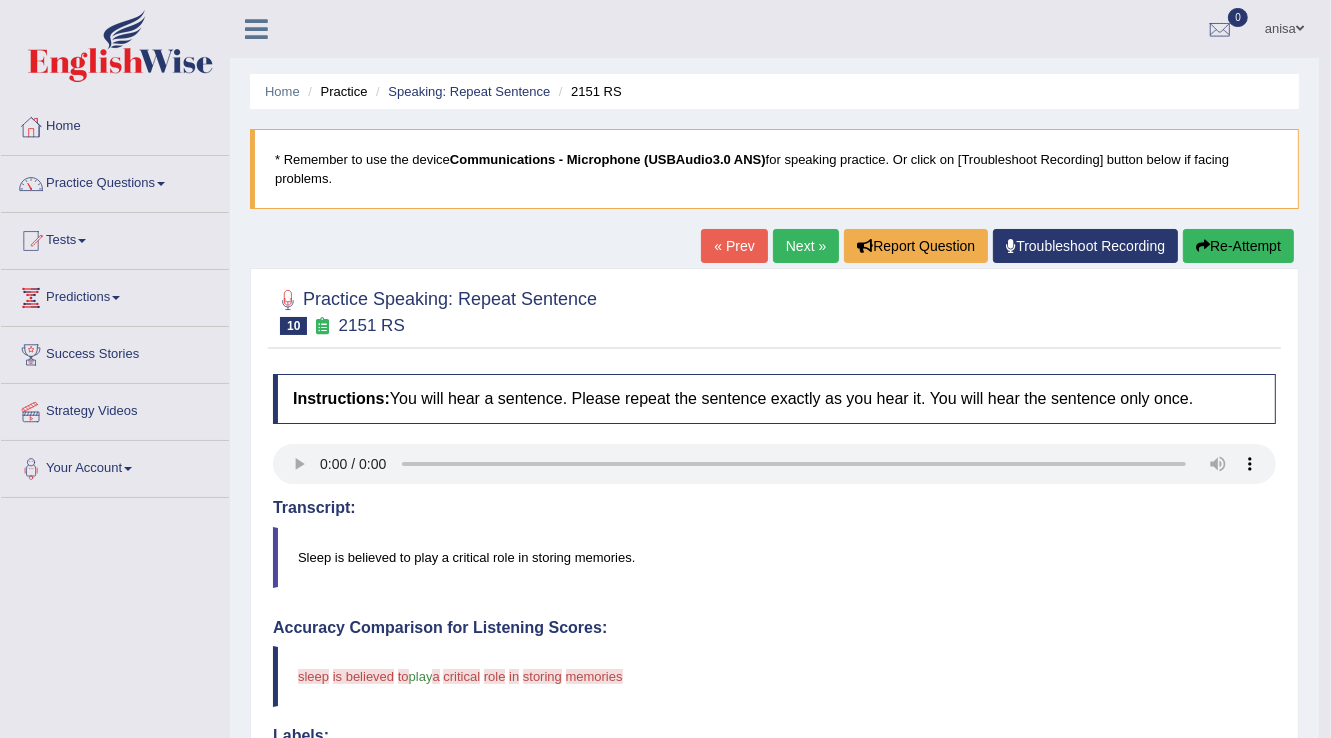 click on "« Prev" at bounding box center (734, 246) 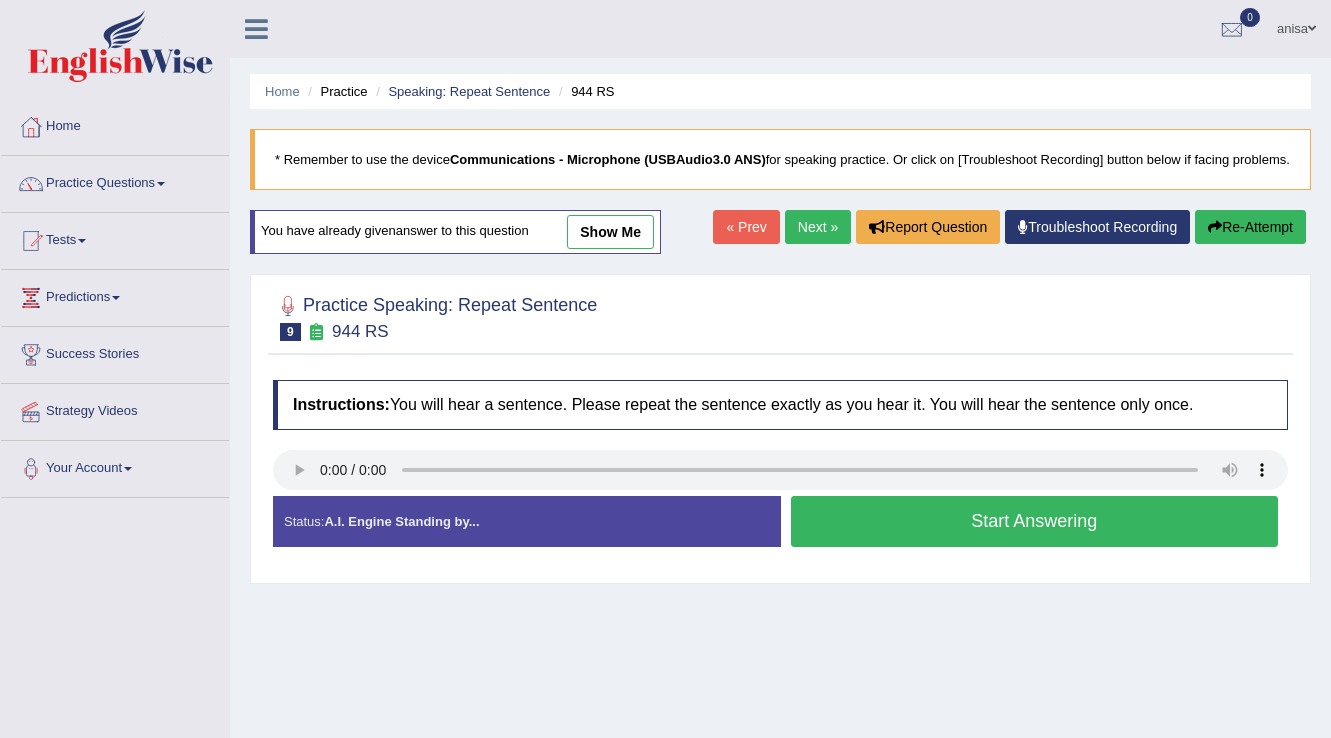 scroll, scrollTop: 0, scrollLeft: 0, axis: both 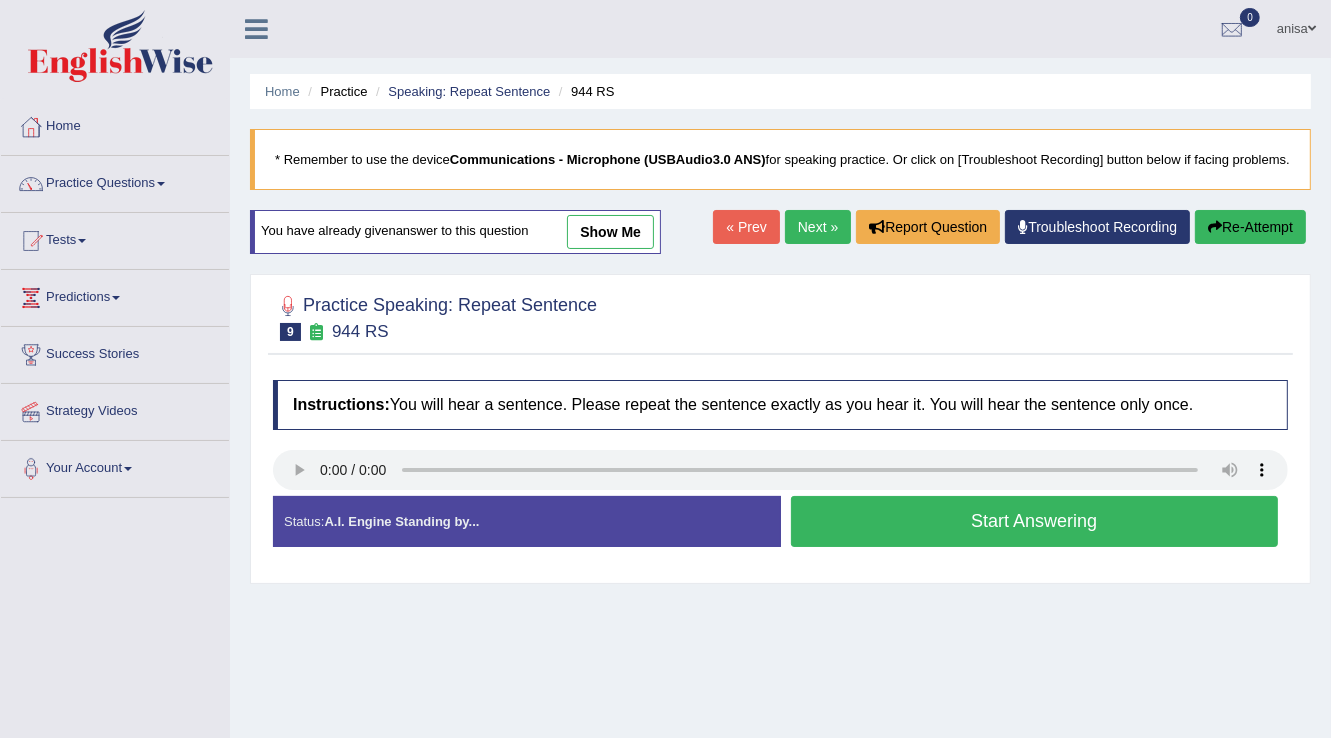 click on "Next »" at bounding box center [818, 227] 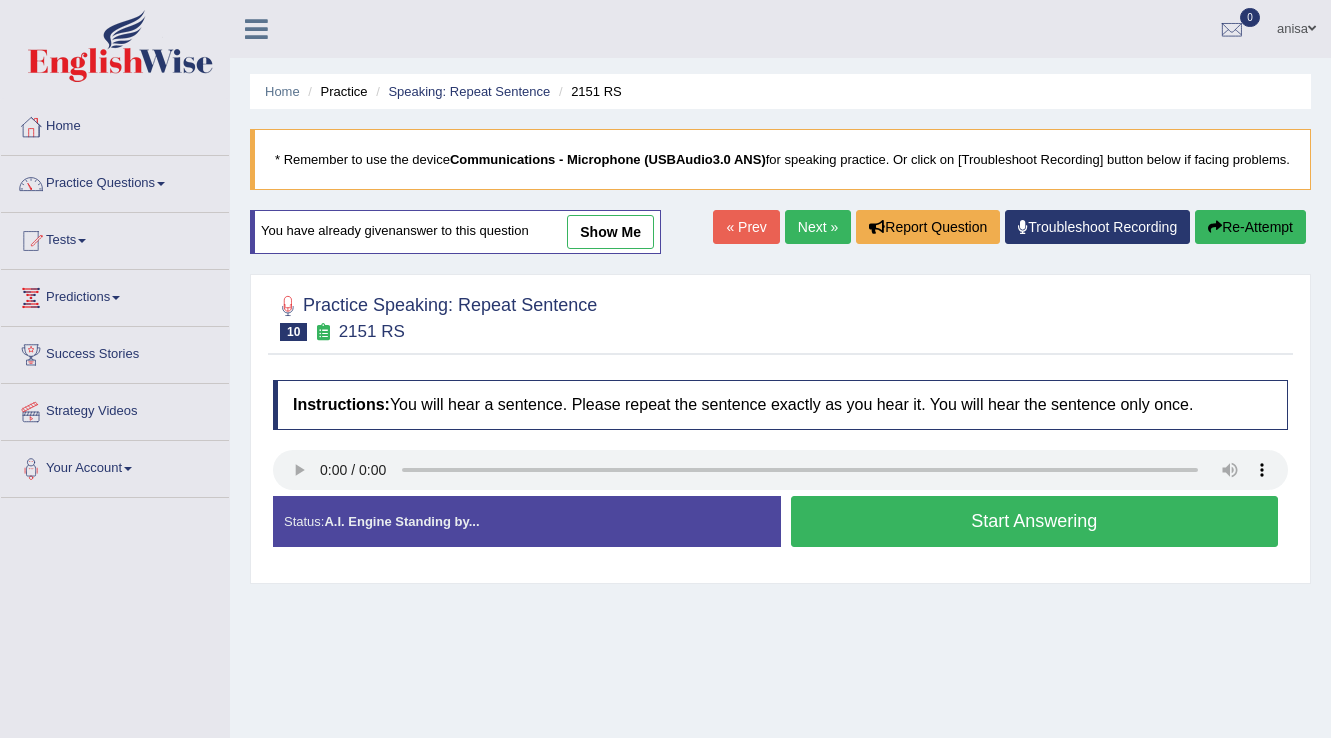 scroll, scrollTop: 0, scrollLeft: 0, axis: both 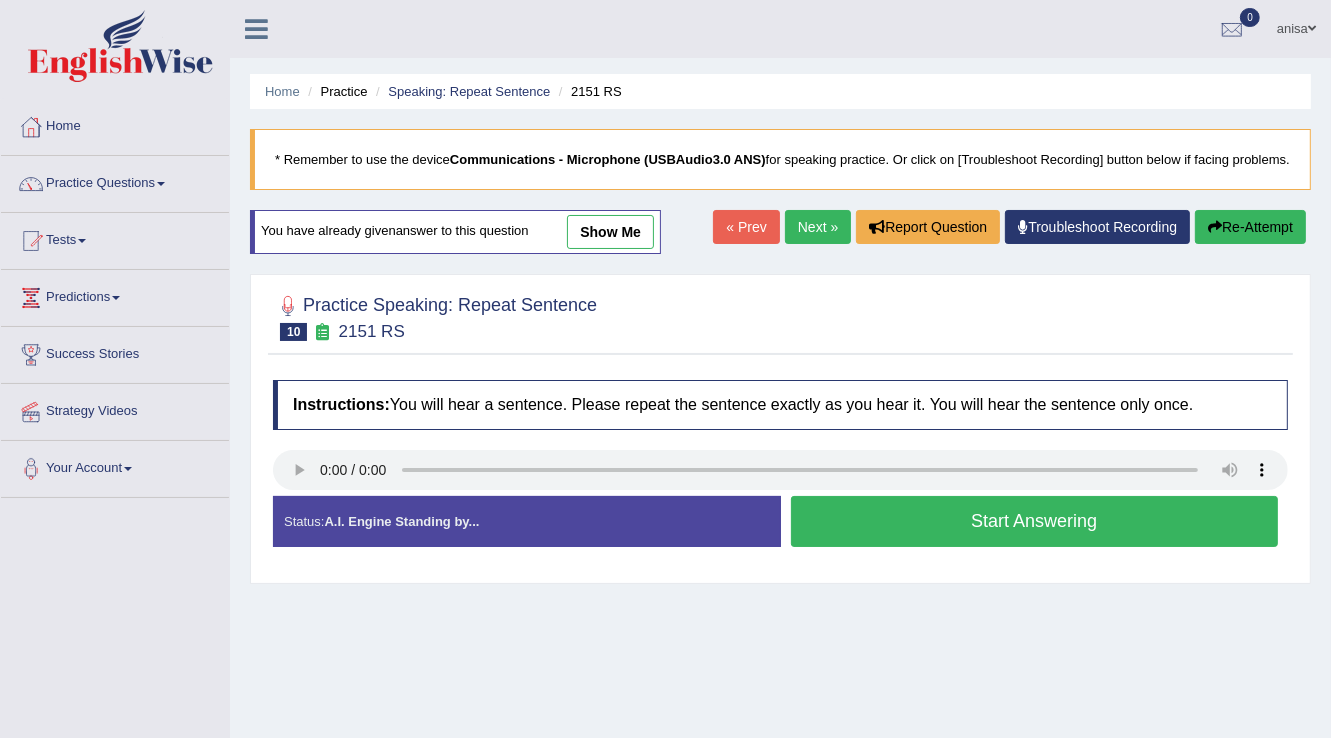click on "Start Answering" at bounding box center (1035, 521) 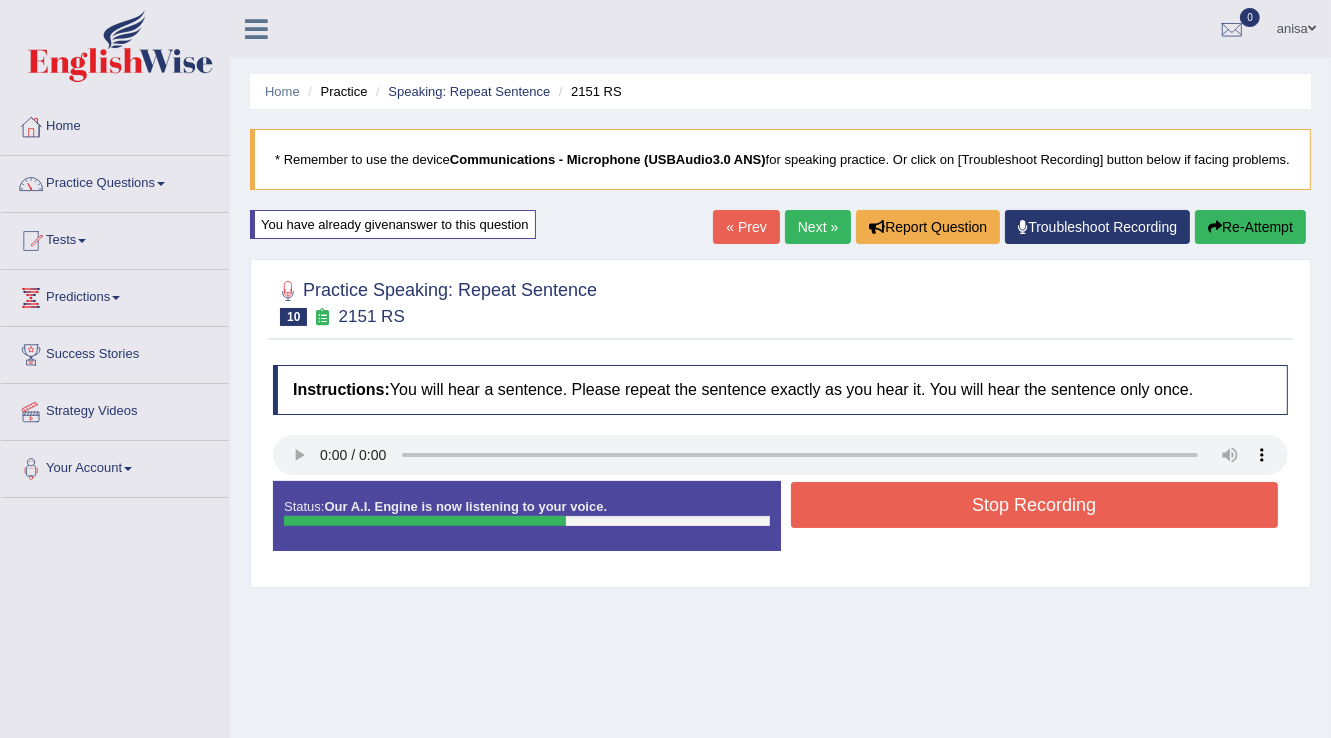 click on "Stop Recording" at bounding box center (1035, 505) 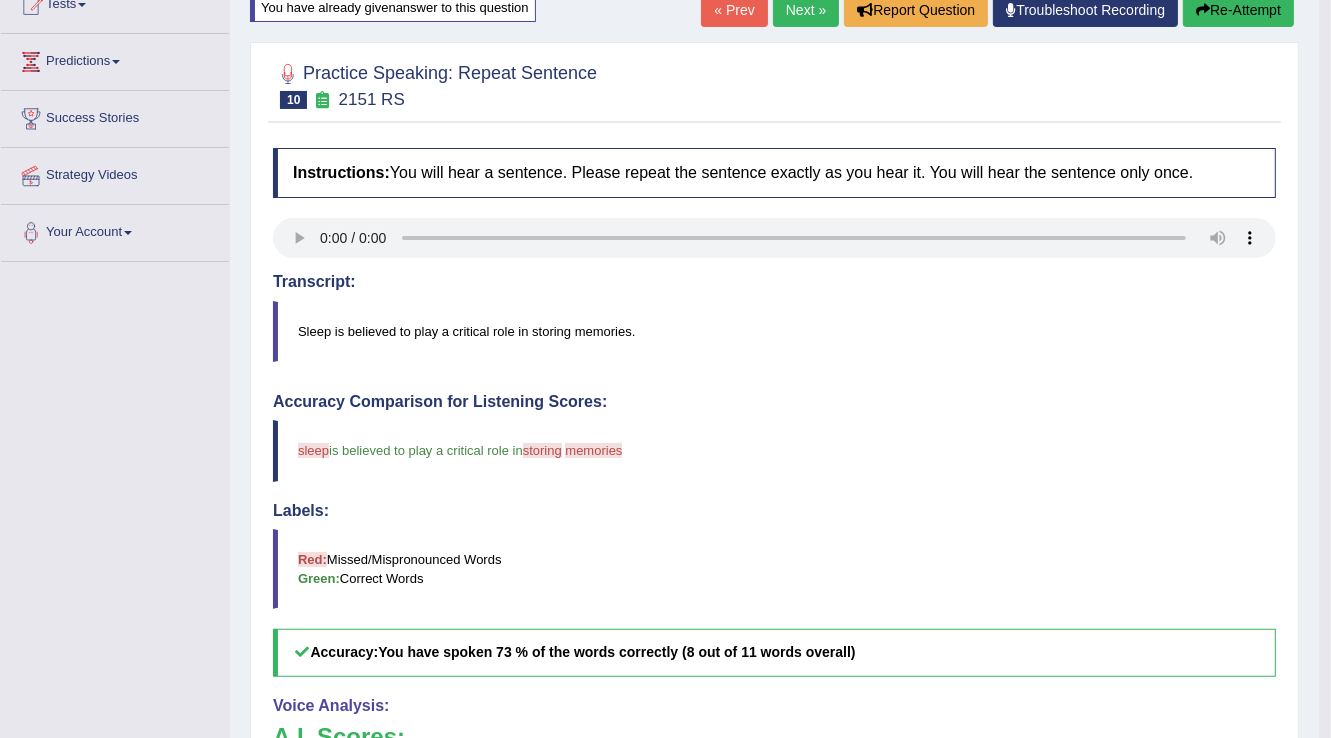 scroll, scrollTop: 0, scrollLeft: 0, axis: both 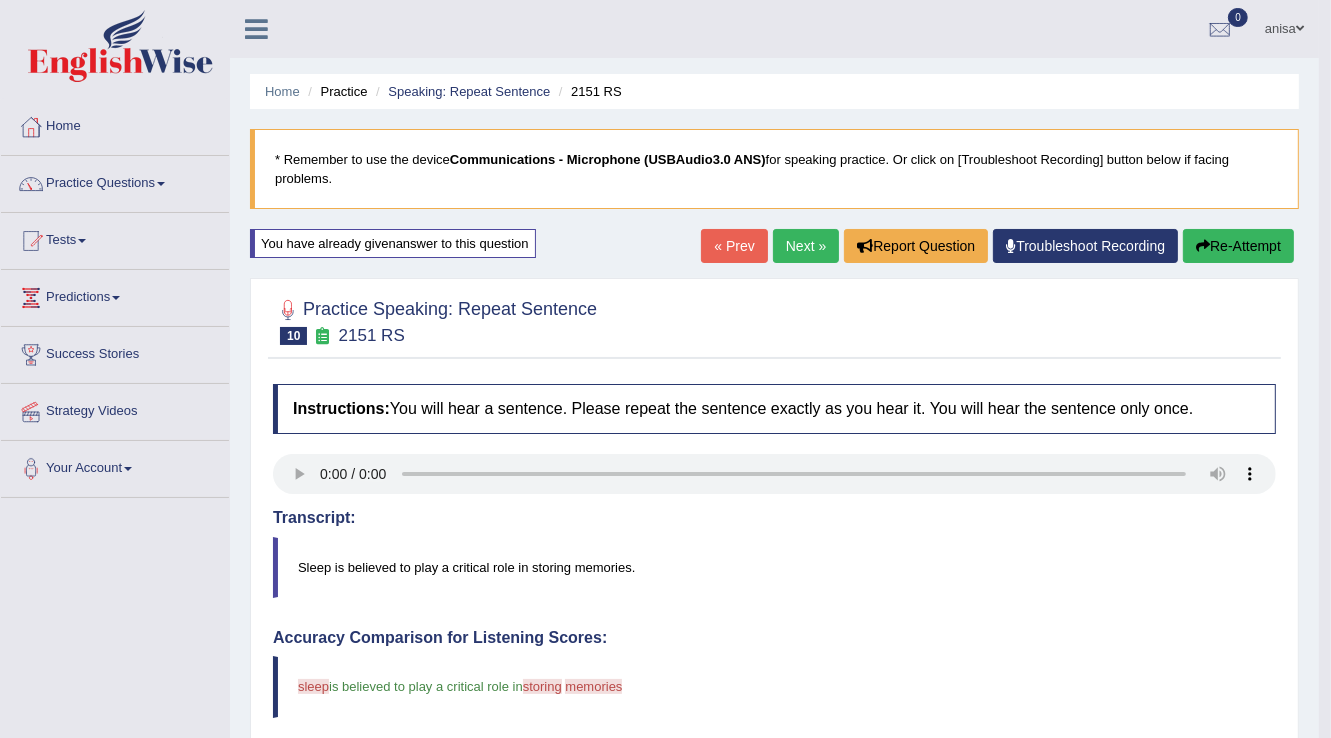 click on "Next »" at bounding box center [806, 246] 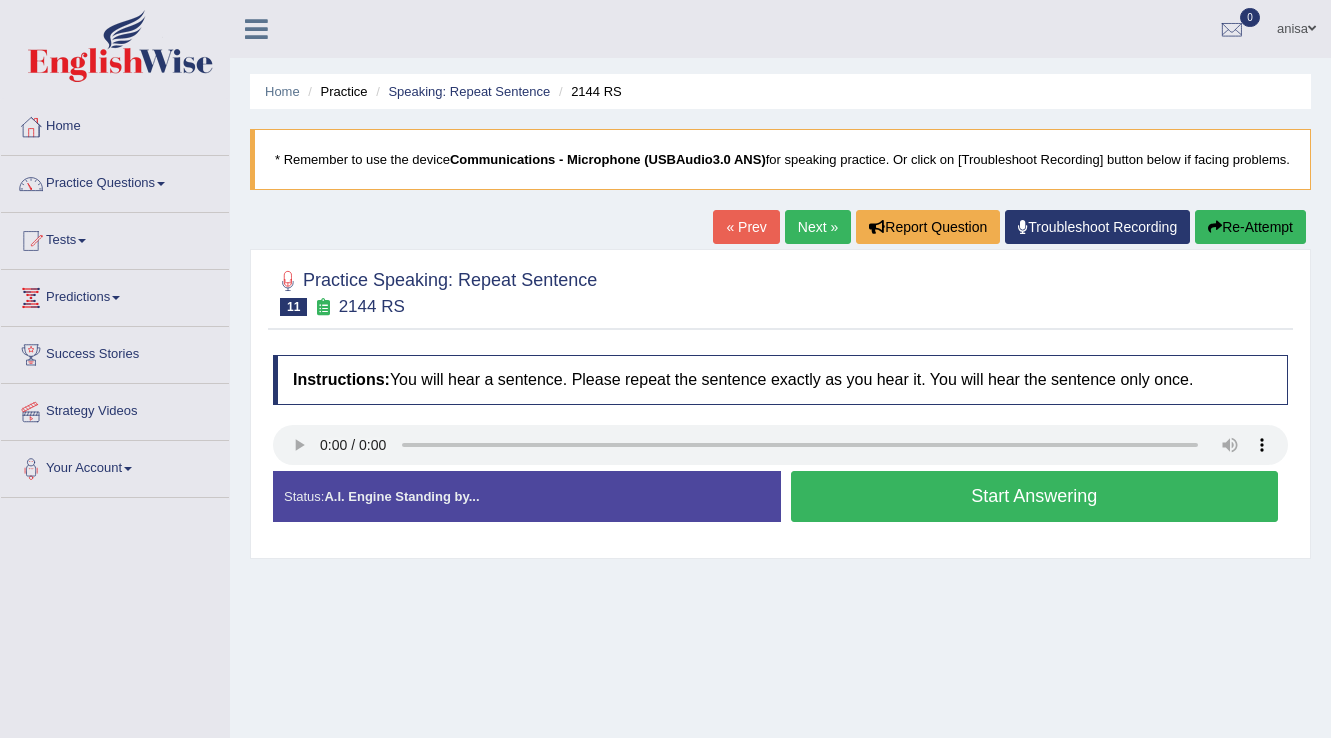 scroll, scrollTop: 0, scrollLeft: 0, axis: both 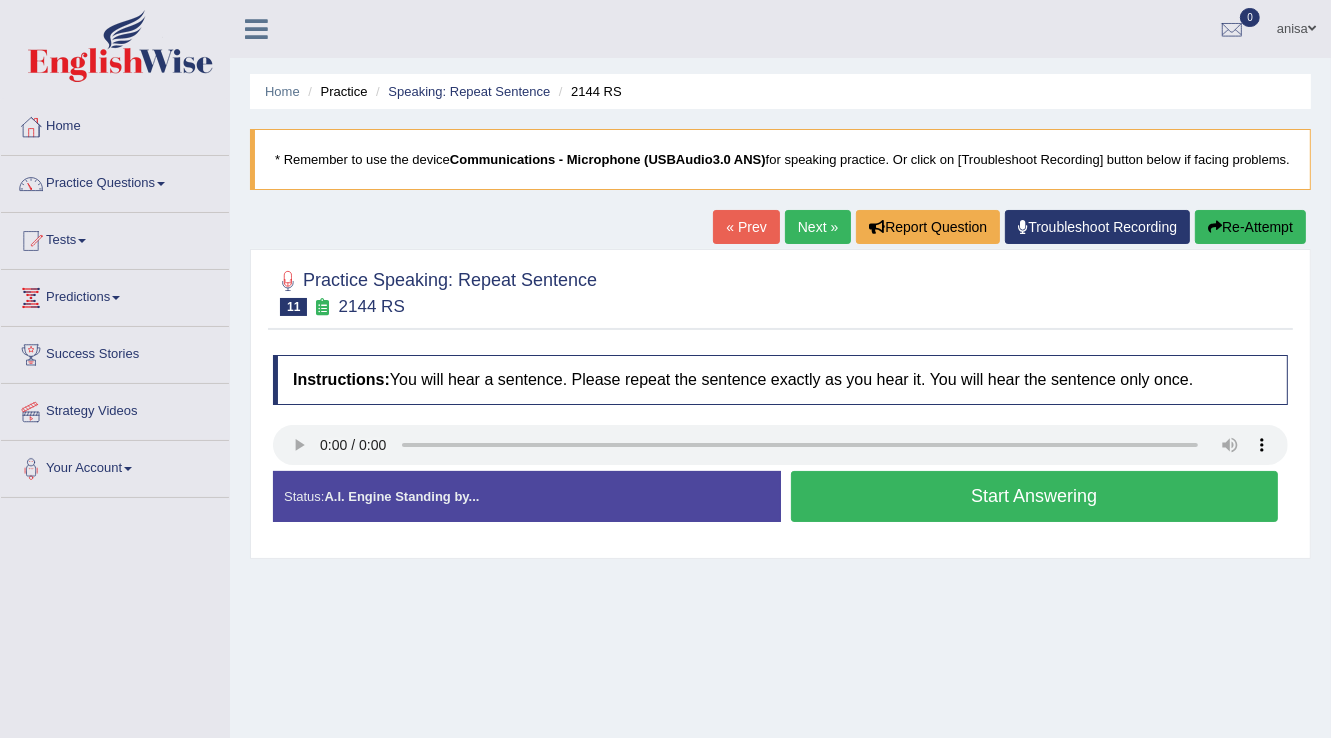 click on "Start Answering" at bounding box center (1035, 496) 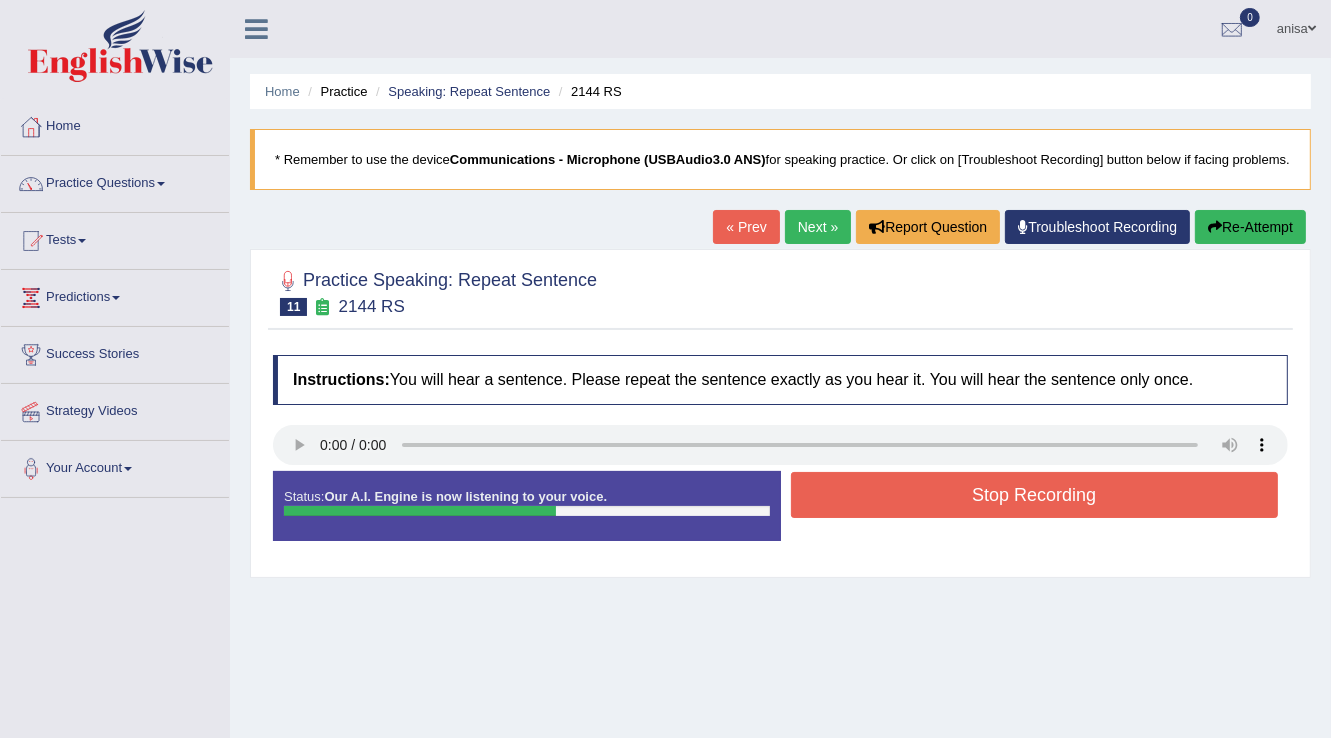 click on "Stop Recording" at bounding box center (1035, 495) 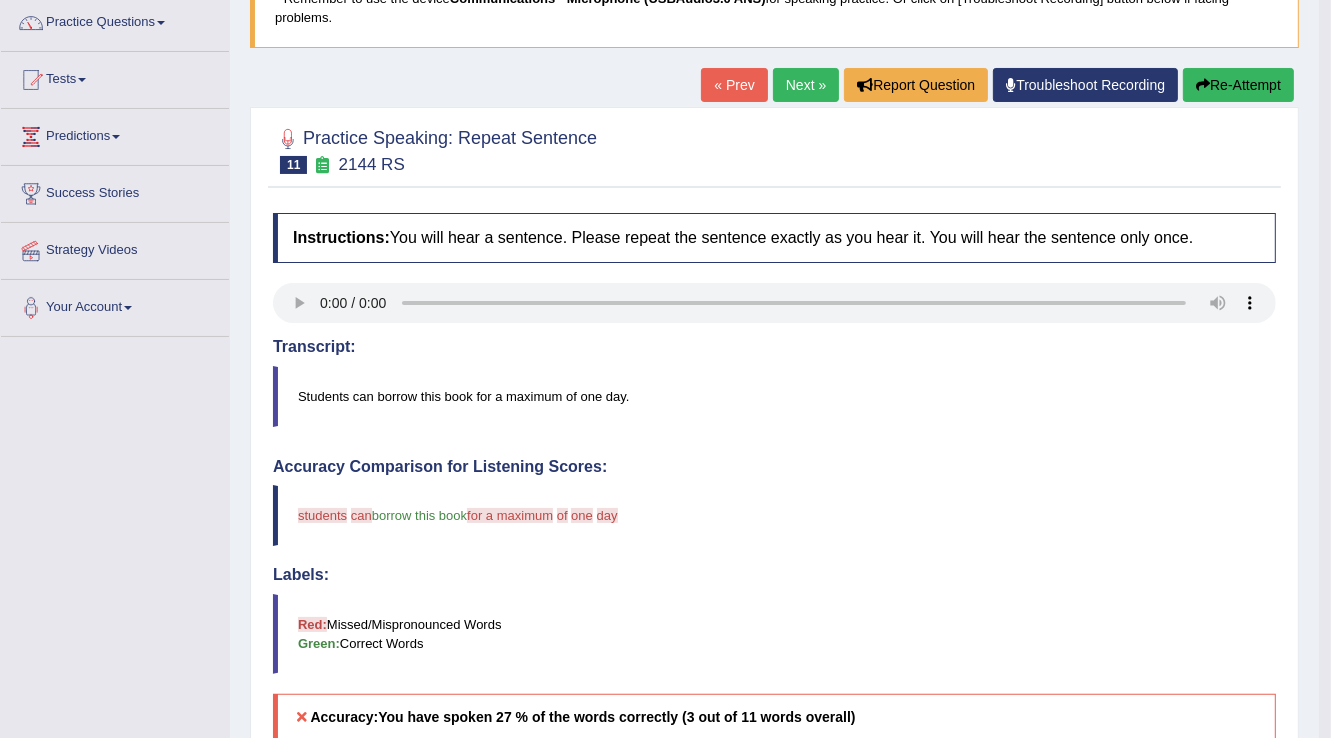 scroll, scrollTop: 480, scrollLeft: 0, axis: vertical 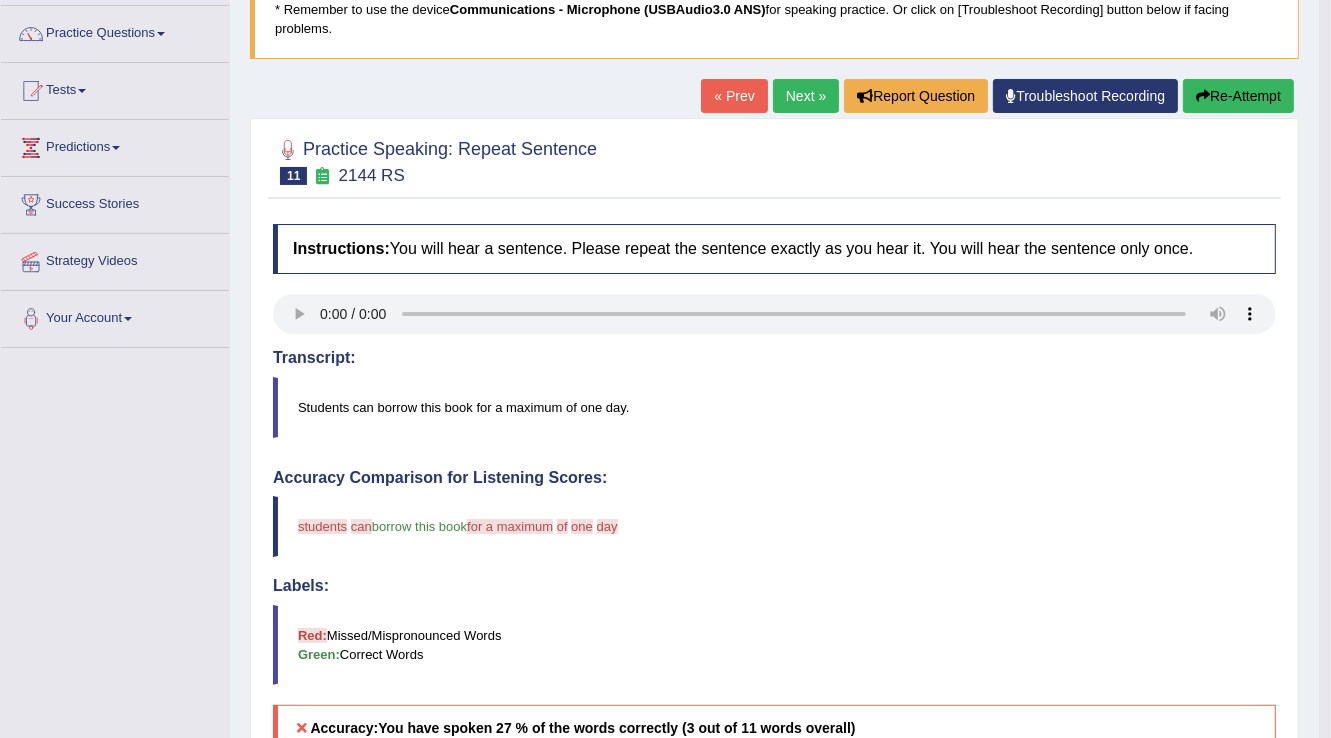 click on "« Prev" at bounding box center (734, 96) 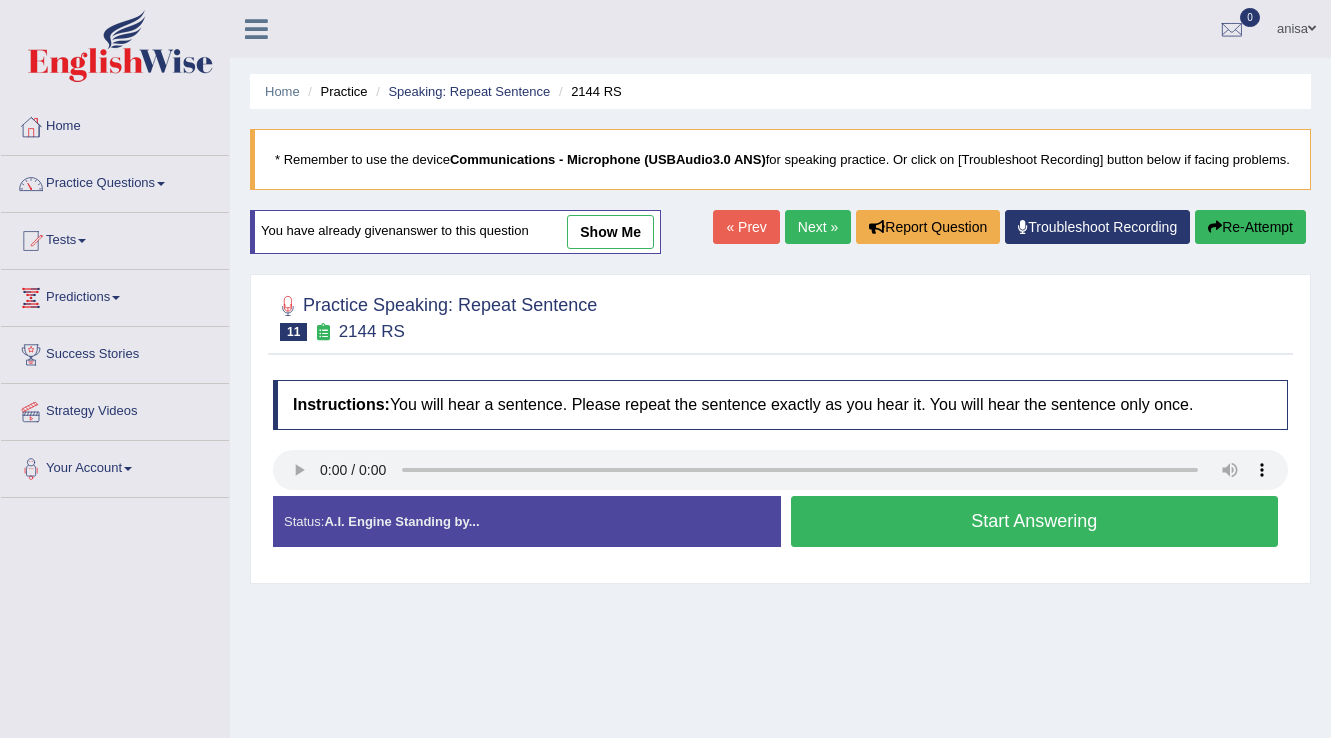 scroll, scrollTop: 0, scrollLeft: 0, axis: both 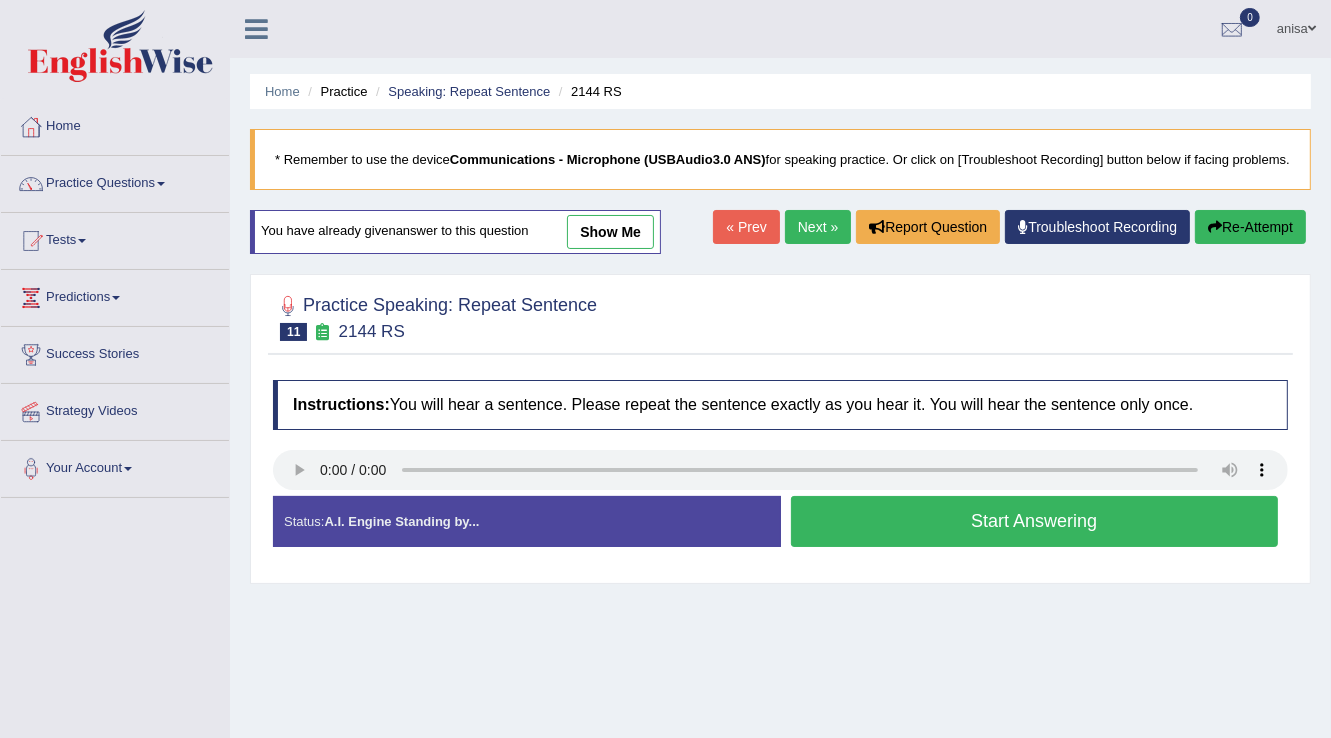 click on "Start Answering" at bounding box center (1035, 521) 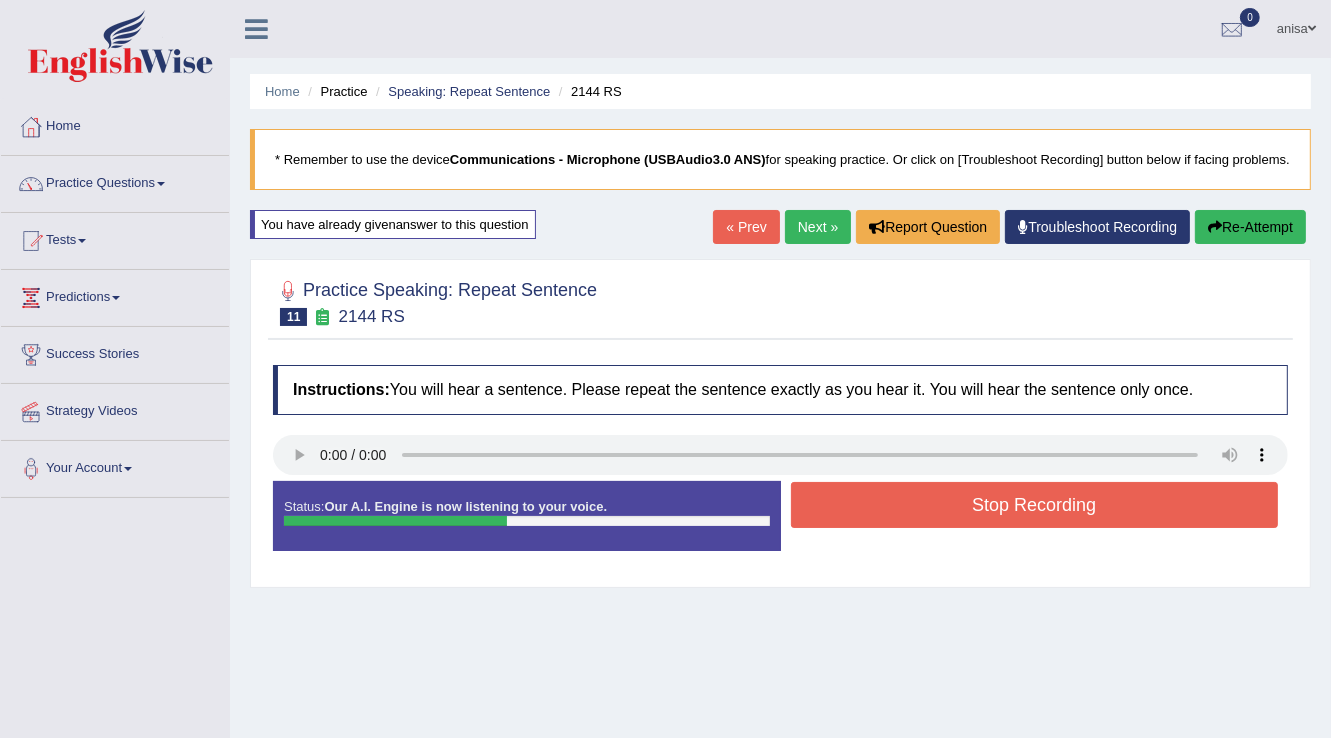 click on "Stop Recording" at bounding box center (1035, 505) 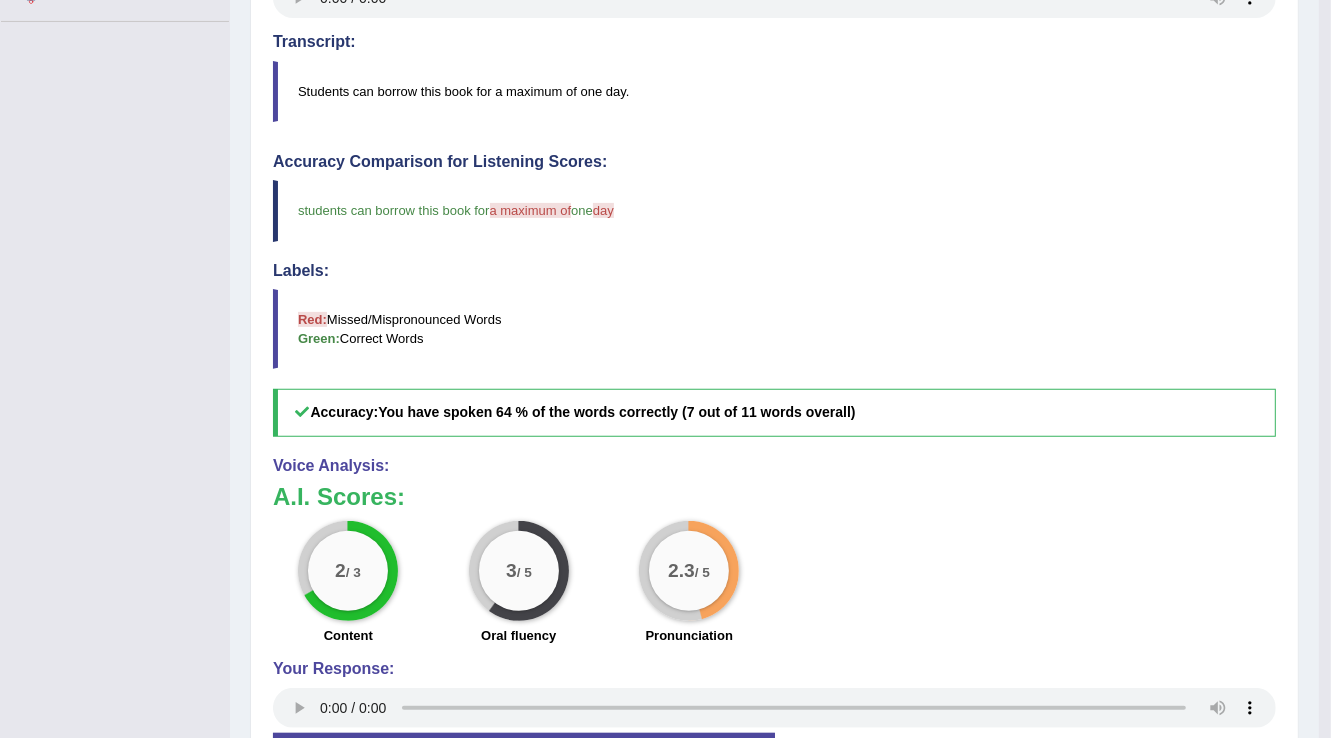 scroll, scrollTop: 480, scrollLeft: 0, axis: vertical 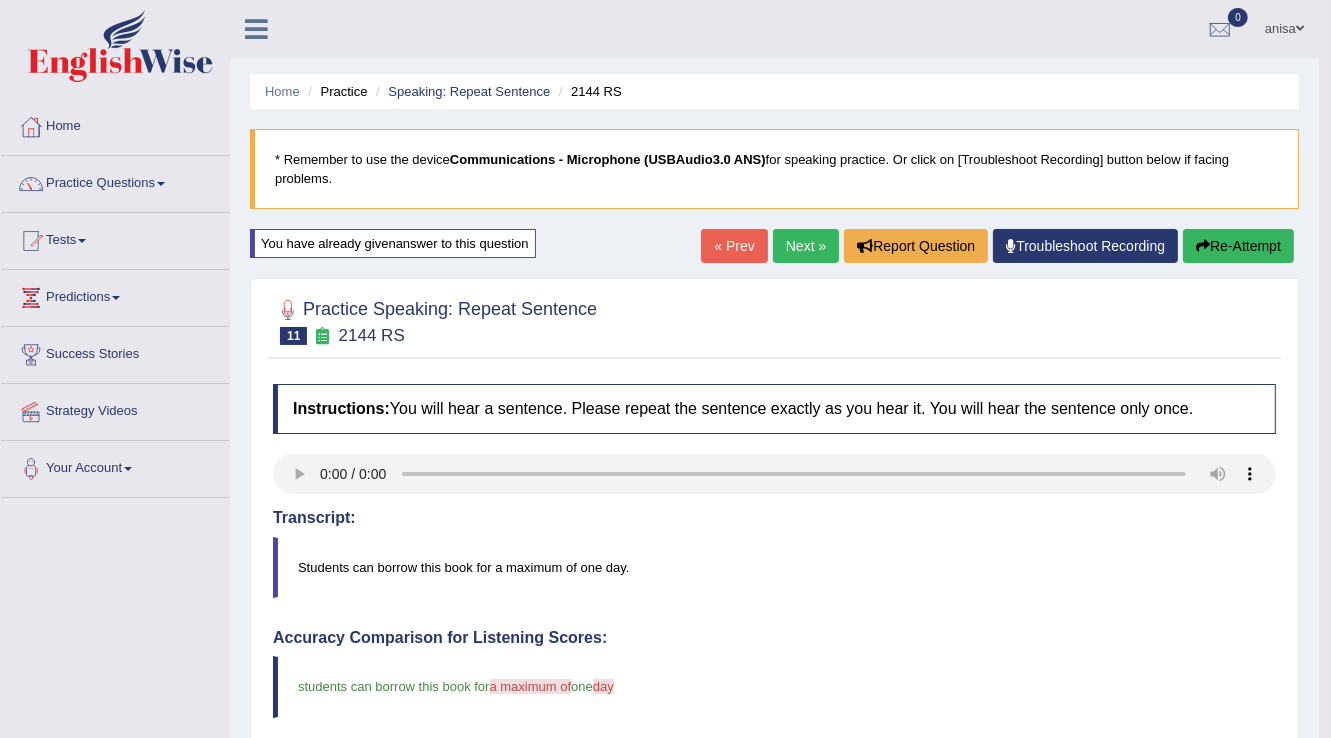 click on "« Prev" at bounding box center (734, 246) 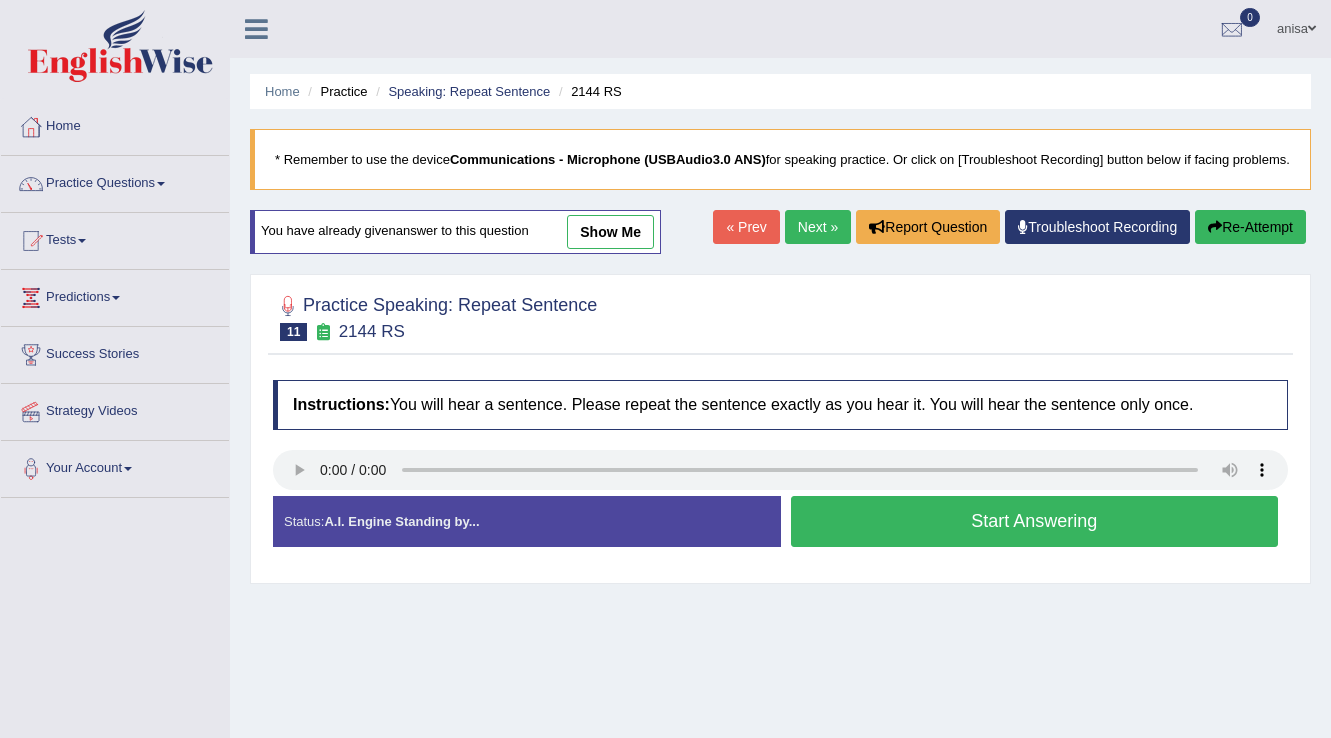 scroll, scrollTop: 0, scrollLeft: 0, axis: both 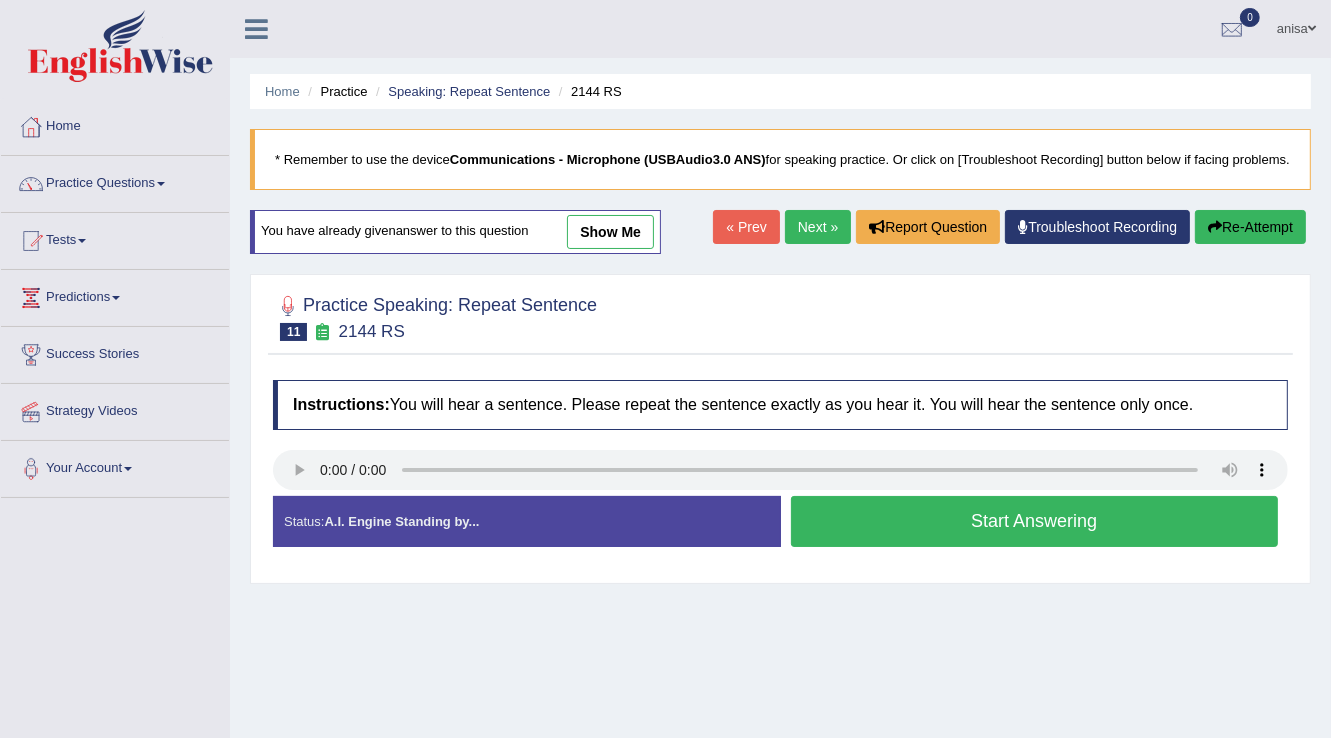 click on "Next »" at bounding box center [818, 227] 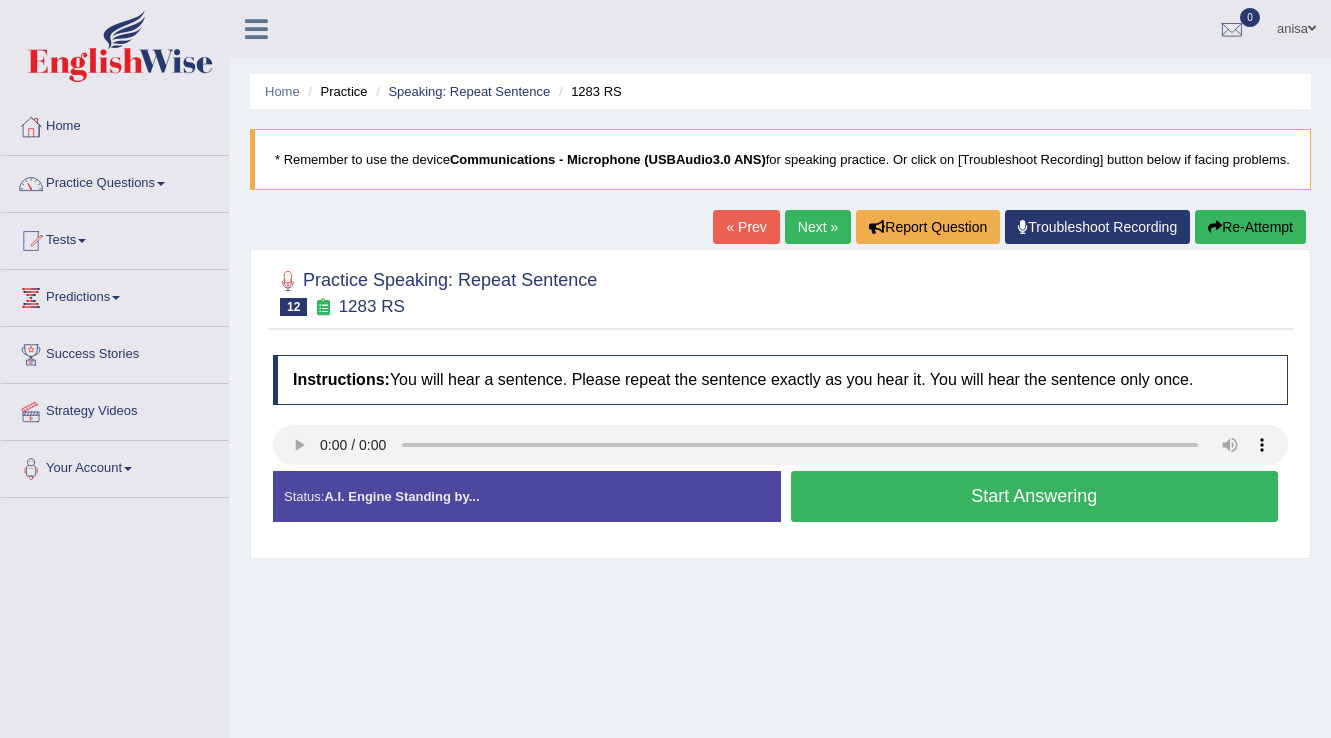 scroll, scrollTop: 0, scrollLeft: 0, axis: both 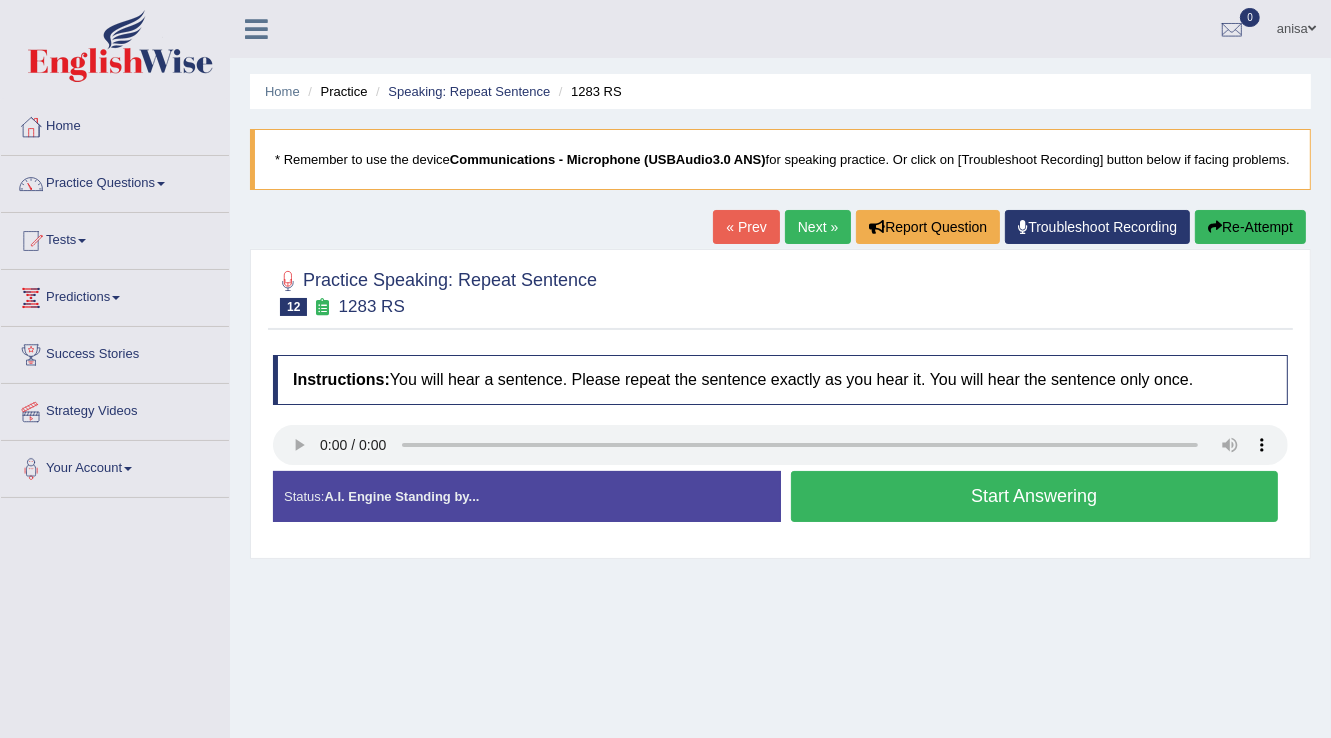 click on "« Prev" at bounding box center (746, 227) 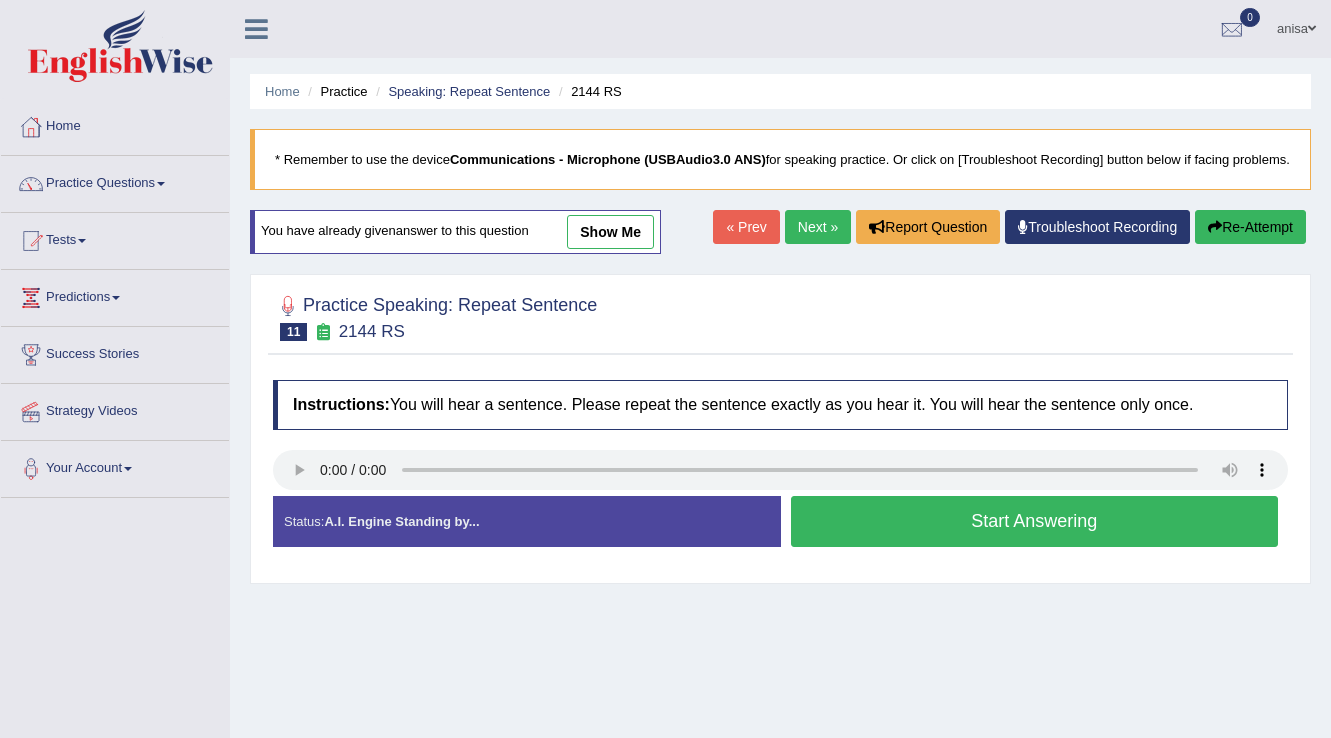 scroll, scrollTop: 0, scrollLeft: 0, axis: both 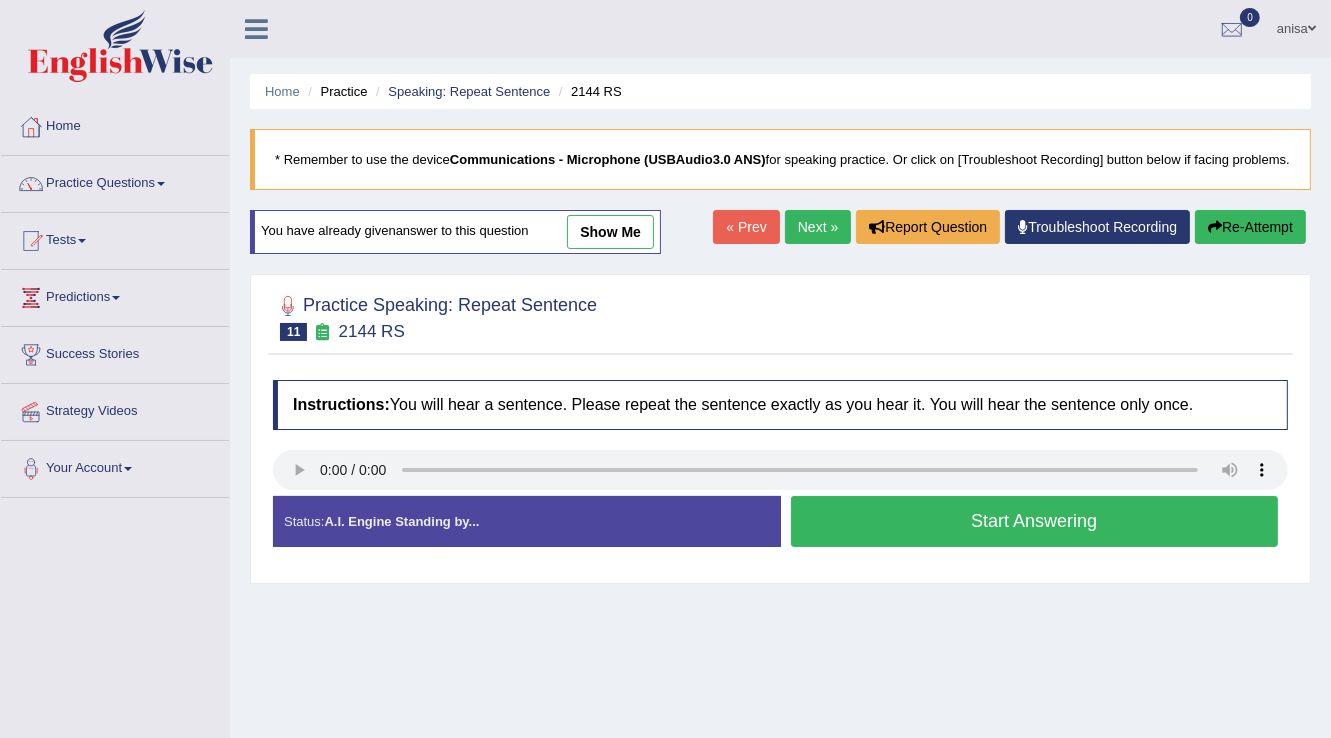 click on "Start Answering" at bounding box center (1035, 521) 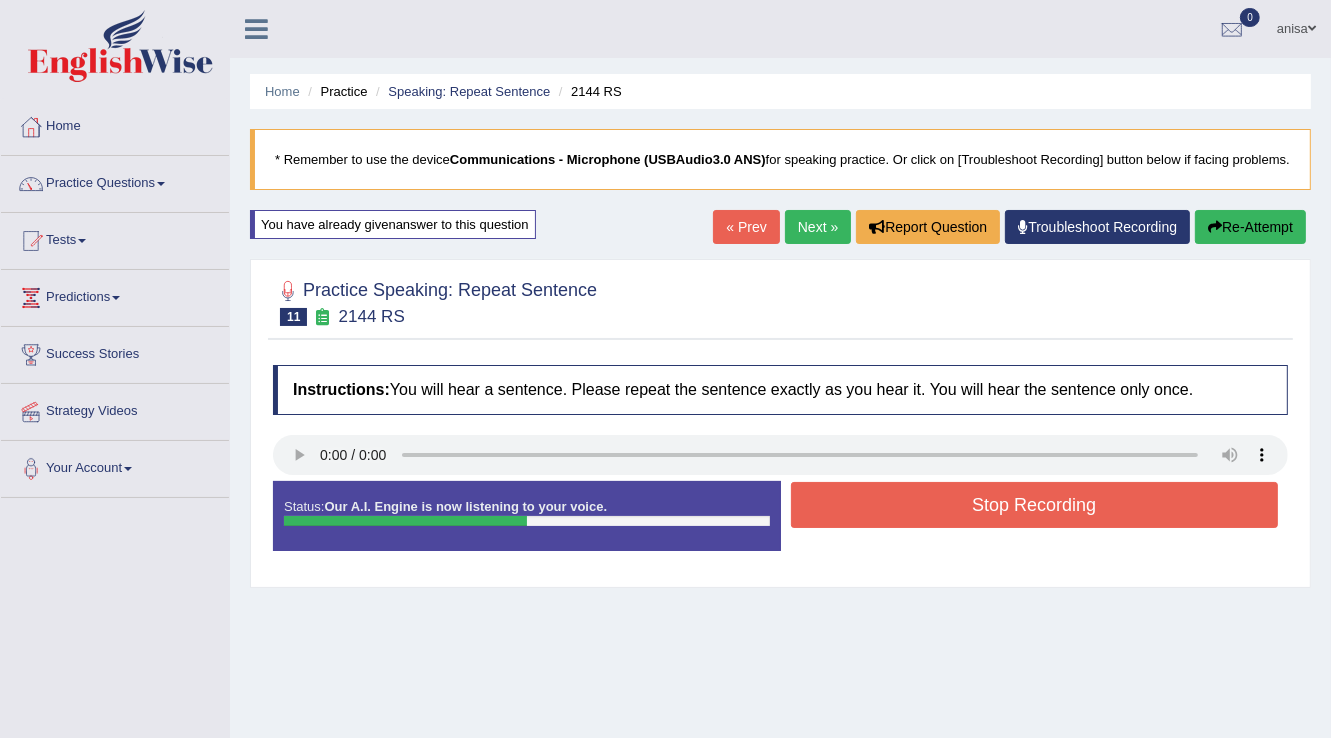 click on "Stop Recording" at bounding box center [1035, 505] 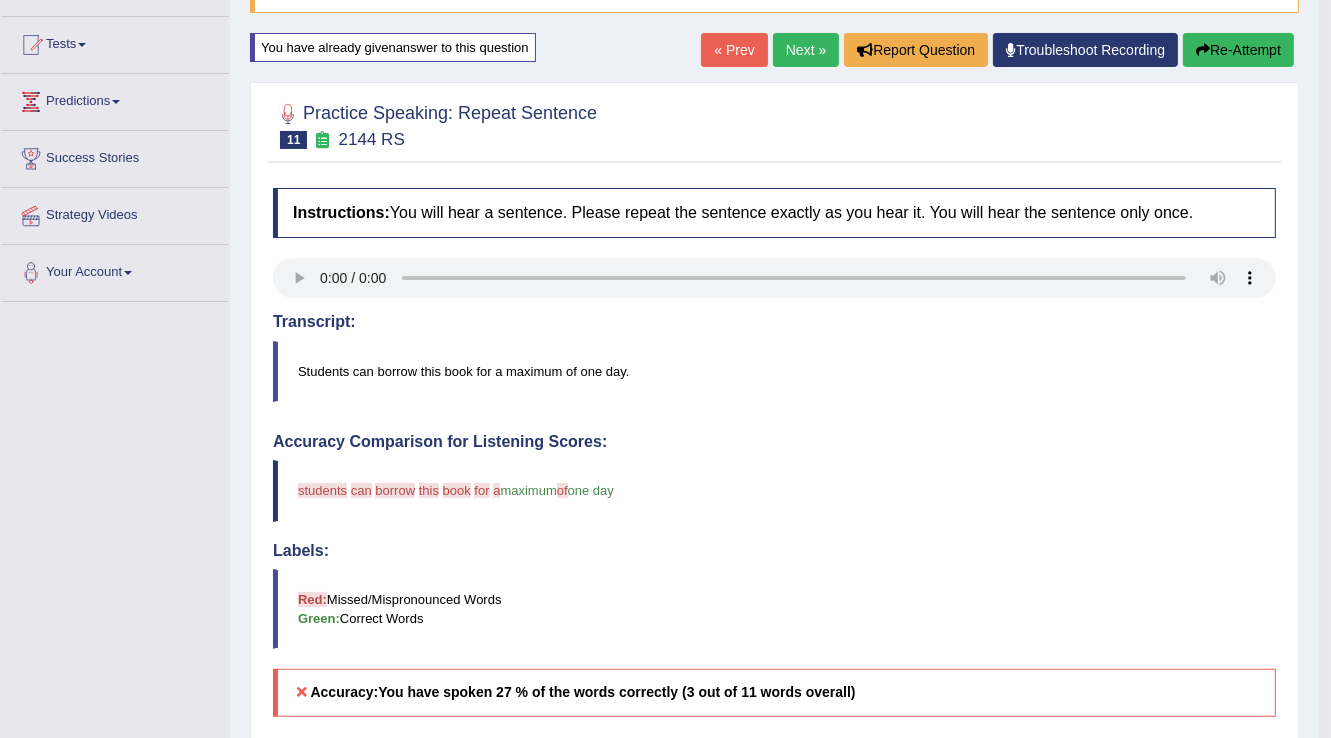 scroll, scrollTop: 0, scrollLeft: 0, axis: both 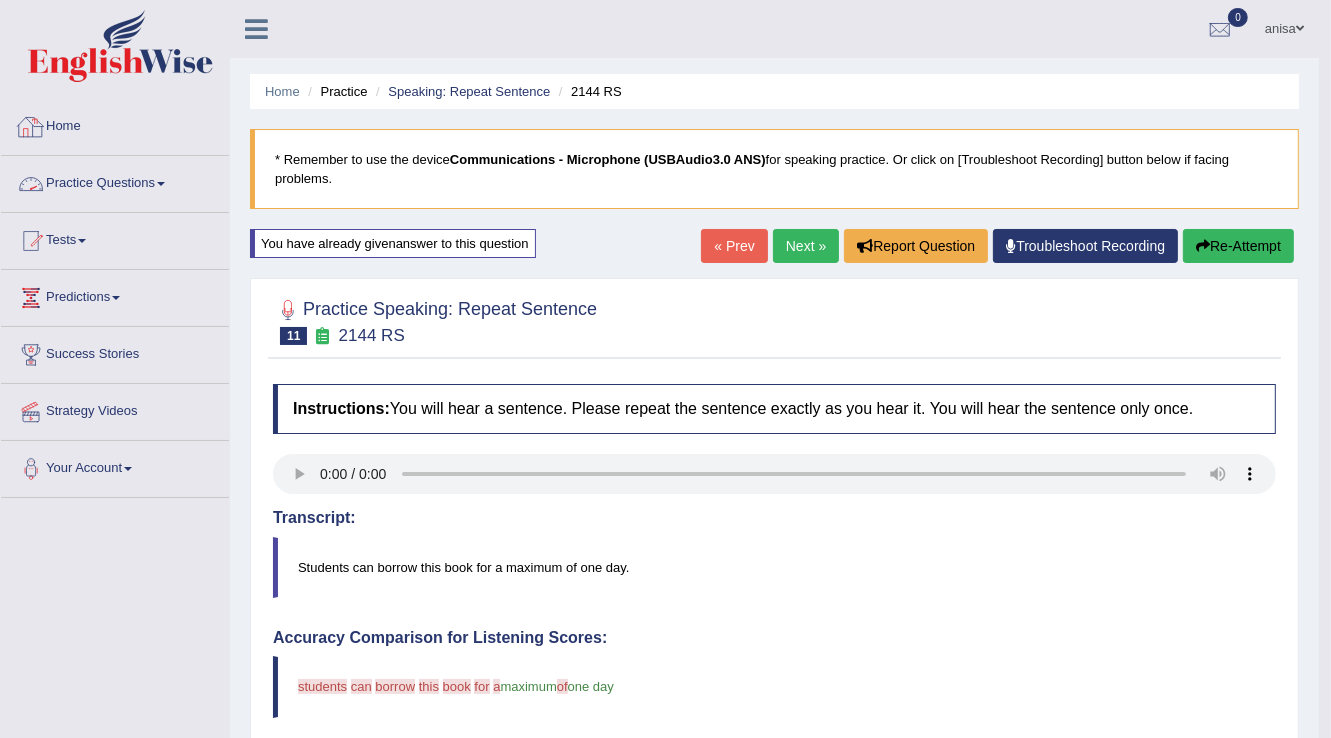 click on "Practice Questions" at bounding box center (115, 181) 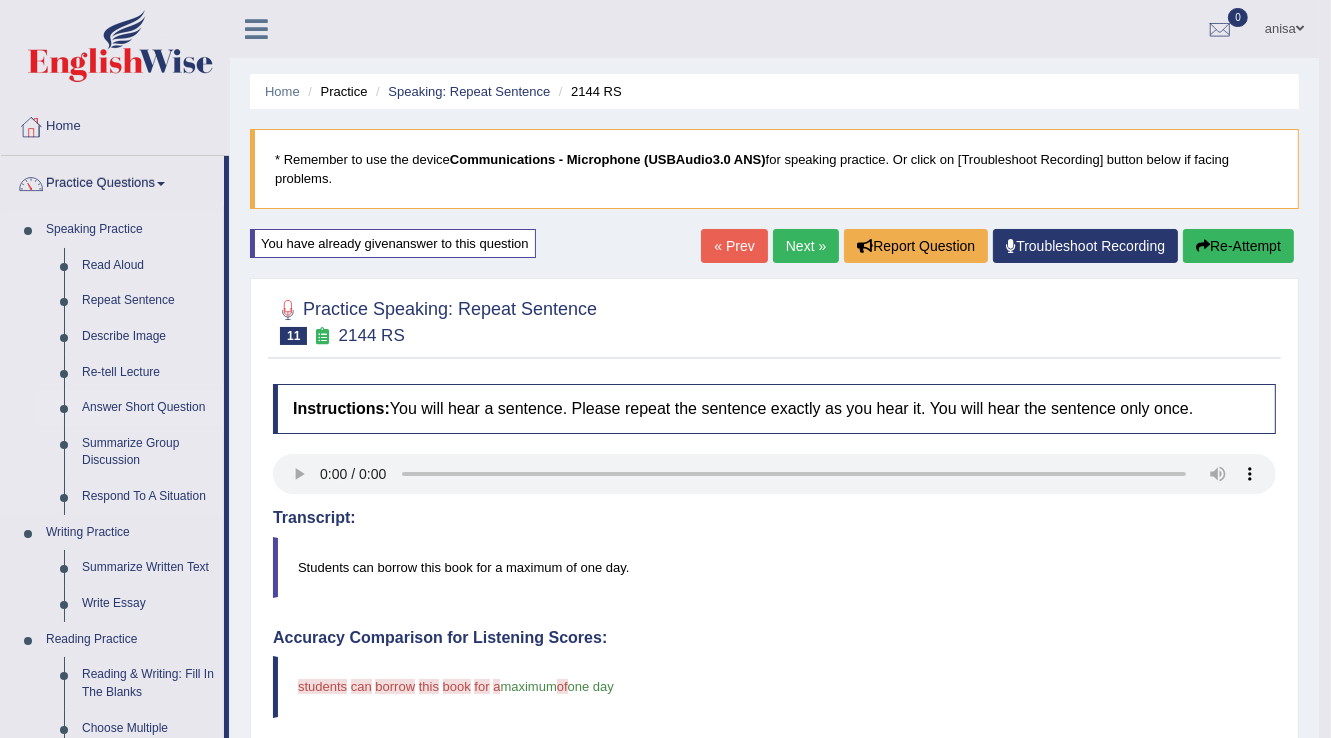 click on "Answer Short Question" at bounding box center [148, 408] 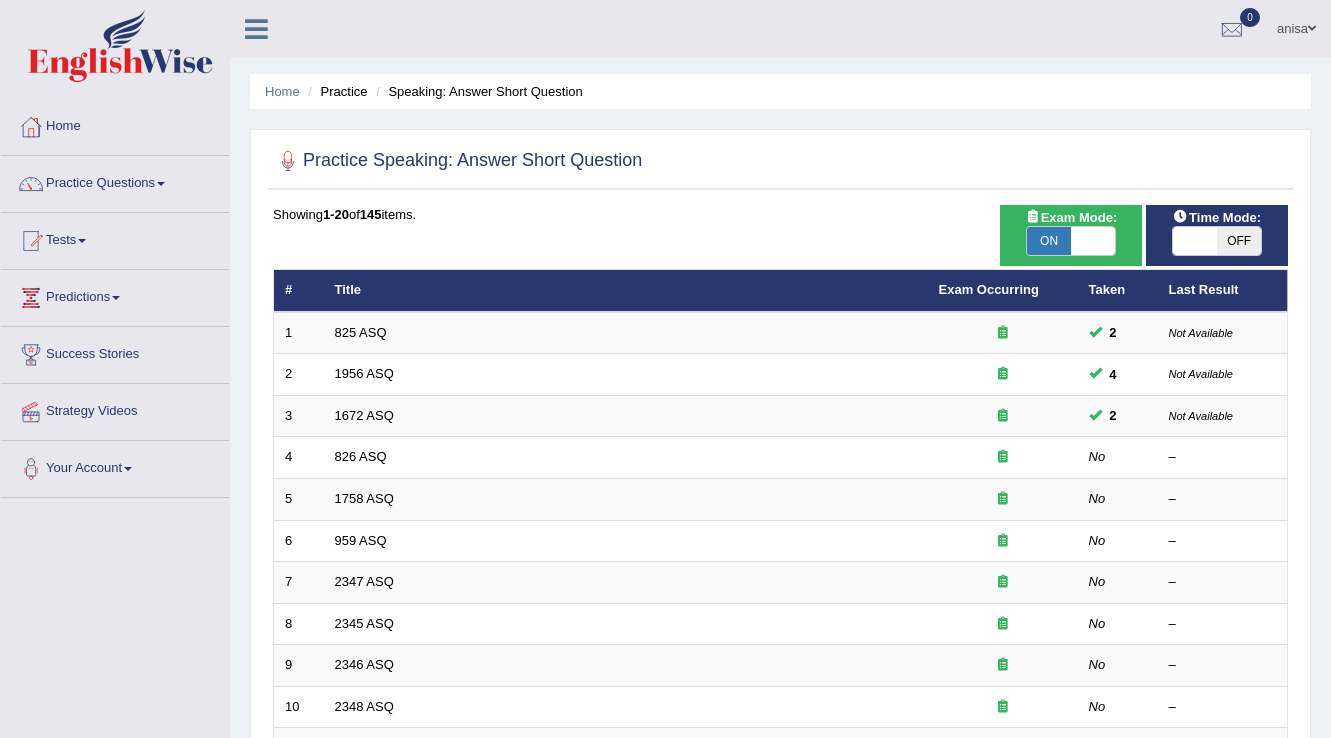 scroll, scrollTop: 0, scrollLeft: 0, axis: both 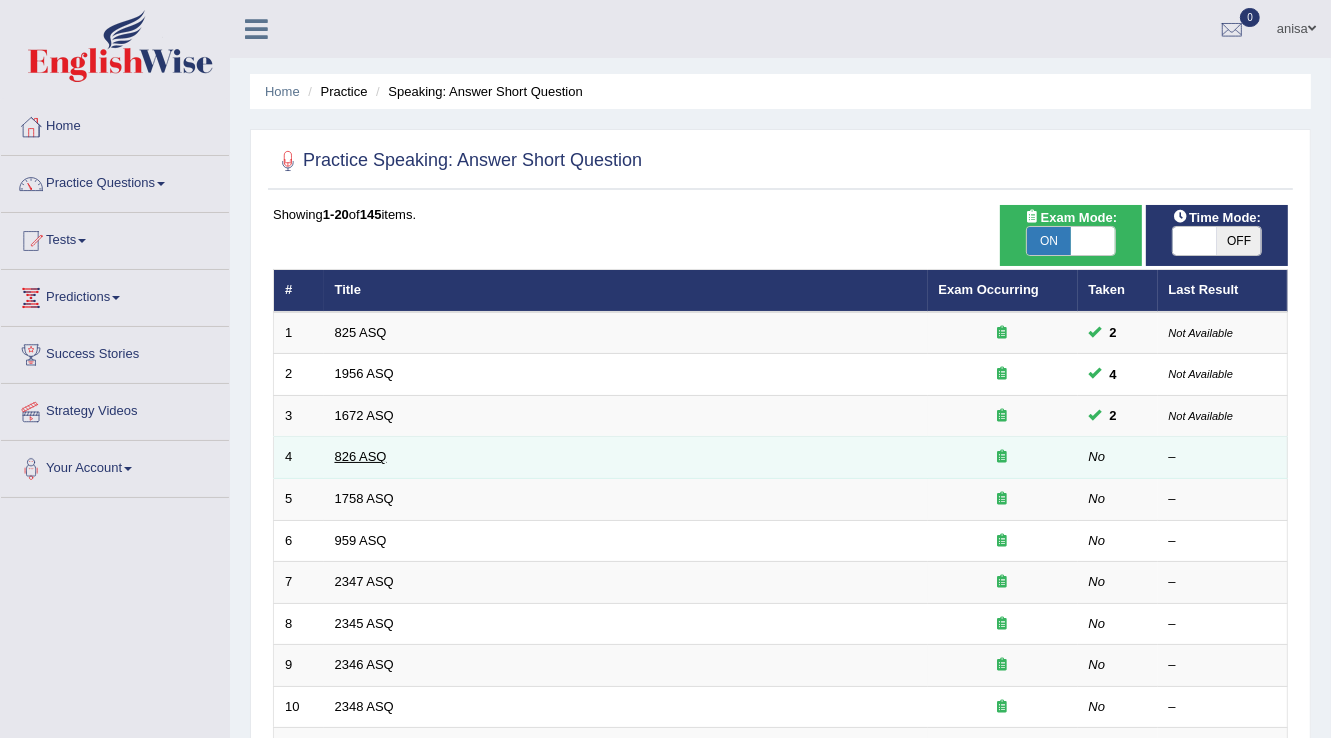 click on "826 ASQ" at bounding box center [361, 456] 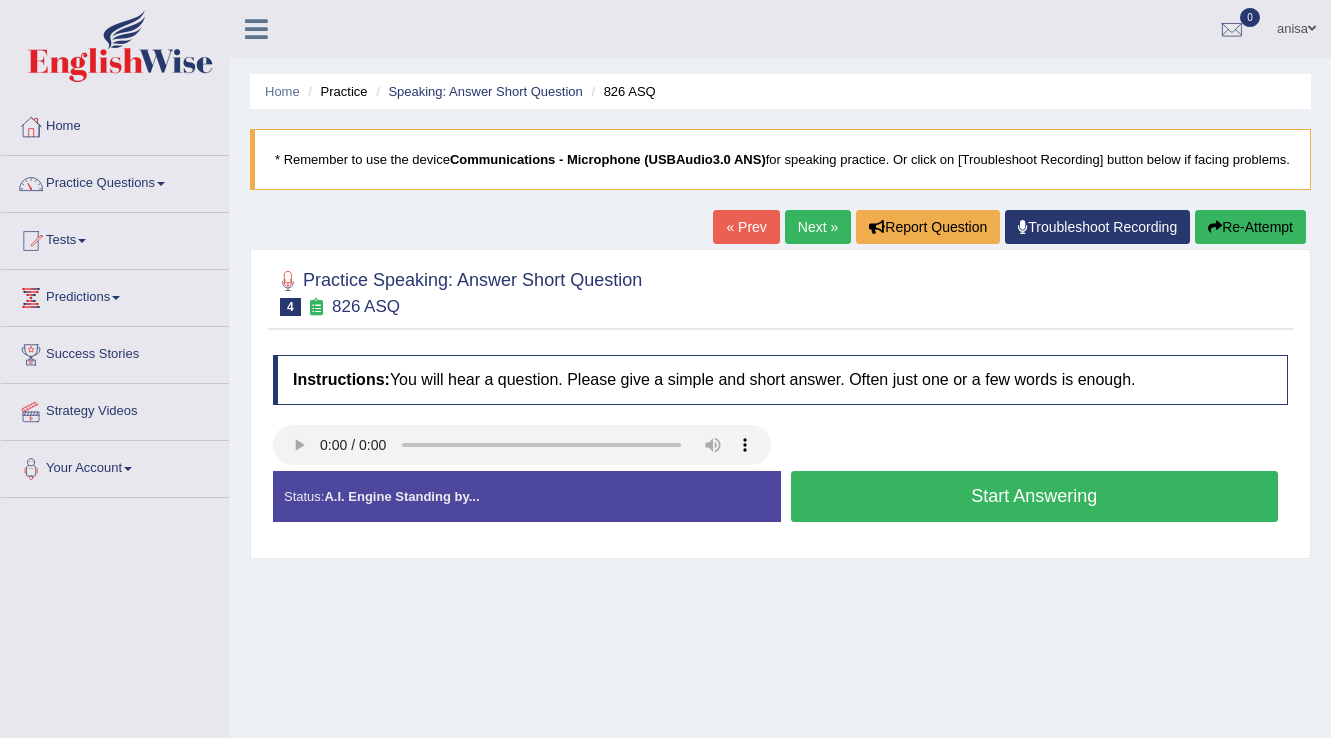 scroll, scrollTop: 0, scrollLeft: 0, axis: both 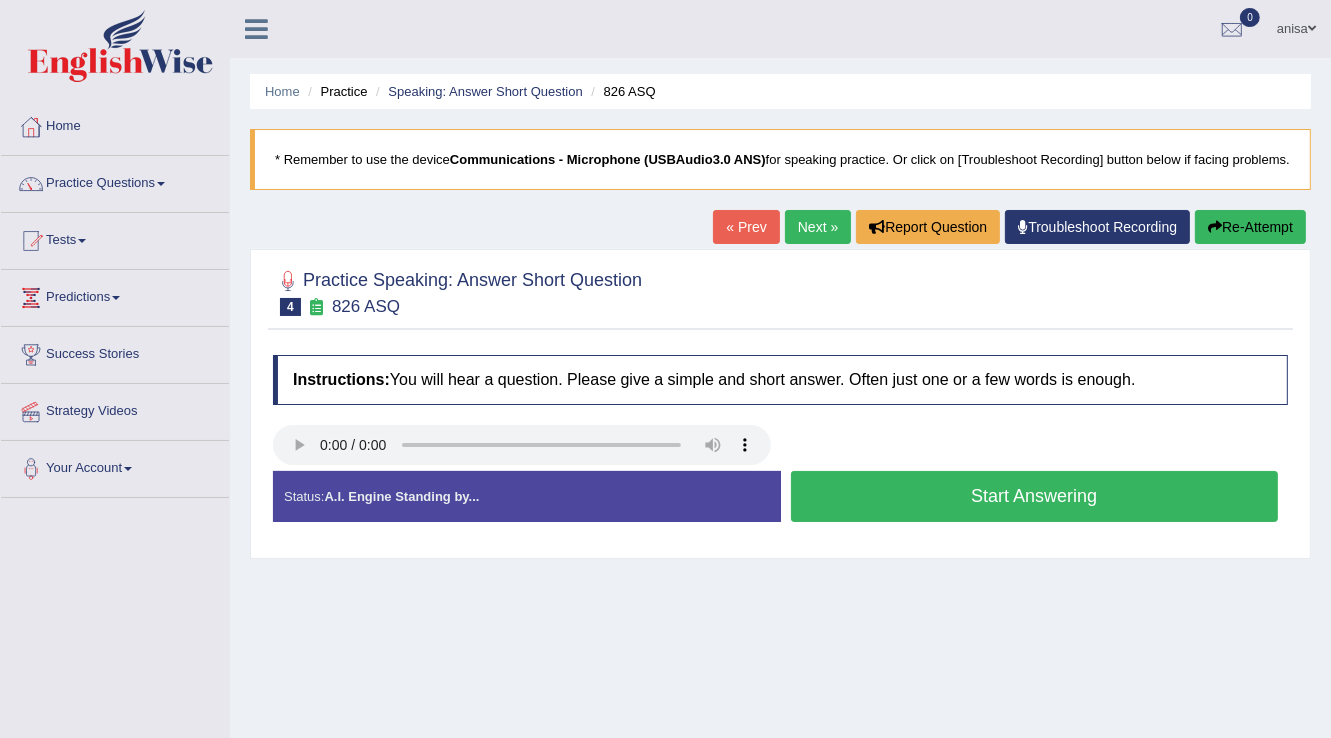 click on "Start Answering" at bounding box center [1035, 496] 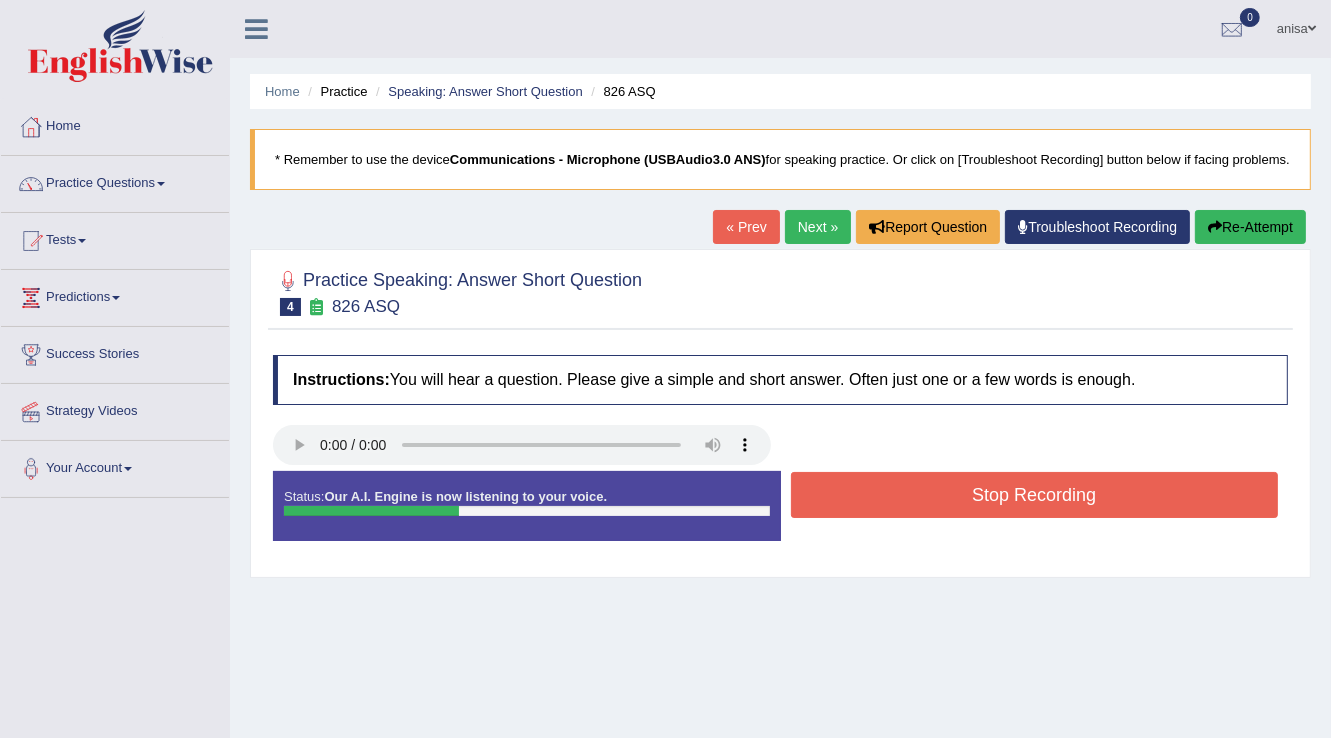 drag, startPoint x: 996, startPoint y: 521, endPoint x: 979, endPoint y: 521, distance: 17 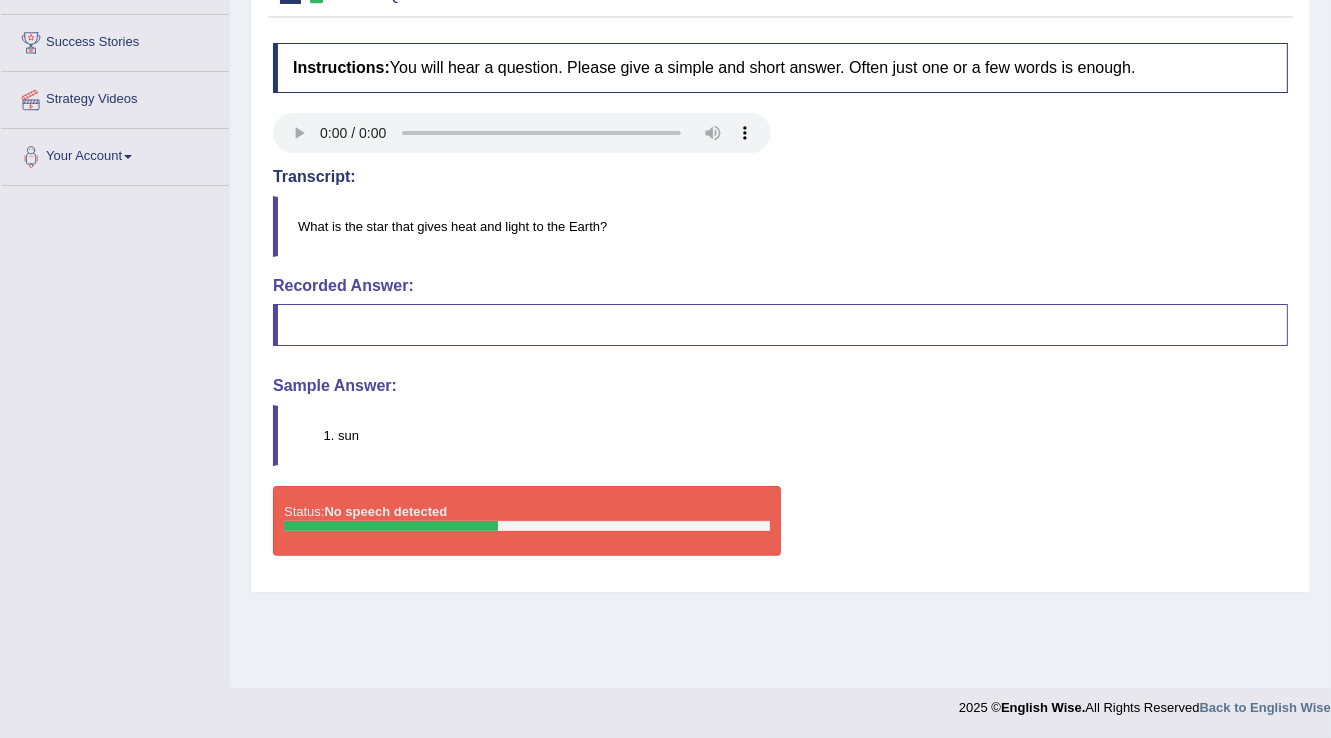scroll, scrollTop: 0, scrollLeft: 0, axis: both 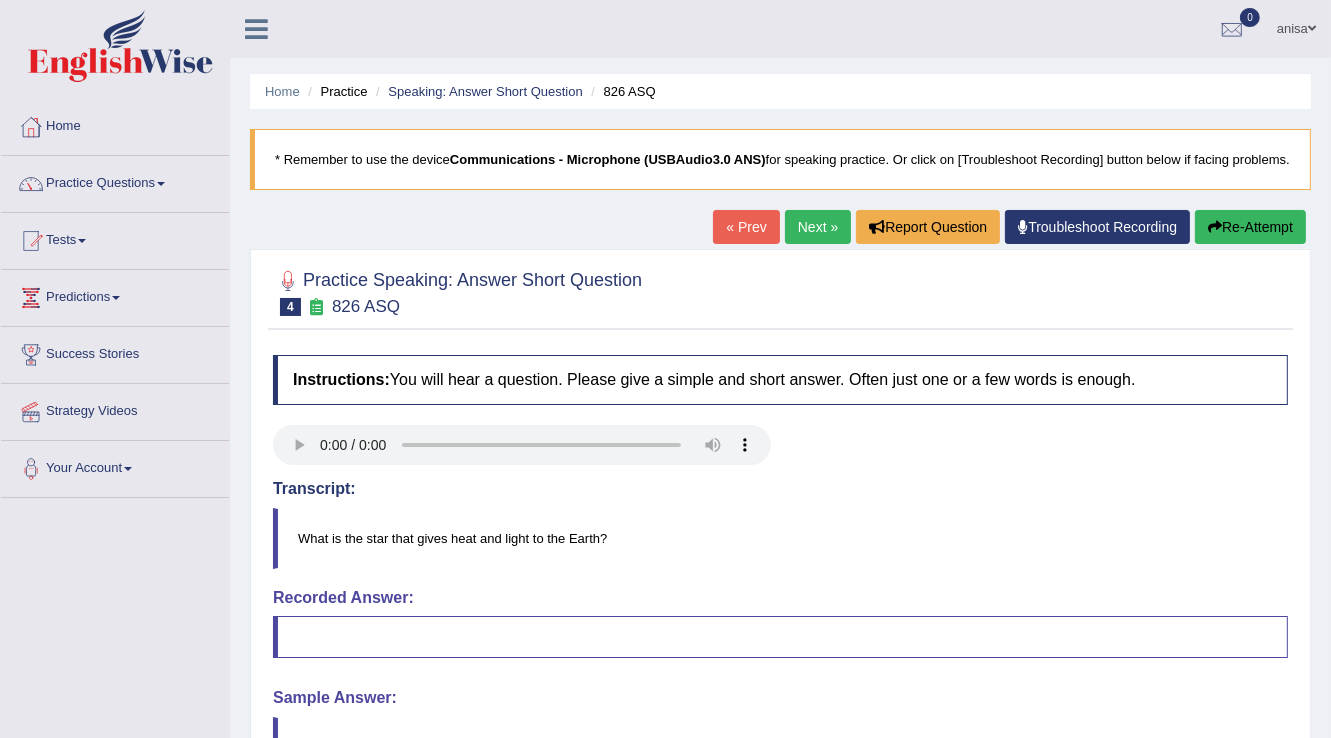 click on "« Prev" at bounding box center (746, 227) 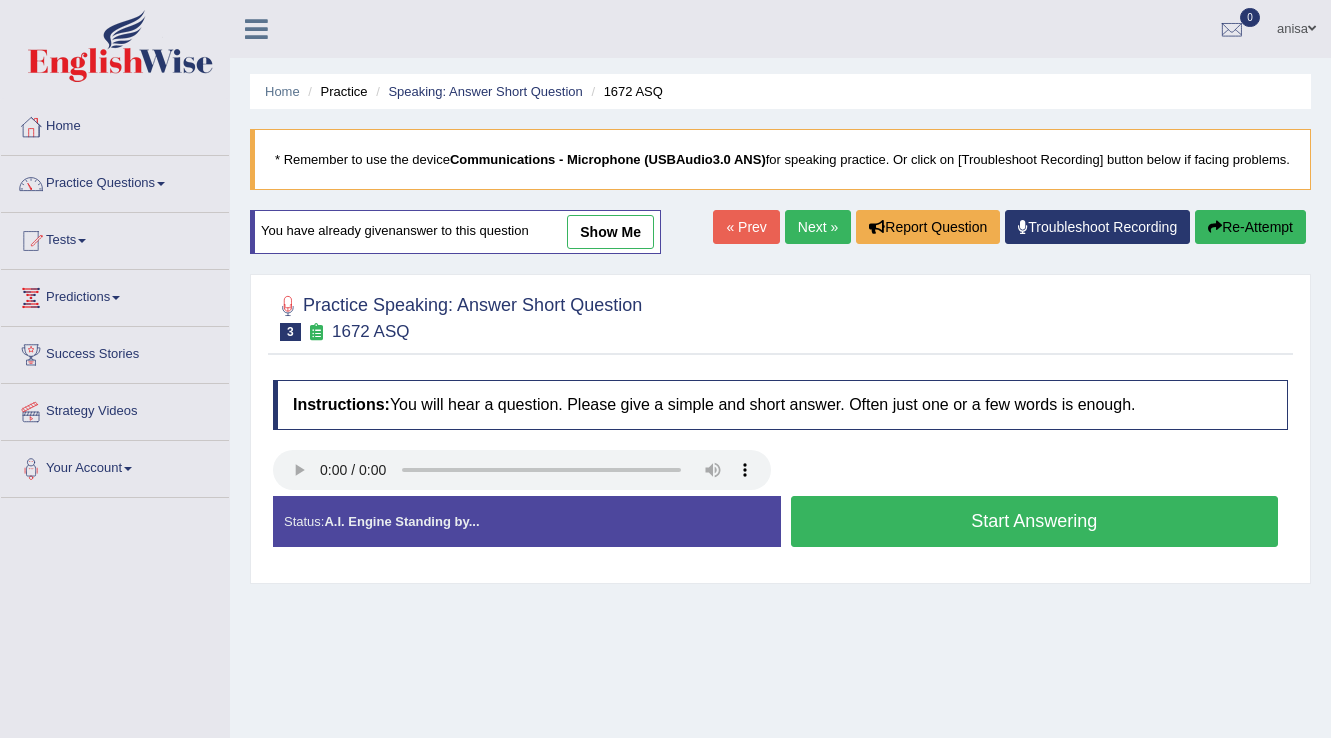 scroll, scrollTop: 0, scrollLeft: 0, axis: both 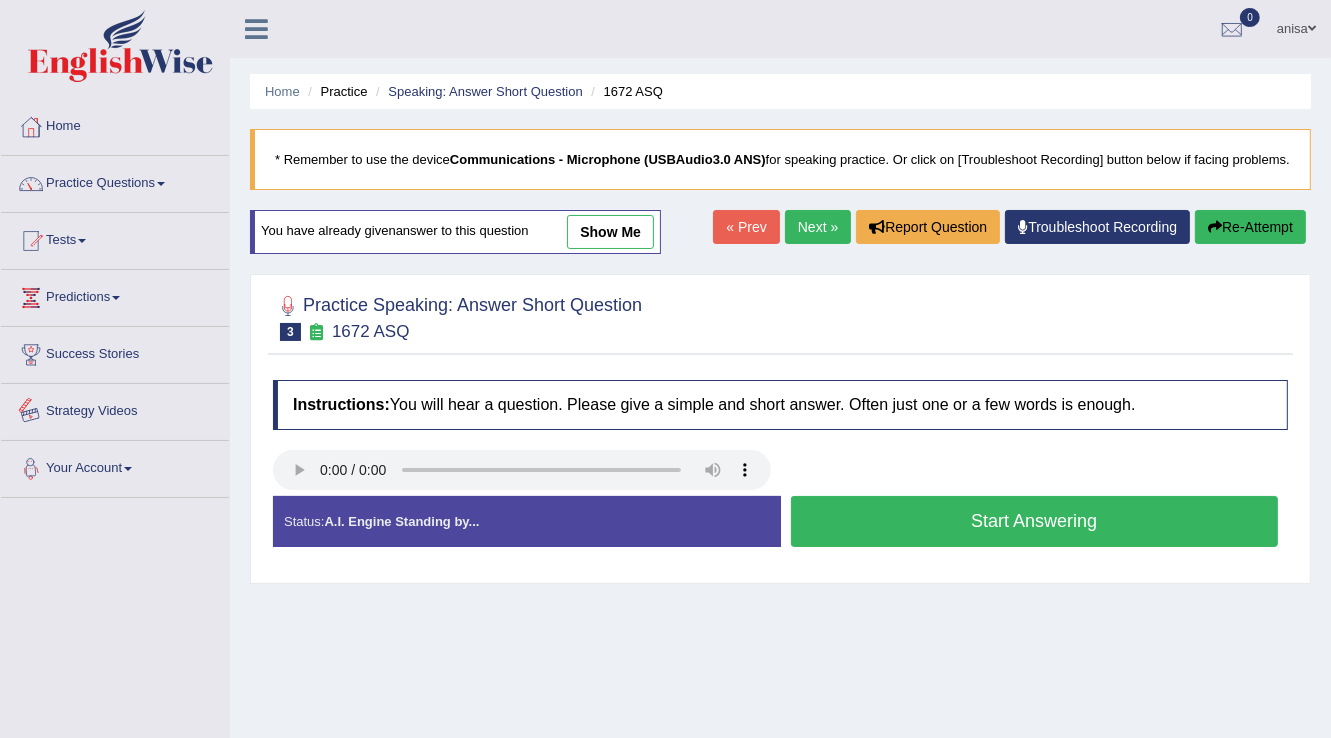 click at bounding box center [522, 470] 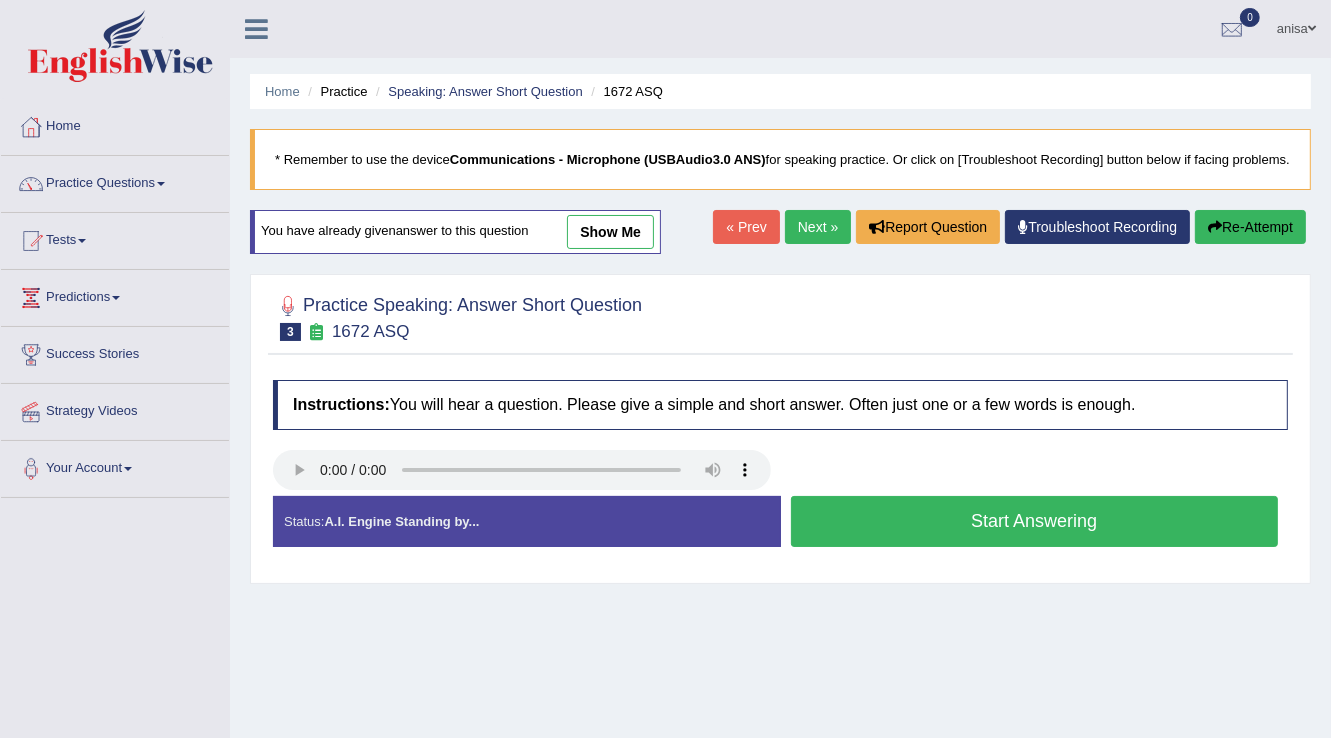 click on "« Prev" at bounding box center (746, 227) 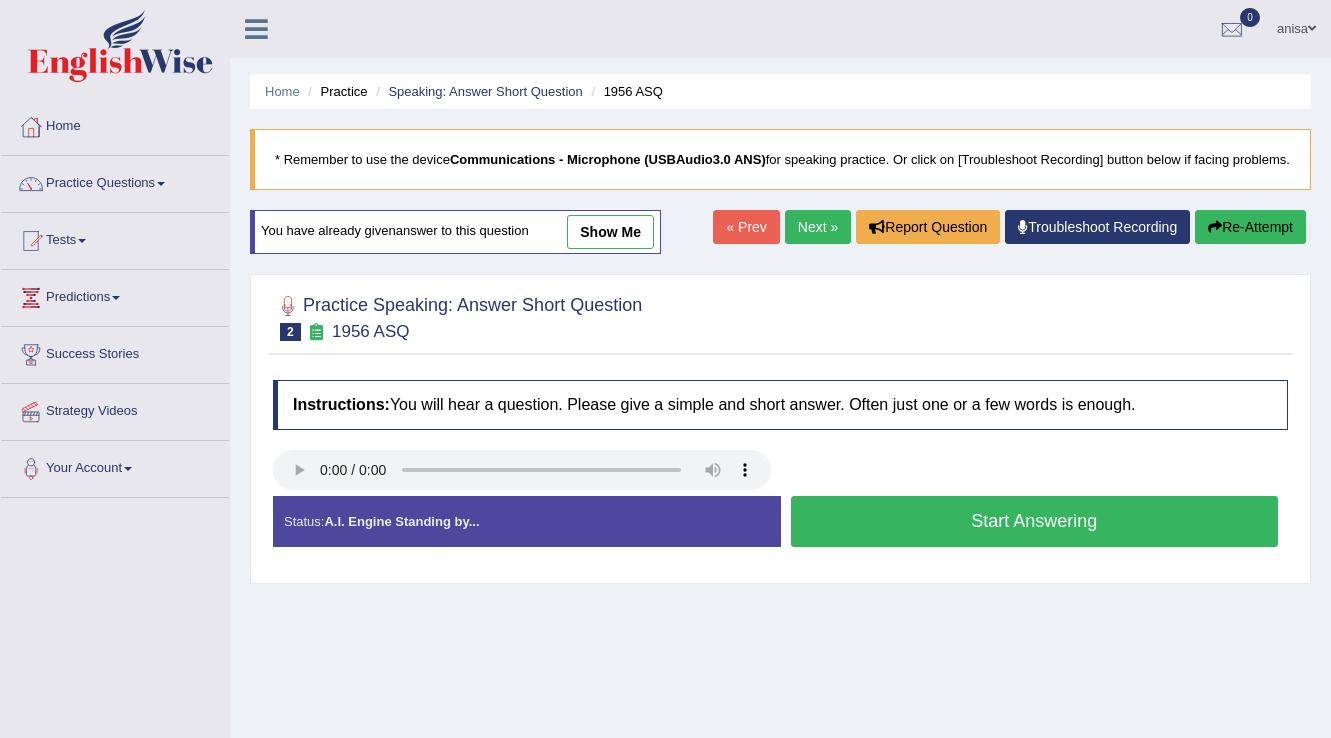 scroll, scrollTop: 0, scrollLeft: 0, axis: both 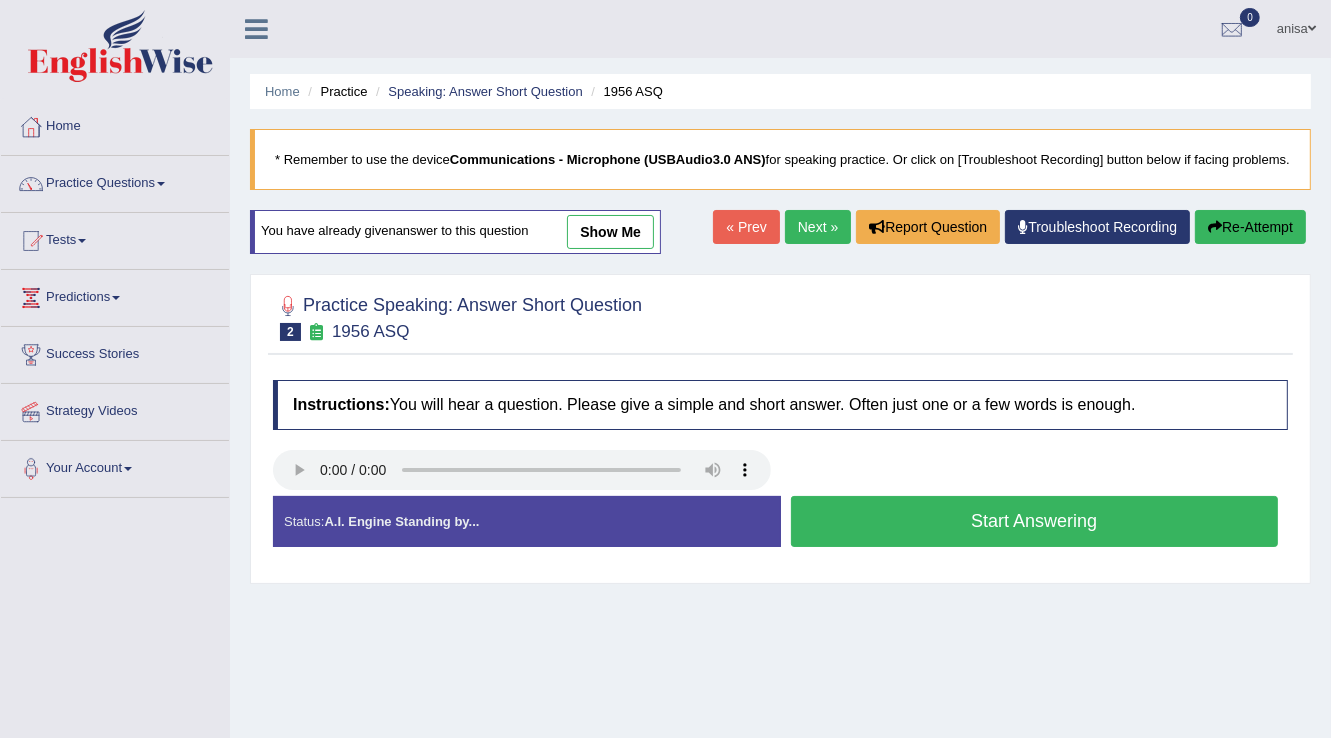 click on "Start Answering" at bounding box center (1035, 521) 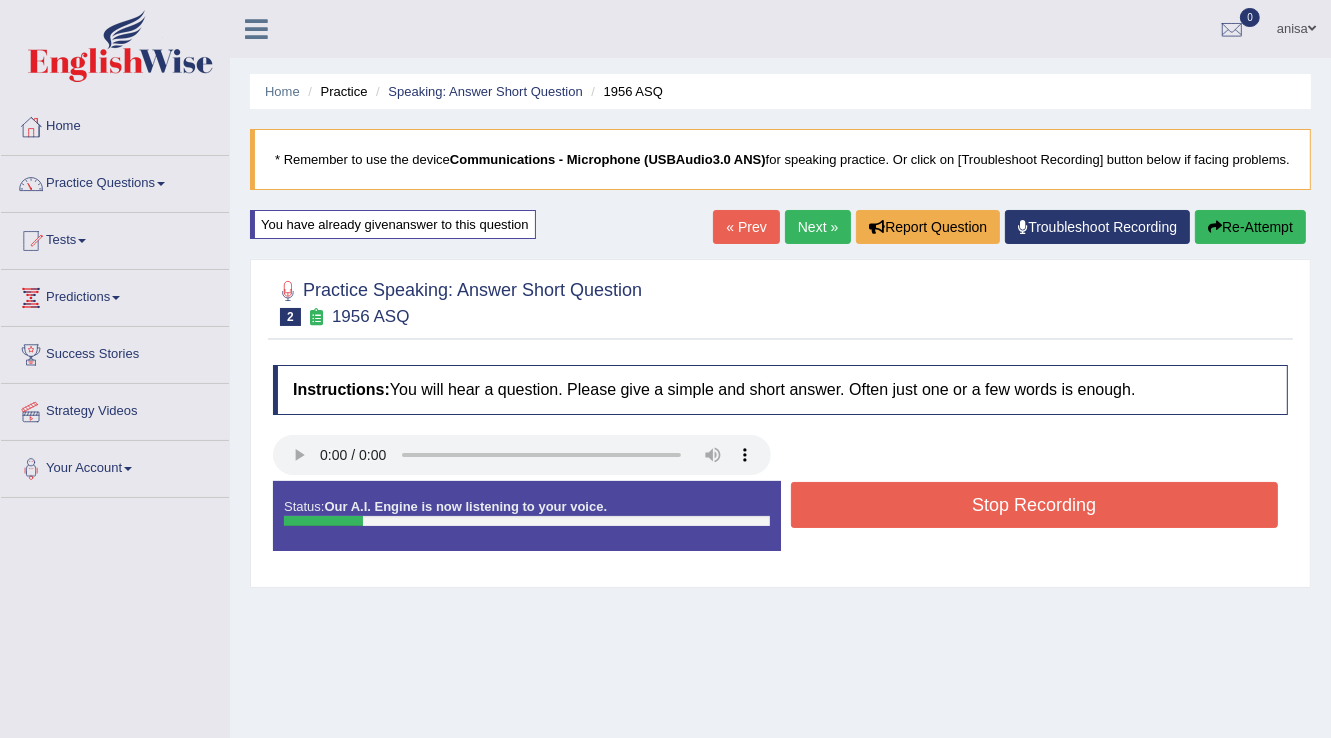 click on "Stop Recording" at bounding box center (1035, 505) 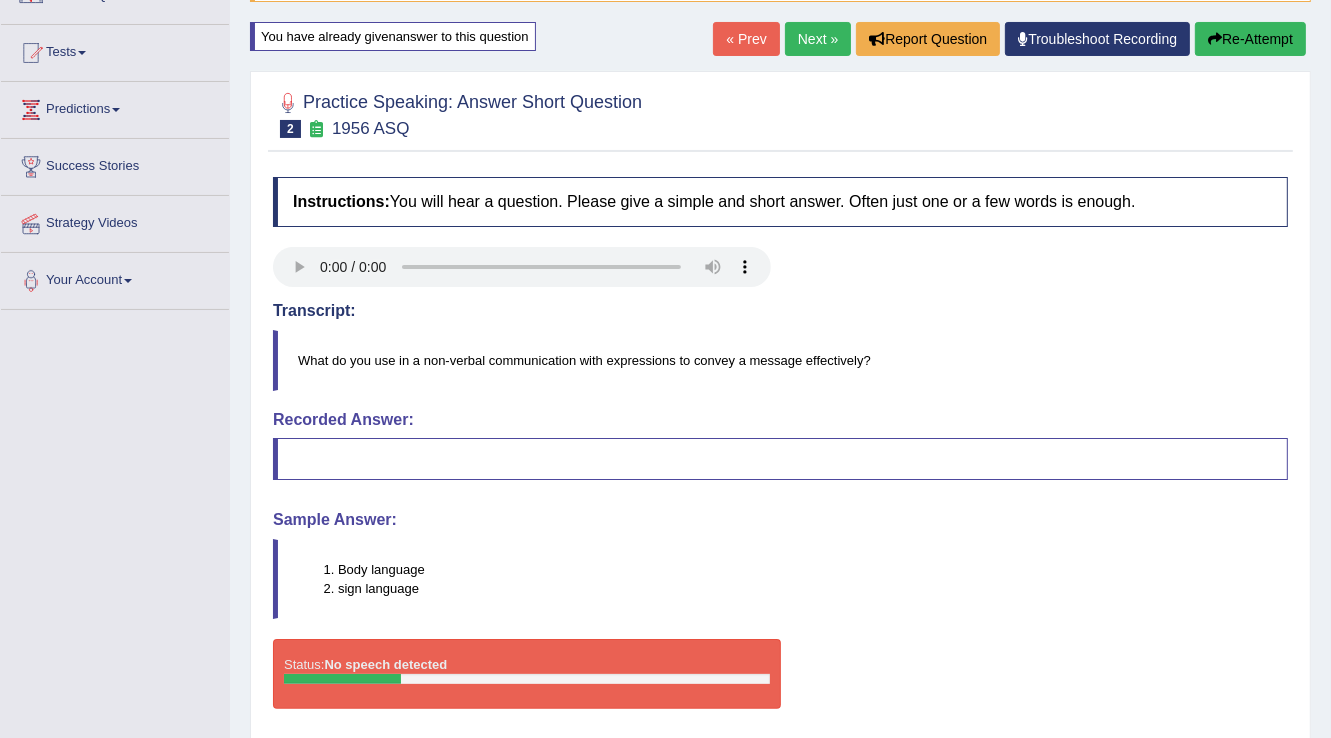 scroll, scrollTop: 0, scrollLeft: 0, axis: both 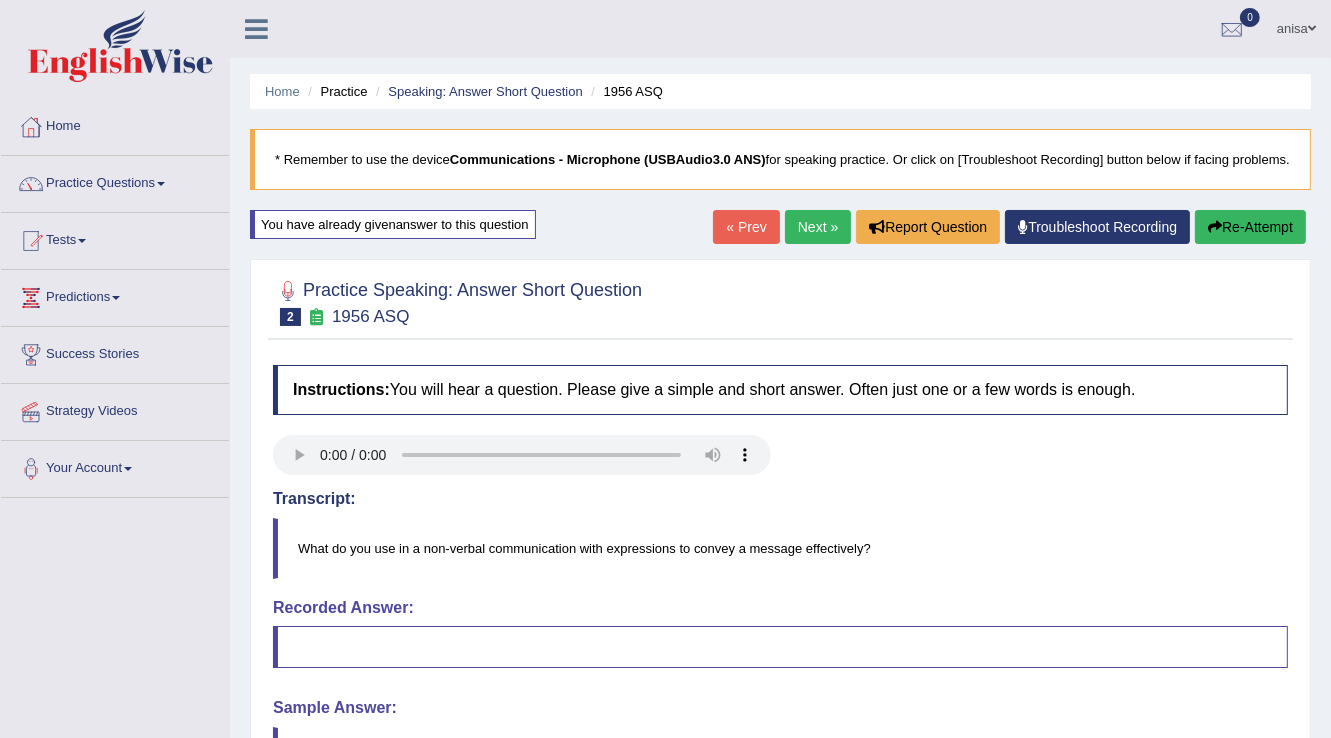 click on "« Prev" at bounding box center [746, 227] 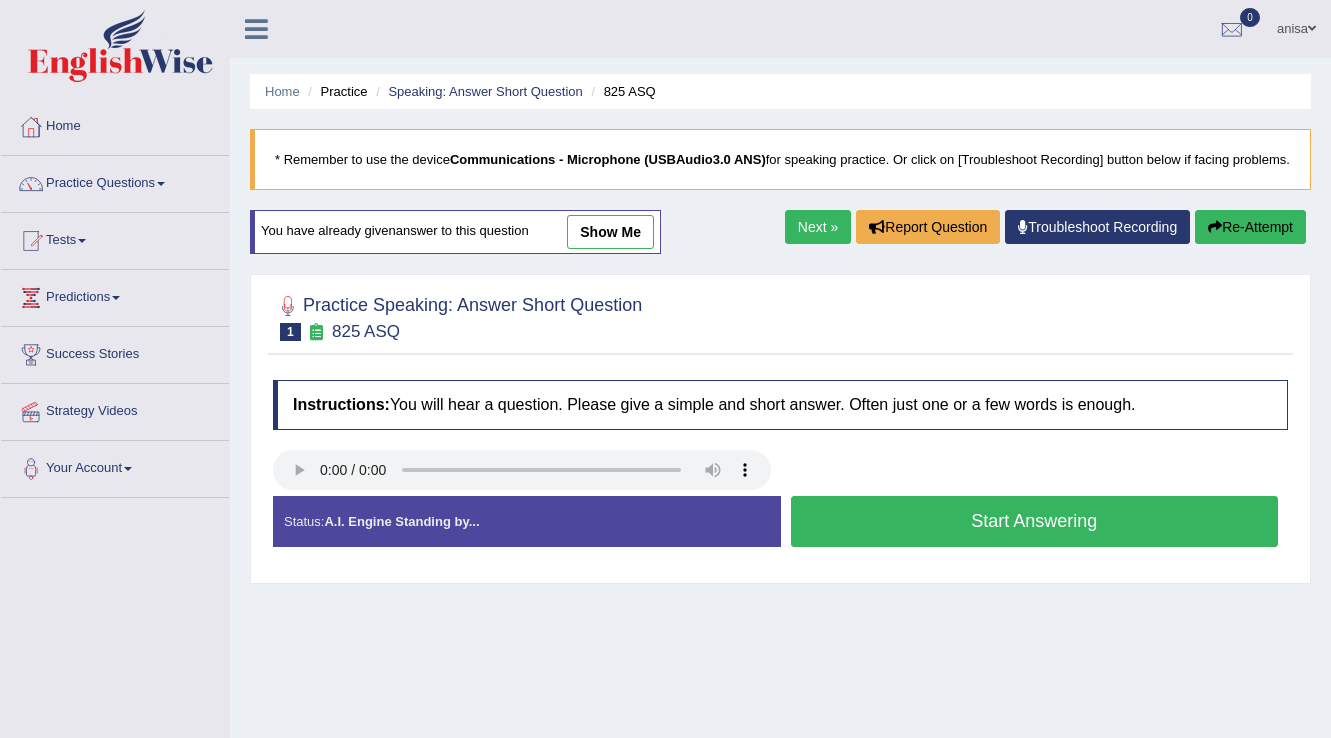 scroll, scrollTop: 0, scrollLeft: 0, axis: both 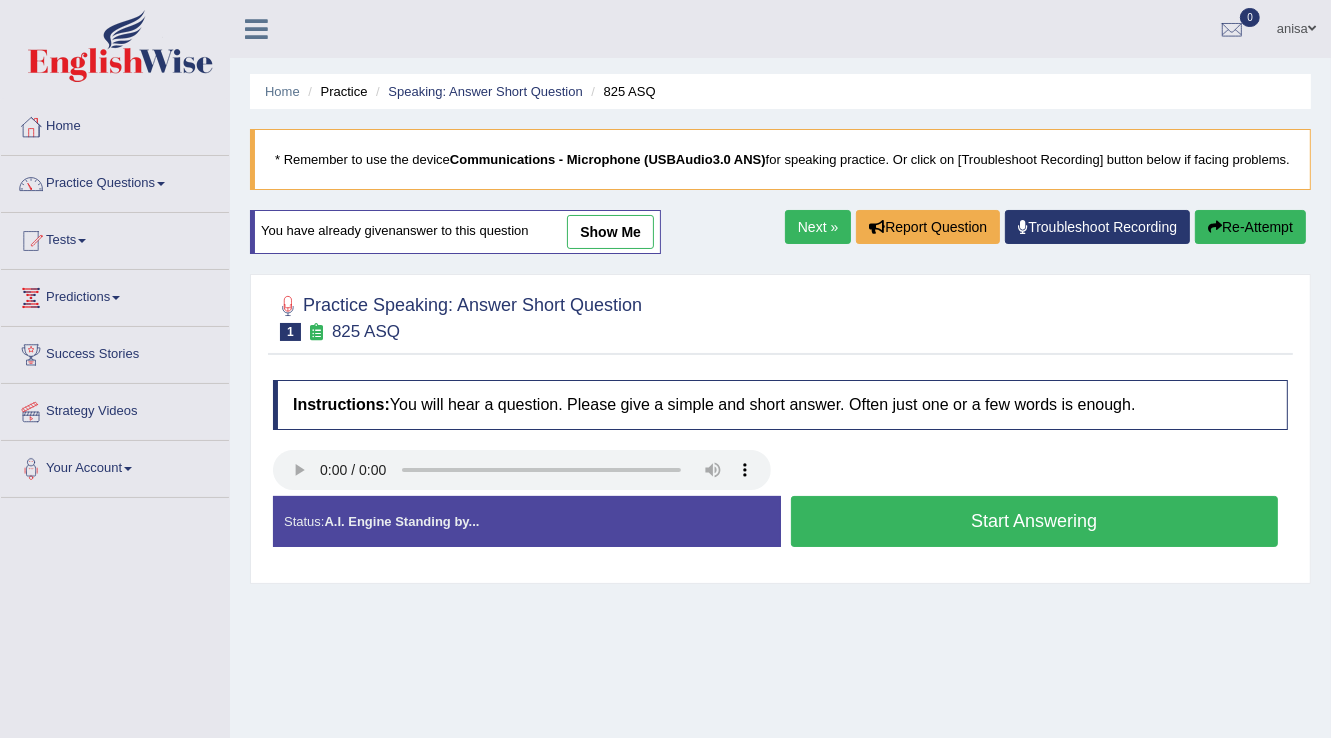 click on "Next »" at bounding box center (818, 227) 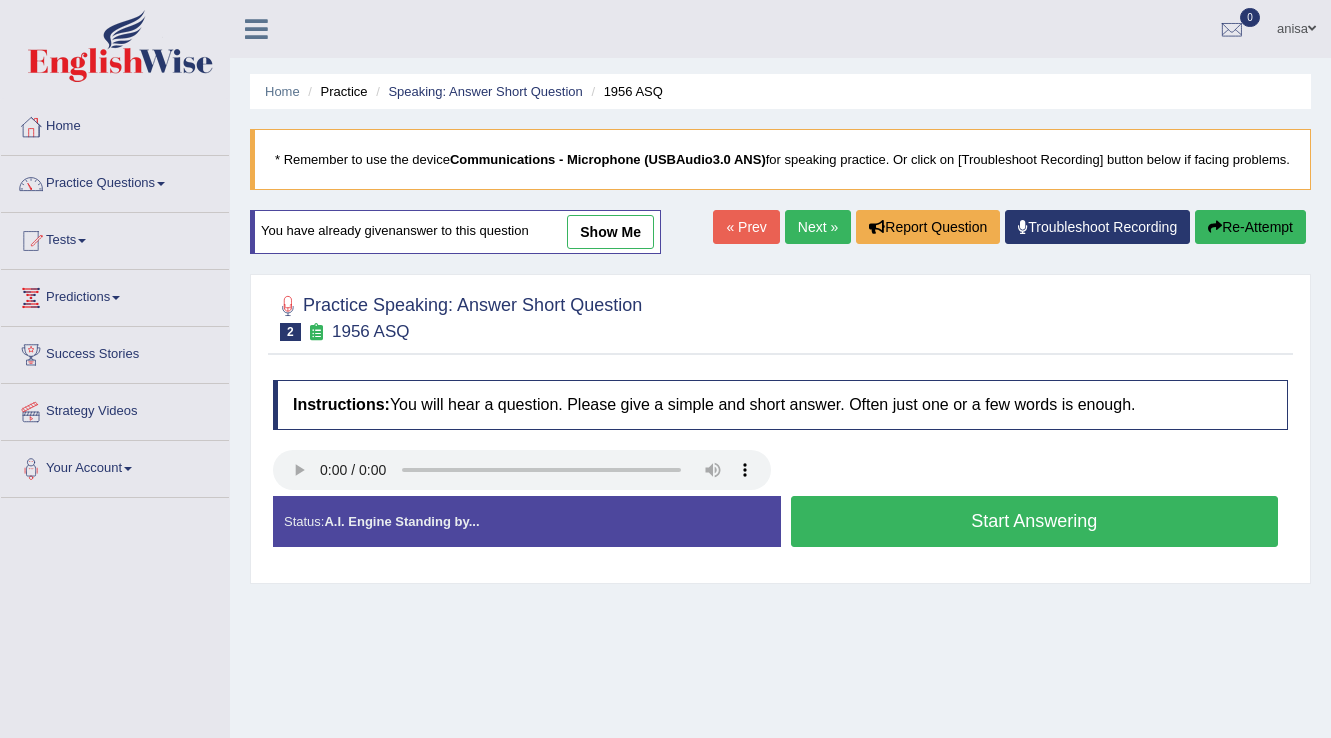 scroll, scrollTop: 0, scrollLeft: 0, axis: both 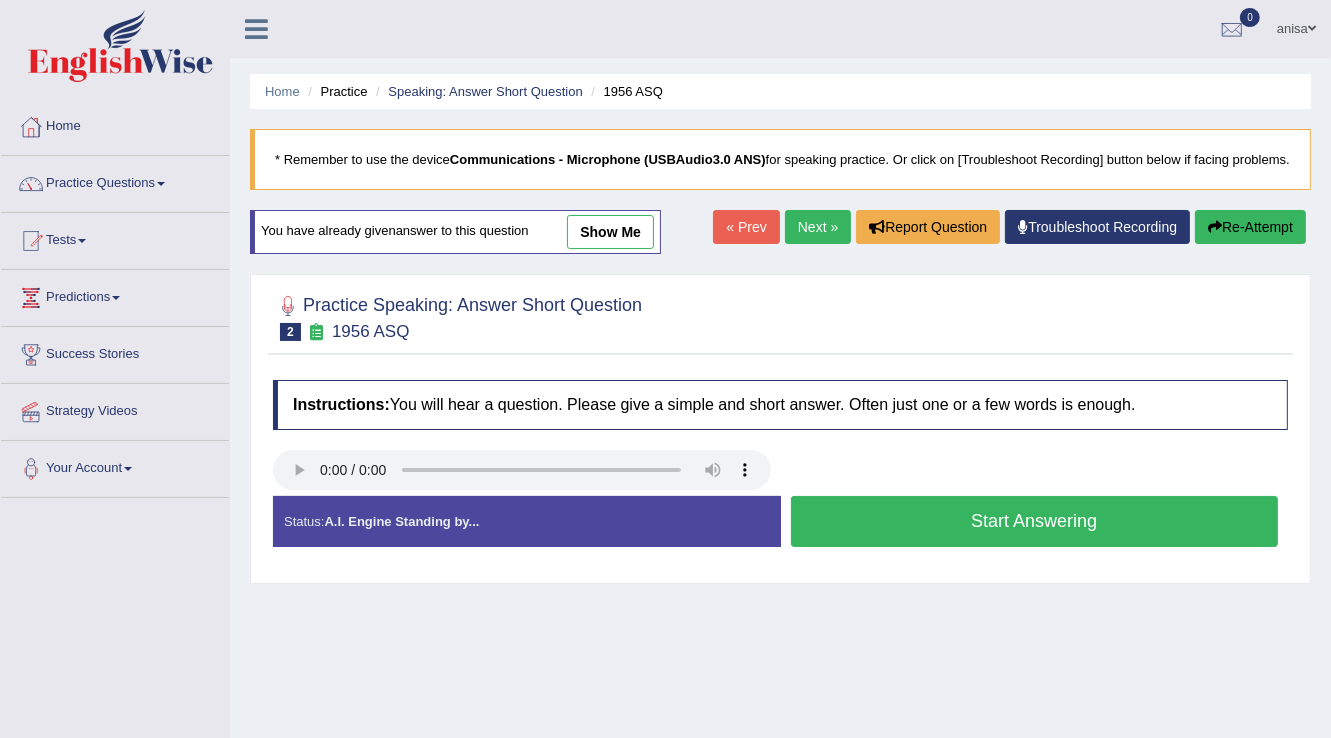 click on "Start Answering" at bounding box center (1035, 521) 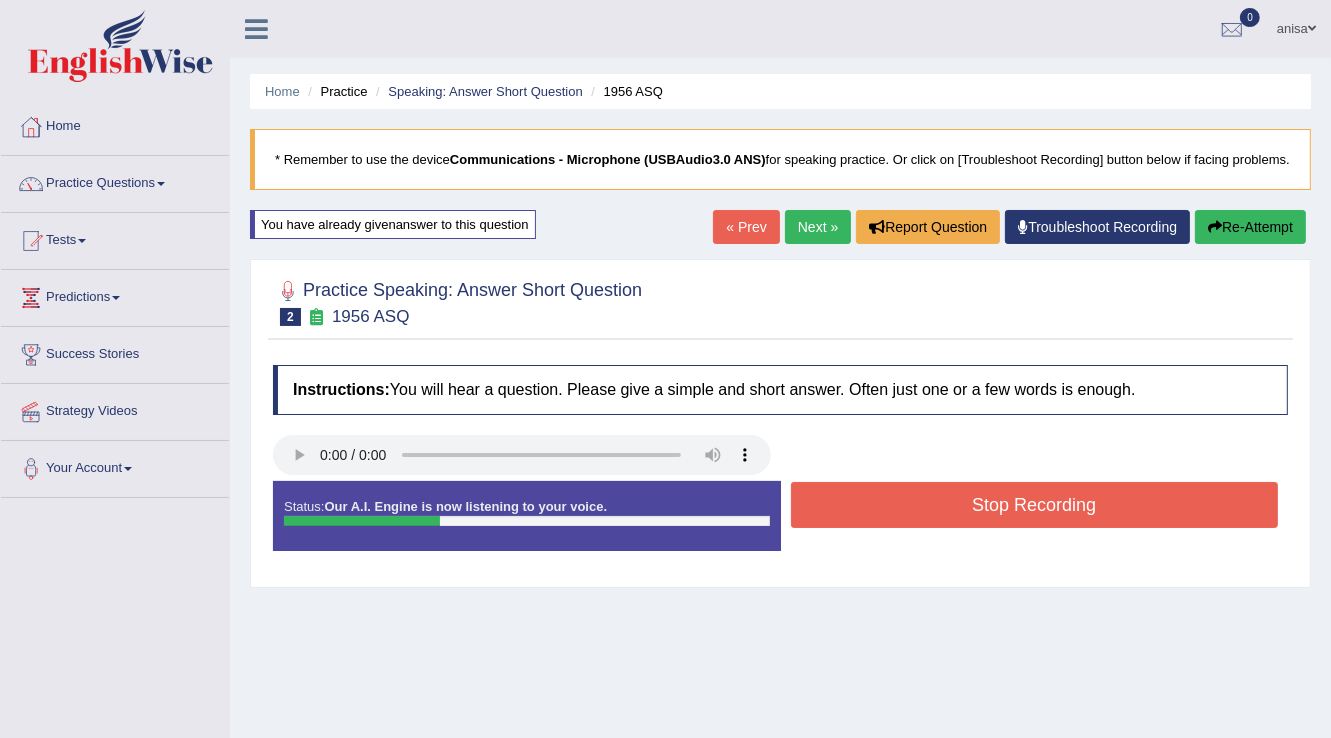click on "Stop Recording" at bounding box center [1035, 505] 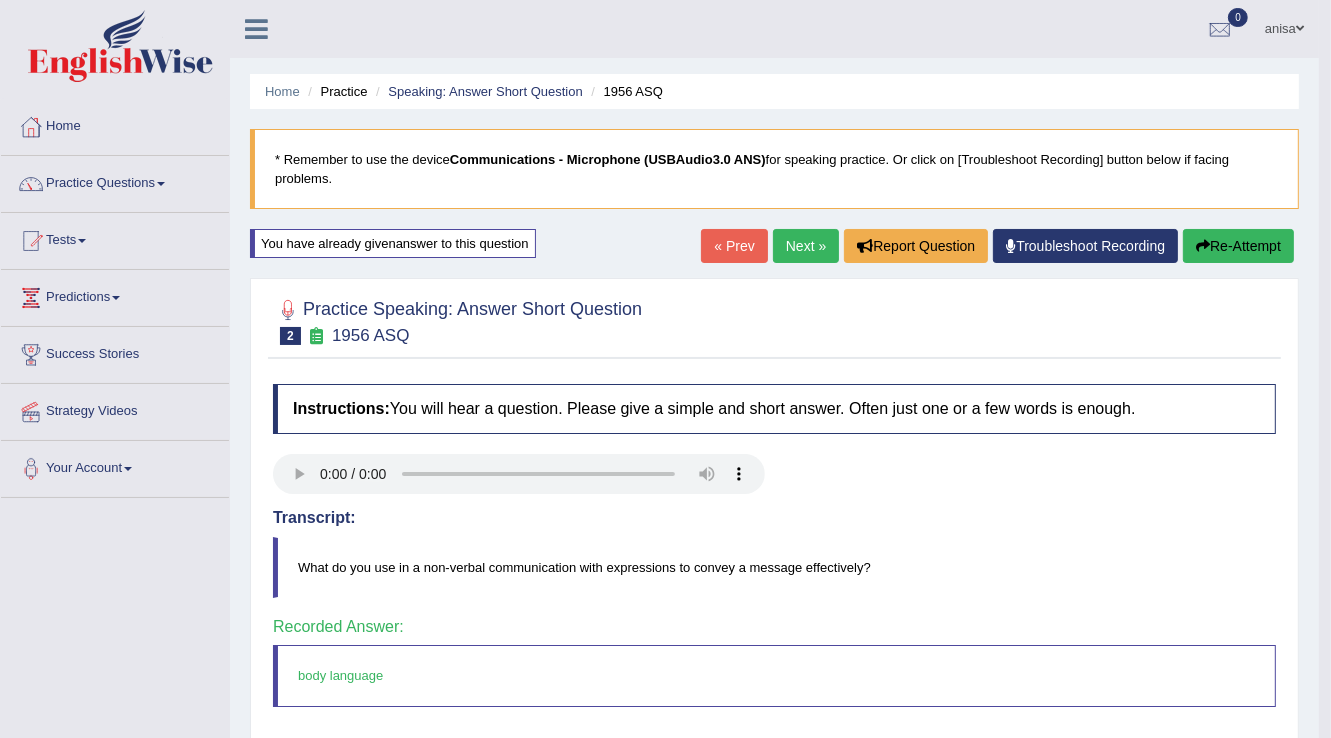 click on "Next »" at bounding box center (806, 246) 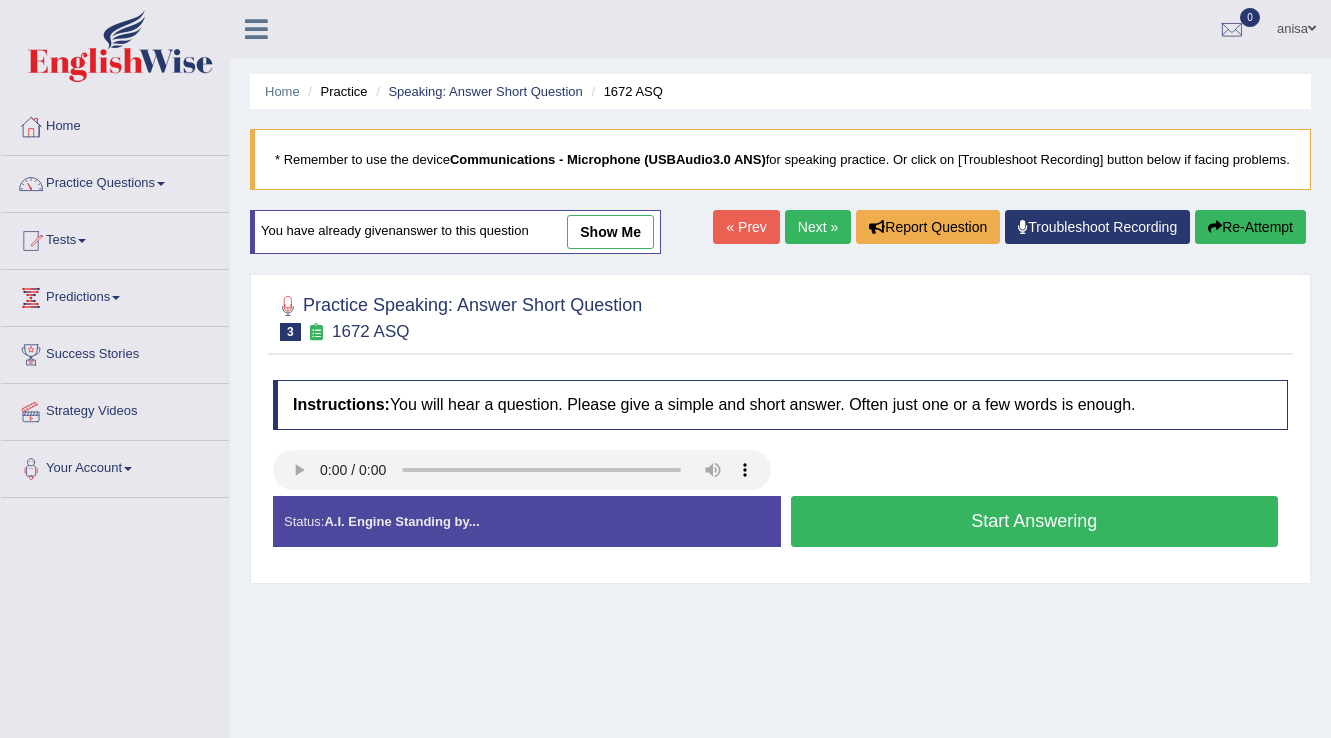 scroll, scrollTop: 0, scrollLeft: 0, axis: both 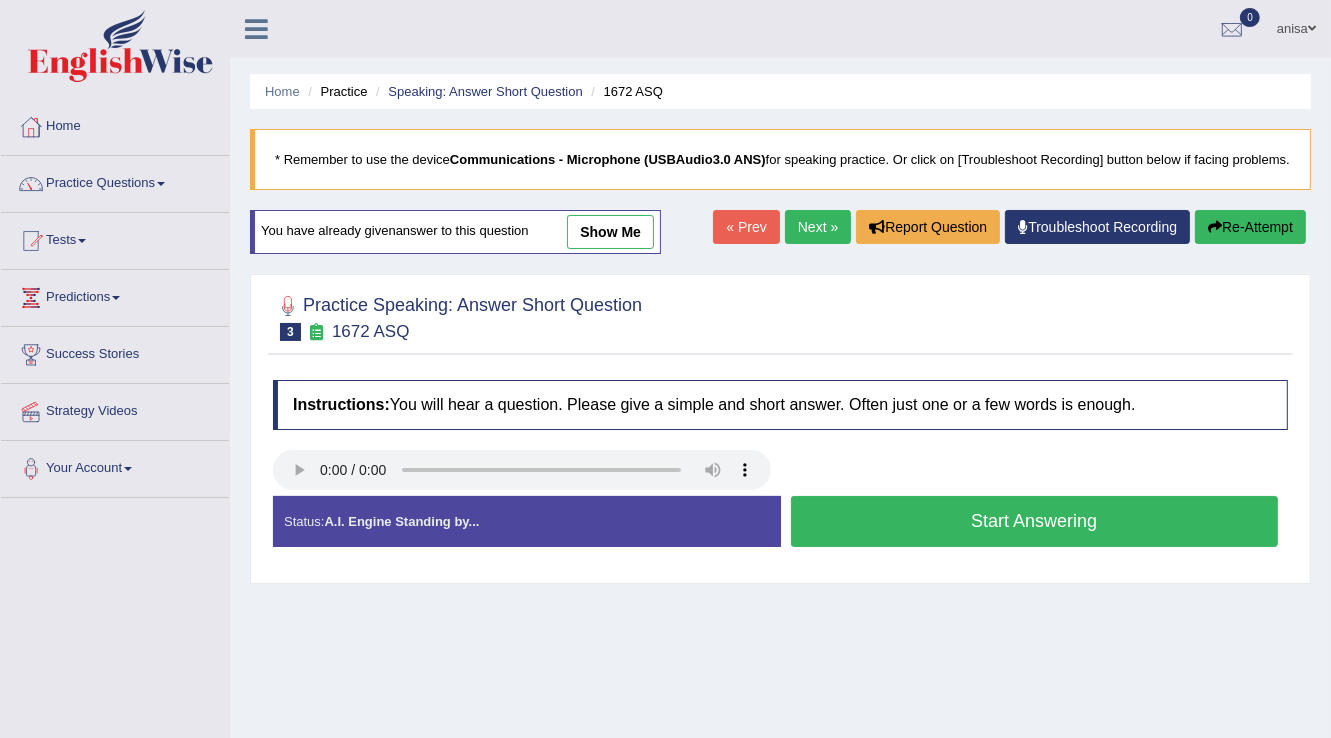 click on "Start Answering" at bounding box center (1035, 521) 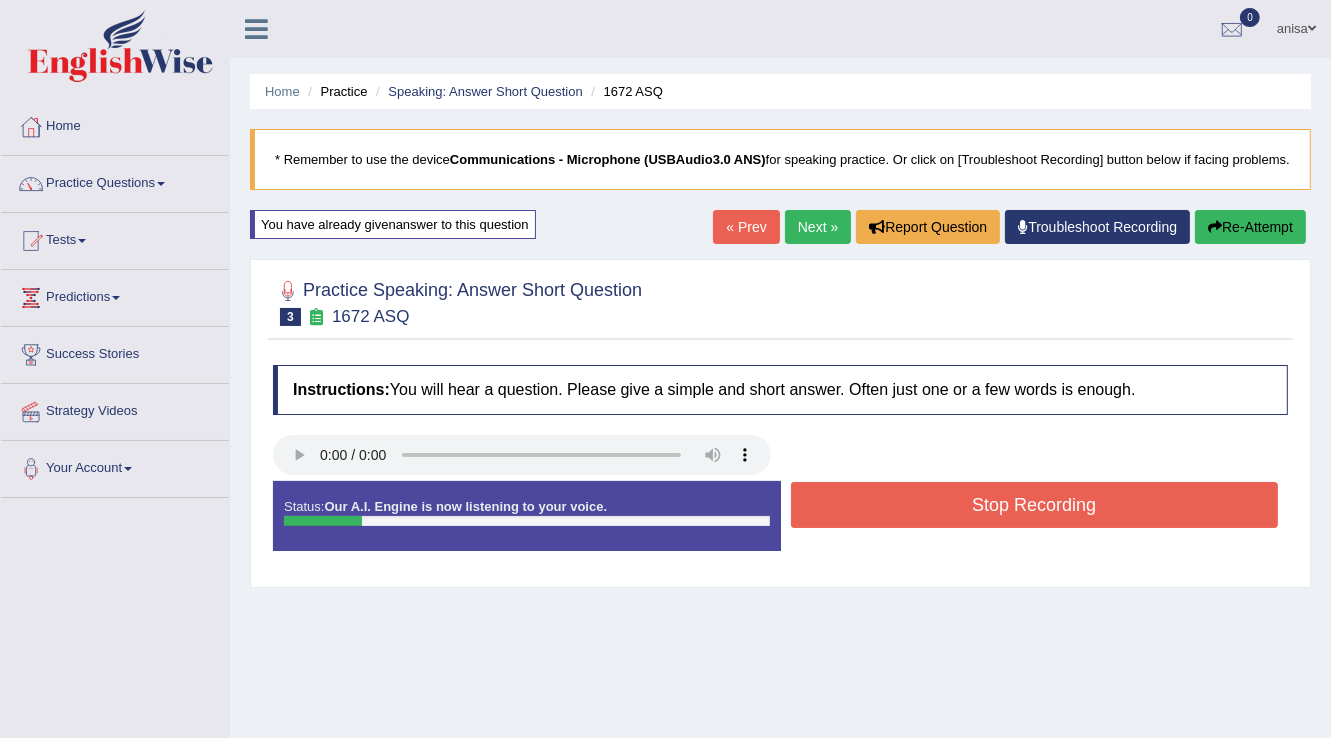 click on "Stop Recording" at bounding box center (1035, 505) 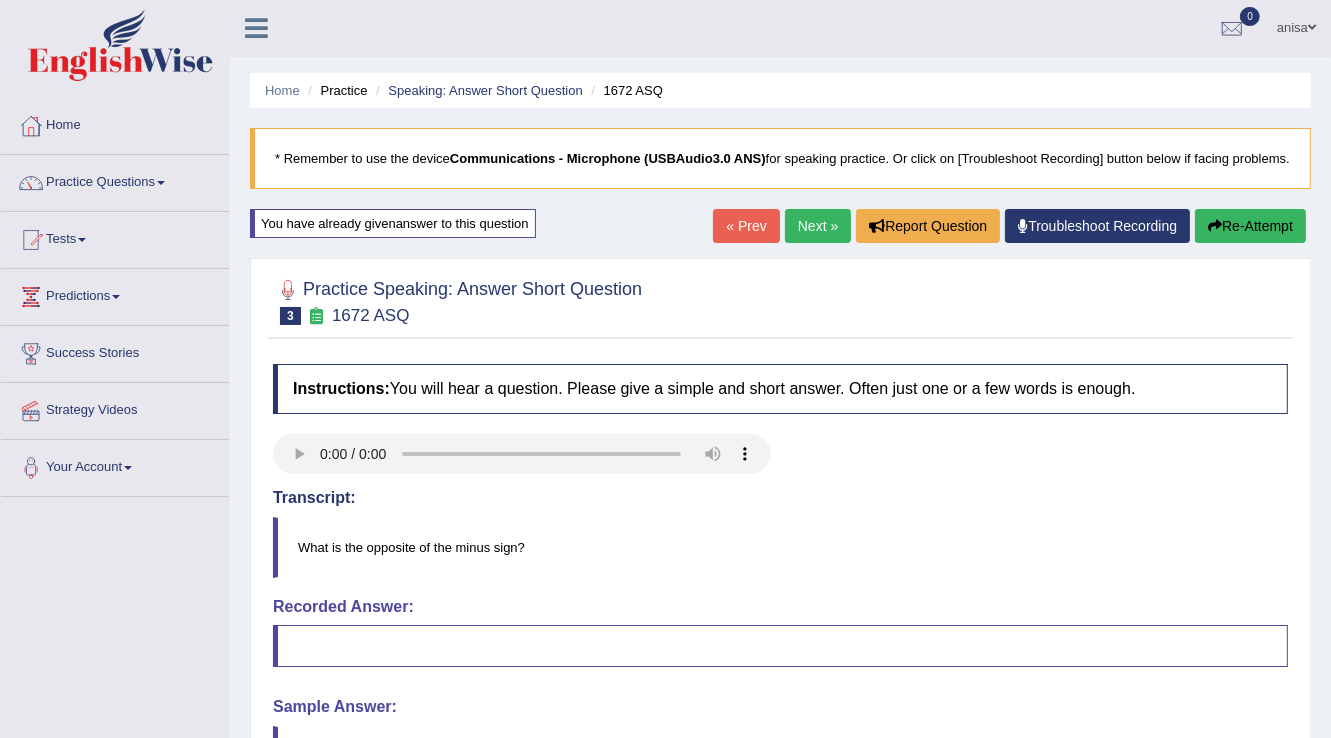 scroll, scrollTop: 0, scrollLeft: 0, axis: both 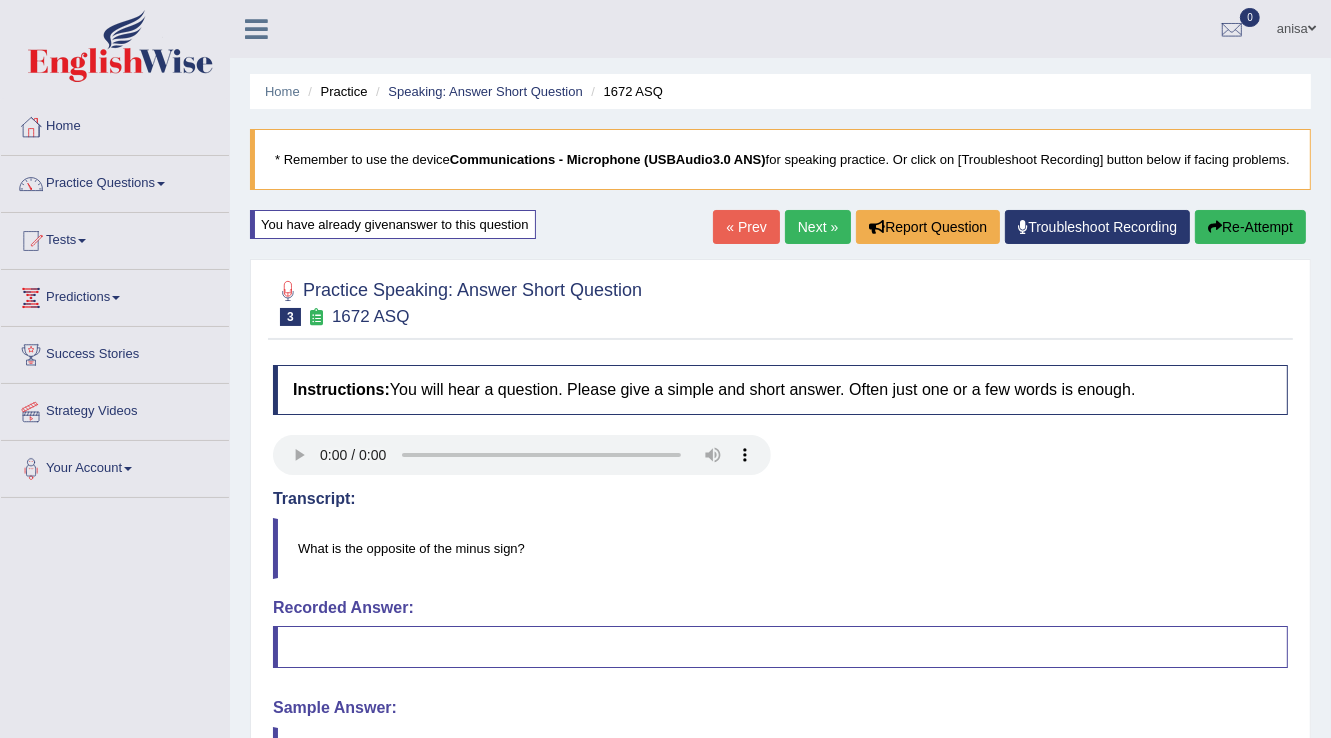 click on "Next »" at bounding box center [818, 227] 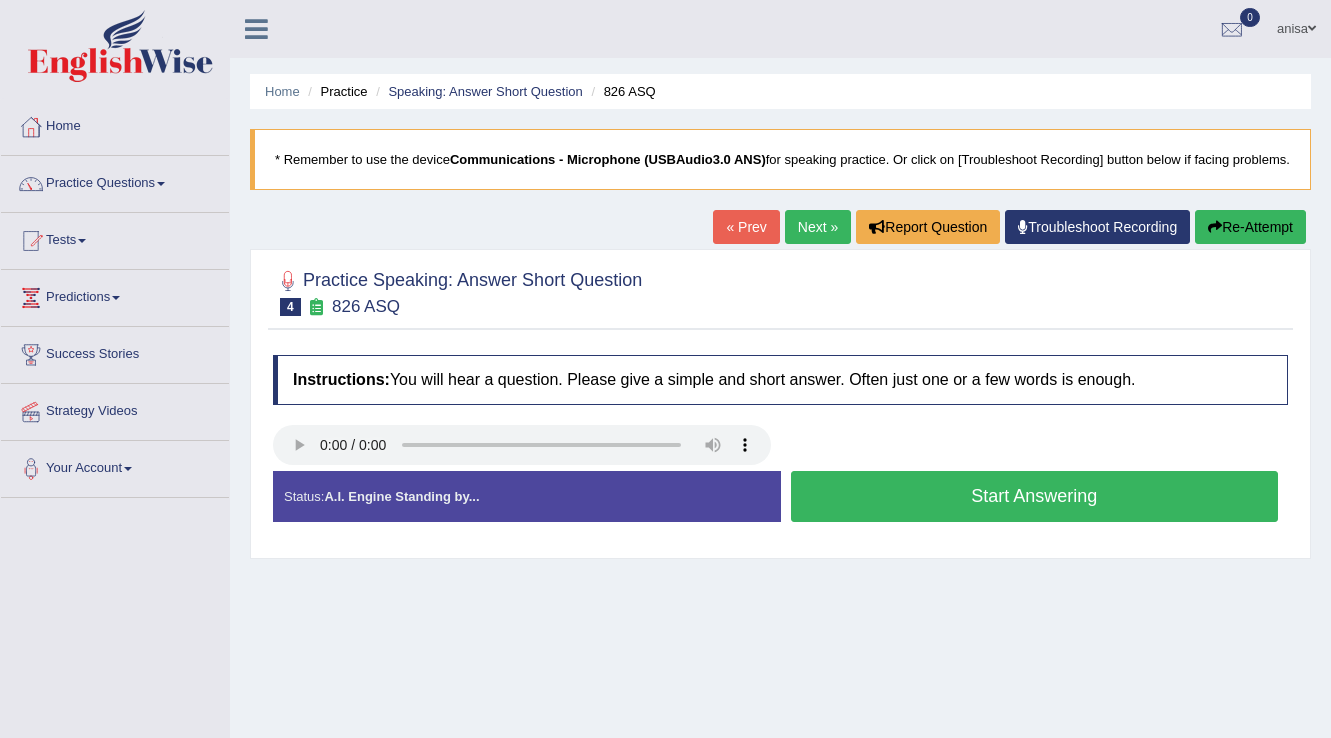 scroll, scrollTop: 0, scrollLeft: 0, axis: both 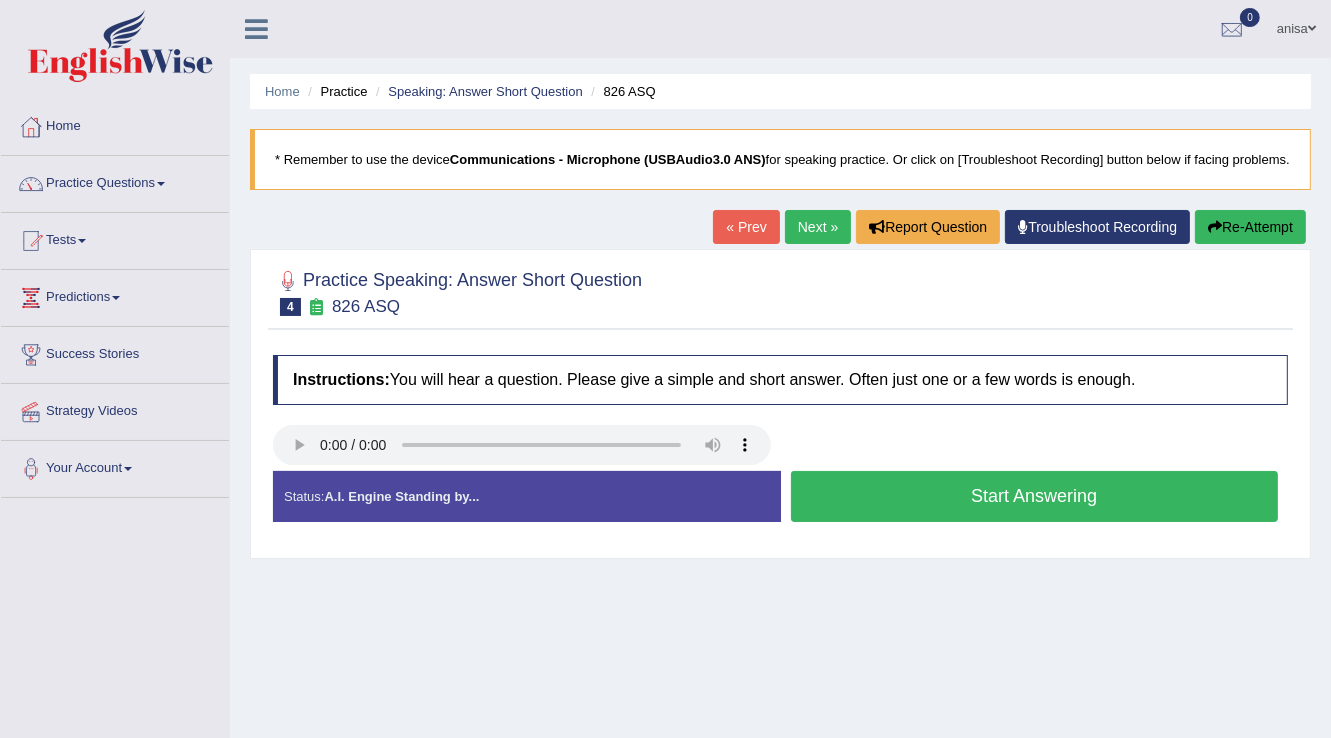 click on "Start Answering" at bounding box center (1035, 496) 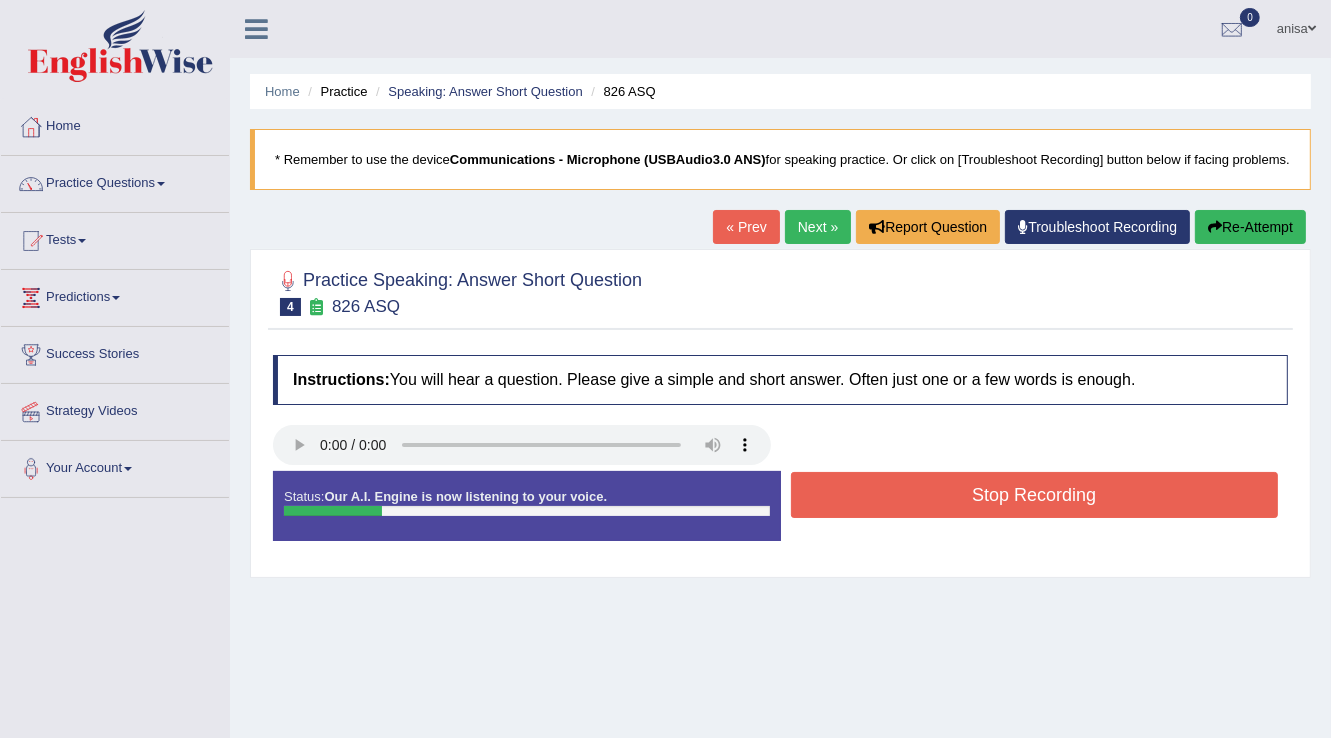 click on "Stop Recording" at bounding box center [1035, 495] 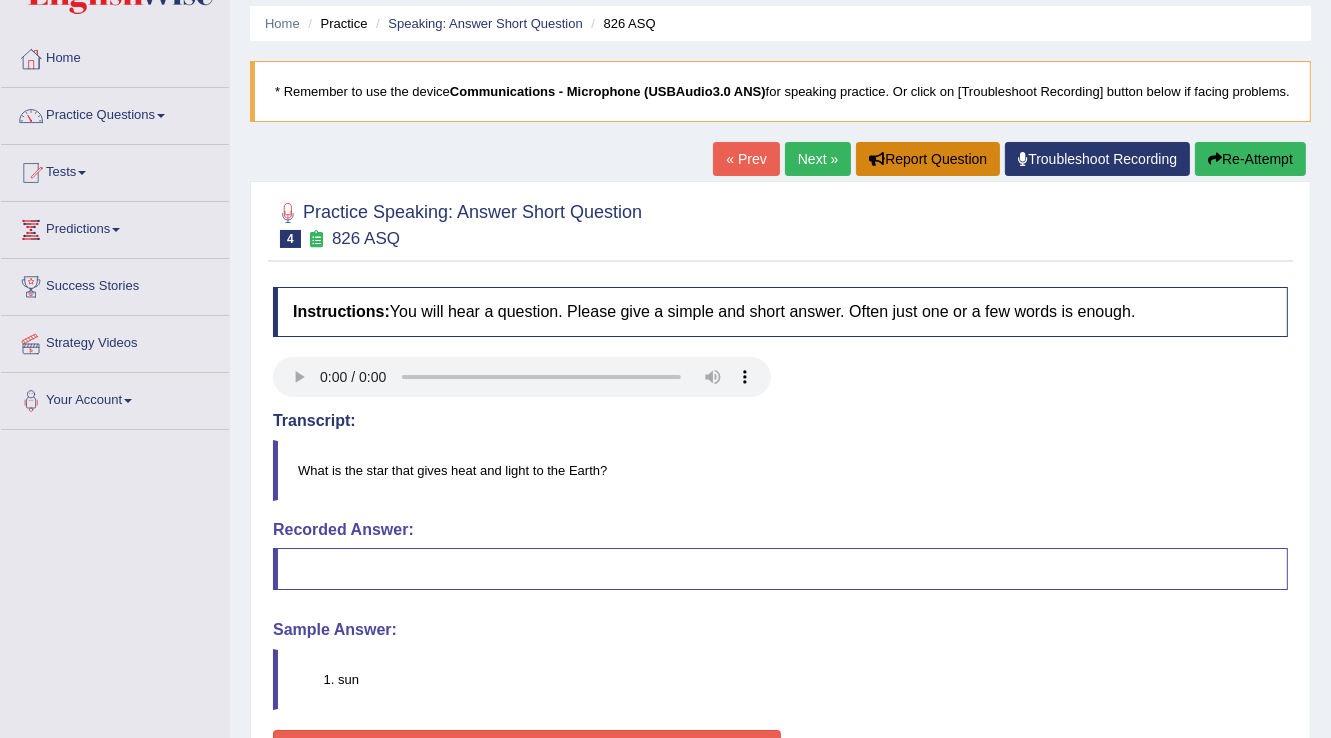 scroll, scrollTop: 0, scrollLeft: 0, axis: both 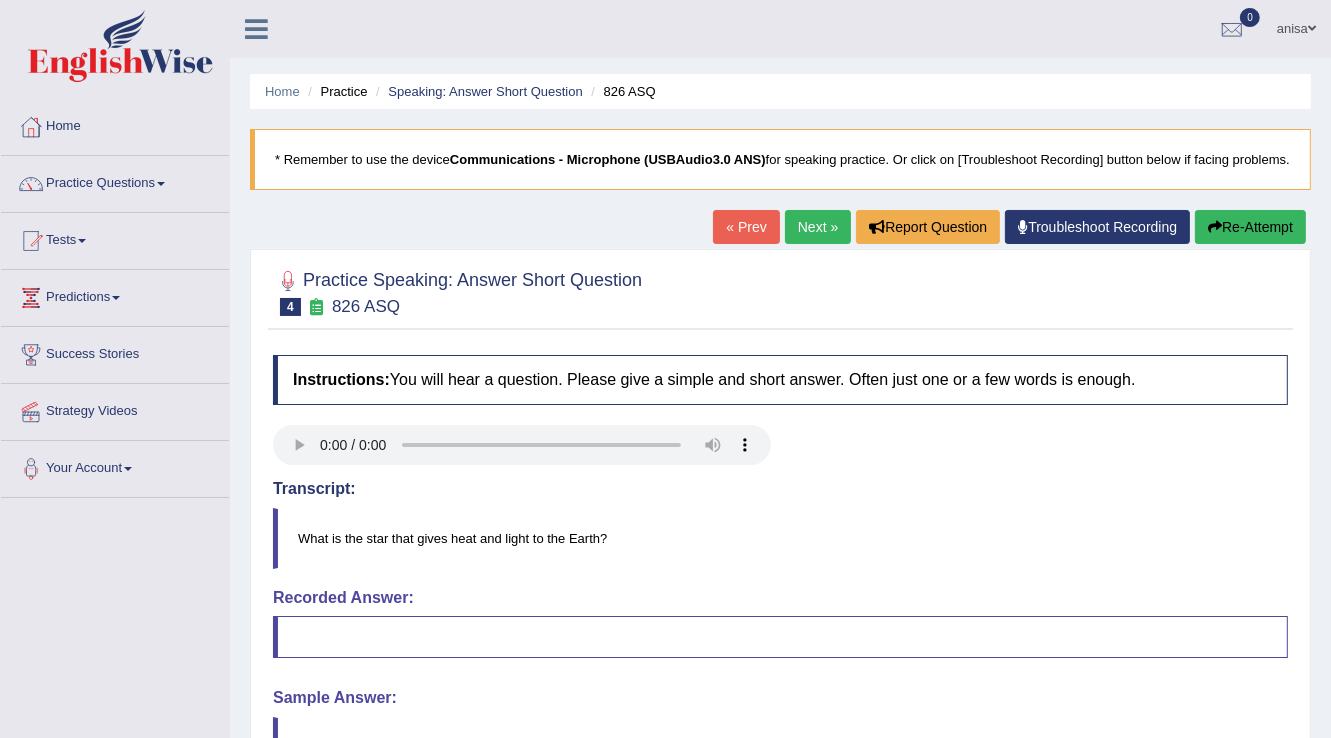 click on "« Prev" at bounding box center (746, 227) 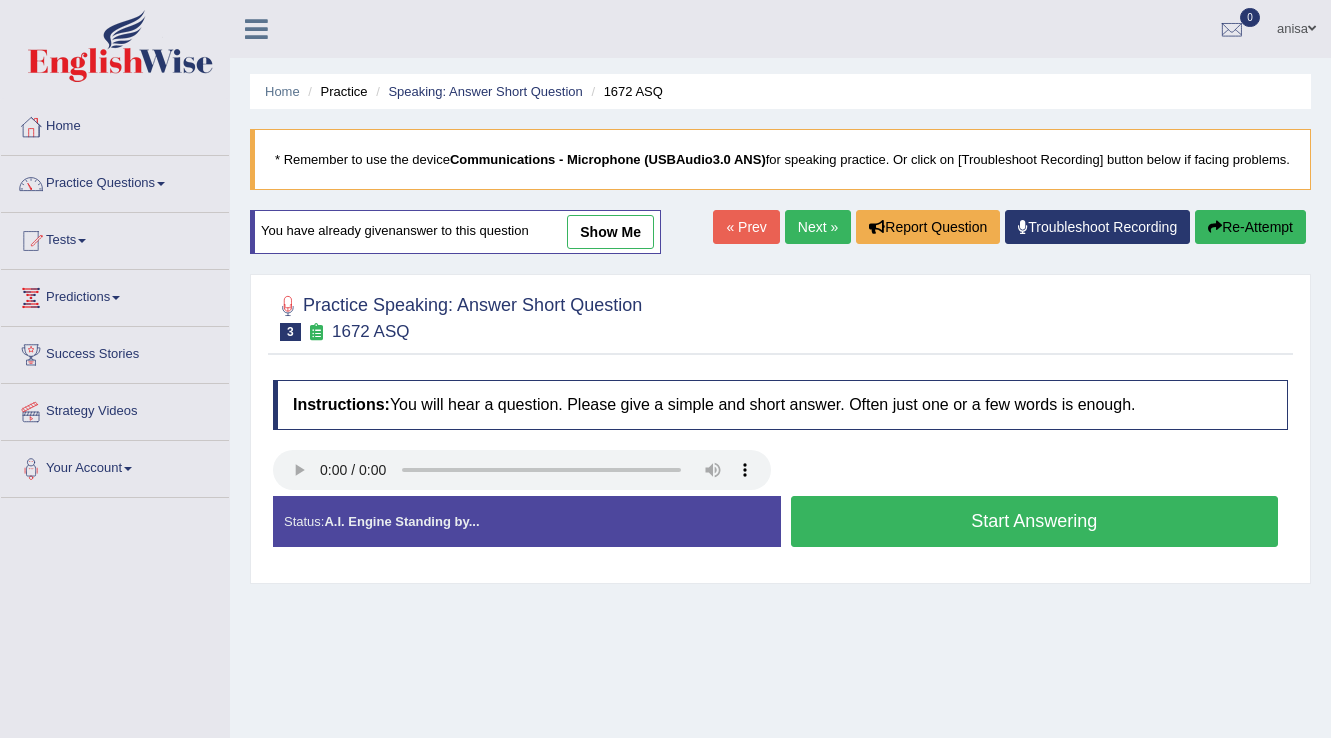 scroll, scrollTop: 0, scrollLeft: 0, axis: both 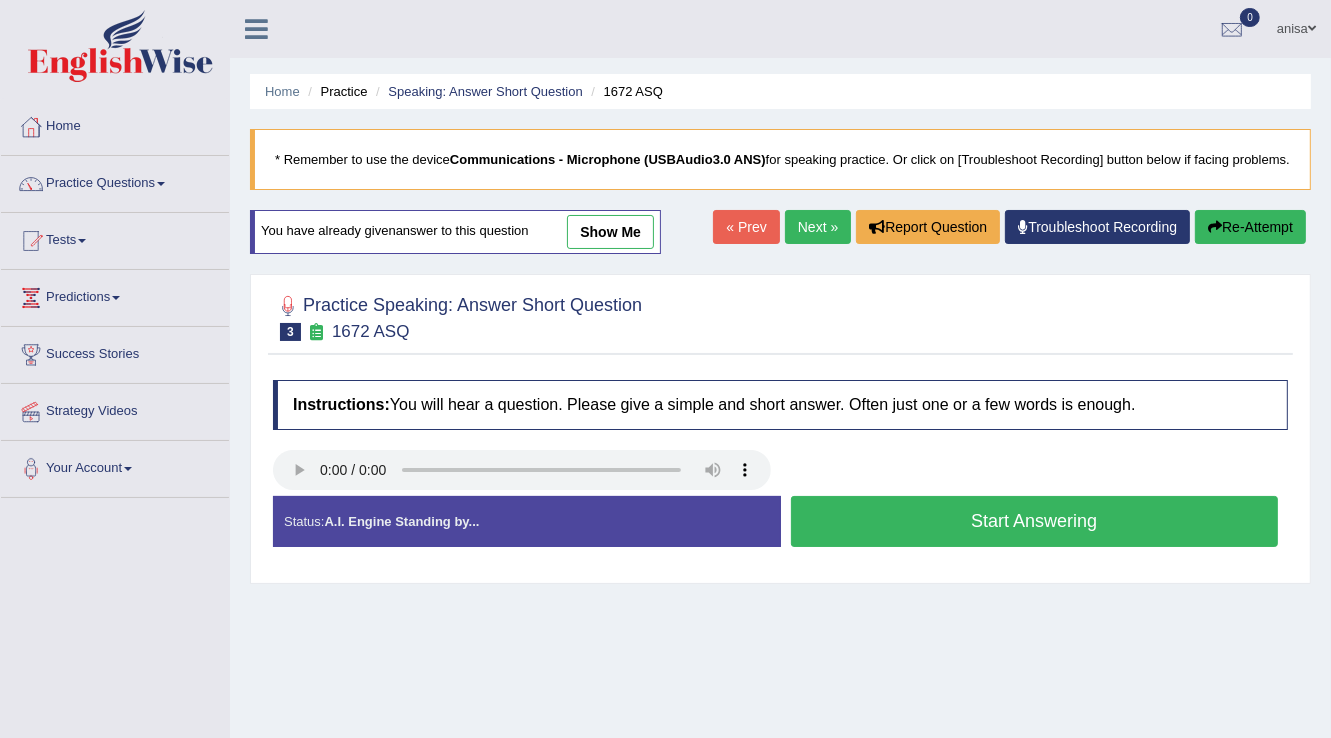 click on "Start Answering" at bounding box center [1035, 521] 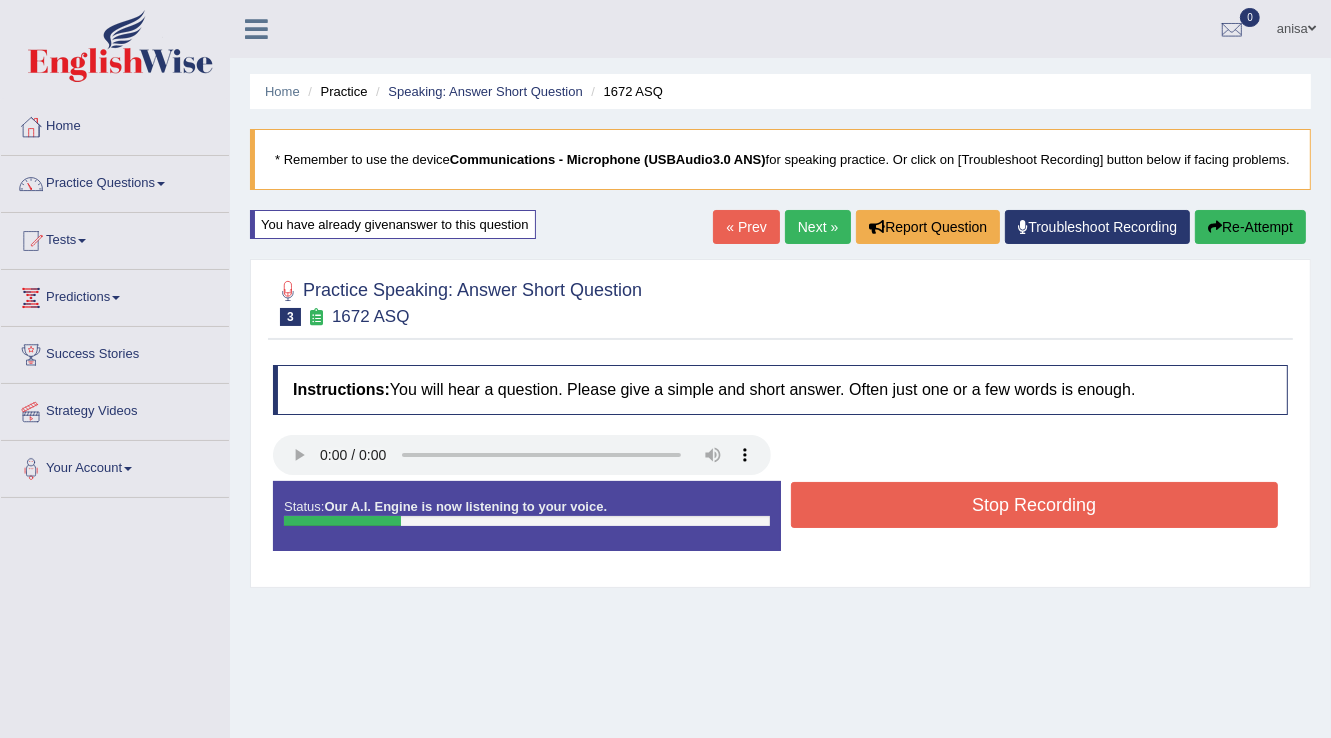 click on "Stop Recording" at bounding box center [1035, 505] 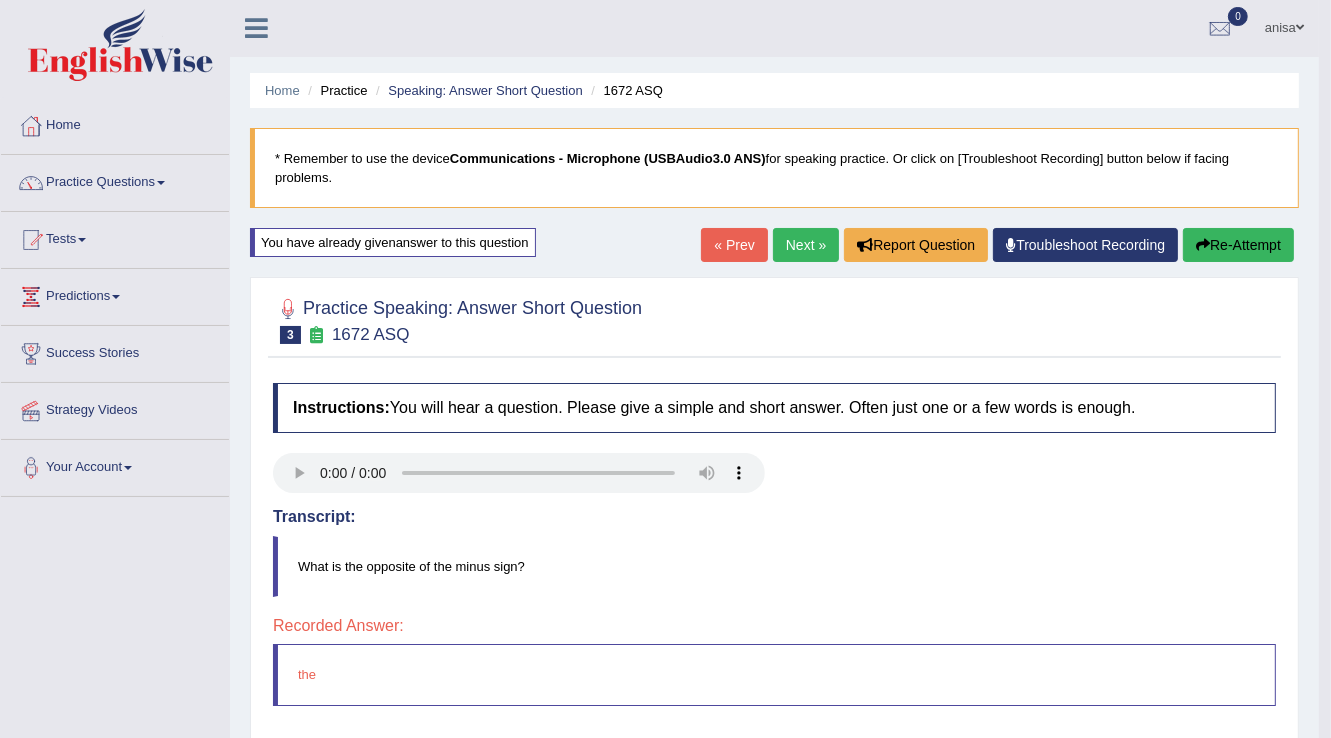 scroll, scrollTop: 0, scrollLeft: 0, axis: both 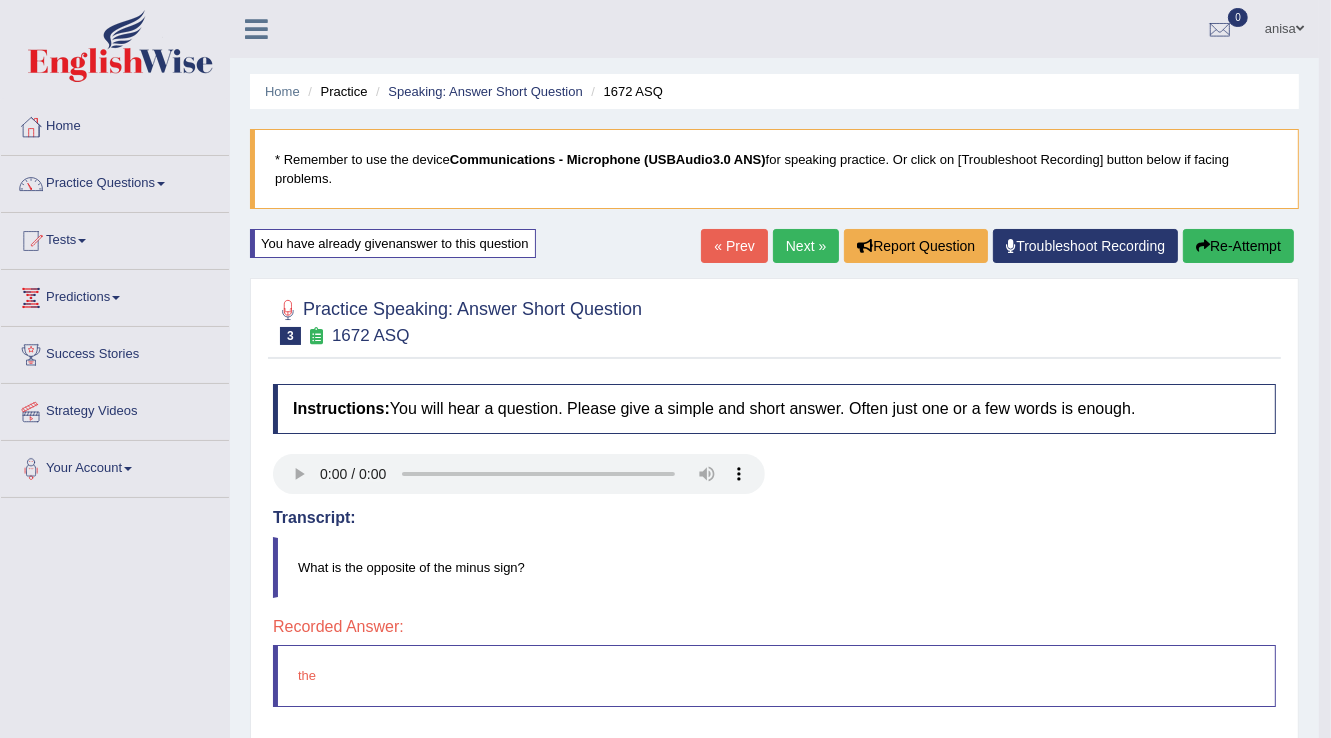 click on "Next »" at bounding box center [806, 246] 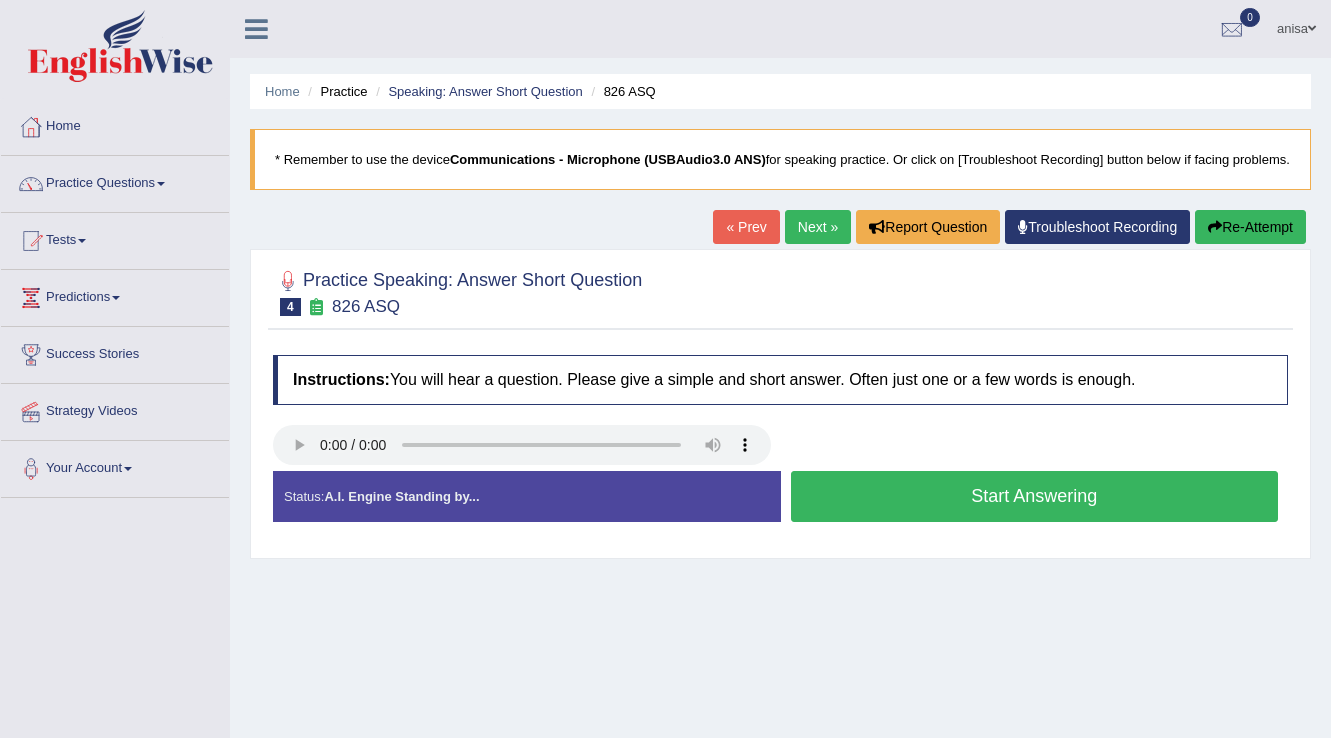 scroll, scrollTop: 0, scrollLeft: 0, axis: both 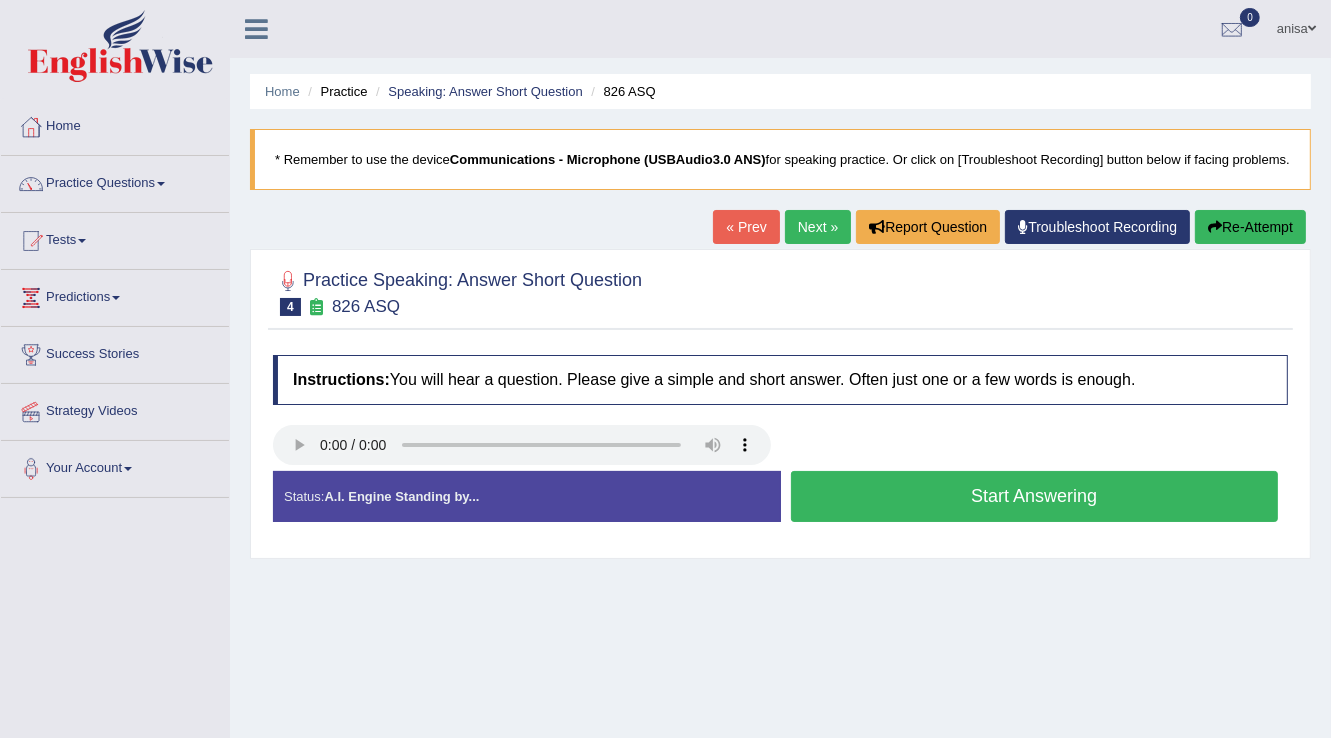 click on "Start Answering" at bounding box center [1035, 496] 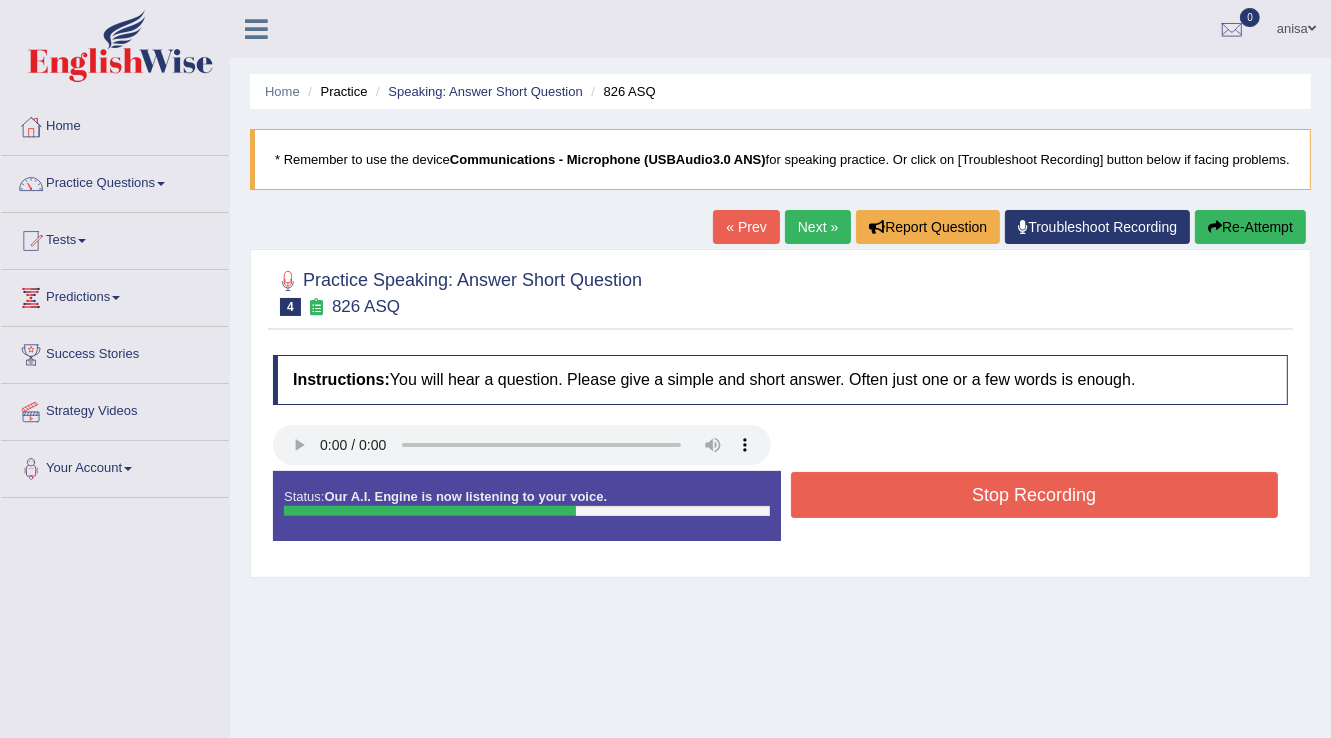 click on "Stop Recording" at bounding box center (1035, 495) 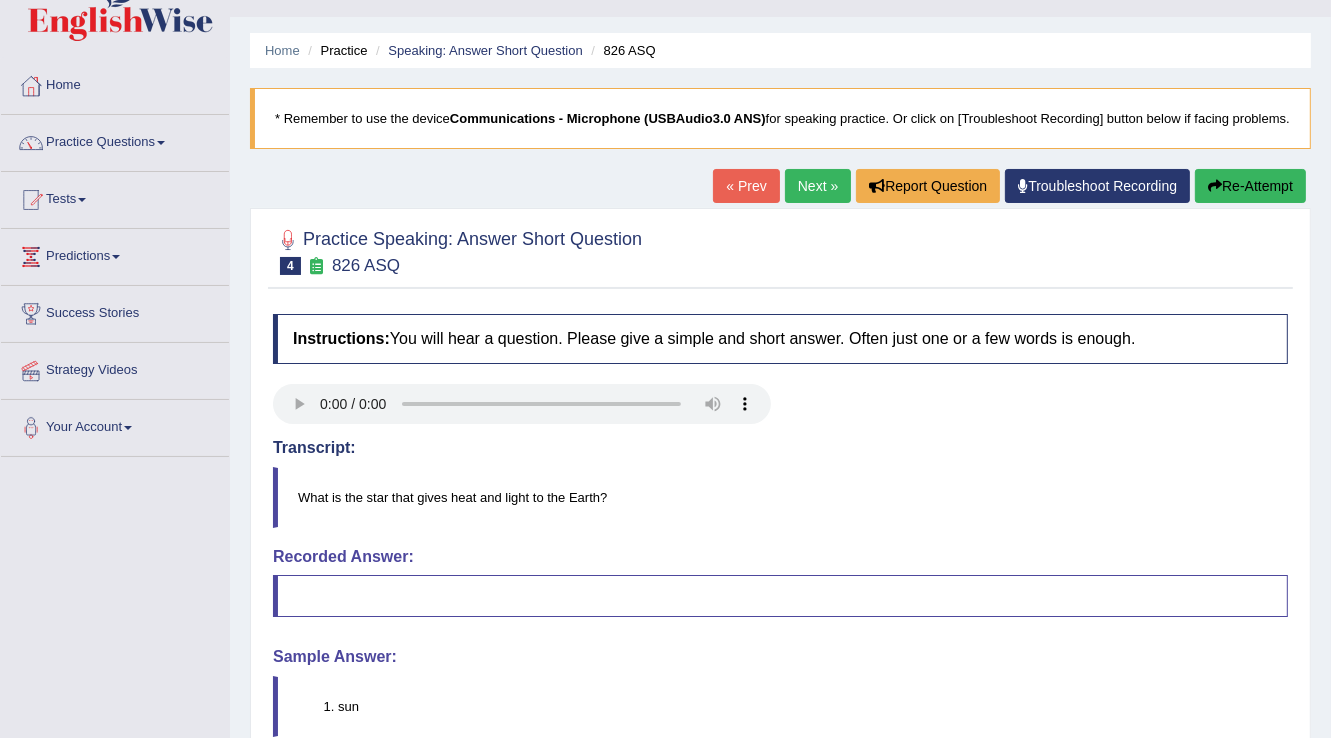 scroll, scrollTop: 0, scrollLeft: 0, axis: both 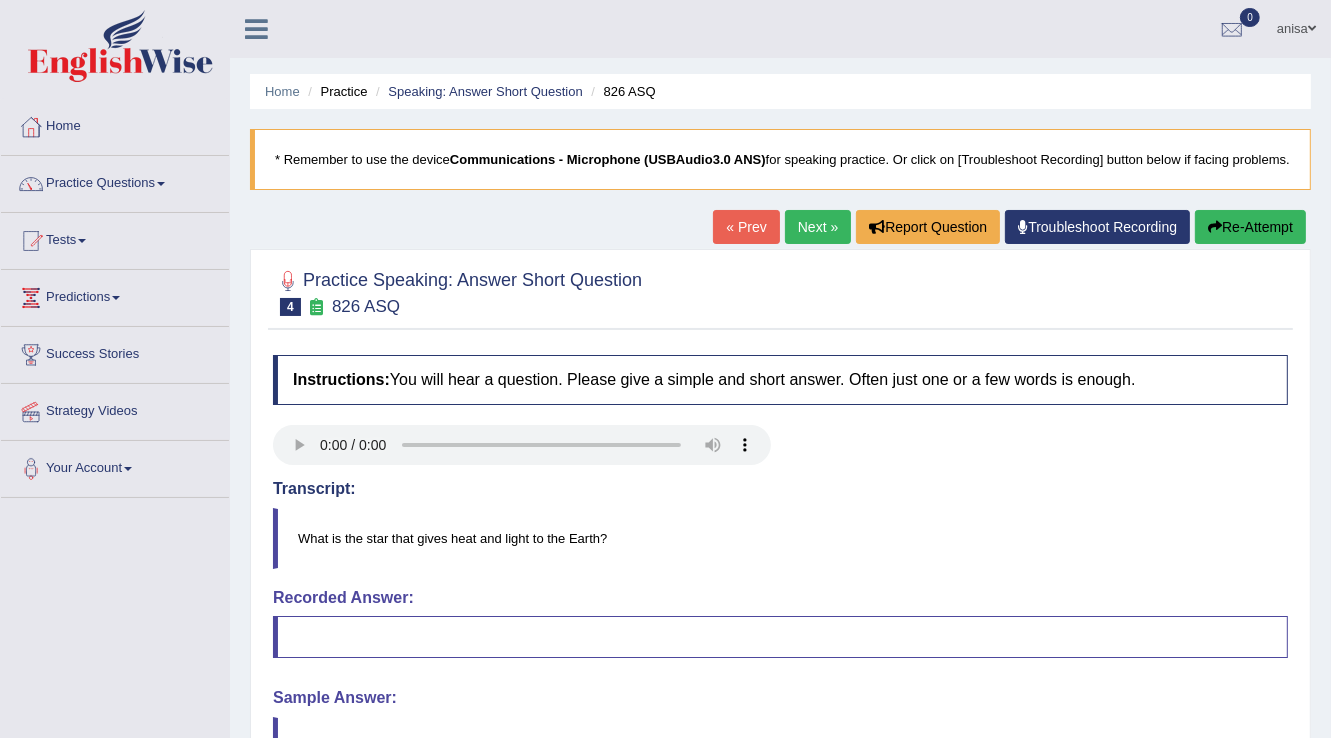 click on "« Prev" at bounding box center (746, 227) 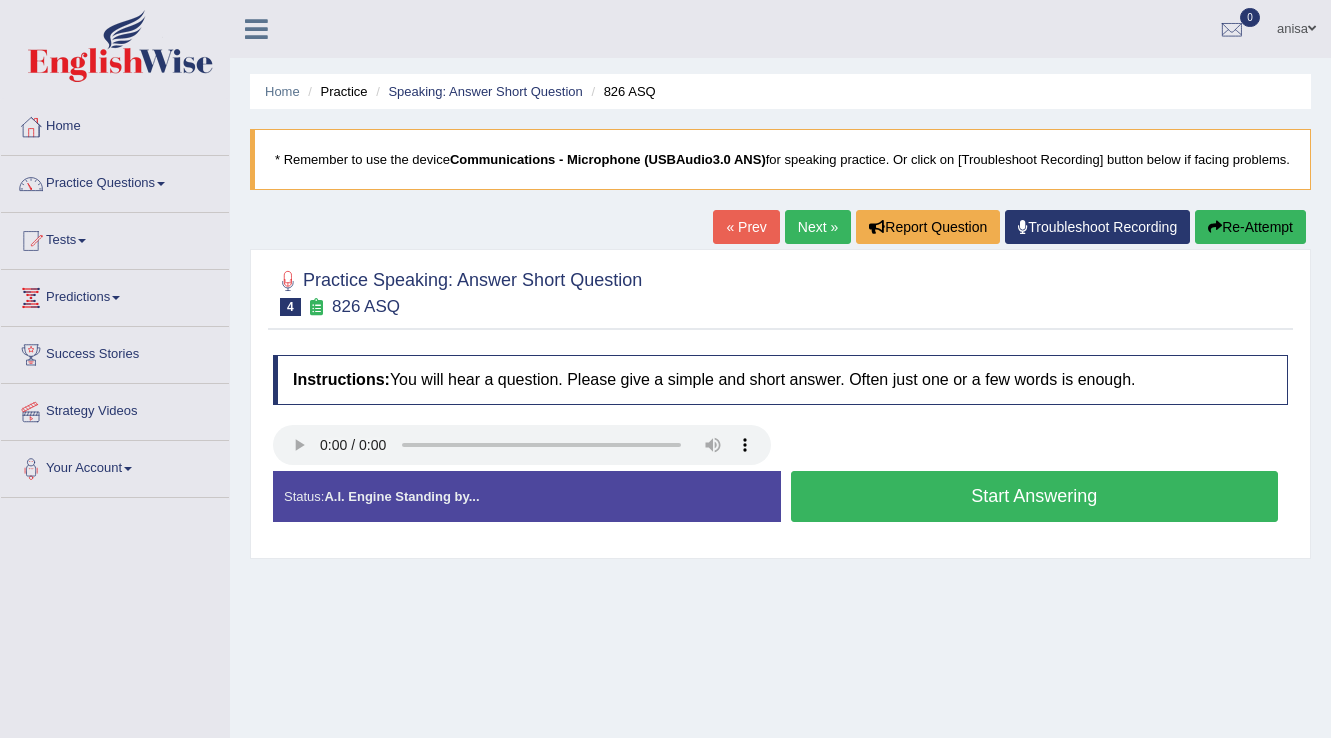 scroll, scrollTop: 0, scrollLeft: 0, axis: both 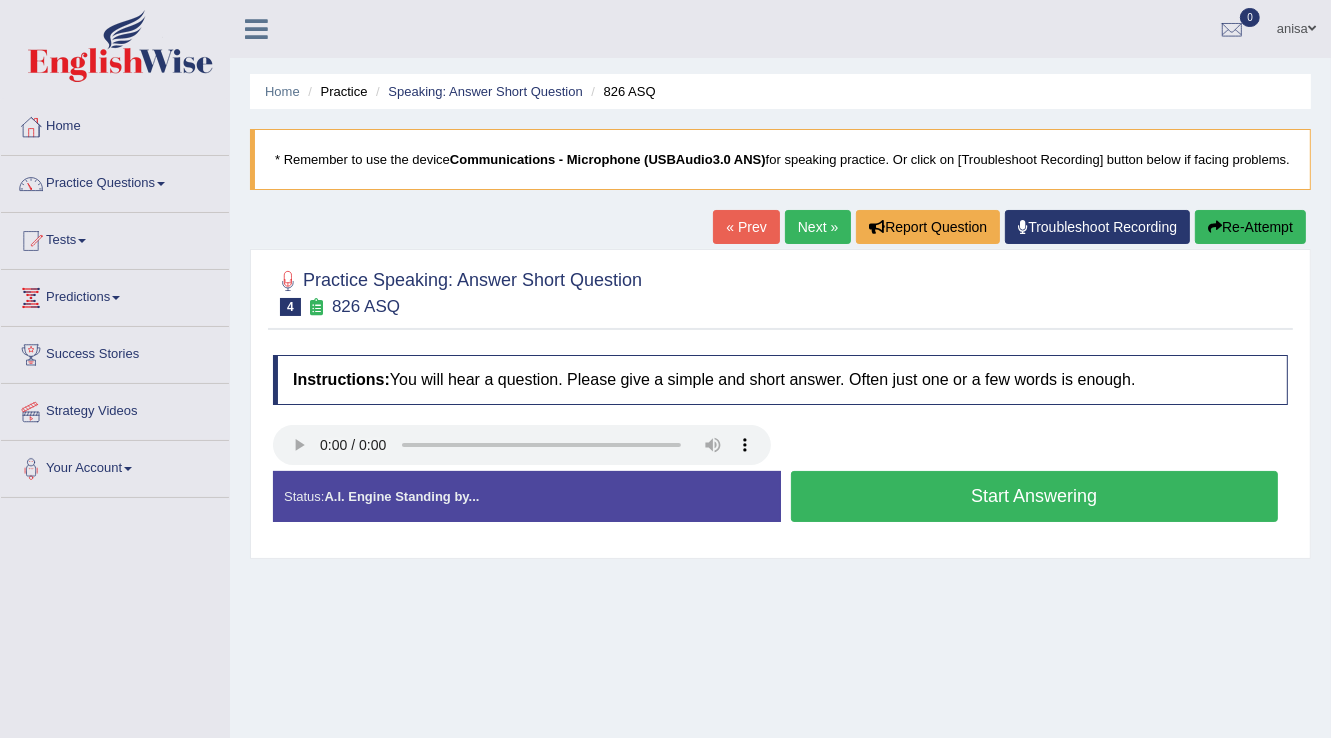 click on "Start Answering" at bounding box center (1035, 496) 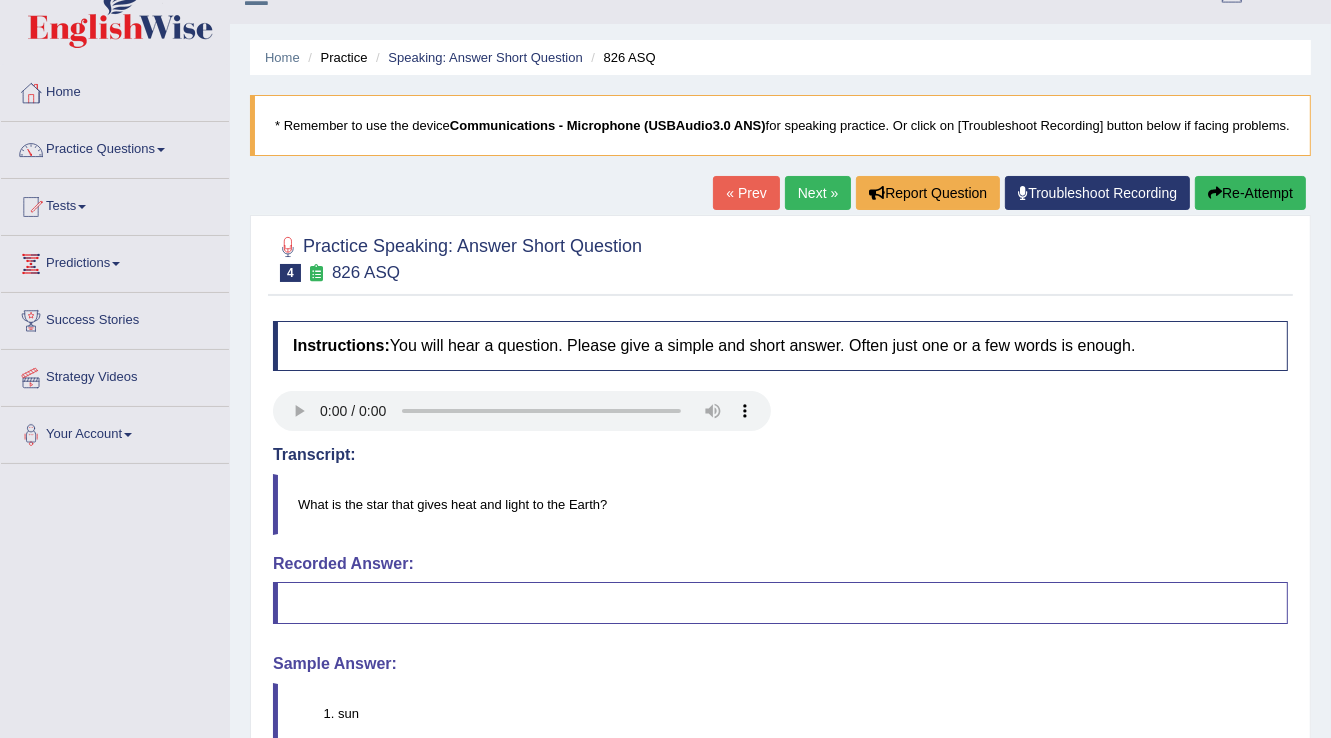 scroll, scrollTop: 0, scrollLeft: 0, axis: both 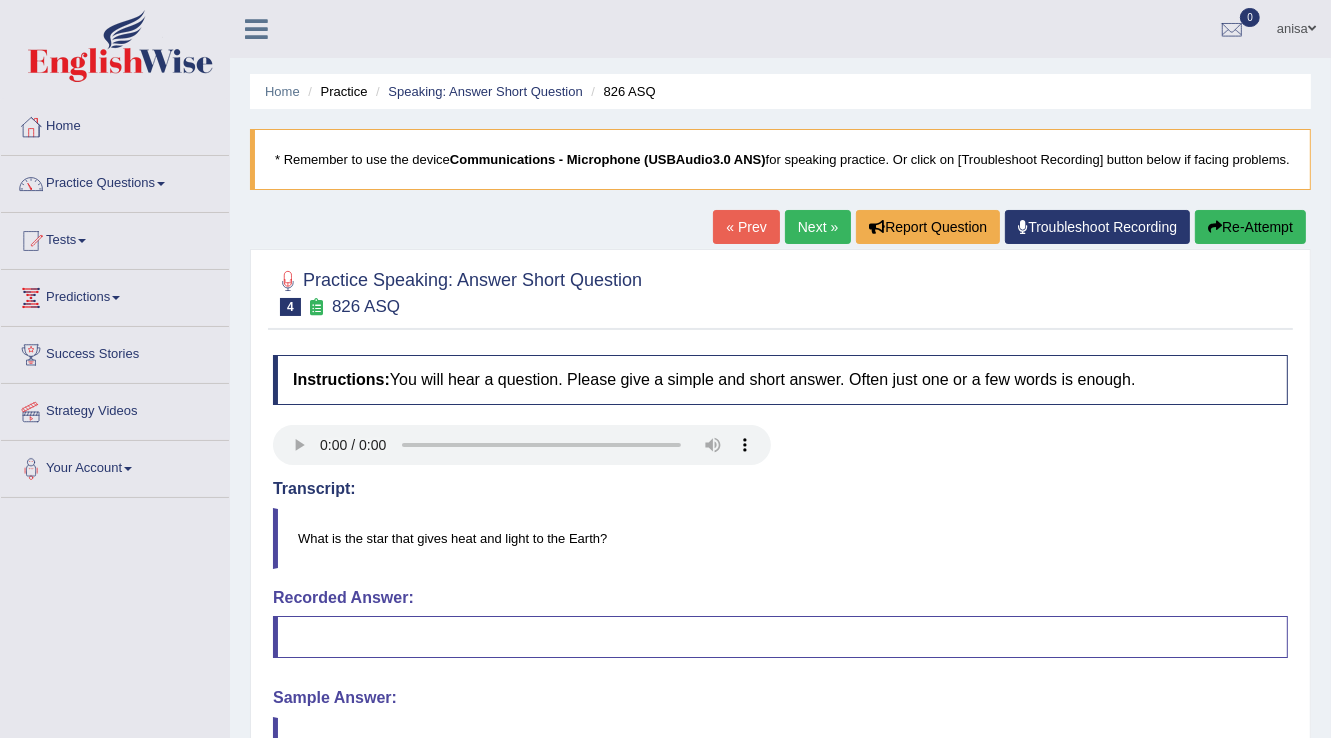 click on "Next »" at bounding box center (818, 227) 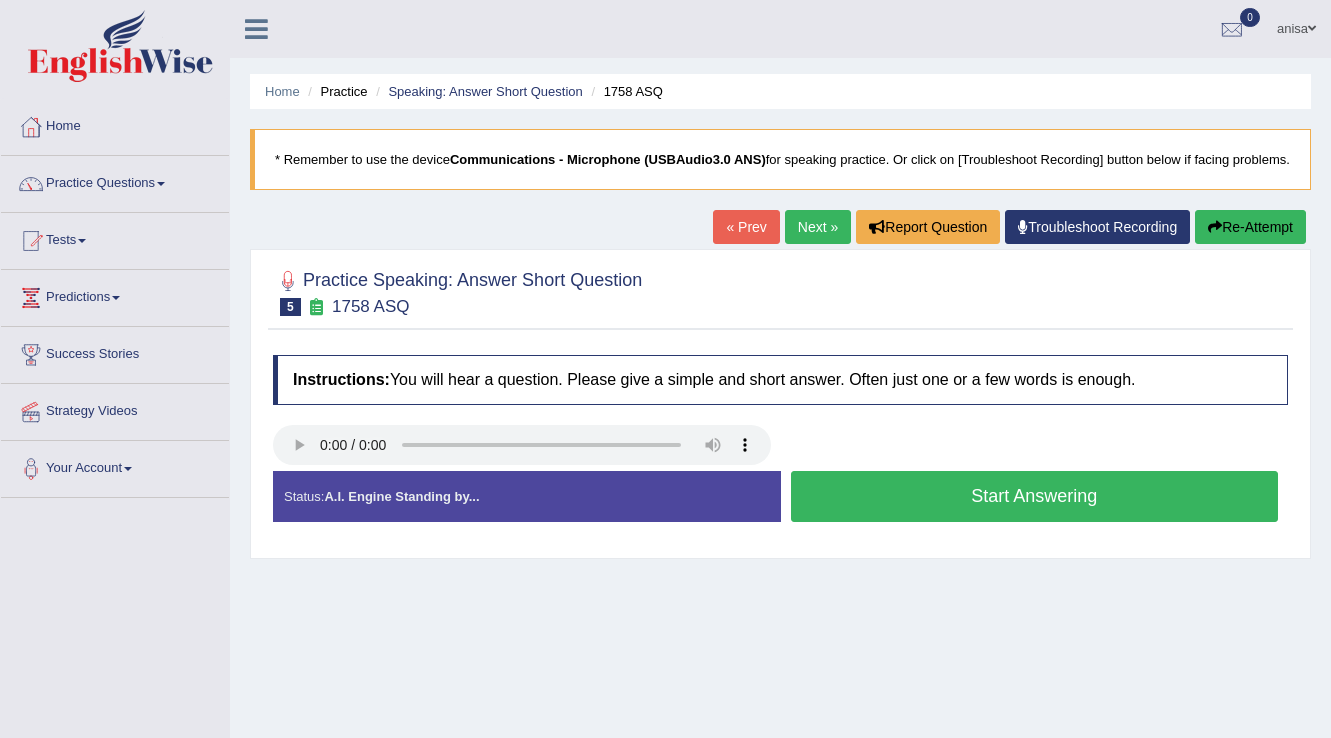 scroll, scrollTop: 0, scrollLeft: 0, axis: both 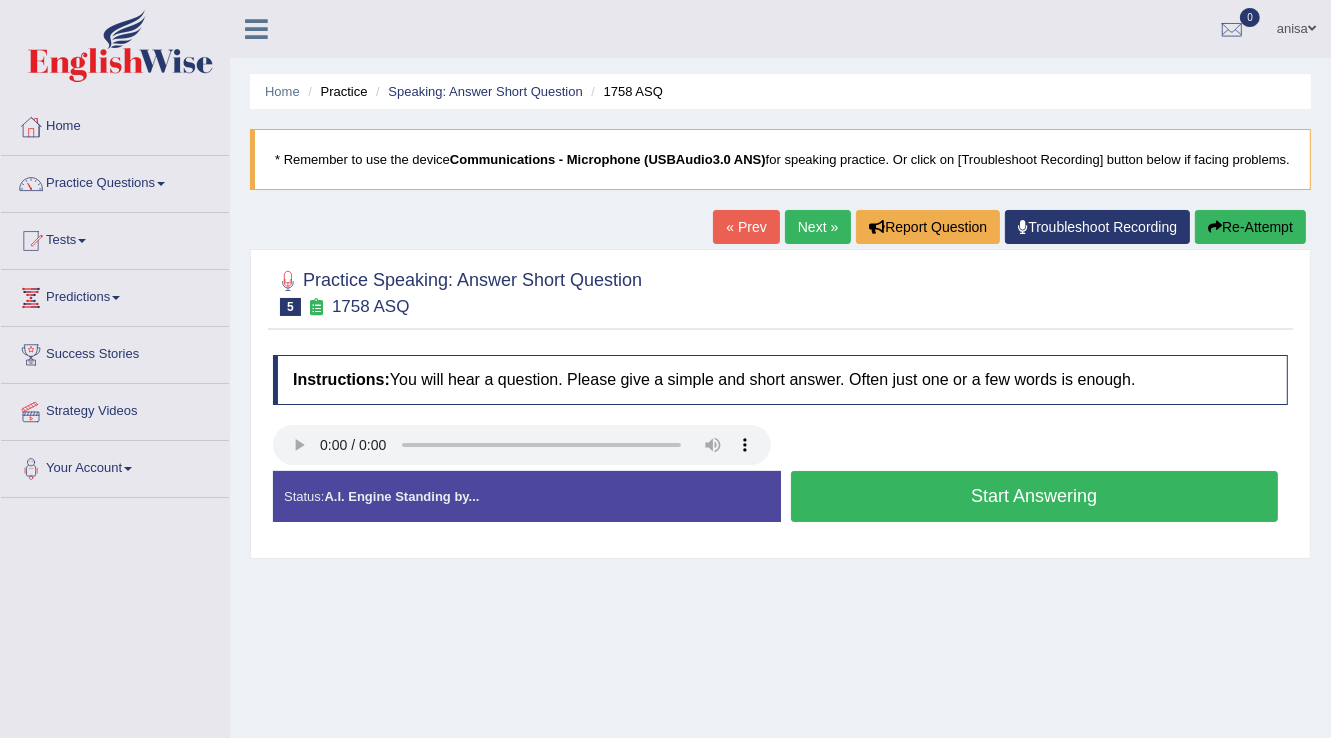 click on "Start Answering" at bounding box center [1035, 496] 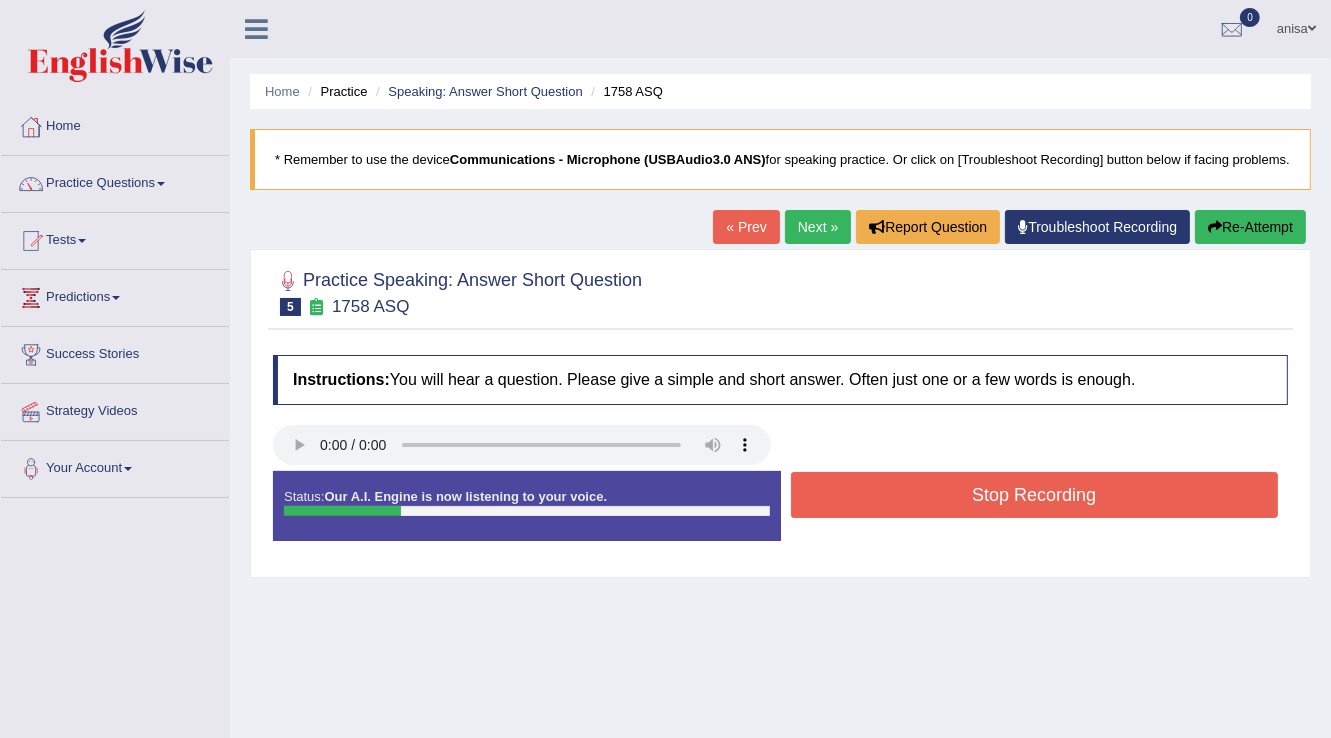 click on "Stop Recording" at bounding box center (1035, 495) 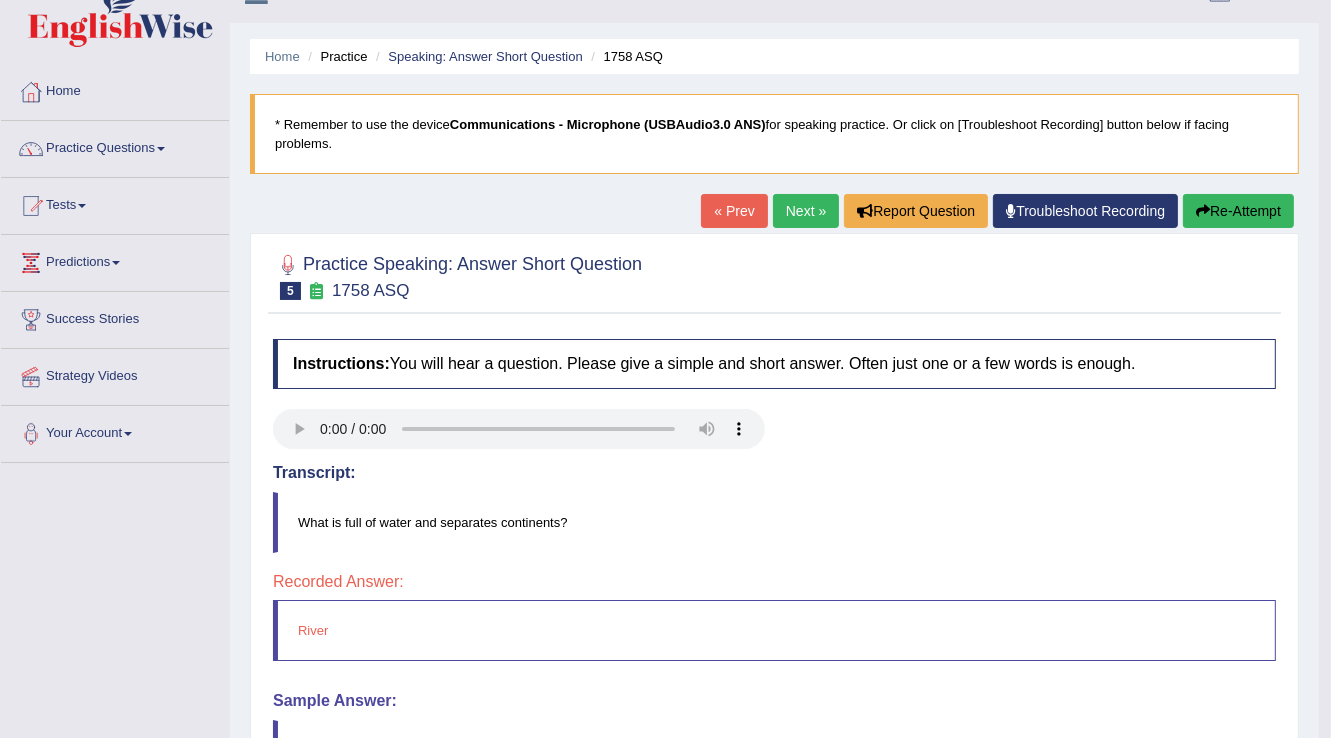 scroll, scrollTop: 0, scrollLeft: 0, axis: both 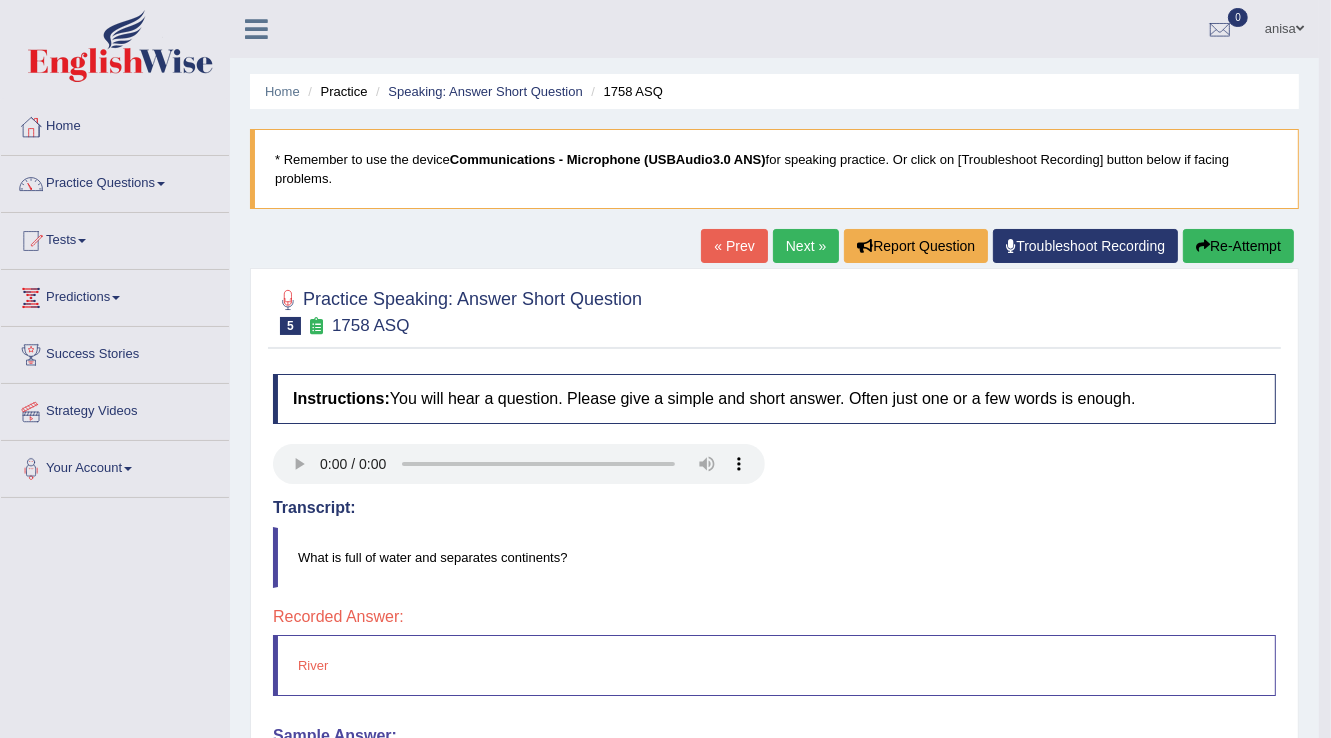 click on "« Prev" at bounding box center [734, 246] 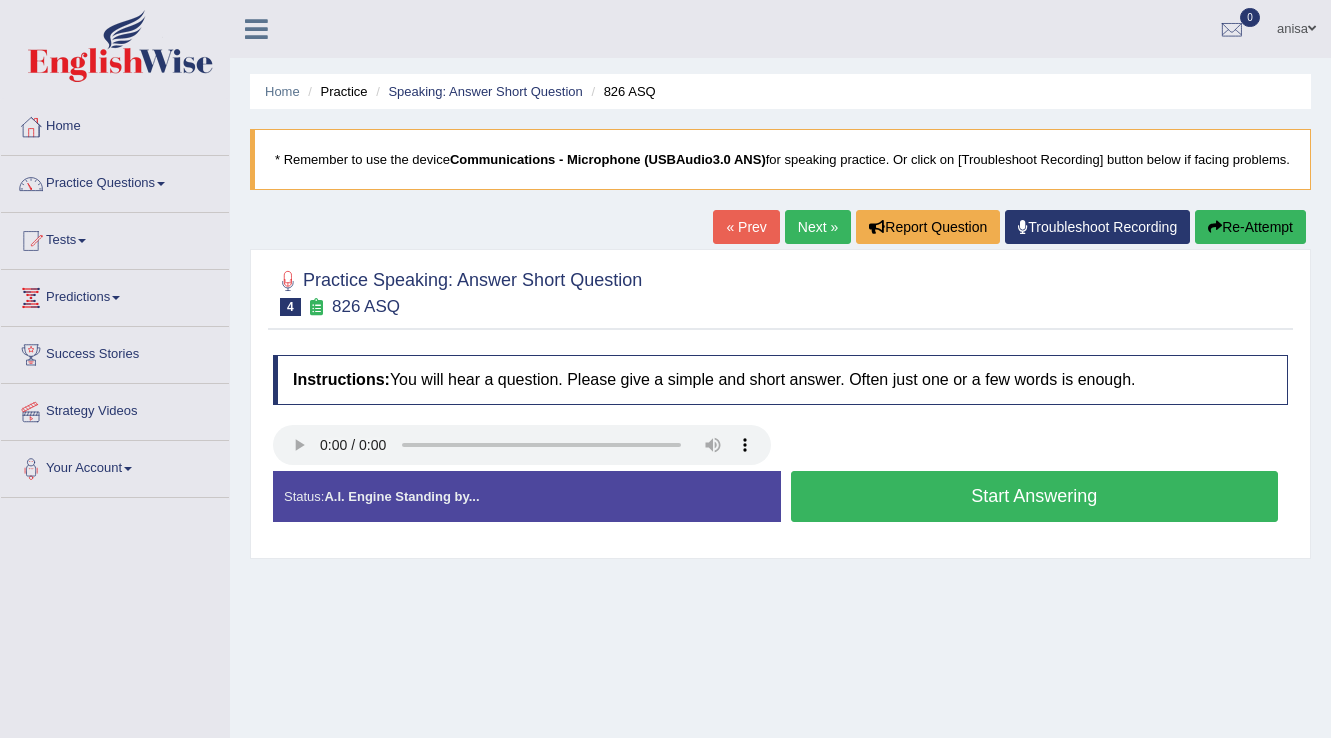 scroll, scrollTop: 0, scrollLeft: 0, axis: both 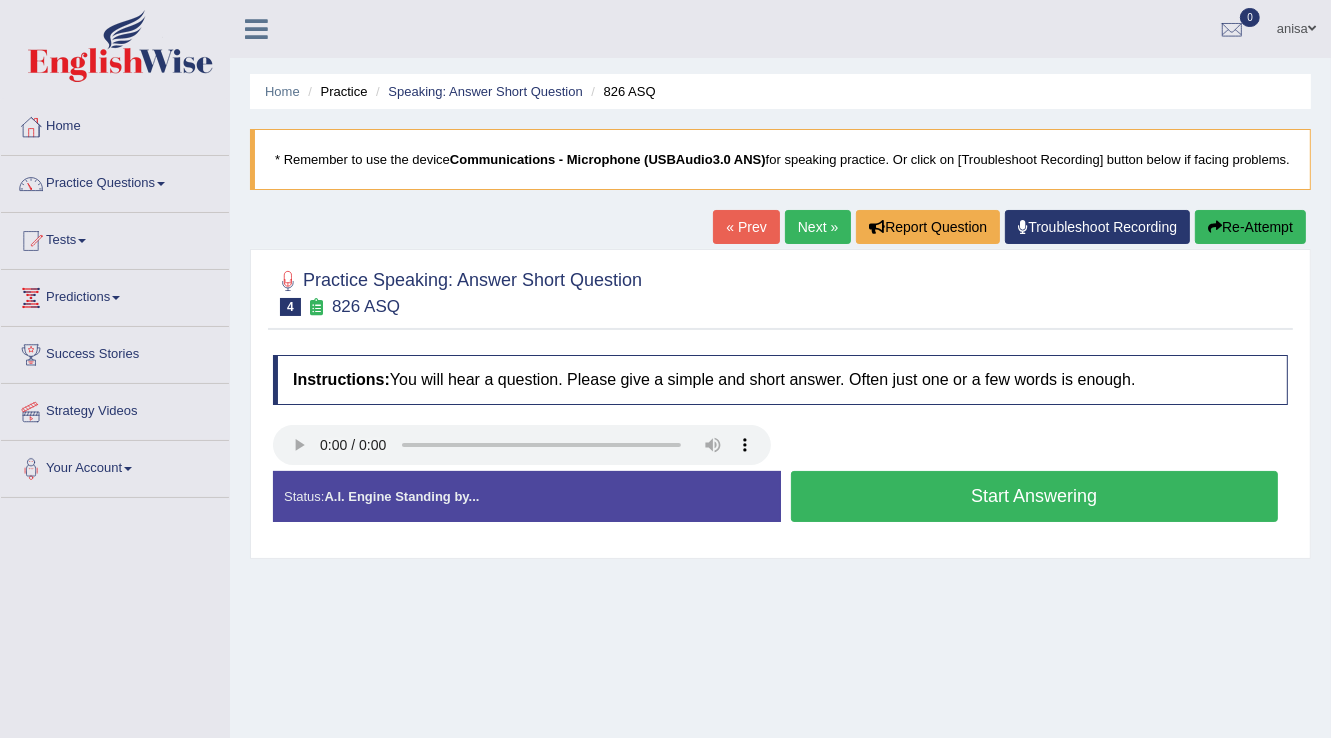 click on "Next »" at bounding box center (818, 227) 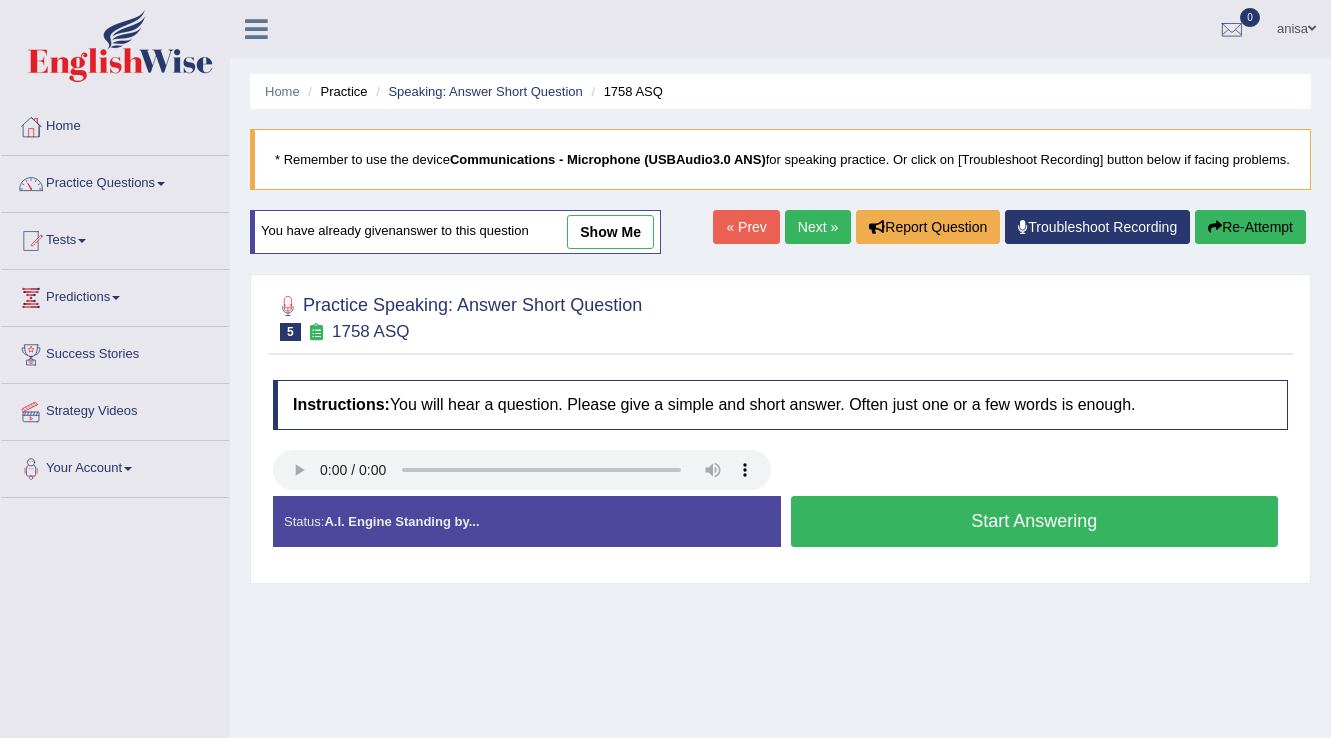 scroll, scrollTop: 0, scrollLeft: 0, axis: both 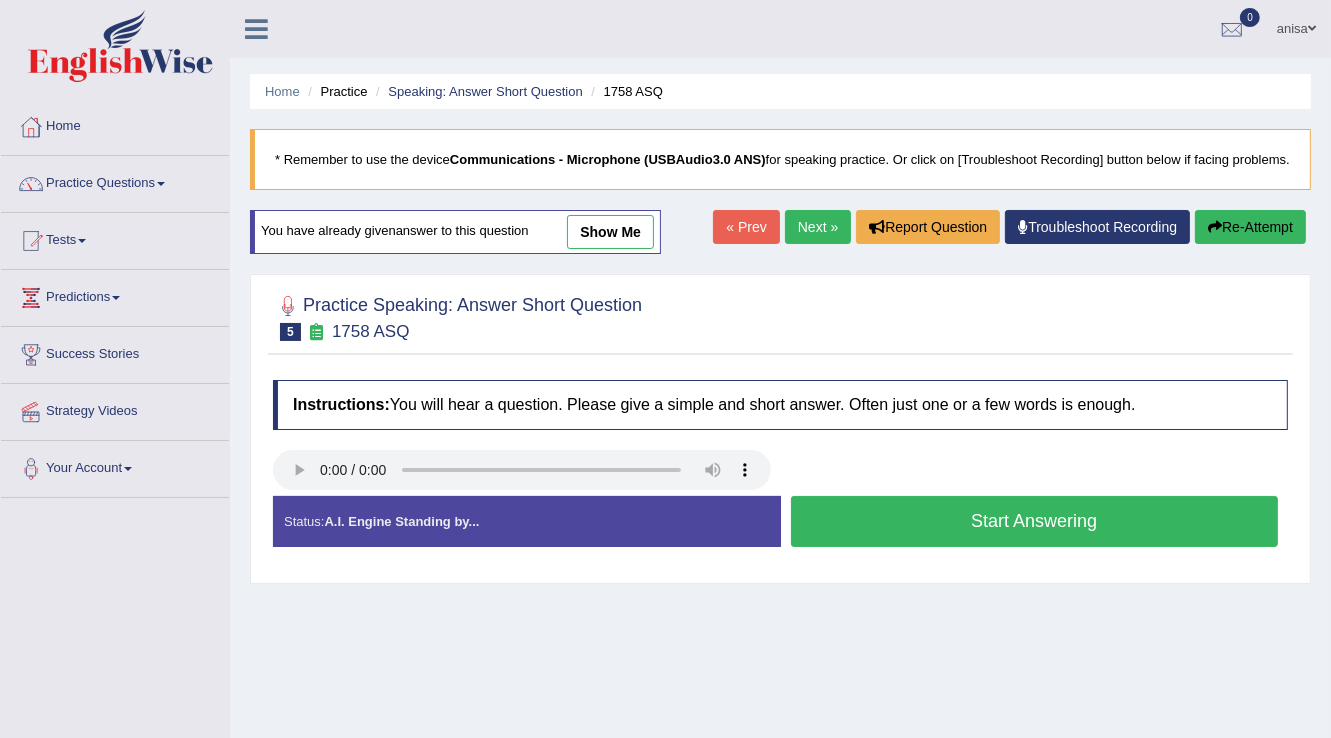 click on "Start Answering" at bounding box center [1035, 521] 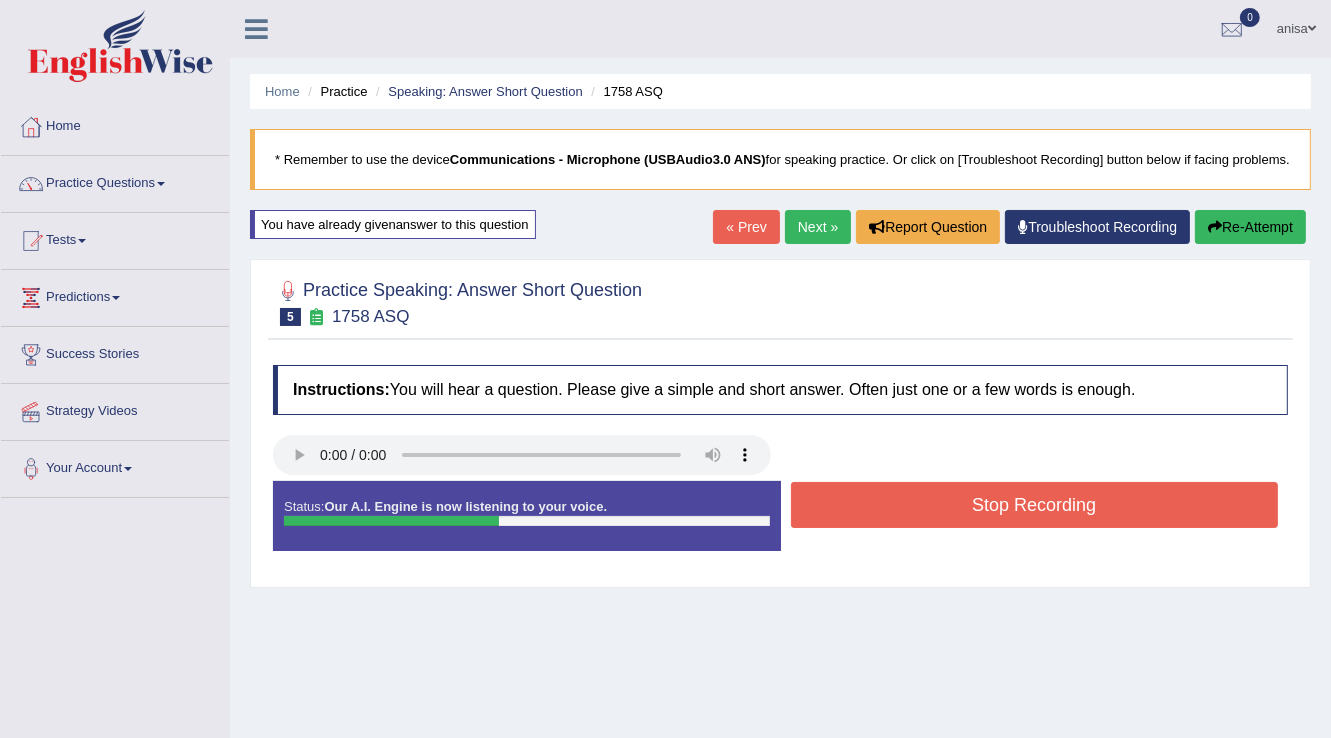 click on "Stop Recording" at bounding box center [1035, 505] 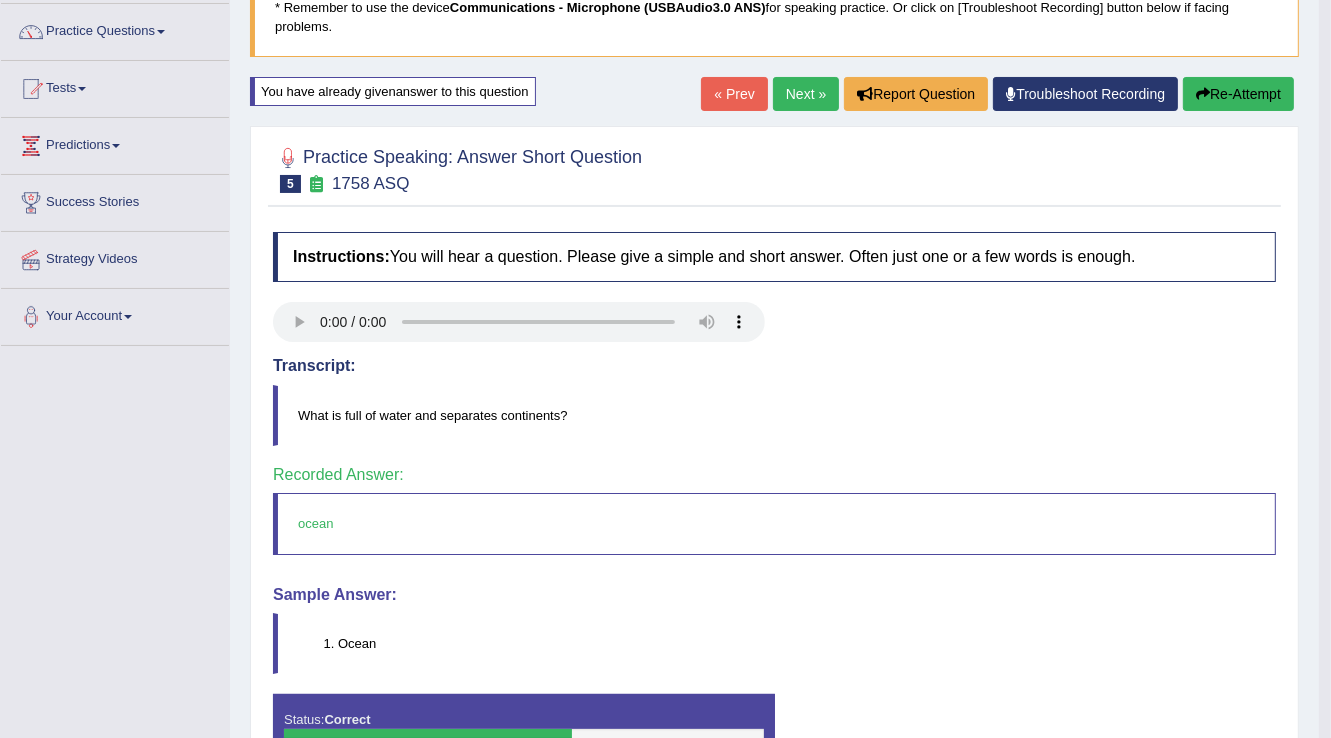scroll, scrollTop: 0, scrollLeft: 0, axis: both 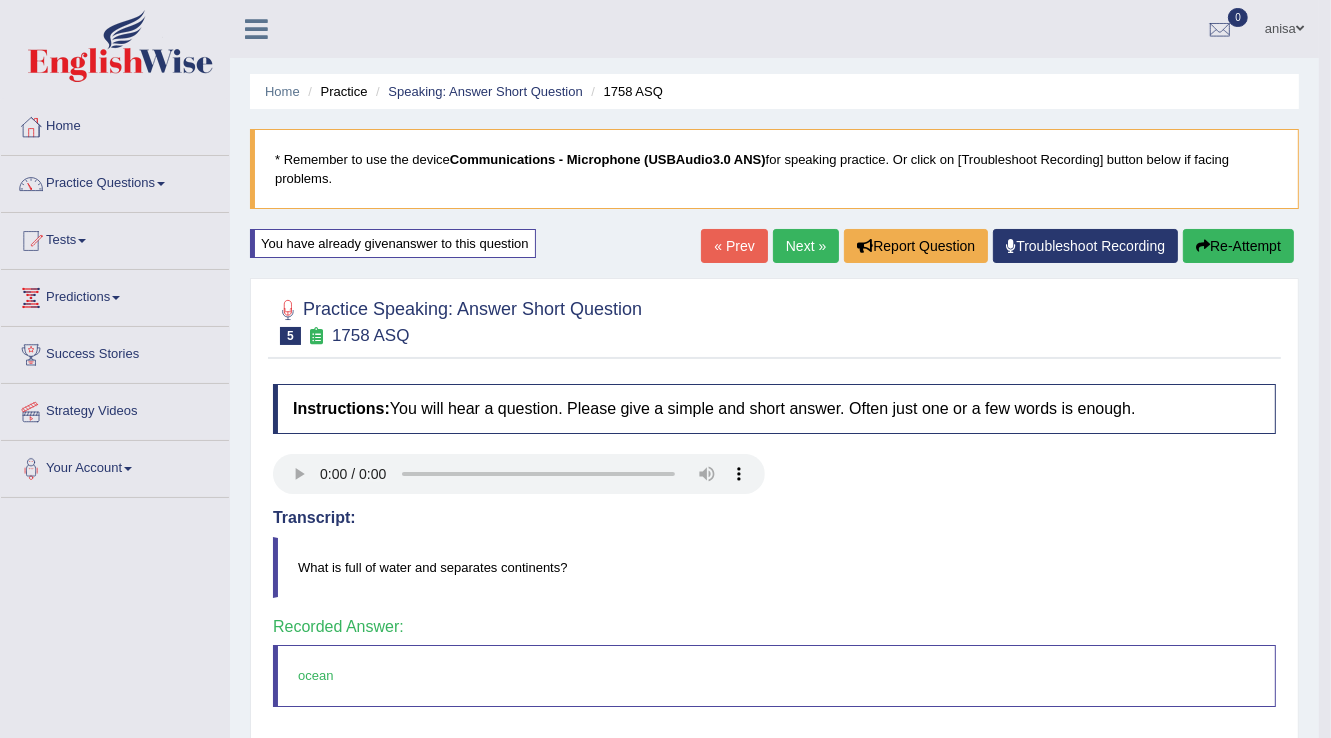 click on "Next »" at bounding box center [806, 246] 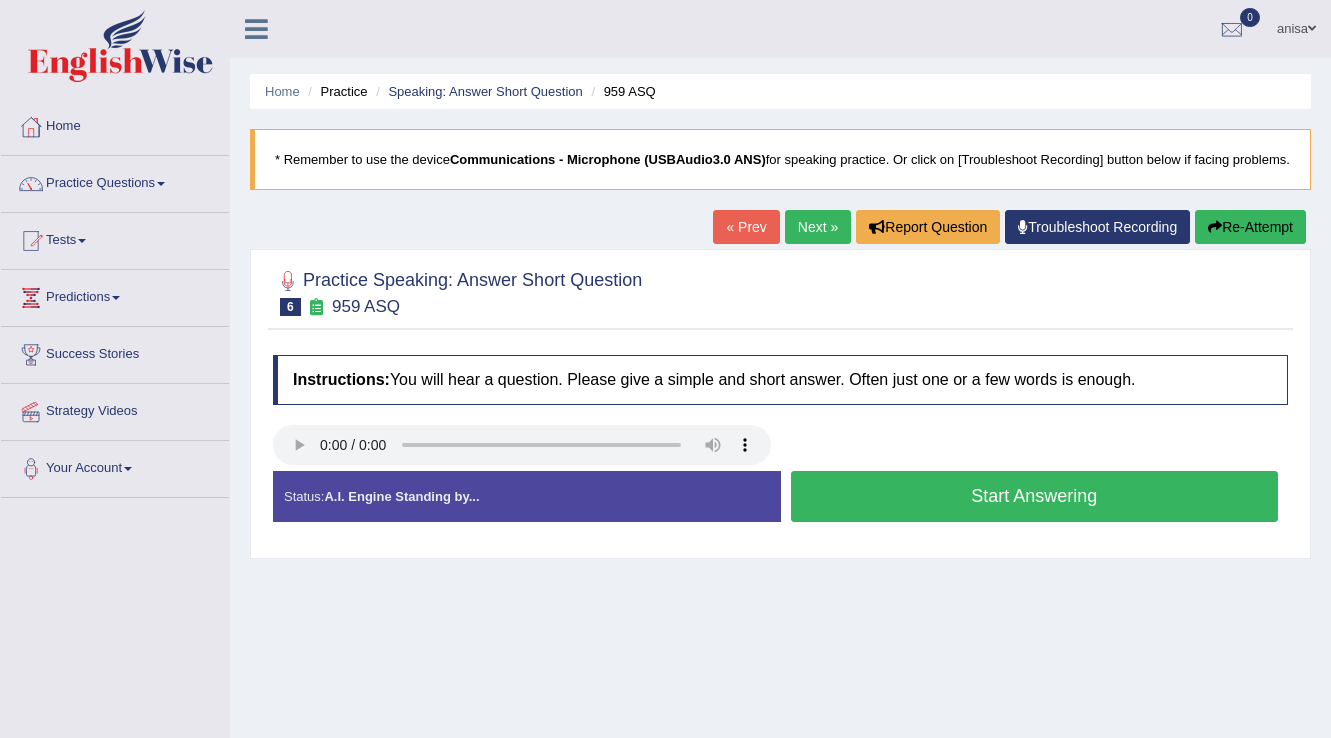 scroll, scrollTop: 0, scrollLeft: 0, axis: both 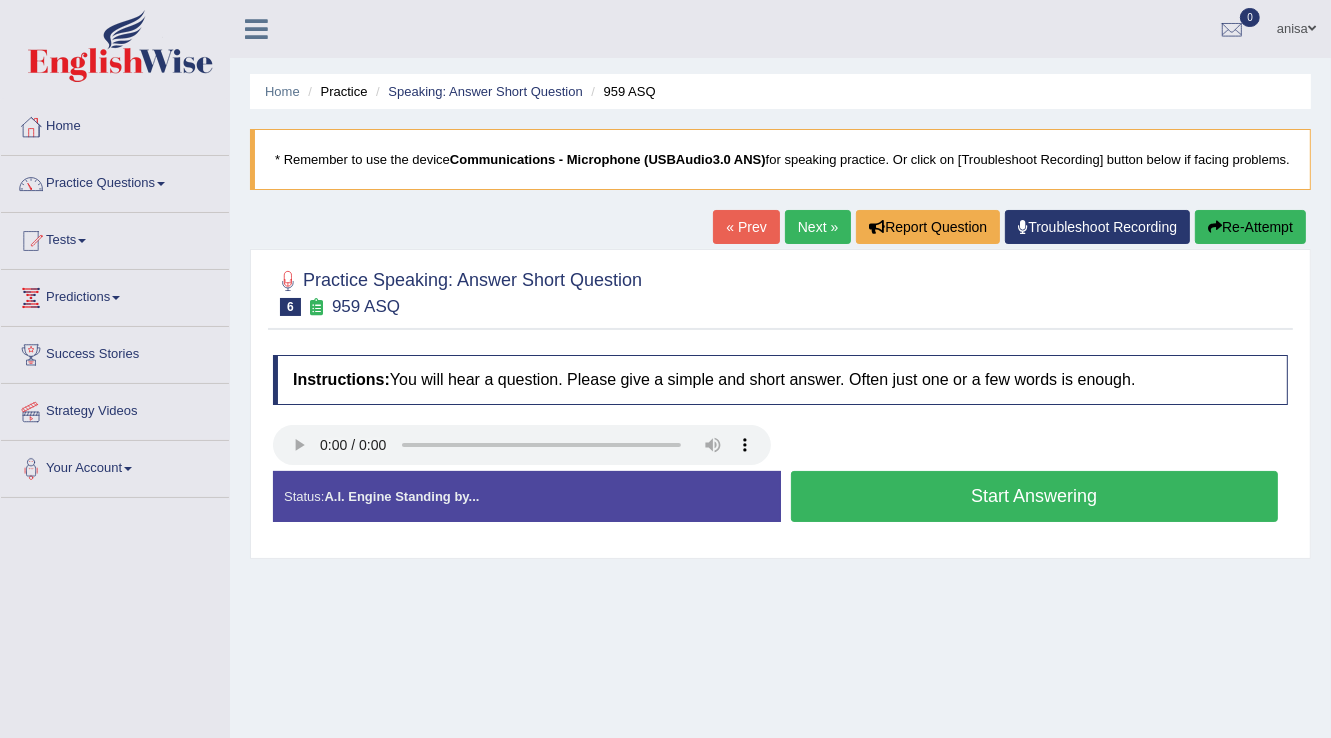 click on "Start Answering" at bounding box center (1035, 496) 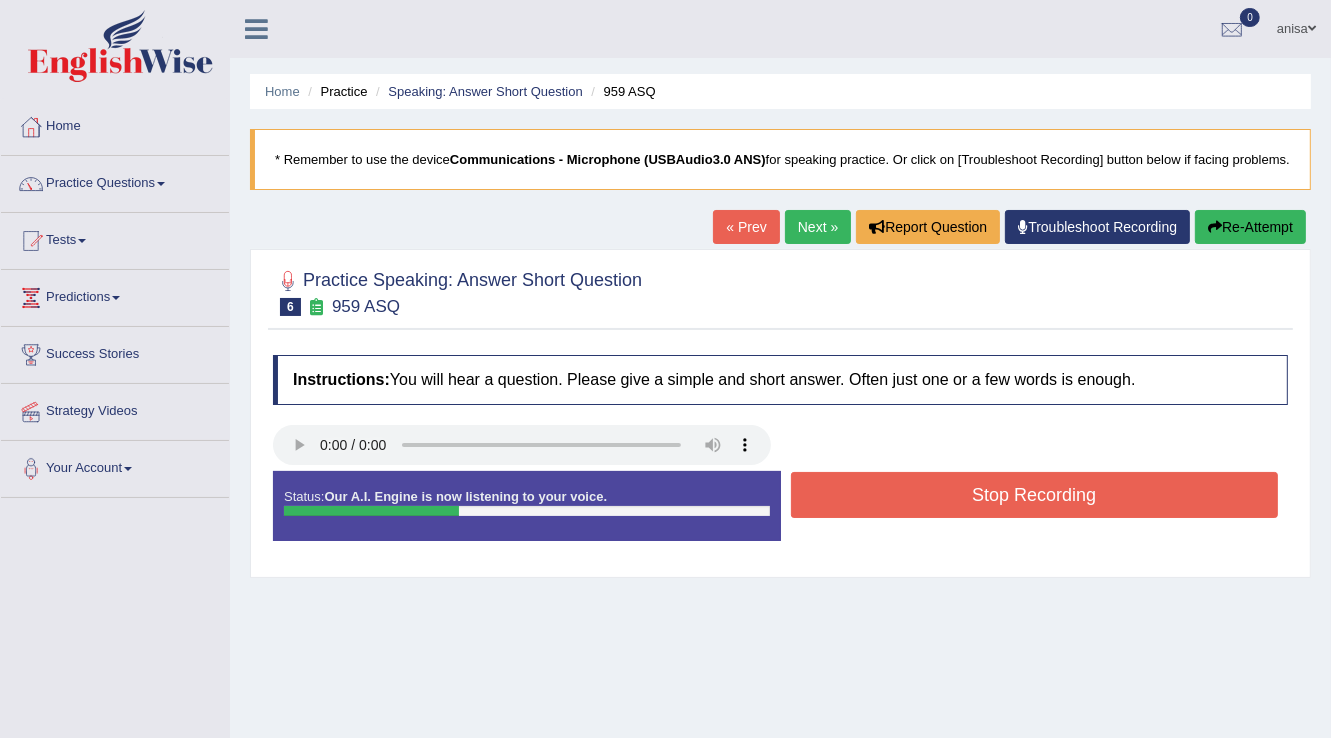 click on "Stop Recording" at bounding box center [1035, 495] 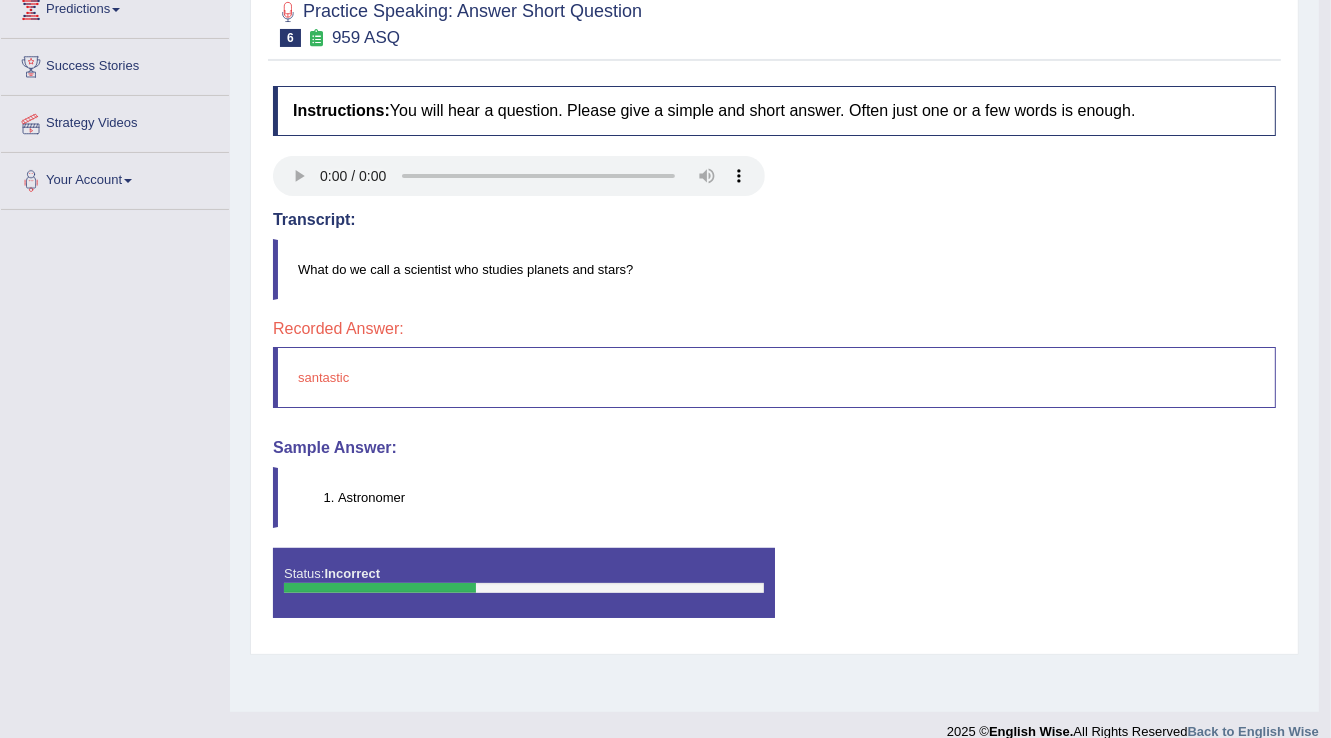 scroll, scrollTop: 312, scrollLeft: 0, axis: vertical 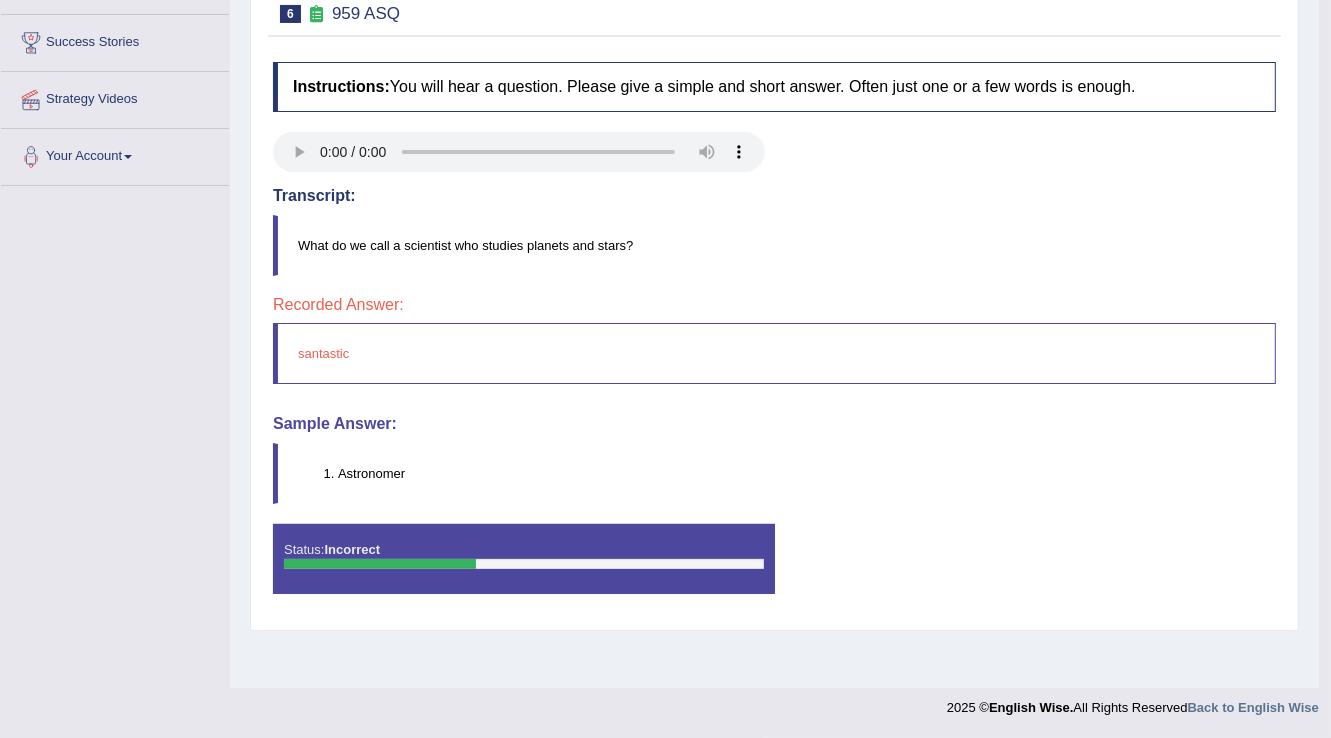 click on "Astronomer" at bounding box center [806, 473] 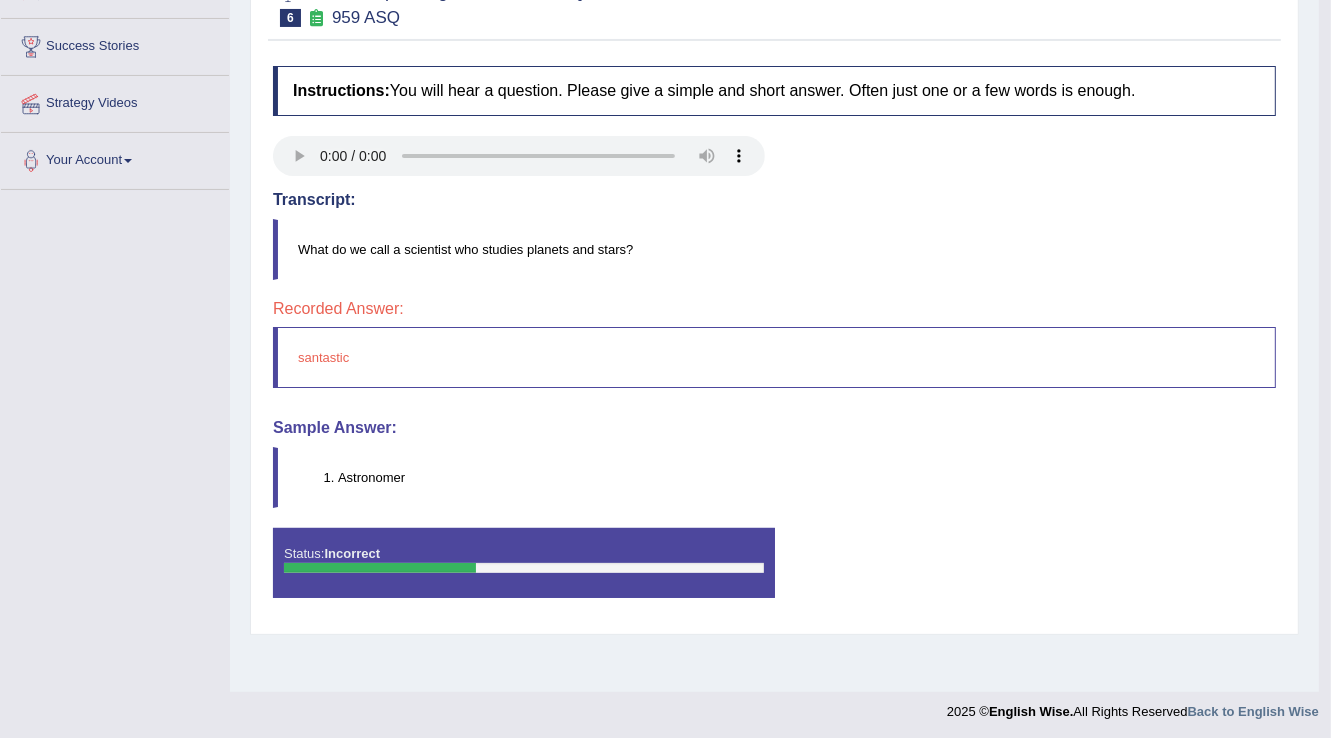 scroll, scrollTop: 0, scrollLeft: 0, axis: both 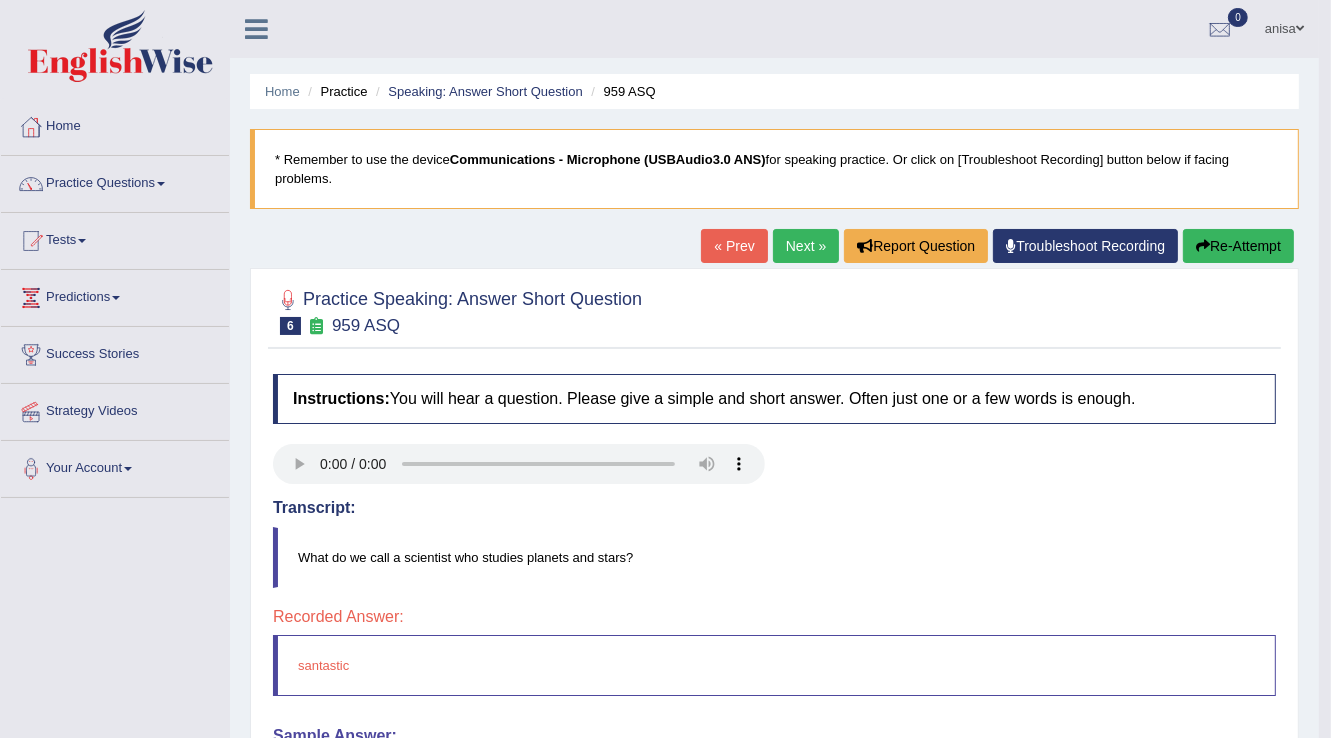 click on "Next »" at bounding box center (806, 246) 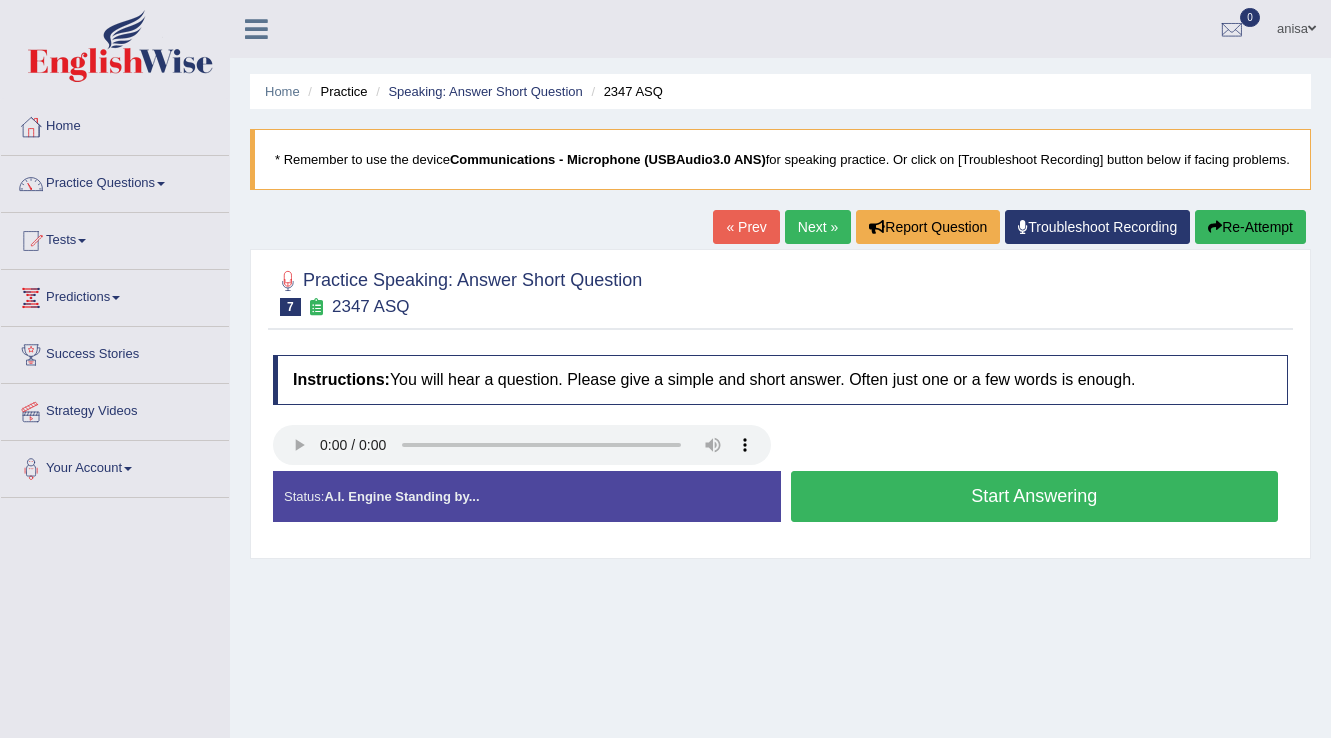 scroll, scrollTop: 0, scrollLeft: 0, axis: both 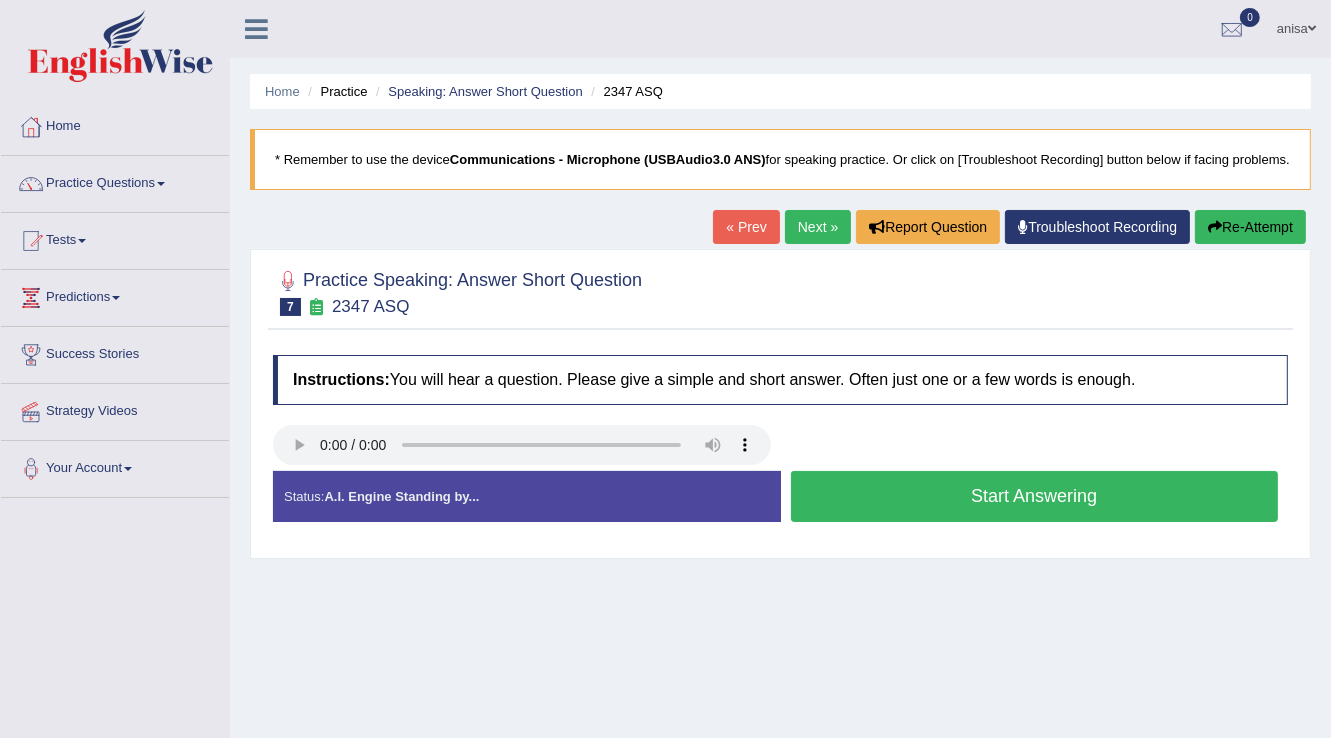 click on "Start Answering" at bounding box center [1035, 496] 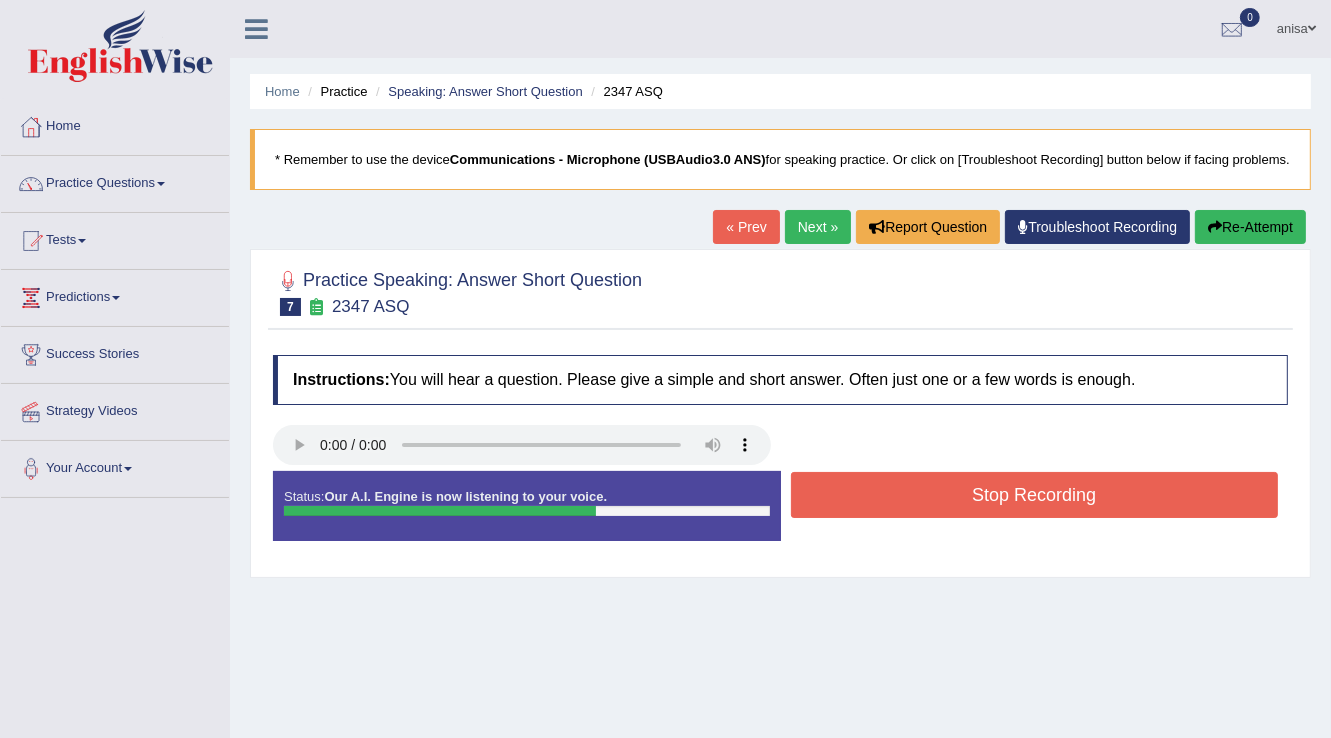click on "Stop Recording" at bounding box center [1035, 495] 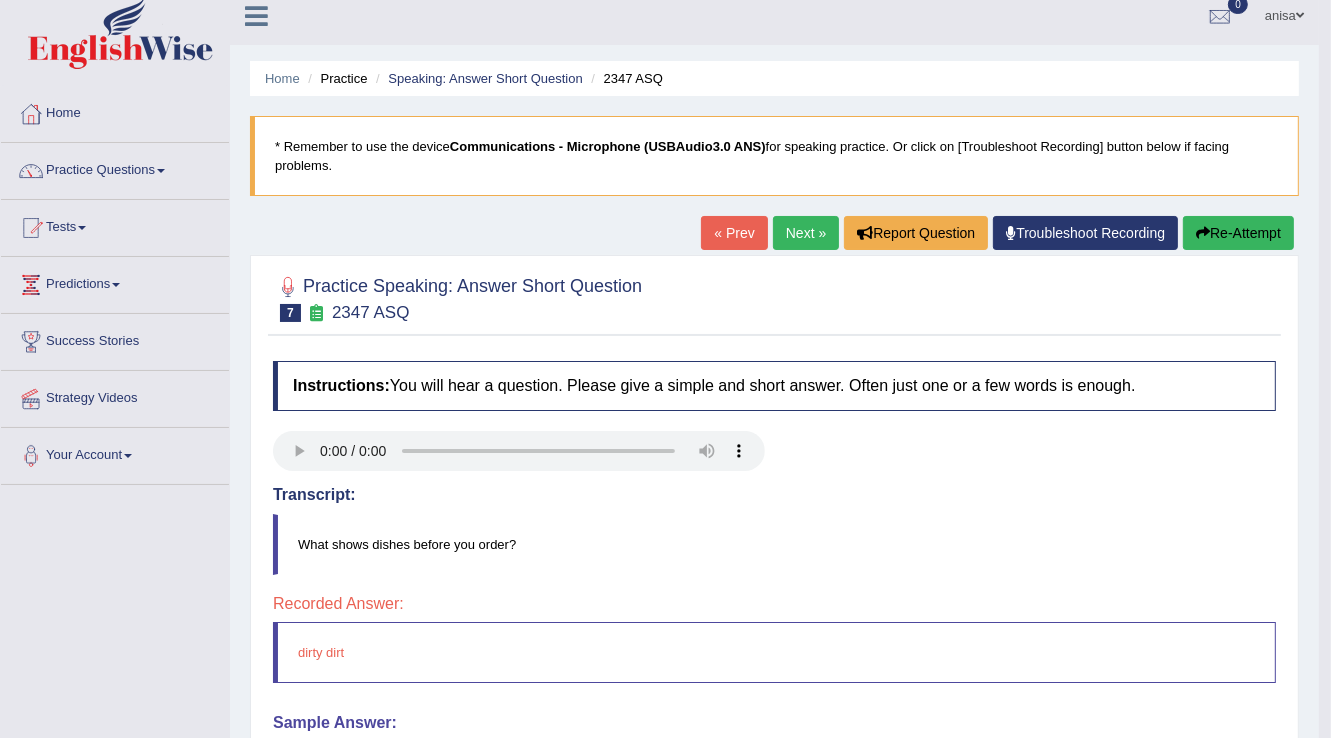 scroll, scrollTop: 0, scrollLeft: 0, axis: both 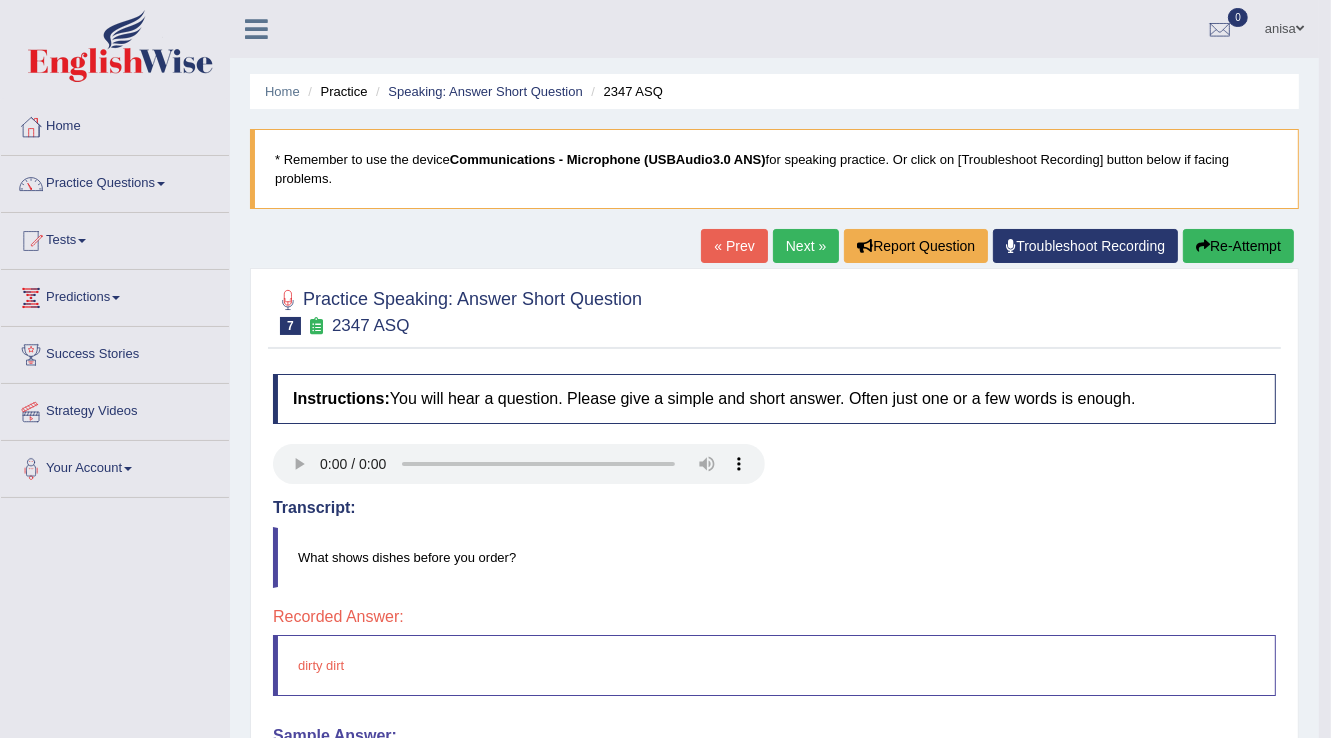 click on "Home" at bounding box center (115, 124) 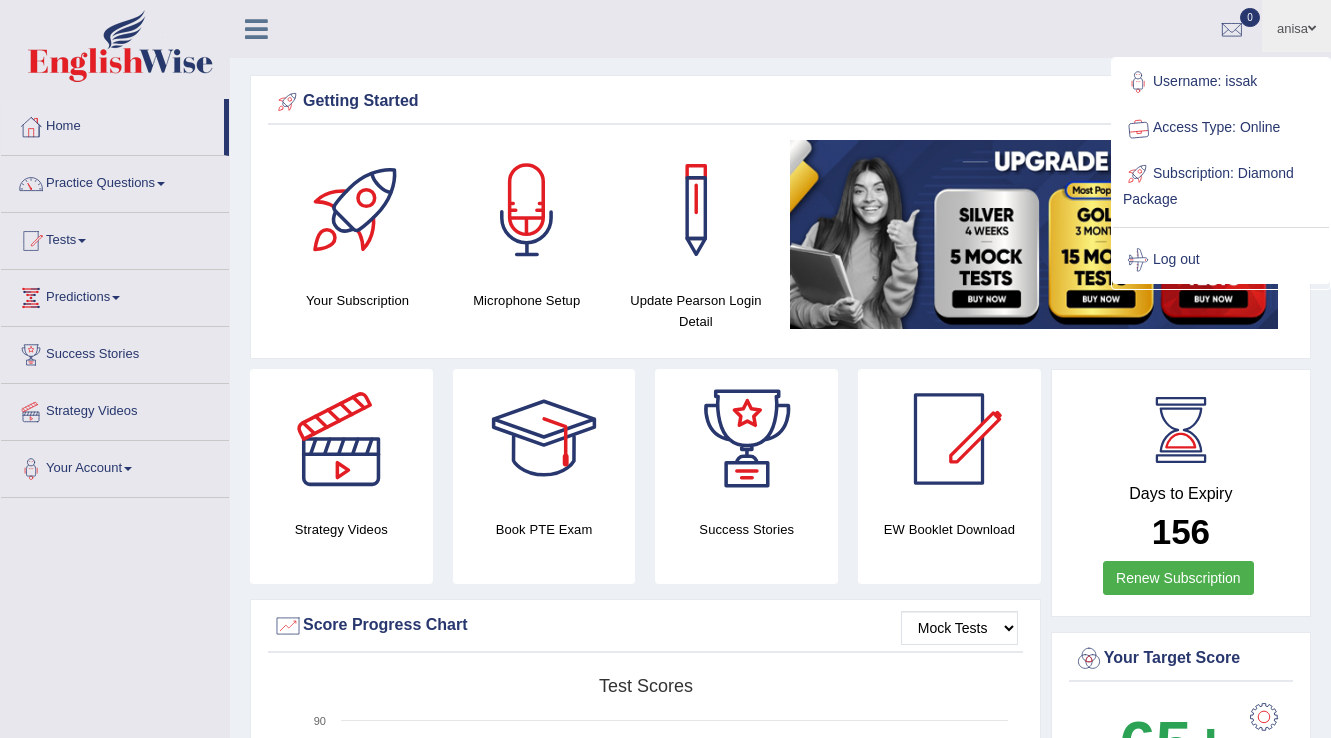 scroll, scrollTop: 0, scrollLeft: 0, axis: both 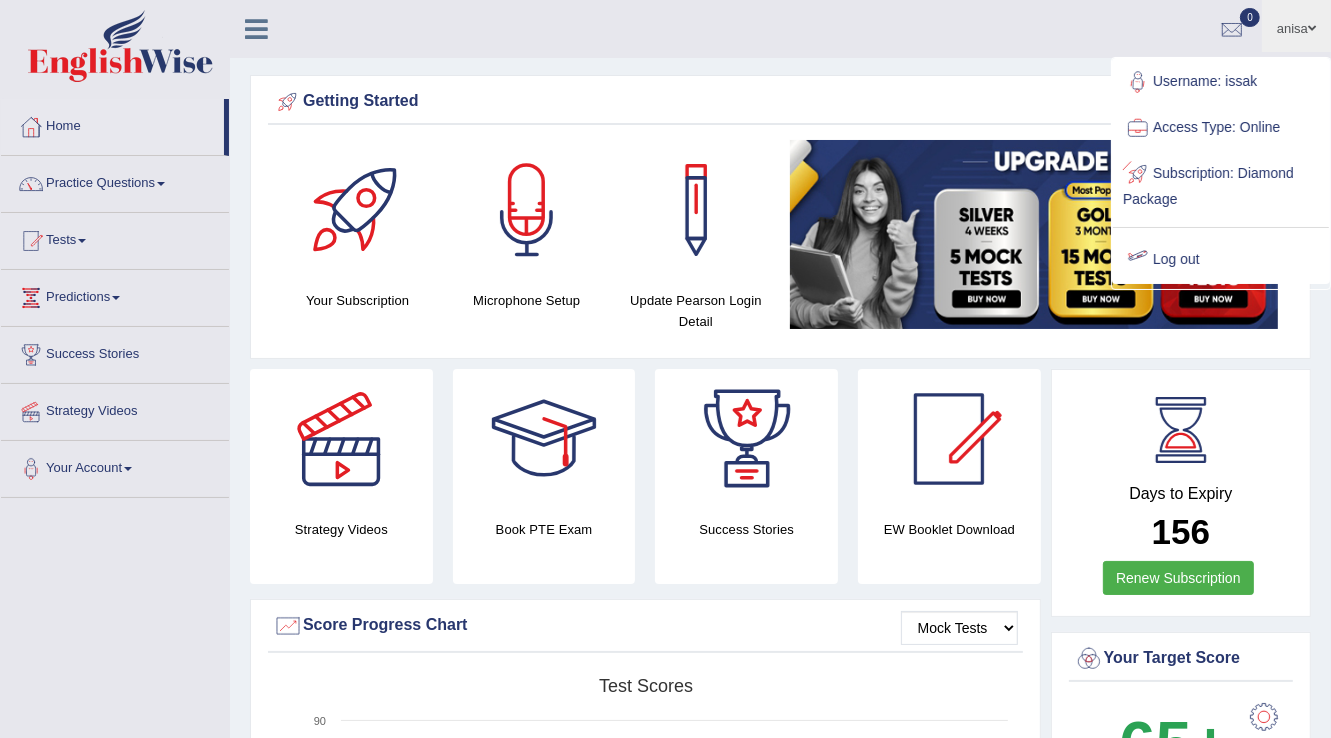click on "Log out" at bounding box center [1221, 260] 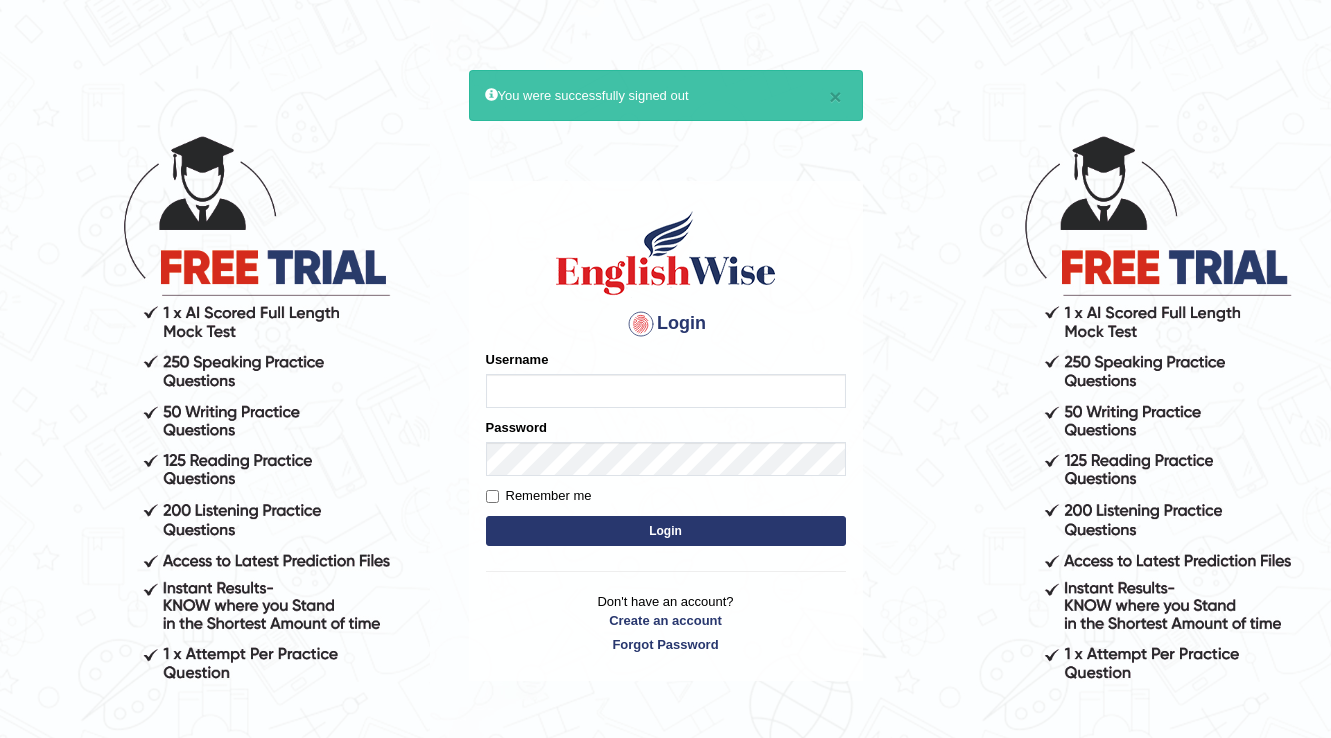 scroll, scrollTop: 0, scrollLeft: 0, axis: both 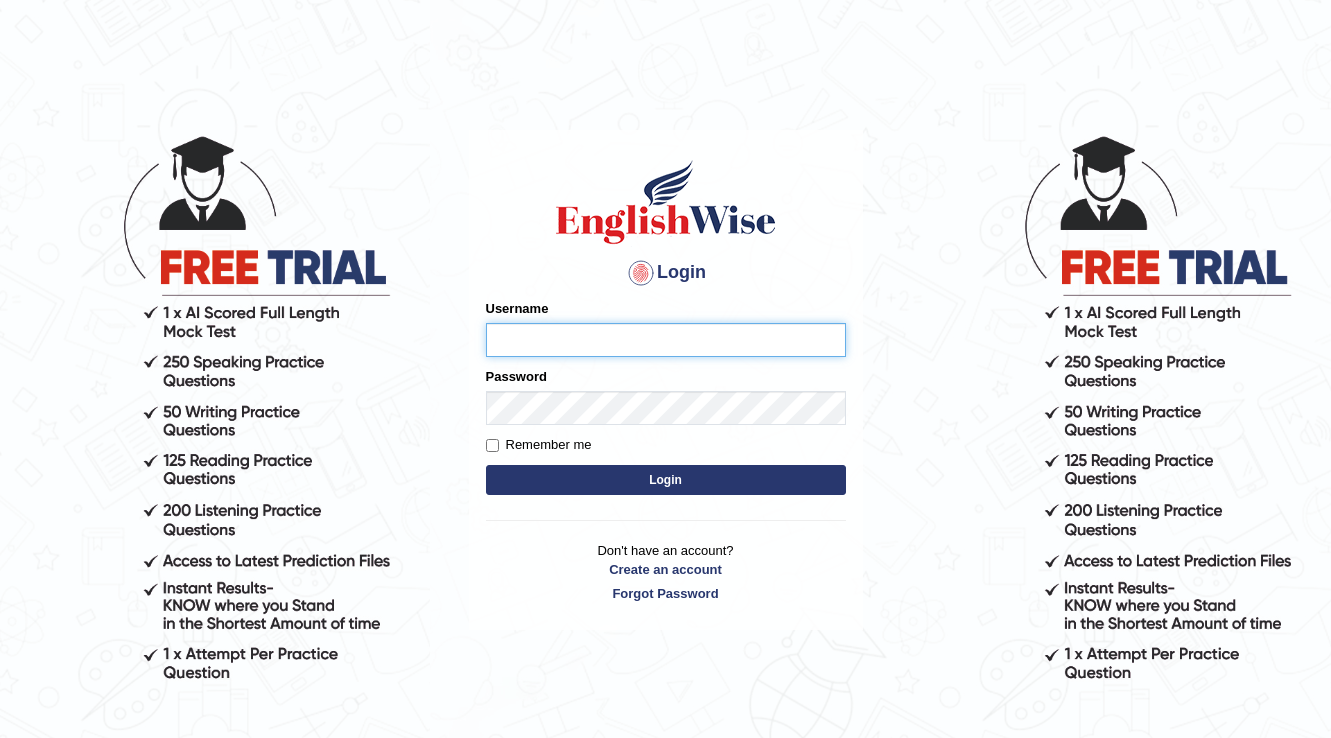 drag, startPoint x: 0, startPoint y: 0, endPoint x: 1181, endPoint y: 236, distance: 1204.3492 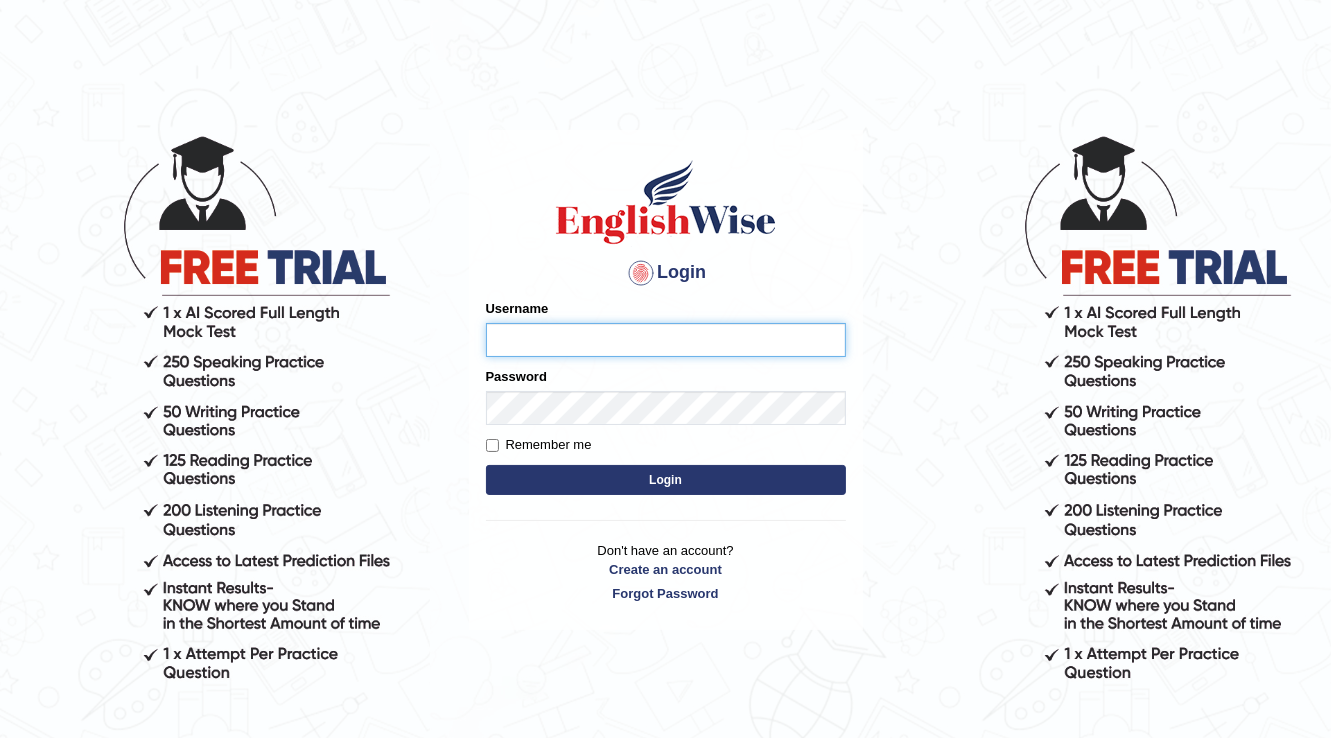 scroll, scrollTop: 0, scrollLeft: 0, axis: both 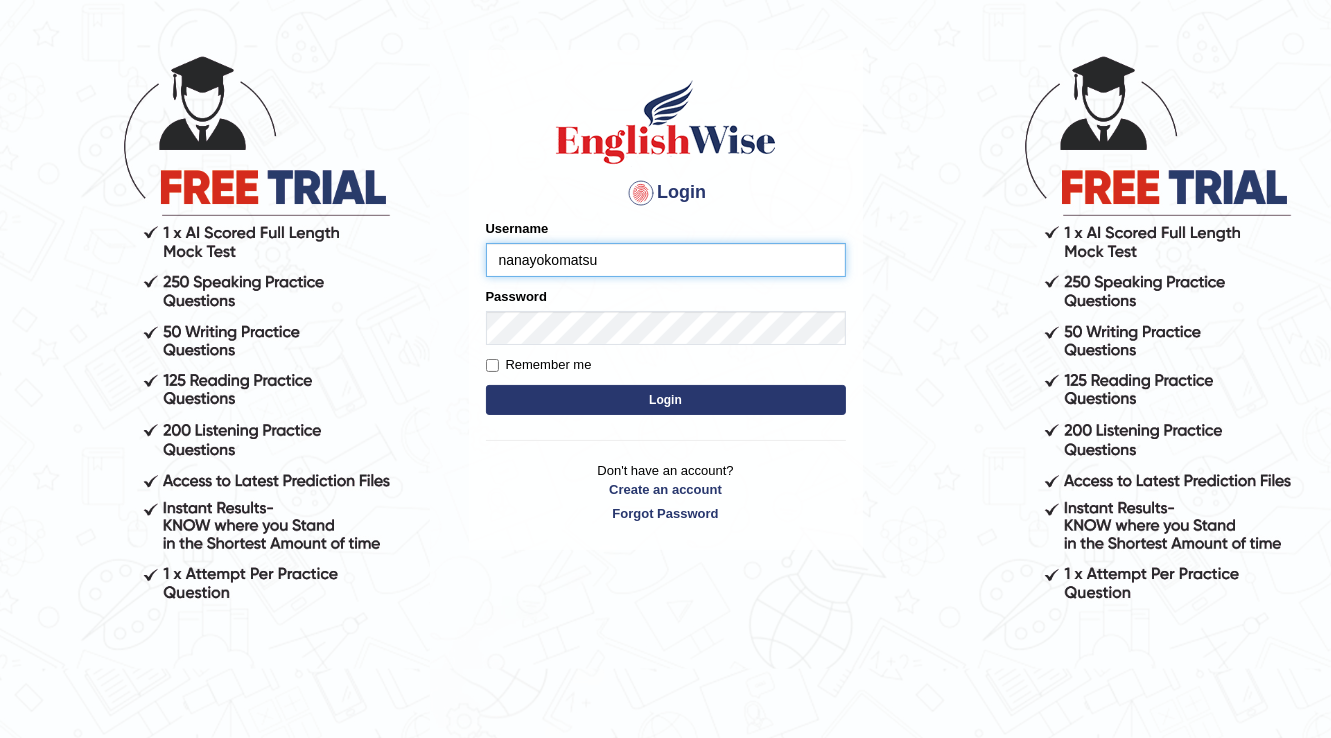 type on "nanayokomatsu" 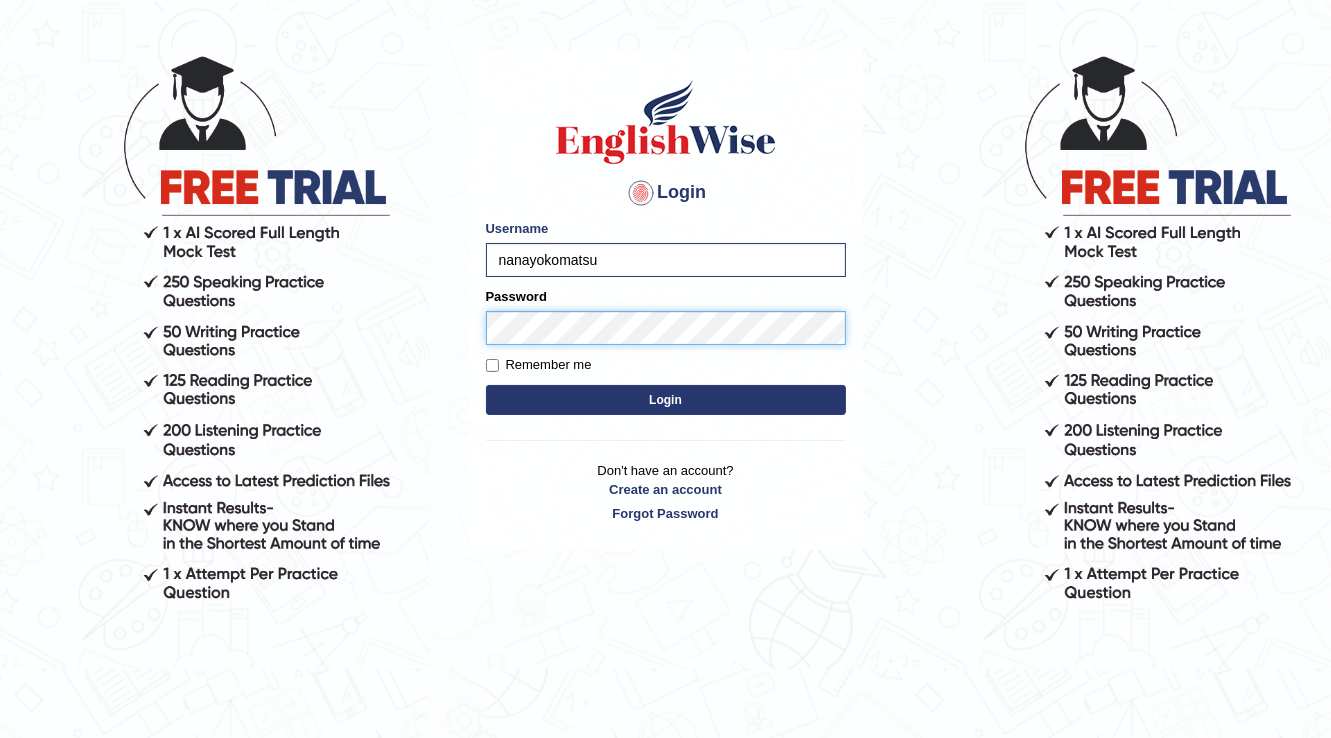 click on "Login" at bounding box center (666, 400) 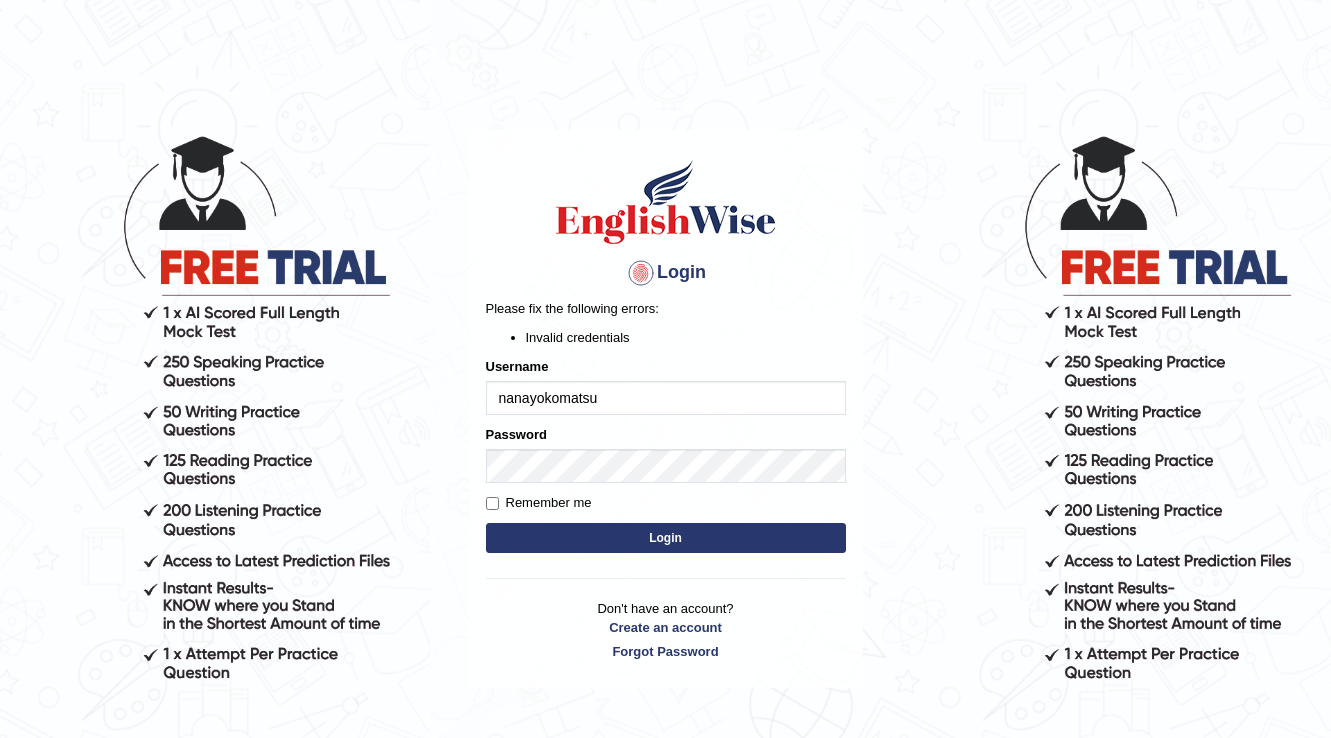 scroll, scrollTop: 0, scrollLeft: 0, axis: both 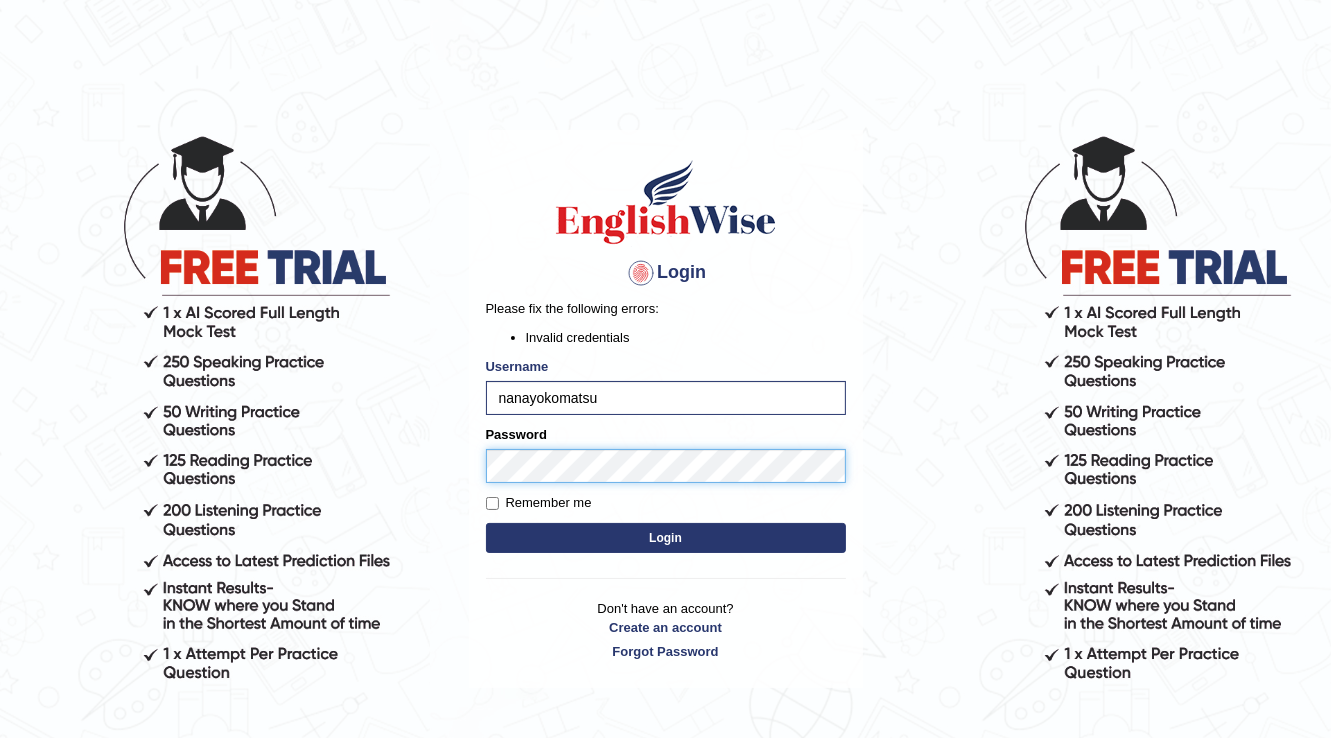 click on "Login" at bounding box center [666, 538] 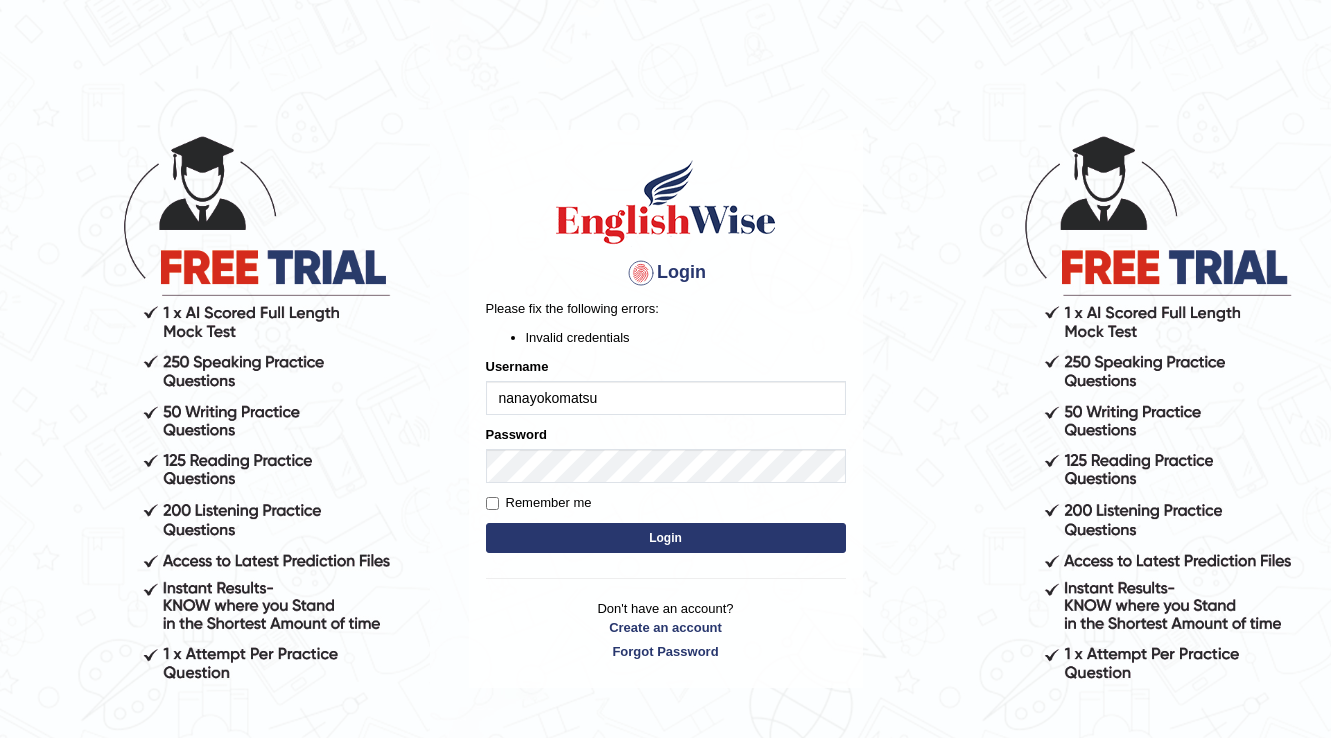 scroll, scrollTop: 0, scrollLeft: 0, axis: both 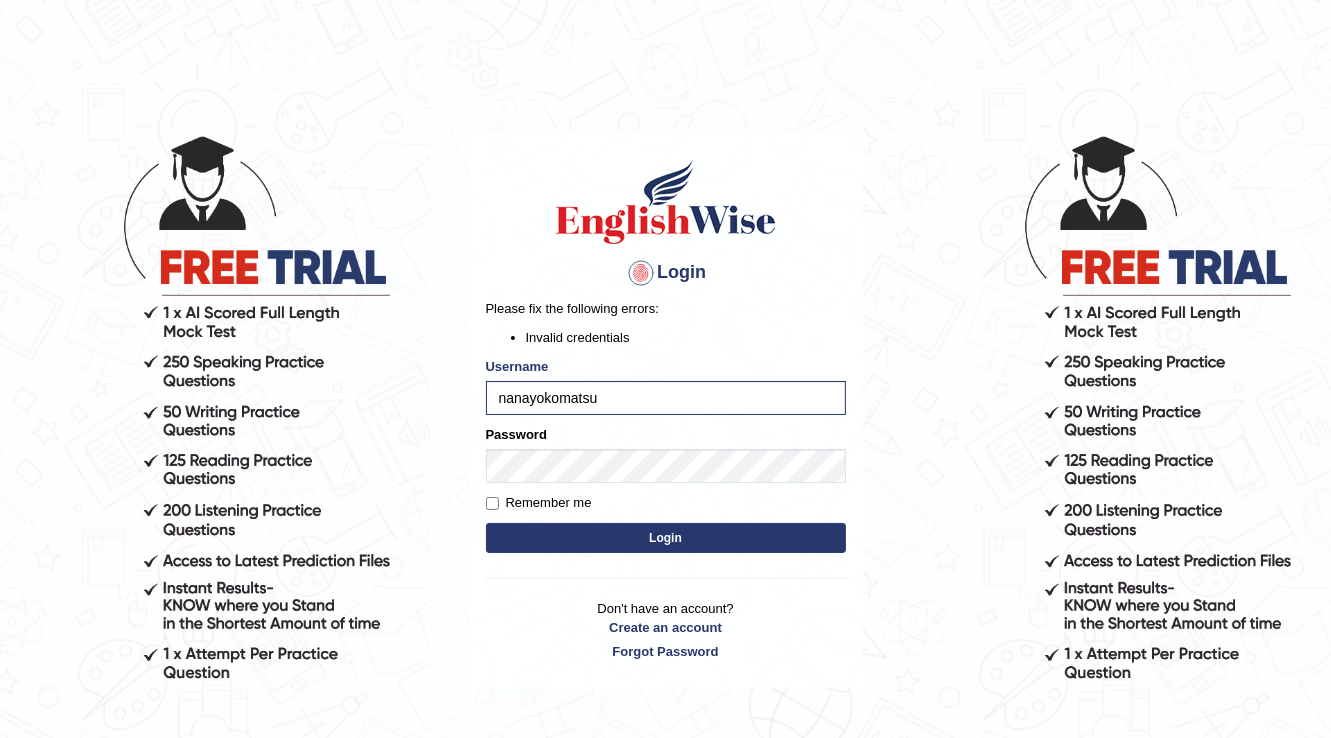 click on "Login" at bounding box center [666, 538] 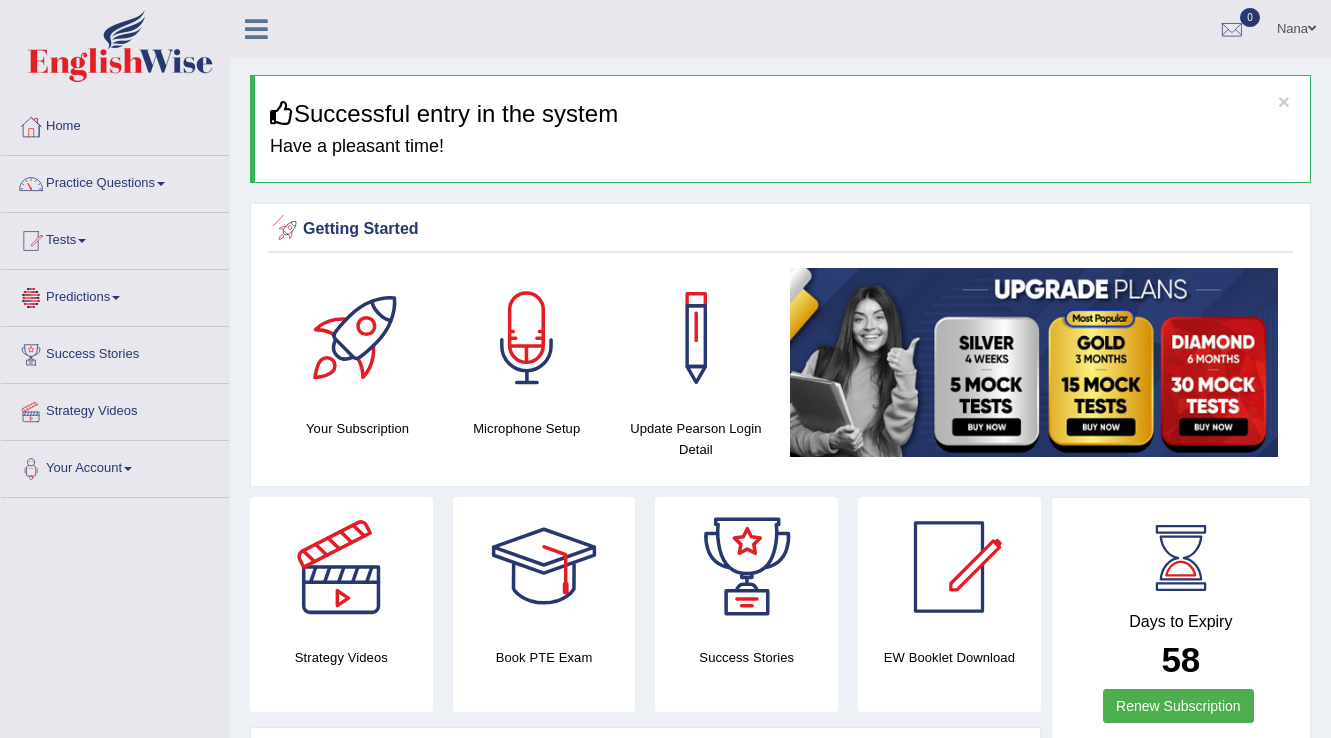 scroll, scrollTop: 0, scrollLeft: 0, axis: both 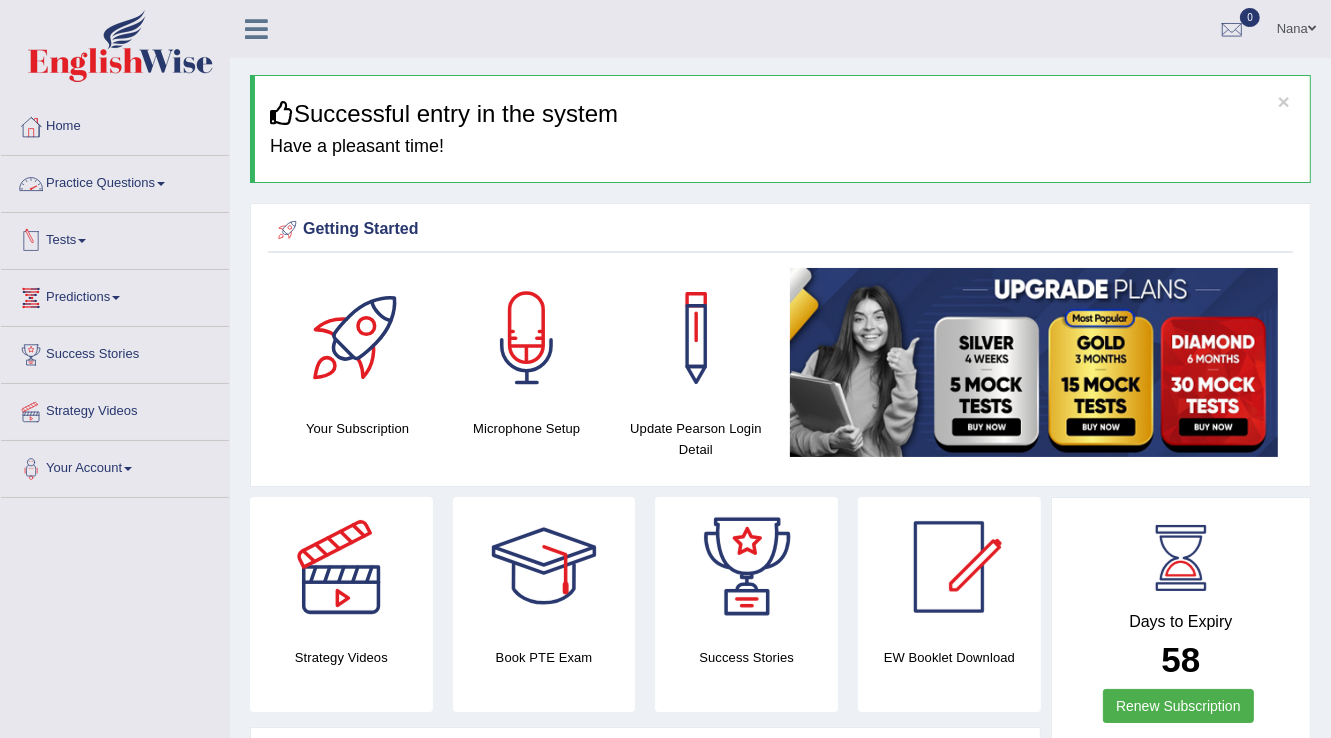 click on "Practice Questions" at bounding box center [115, 181] 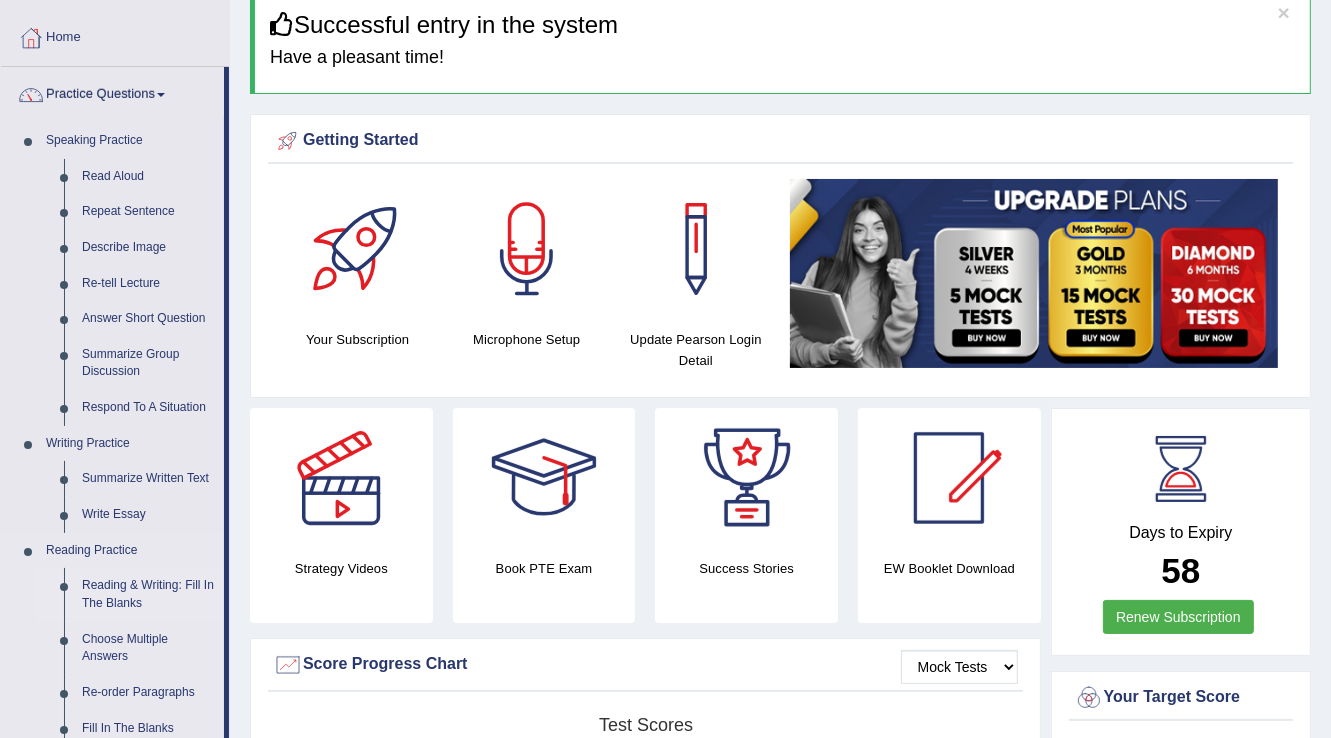 scroll, scrollTop: 80, scrollLeft: 0, axis: vertical 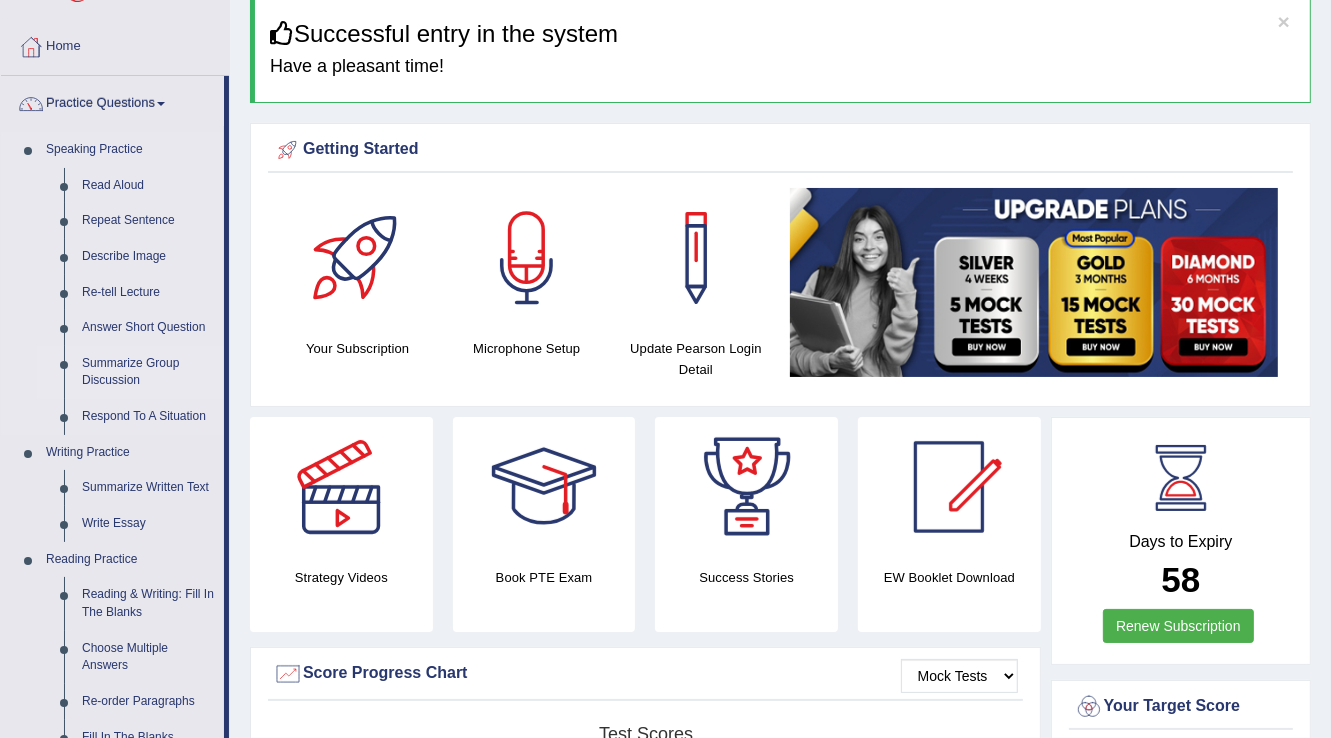 click on "Summarize Group Discussion" at bounding box center [148, 372] 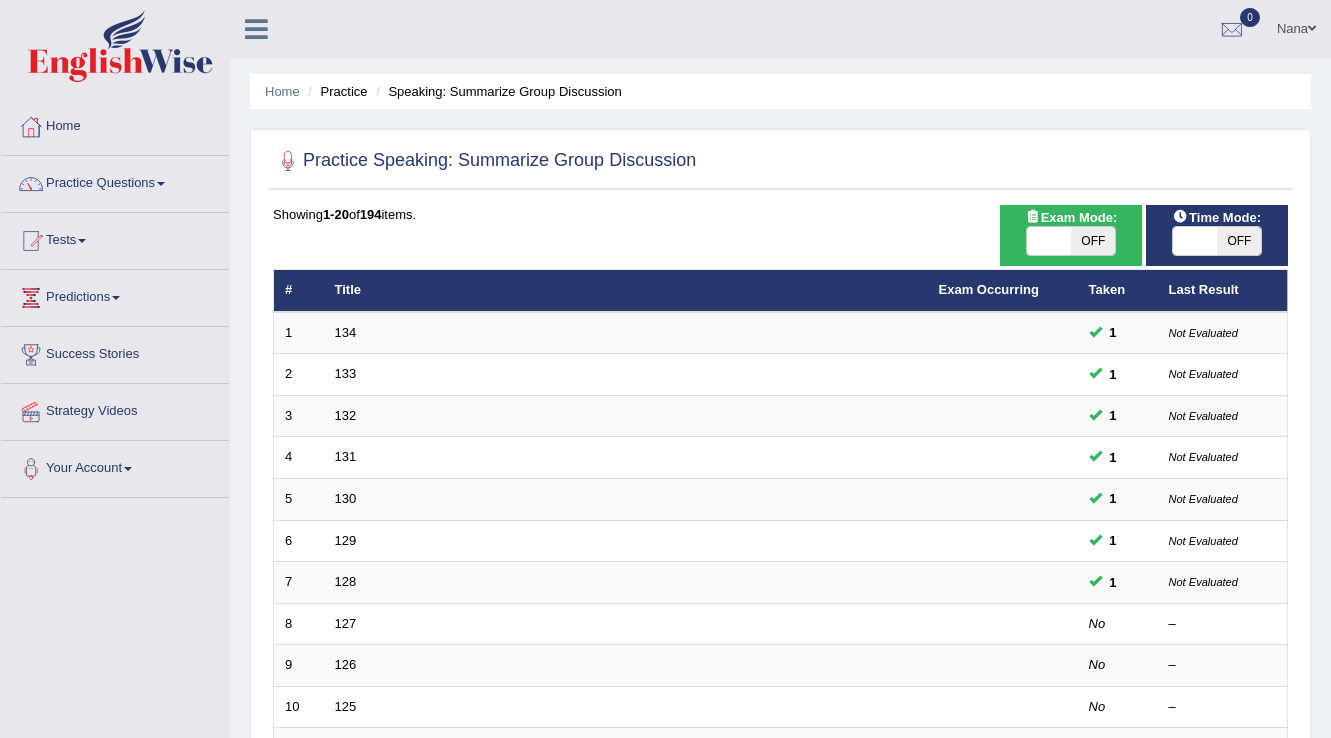 scroll, scrollTop: 0, scrollLeft: 0, axis: both 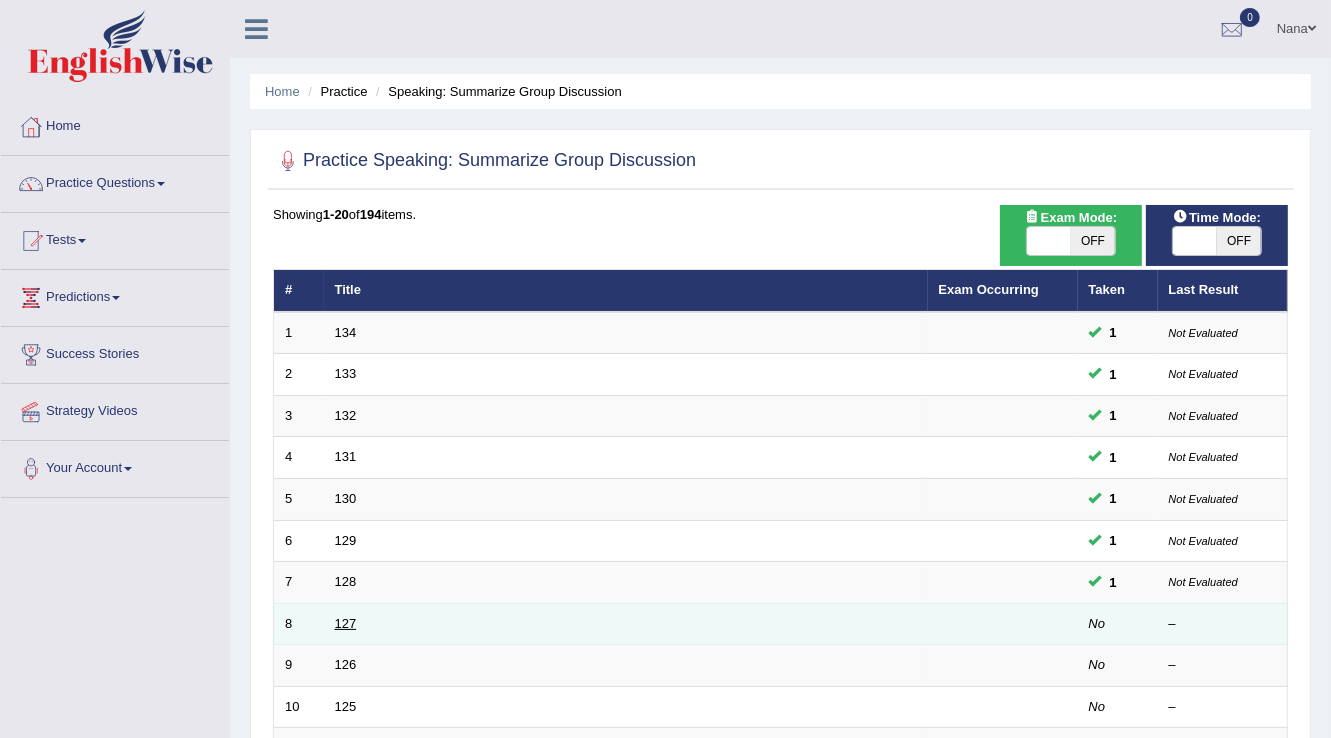 click on "127" at bounding box center [346, 623] 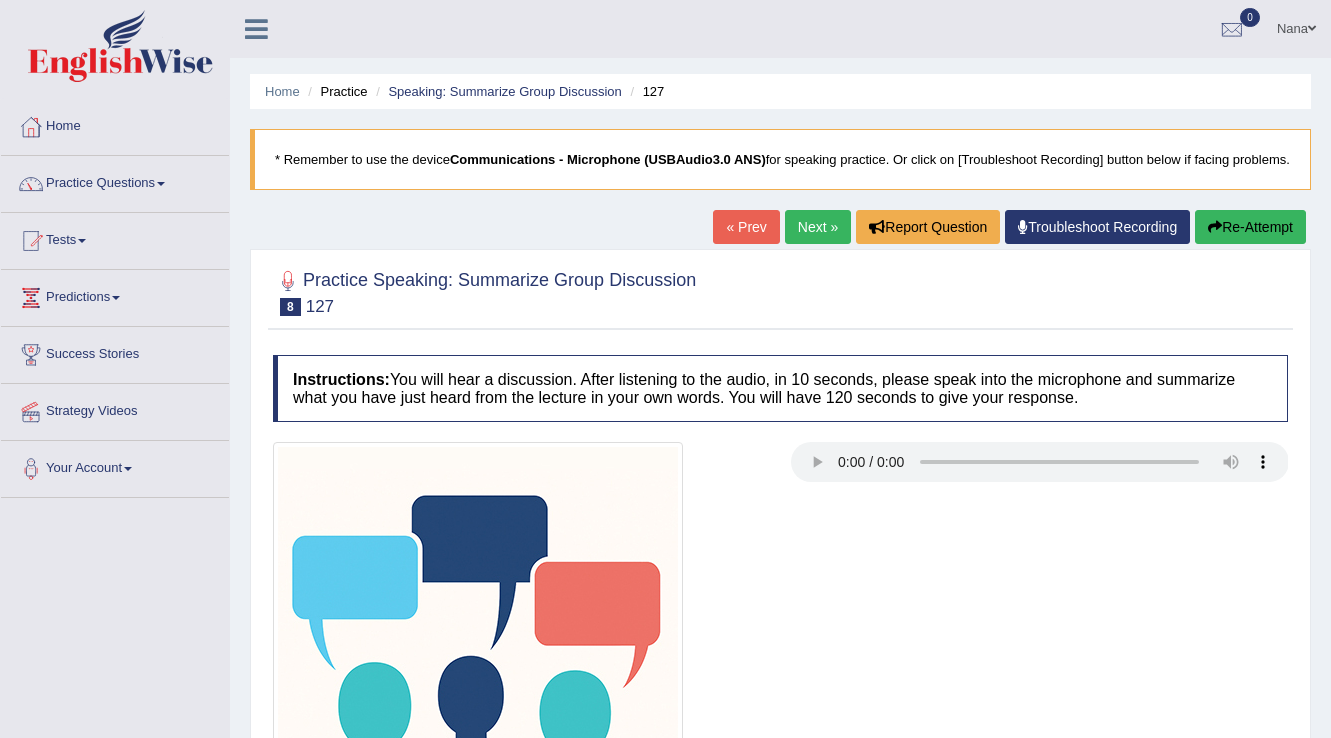 scroll, scrollTop: 0, scrollLeft: 0, axis: both 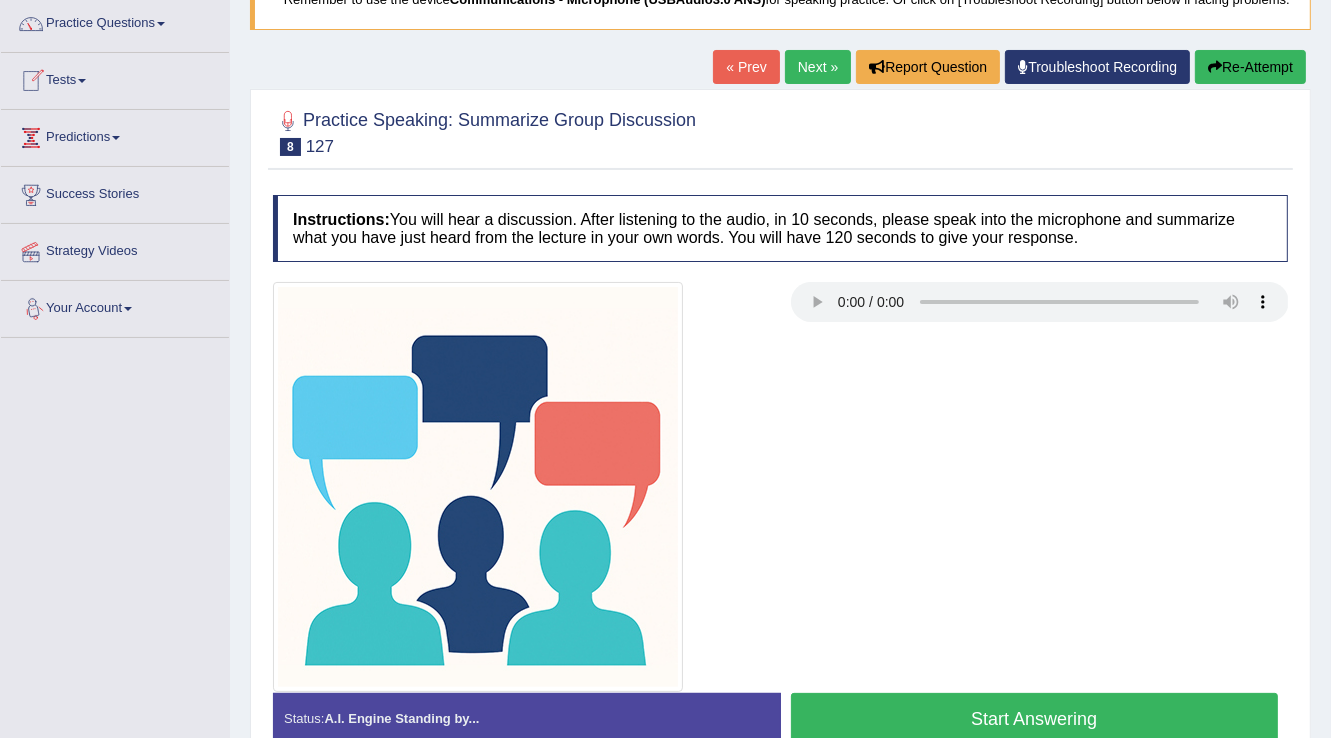 click on "Predictions" at bounding box center (115, 135) 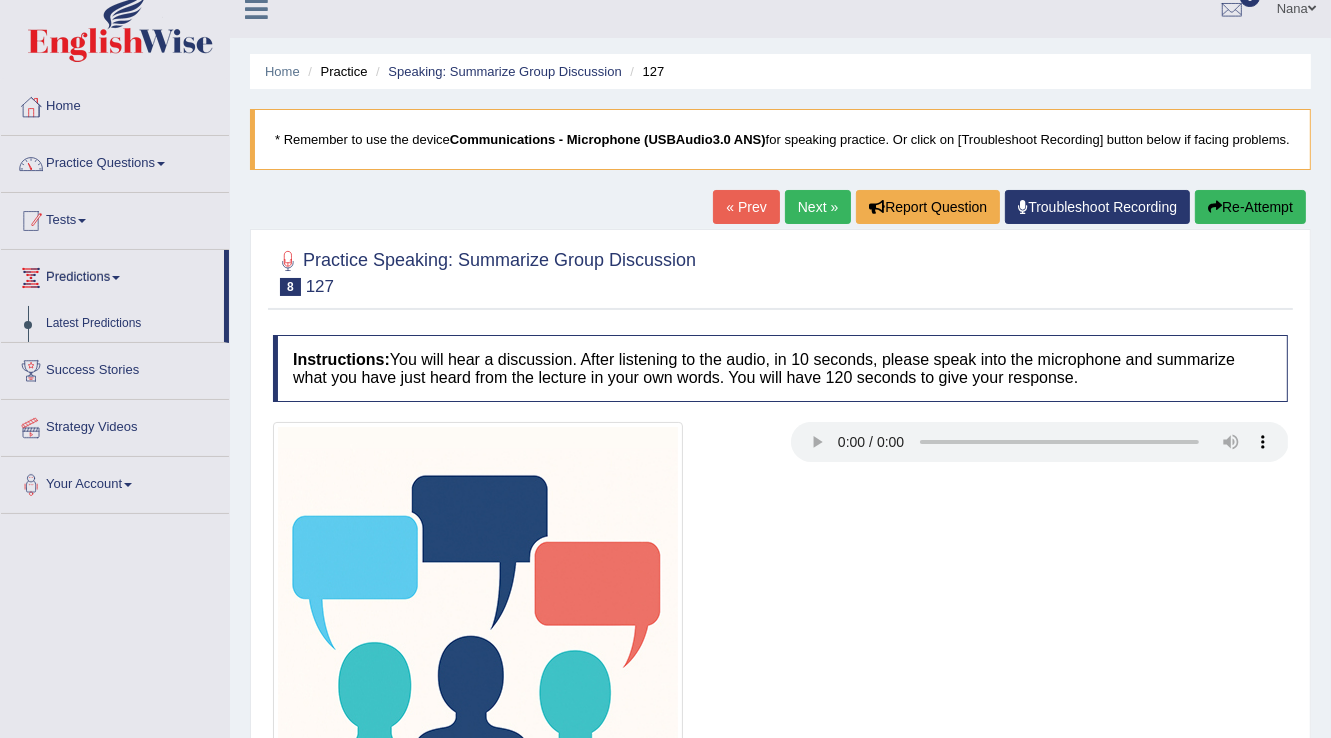 scroll, scrollTop: 0, scrollLeft: 0, axis: both 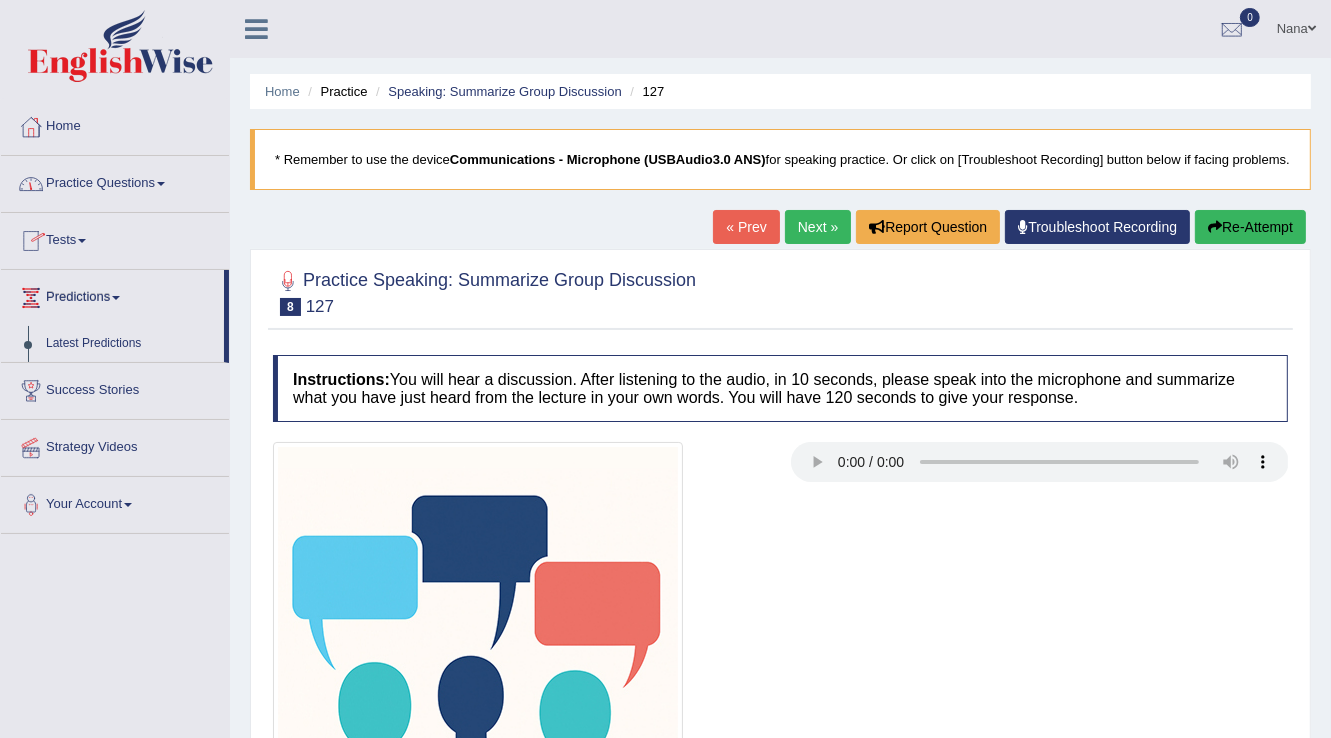 click on "Practice Questions   Speaking Practice Read Aloud
Repeat Sentence
Describe Image
Re-tell Lecture
Answer Short Question
Summarize Group Discussion
Respond To A Situation
Writing Practice  Summarize Written Text
Write Essay
Reading Practice  Reading & Writing: Fill In The Blanks
Choose Multiple Answers
Re-order Paragraphs
Fill In The Blanks
Choose Single Answer
Listening Practice  Summarize Spoken Text
Highlight Incorrect Words
Highlight Correct Summary
Select Missing Word
Choose Single Answer
Choose Multiple Answers
Fill In The Blanks
Write From Dictation
Pronunciation" at bounding box center [115, 184] 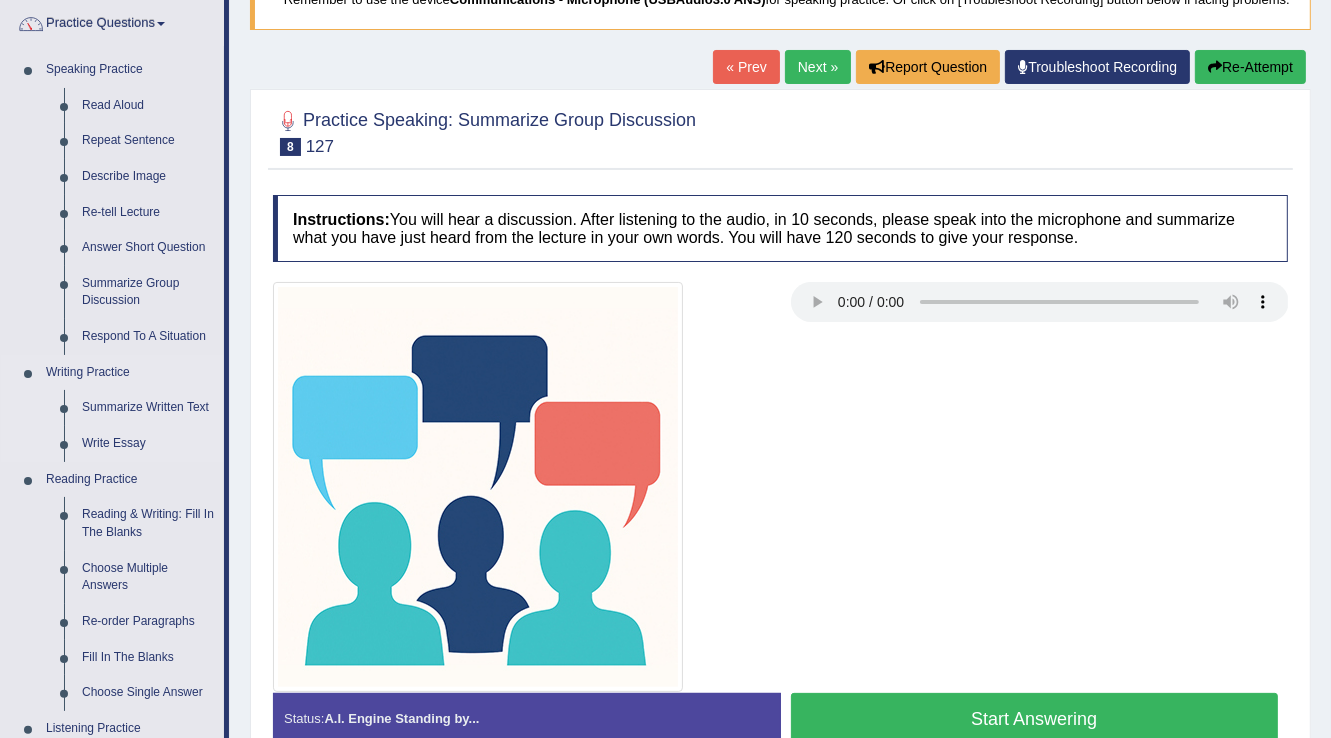 scroll, scrollTop: 240, scrollLeft: 0, axis: vertical 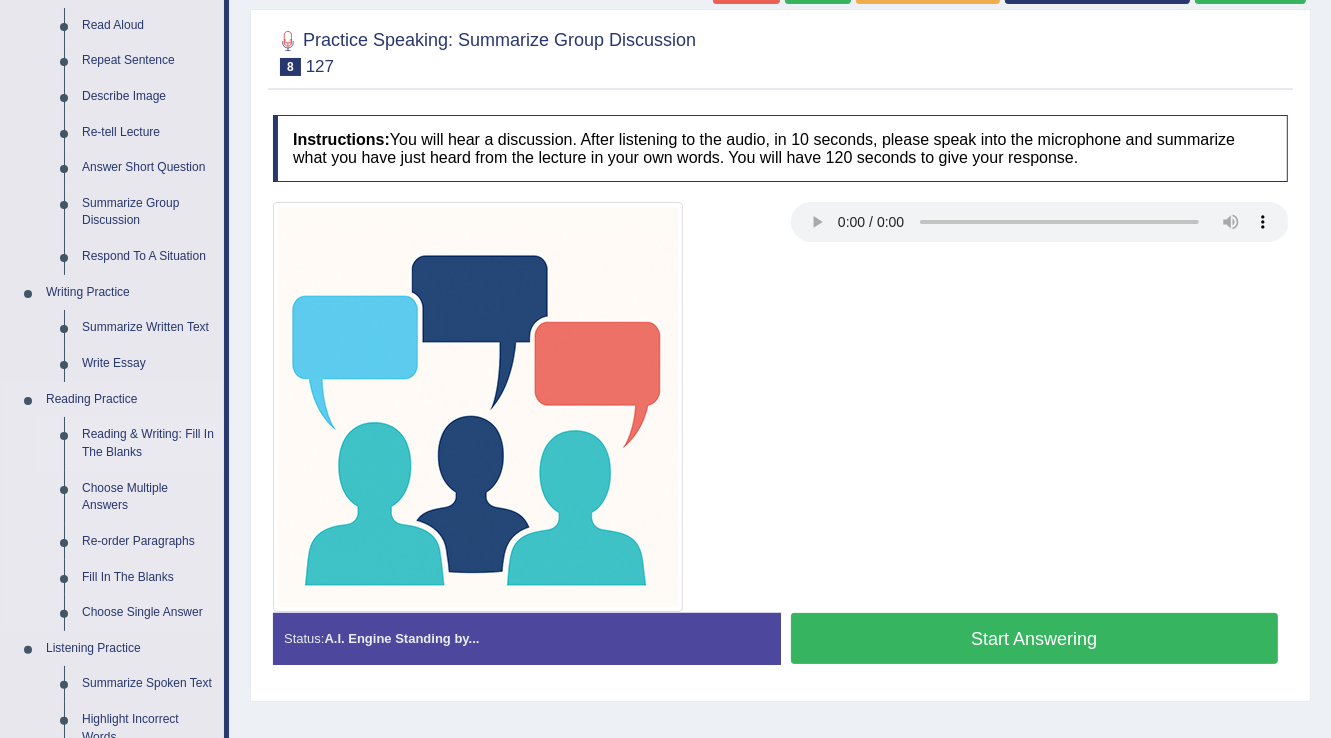 click on "Reading & Writing: Fill In The Blanks" at bounding box center (148, 443) 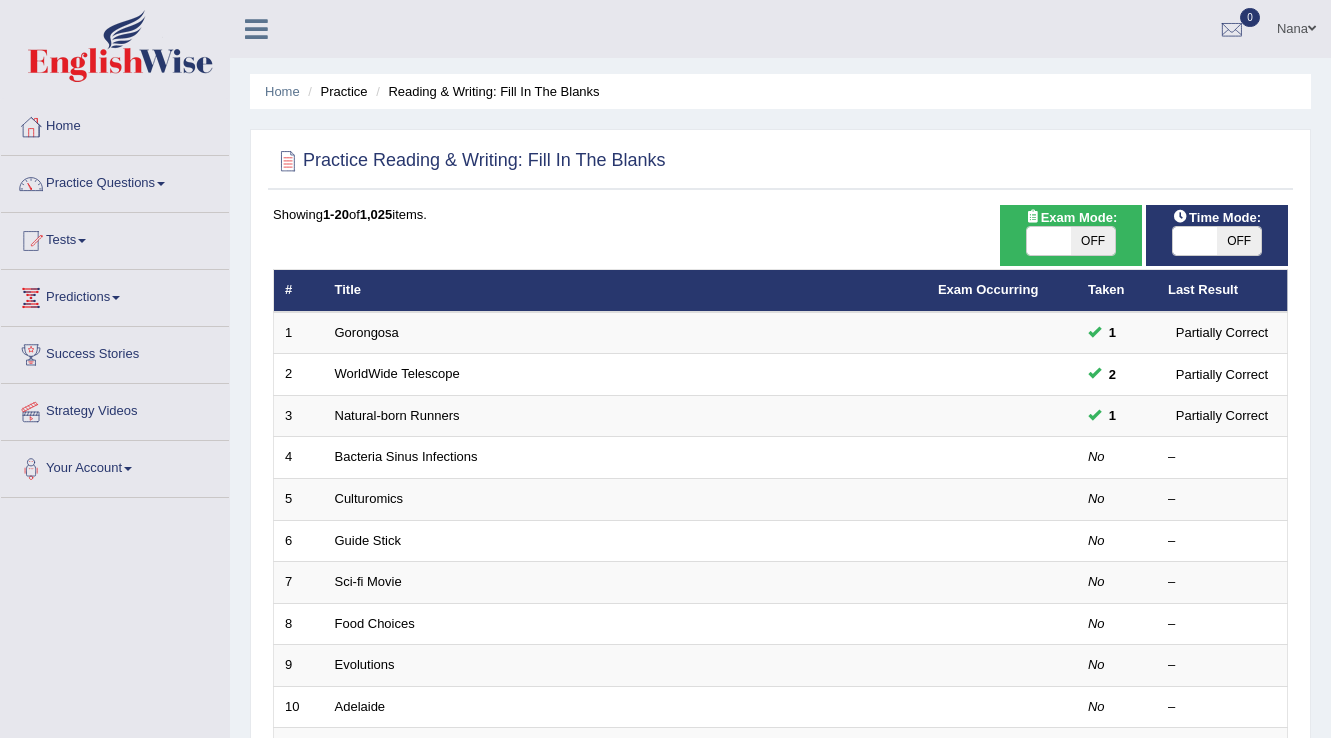 scroll, scrollTop: 0, scrollLeft: 0, axis: both 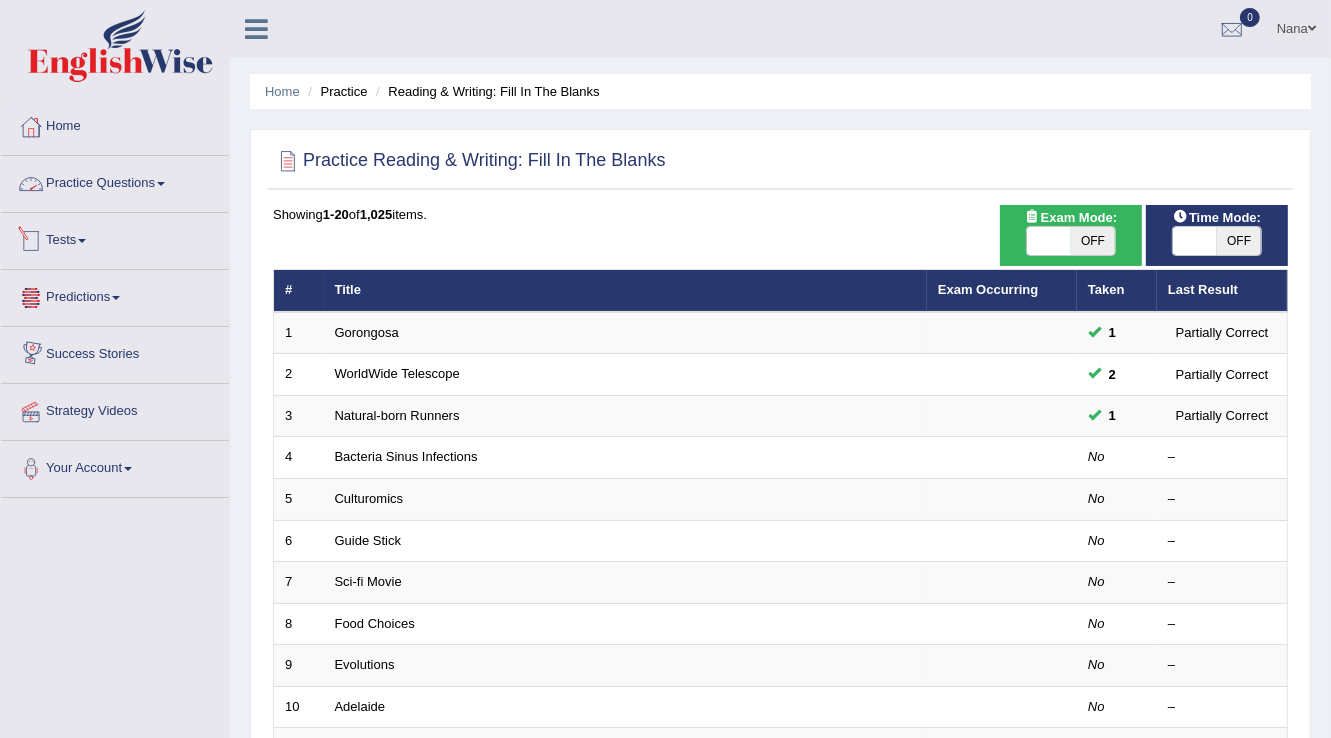 click on "Practice Questions" at bounding box center [115, 181] 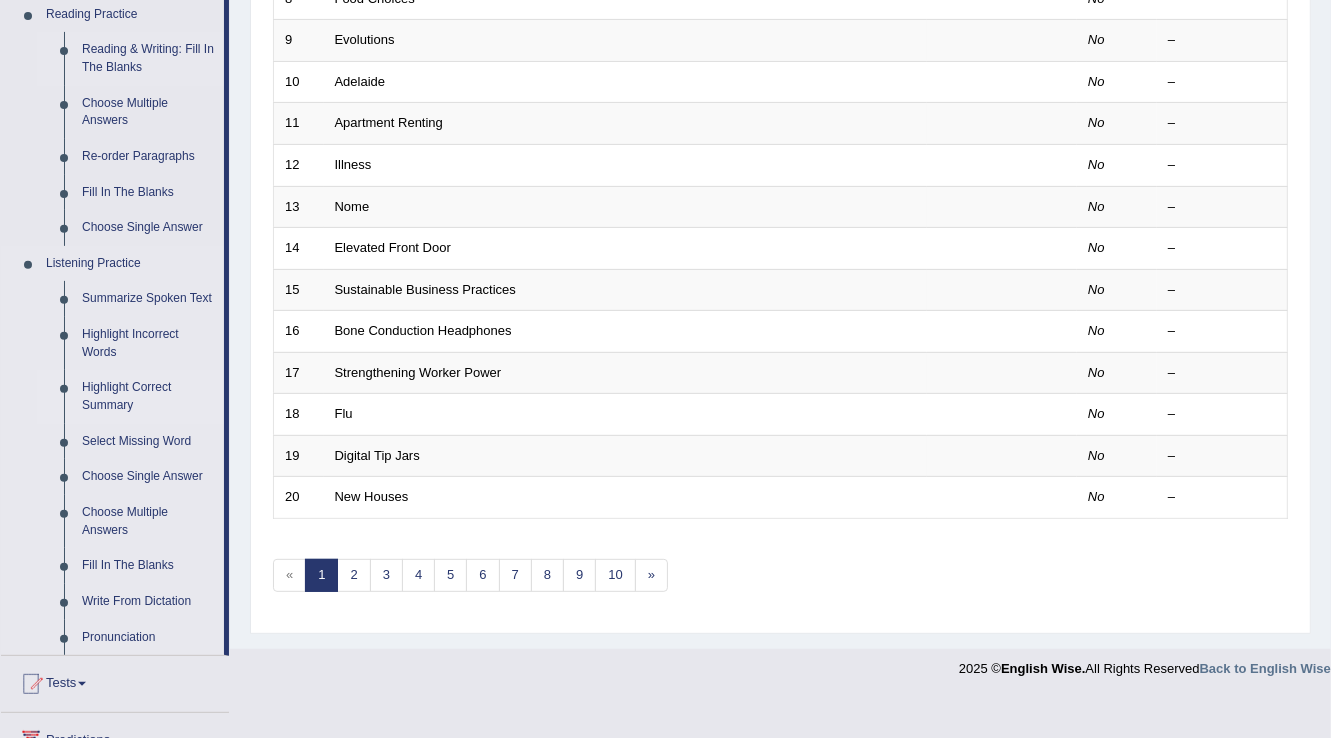 scroll, scrollTop: 720, scrollLeft: 0, axis: vertical 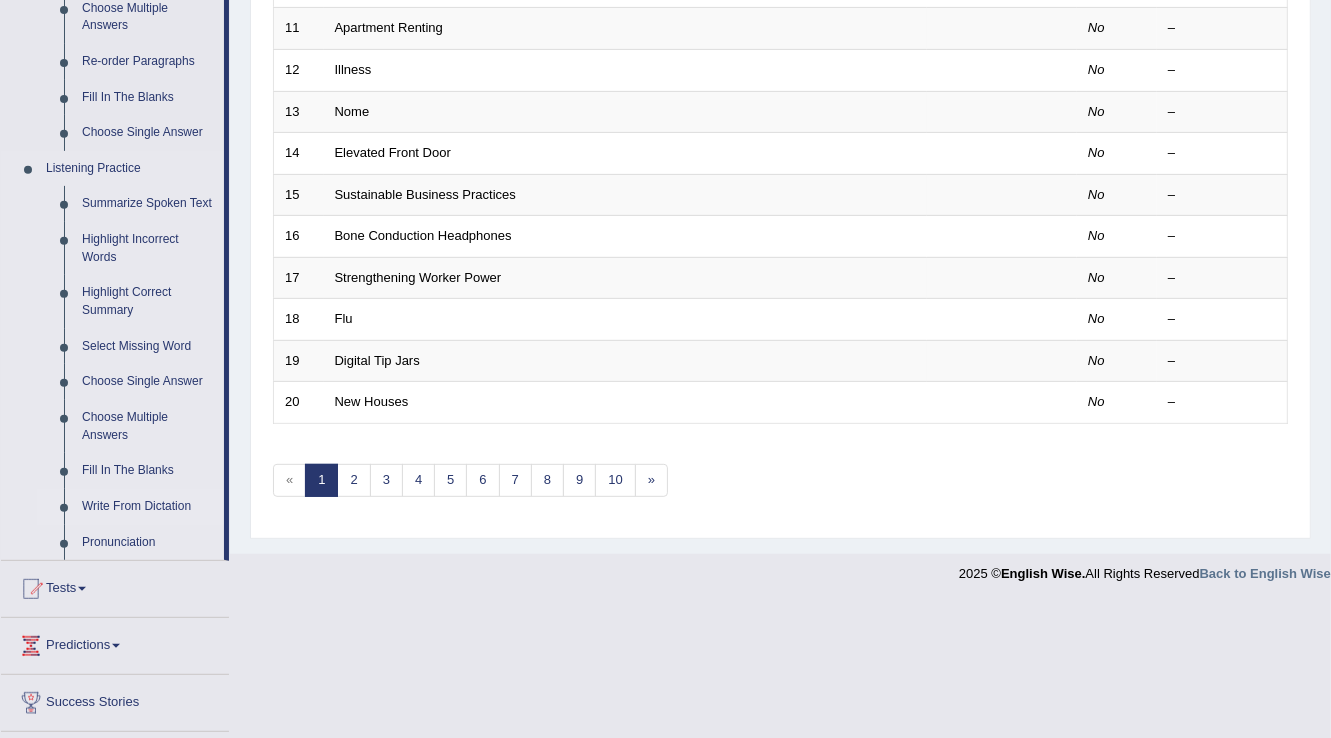 click on "Write From Dictation" at bounding box center (148, 507) 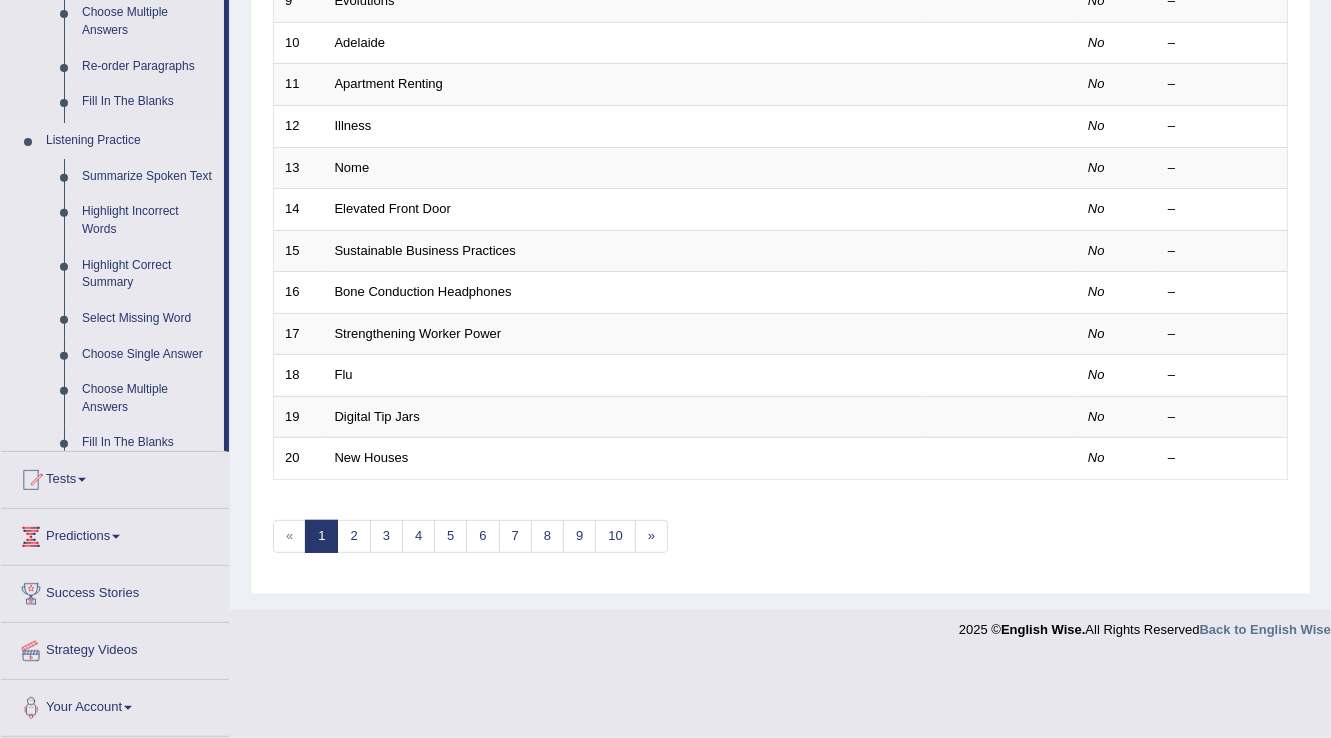 scroll, scrollTop: 580, scrollLeft: 0, axis: vertical 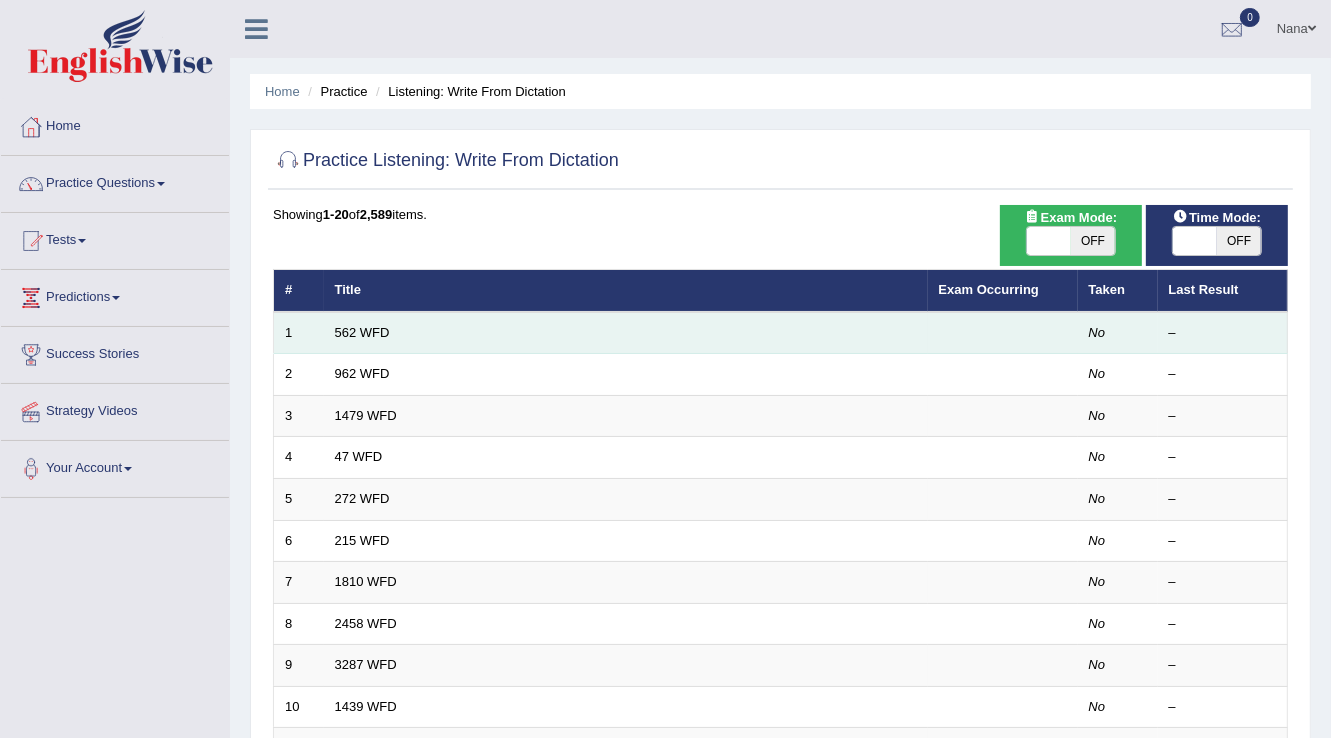 click on "562 WFD" at bounding box center (626, 333) 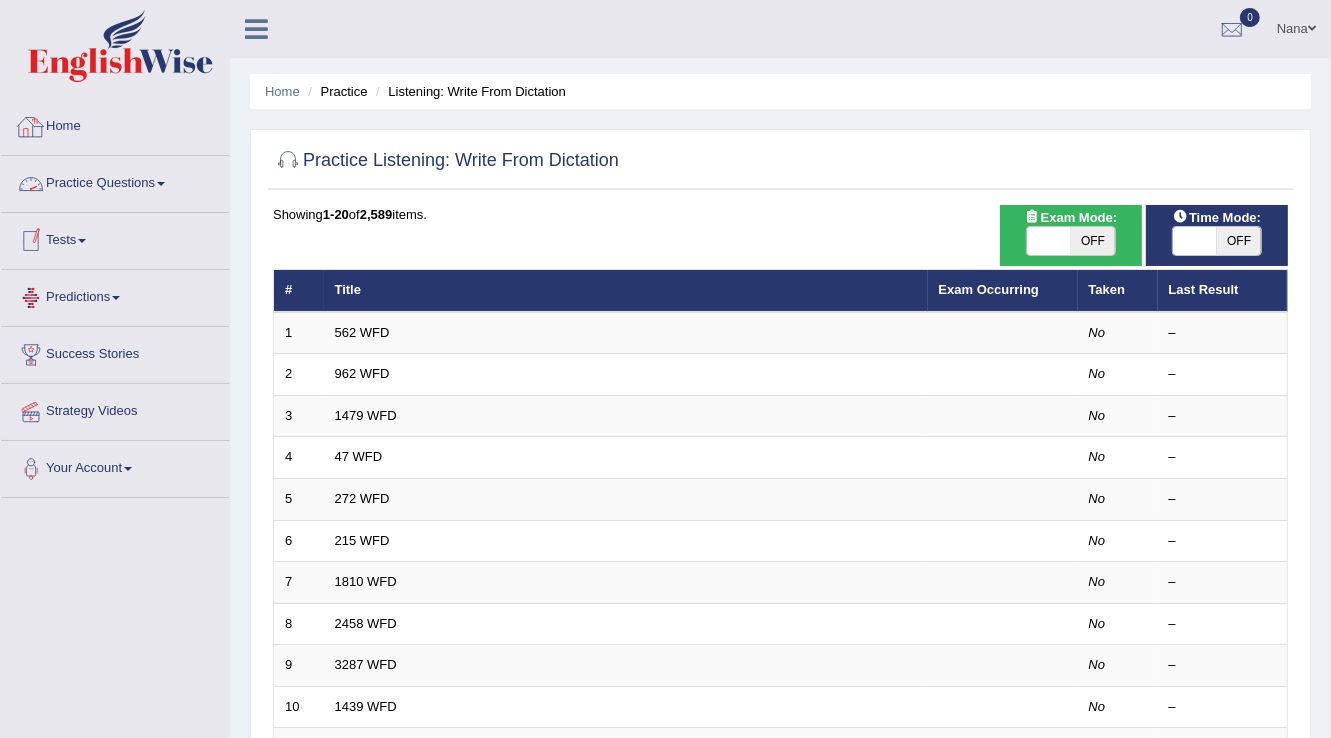 click on "Practice Questions" at bounding box center [115, 181] 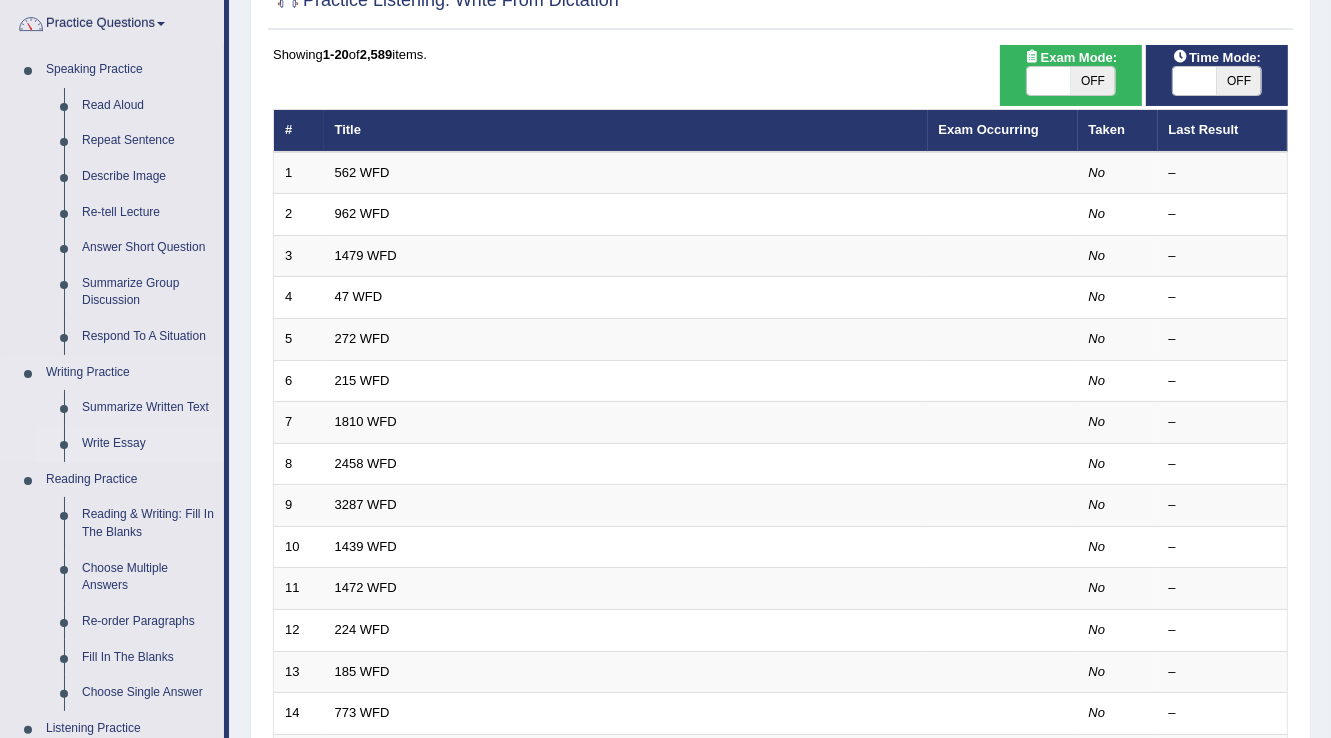 scroll, scrollTop: 240, scrollLeft: 0, axis: vertical 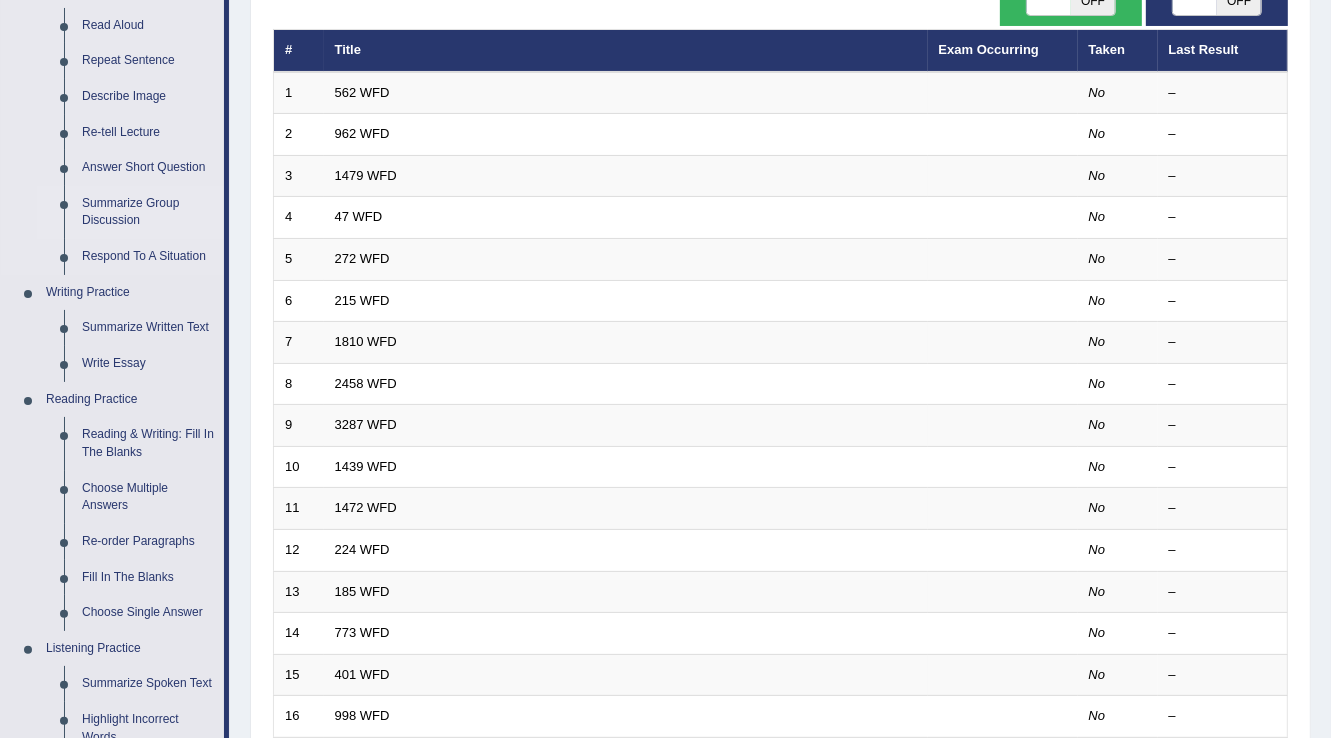 click on "Summarize Group Discussion" at bounding box center [148, 212] 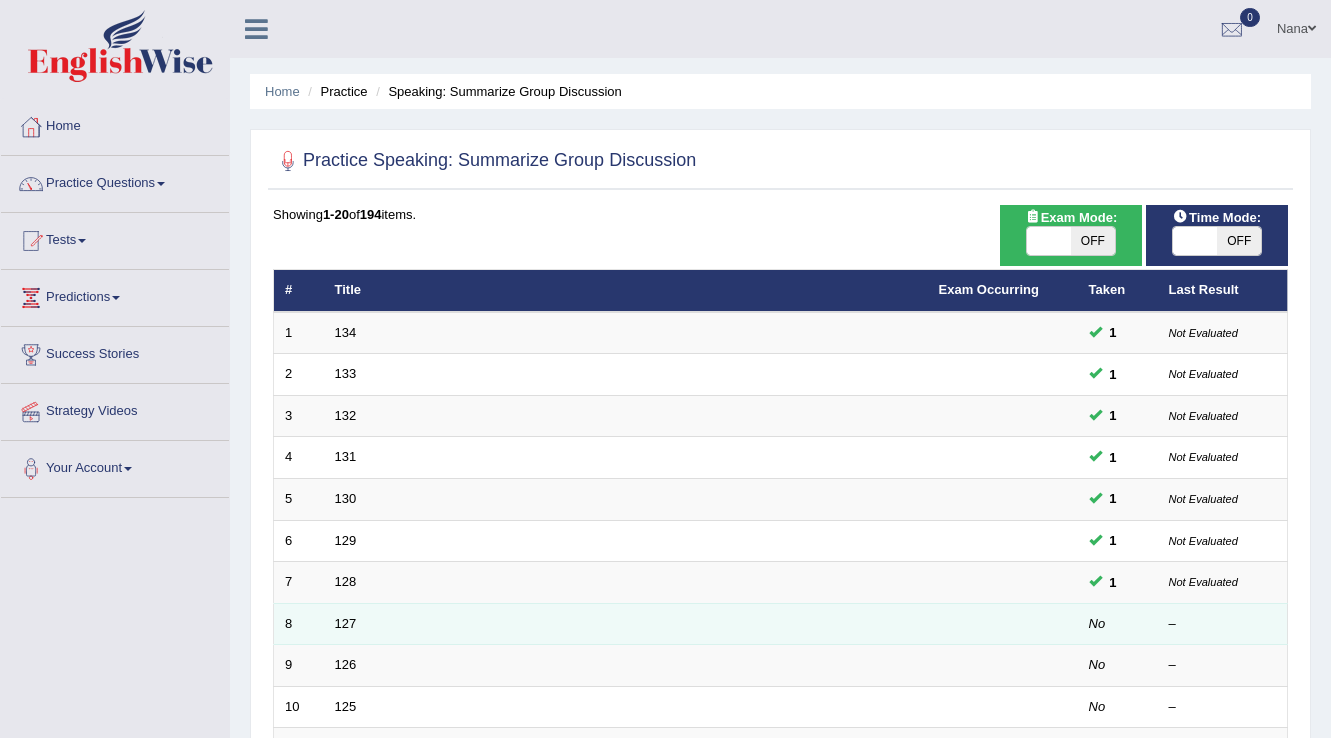 scroll, scrollTop: 0, scrollLeft: 0, axis: both 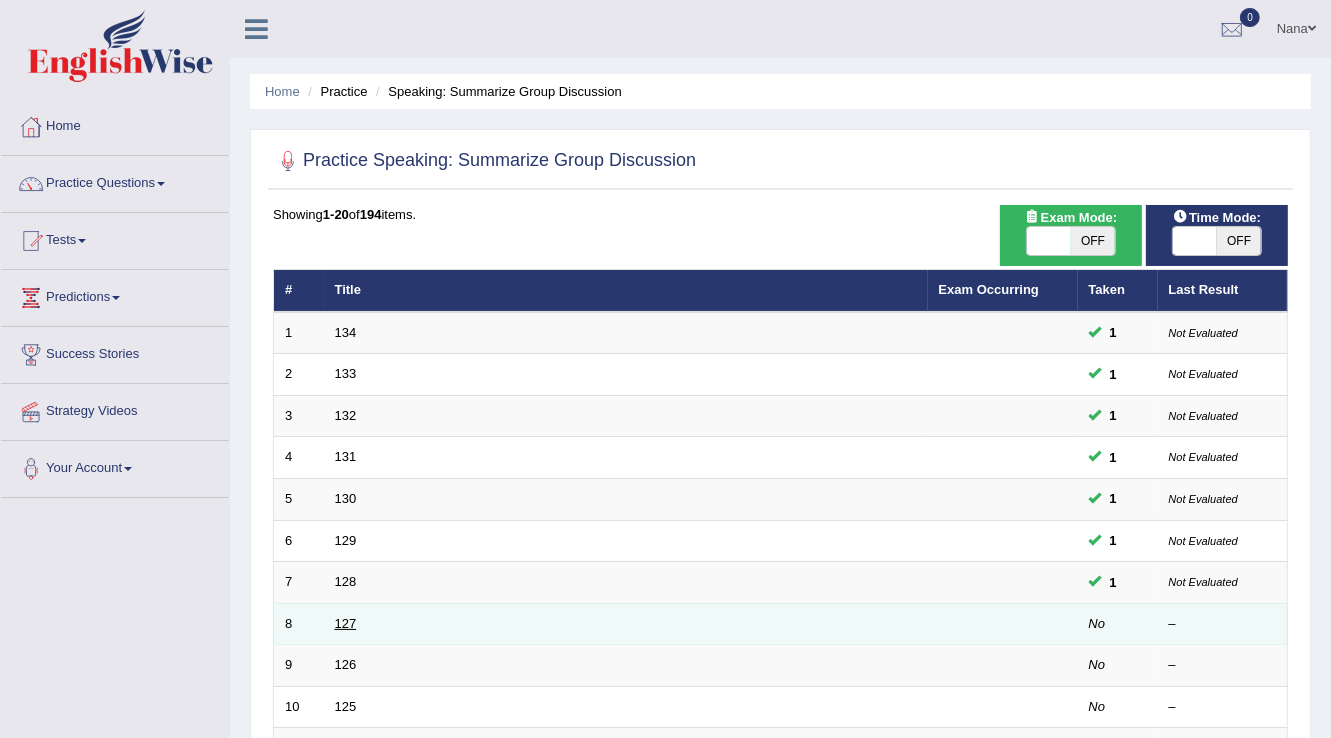 click on "127" at bounding box center [346, 623] 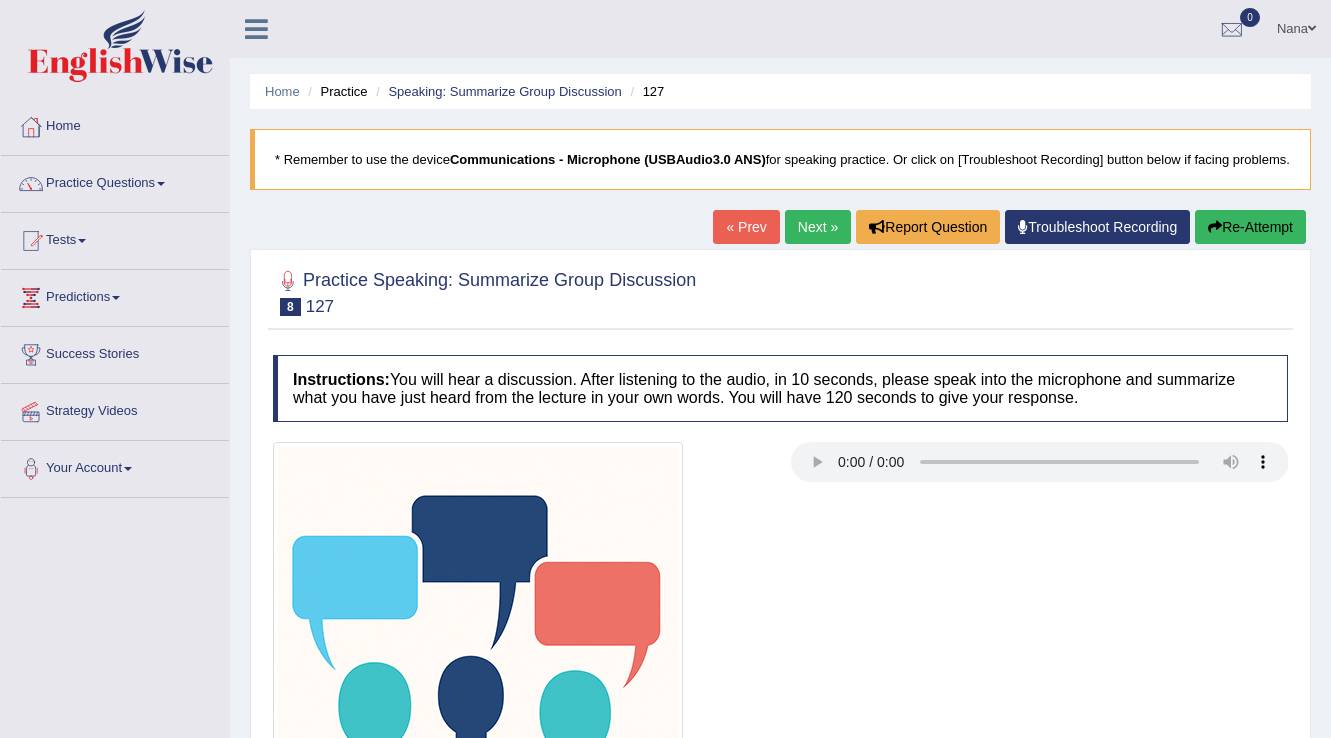 scroll, scrollTop: 0, scrollLeft: 0, axis: both 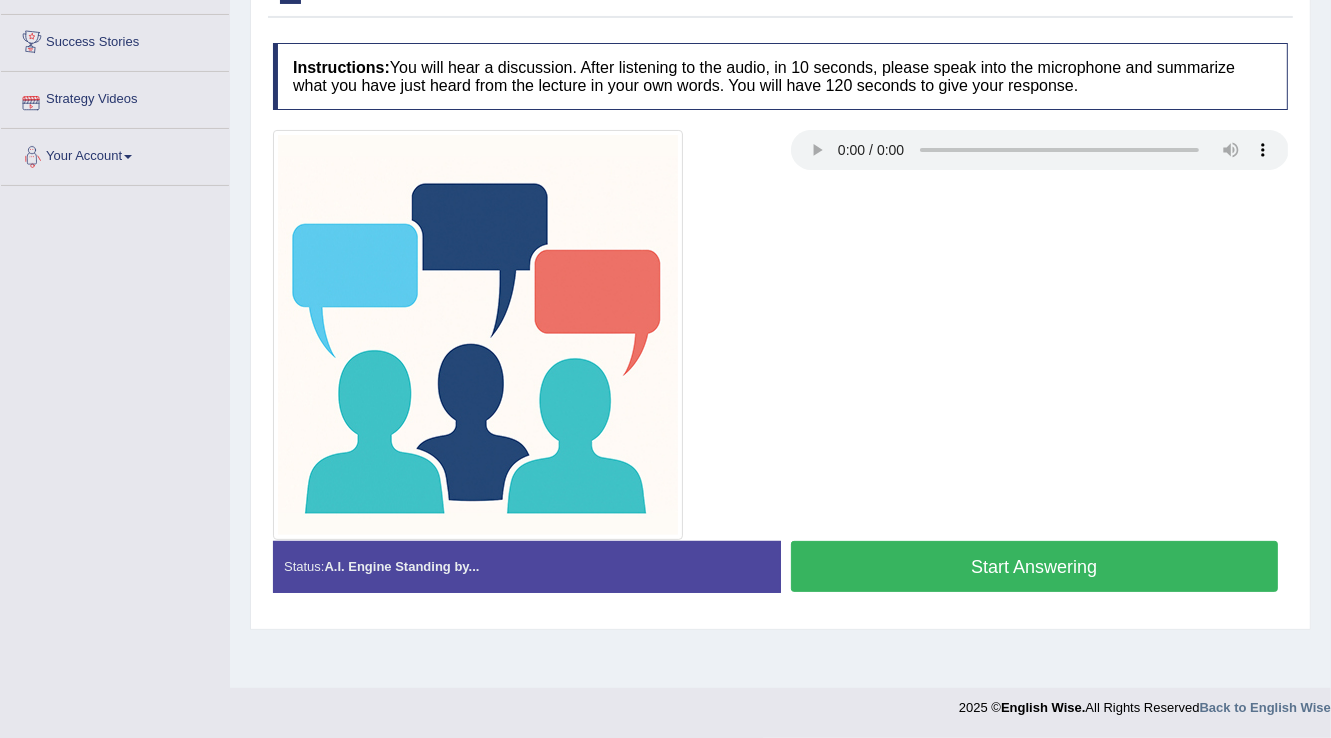 click on "Start Answering" at bounding box center [1035, 566] 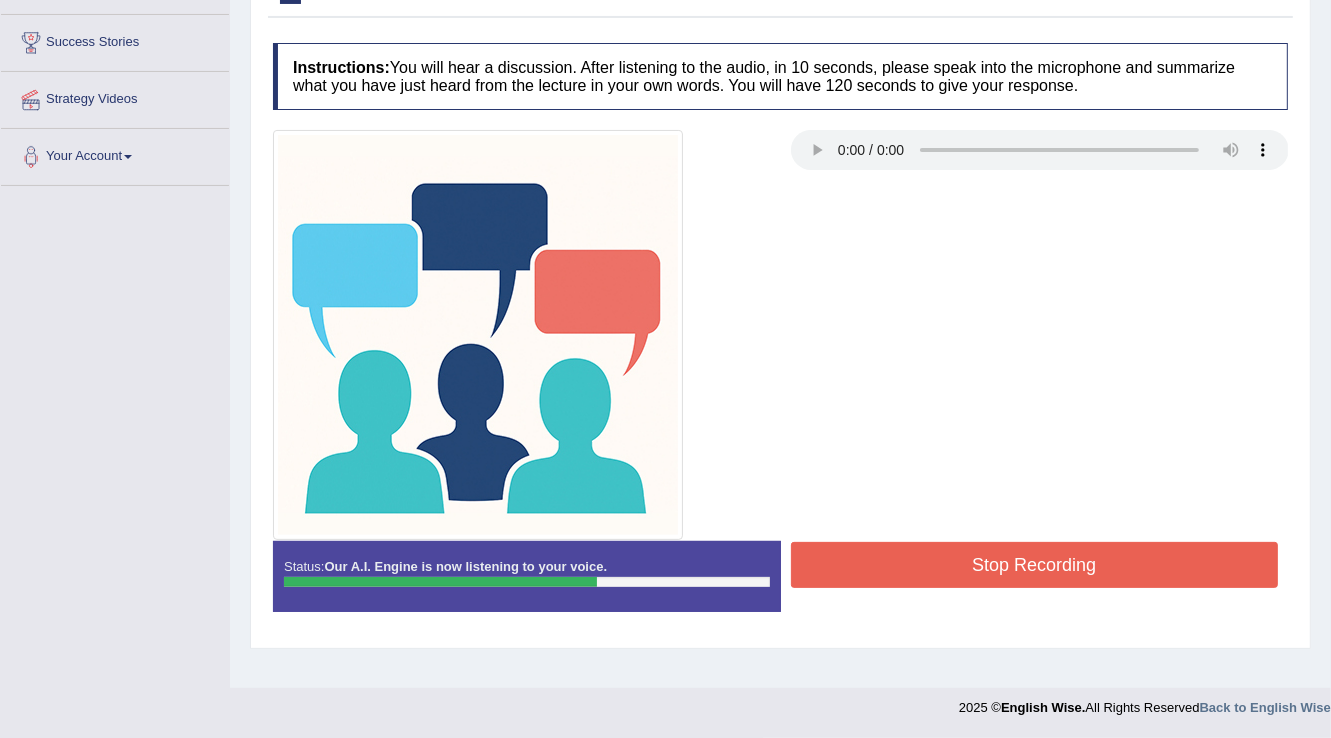 click on "Stop Recording" at bounding box center (1035, 565) 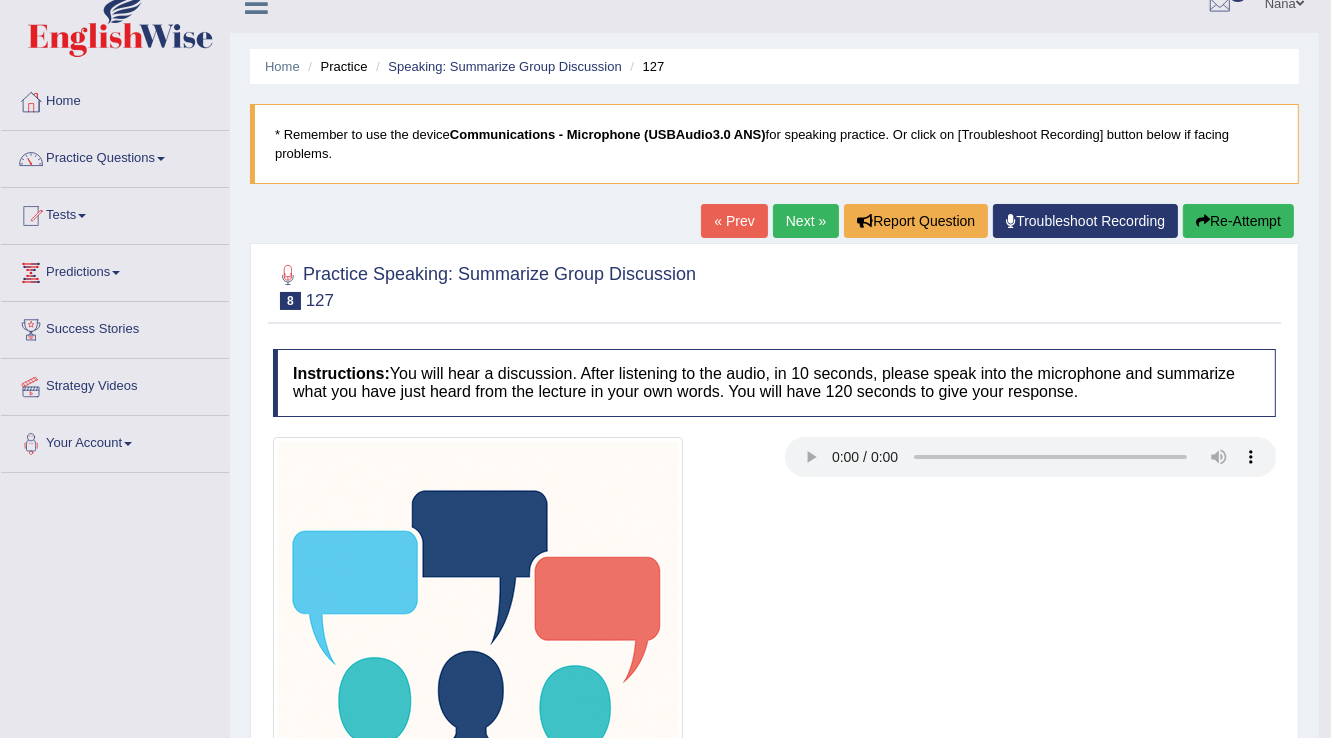 scroll, scrollTop: 0, scrollLeft: 0, axis: both 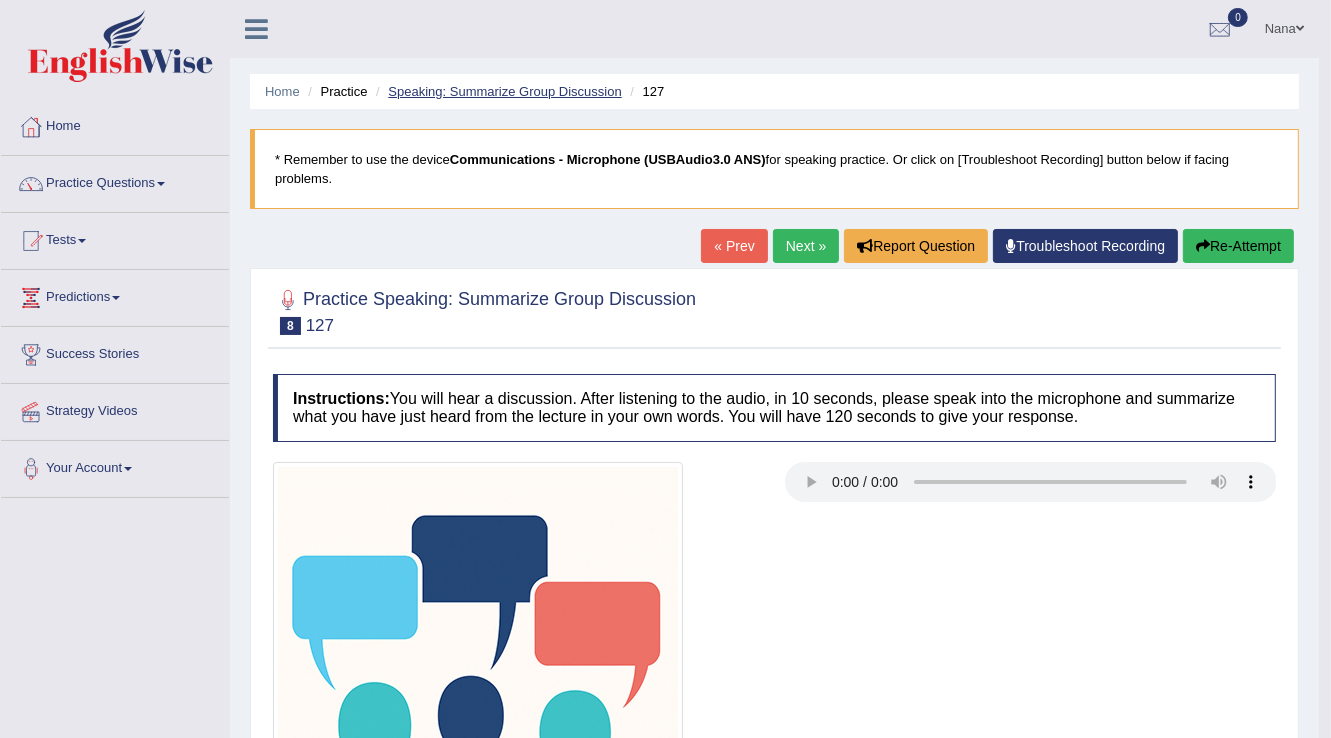 click on "Speaking: Summarize Group Discussion" at bounding box center [504, 91] 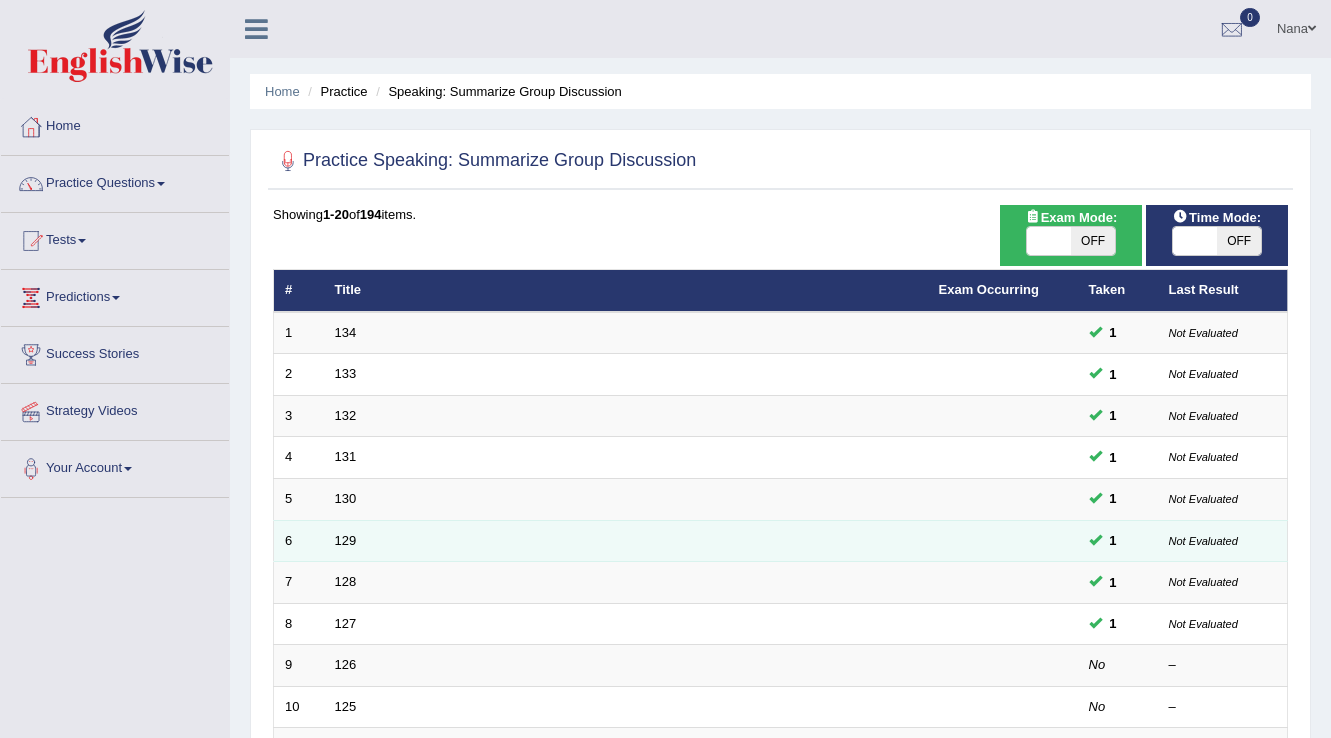 scroll, scrollTop: 0, scrollLeft: 0, axis: both 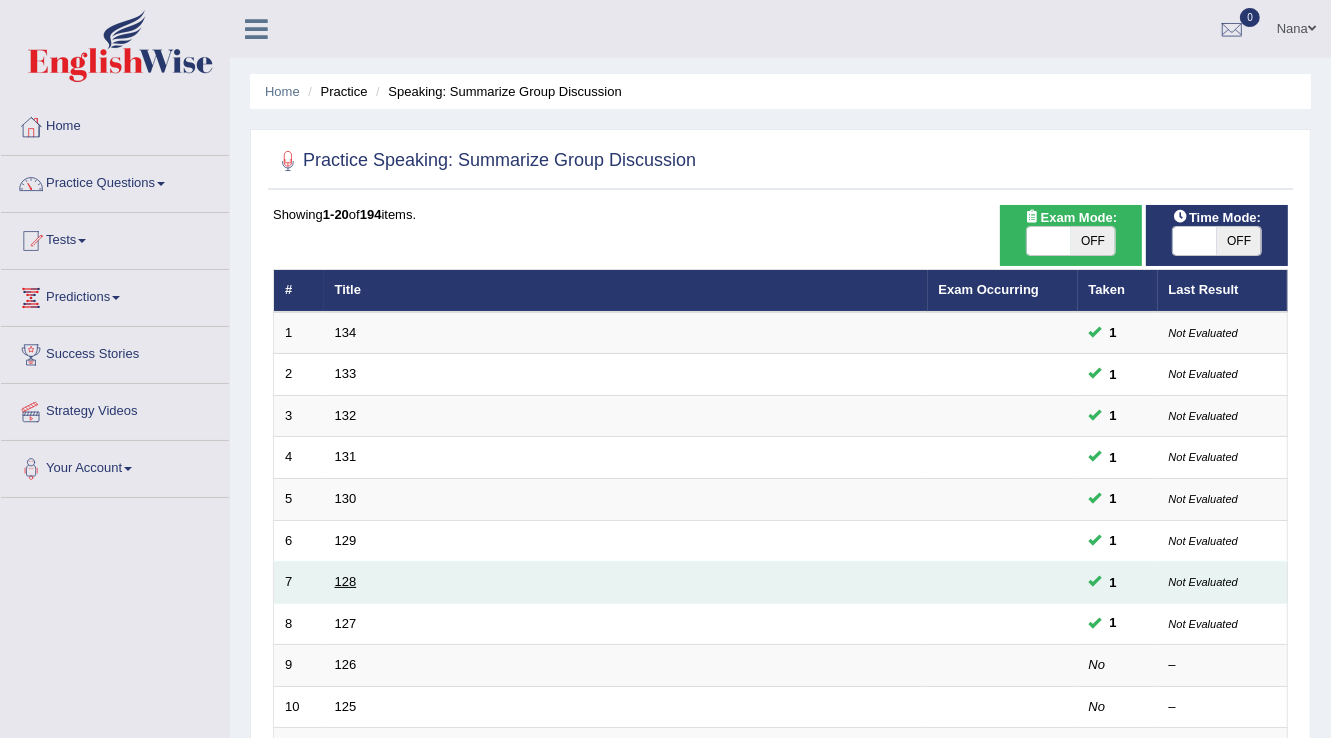 click on "128" at bounding box center (346, 581) 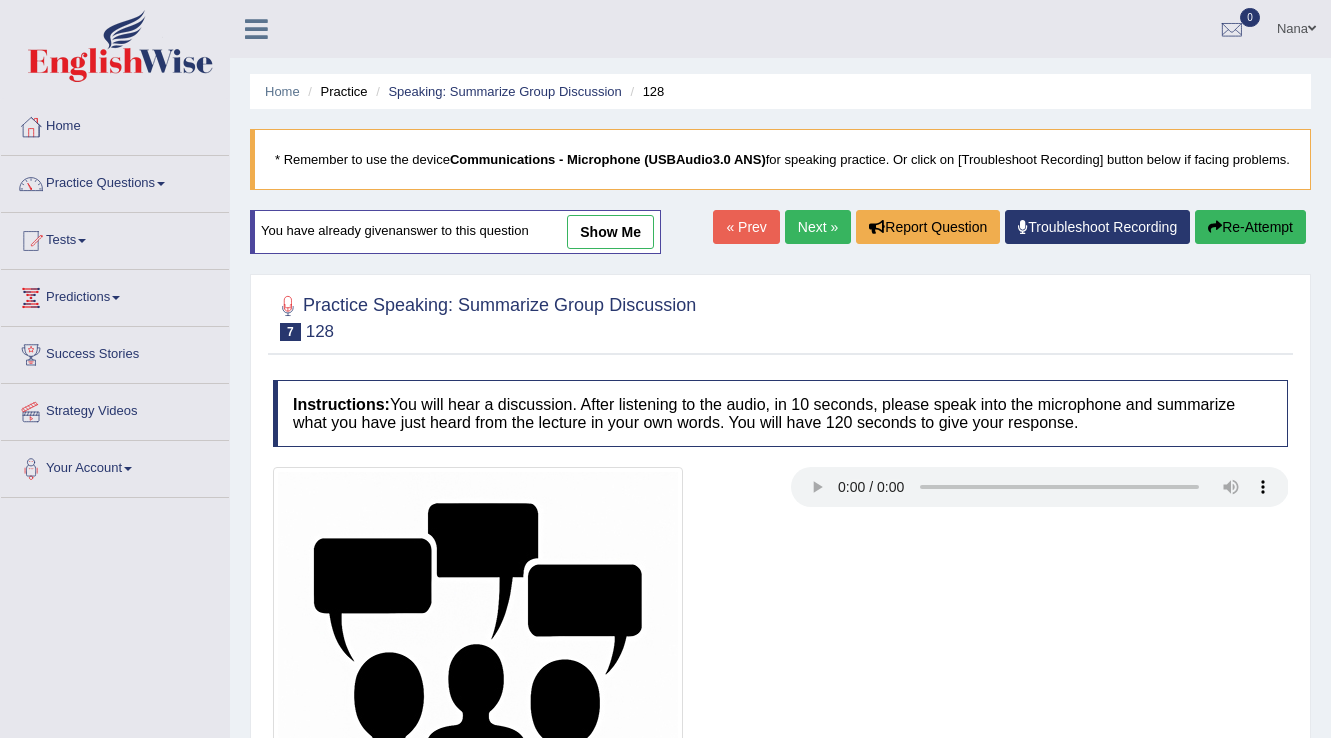 click on "show me" at bounding box center [610, 232] 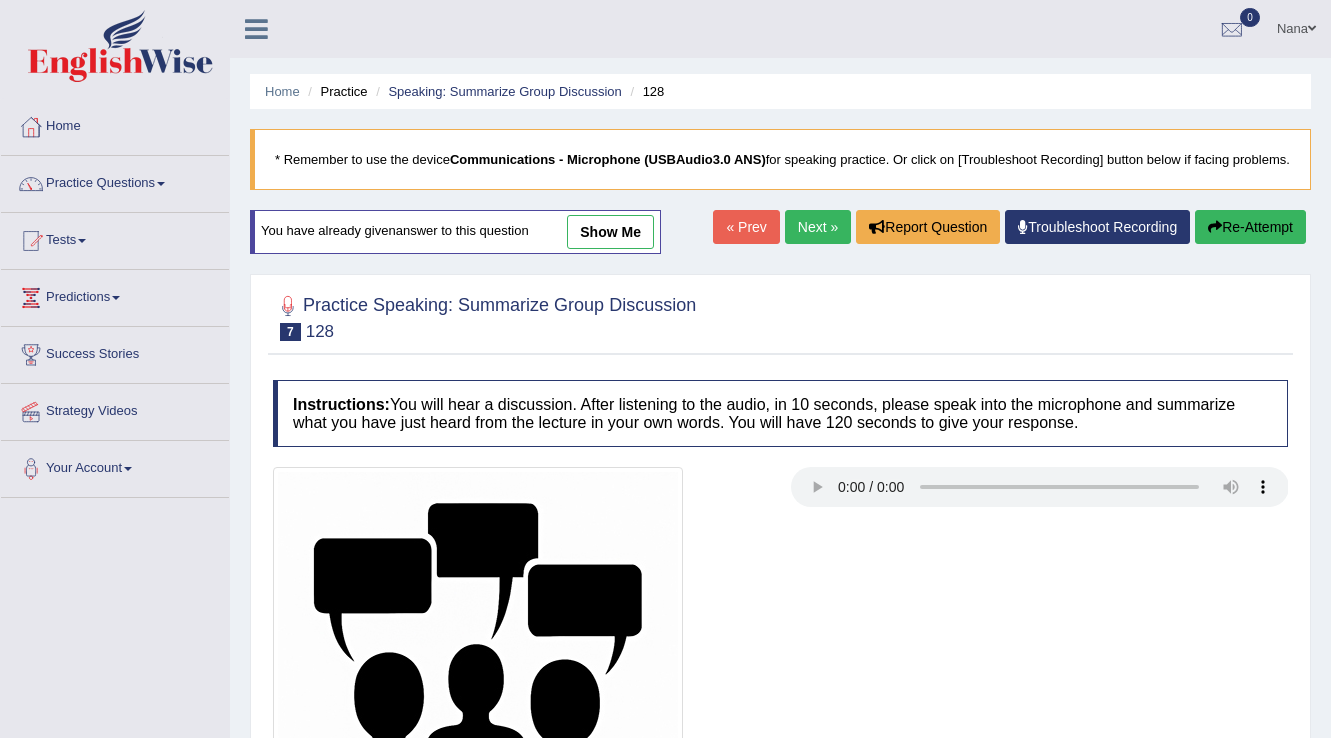 scroll, scrollTop: 0, scrollLeft: 0, axis: both 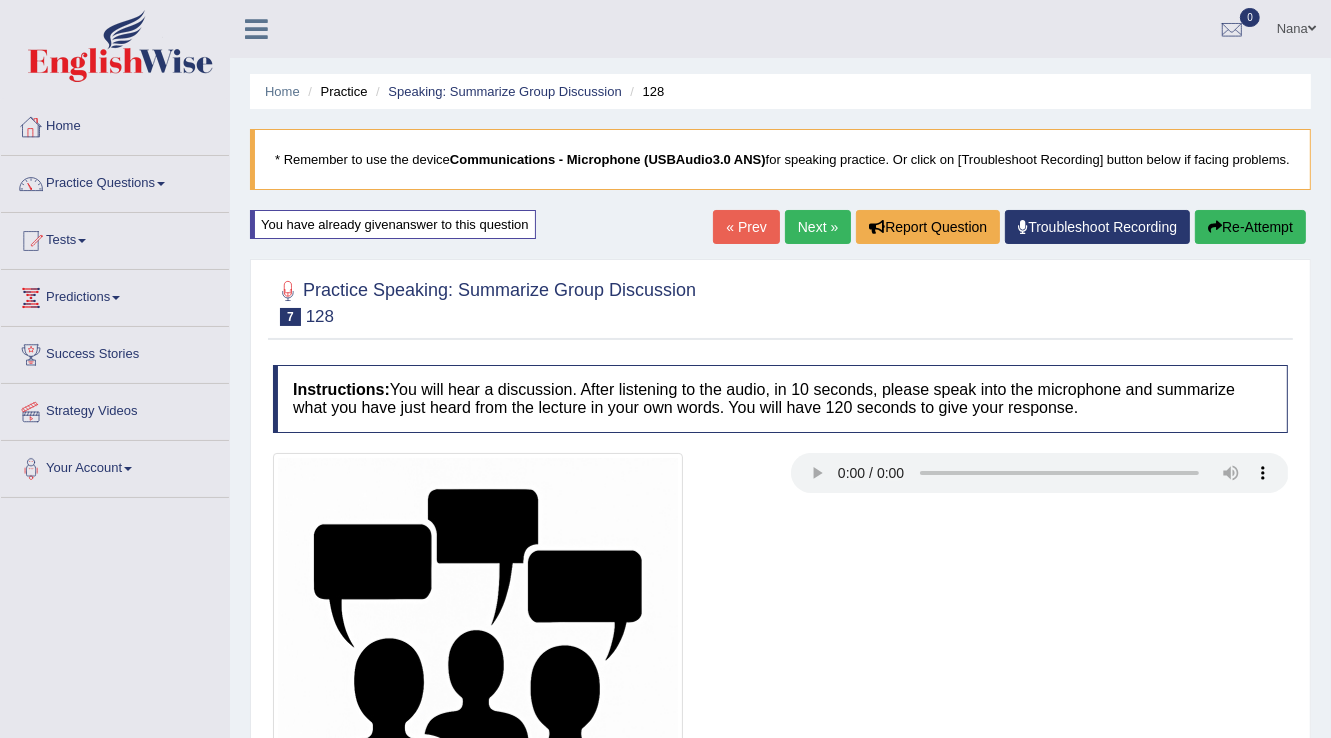 click on "Practice Questions" at bounding box center (115, 181) 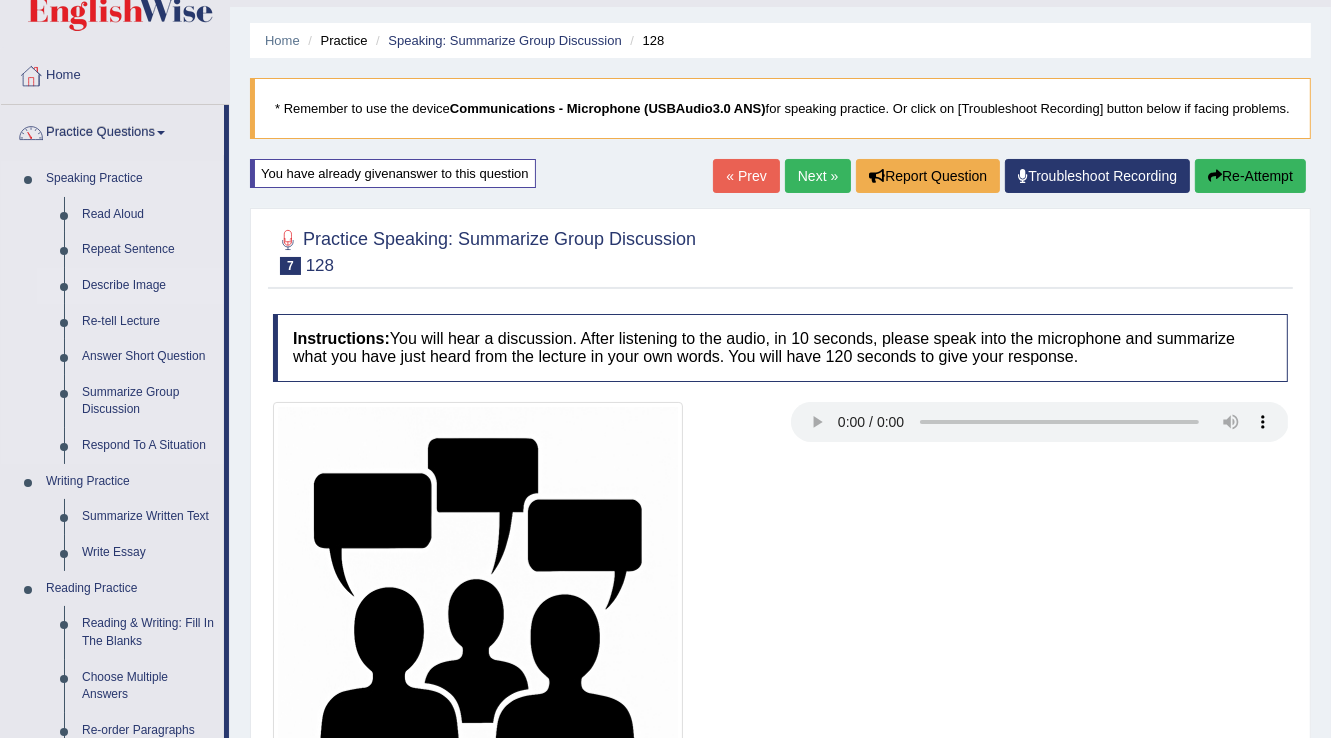 scroll, scrollTop: 80, scrollLeft: 0, axis: vertical 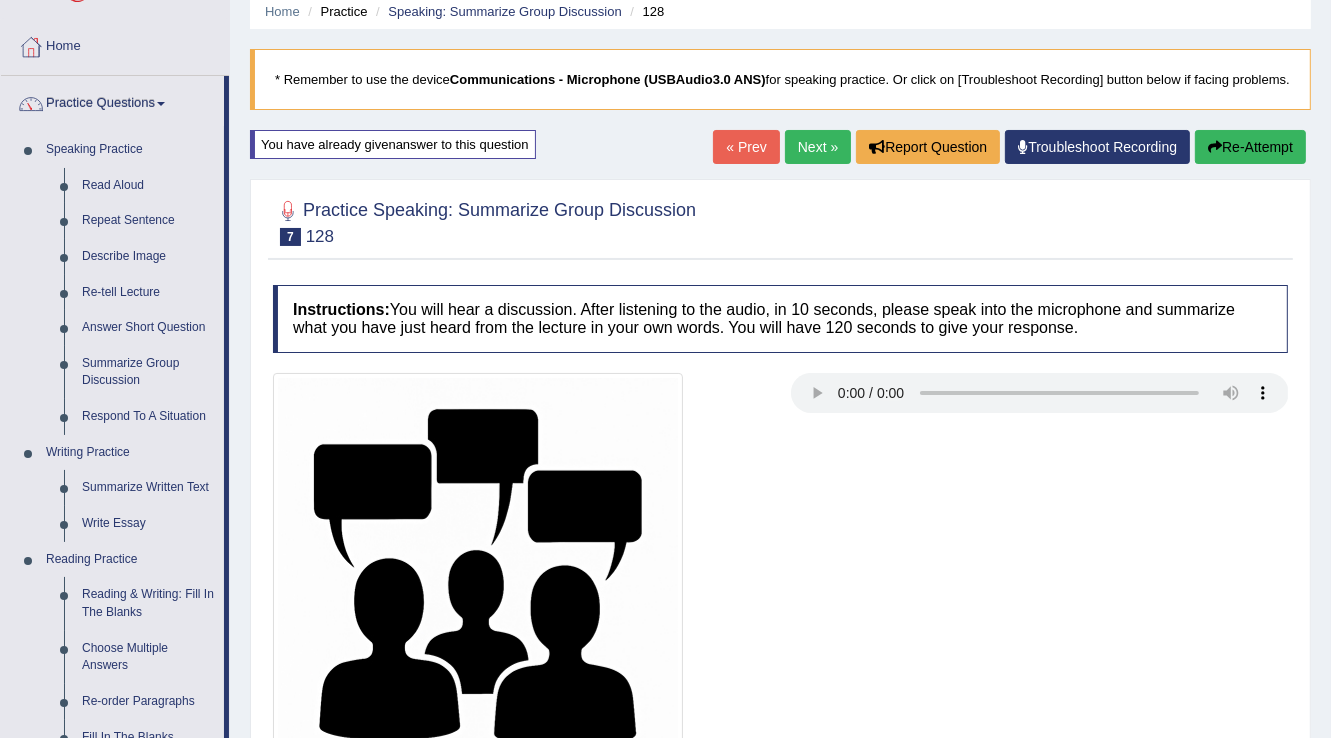 click on "Next »" at bounding box center [818, 147] 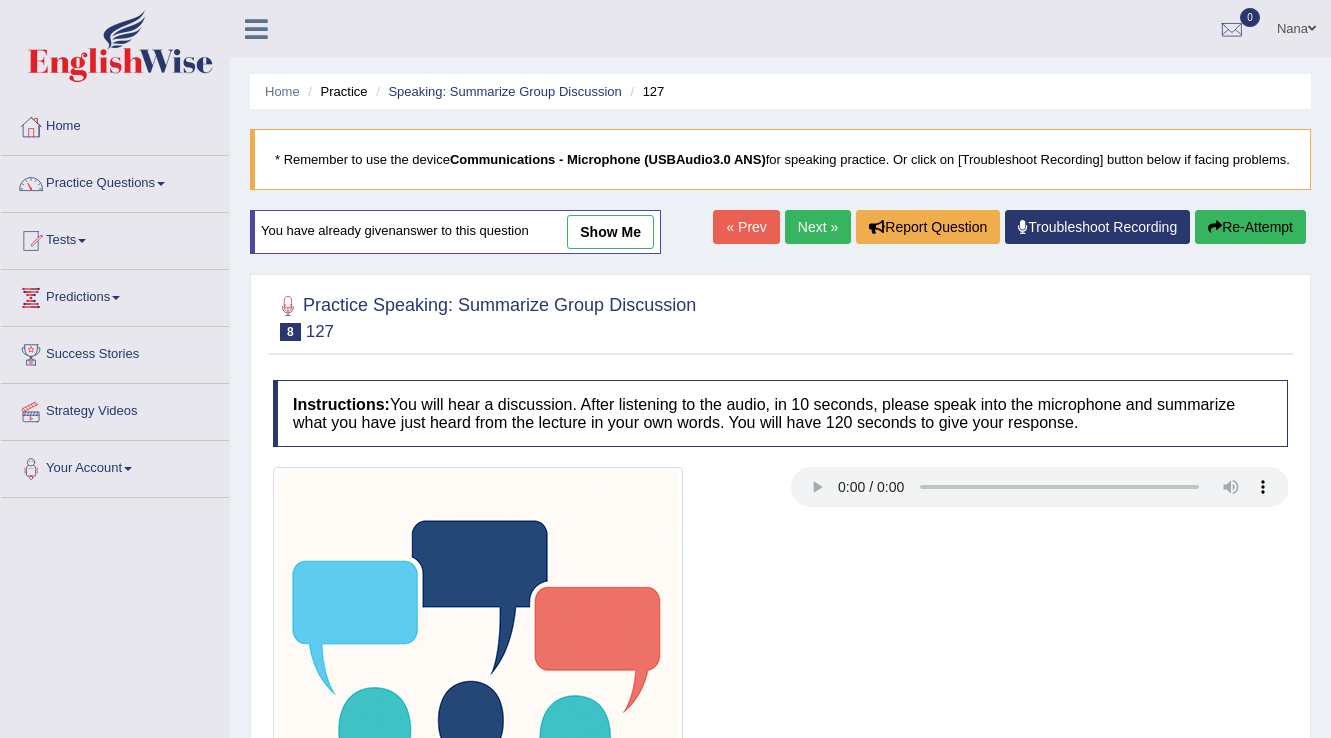 scroll, scrollTop: 0, scrollLeft: 0, axis: both 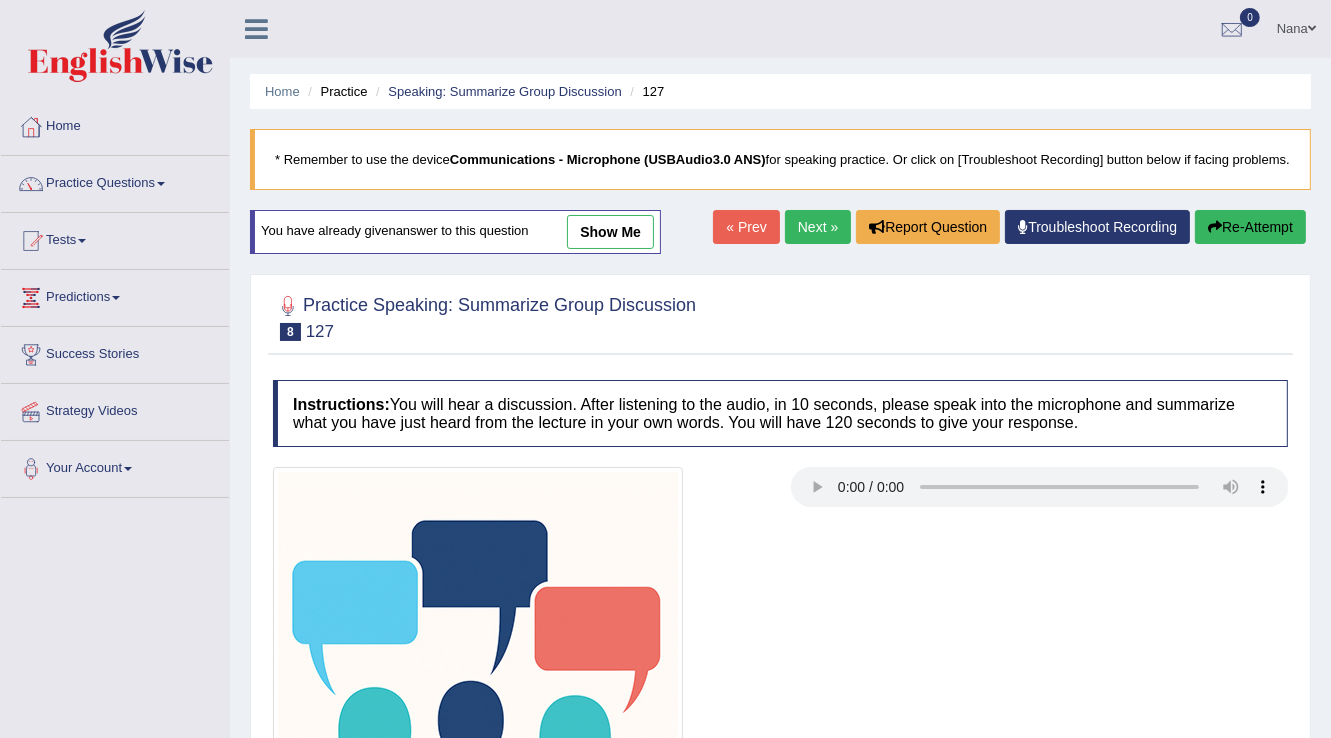 click on "show me" at bounding box center [610, 232] 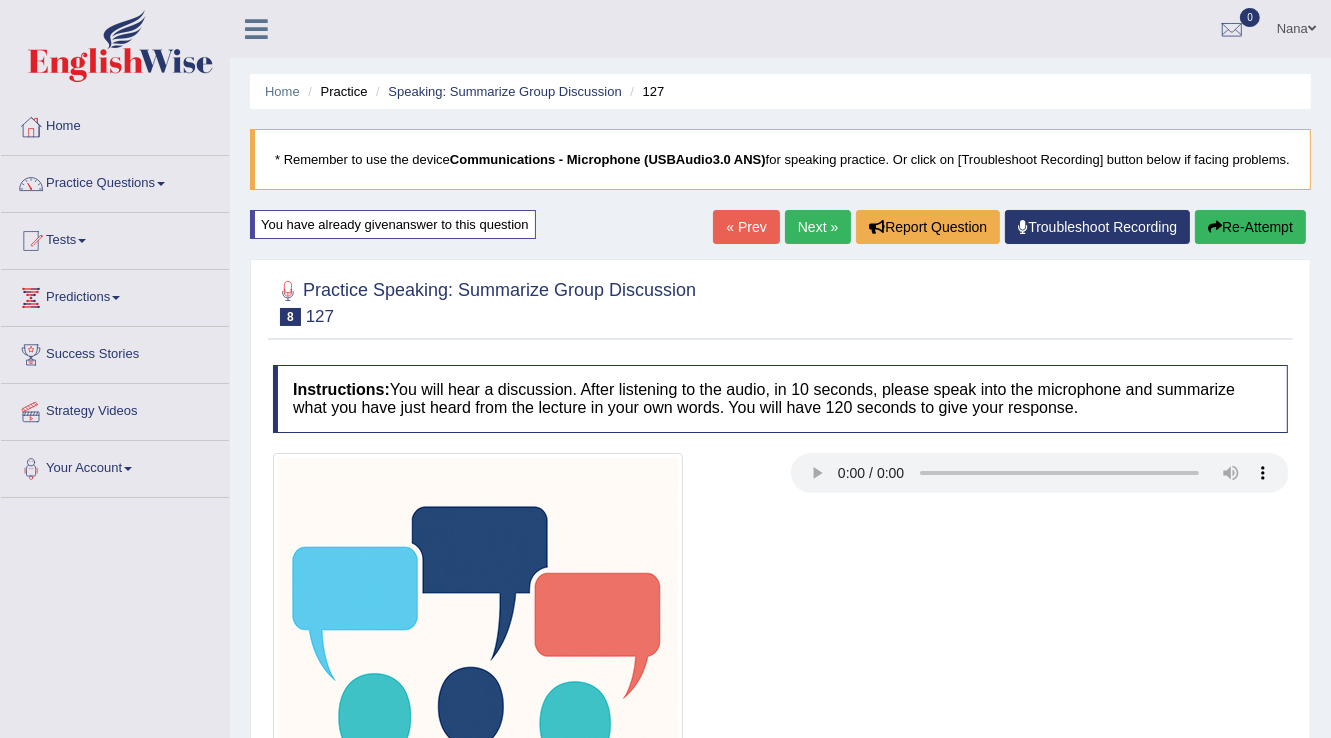 scroll, scrollTop: 0, scrollLeft: 0, axis: both 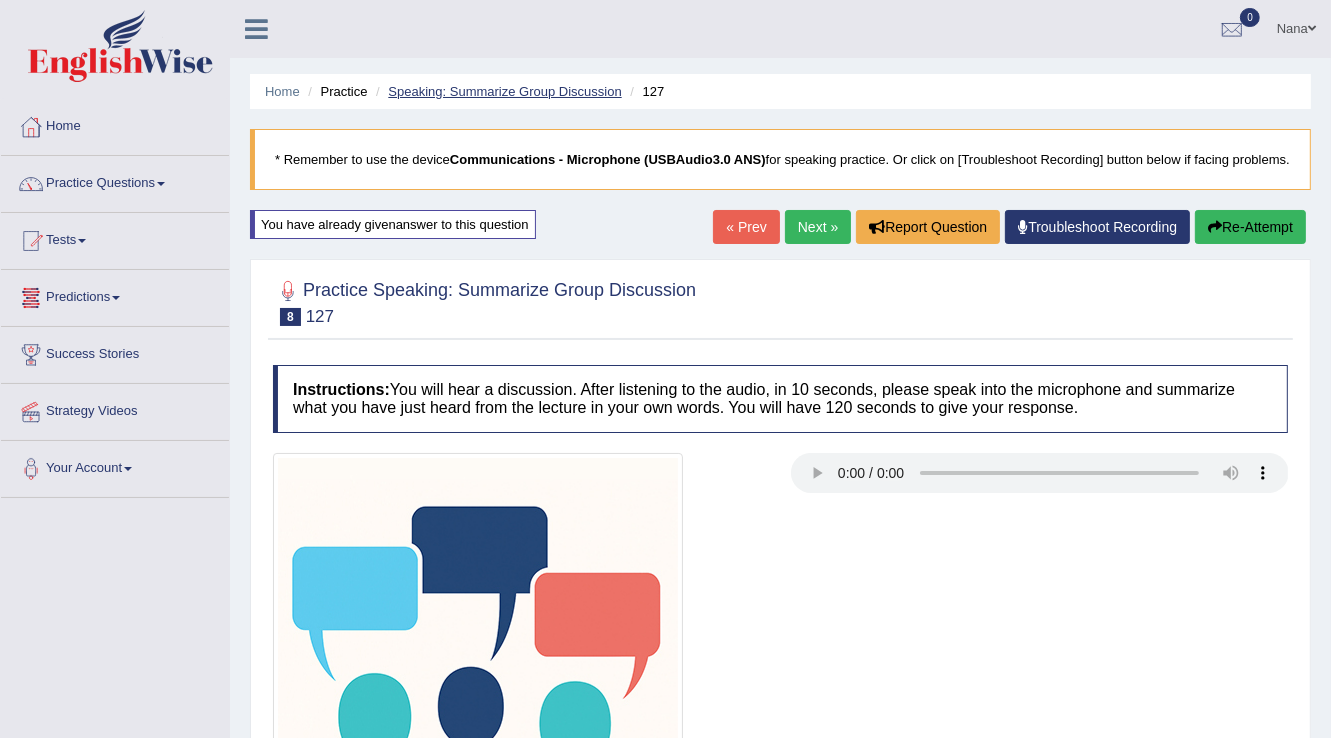 click on "Speaking: Summarize Group Discussion" at bounding box center [504, 91] 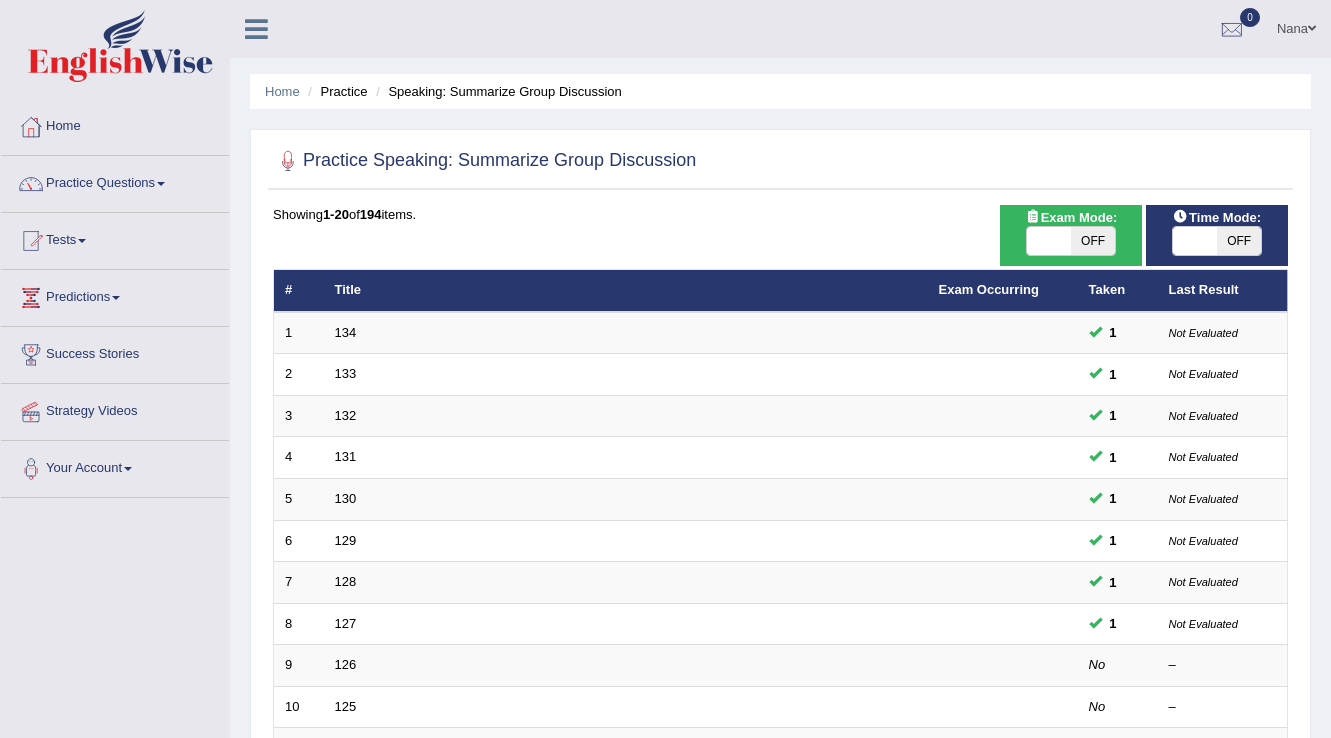 scroll, scrollTop: 0, scrollLeft: 0, axis: both 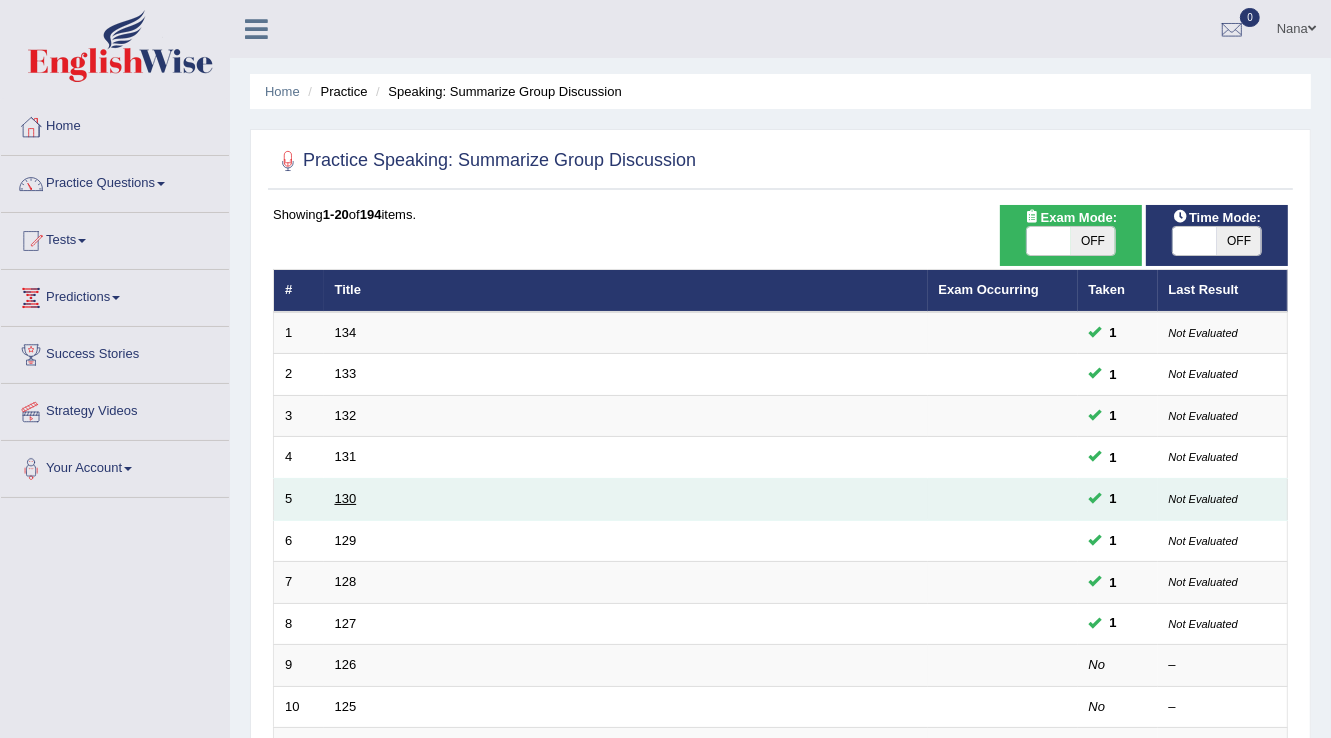 click on "130" at bounding box center (346, 498) 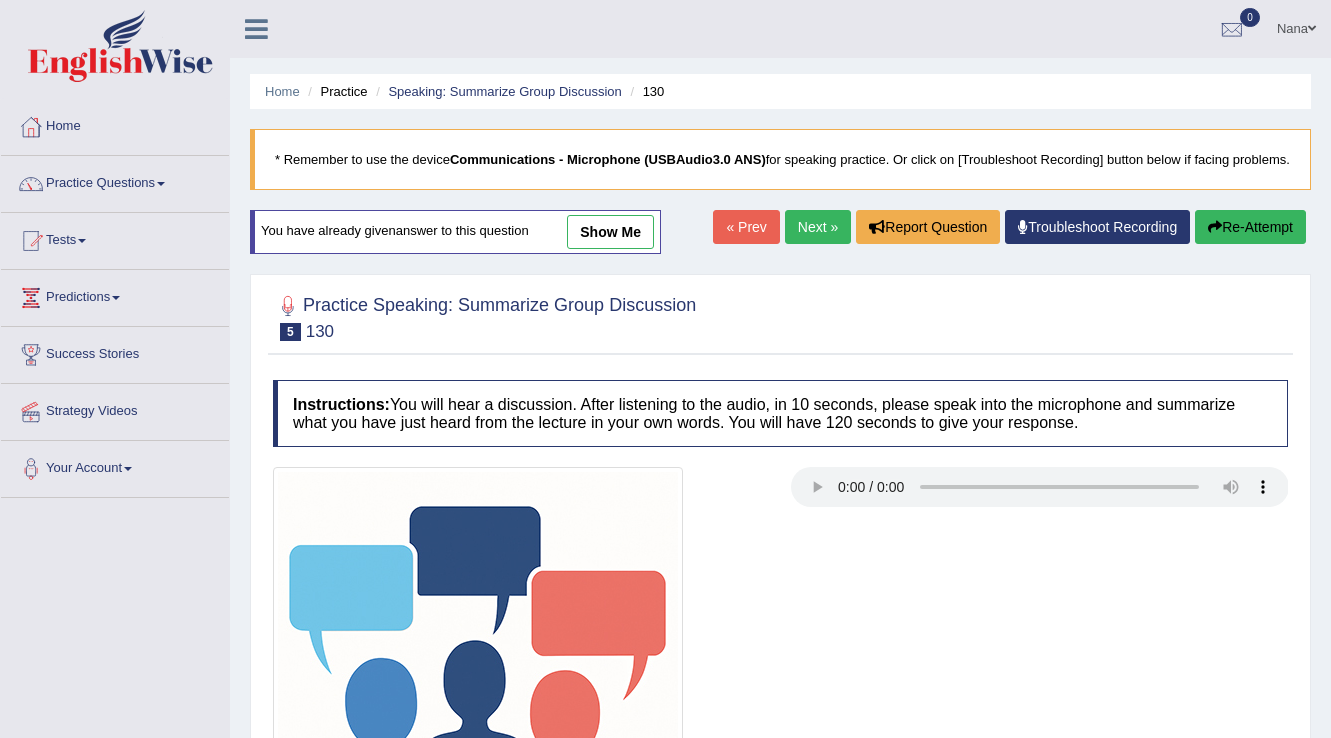 scroll, scrollTop: 0, scrollLeft: 0, axis: both 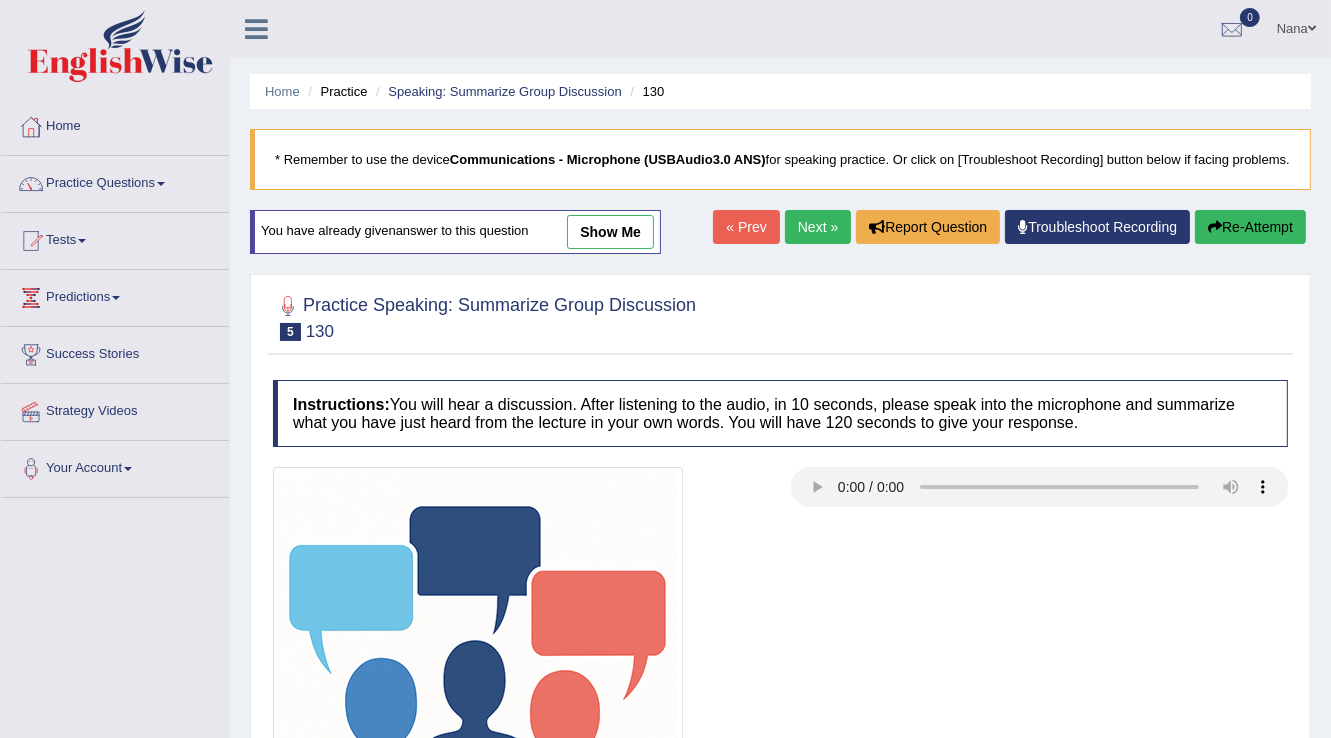 click on "show me" at bounding box center [610, 232] 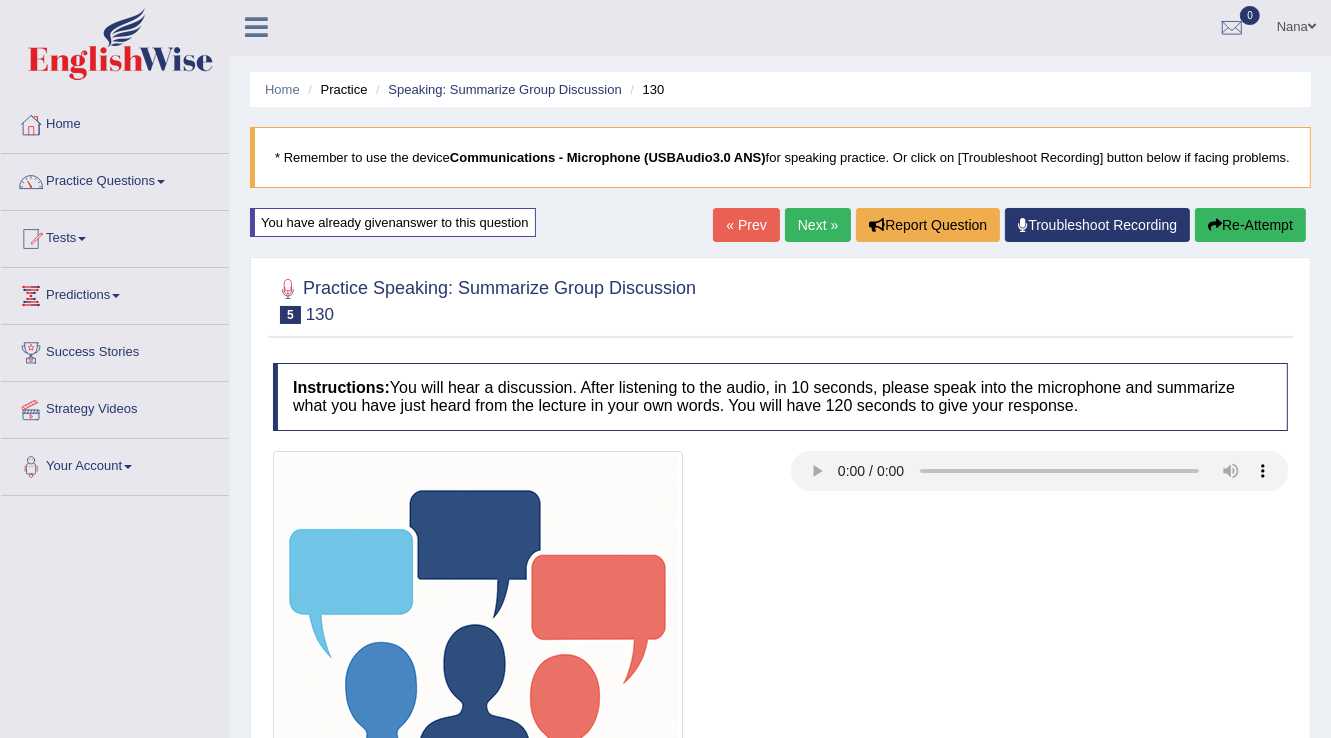 scroll, scrollTop: 0, scrollLeft: 0, axis: both 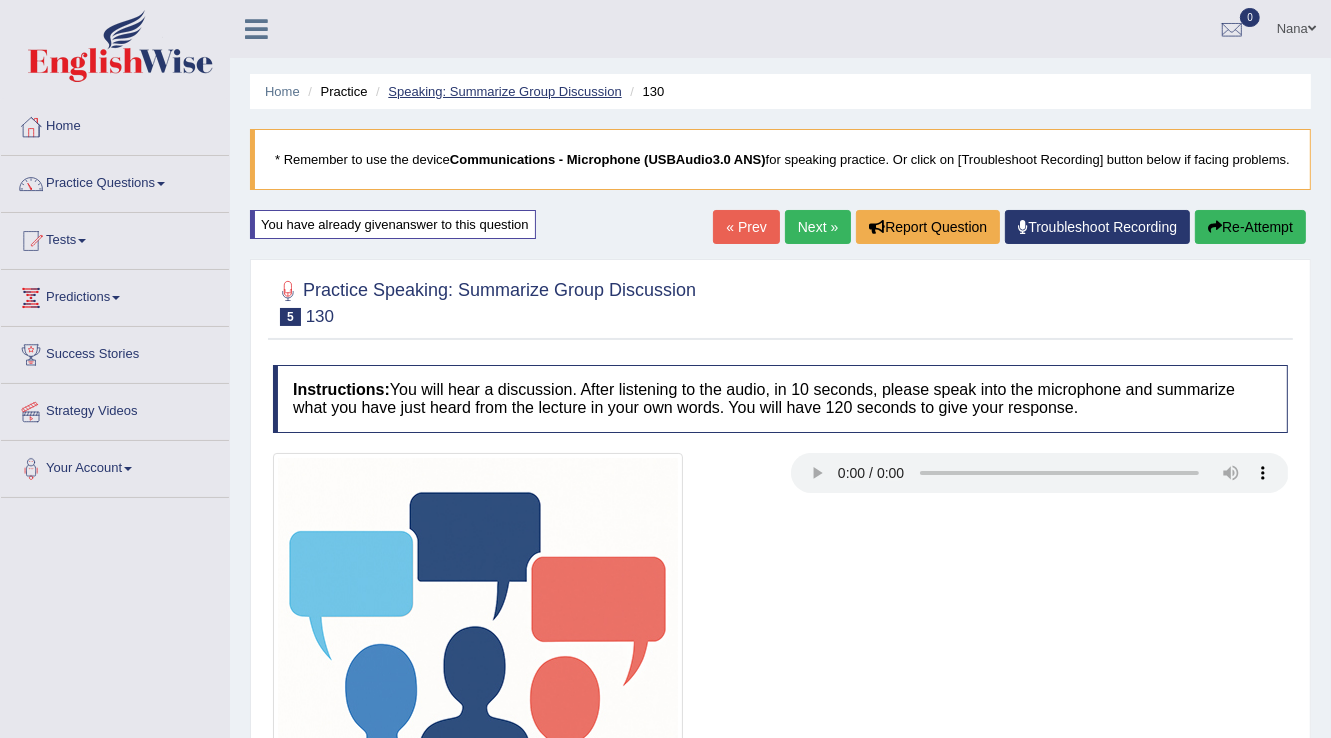click on "Speaking: Summarize Group Discussion" at bounding box center [504, 91] 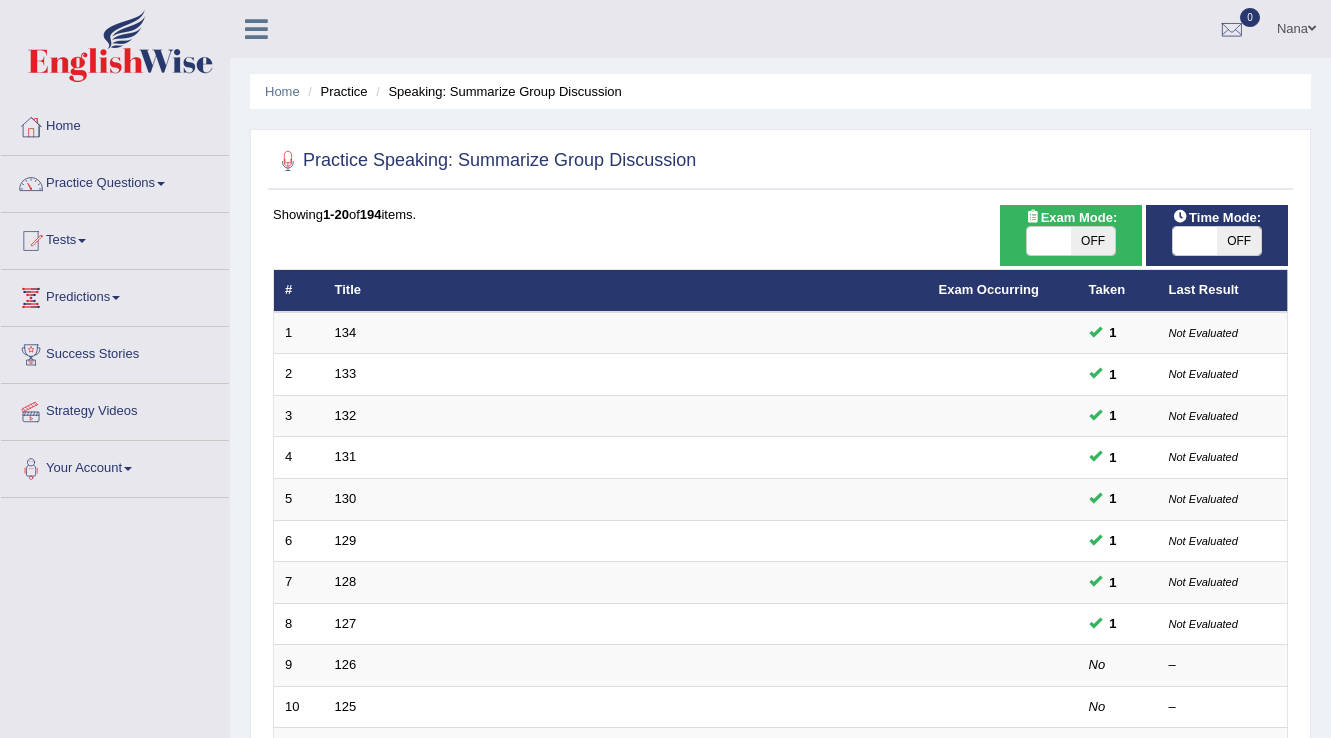 scroll, scrollTop: 0, scrollLeft: 0, axis: both 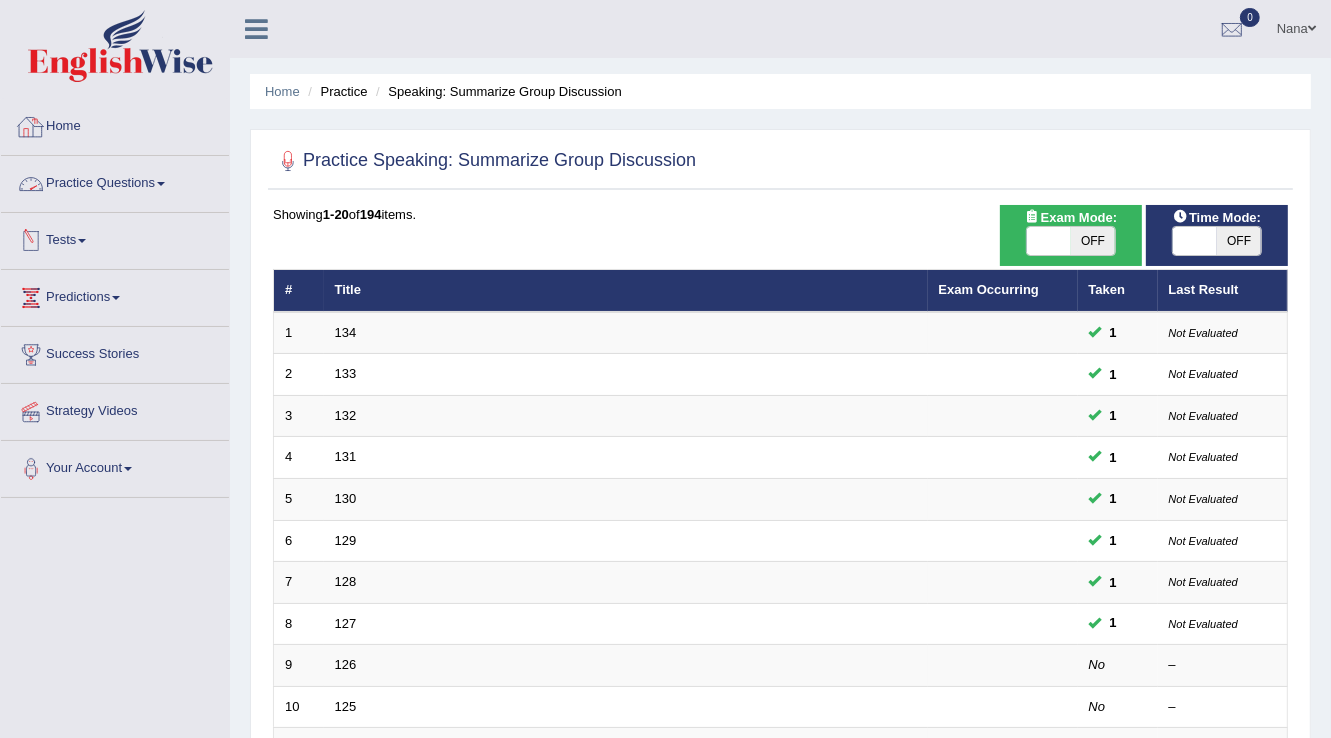 click on "Practice Questions" at bounding box center (115, 181) 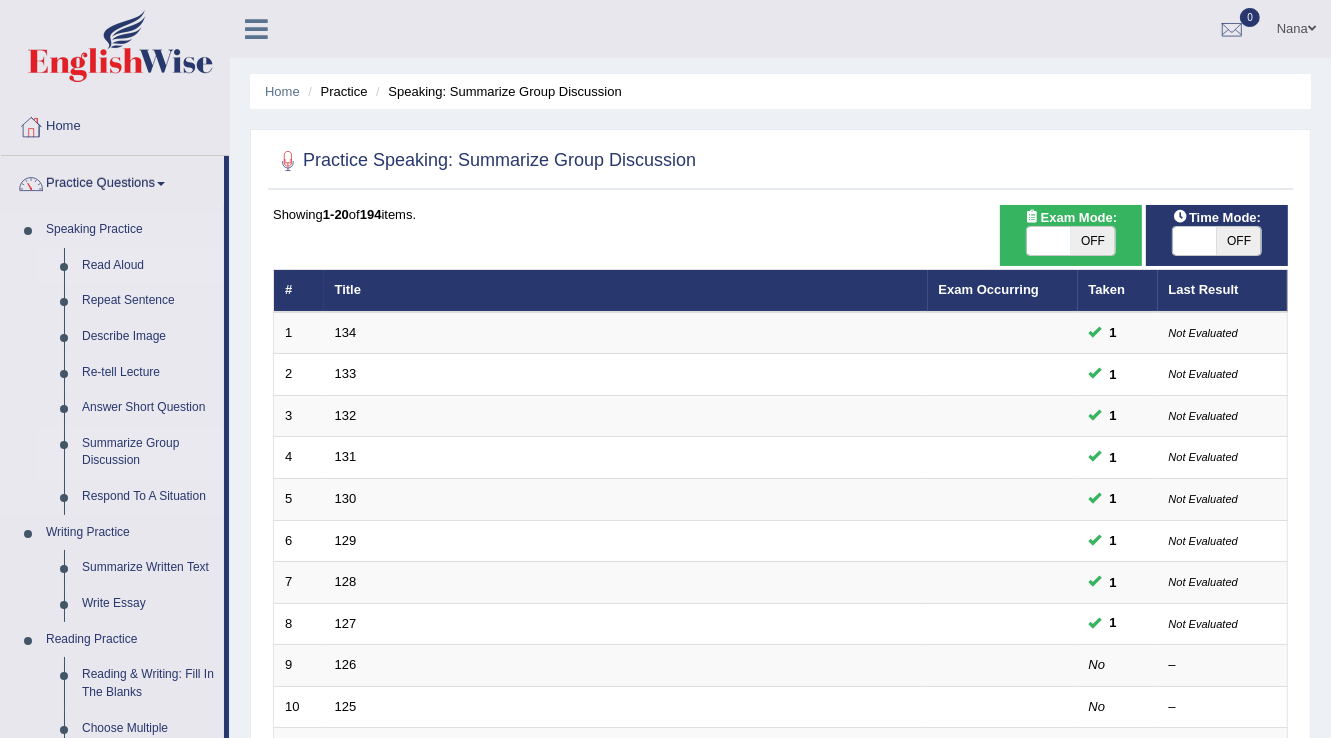 click on "Read Aloud" at bounding box center [148, 266] 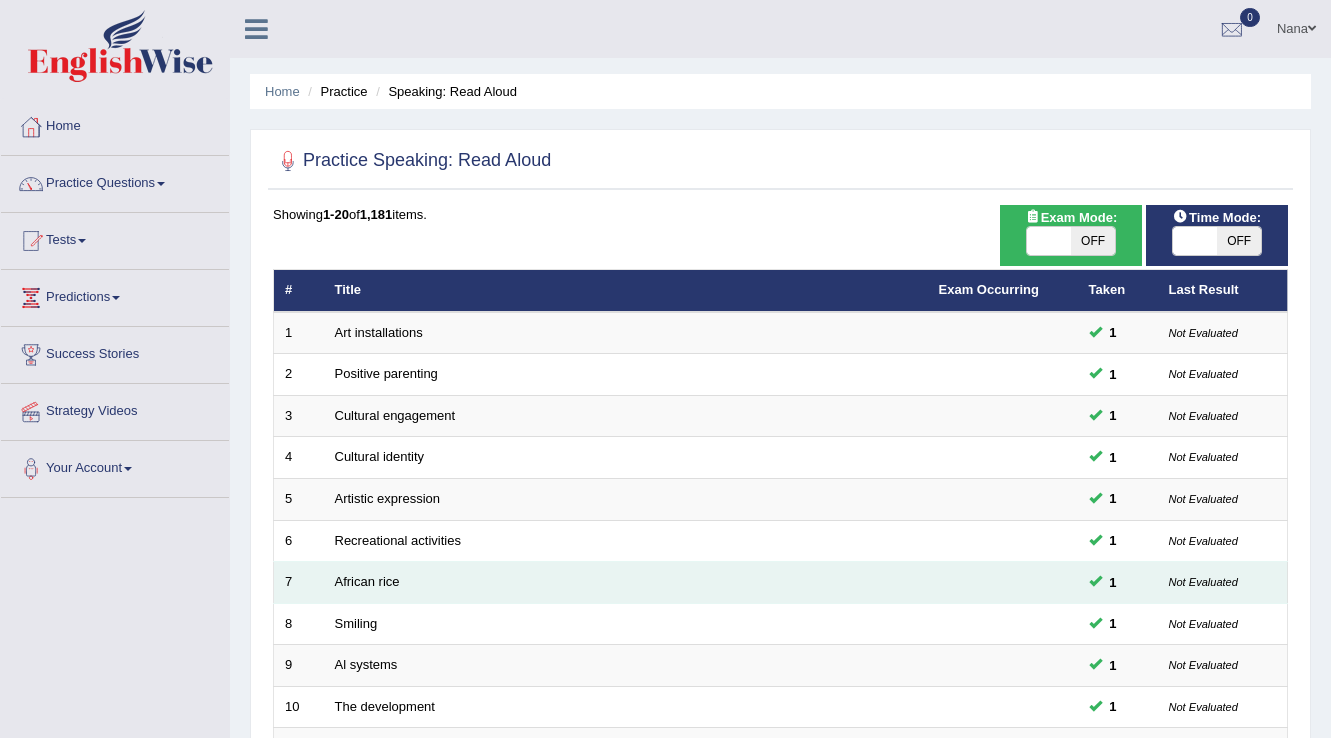scroll, scrollTop: 320, scrollLeft: 0, axis: vertical 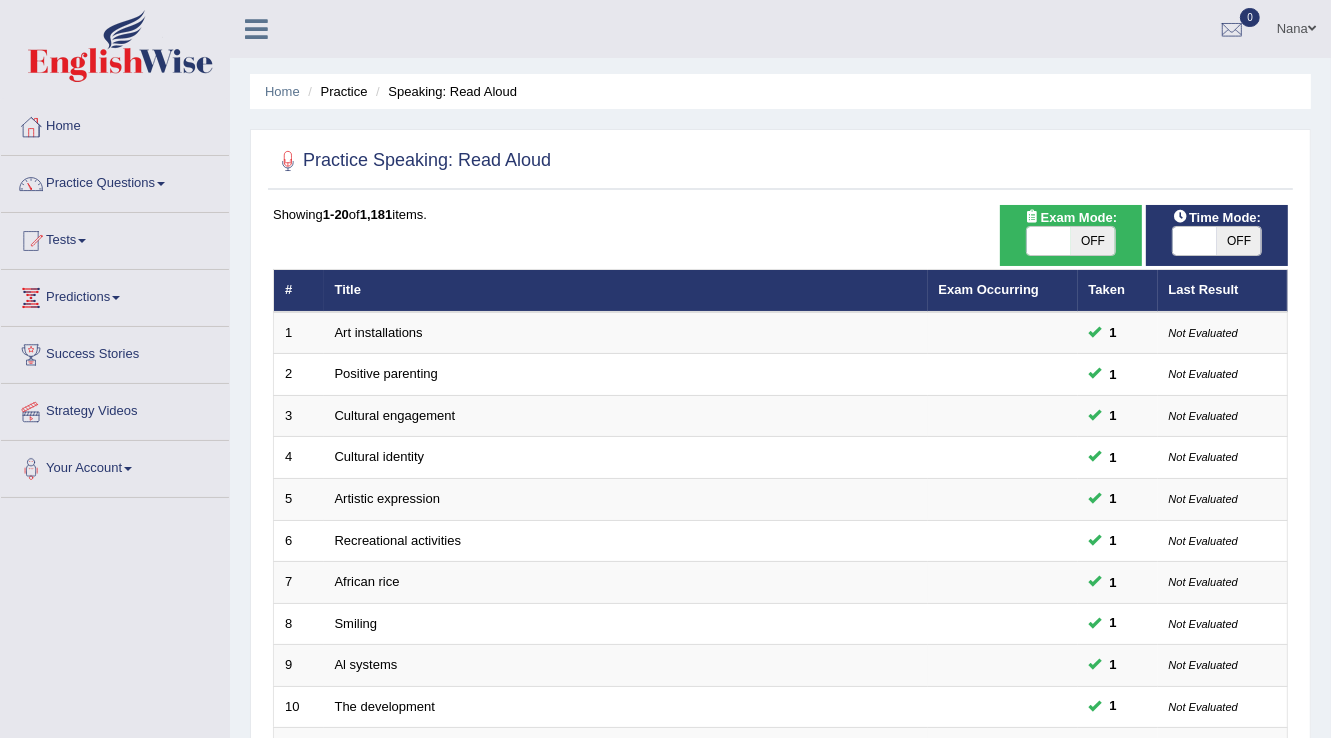 click on "OFF" at bounding box center [1239, 241] 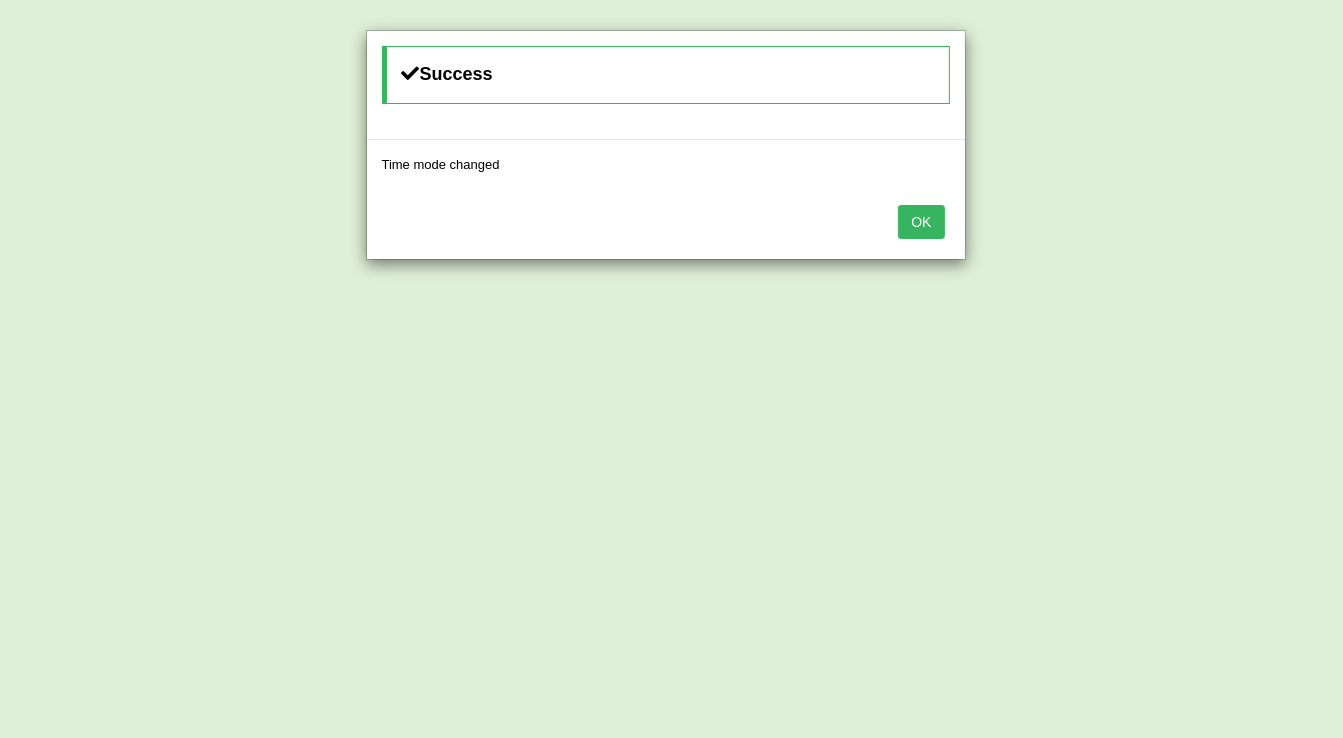 click on "OK" at bounding box center (921, 222) 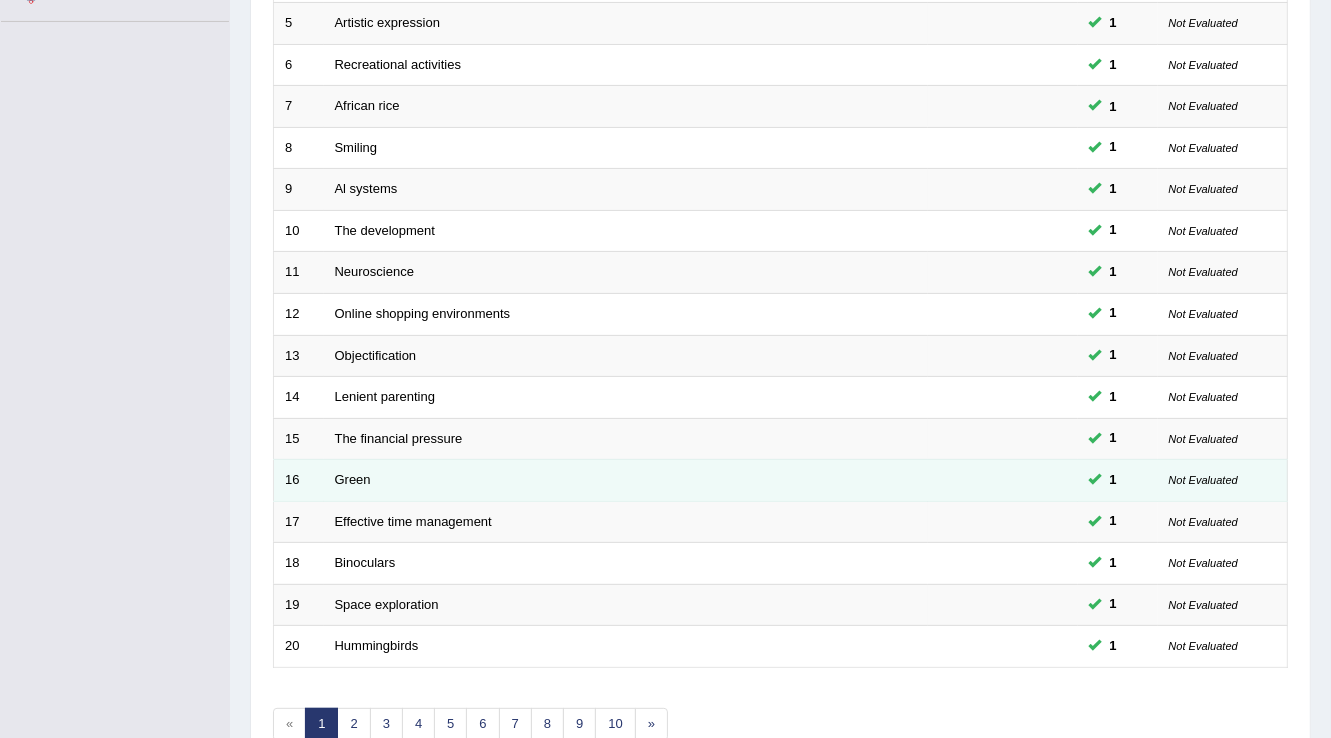 scroll, scrollTop: 580, scrollLeft: 0, axis: vertical 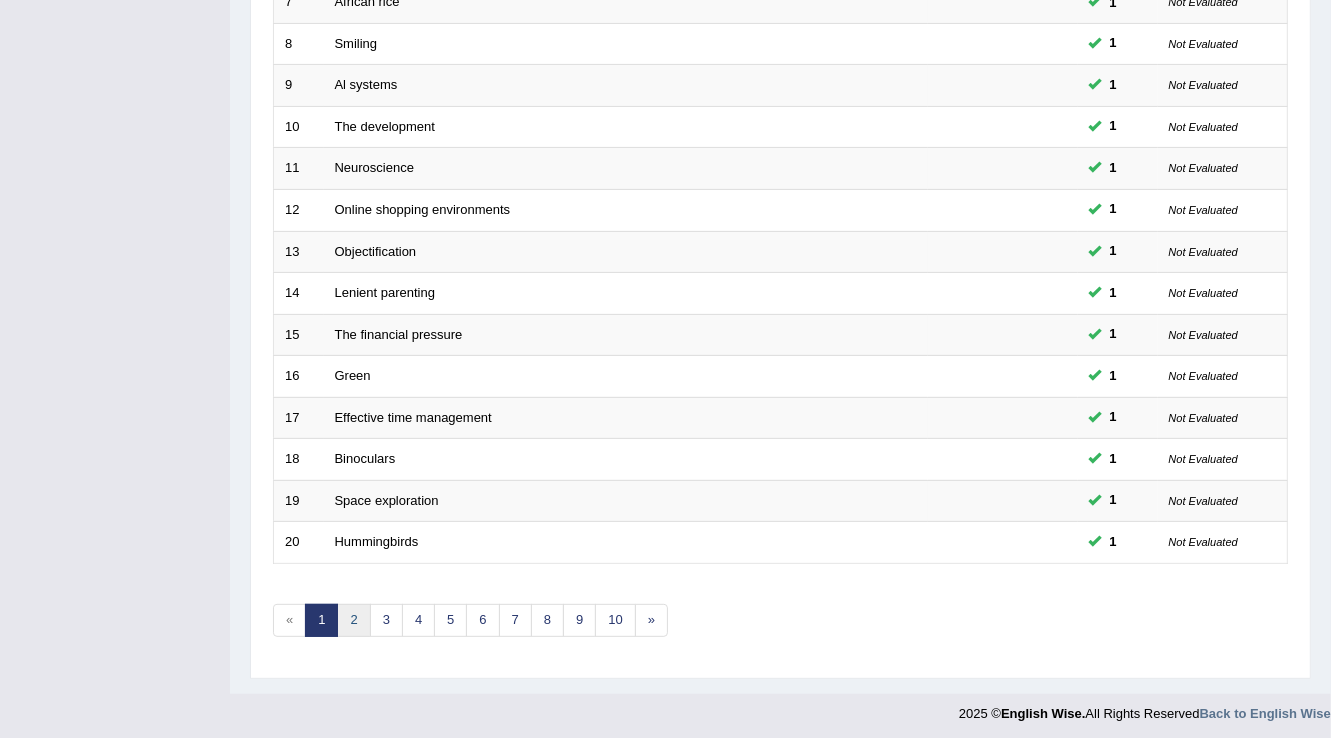 click on "2" at bounding box center [353, 620] 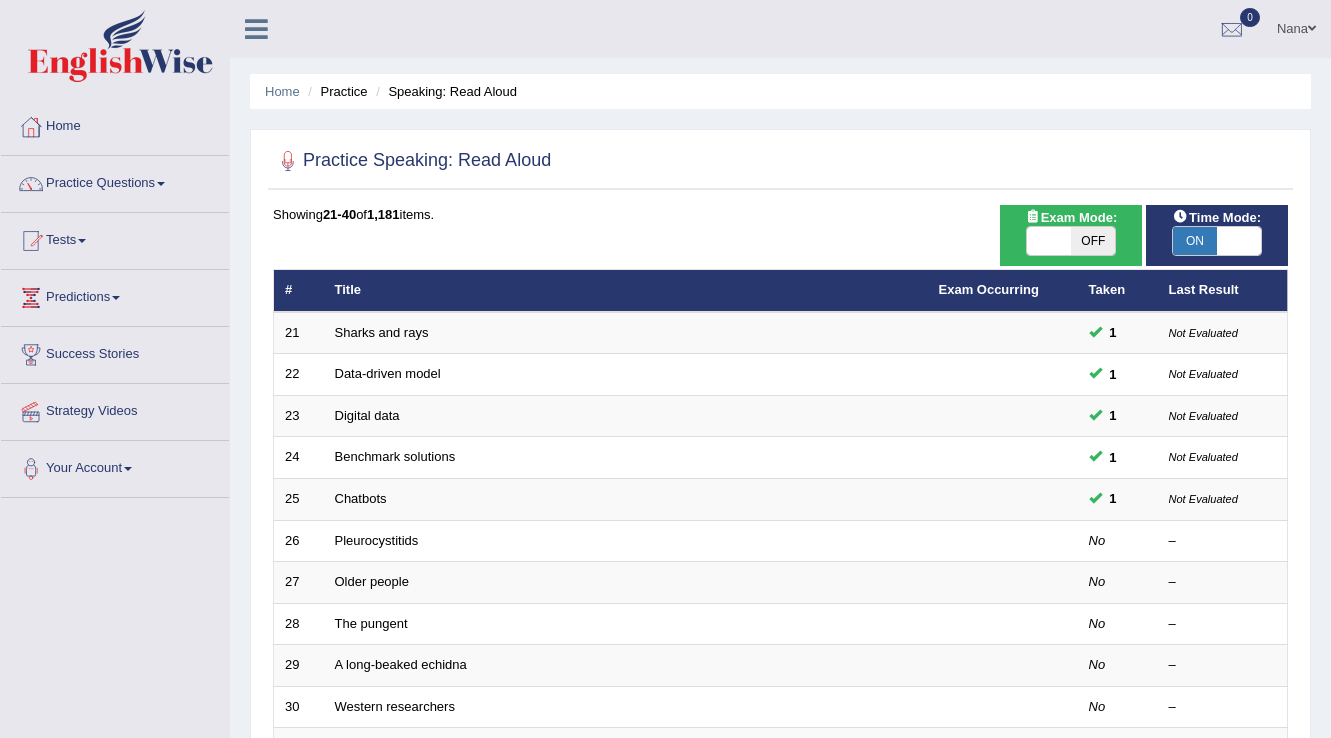 scroll, scrollTop: 0, scrollLeft: 0, axis: both 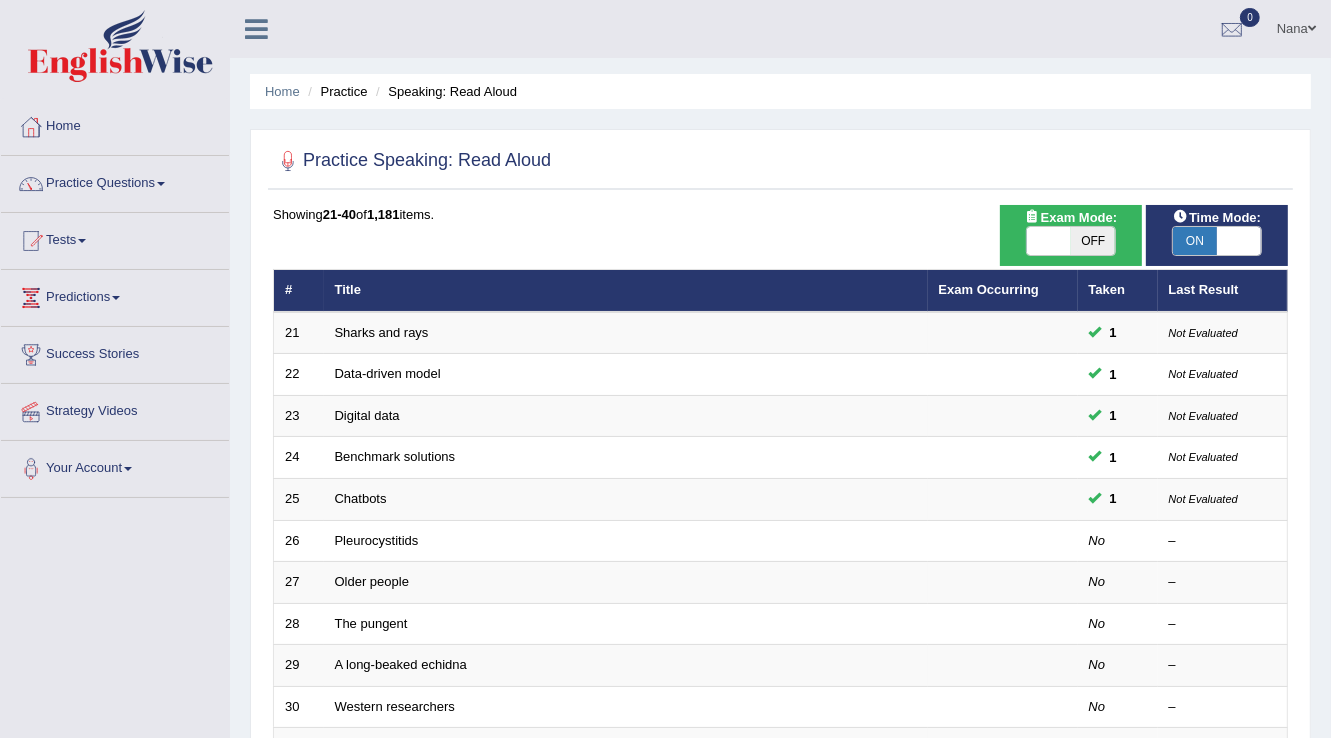 click on "Pleurocystitids" at bounding box center [377, 540] 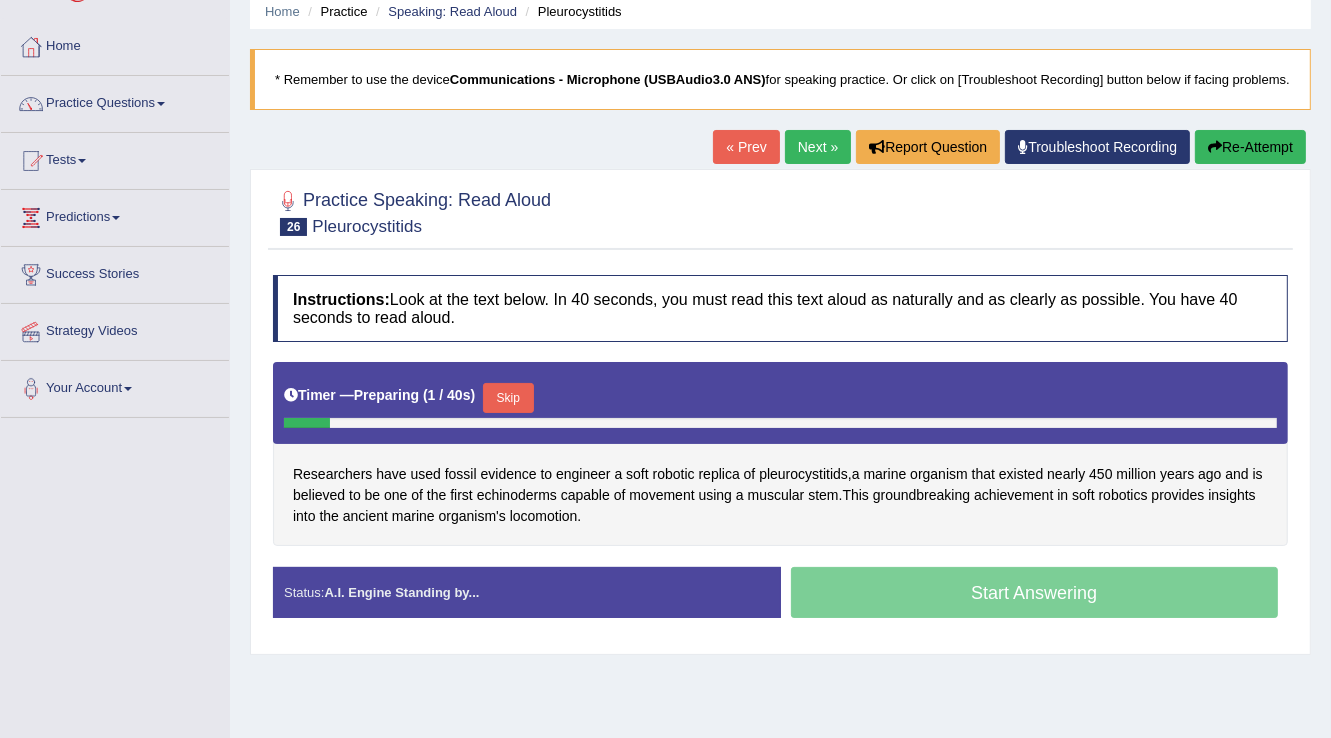 scroll, scrollTop: 0, scrollLeft: 0, axis: both 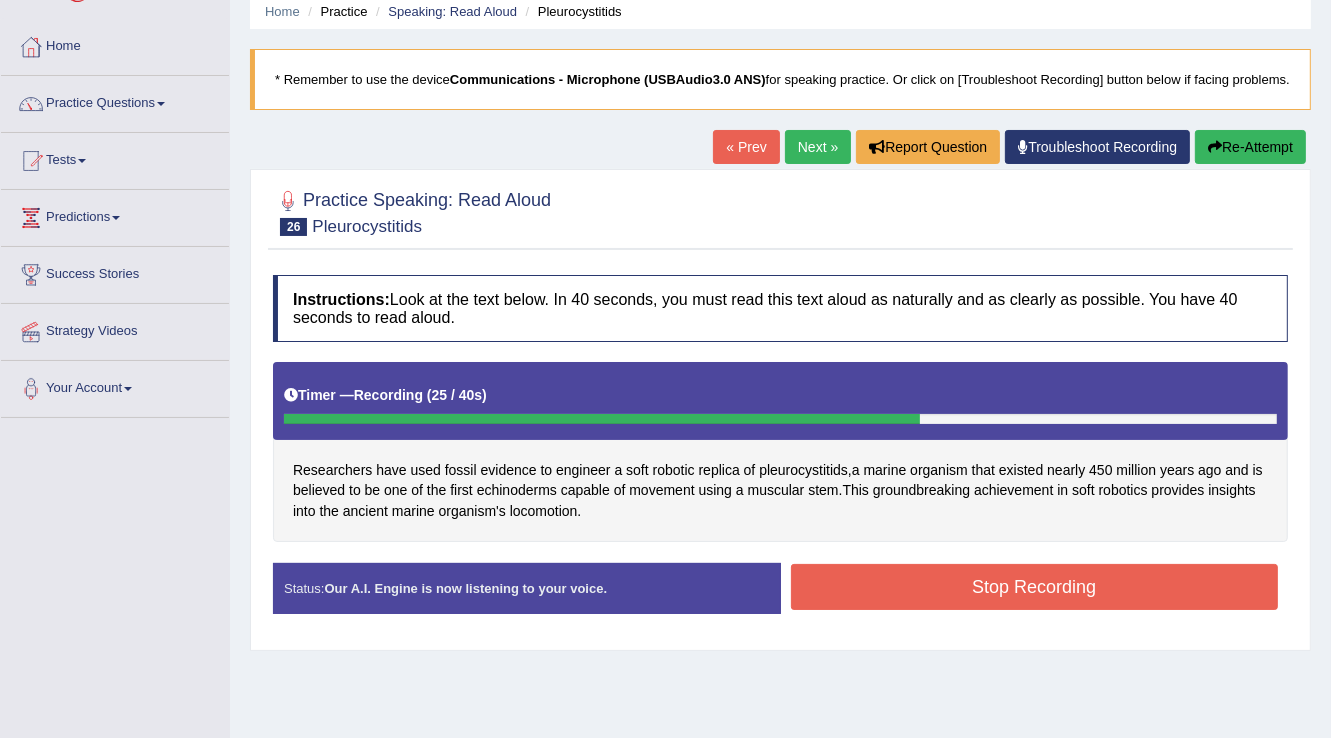 click on "Stop Recording" at bounding box center (1035, 587) 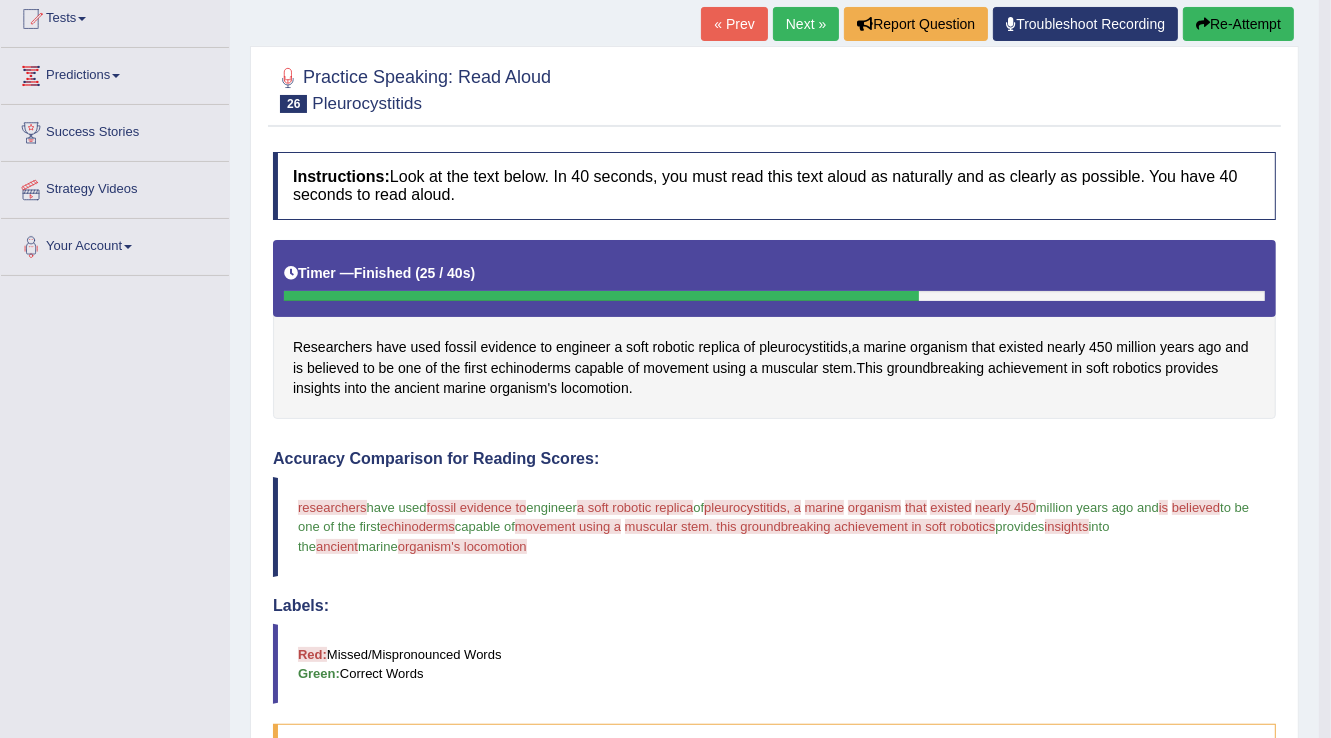 scroll, scrollTop: 0, scrollLeft: 0, axis: both 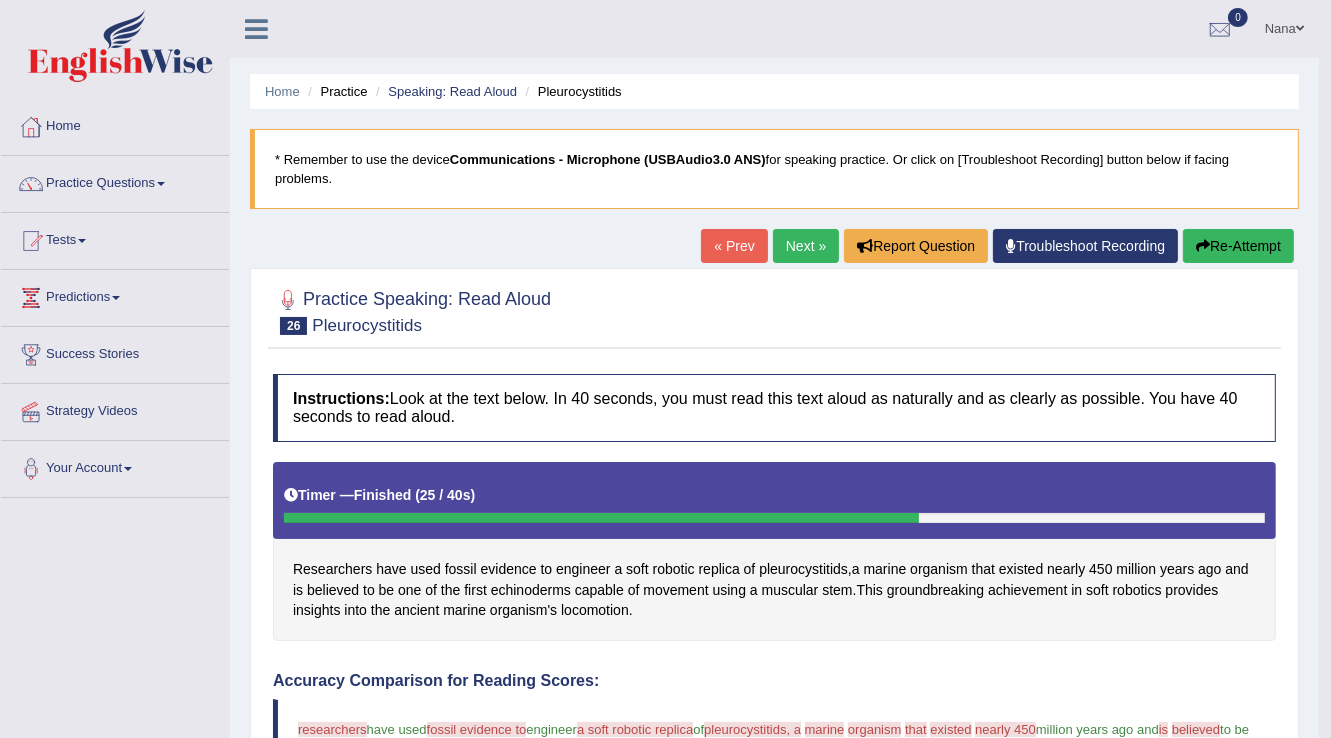 click on "Next »" at bounding box center (806, 246) 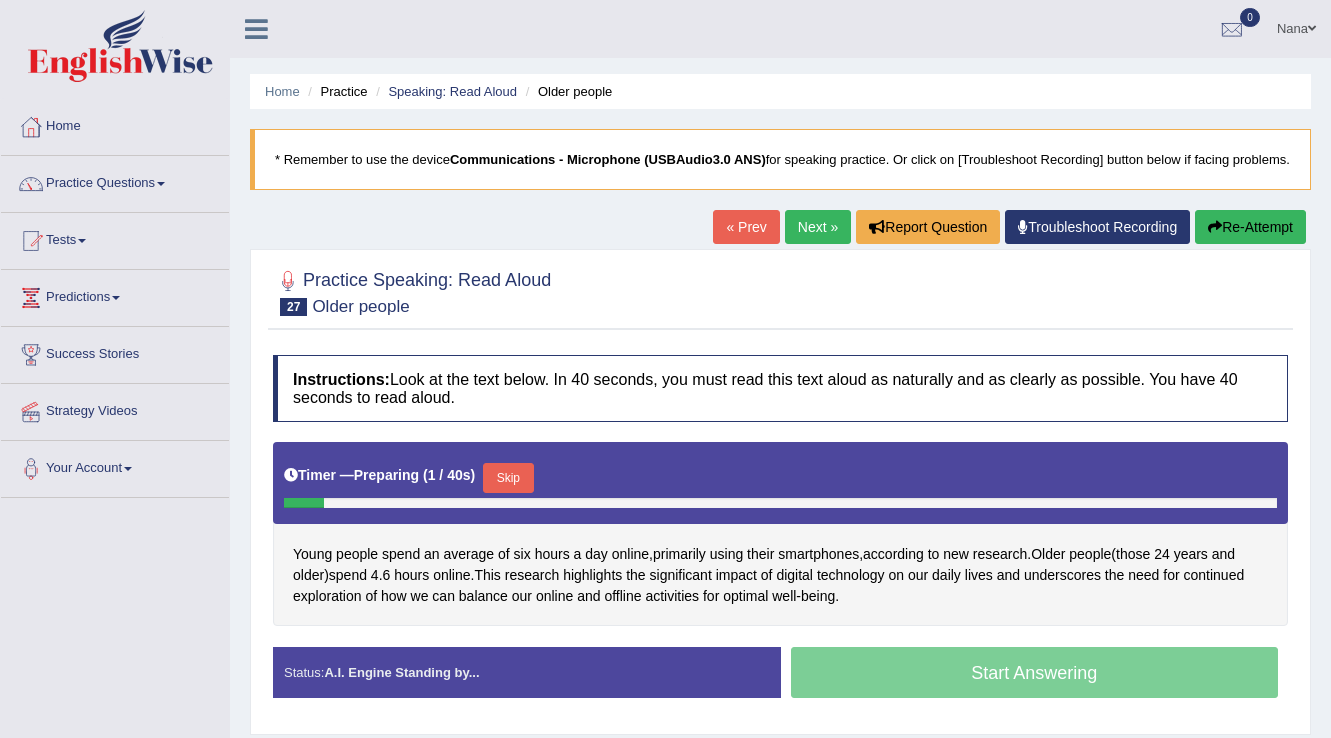 scroll, scrollTop: 0, scrollLeft: 0, axis: both 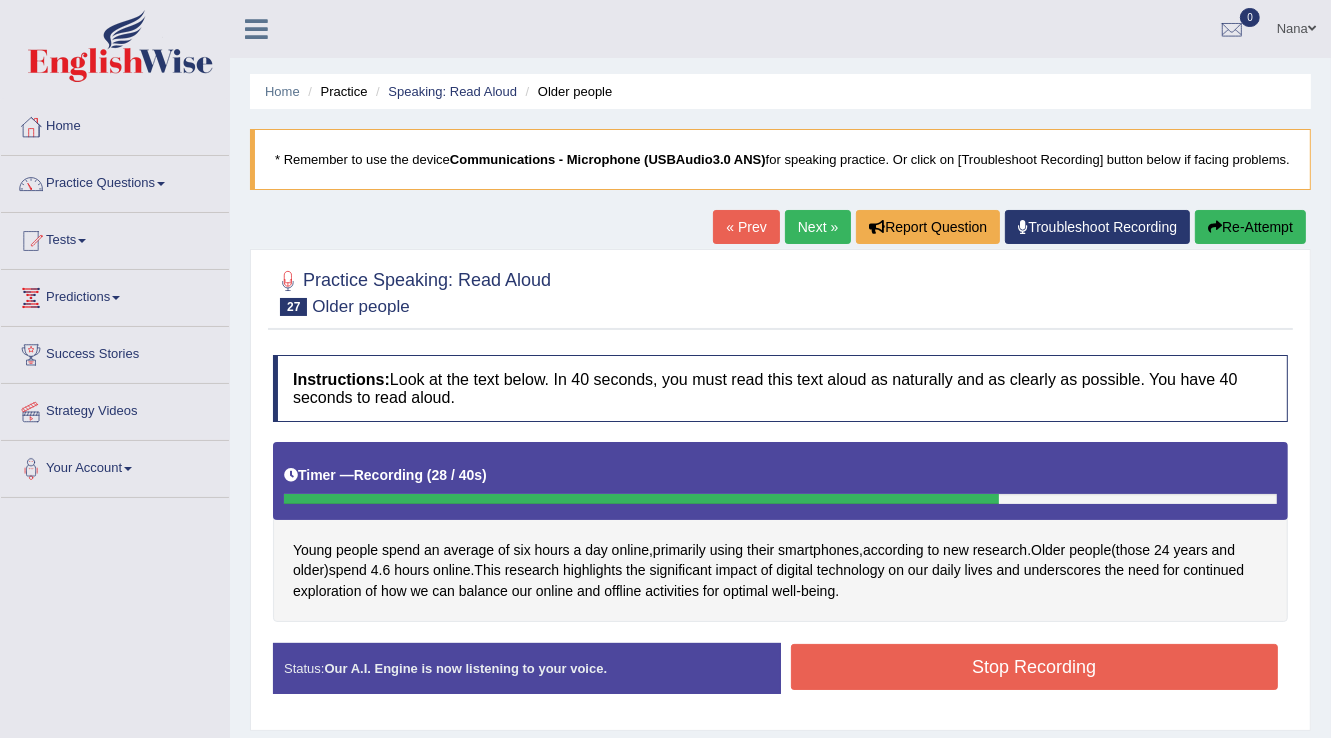 click on "Stop Recording" at bounding box center [1035, 667] 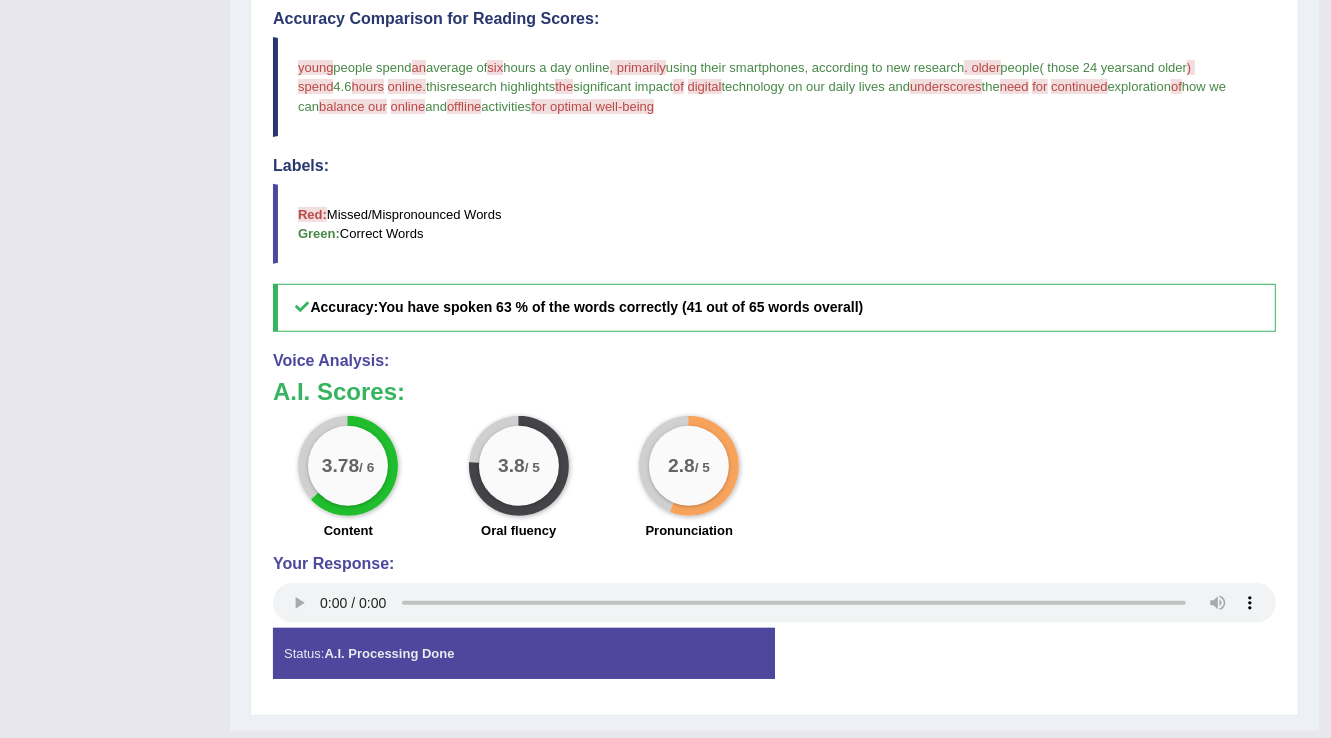 scroll, scrollTop: 702, scrollLeft: 0, axis: vertical 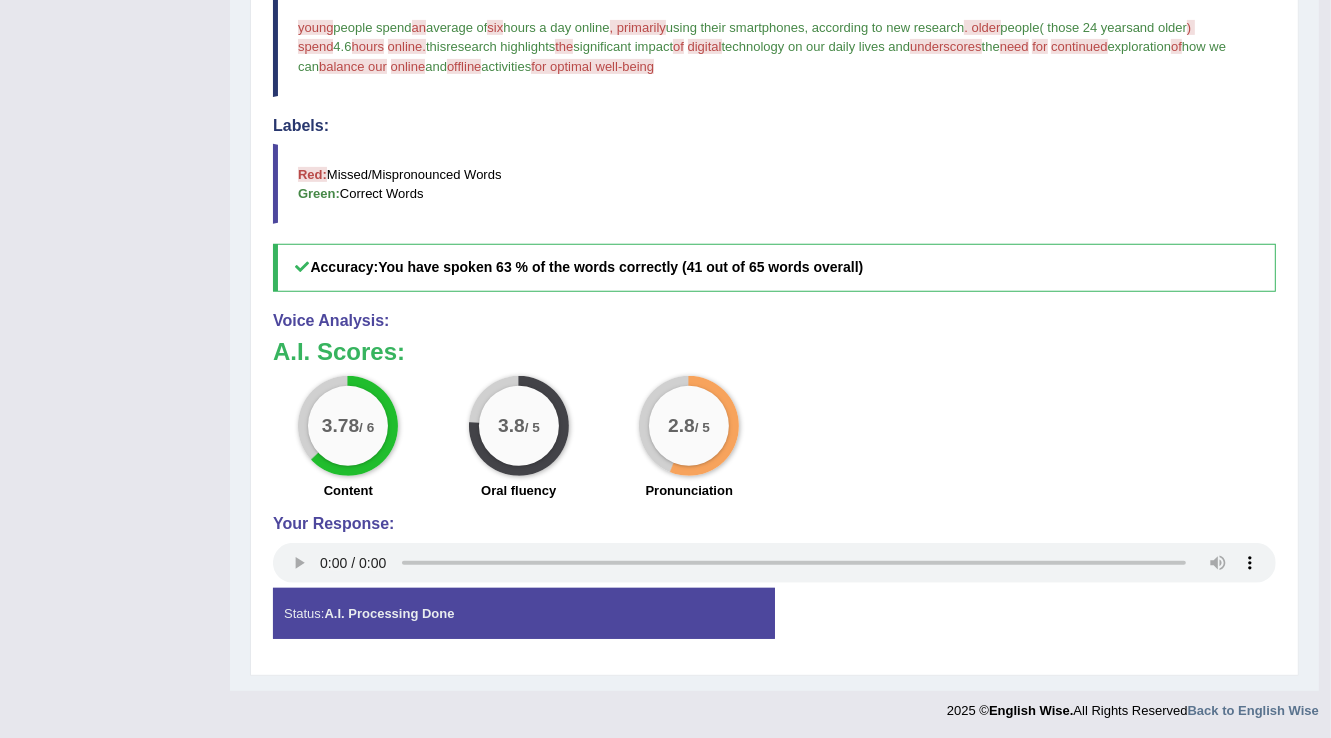 click on "Status:  A.I. Processing Done" at bounding box center [524, 613] 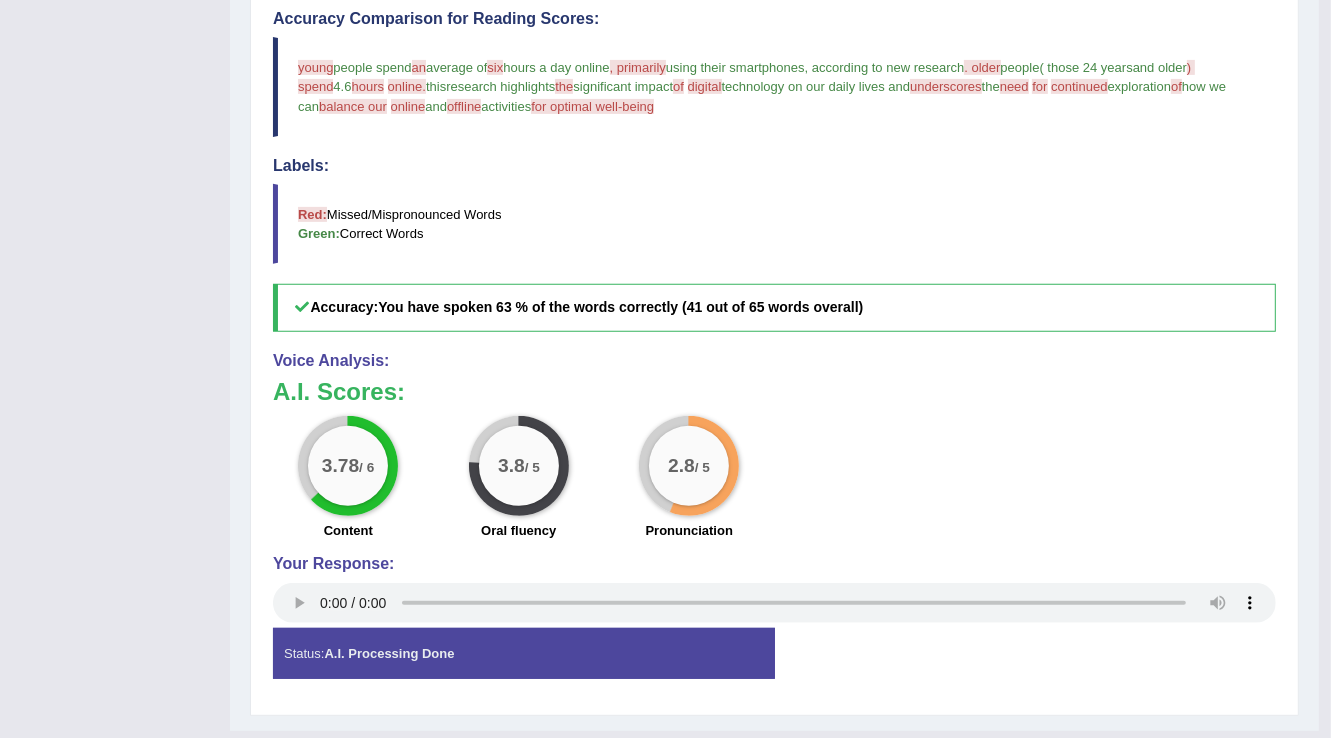 scroll, scrollTop: 622, scrollLeft: 0, axis: vertical 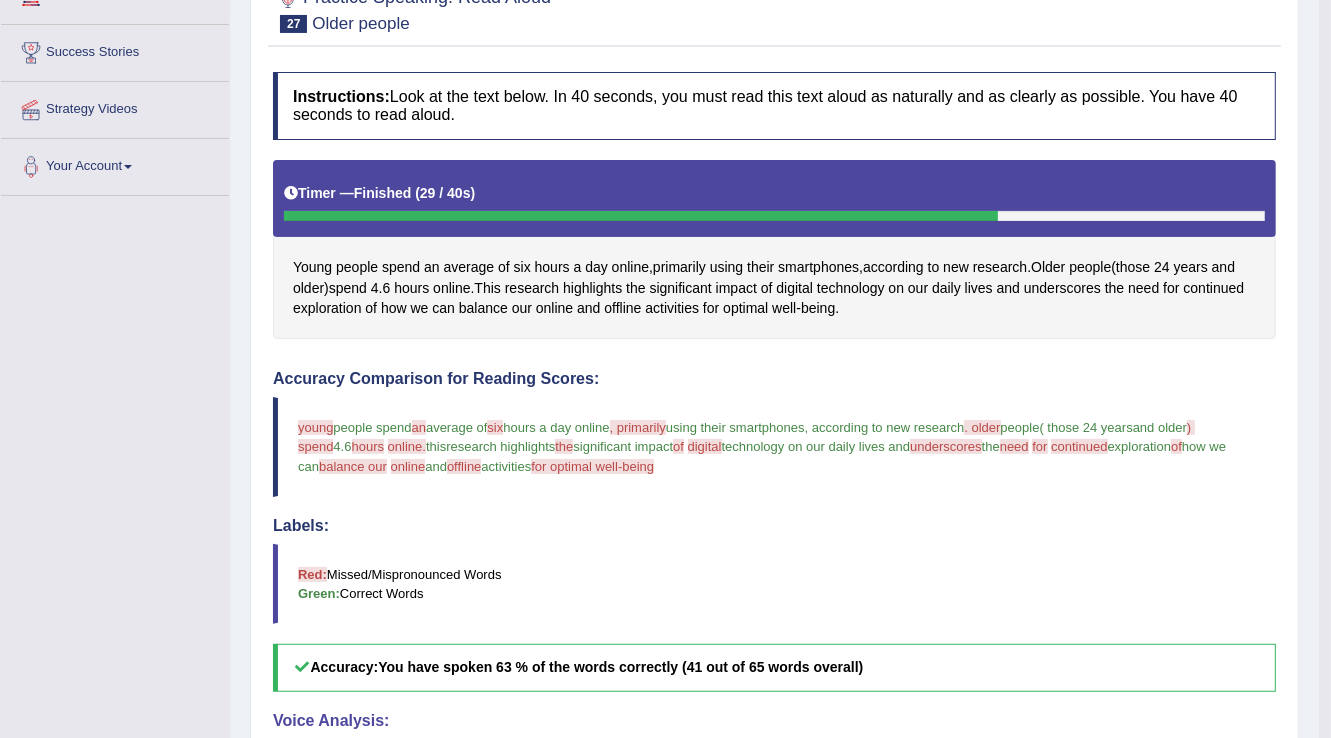 click on "Young   people   spend   an   average   of   six   hours   a   day   online ,  primarily   using   their   smartphones ,  according   to   new   research .  Older   people  ( those   24   years   and   older )  spend   4 . 6   hours   online .  This   research   highlights   the   significant   impact   of   digital   technology   on   our   daily   lives   and   underscores   the   need   for   continued   exploration   of   how   we   can   balance   our   online   and   offline   activities   for   optimal   well - being ." at bounding box center [774, 249] 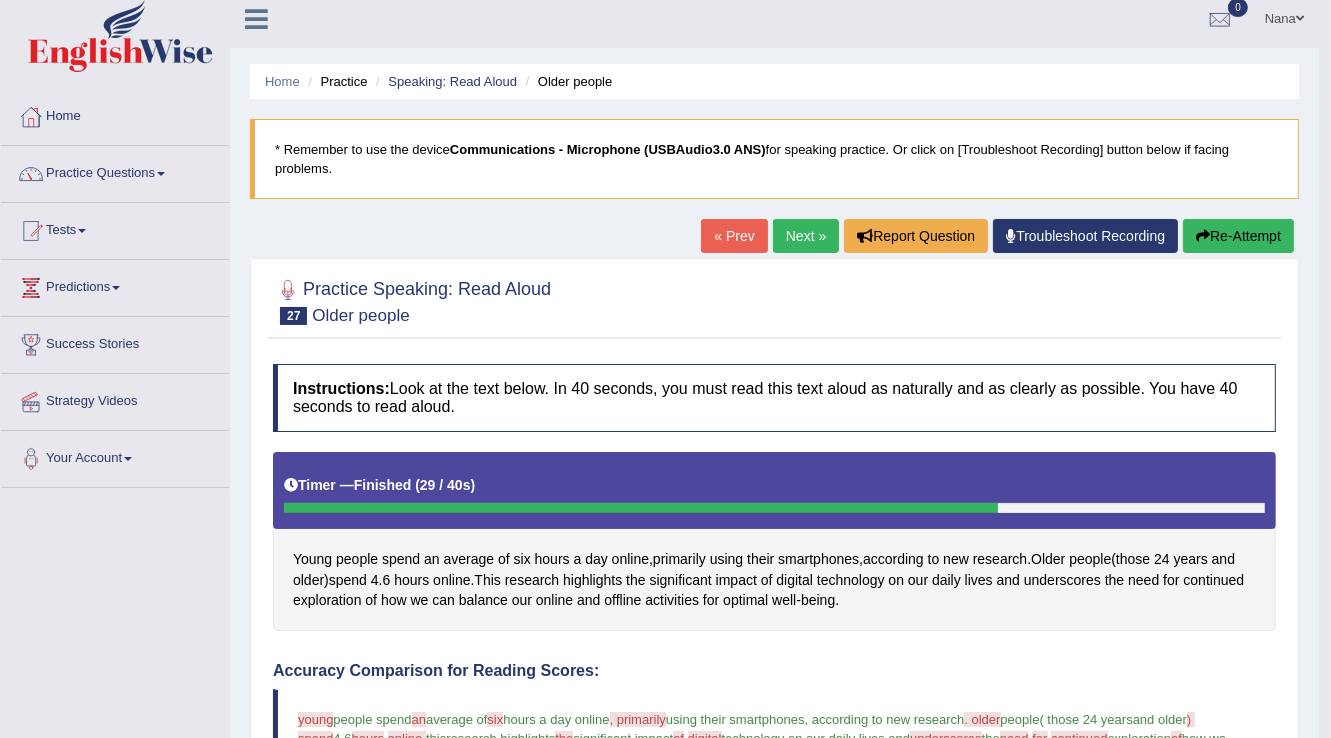 scroll, scrollTop: 0, scrollLeft: 0, axis: both 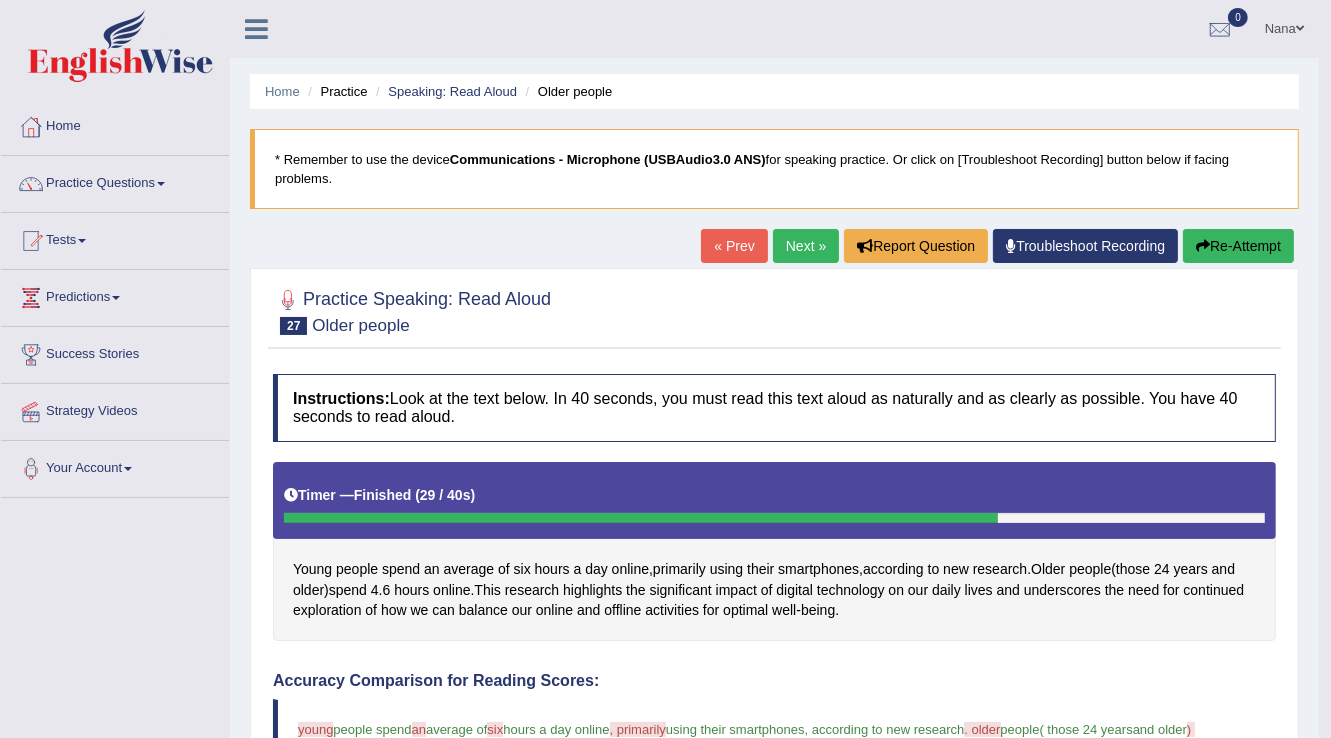 click on "Next »" at bounding box center (806, 246) 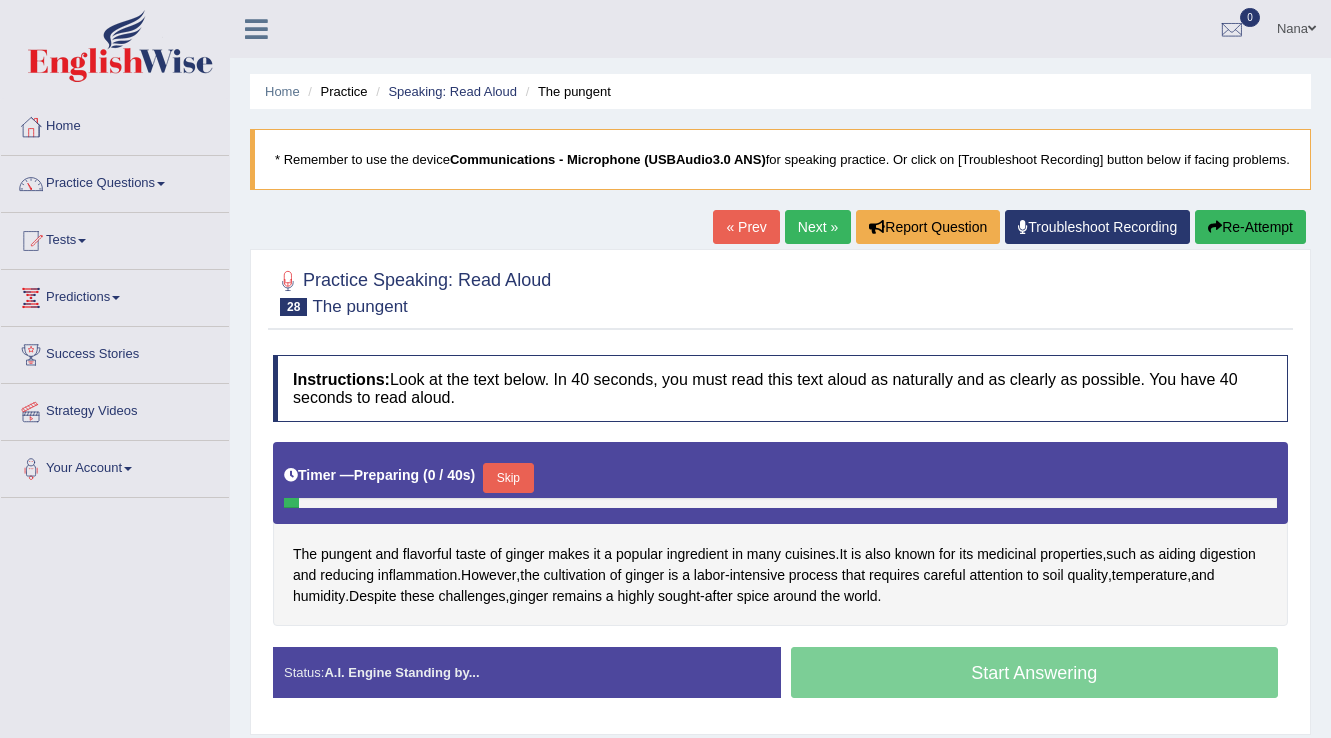 scroll, scrollTop: 0, scrollLeft: 0, axis: both 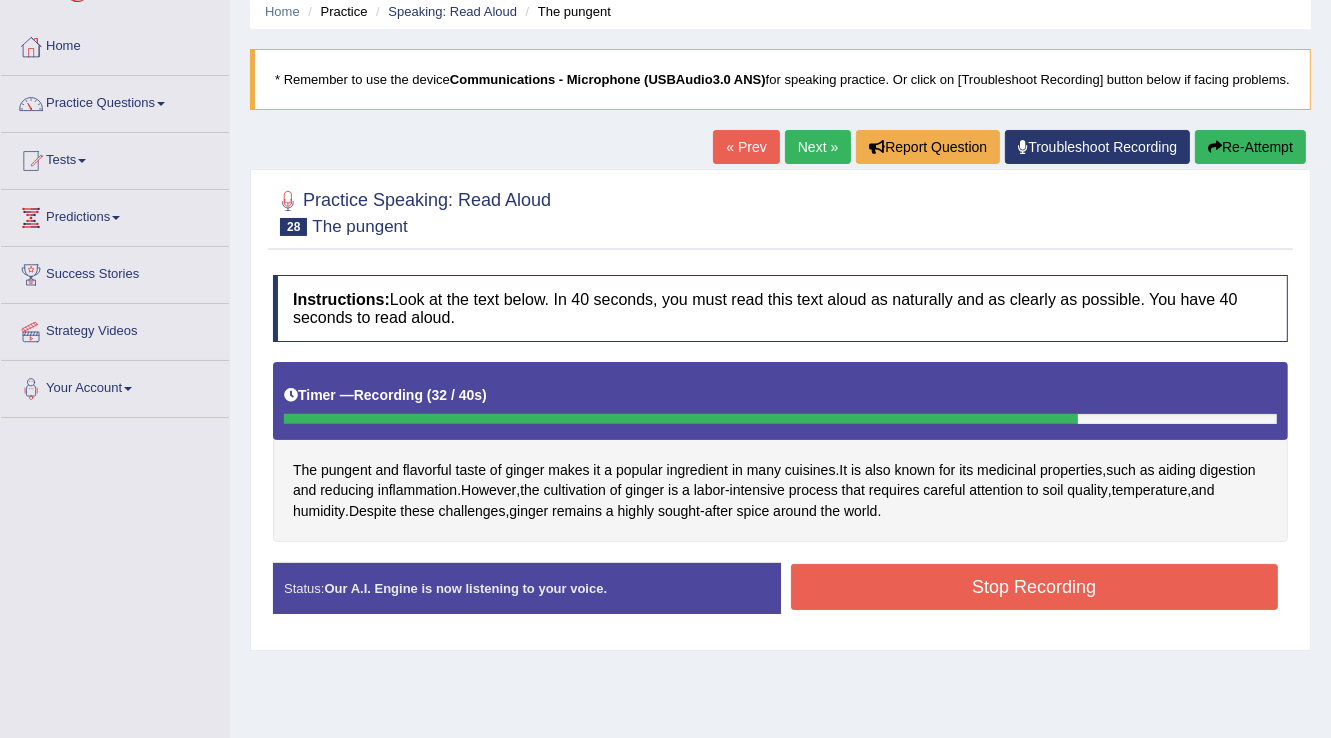 click on "Stop Recording" at bounding box center [1035, 587] 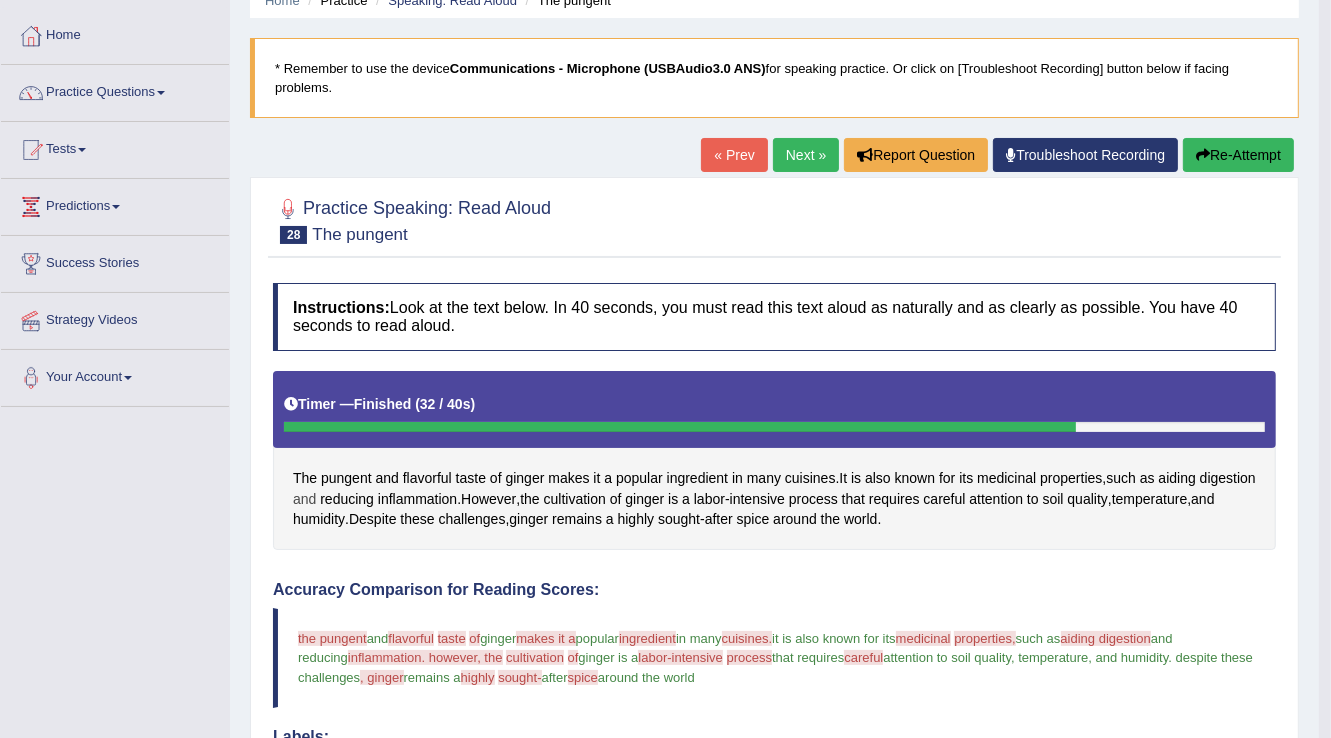 scroll, scrollTop: 62, scrollLeft: 0, axis: vertical 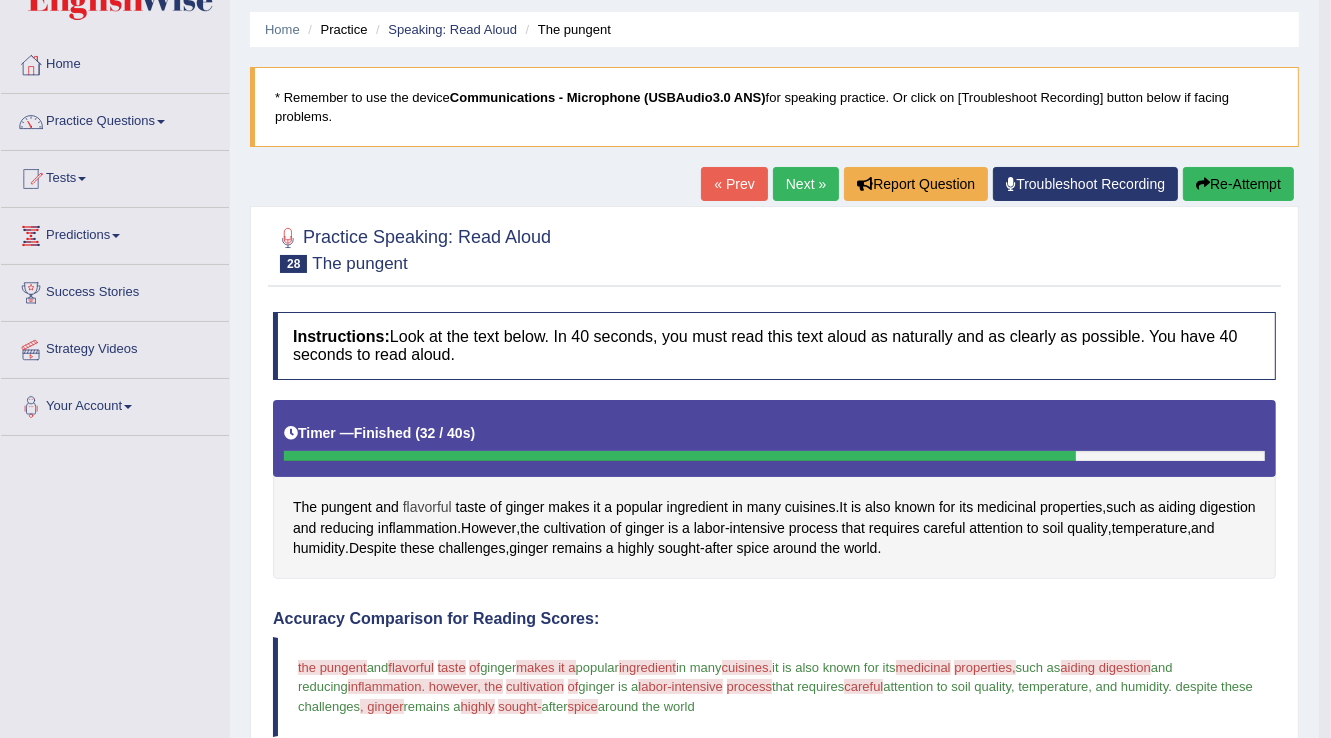 click on "flavorful" at bounding box center (427, 507) 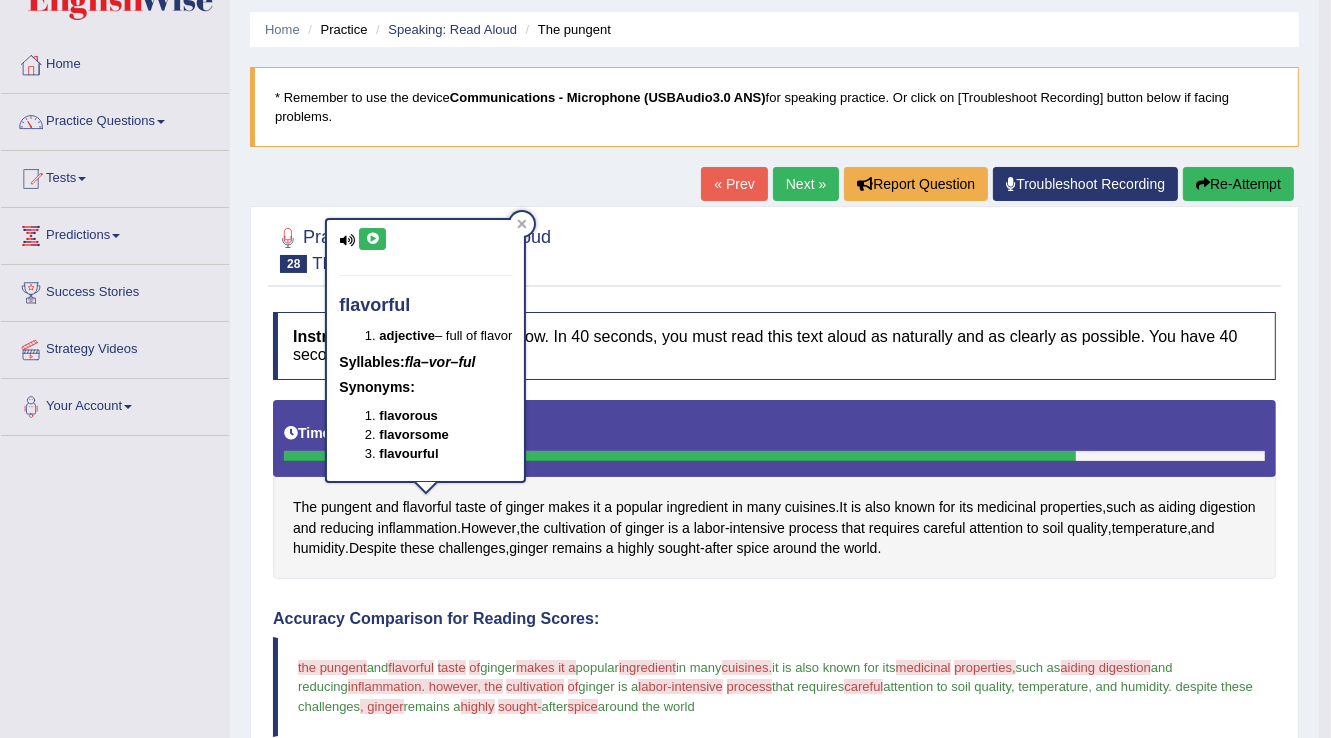 click at bounding box center (372, 239) 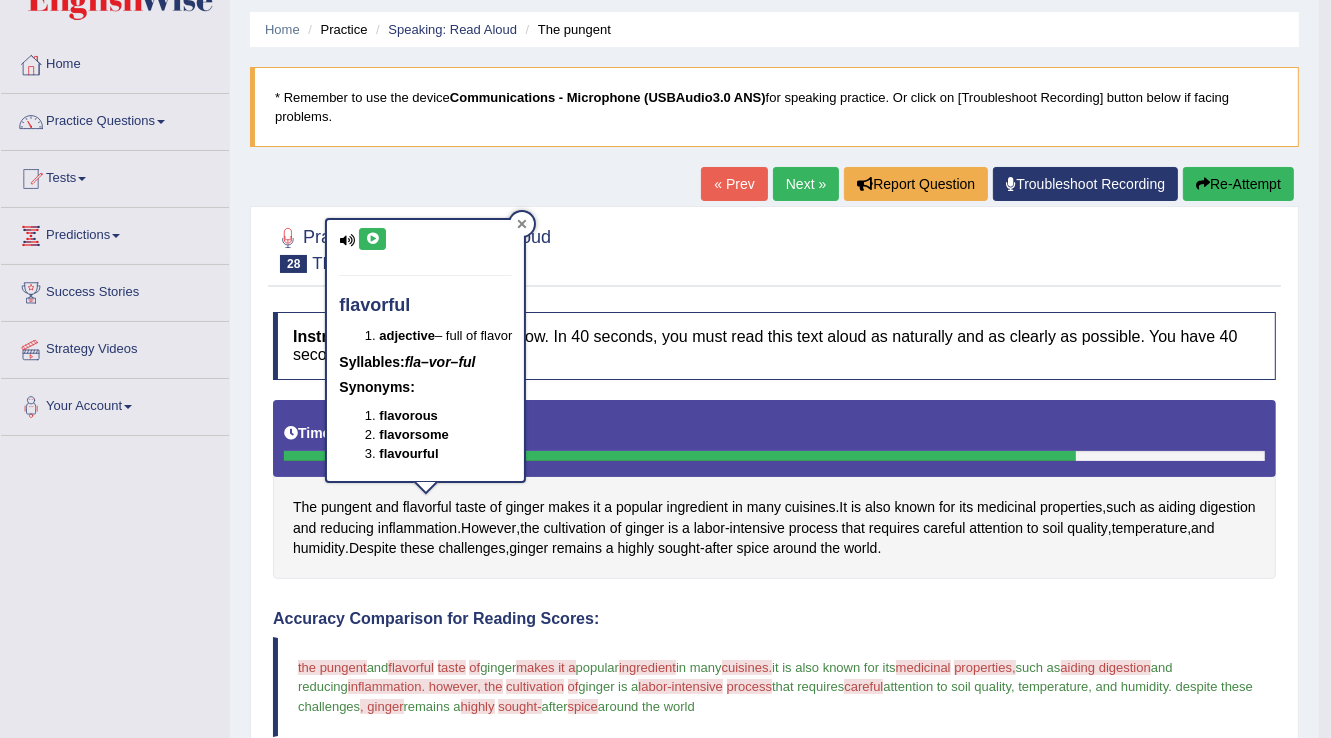 click at bounding box center [522, 224] 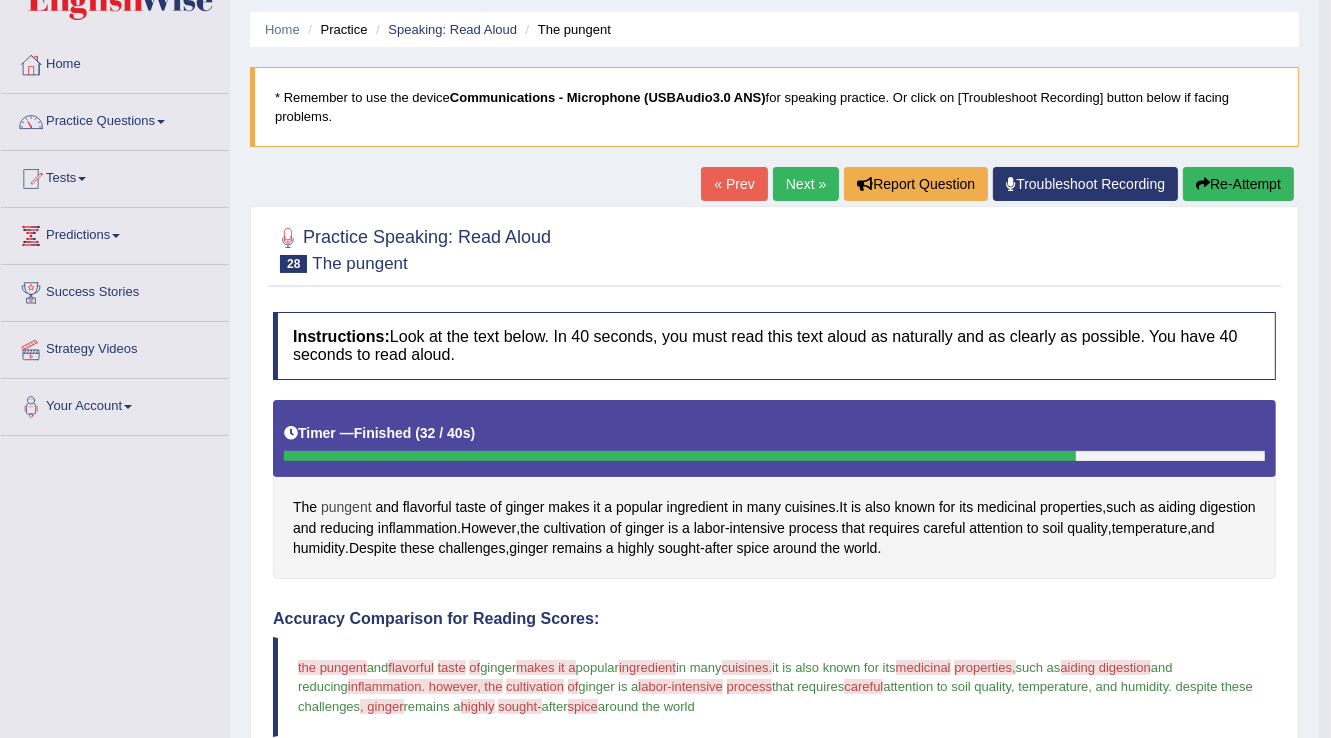 click on "pungent" at bounding box center (346, 507) 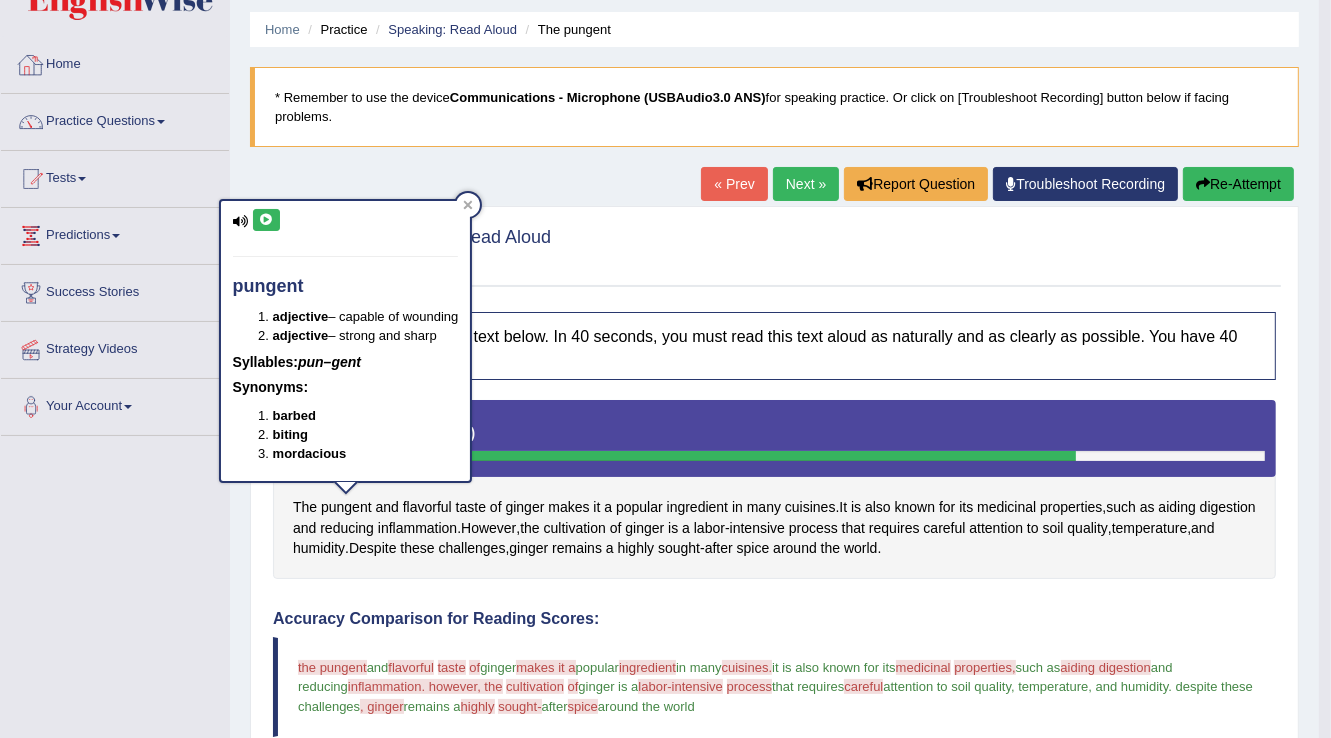 click at bounding box center [266, 220] 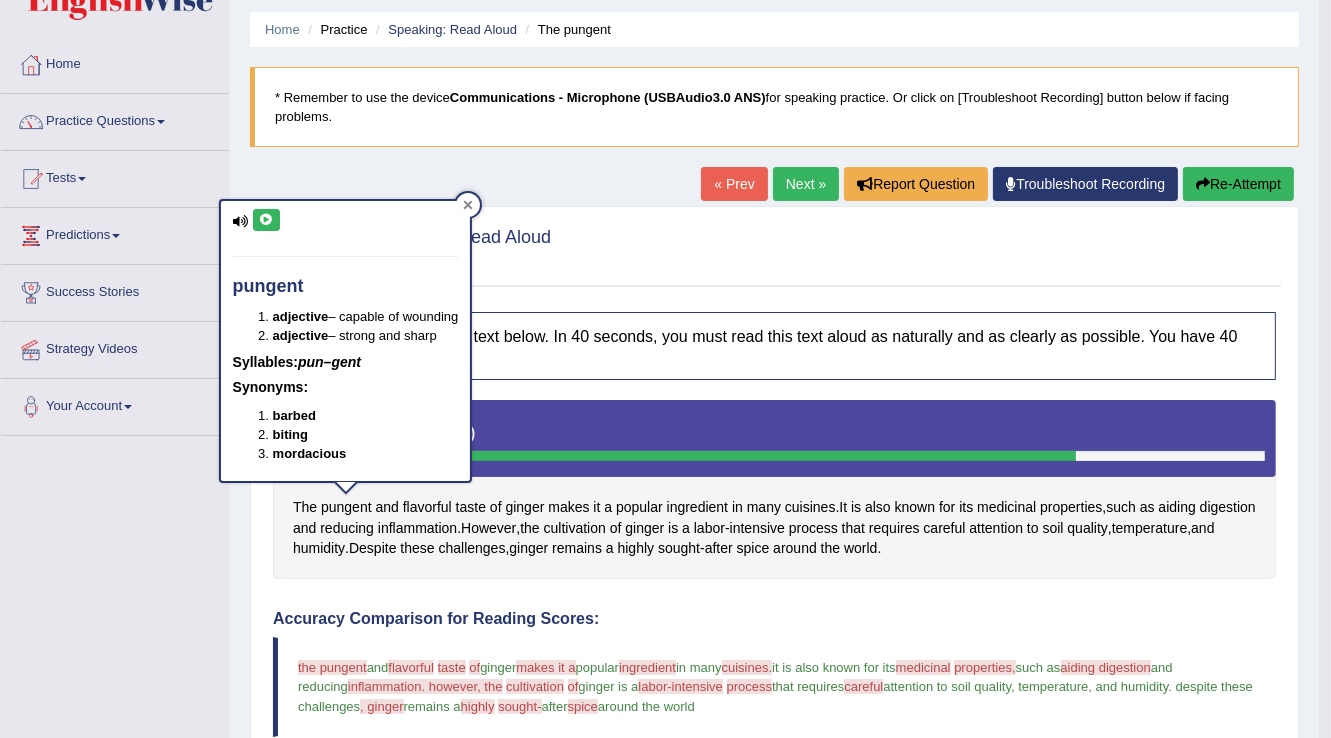 click 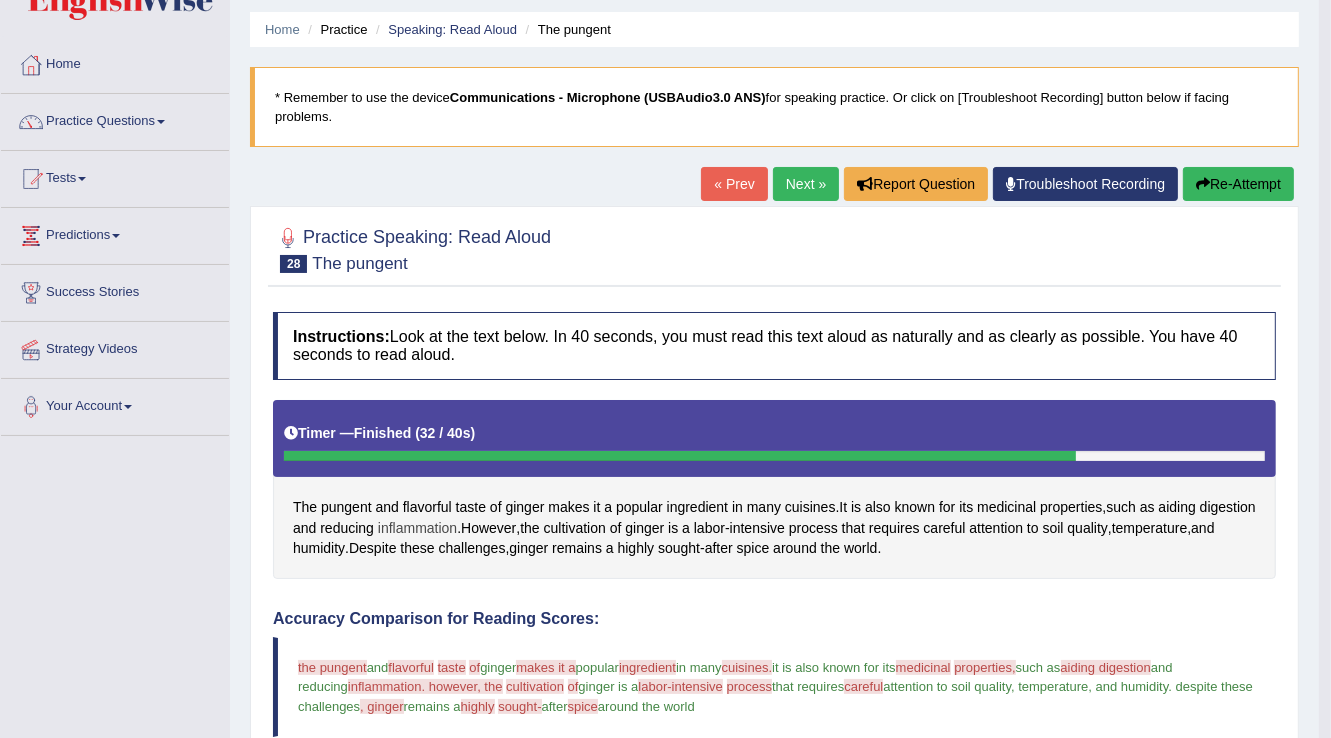 click on "inflammation" at bounding box center (417, 528) 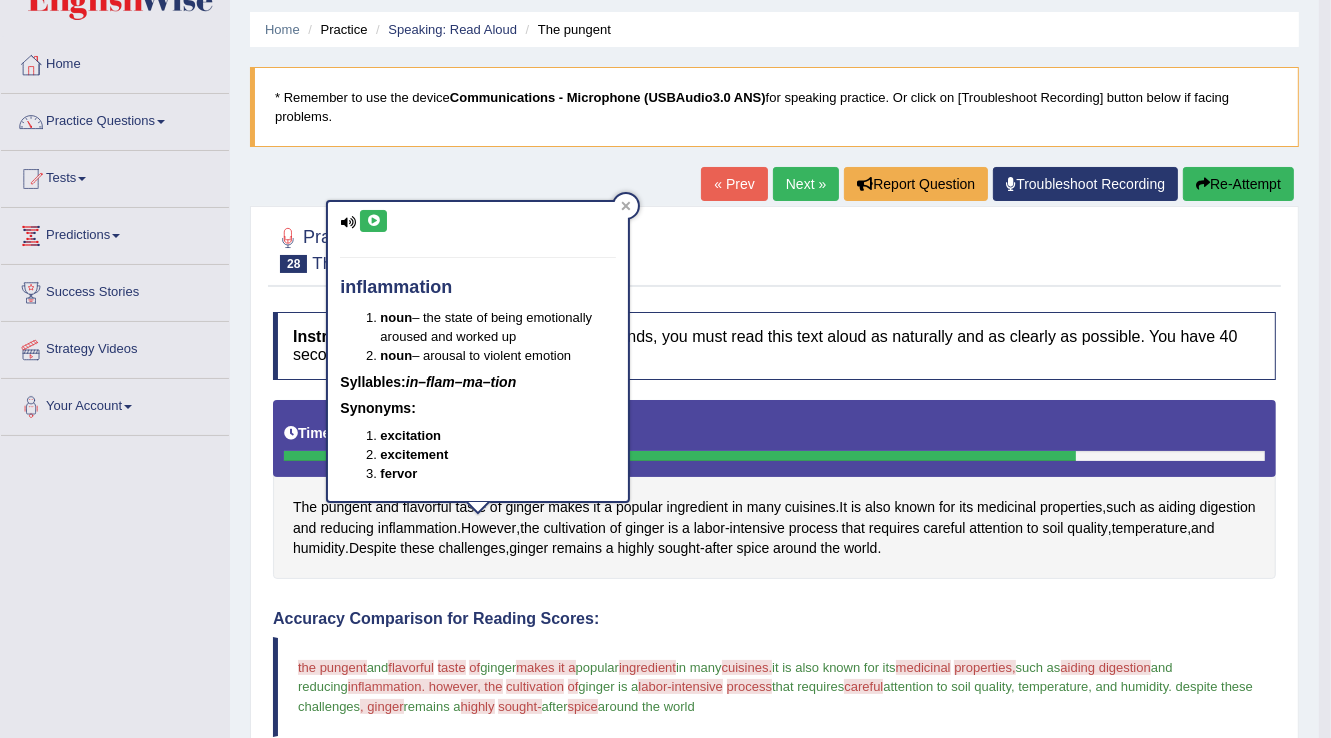 click at bounding box center [373, 221] 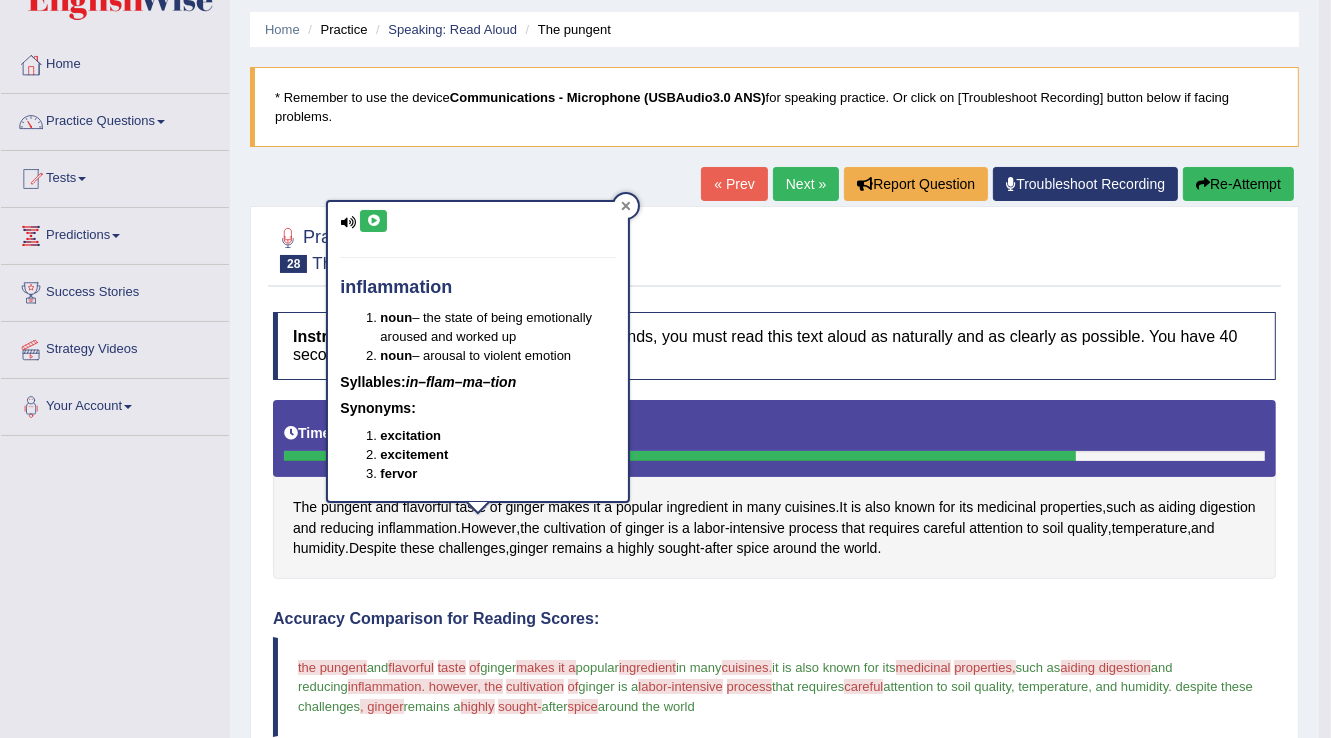 click 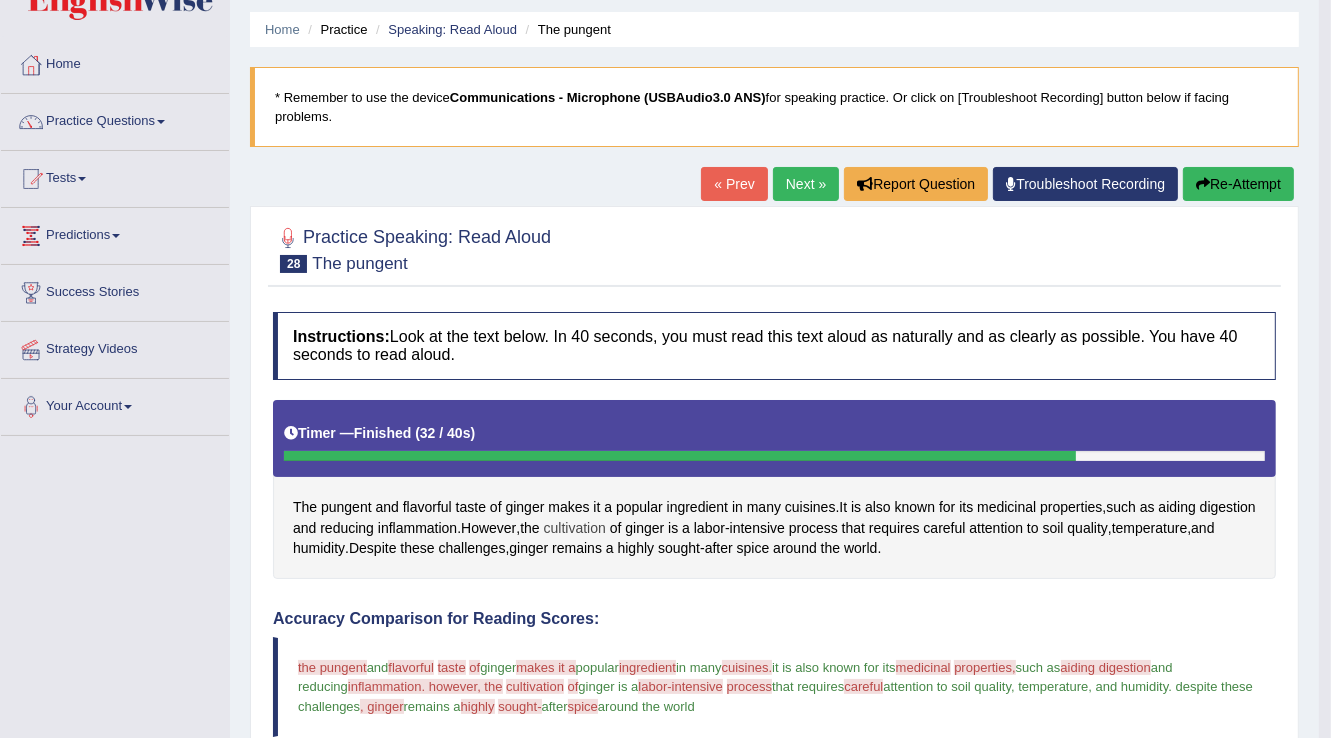 click on "cultivation" at bounding box center [575, 528] 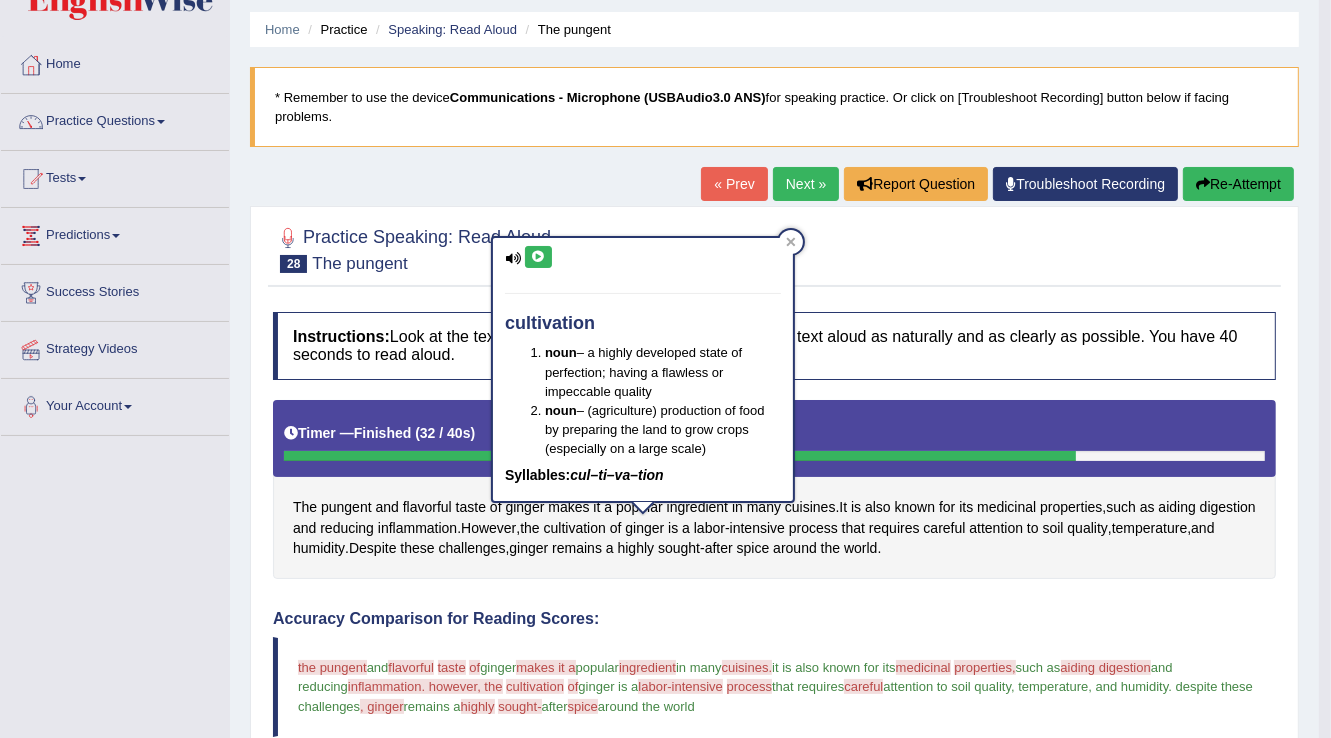 click at bounding box center [538, 257] 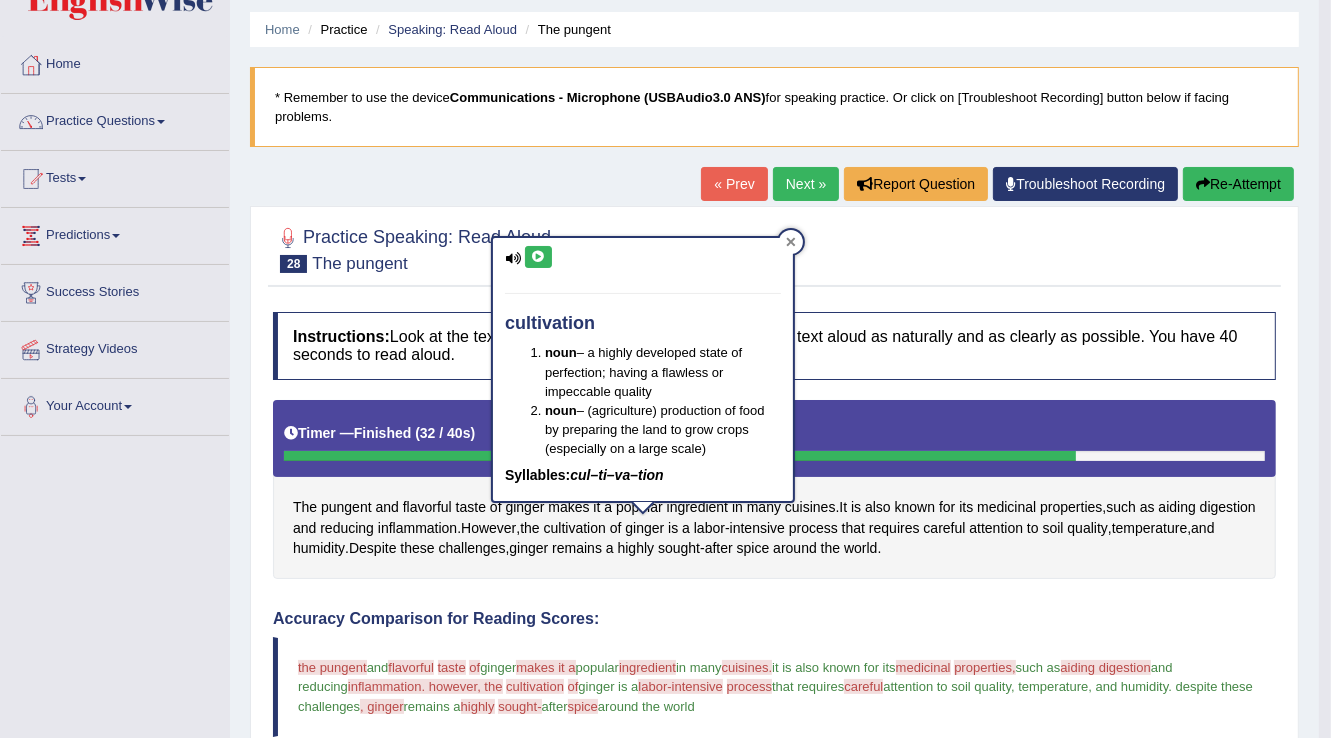 click at bounding box center [791, 242] 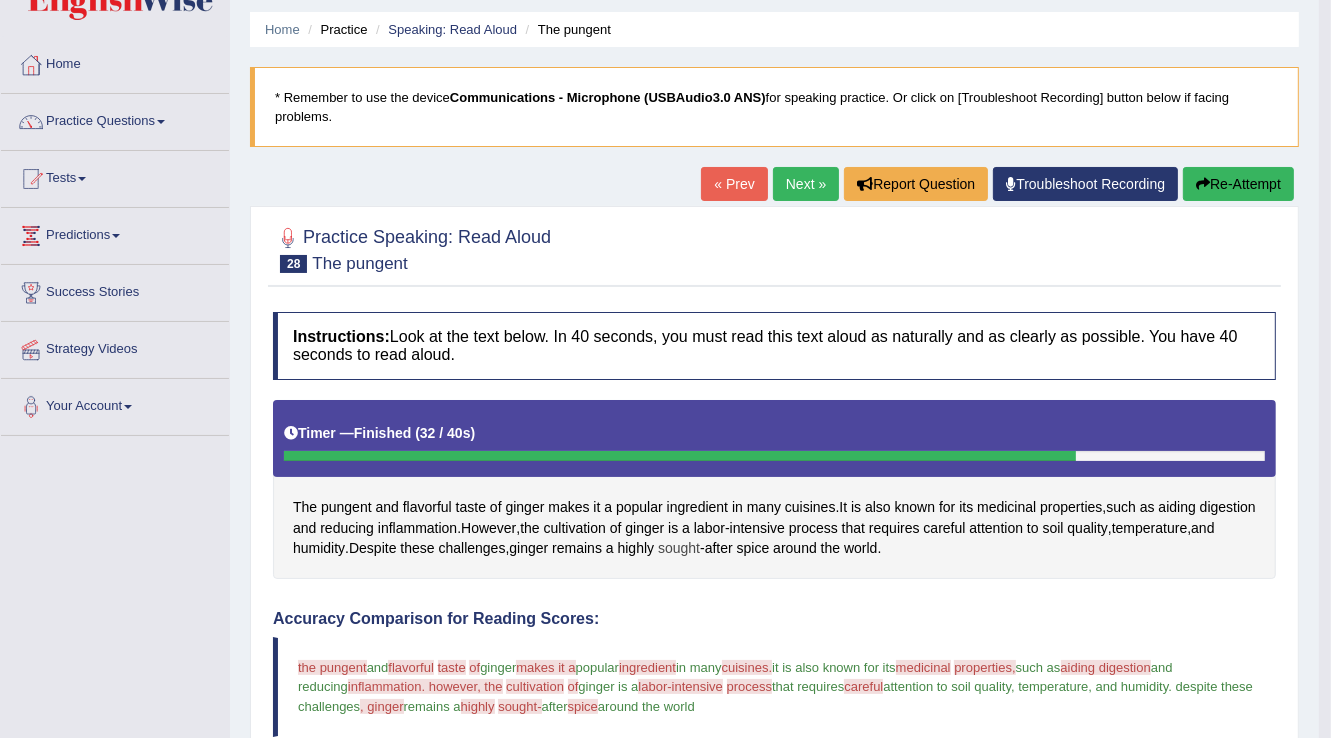 click on "sought" at bounding box center (679, 548) 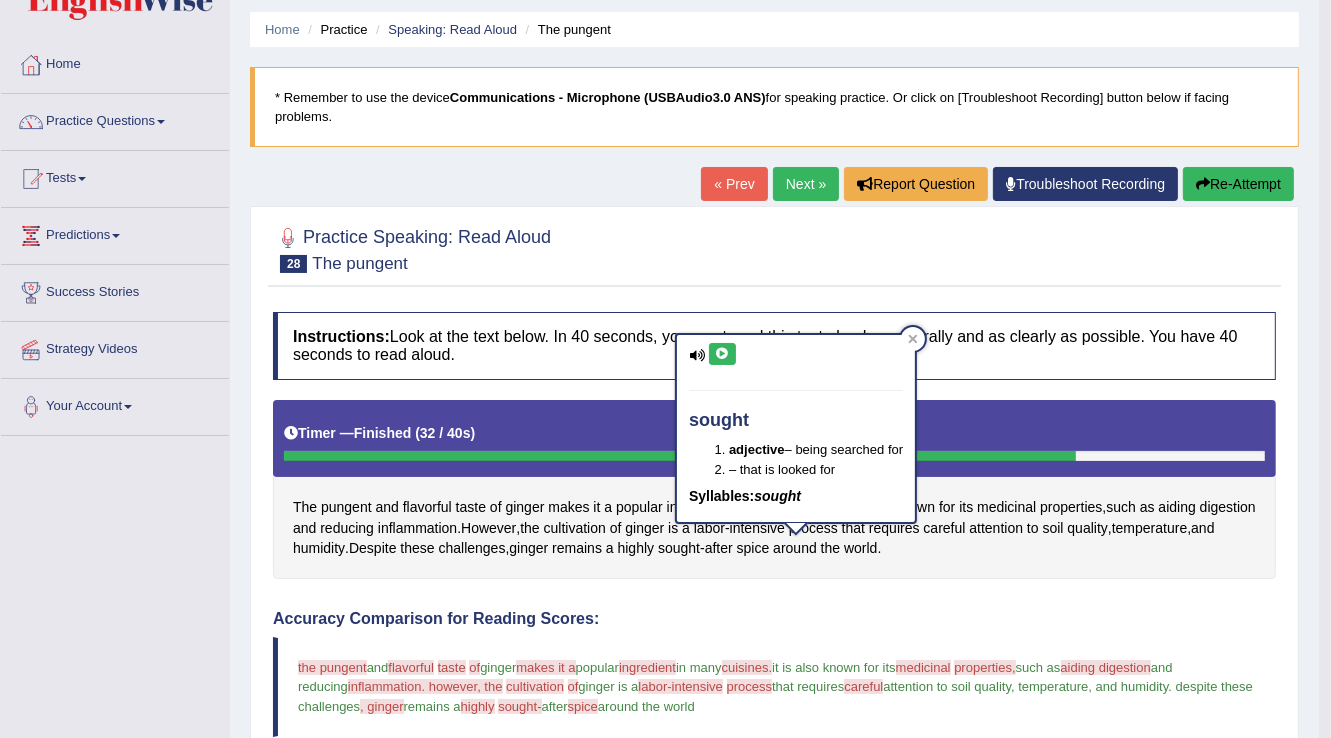 click at bounding box center [722, 354] 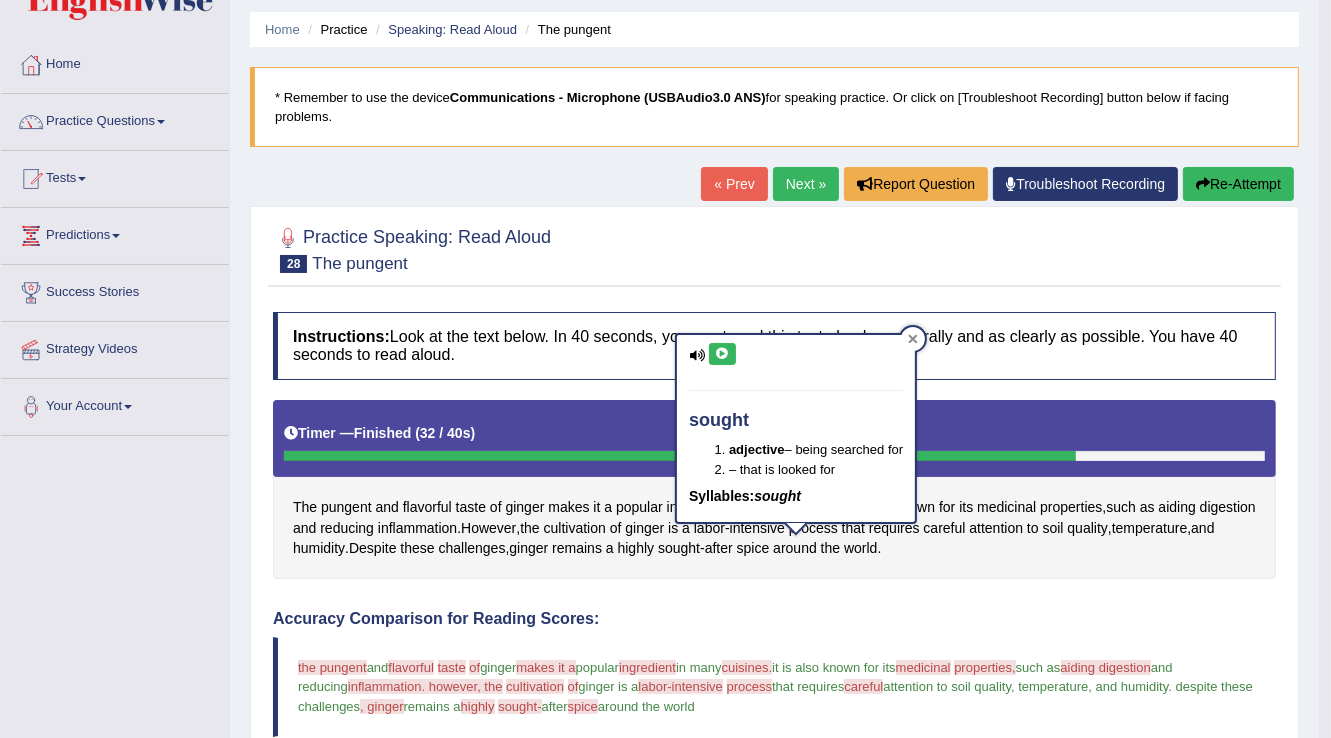 click at bounding box center [913, 339] 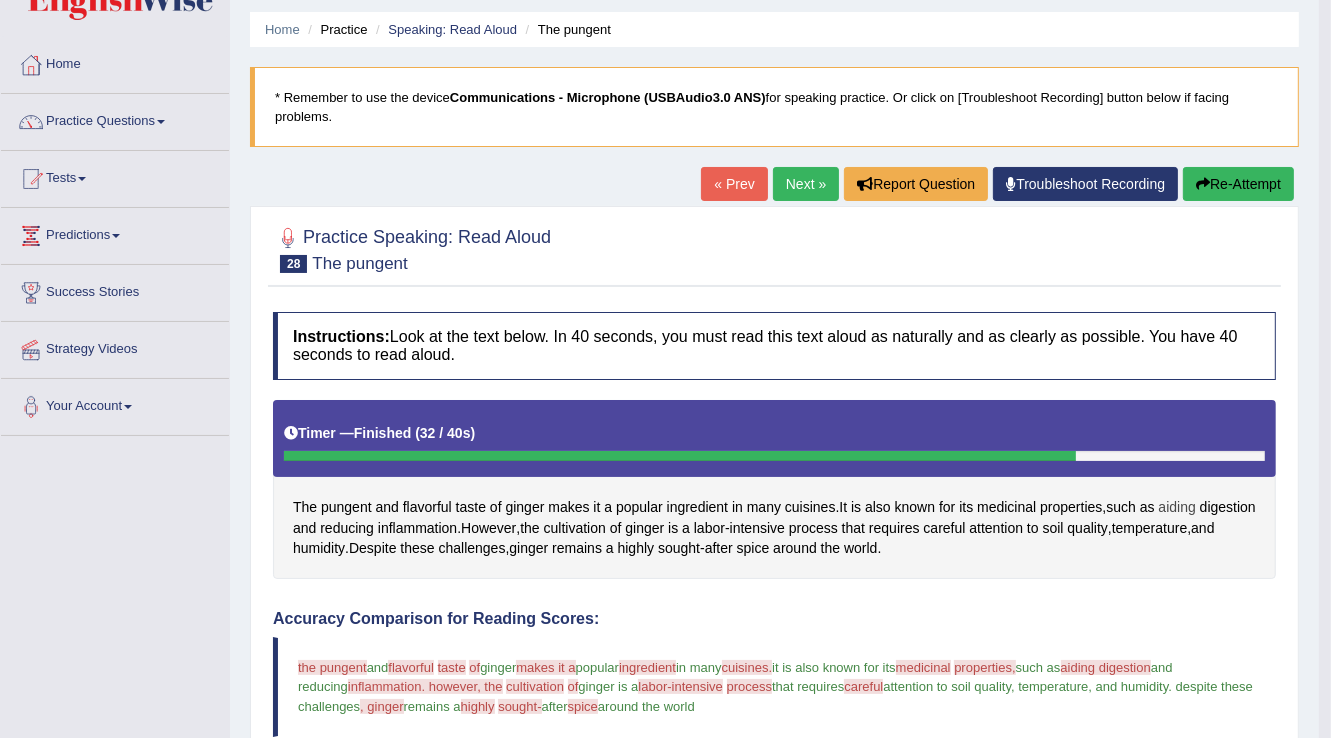 click on "aiding" at bounding box center (1177, 507) 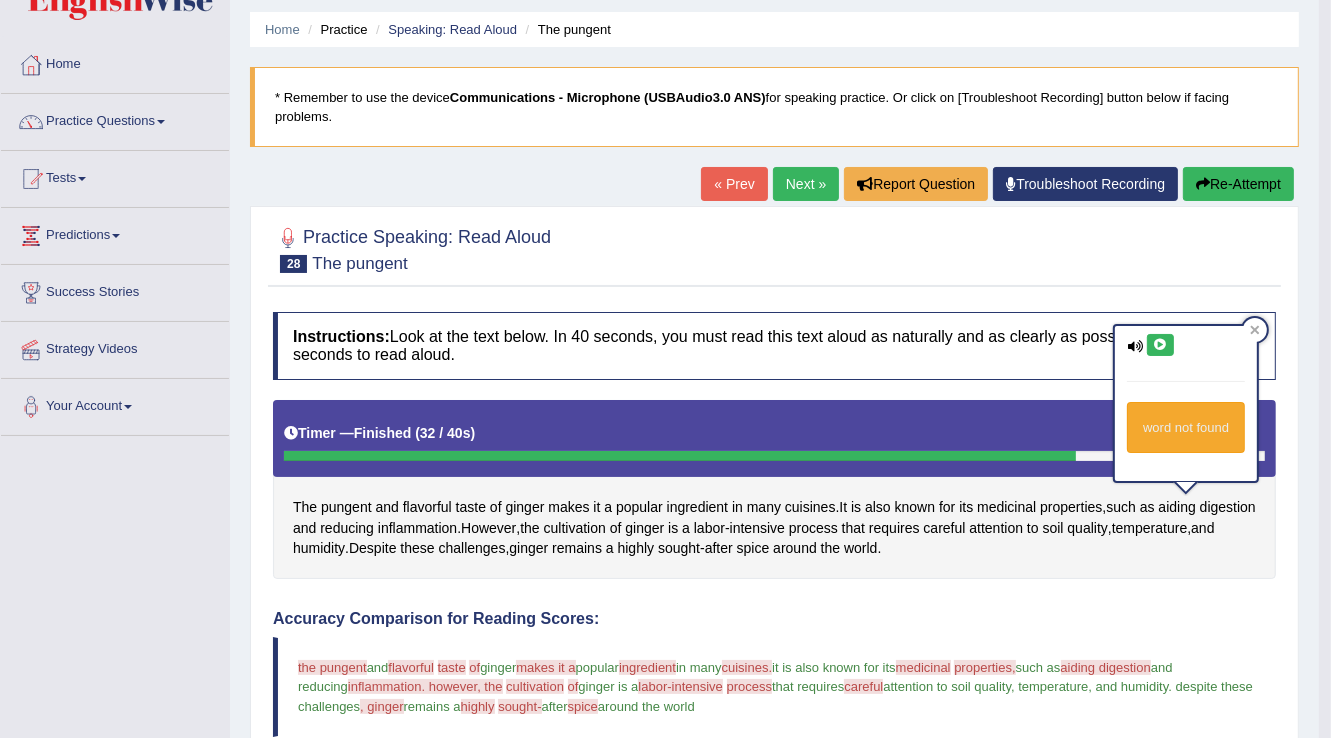 click at bounding box center (1160, 345) 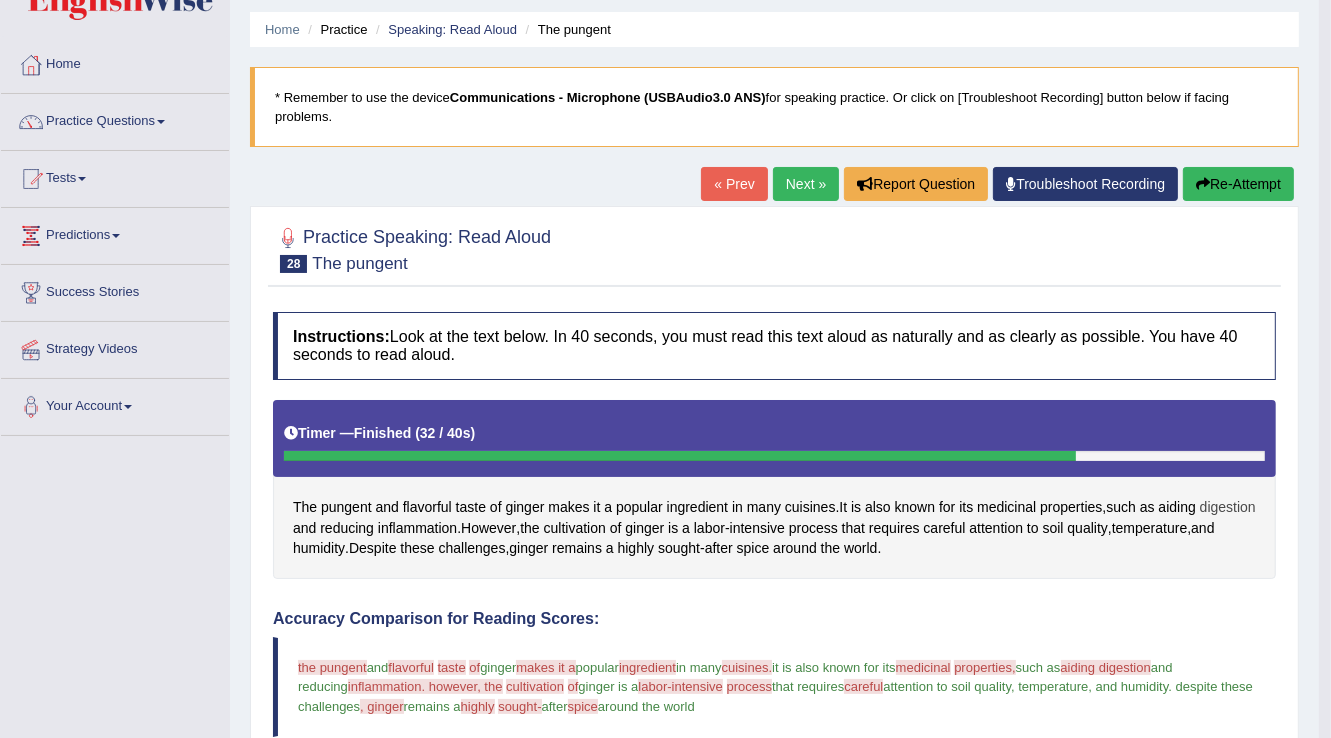 click on "digestion" at bounding box center (1228, 507) 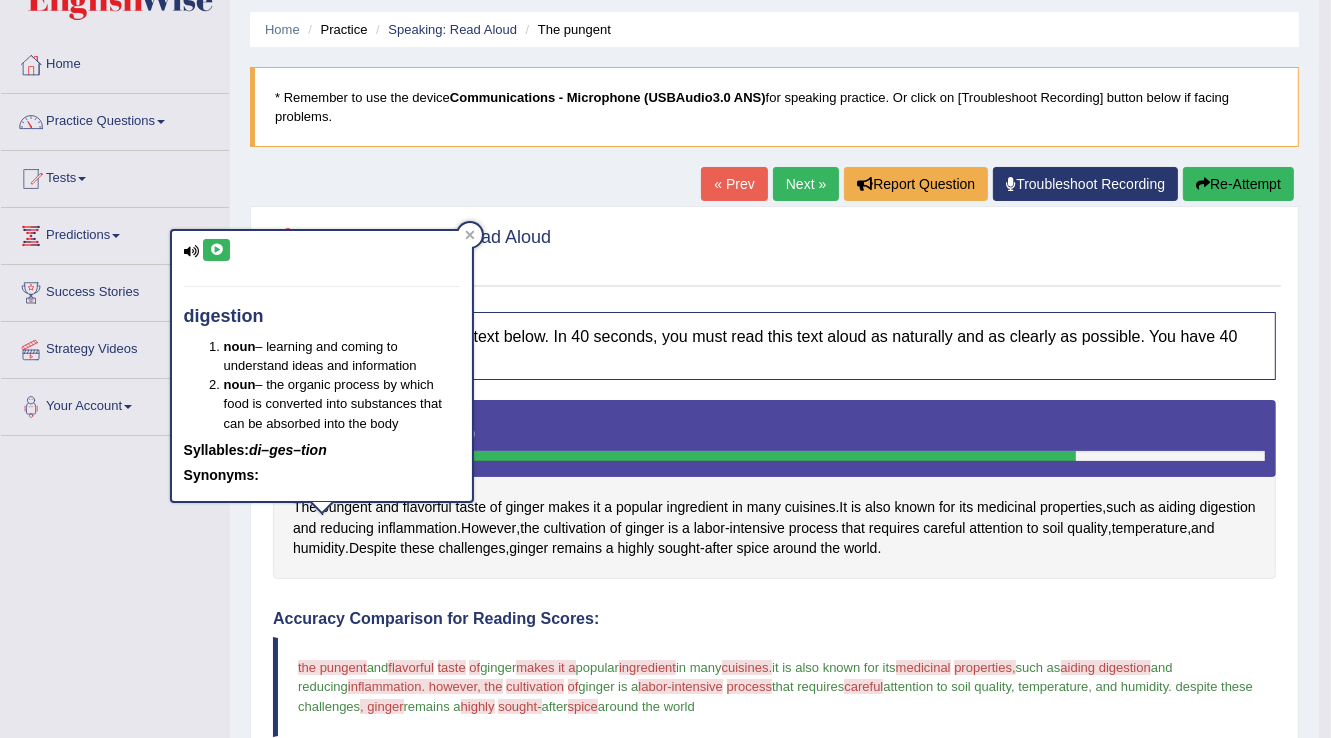 click at bounding box center [216, 250] 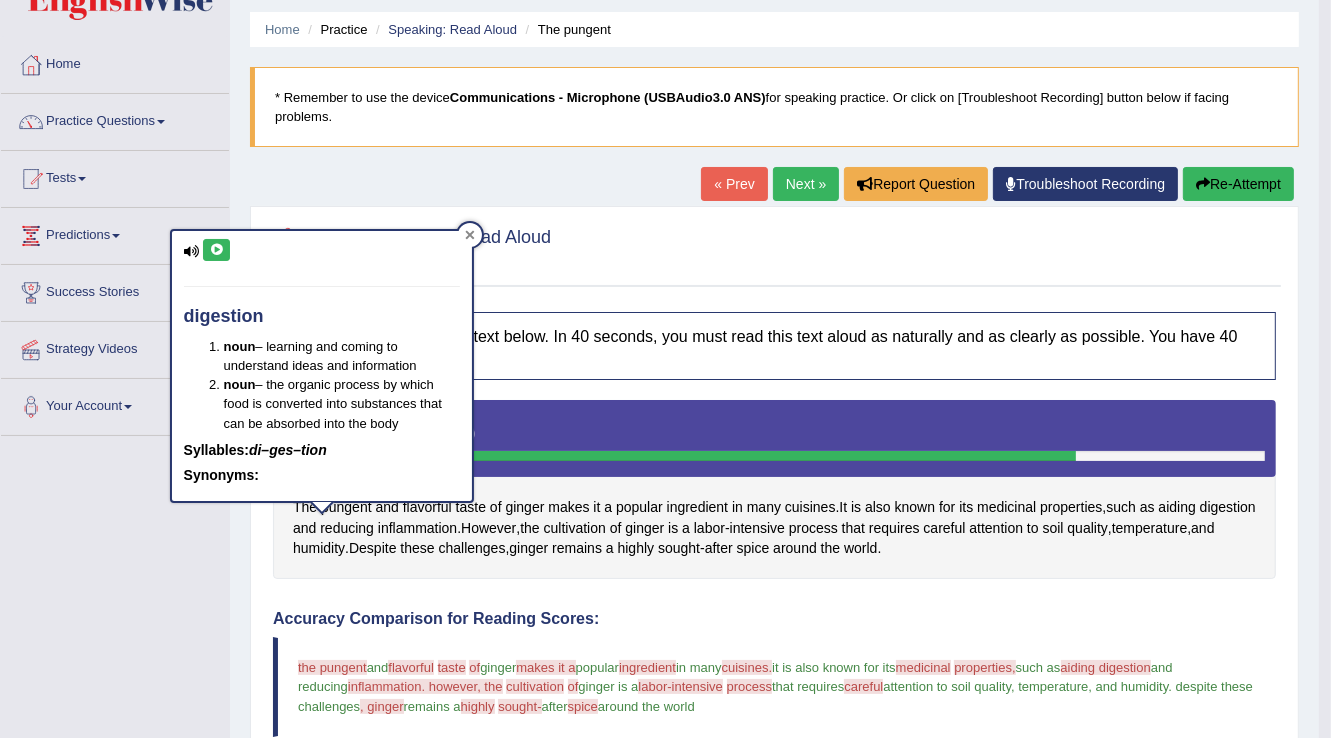 click 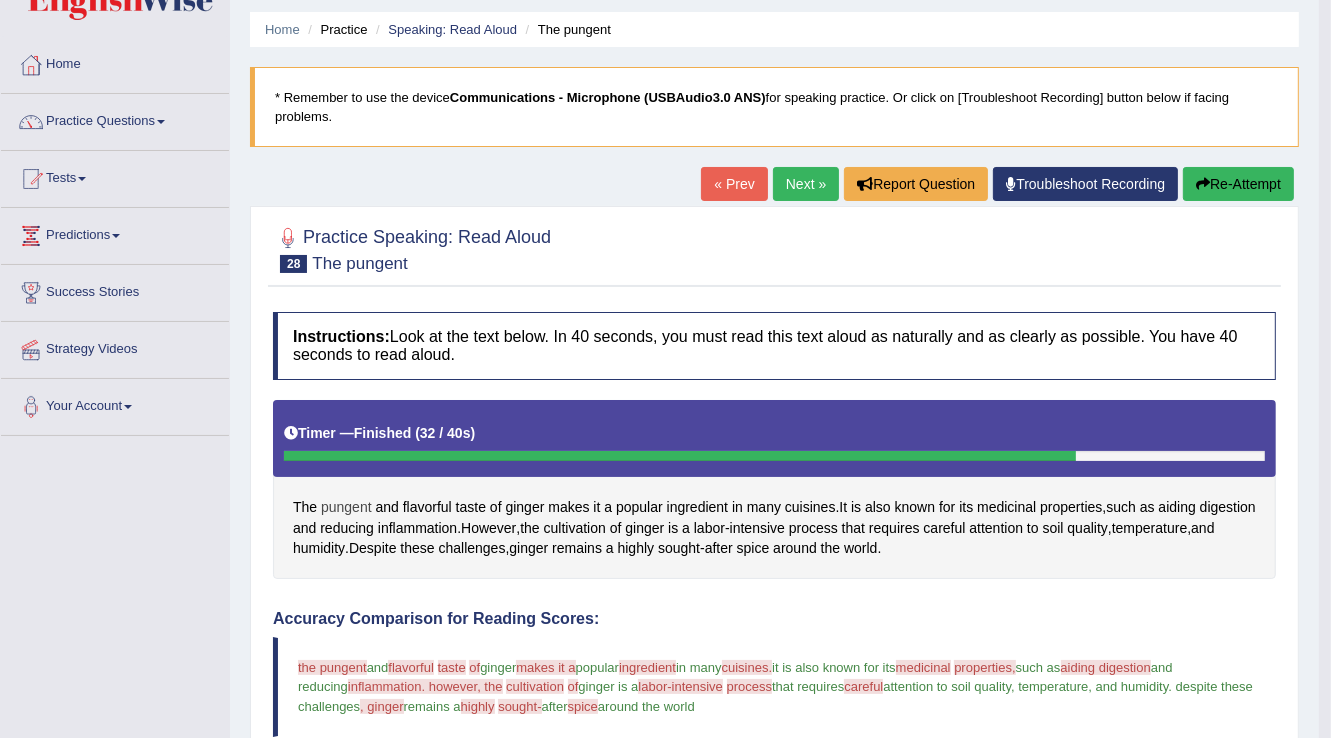 click on "pungent" at bounding box center [346, 507] 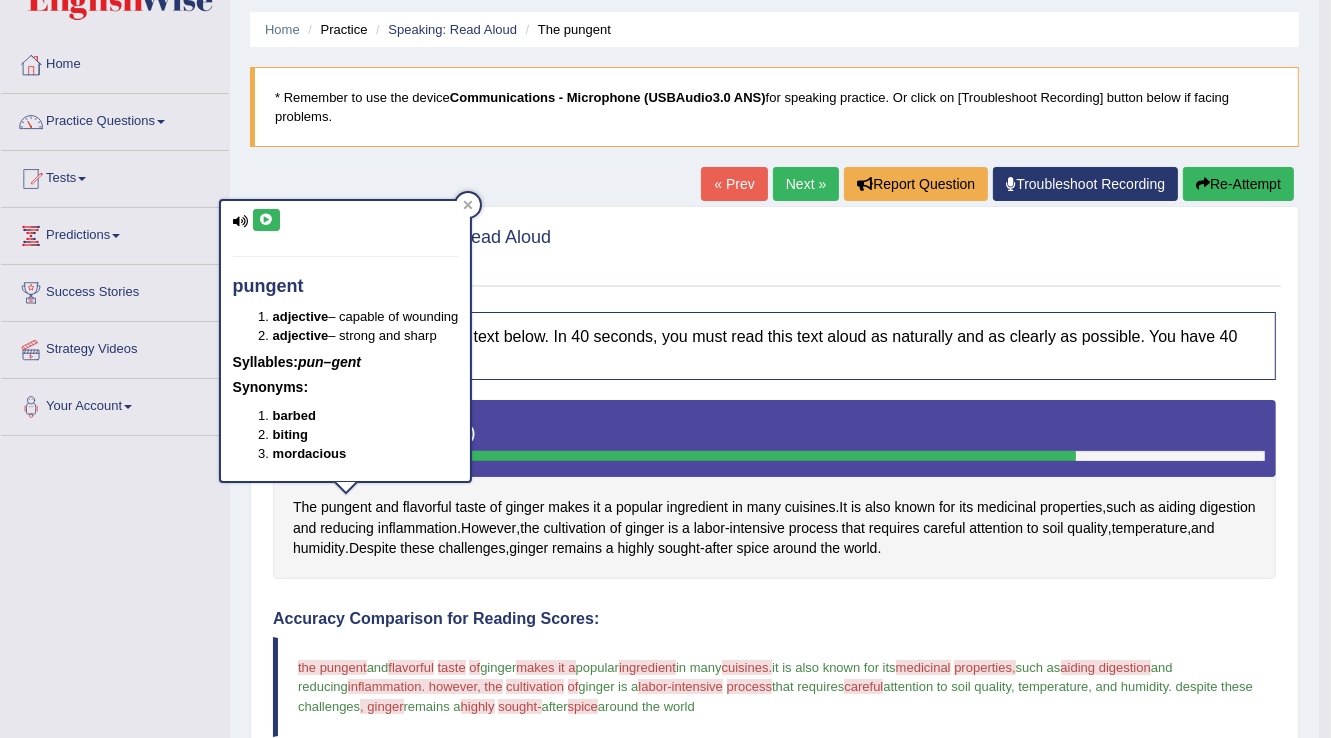 click at bounding box center (266, 220) 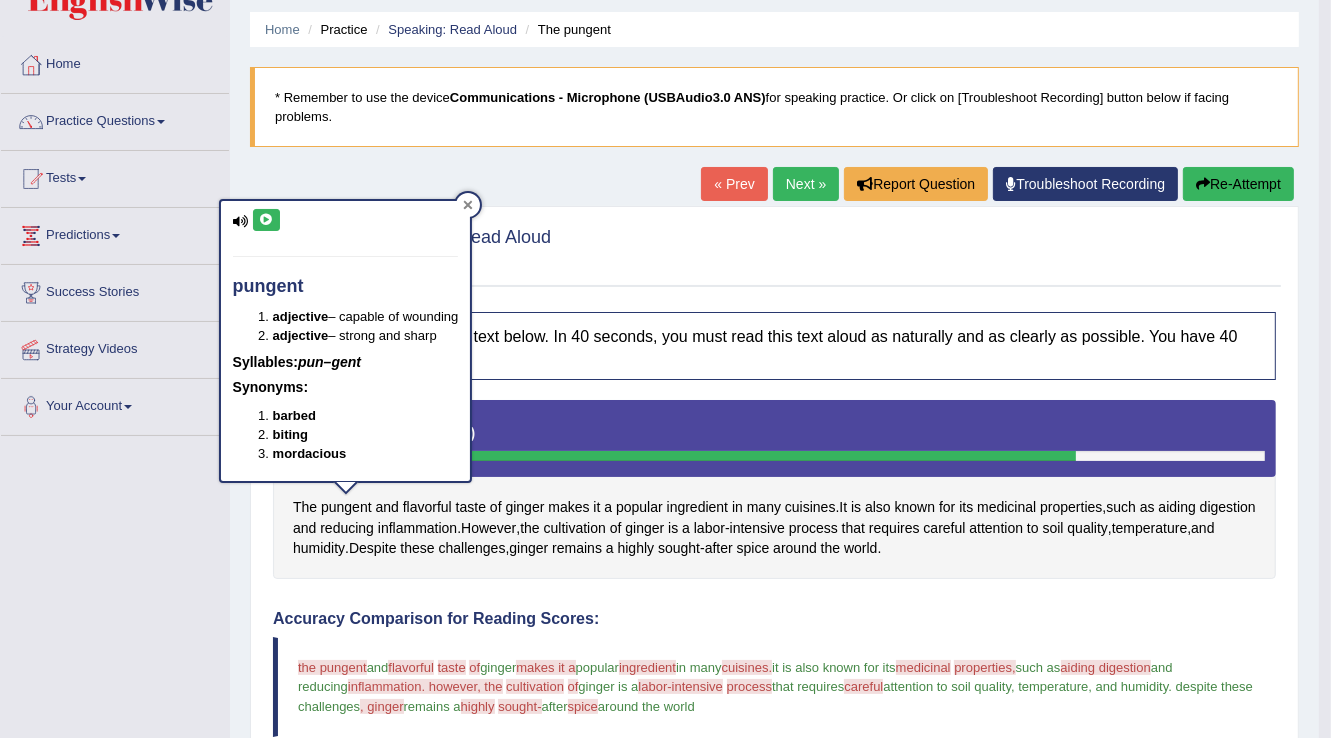 click 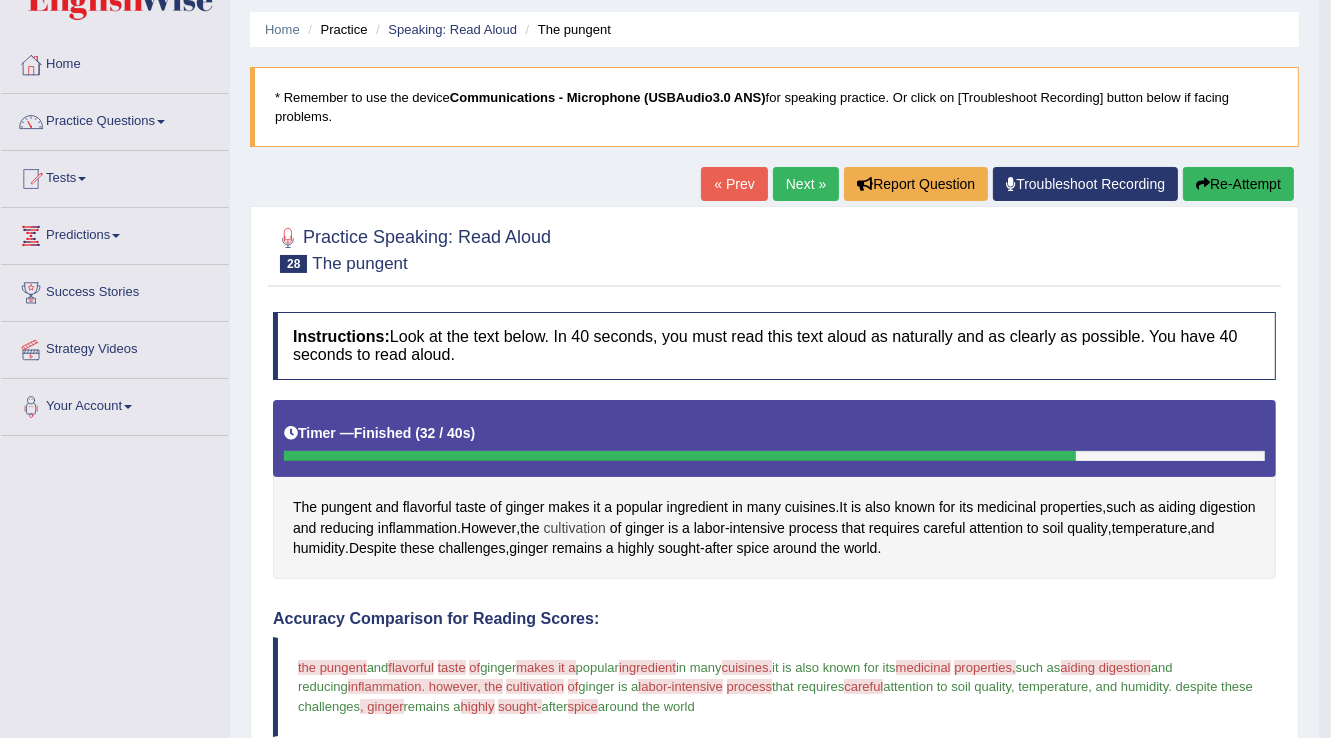 click on "cultivation" at bounding box center (575, 528) 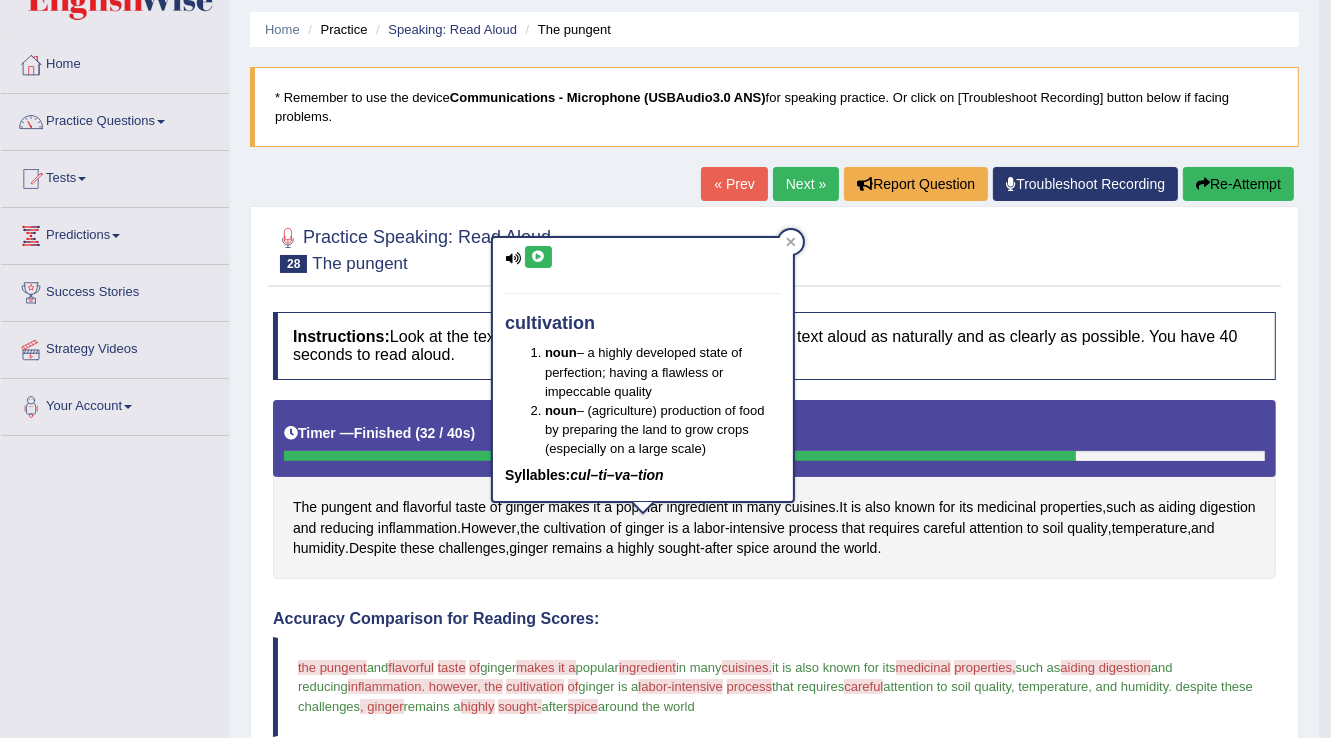 click at bounding box center (538, 257) 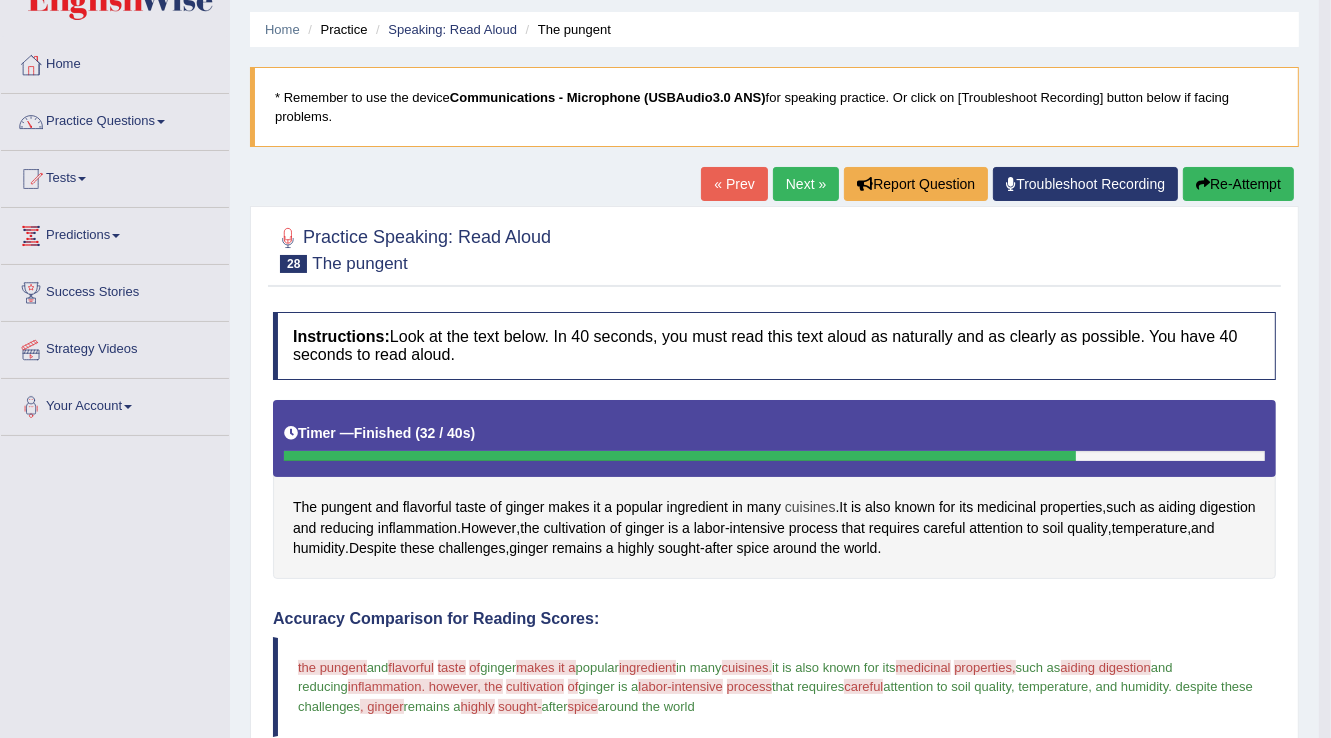 click on "cuisines" at bounding box center [810, 507] 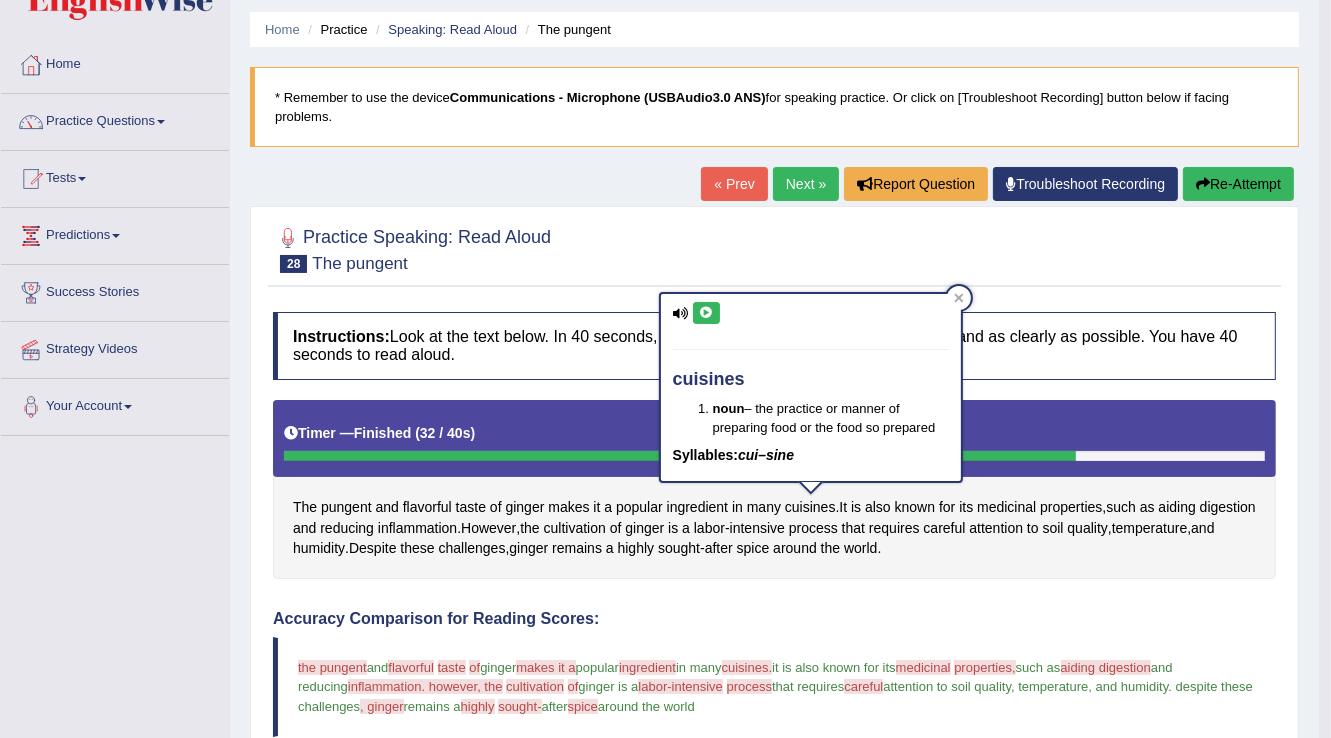 click at bounding box center [706, 313] 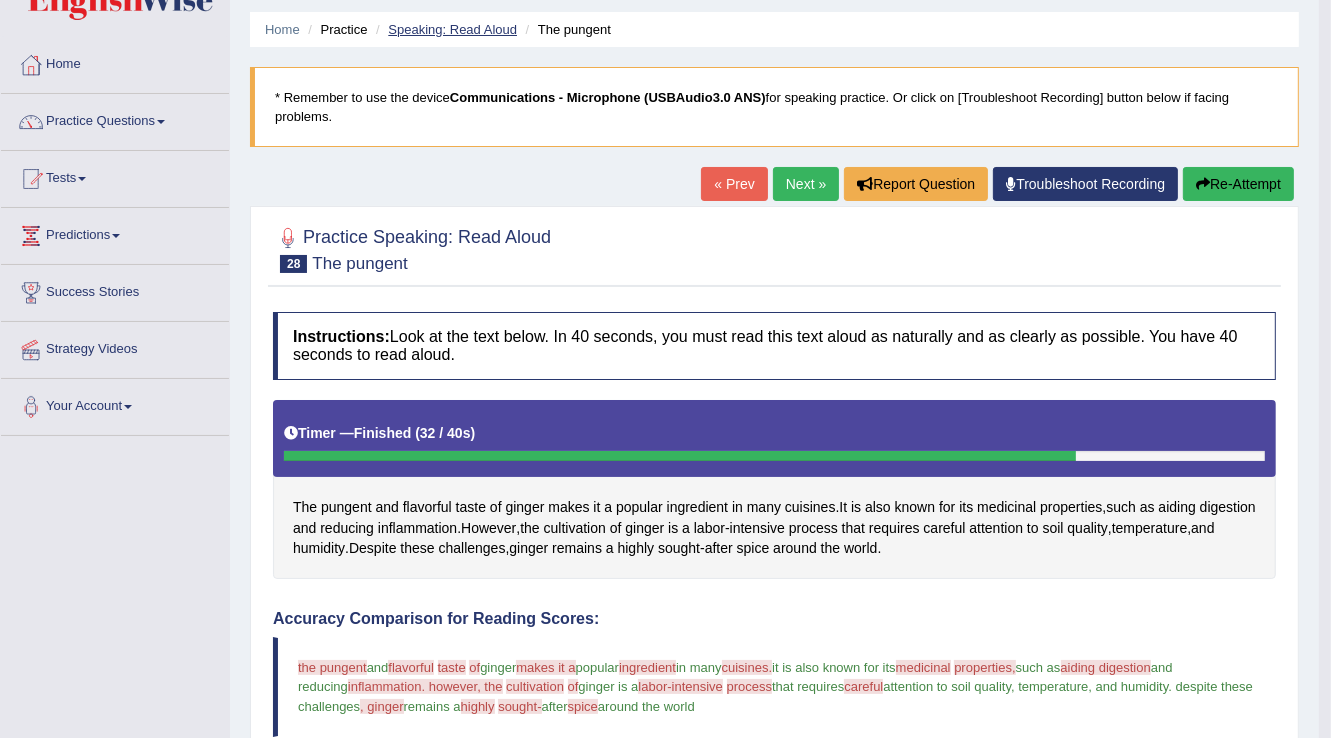 click on "Speaking: Read Aloud" at bounding box center [452, 29] 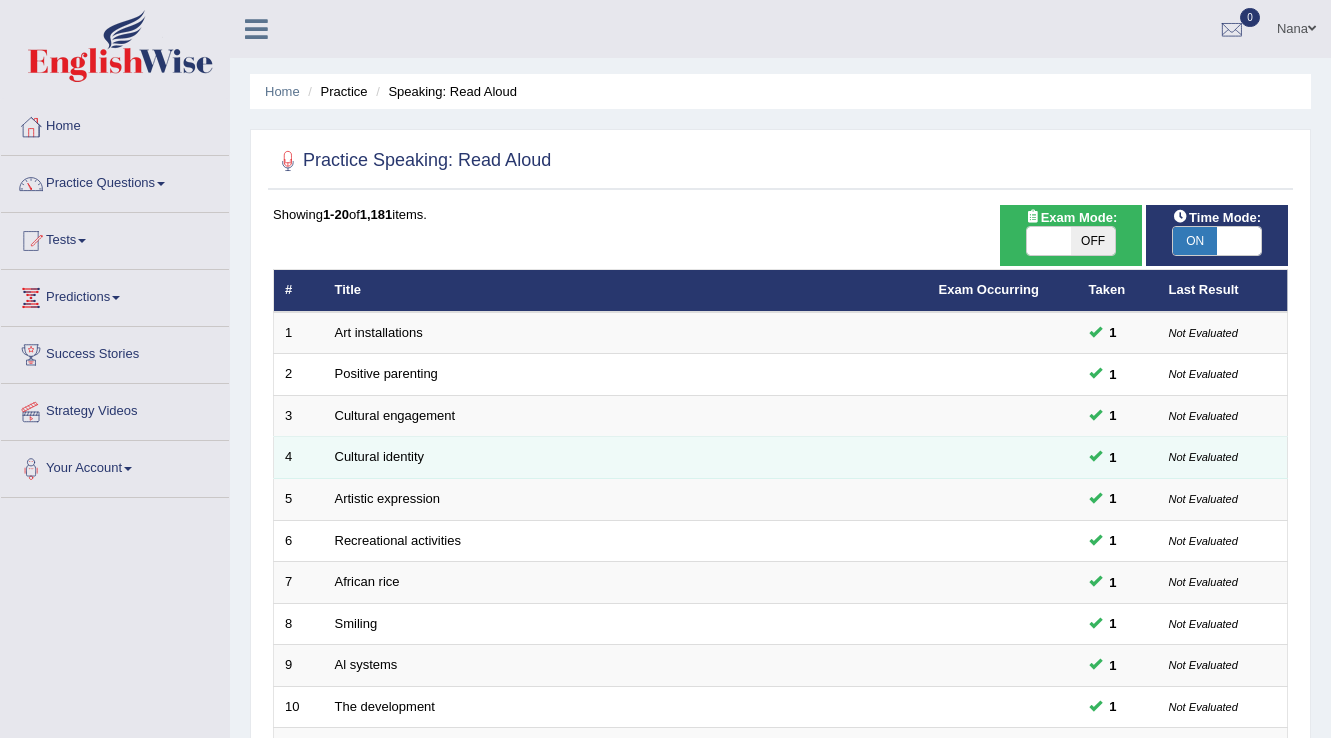 scroll, scrollTop: 0, scrollLeft: 0, axis: both 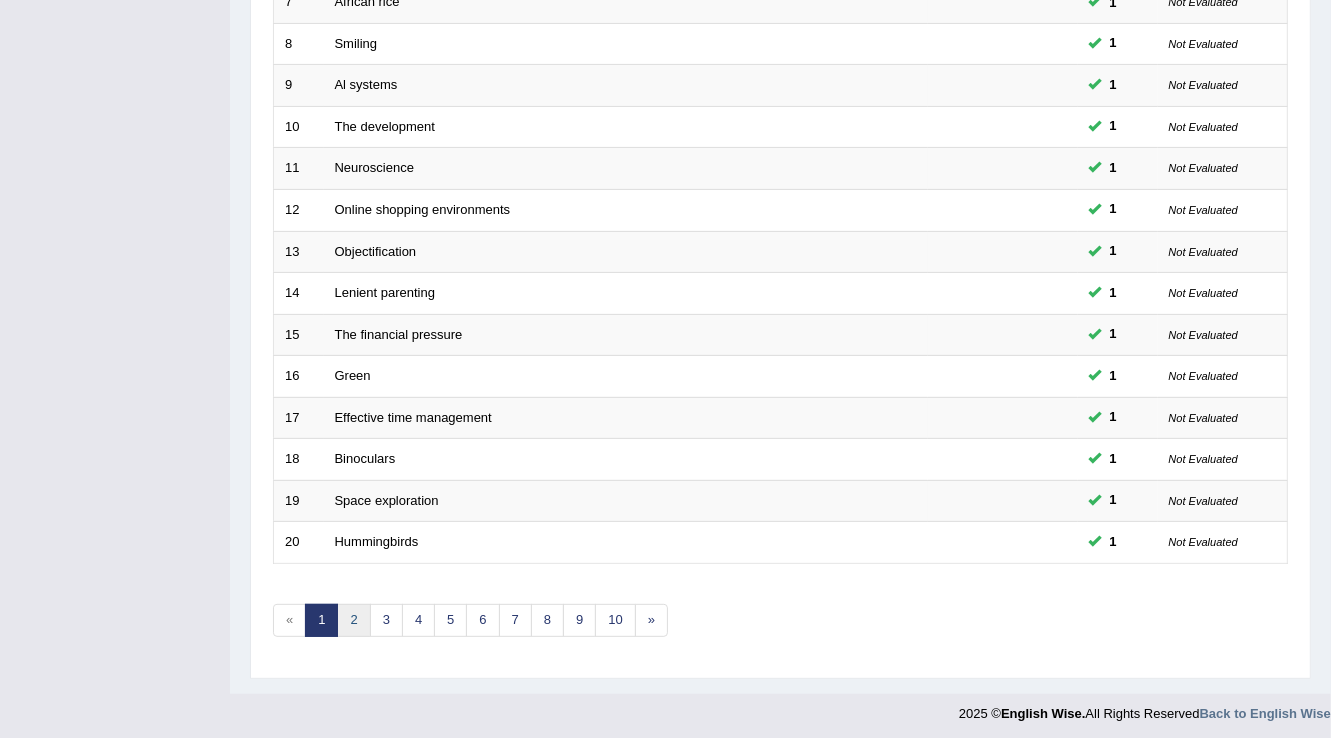 click on "2" at bounding box center (353, 620) 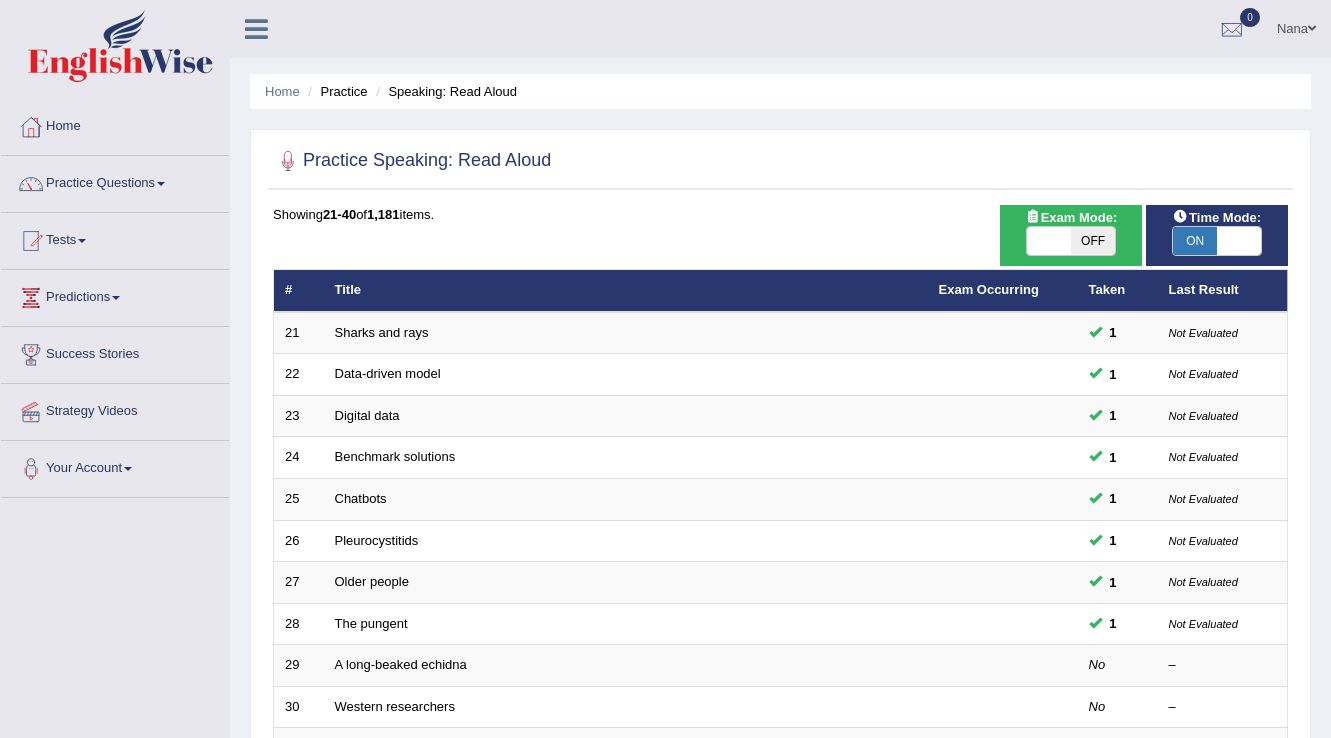 scroll, scrollTop: 80, scrollLeft: 0, axis: vertical 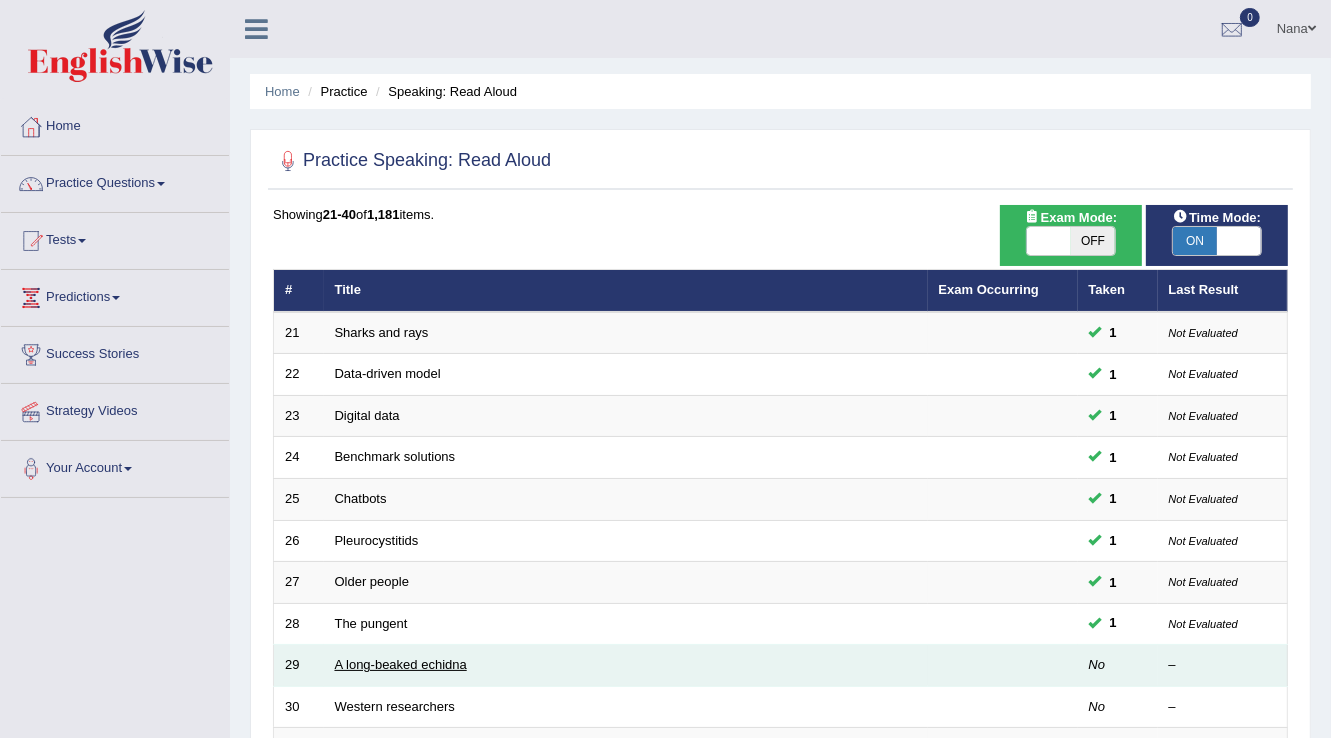 click on "A long-beaked echidna" at bounding box center [401, 664] 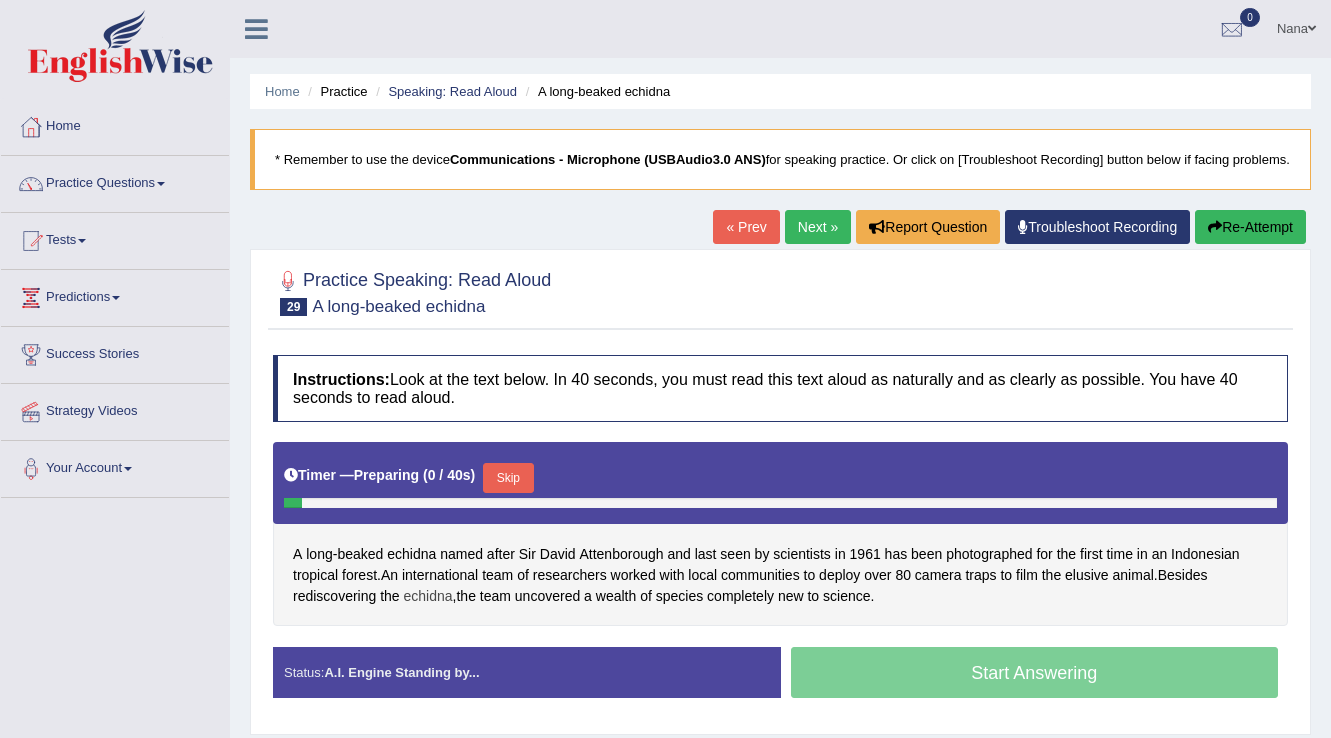 scroll, scrollTop: 0, scrollLeft: 0, axis: both 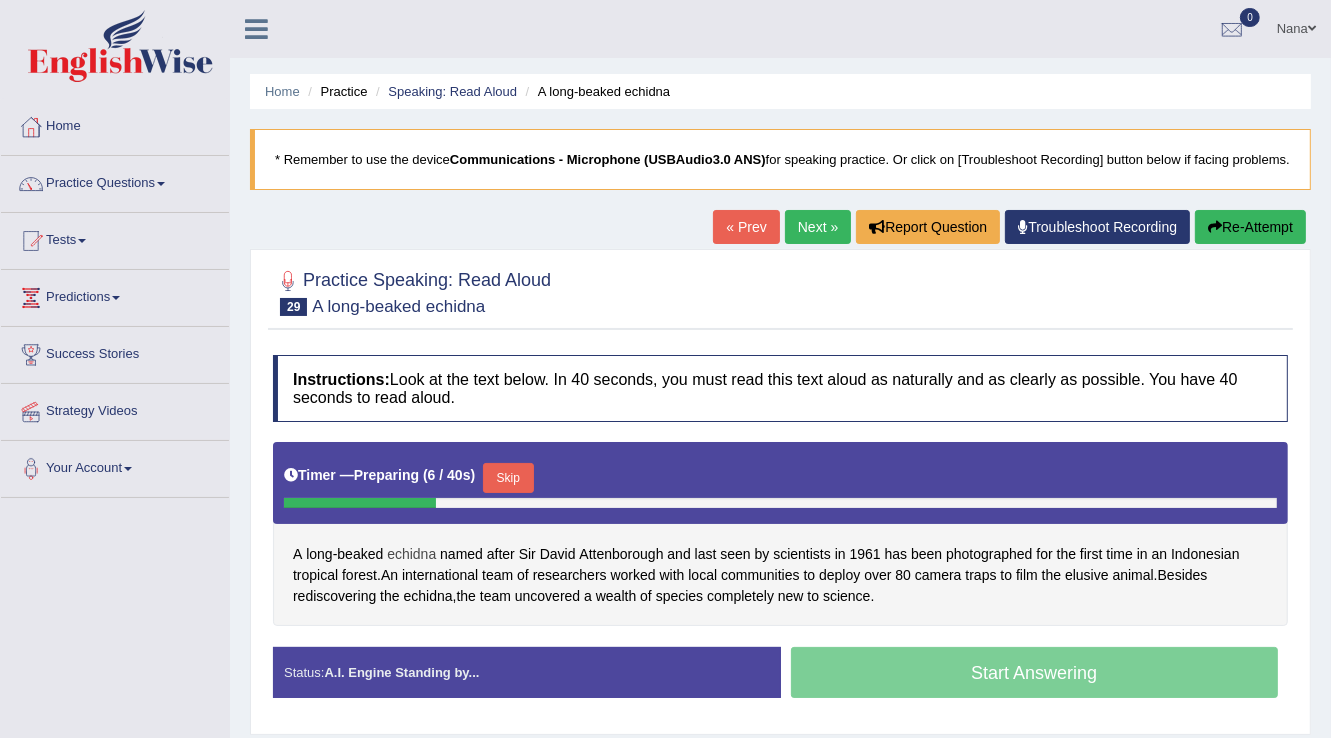 click on "echidna" at bounding box center [411, 554] 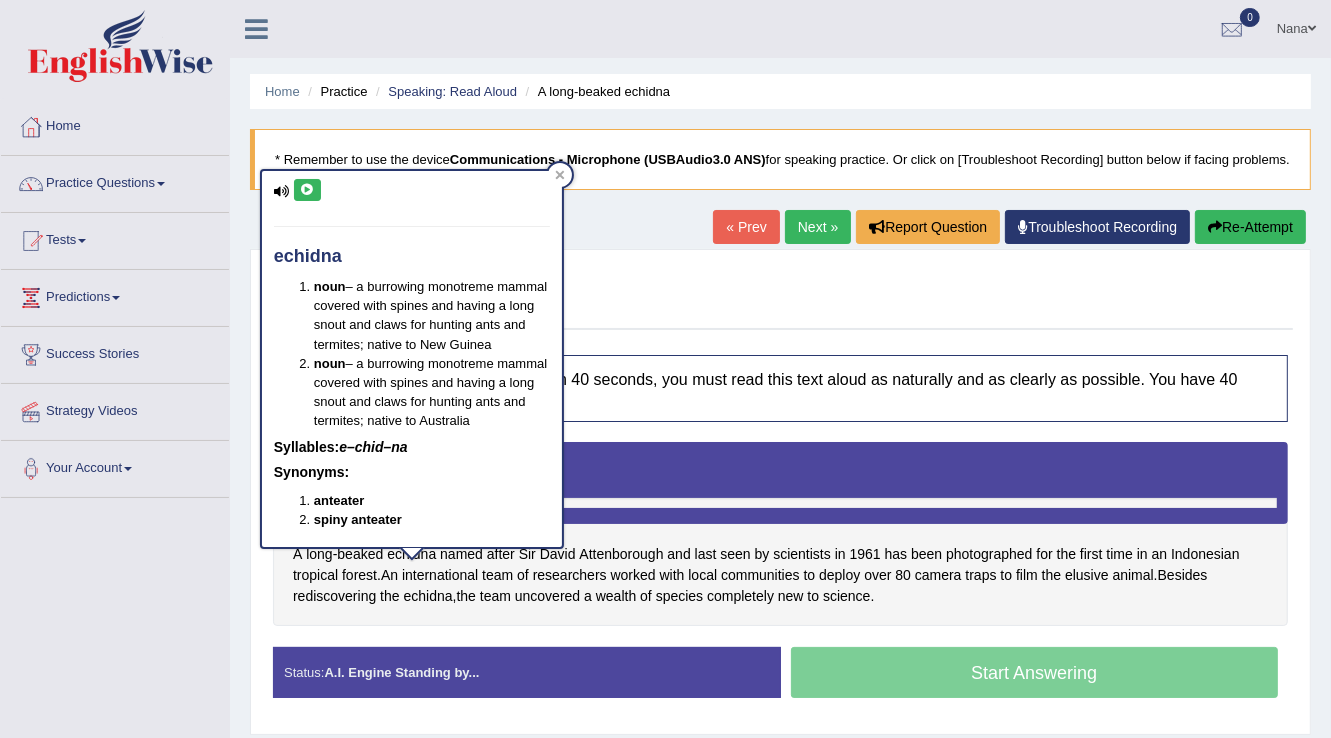 click at bounding box center [307, 190] 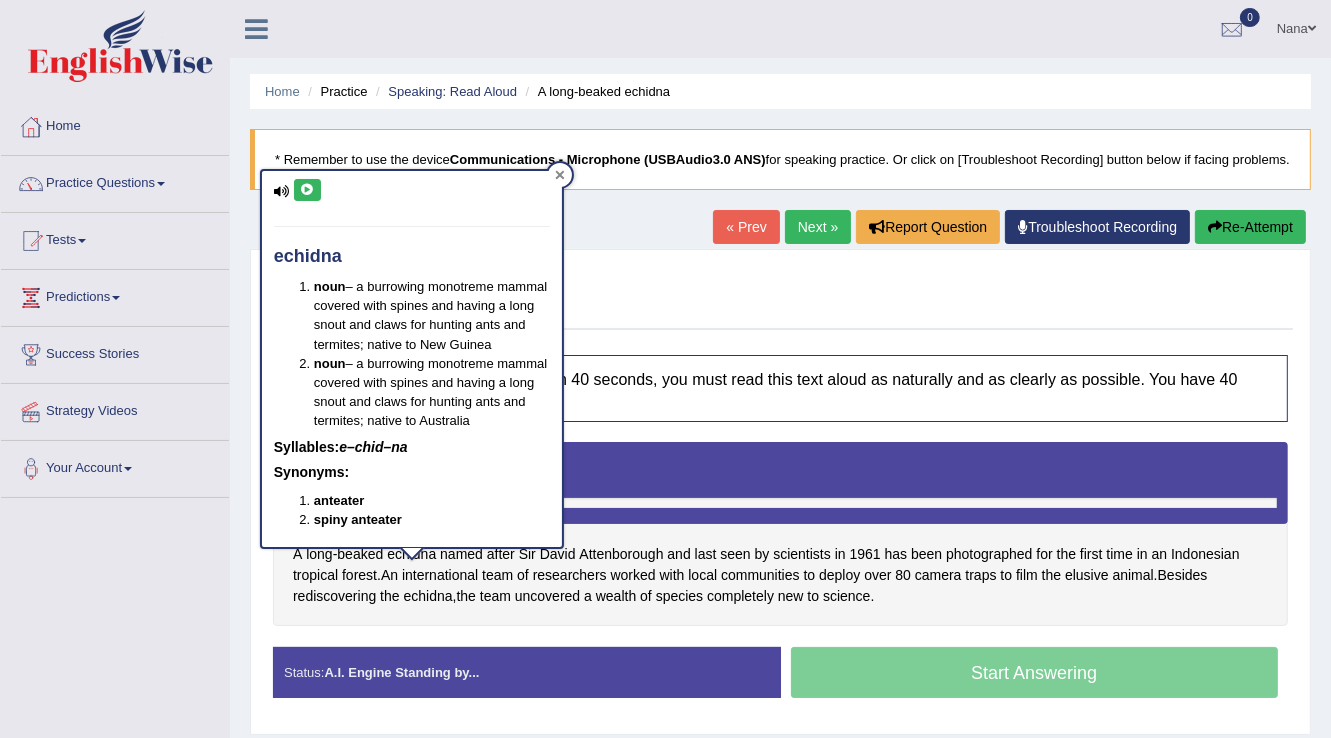 click 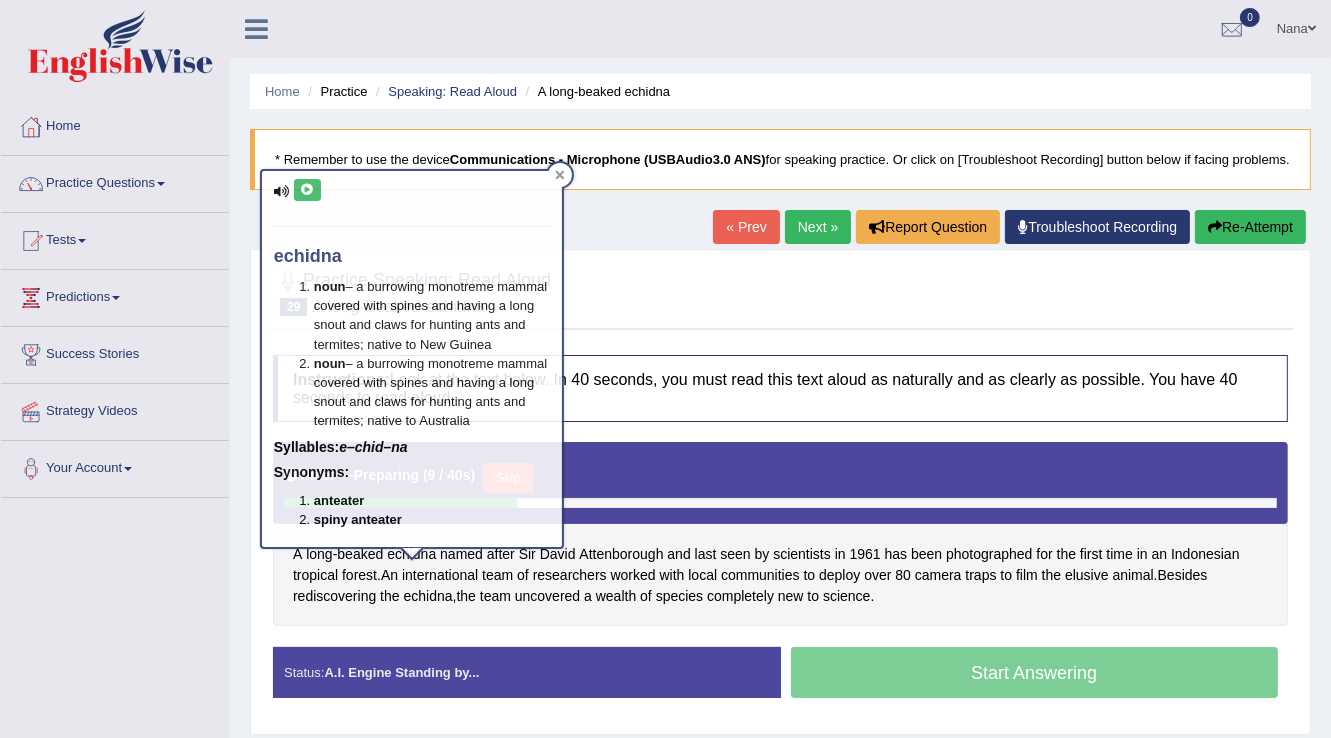 click 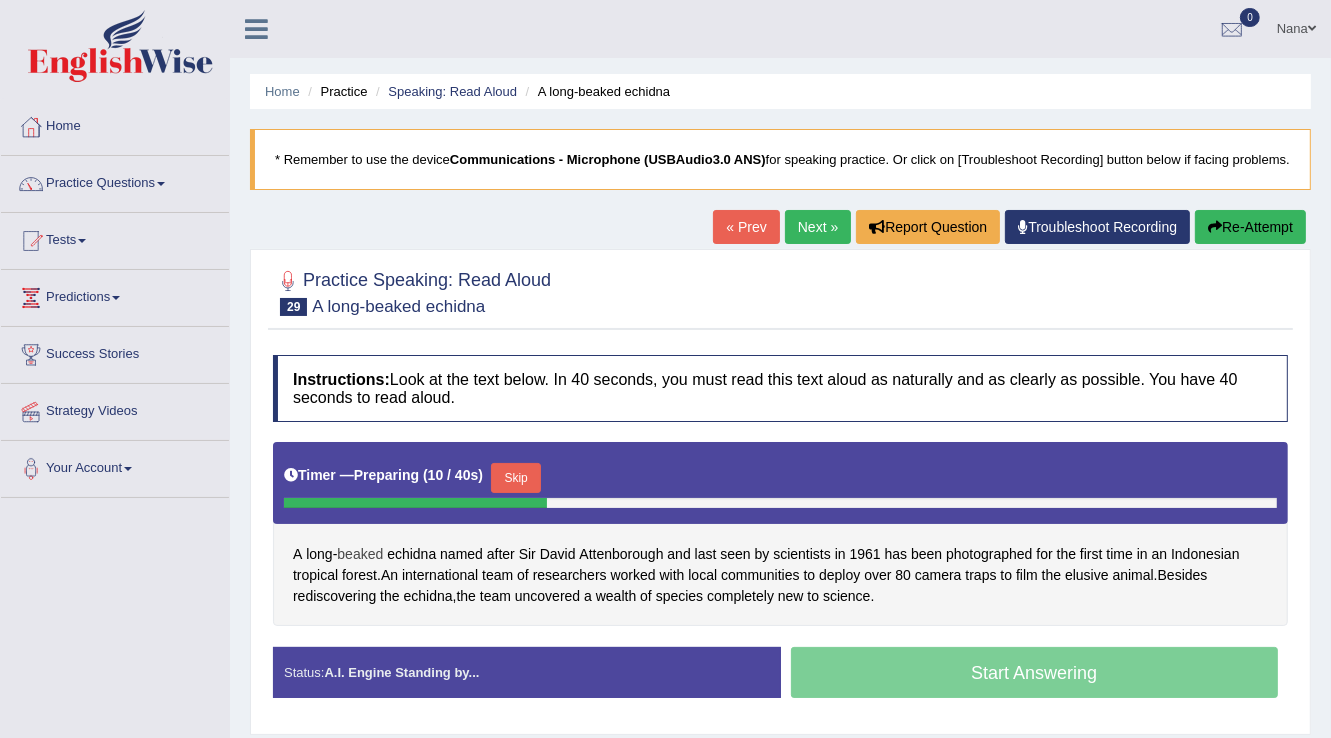 click on "beaked" at bounding box center (360, 554) 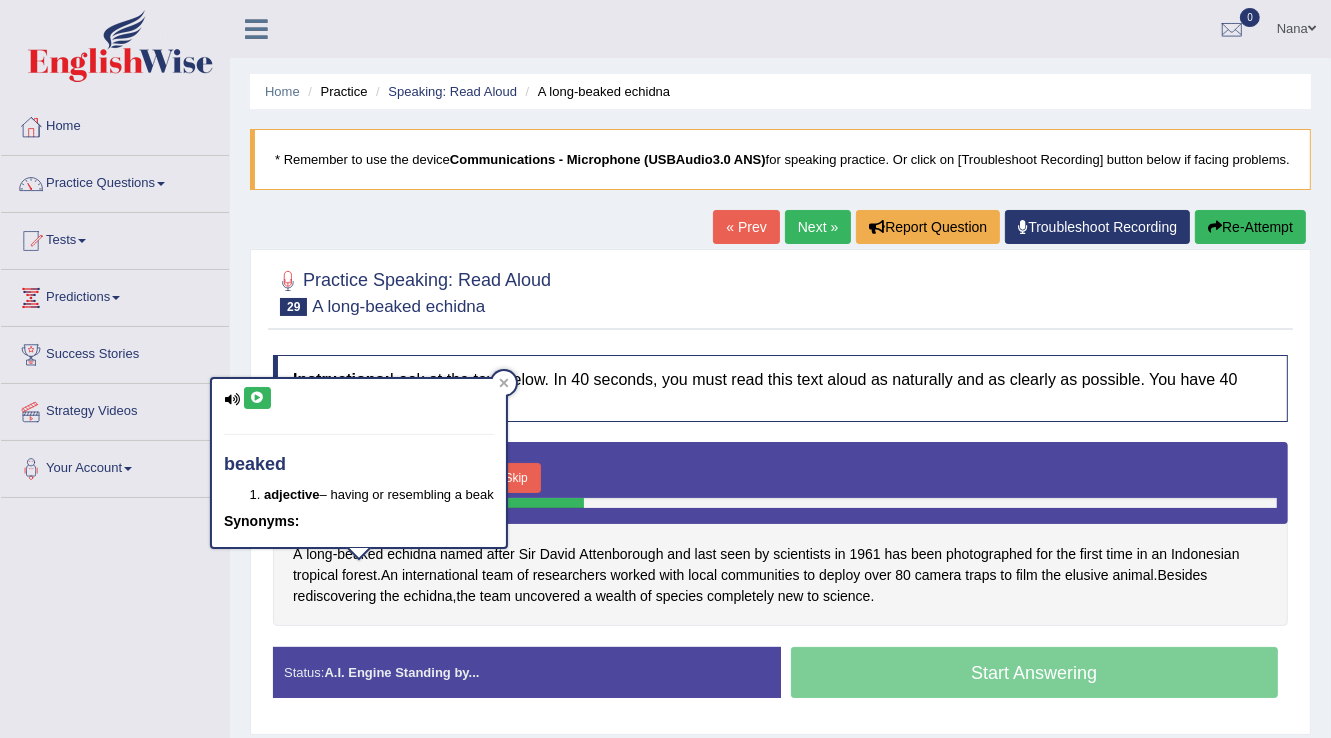 click at bounding box center (257, 398) 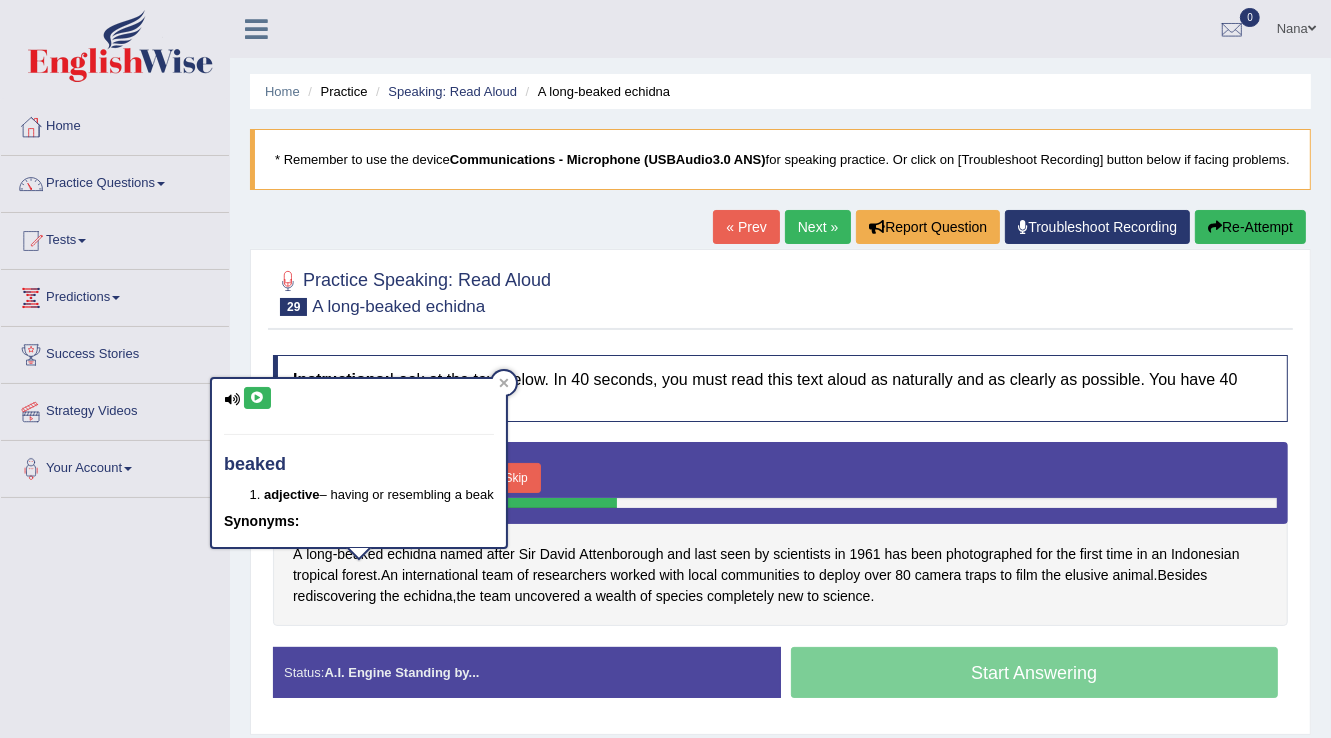 click on "Toggle navigation
Home
Practice Questions   Speaking Practice Read Aloud
Repeat Sentence
Describe Image
Re-tell Lecture
Answer Short Question
Summarize Group Discussion
Respond To A Situation
Writing Practice  Summarize Written Text
Write Essay
Reading Practice  Reading & Writing: Fill In The Blanks
Choose Multiple Answers
Re-order Paragraphs
Fill In The Blanks
Choose Single Answer
Listening Practice  Summarize Spoken Text
Highlight Incorrect Words
Highlight Correct Summary
Select Missing Word
Choose Single Answer
Choose Multiple Answers
Fill In The Blanks
Write From Dictation
Pronunciation
Tests  Take Practice Sectional Test
Take Mock Test" at bounding box center [665, 520] 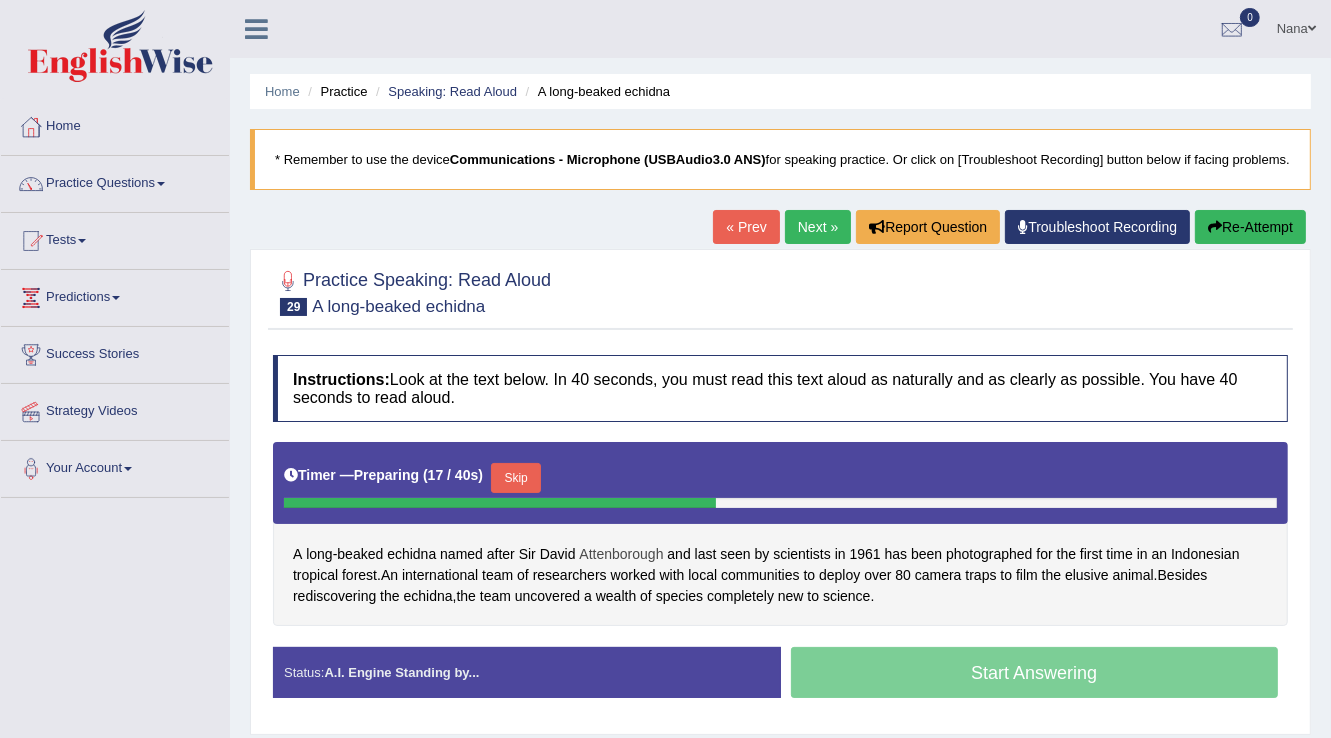 click on "Attenborough" at bounding box center [621, 554] 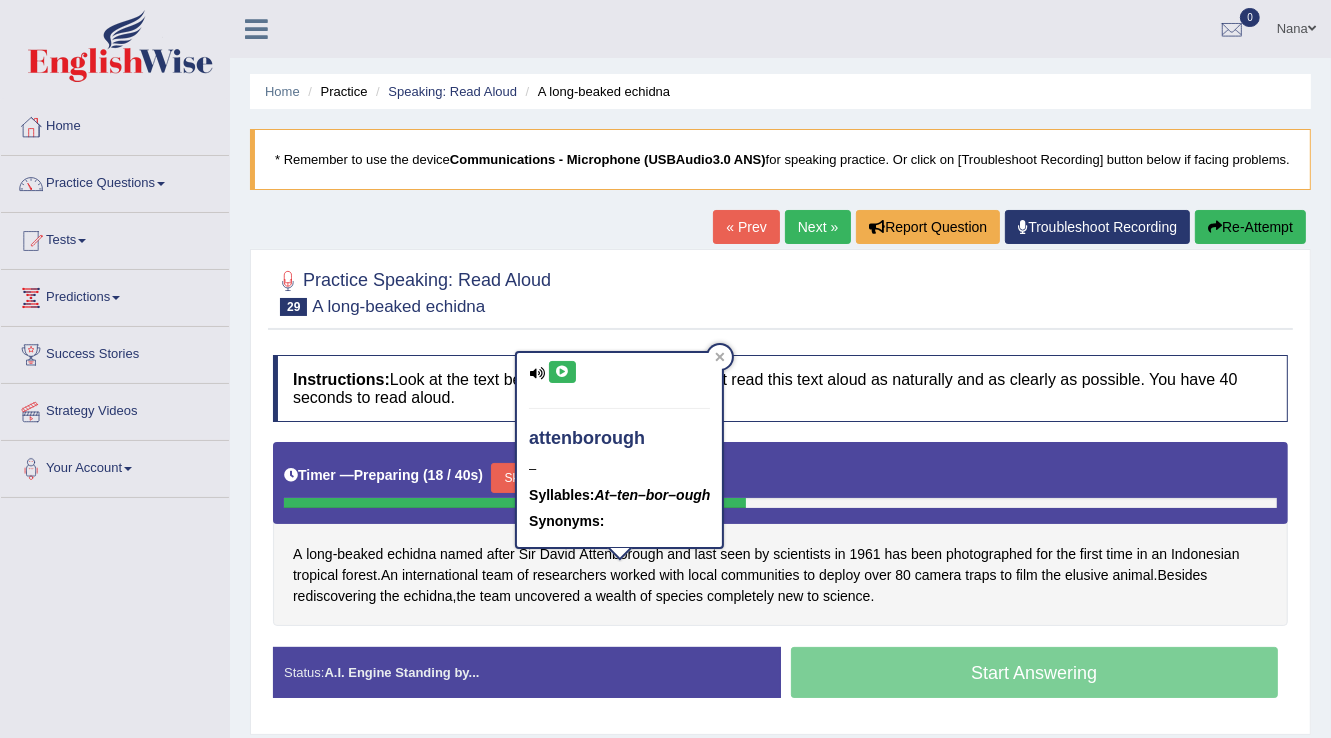 click at bounding box center (562, 372) 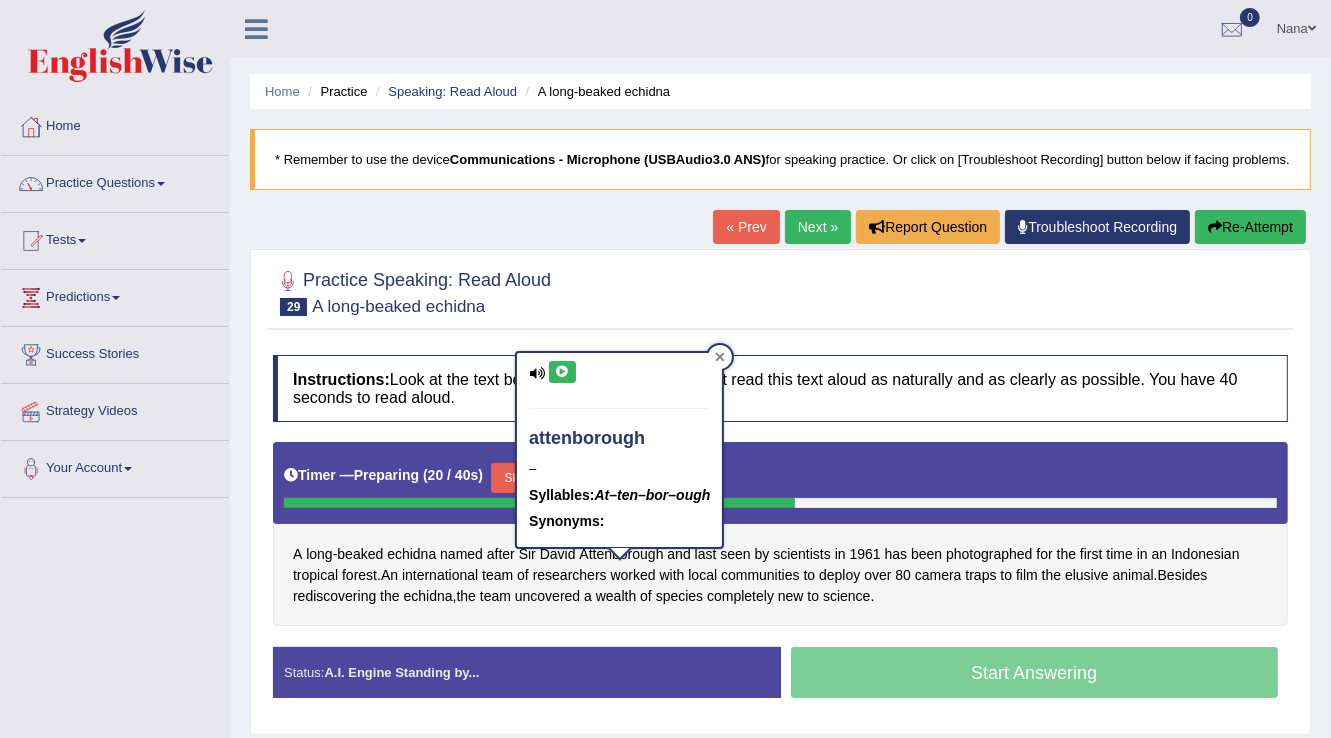 click 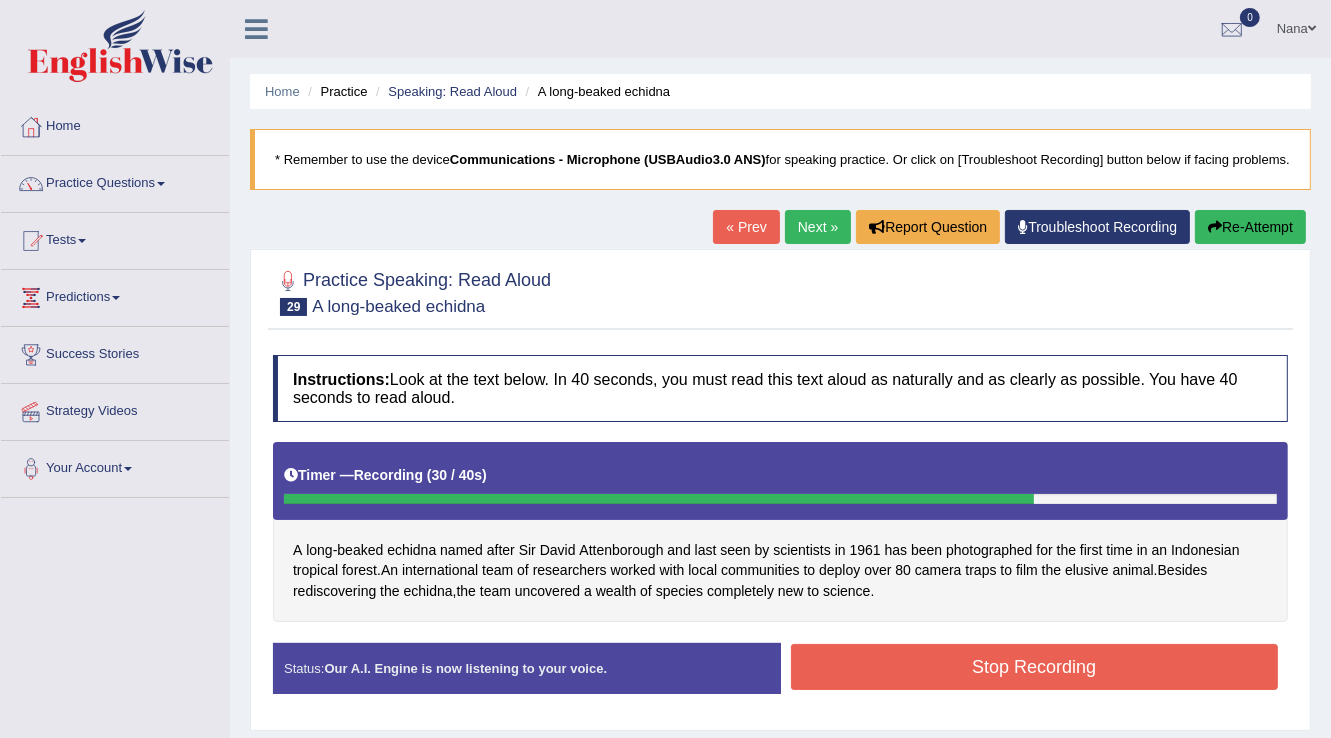 click on "Stop Recording" at bounding box center (1035, 667) 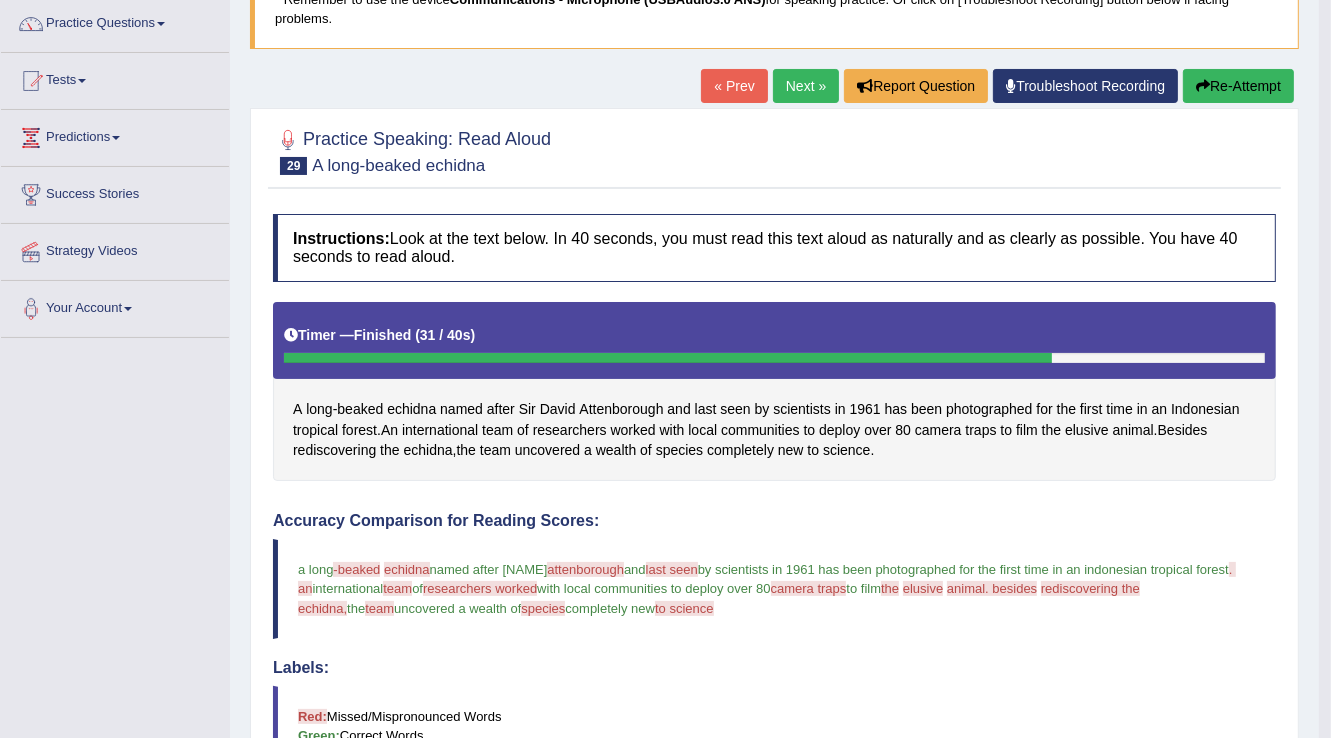 scroll, scrollTop: 80, scrollLeft: 0, axis: vertical 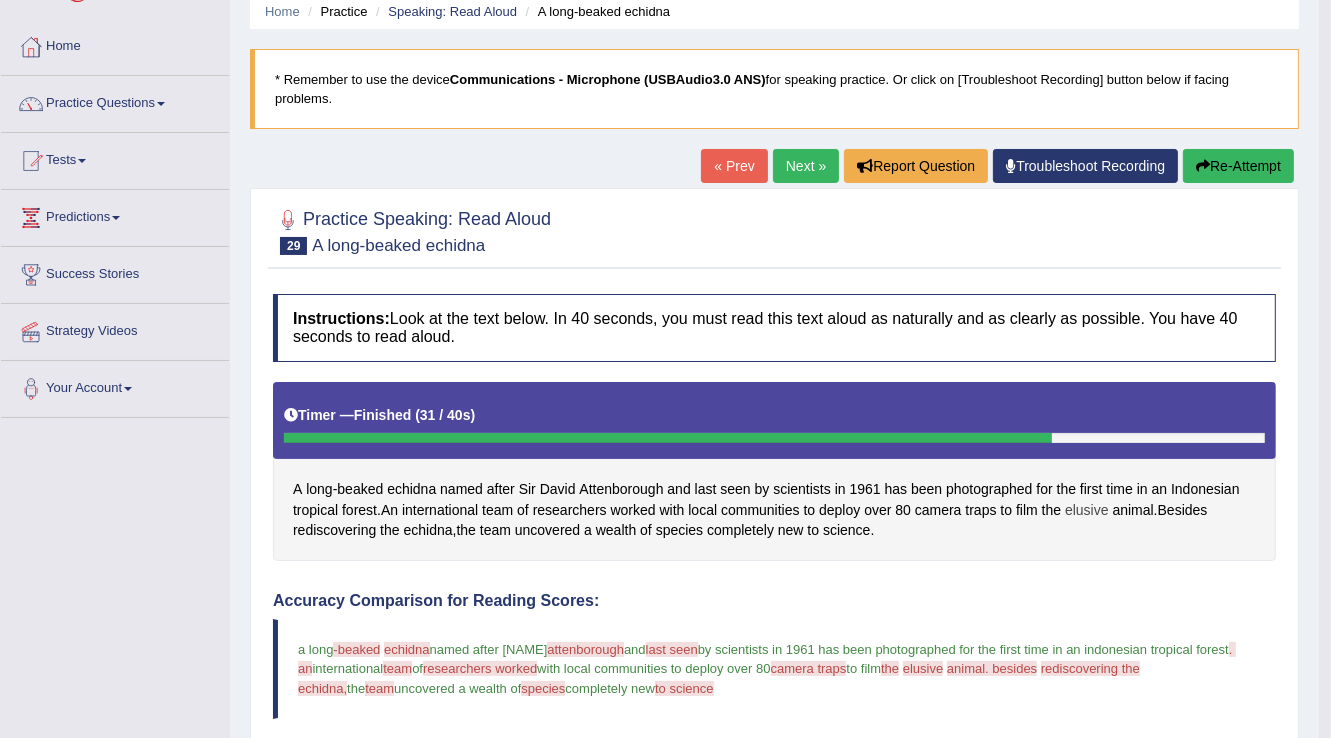 click on "elusive" at bounding box center [1087, 510] 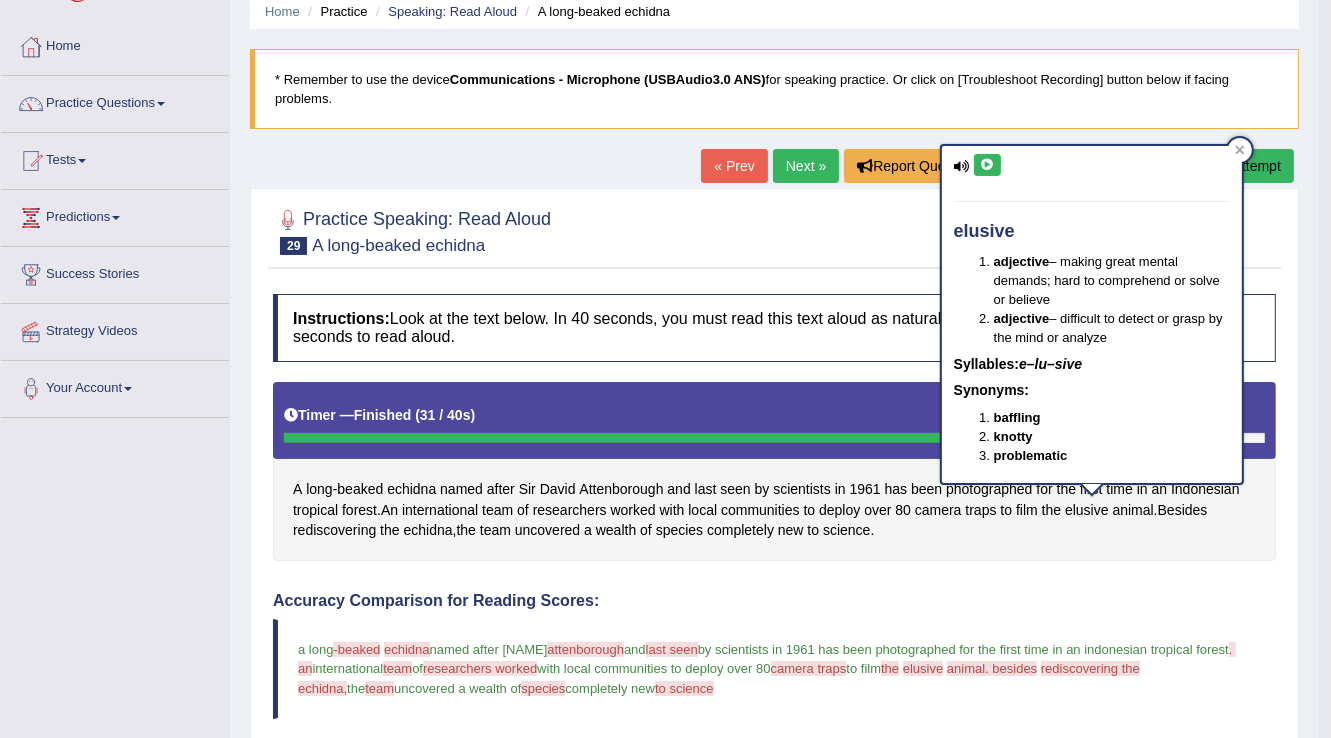 click at bounding box center [987, 165] 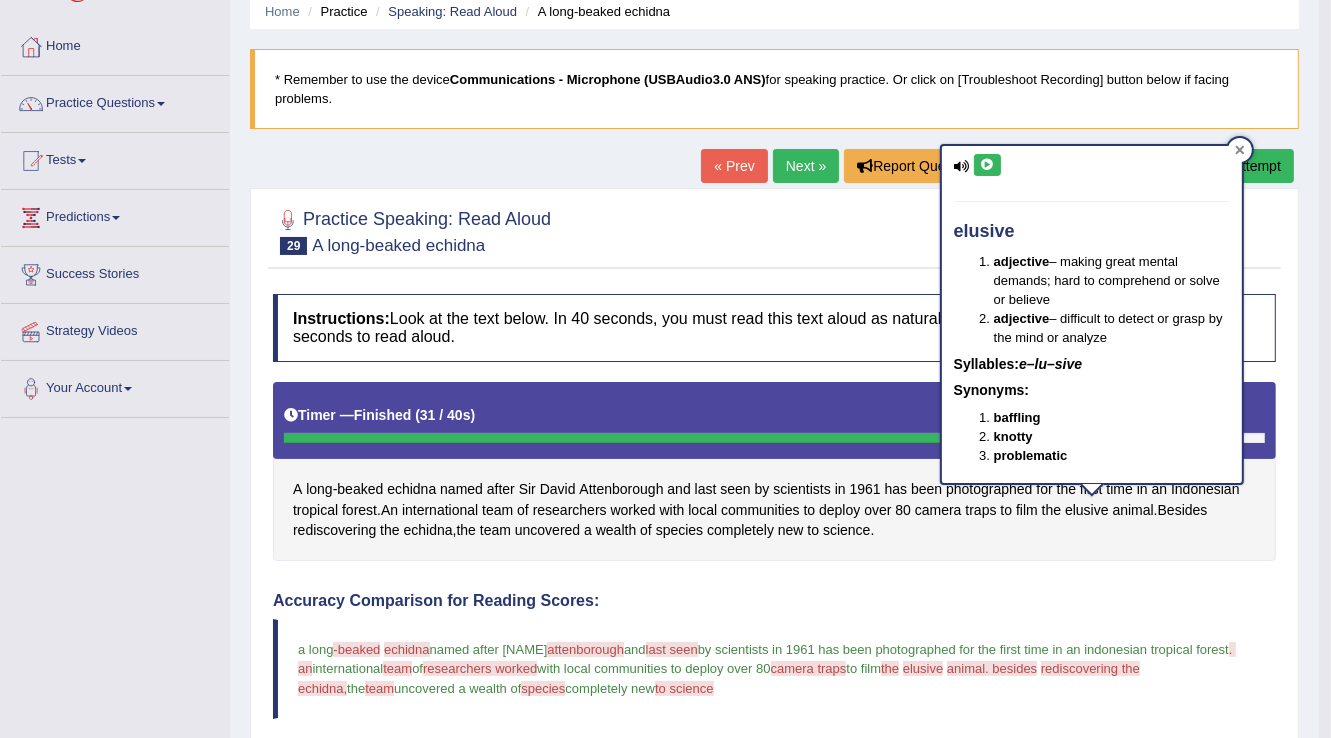 click at bounding box center (1240, 150) 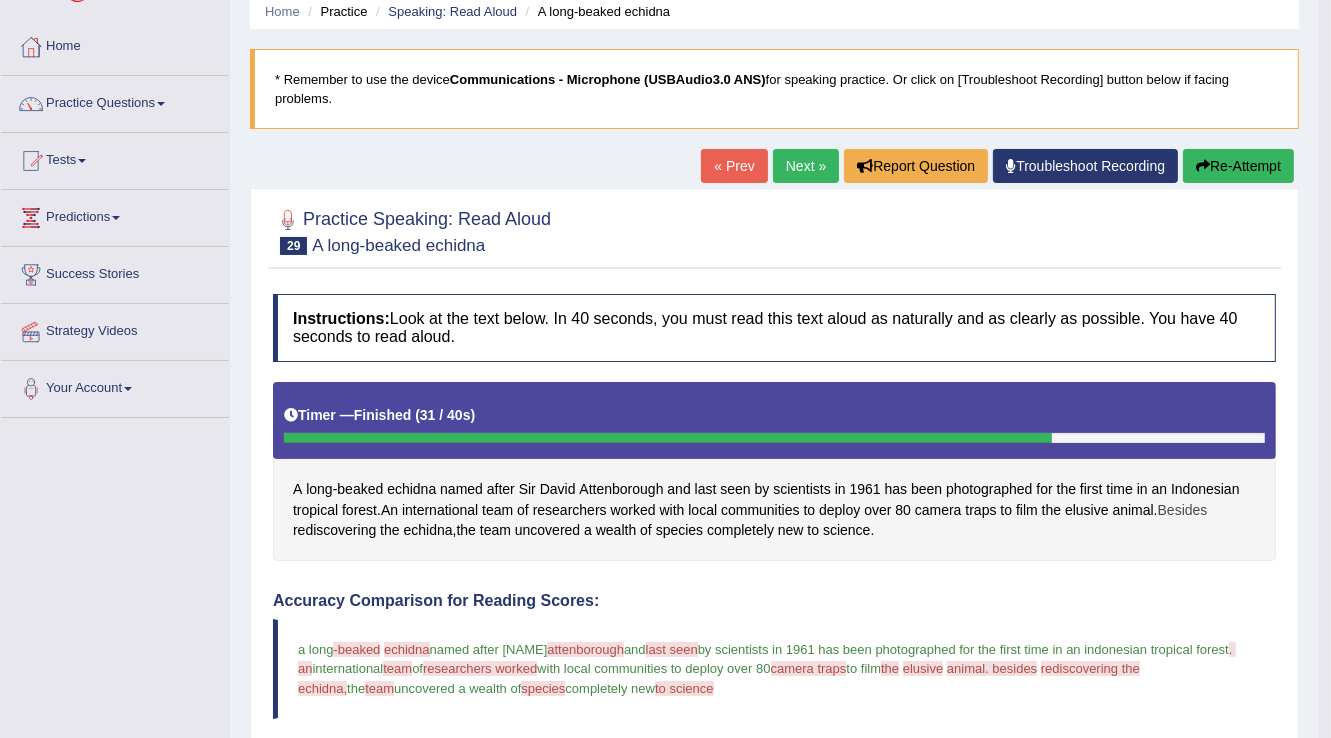 click on "Besides" at bounding box center (1183, 510) 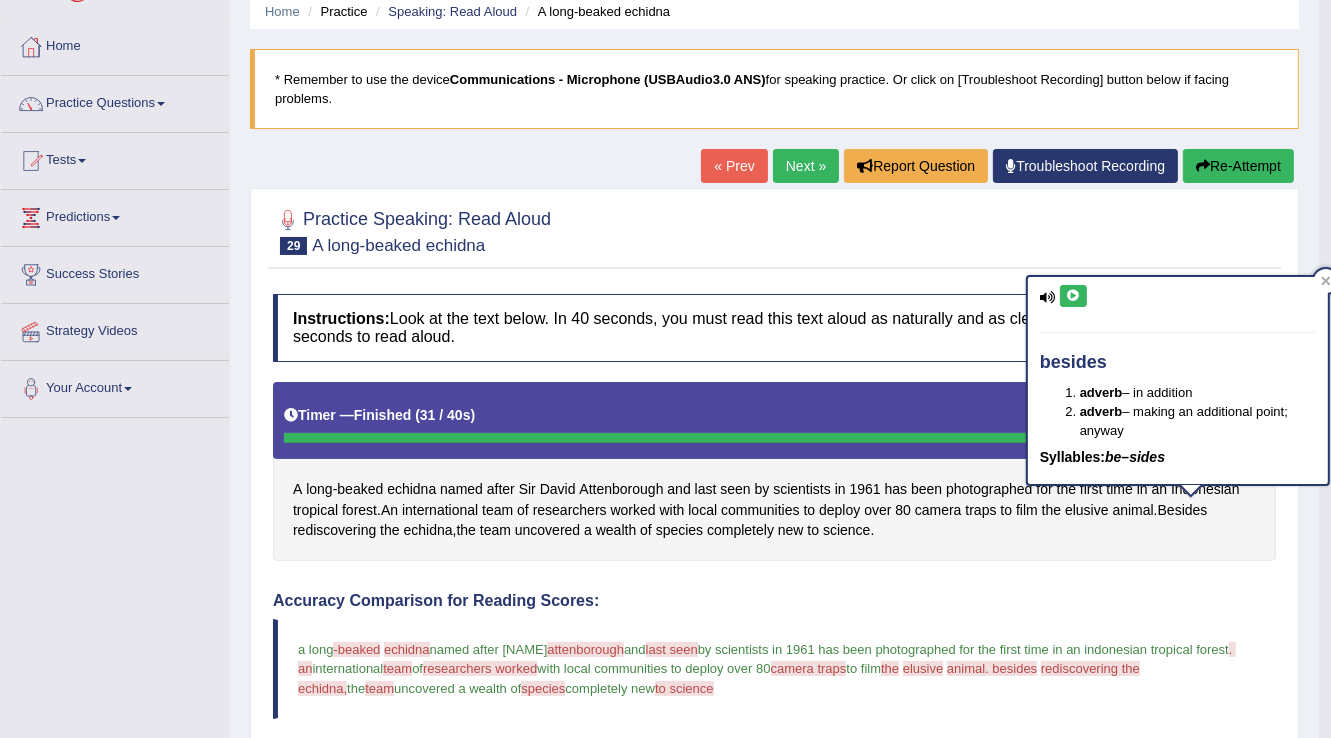 click at bounding box center (1073, 296) 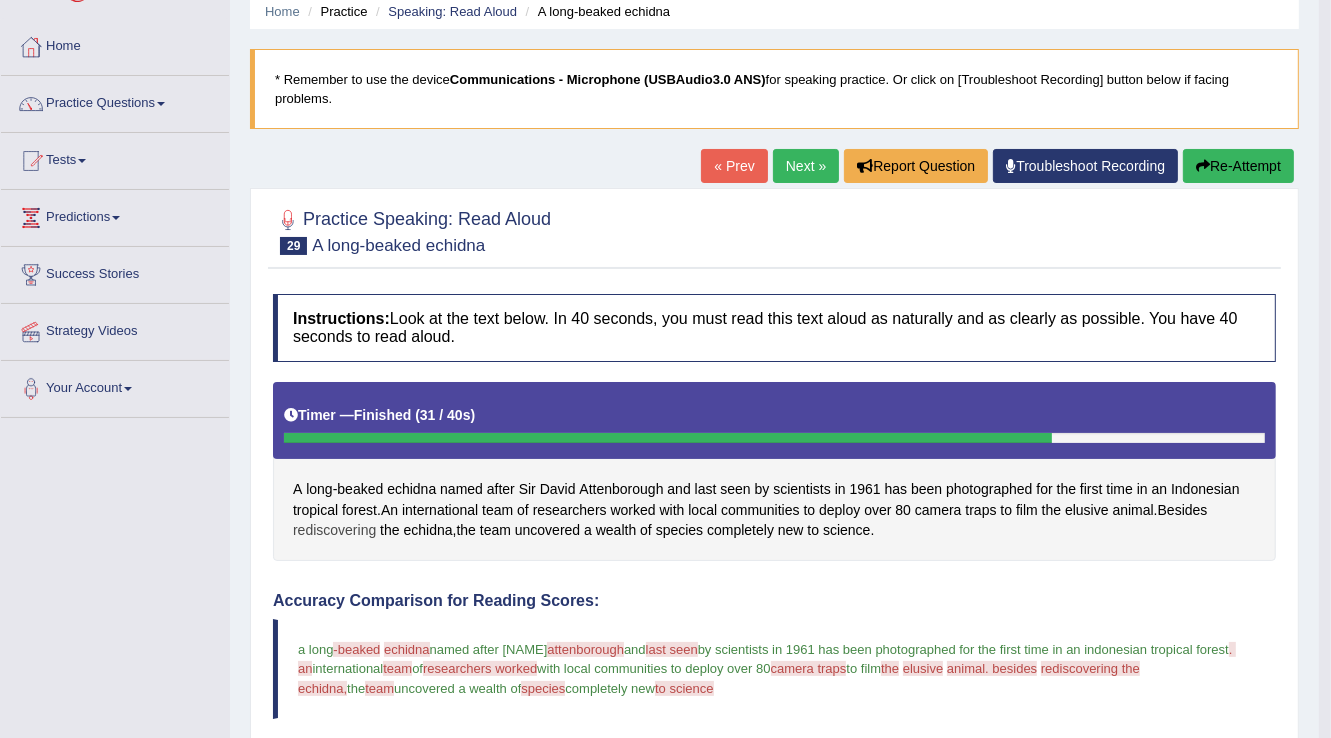 click on "rediscovering" at bounding box center (334, 530) 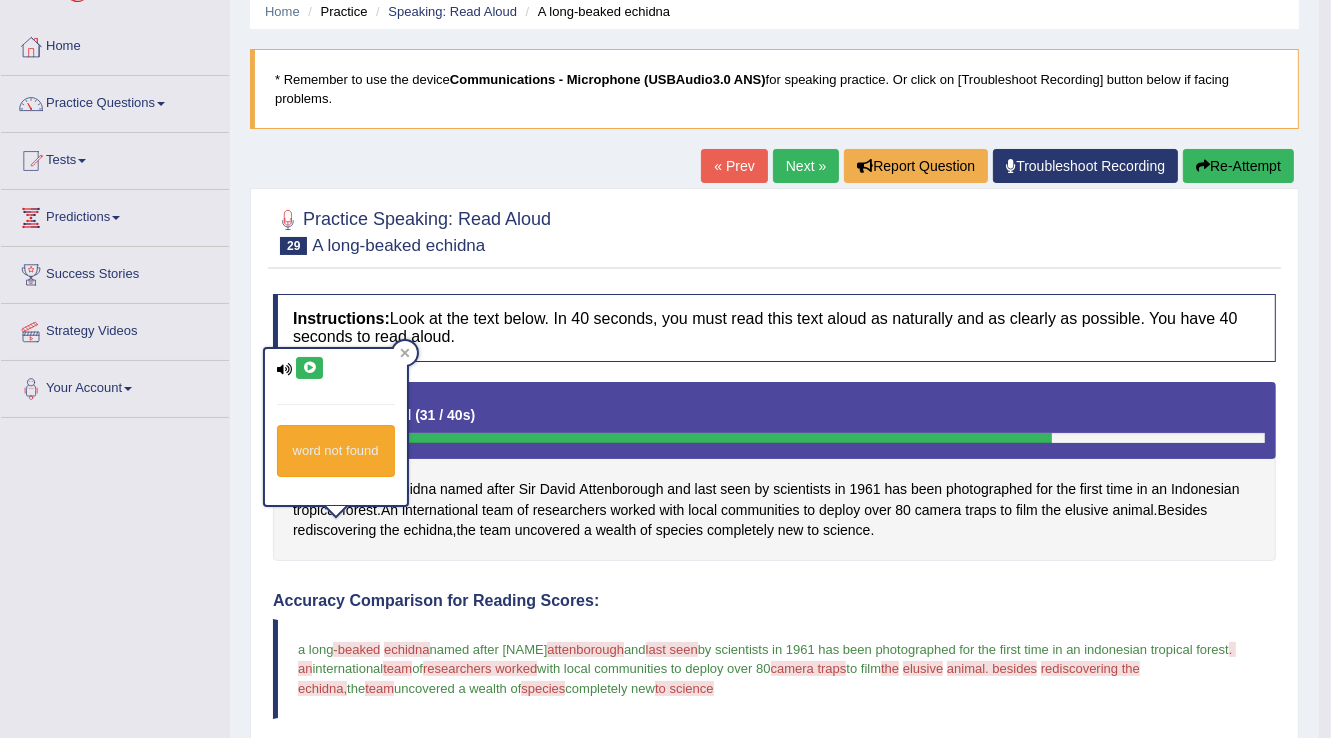 click at bounding box center [309, 368] 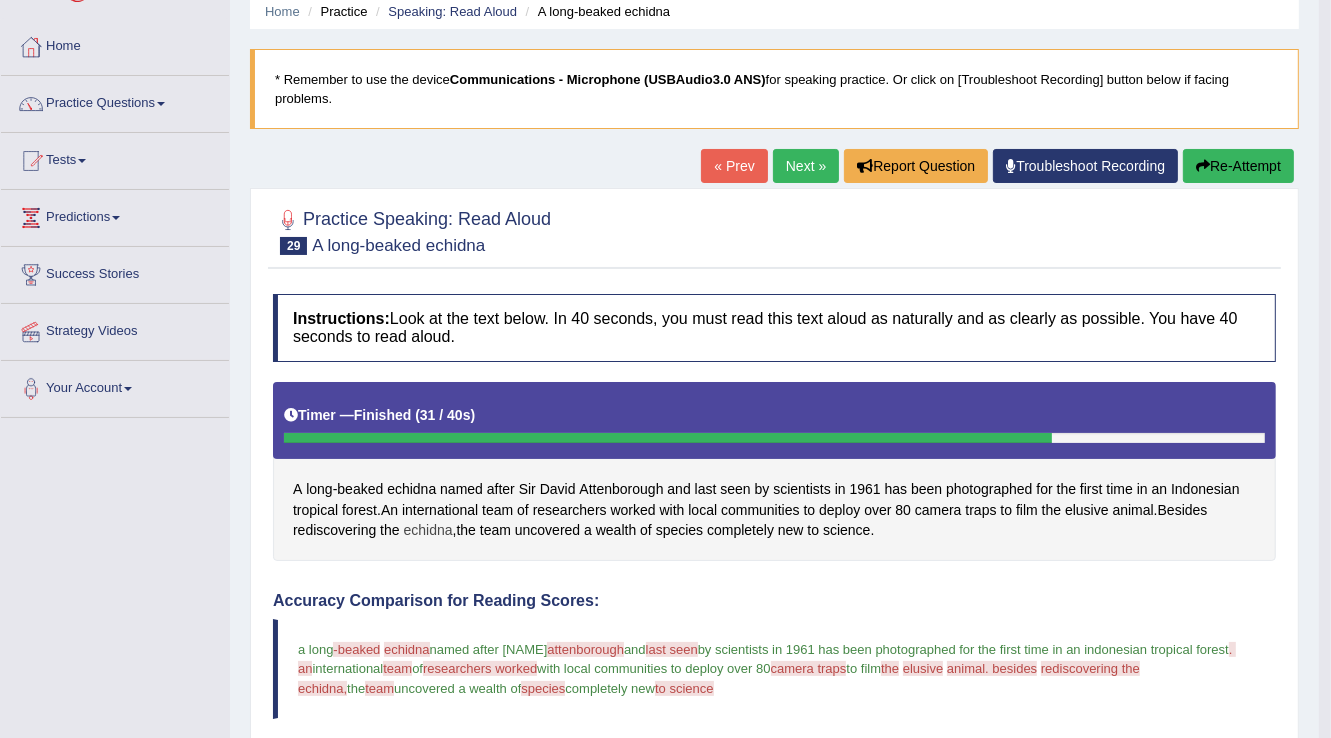 click on "echidna" at bounding box center [428, 530] 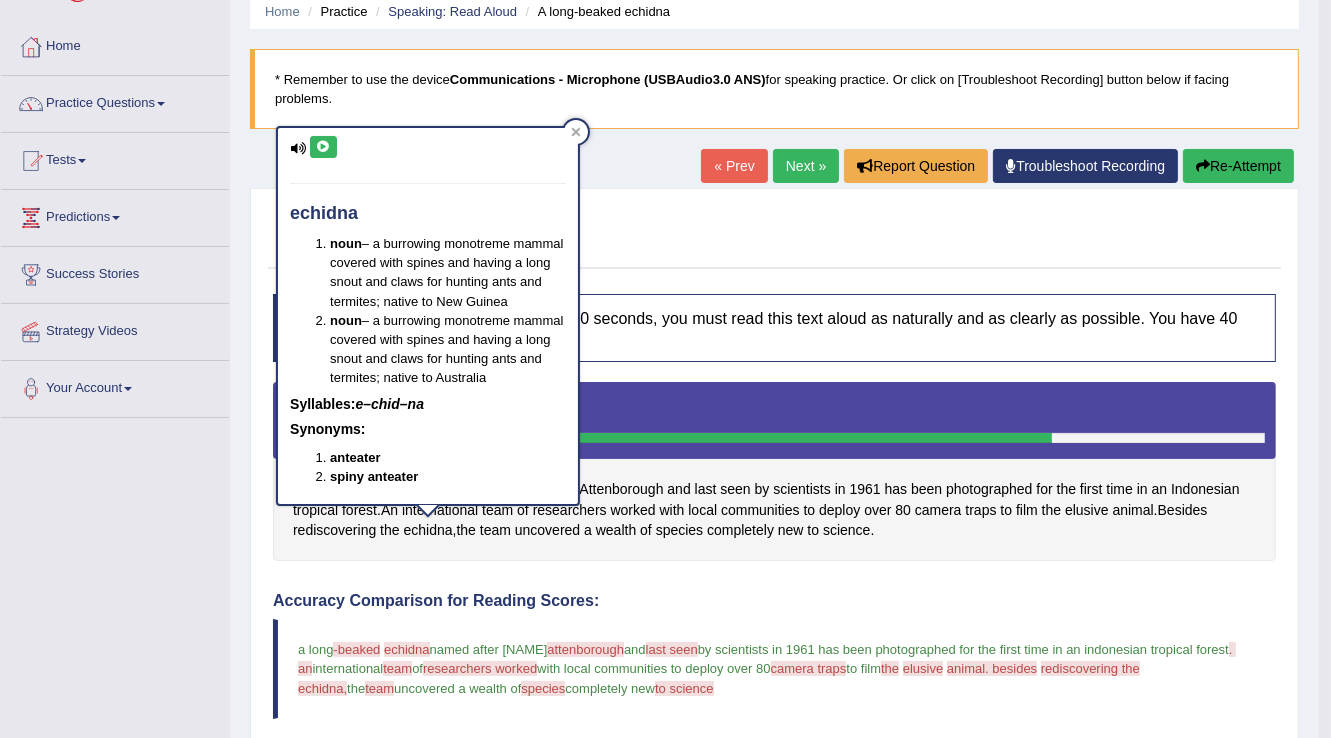 click at bounding box center (323, 147) 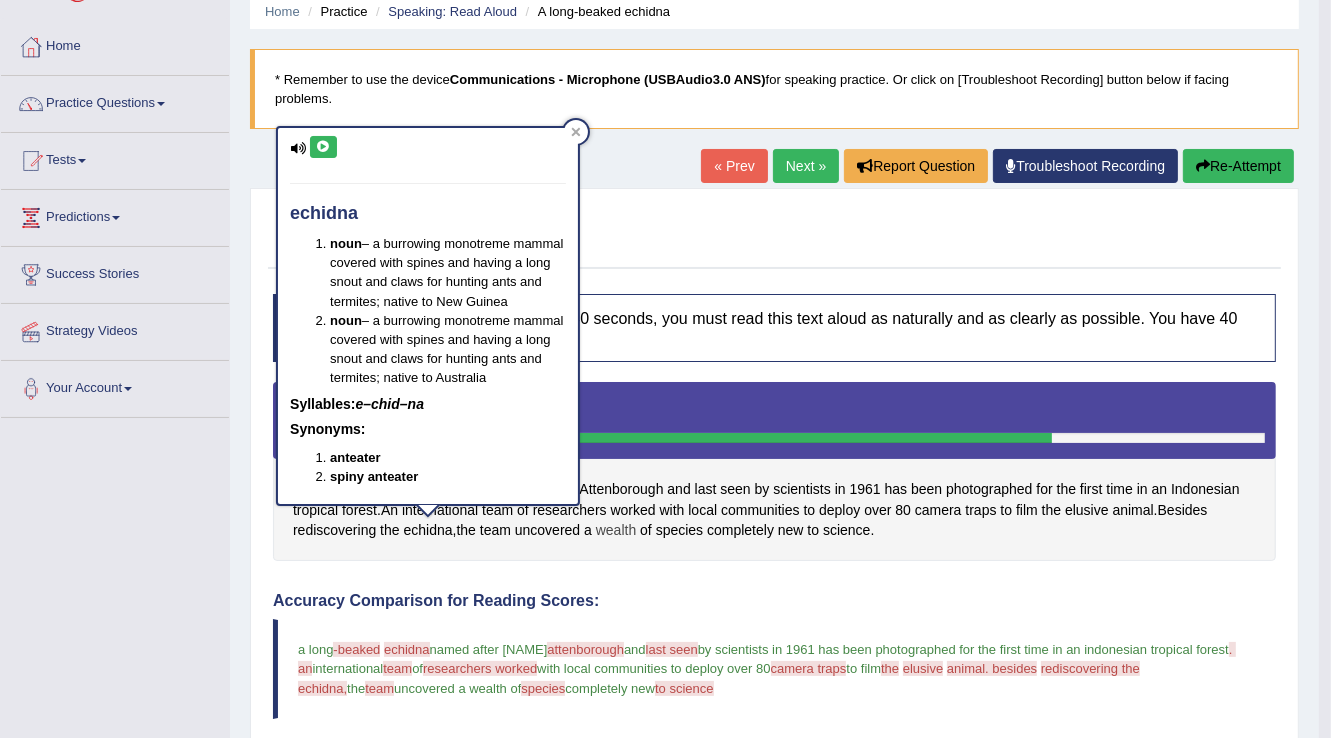 click on "wealth" at bounding box center [616, 530] 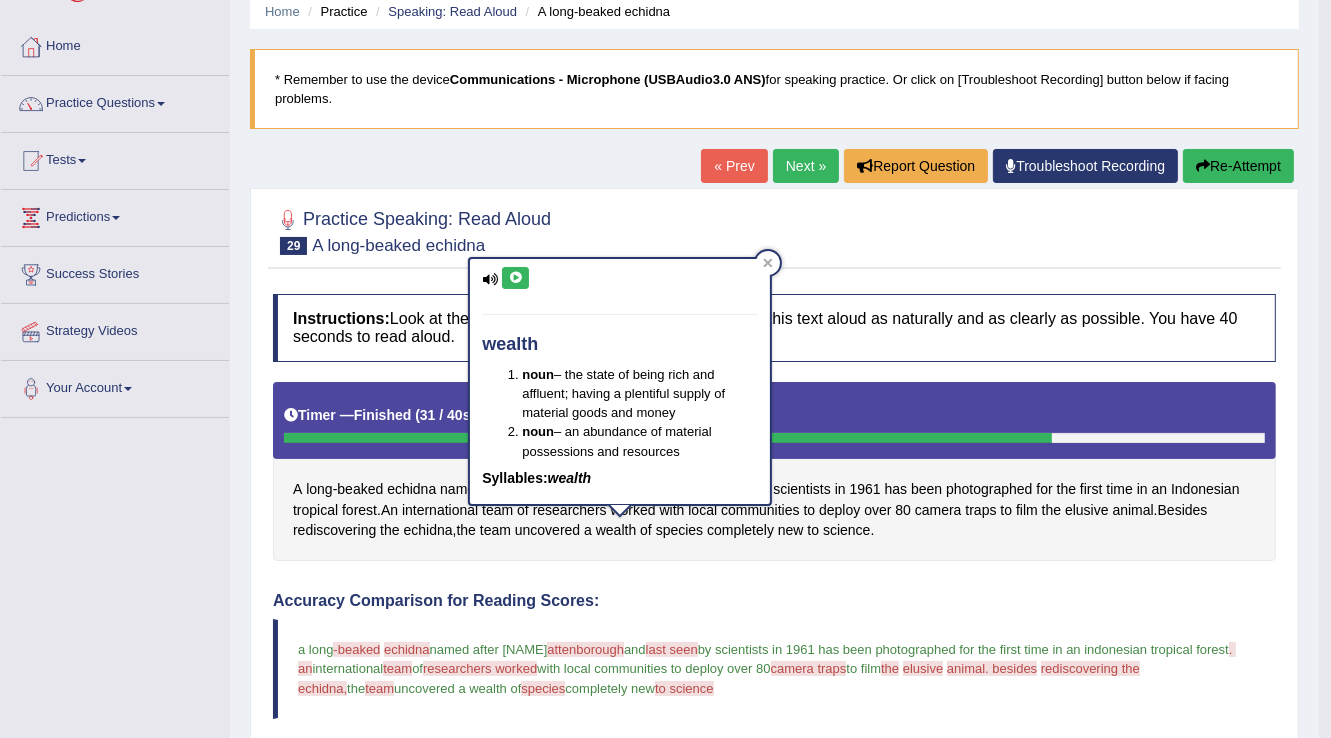 click on "a long -beaked   echidna beach  named after sir david  attenborough  and  last seen thus  by scientists in 1961 has been photographed for the first time in an indonesian tropical forest . an  international  team term  of  researchers worked work  with local communities to deploy over 80  camera traps cameras  to film  the that   elusive inclusive   animal. besides animals   rediscovering the besides   echidna,  the  team term  uncovered a wealth of  species spaces  completely new  to science designs" at bounding box center [774, 668] 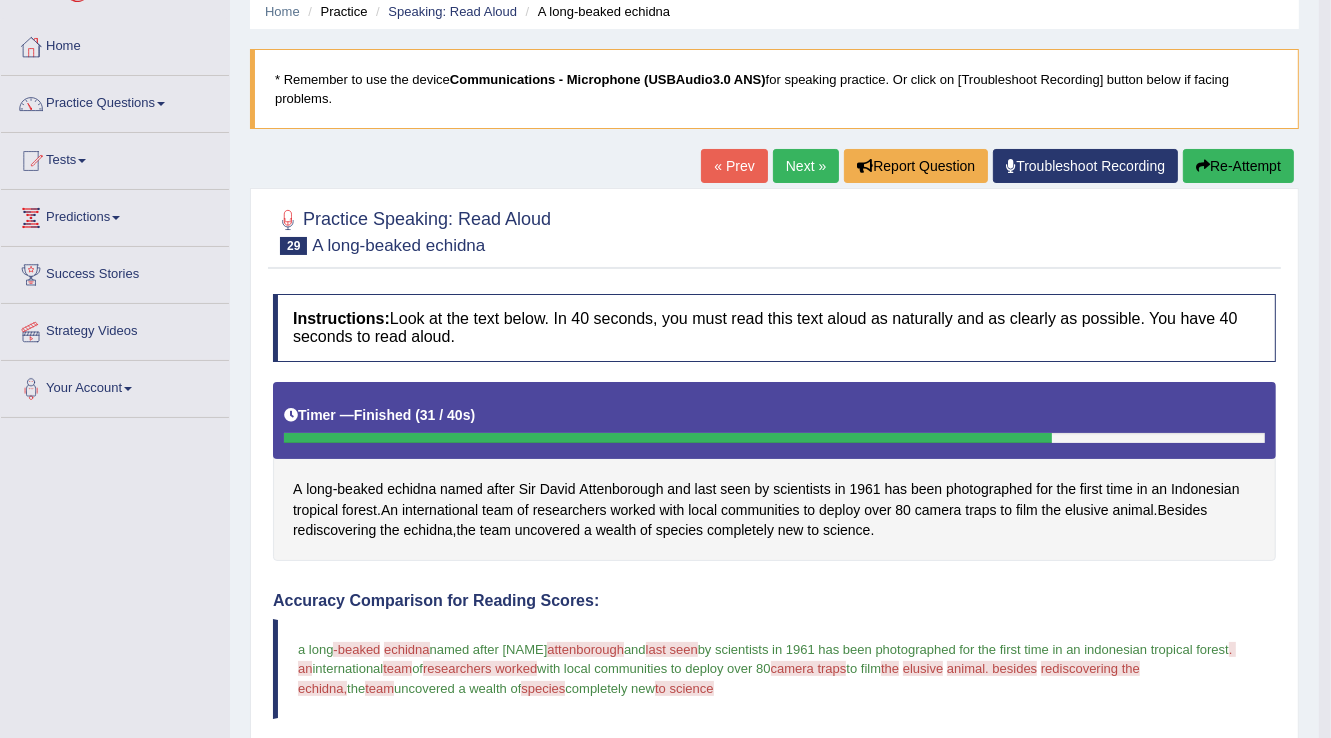 click on "attenborough" at bounding box center [585, 649] 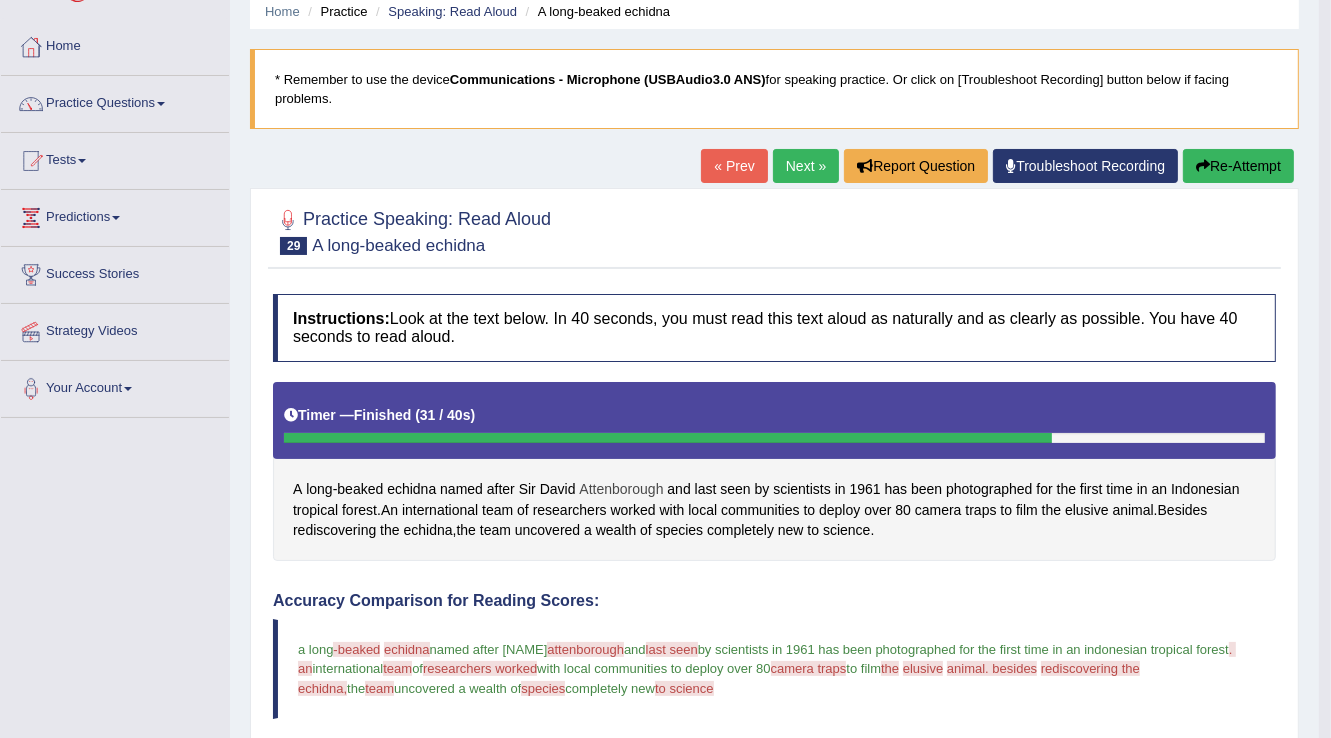 click on "Attenborough" at bounding box center (621, 489) 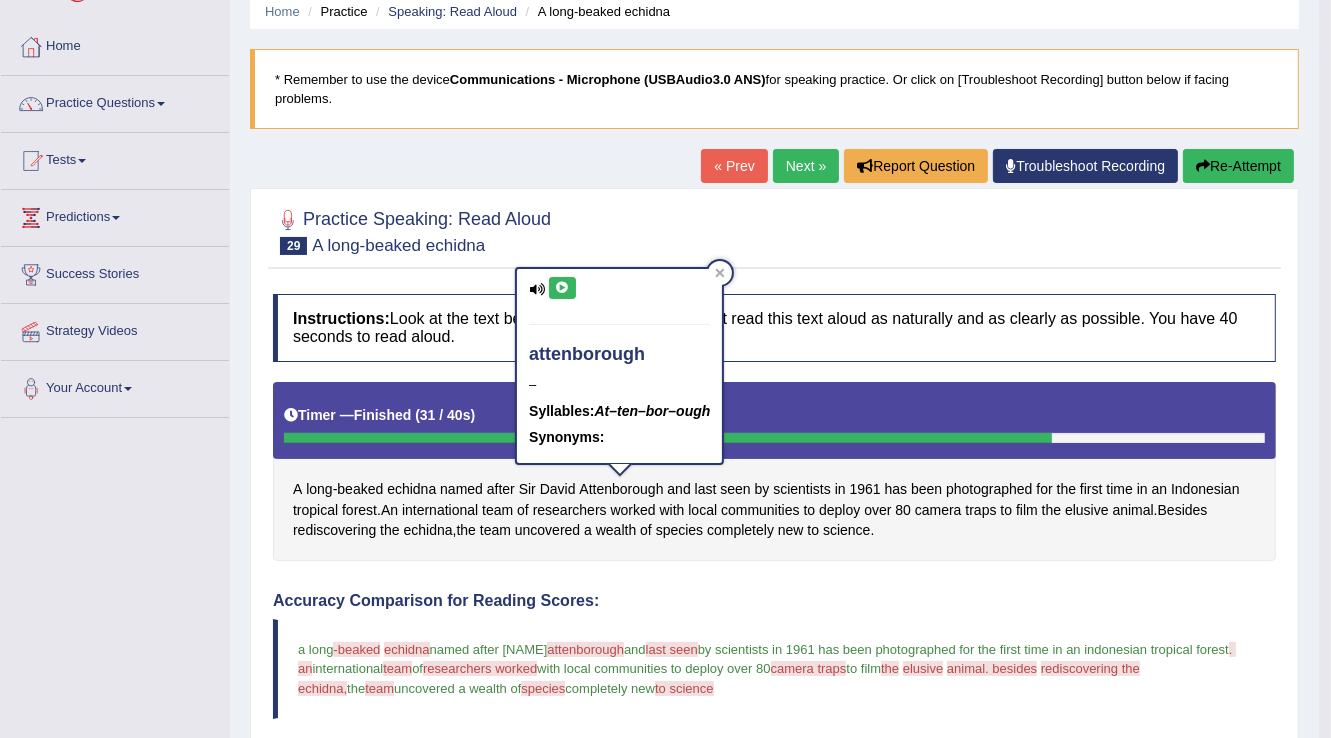 click at bounding box center [562, 288] 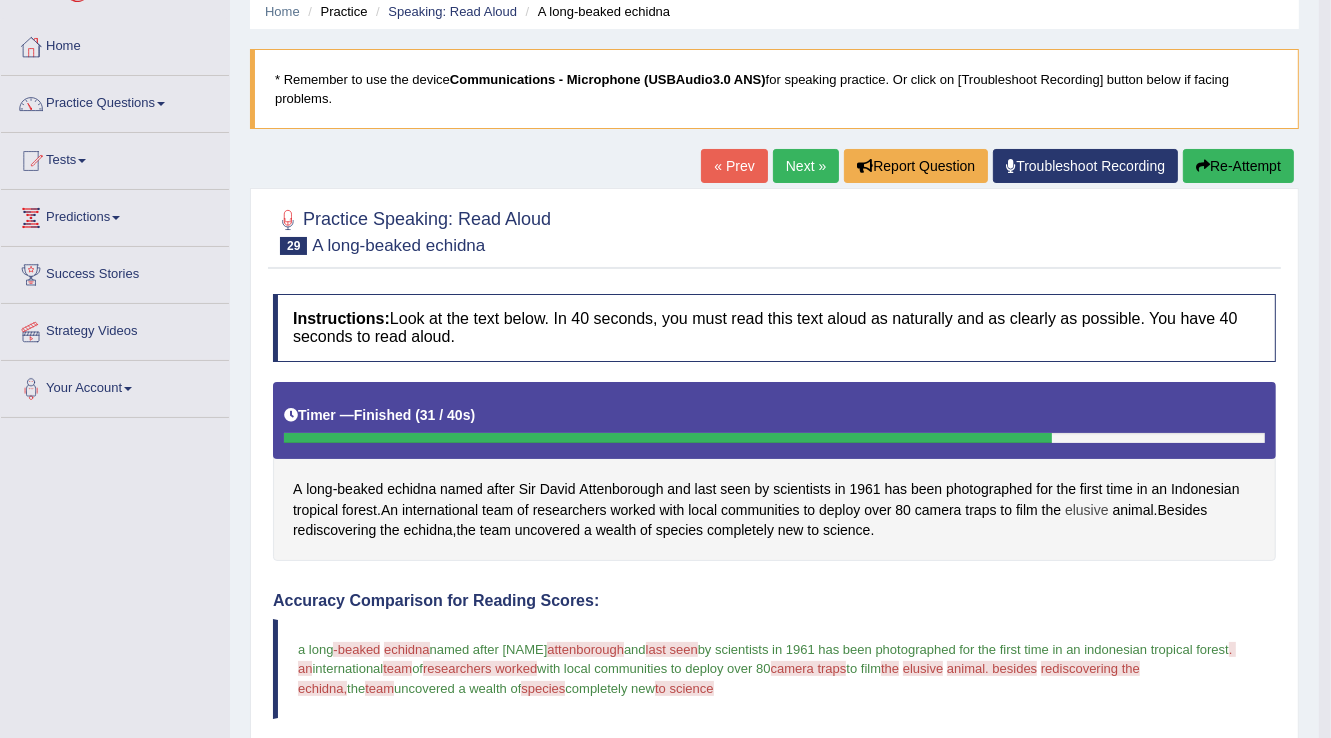 click on "elusive" at bounding box center [1087, 510] 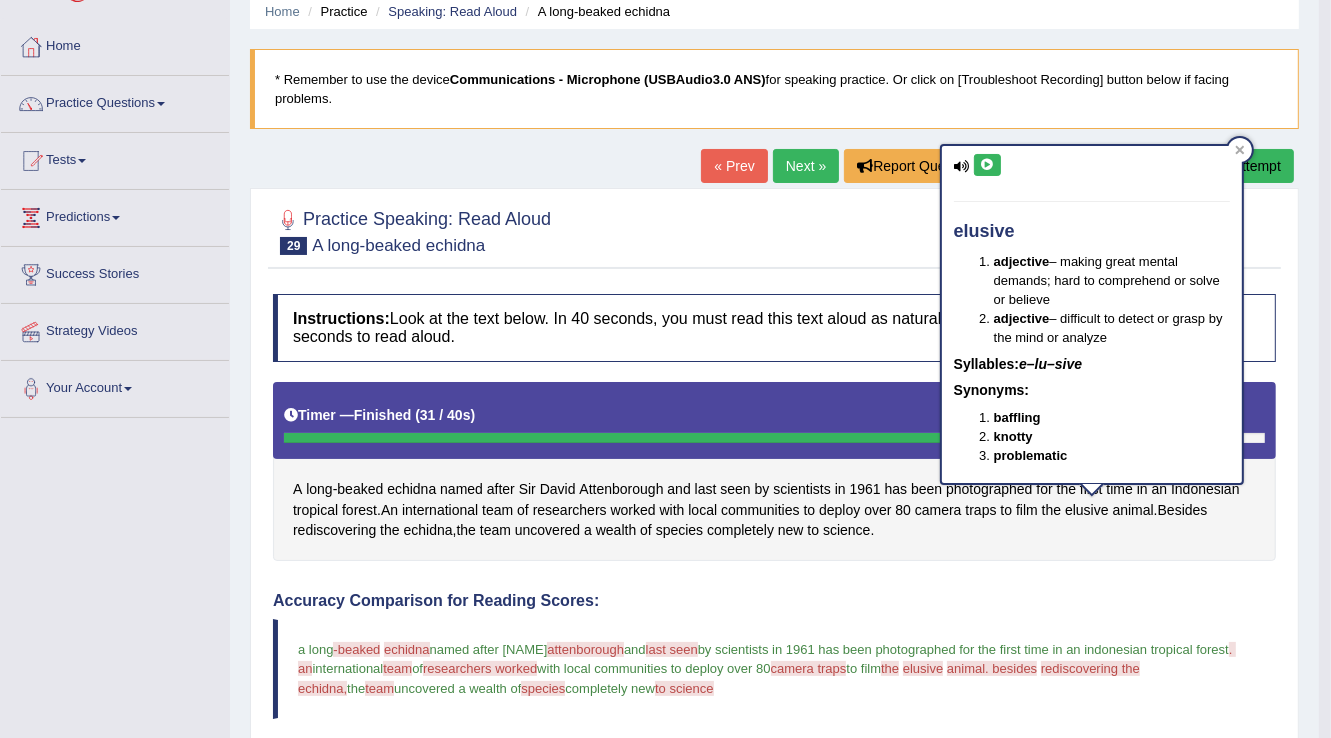 click at bounding box center [987, 165] 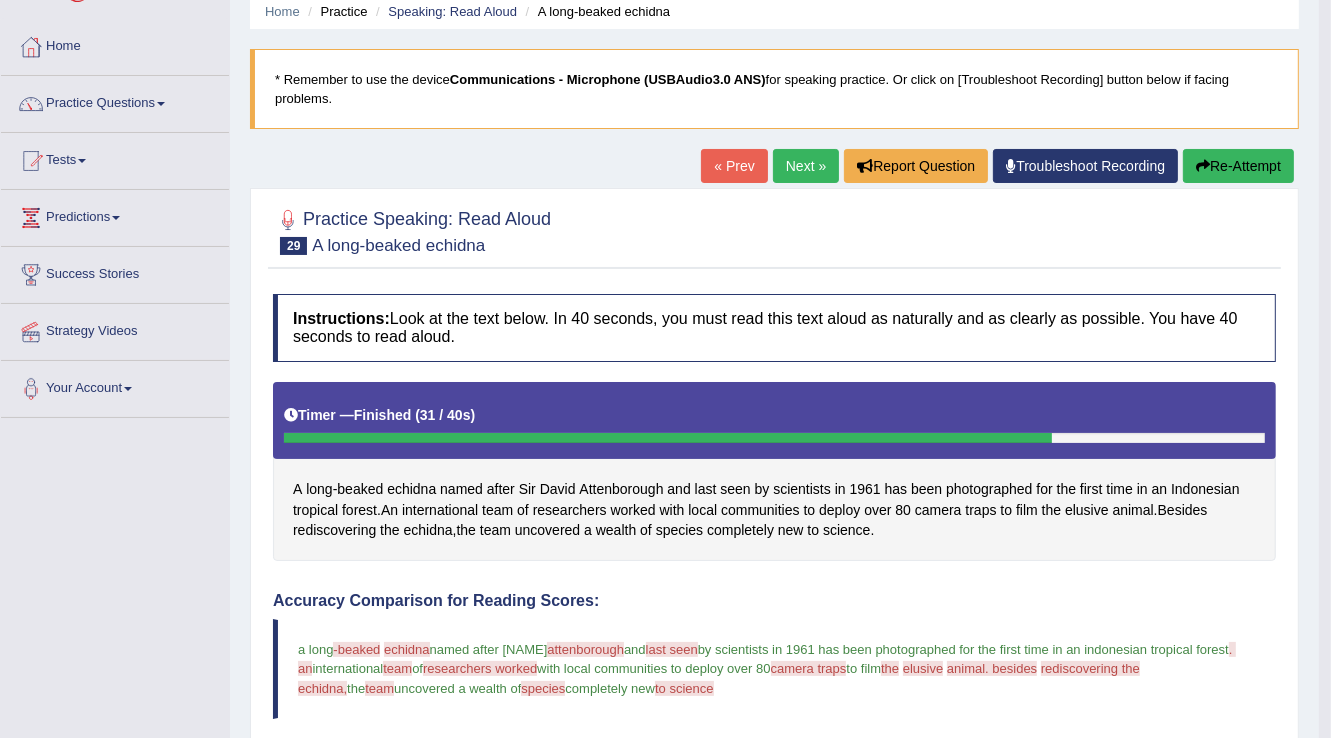 click on "echidna" at bounding box center [407, 649] 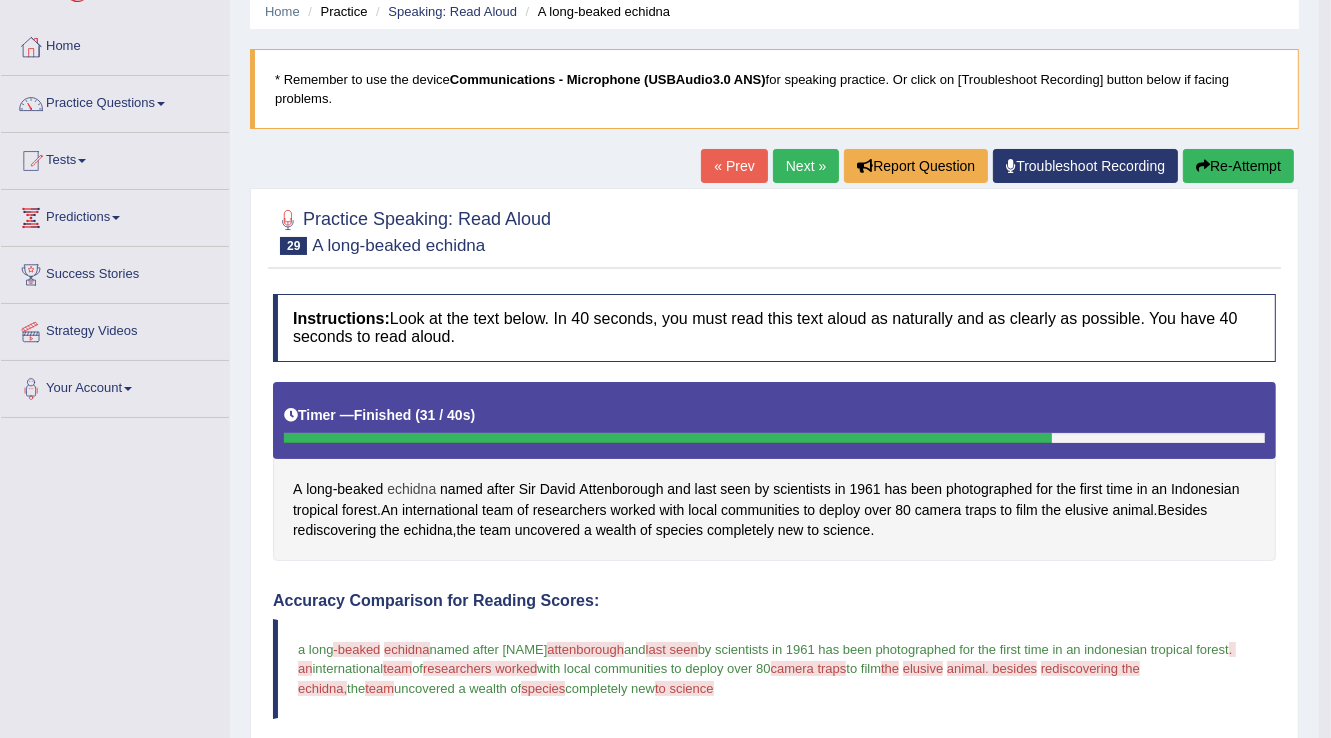 click on "echidna" at bounding box center (411, 489) 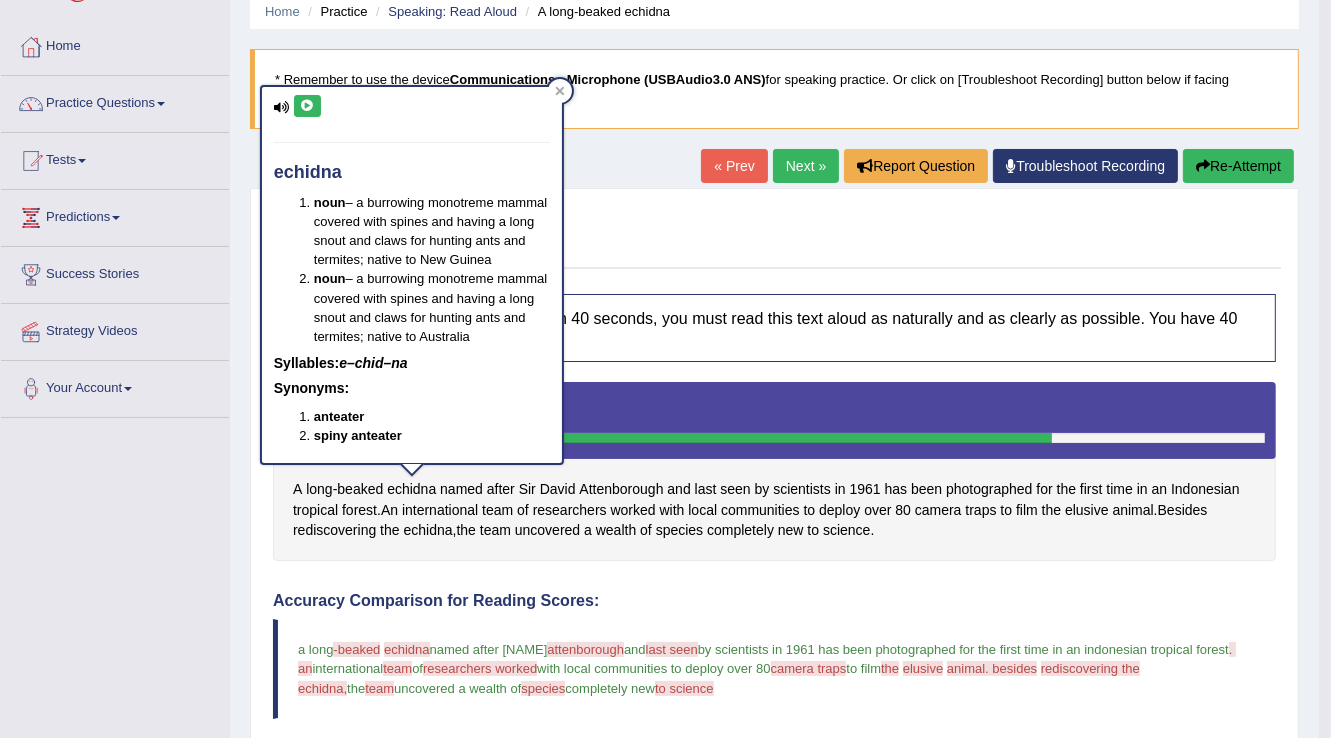 click at bounding box center (307, 106) 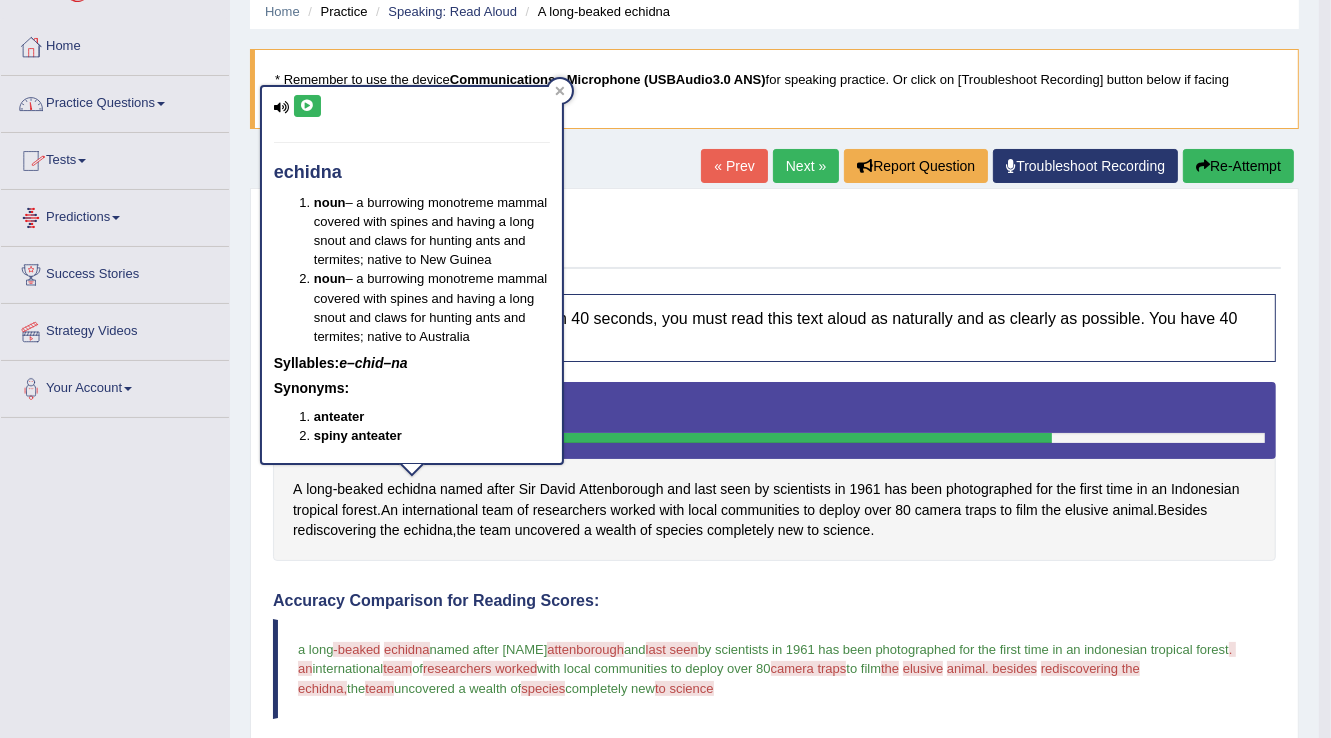 click on "a long -beaked   echidna beach  named after sir david  attenborough  and  last seen thus  by scientists in 1961 has been photographed for the first time in an indonesian tropical forest . an  international  team term  of  researchers worked work  with local communities to deploy over 80  camera traps cameras  to film  the that   elusive inclusive   animal. besides animals   rediscovering the besides   echidna,  the  team term  uncovered a wealth of  species spaces  completely new  to science designs" at bounding box center (774, 668) 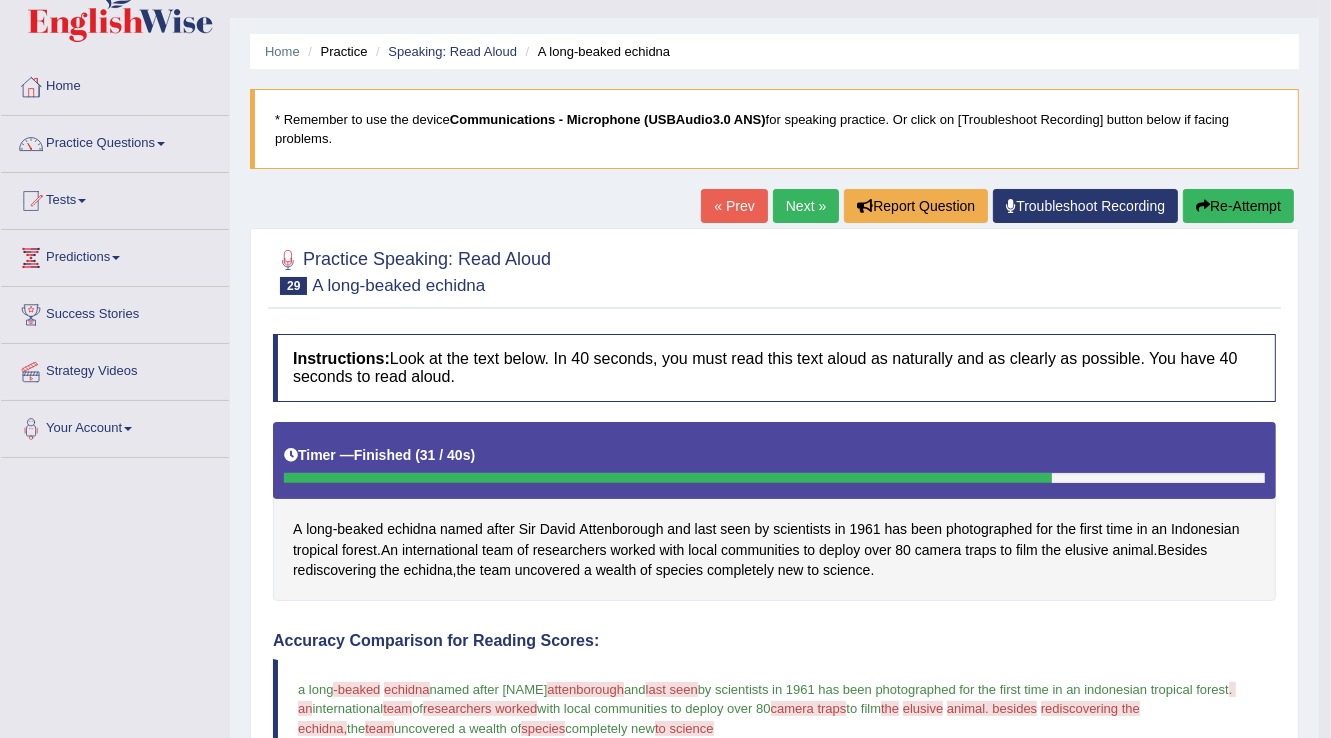scroll, scrollTop: 0, scrollLeft: 0, axis: both 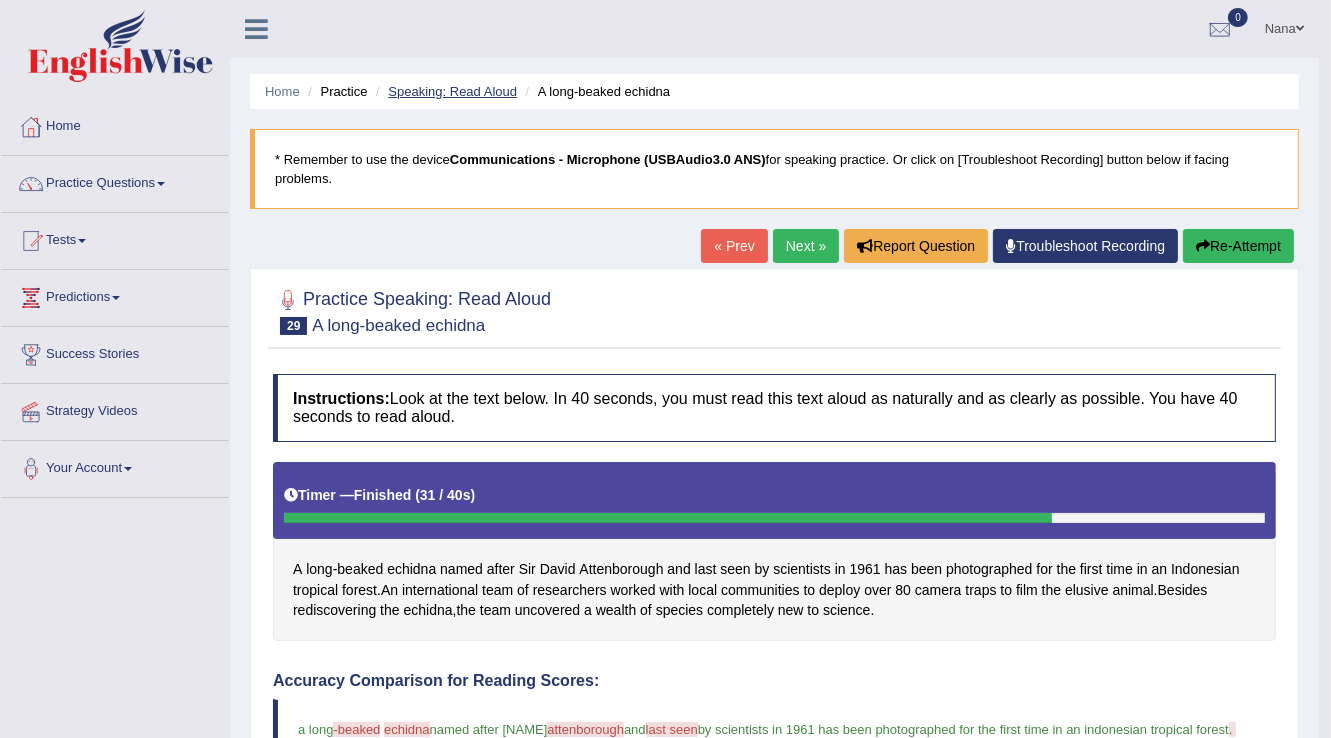 click on "Speaking: Read Aloud" at bounding box center [452, 91] 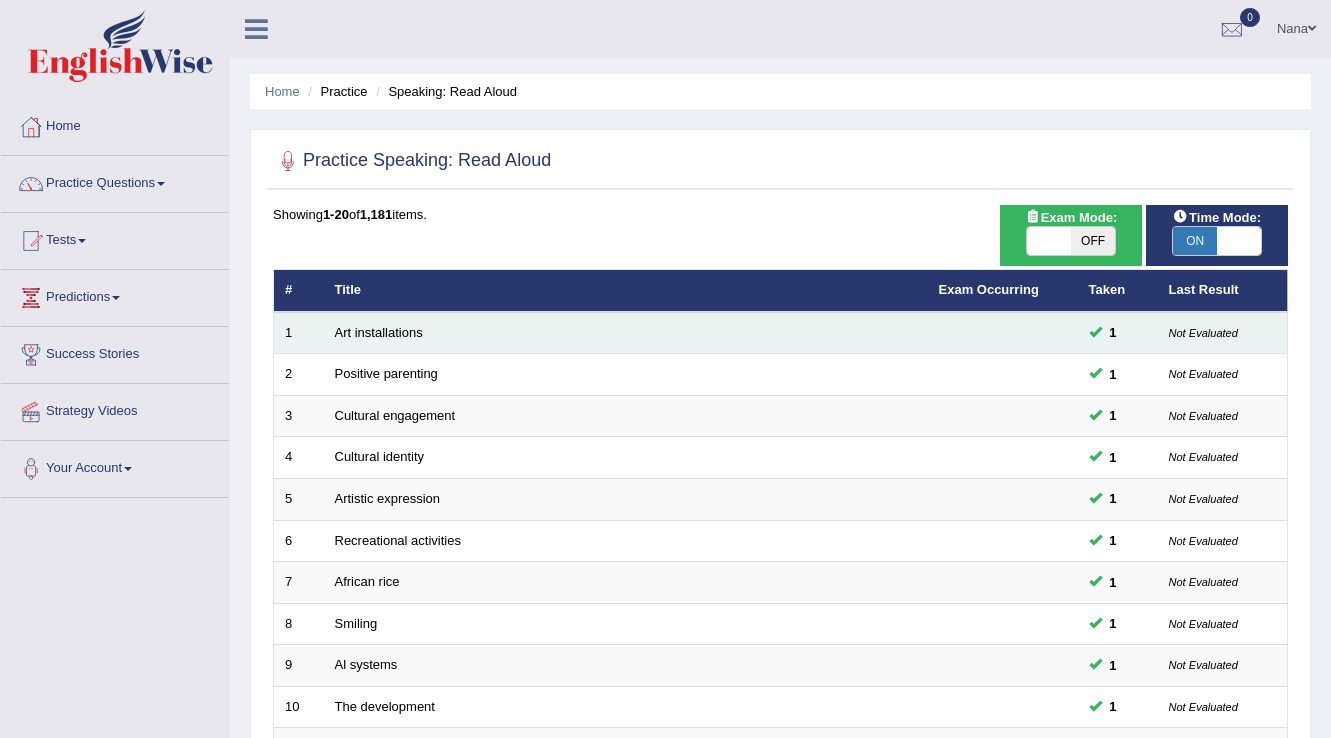 scroll, scrollTop: 0, scrollLeft: 0, axis: both 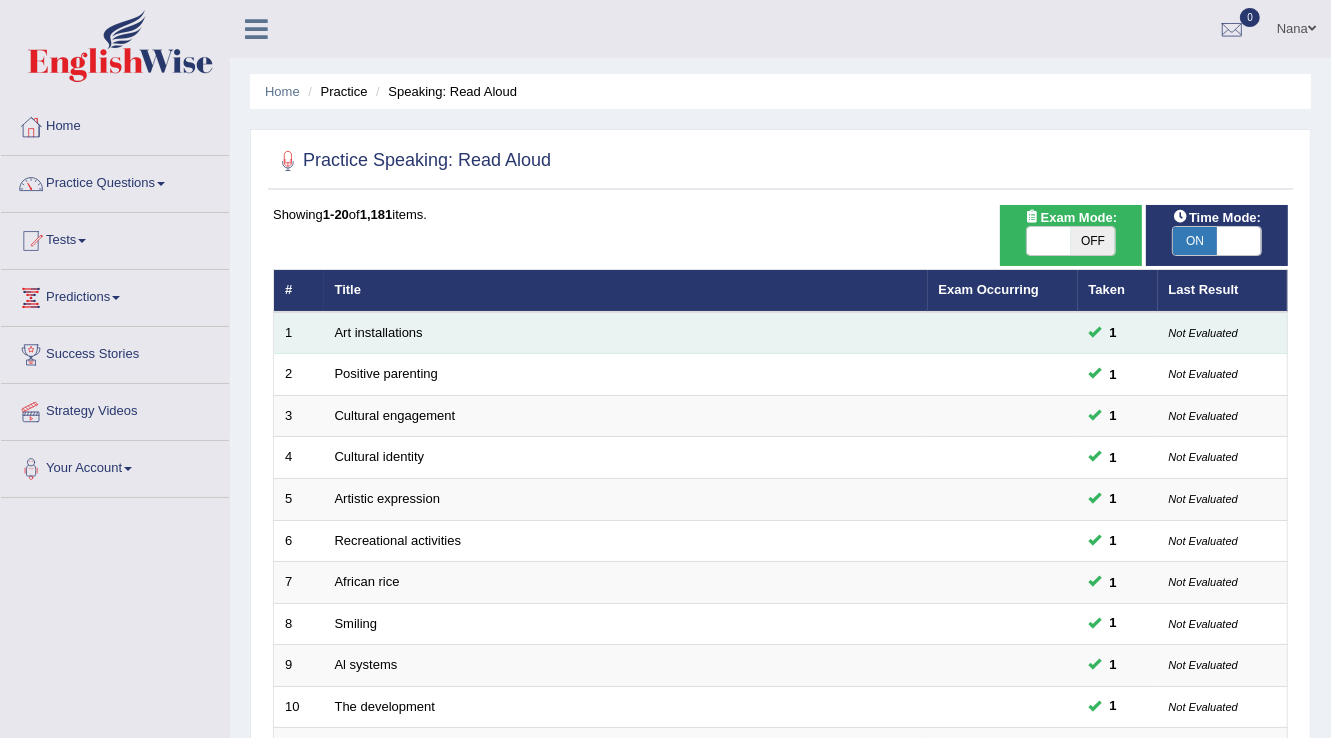 click on "Art installations" at bounding box center [626, 333] 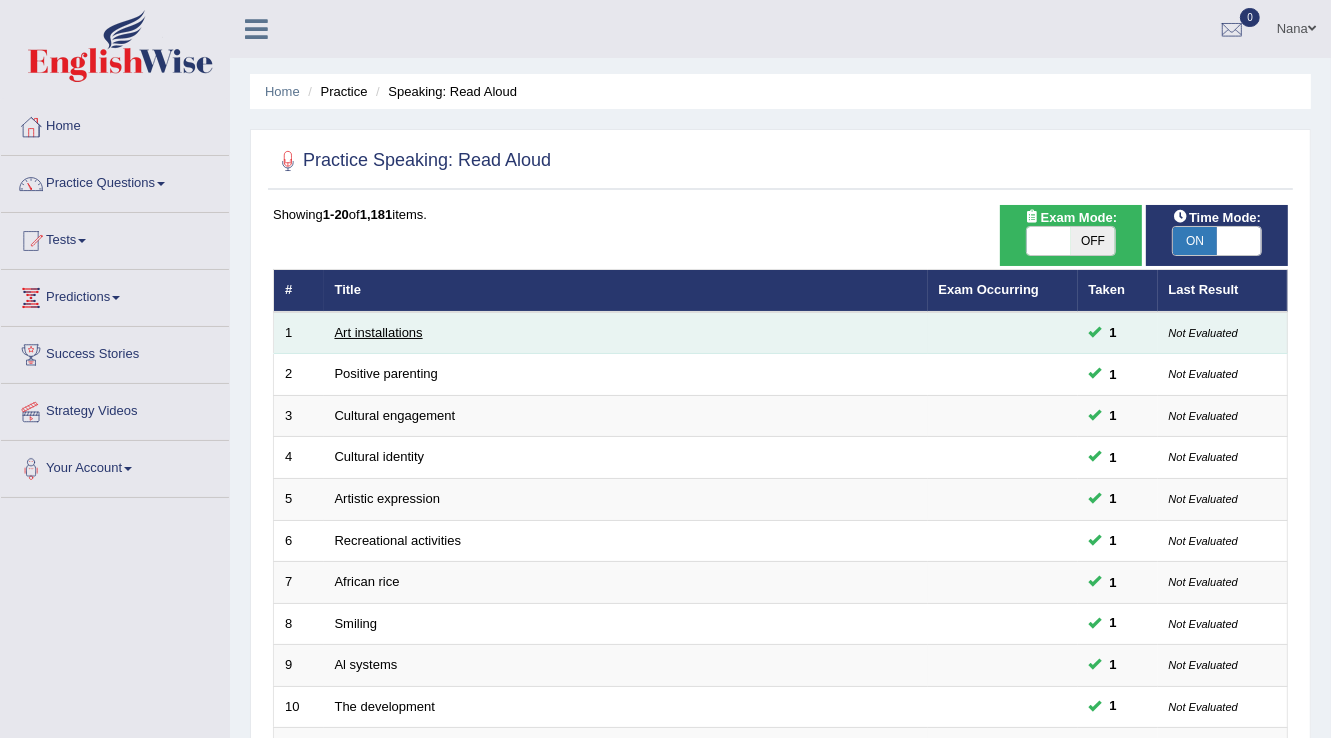 click on "Art installations" at bounding box center (379, 332) 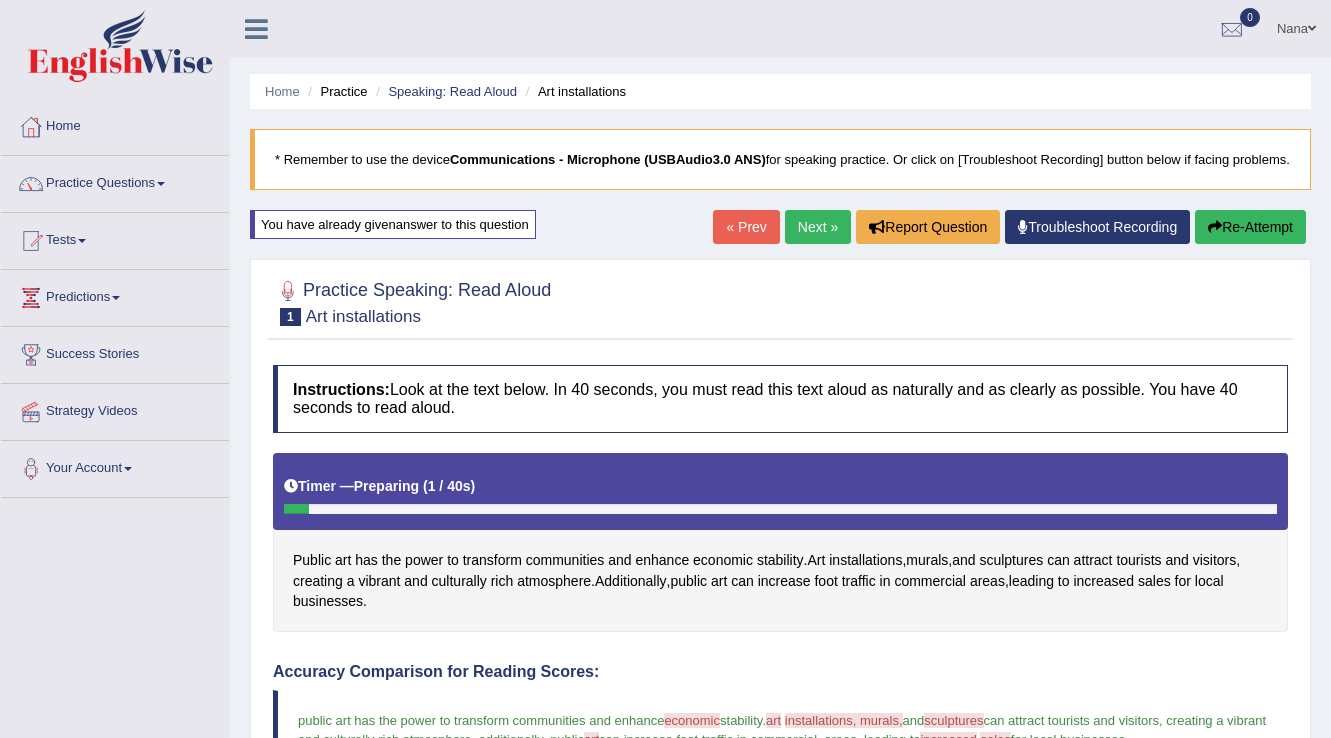 scroll, scrollTop: 0, scrollLeft: 0, axis: both 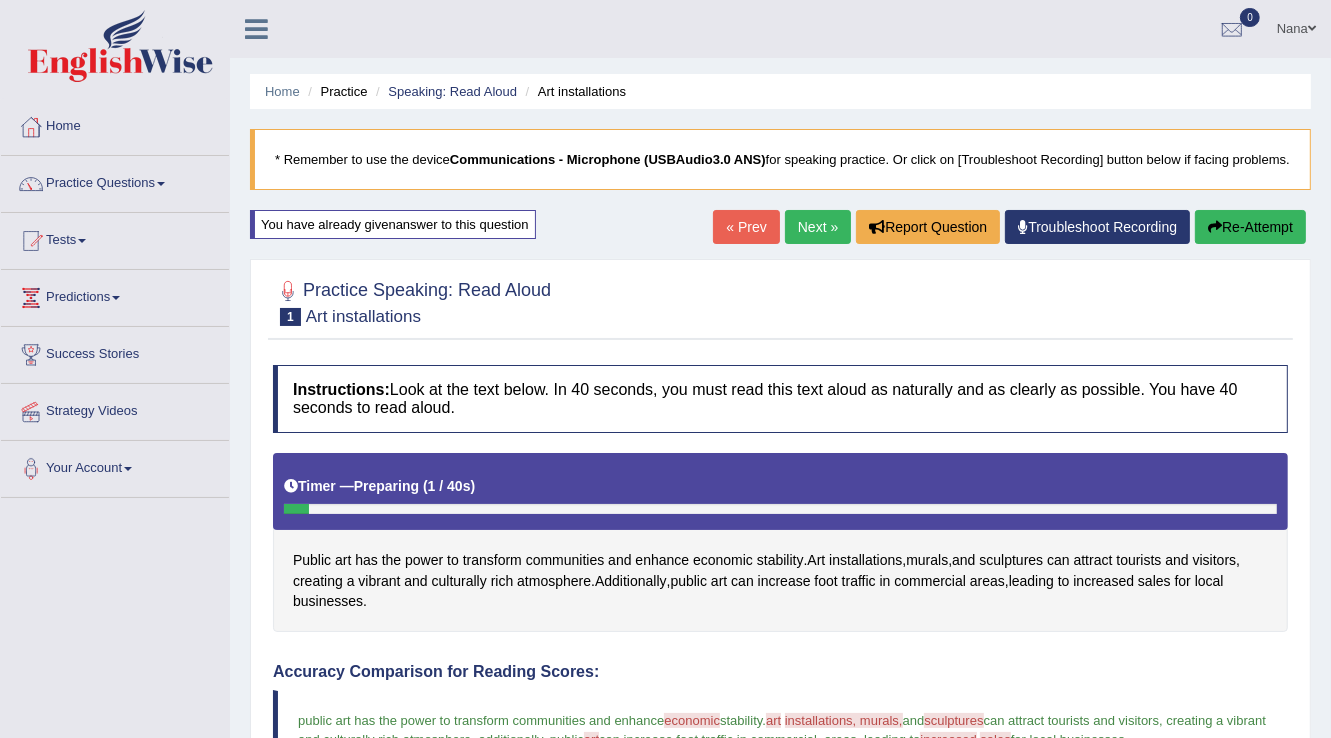 click at bounding box center (1312, 28) 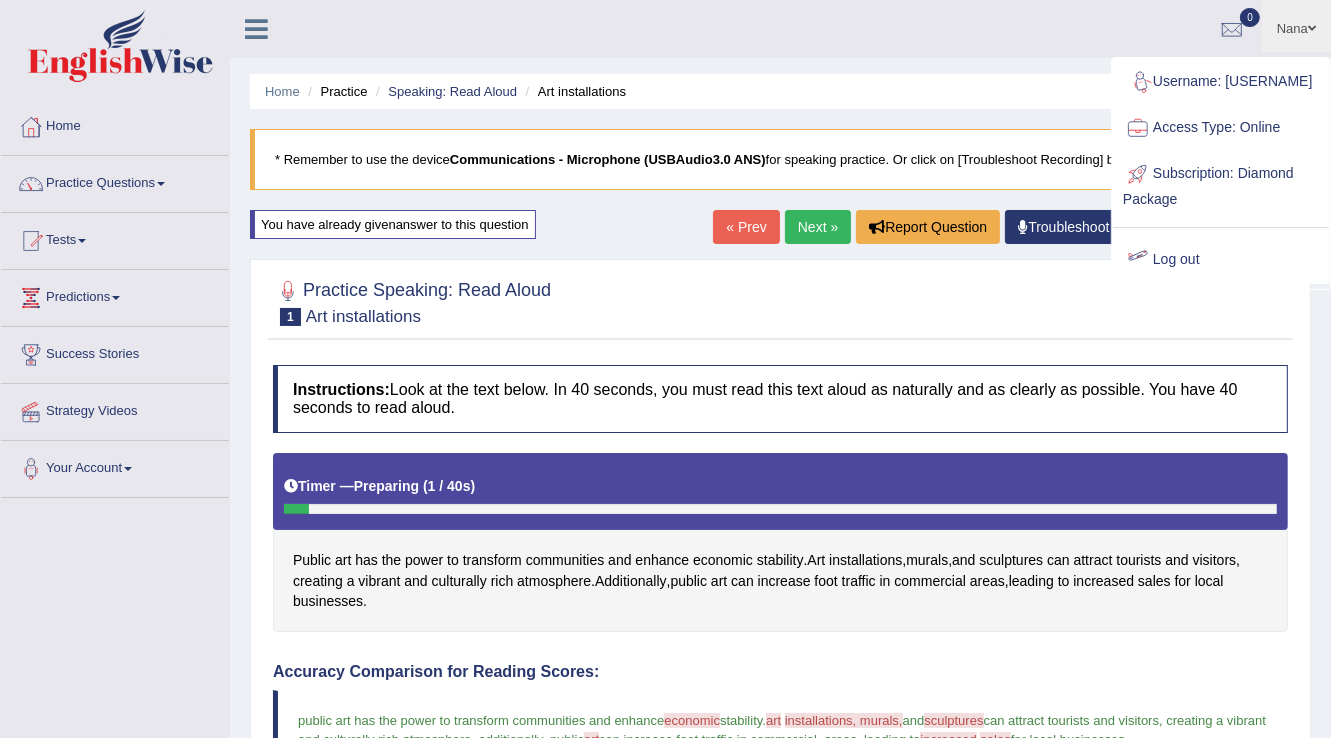 click on "Log out" at bounding box center [1221, 260] 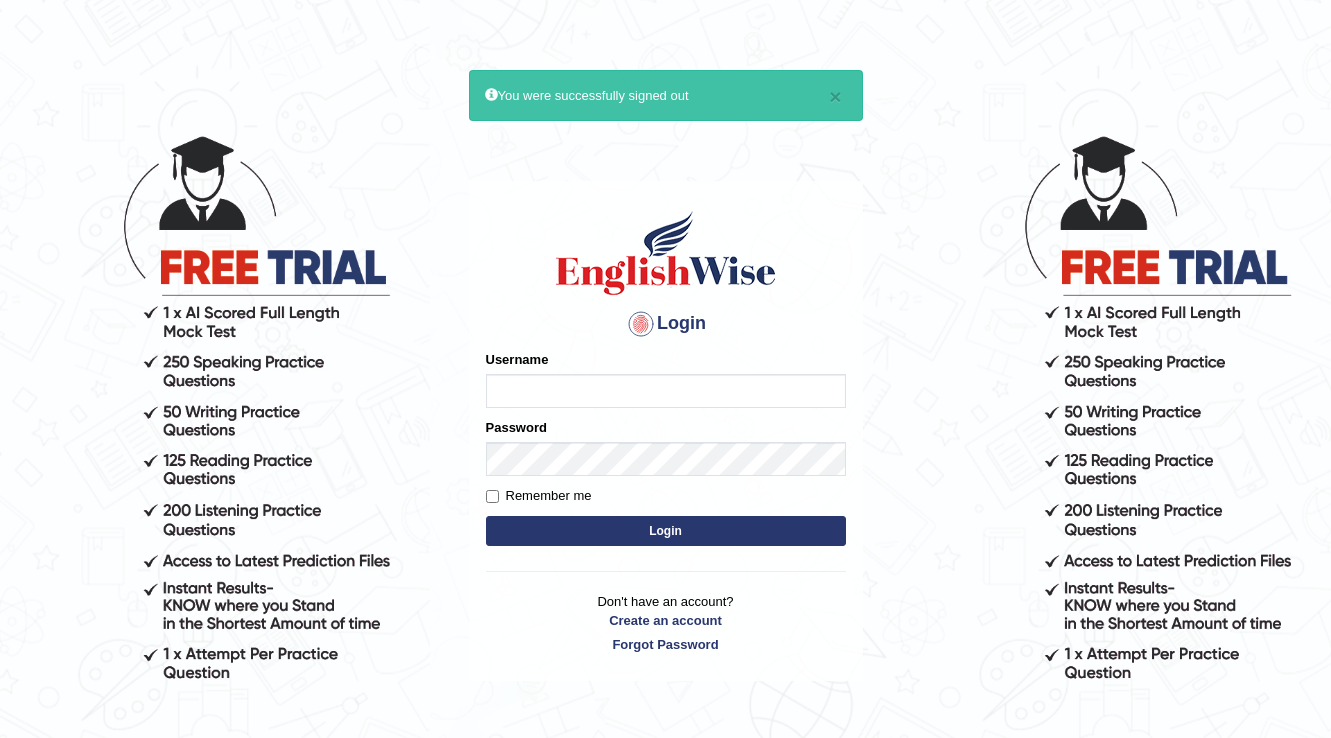 scroll, scrollTop: 0, scrollLeft: 0, axis: both 